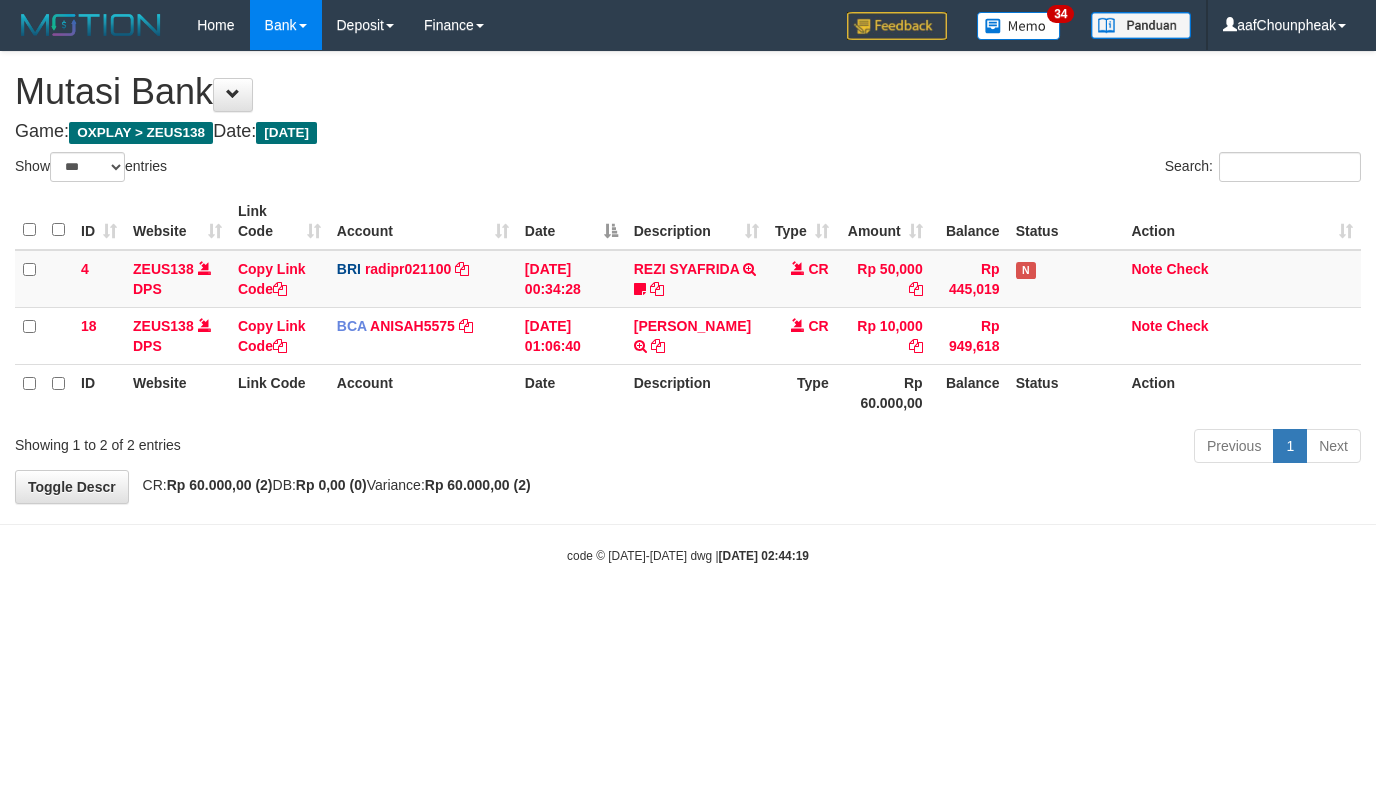 select on "***" 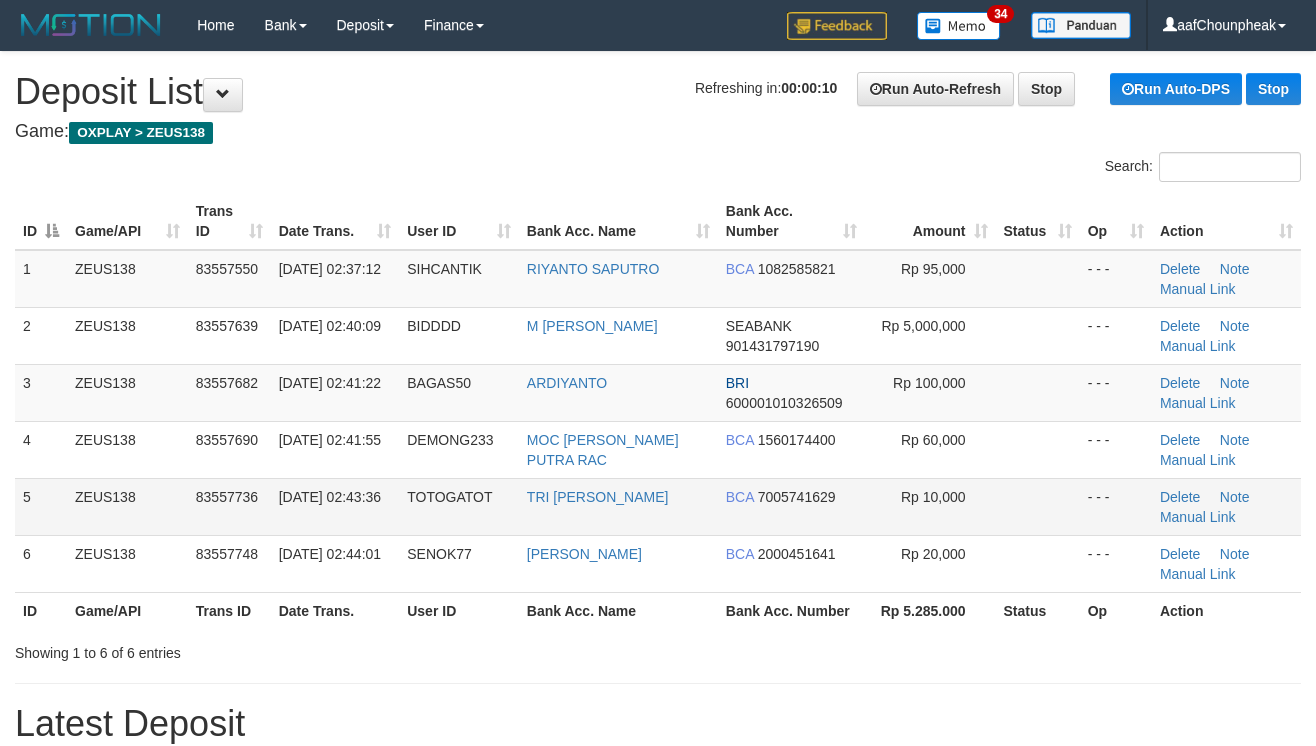 scroll, scrollTop: 0, scrollLeft: 0, axis: both 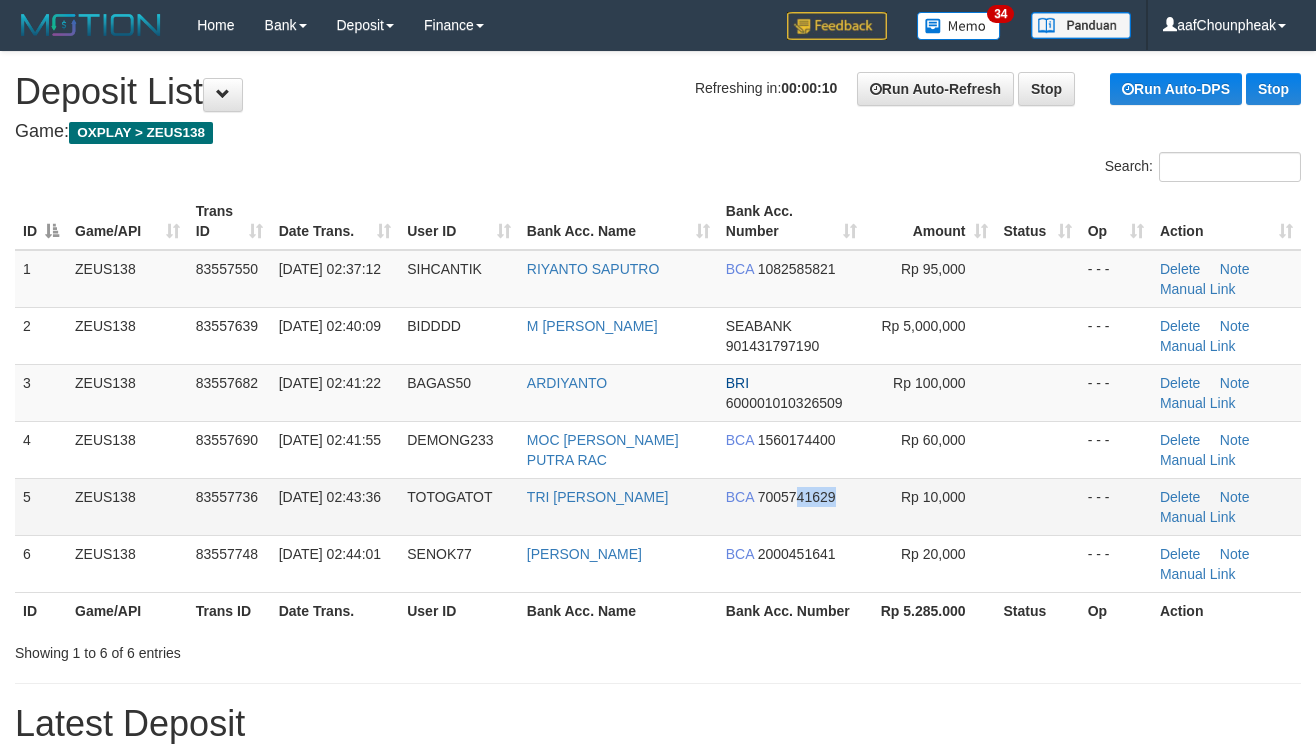 click on "BCA
7005741629" at bounding box center [791, 506] 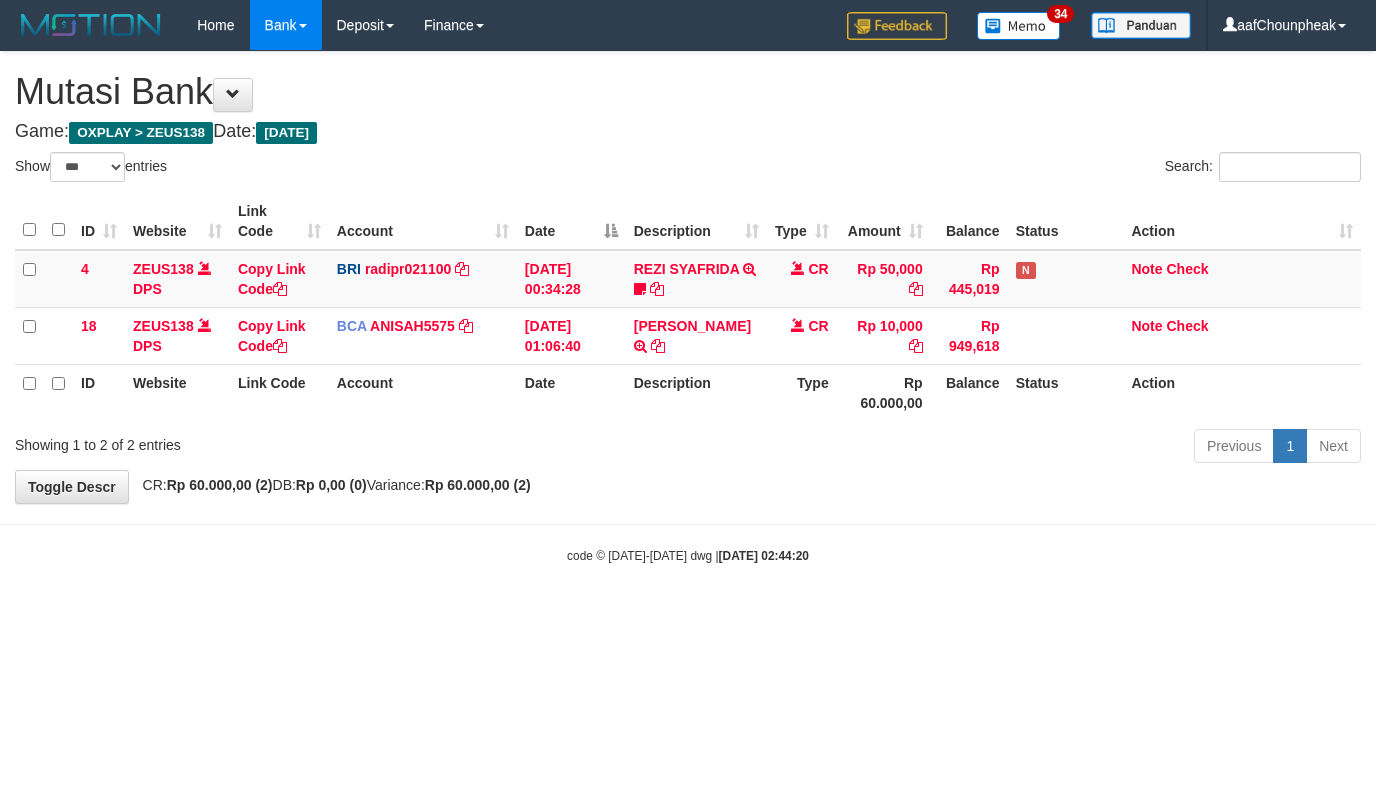 select on "***" 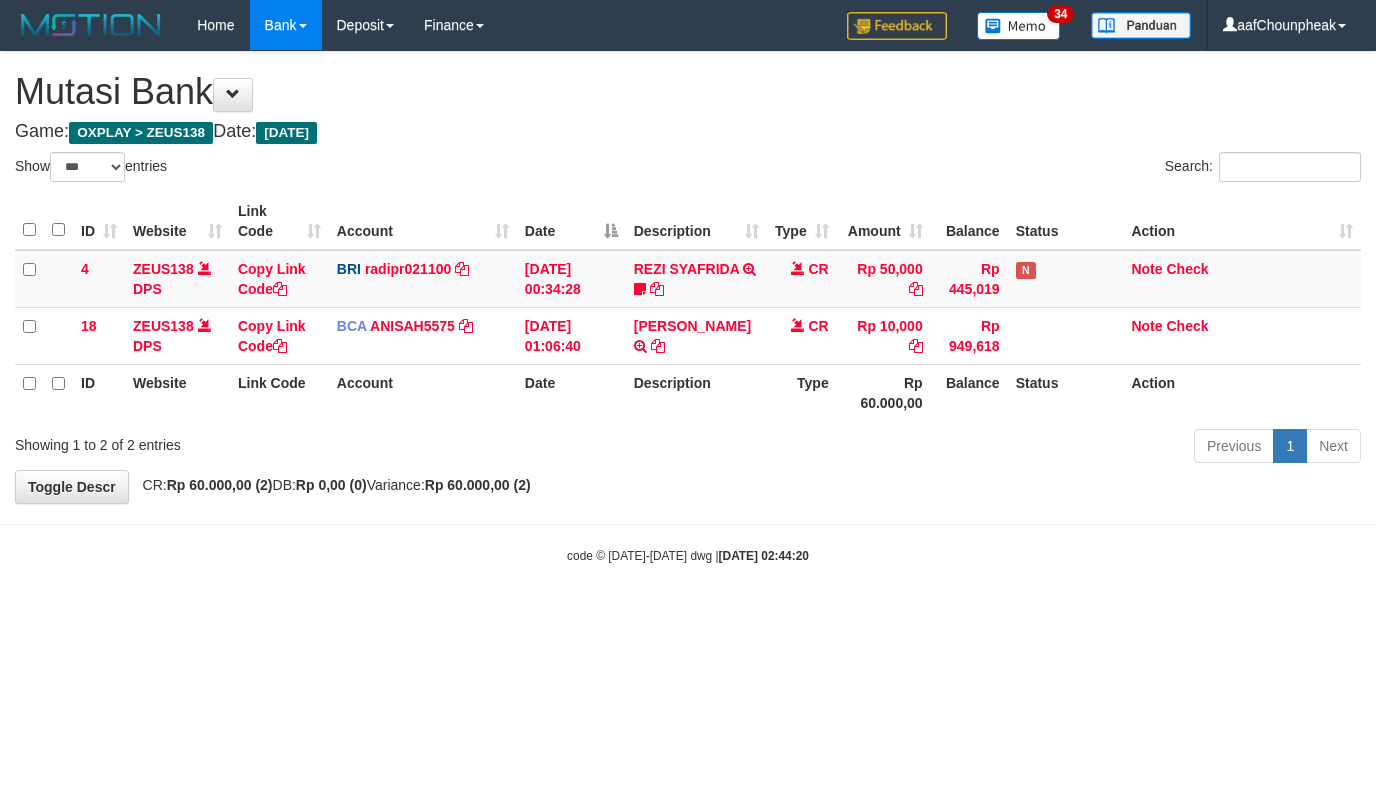 drag, startPoint x: 465, startPoint y: 612, endPoint x: 474, endPoint y: 620, distance: 12.0415945 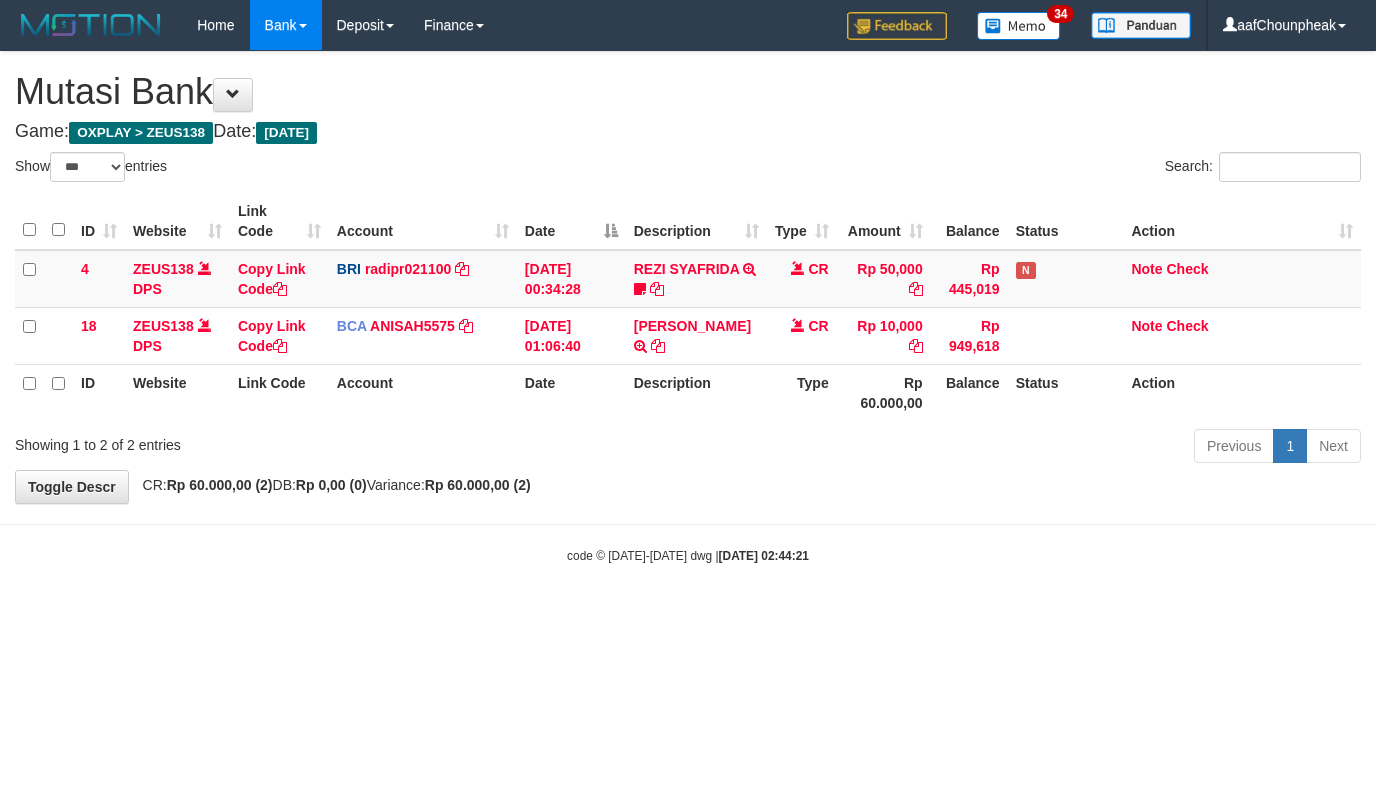 select on "***" 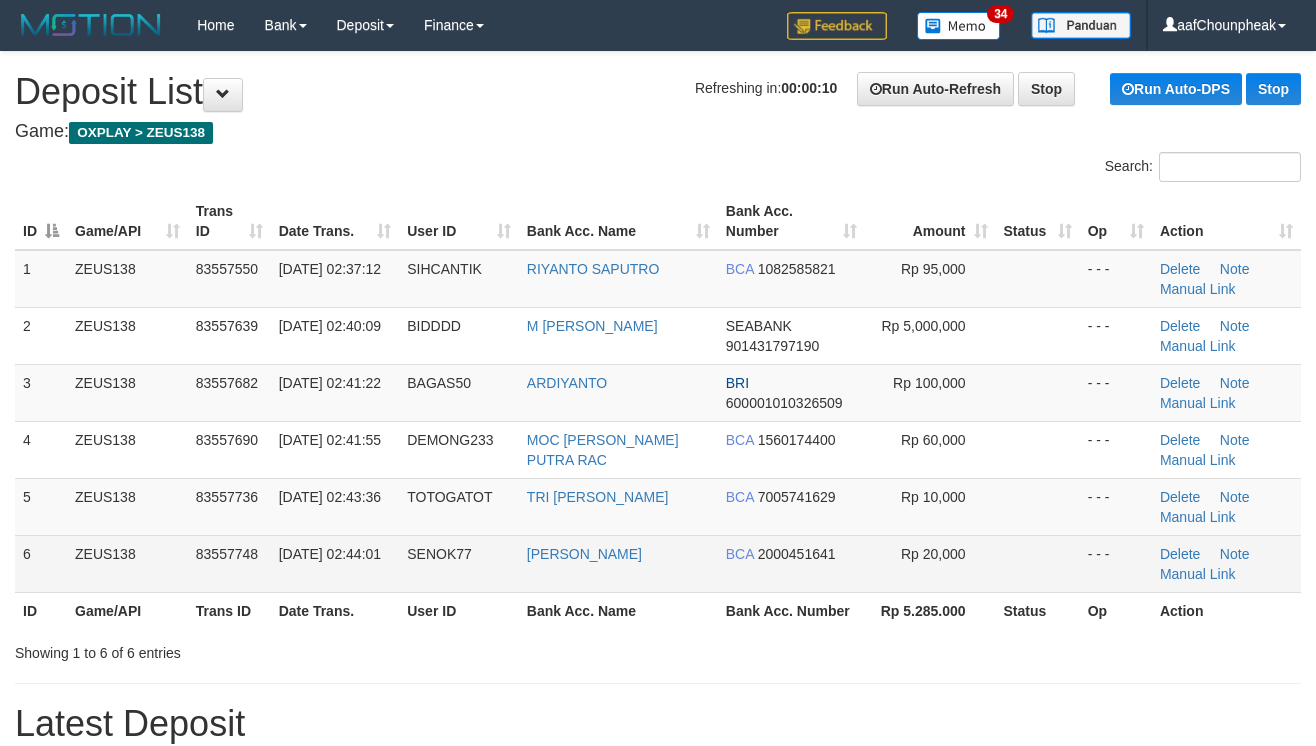 scroll, scrollTop: 0, scrollLeft: 0, axis: both 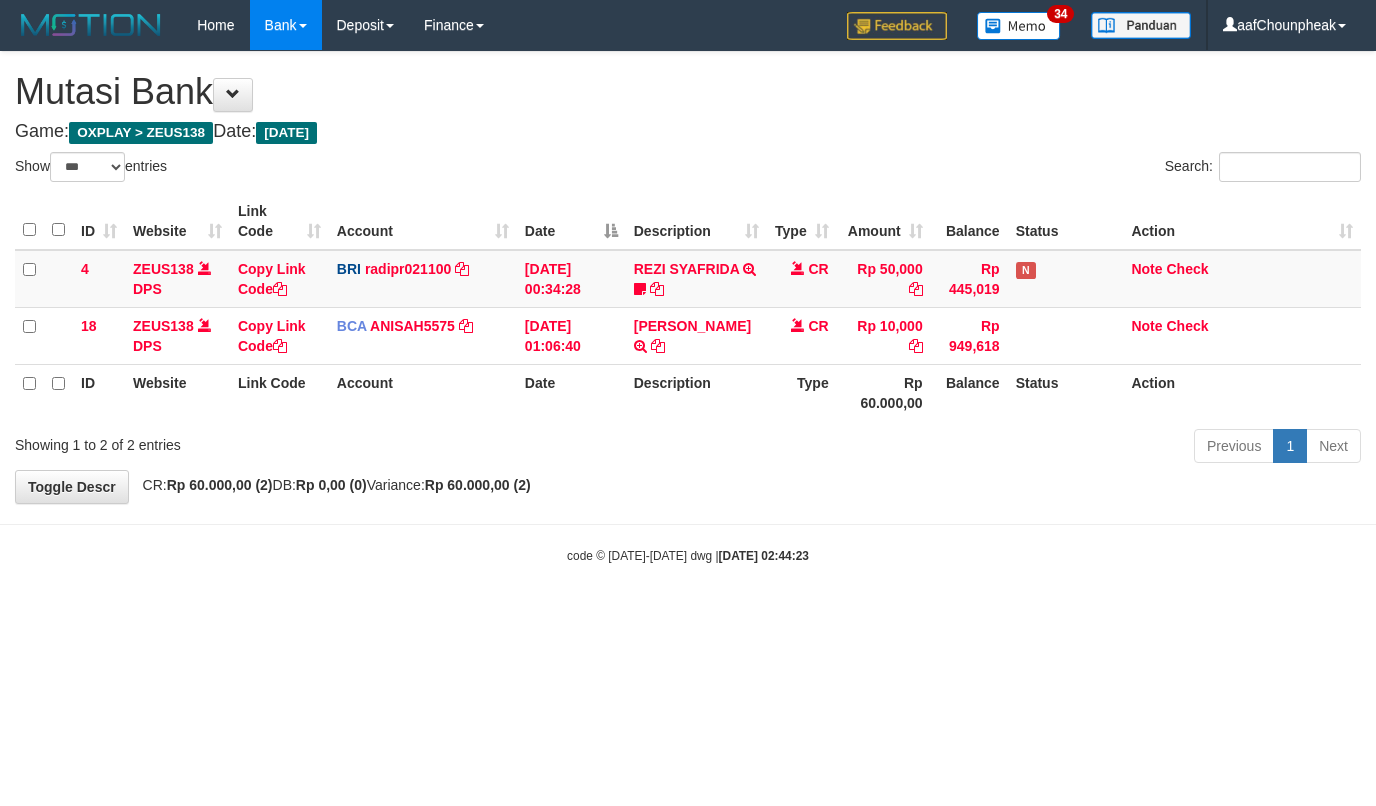 select on "***" 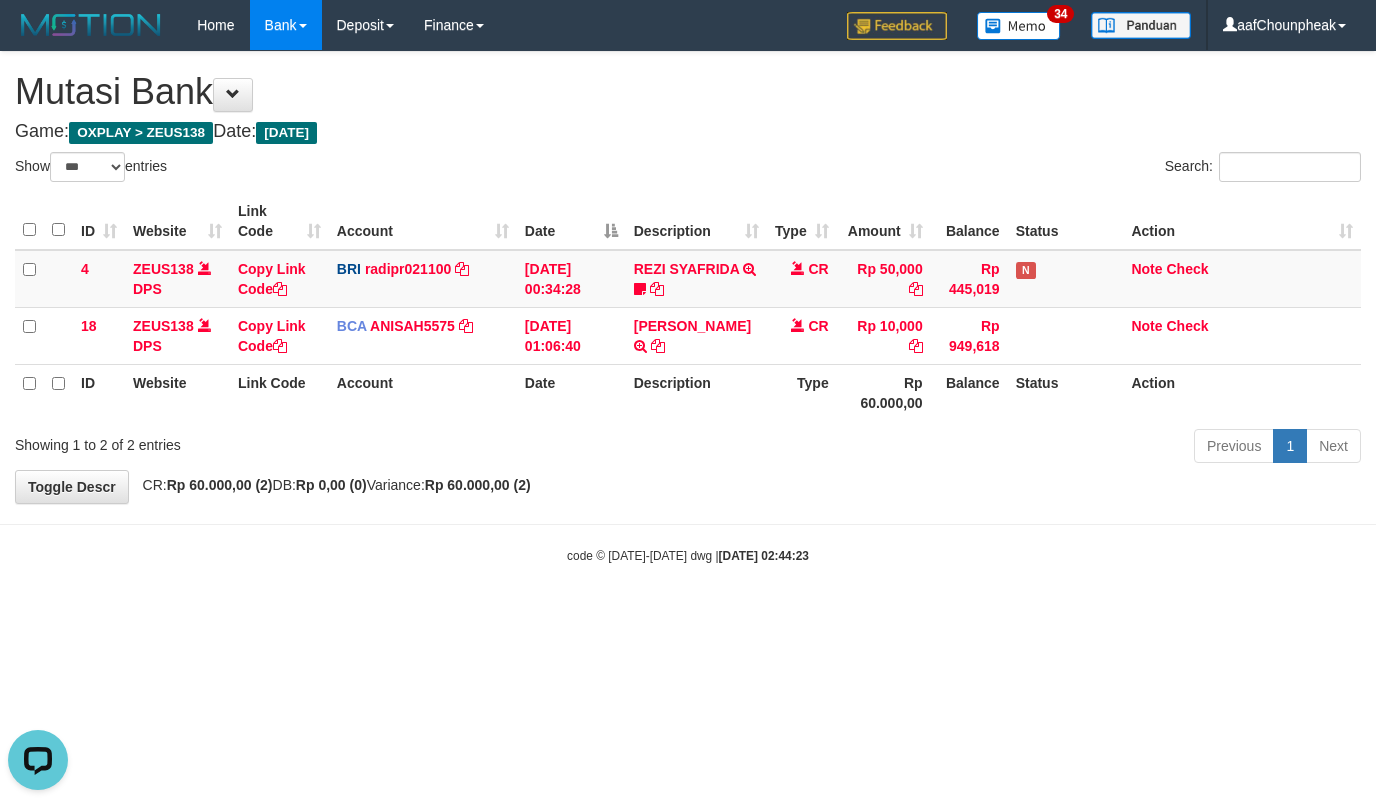 scroll, scrollTop: 0, scrollLeft: 0, axis: both 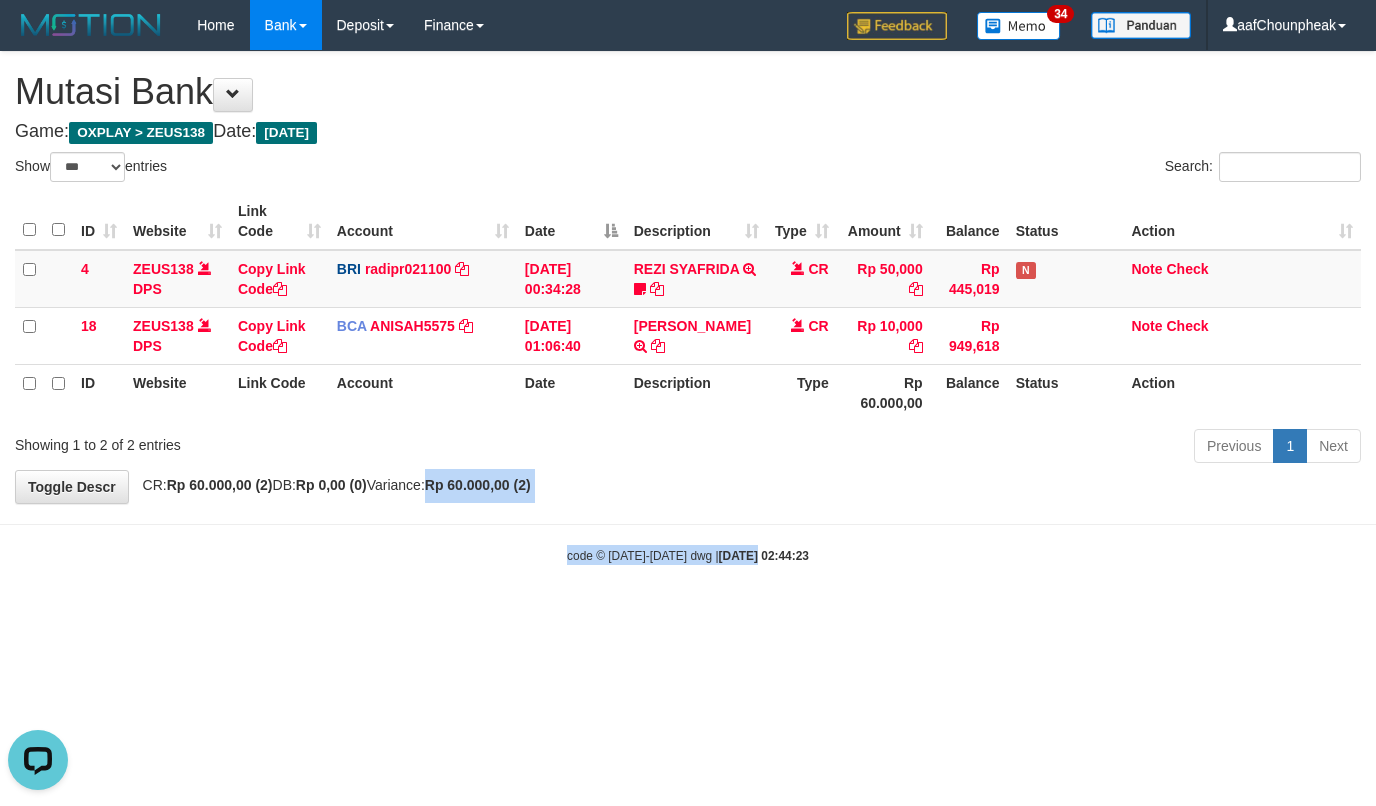 click on "Toggle navigation
Home
Bank
Account List
Mutasi Bank
Search
Note Mutasi
Deposit
DPS List
History
Finance
Financial Data
aafChounpheak
My Profile
Log Out
34" at bounding box center (688, 307) 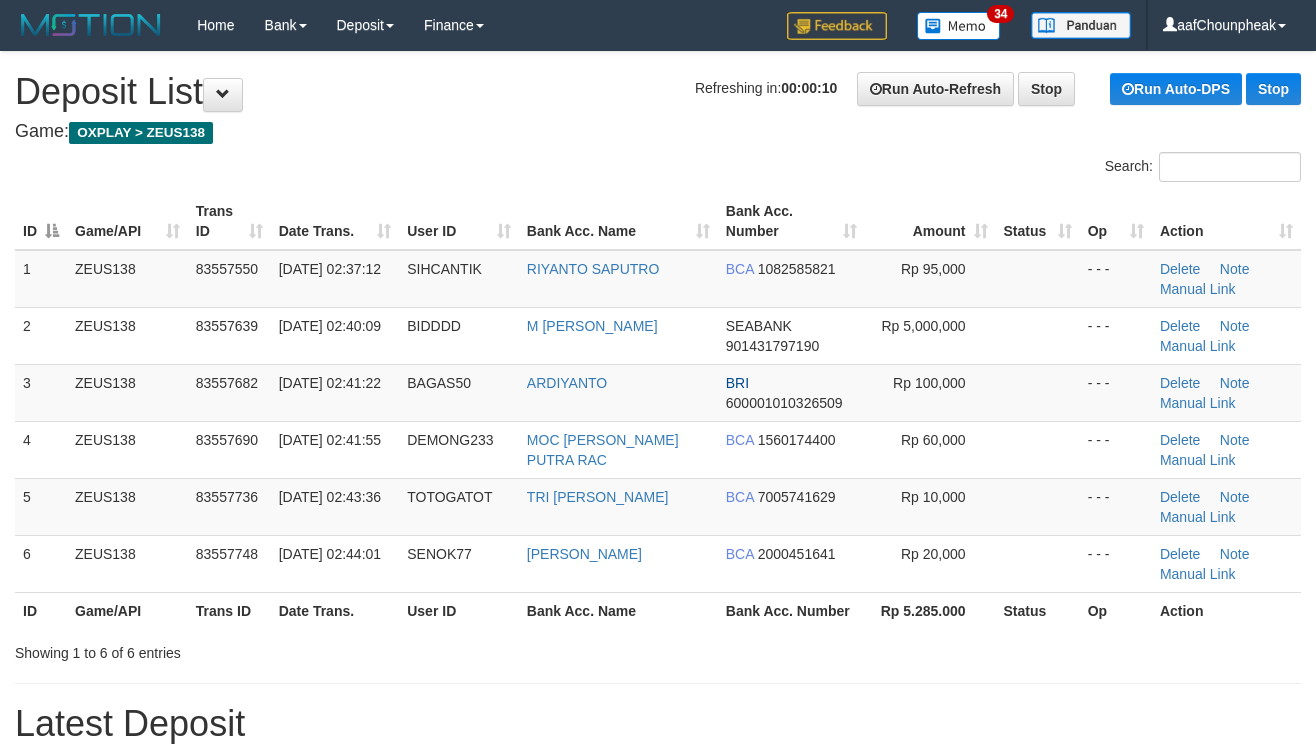 scroll, scrollTop: 0, scrollLeft: 0, axis: both 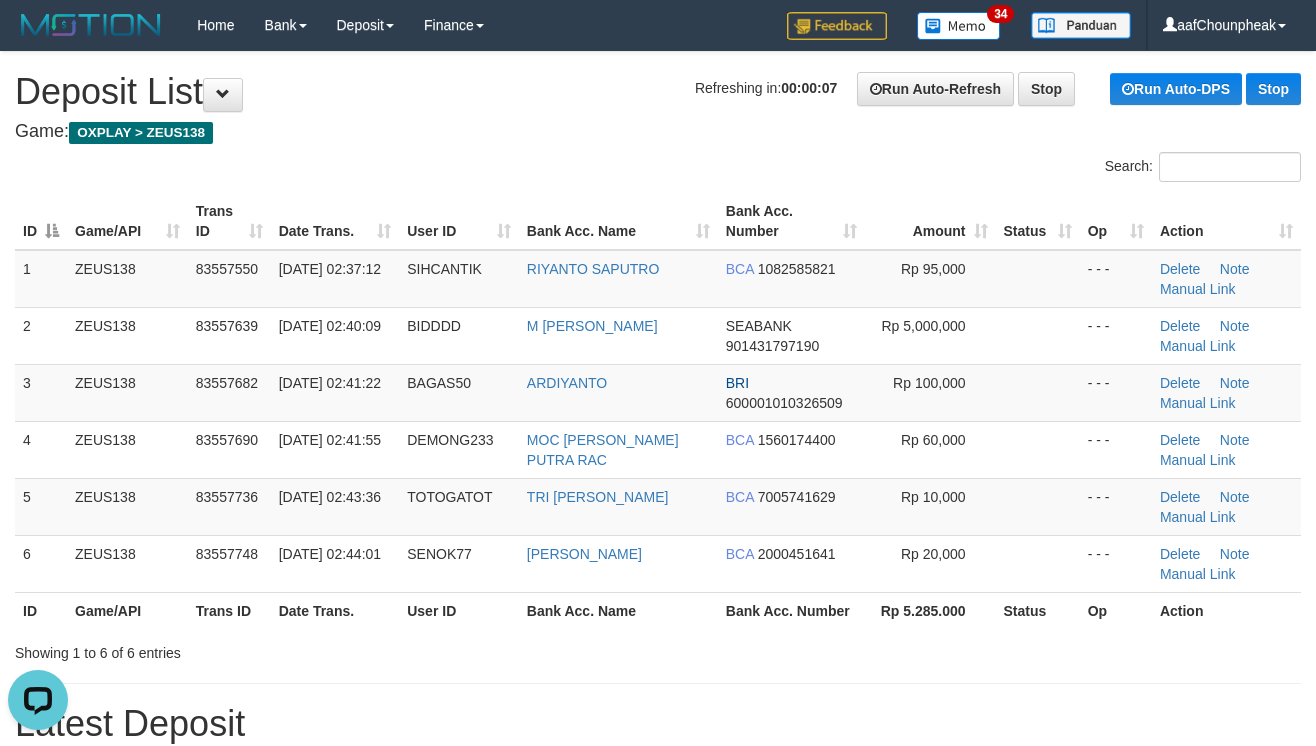 click on "**********" at bounding box center (658, 1241) 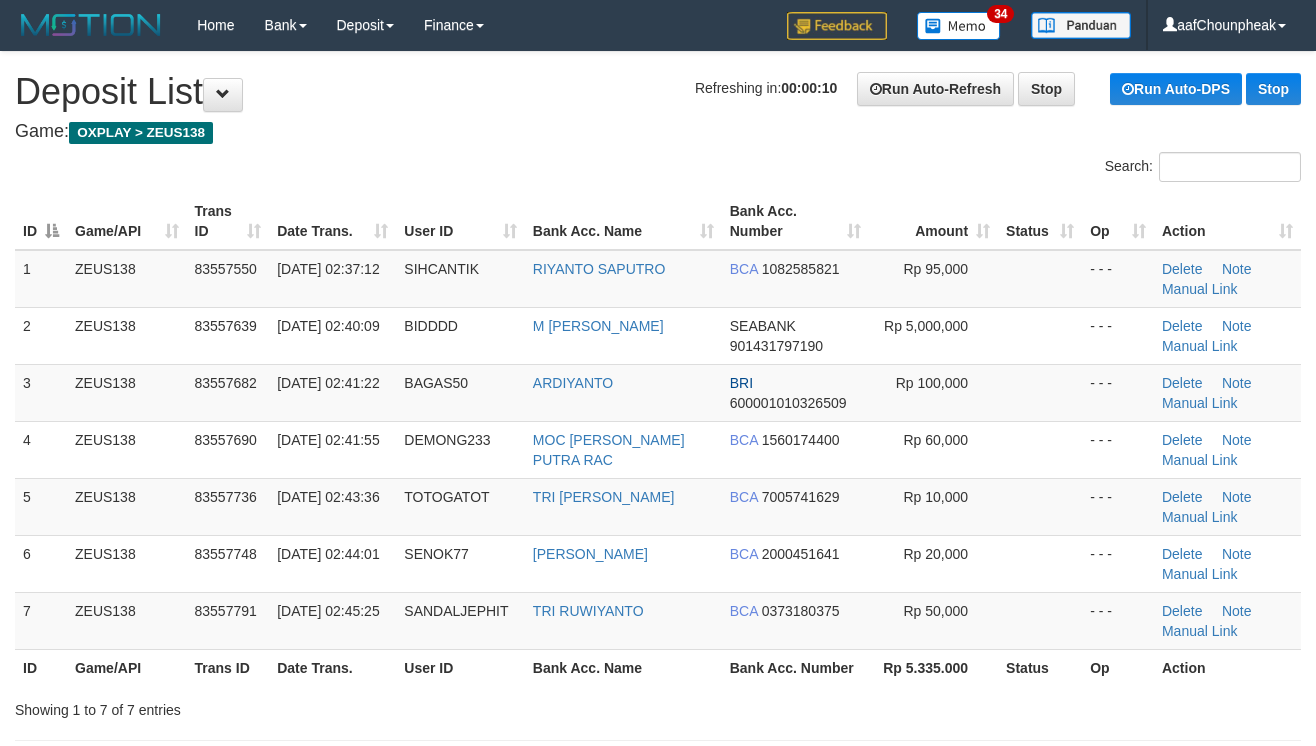 scroll, scrollTop: 0, scrollLeft: 0, axis: both 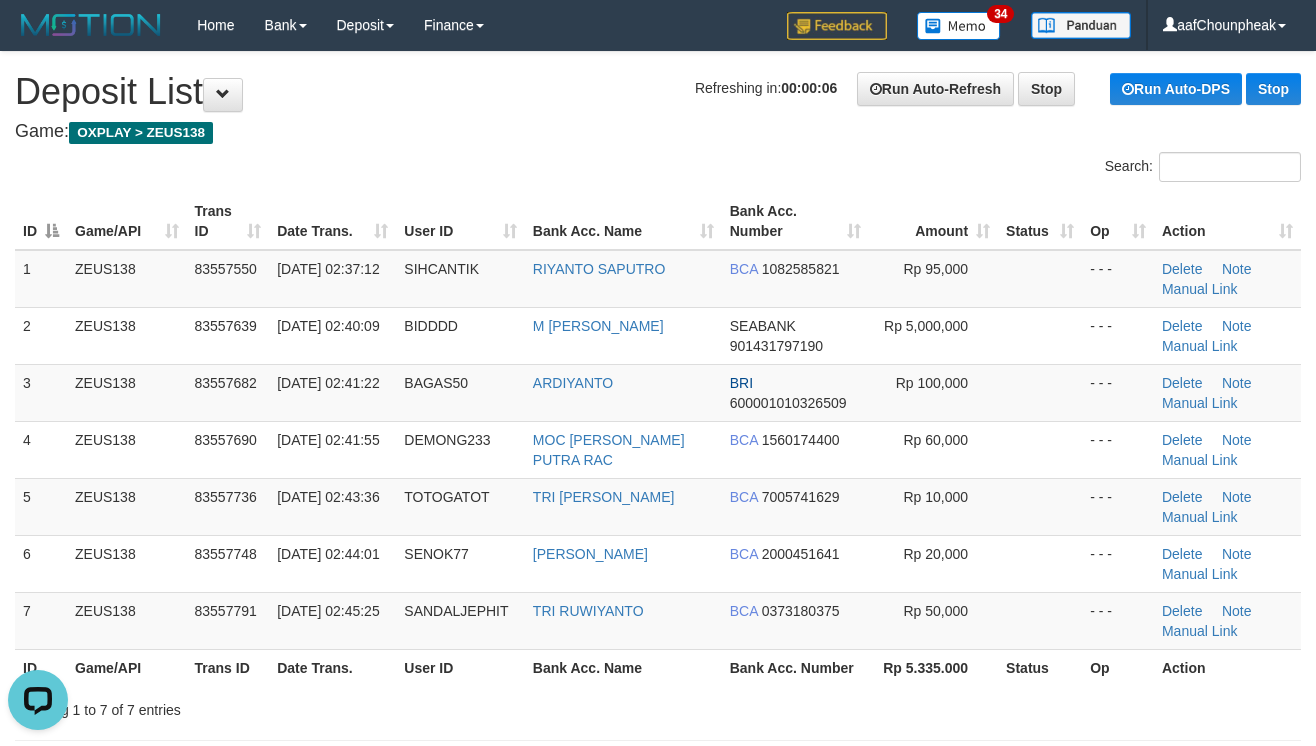 click on "Refreshing in:  00:00:06
Run Auto-Refresh
Stop
Run Auto-DPS
Stop
Deposit List" at bounding box center (658, 92) 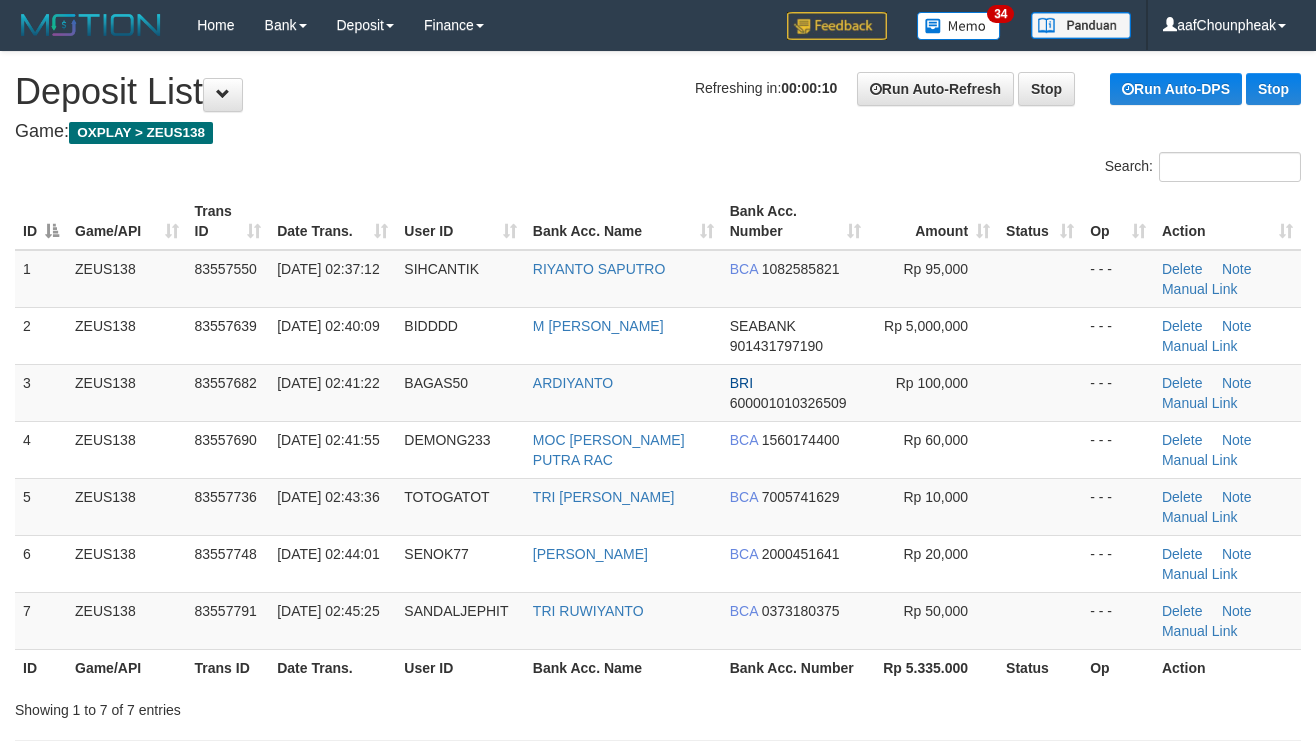 scroll, scrollTop: 0, scrollLeft: 0, axis: both 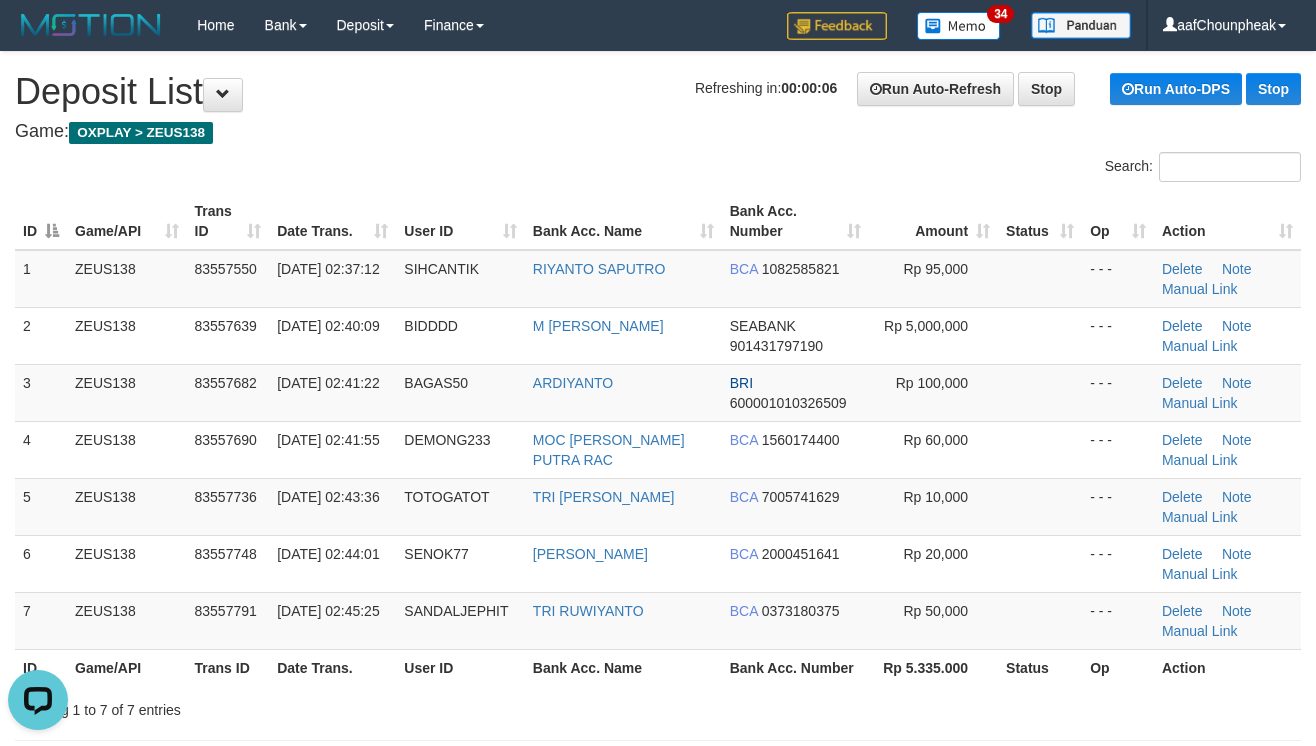 click on "**********" at bounding box center [658, 1269] 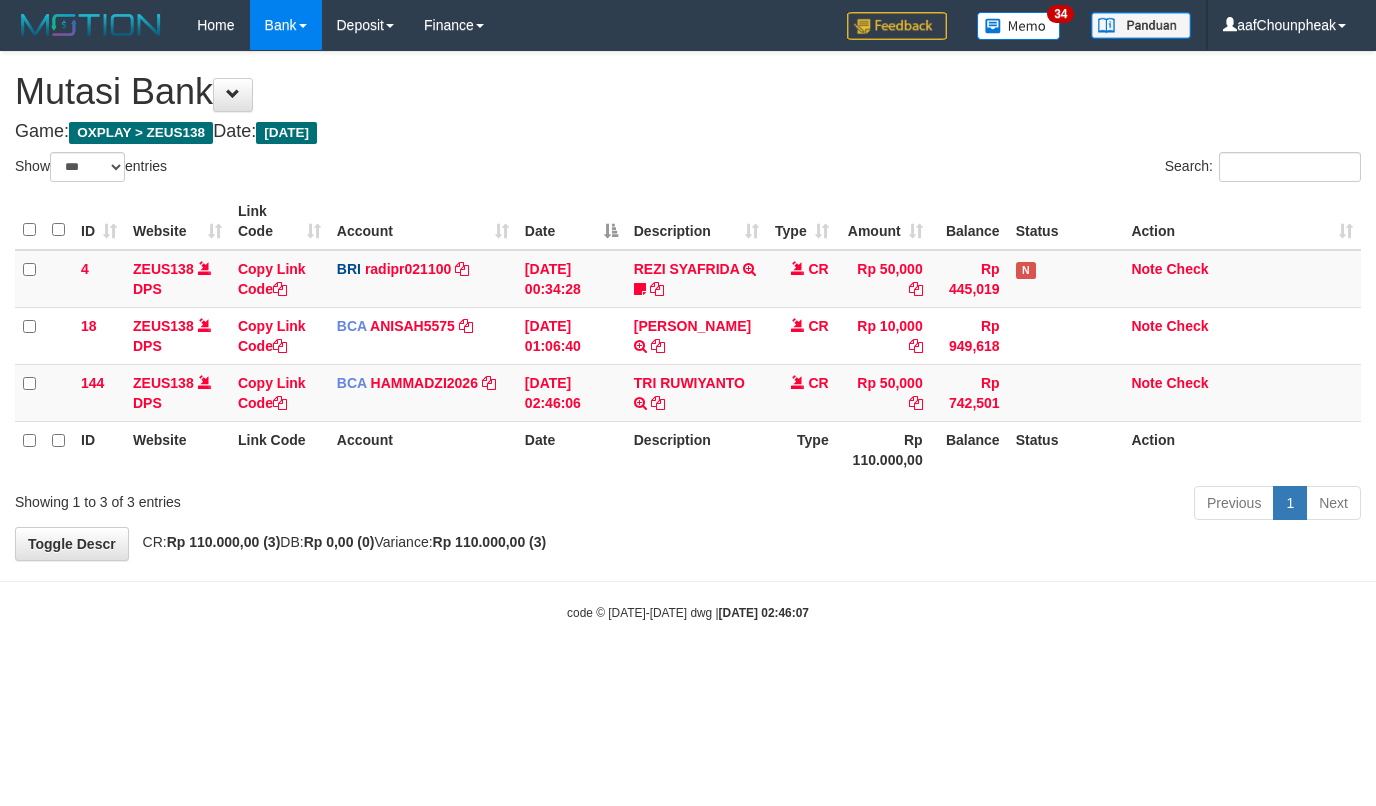 select on "***" 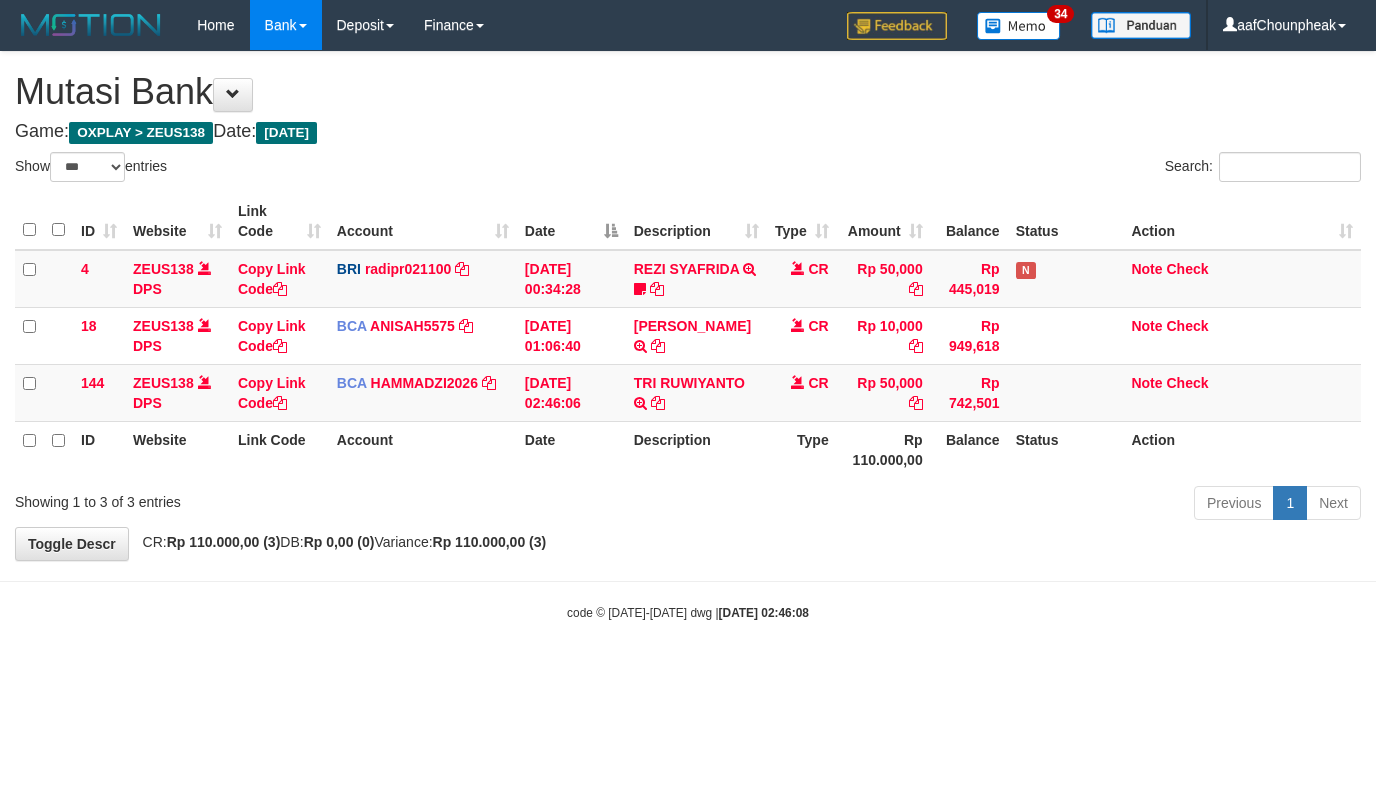 select on "***" 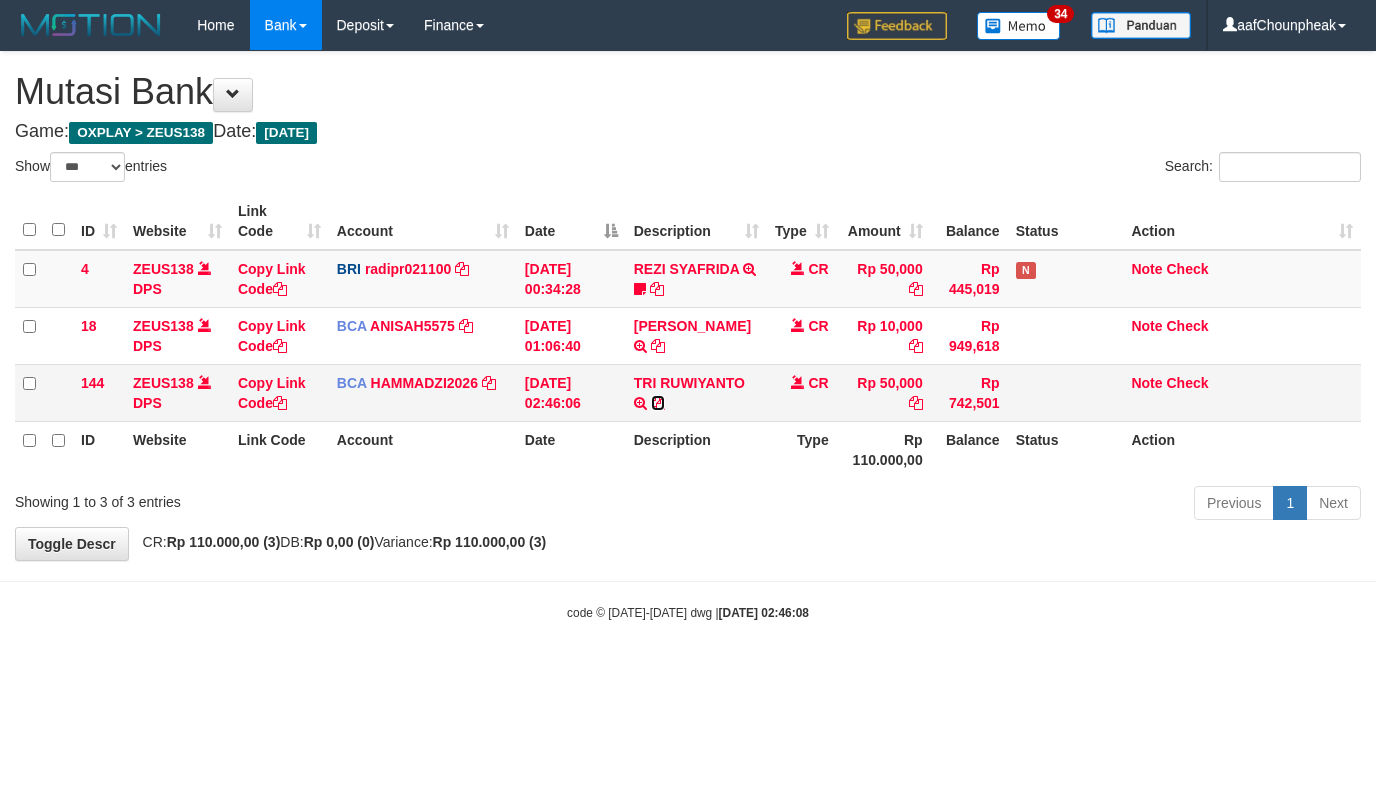 click at bounding box center [658, 403] 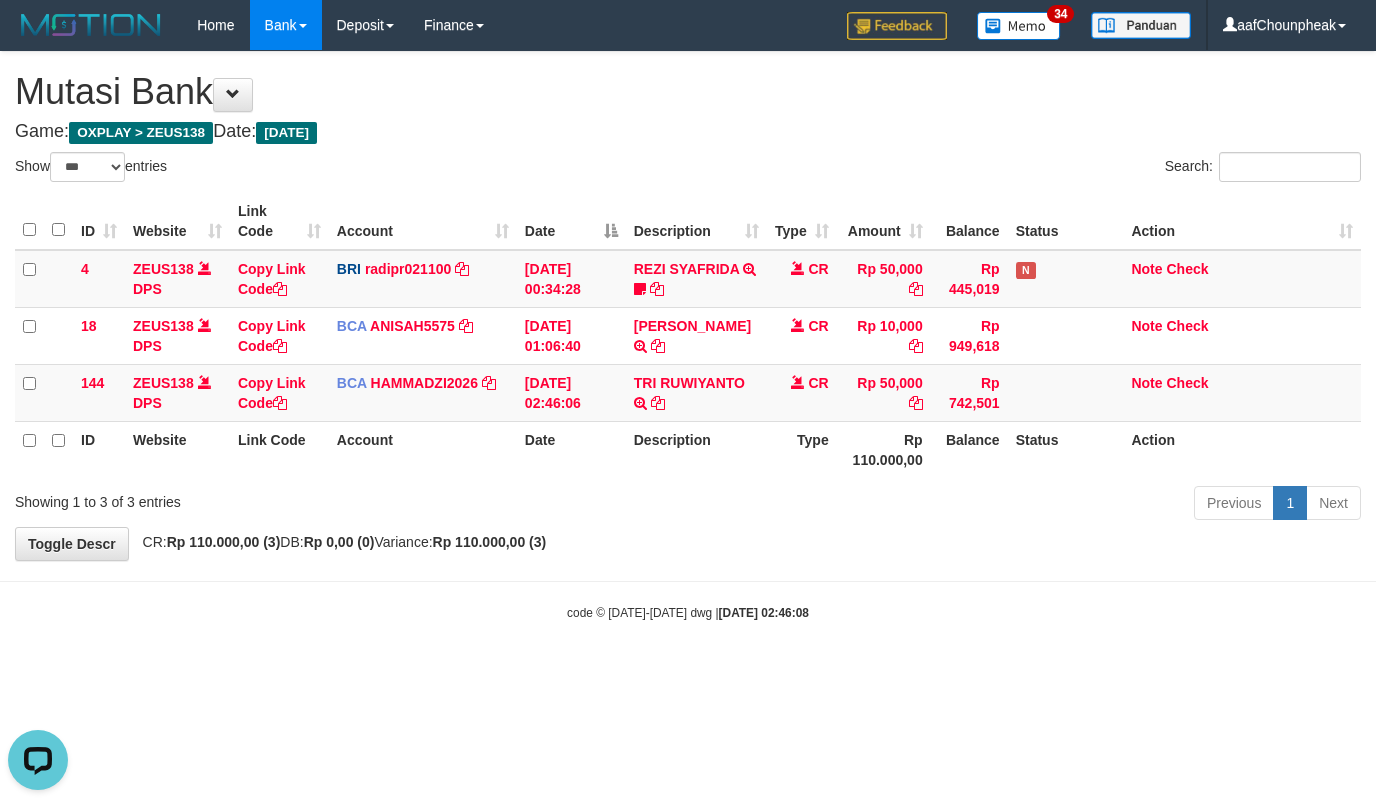 scroll, scrollTop: 0, scrollLeft: 0, axis: both 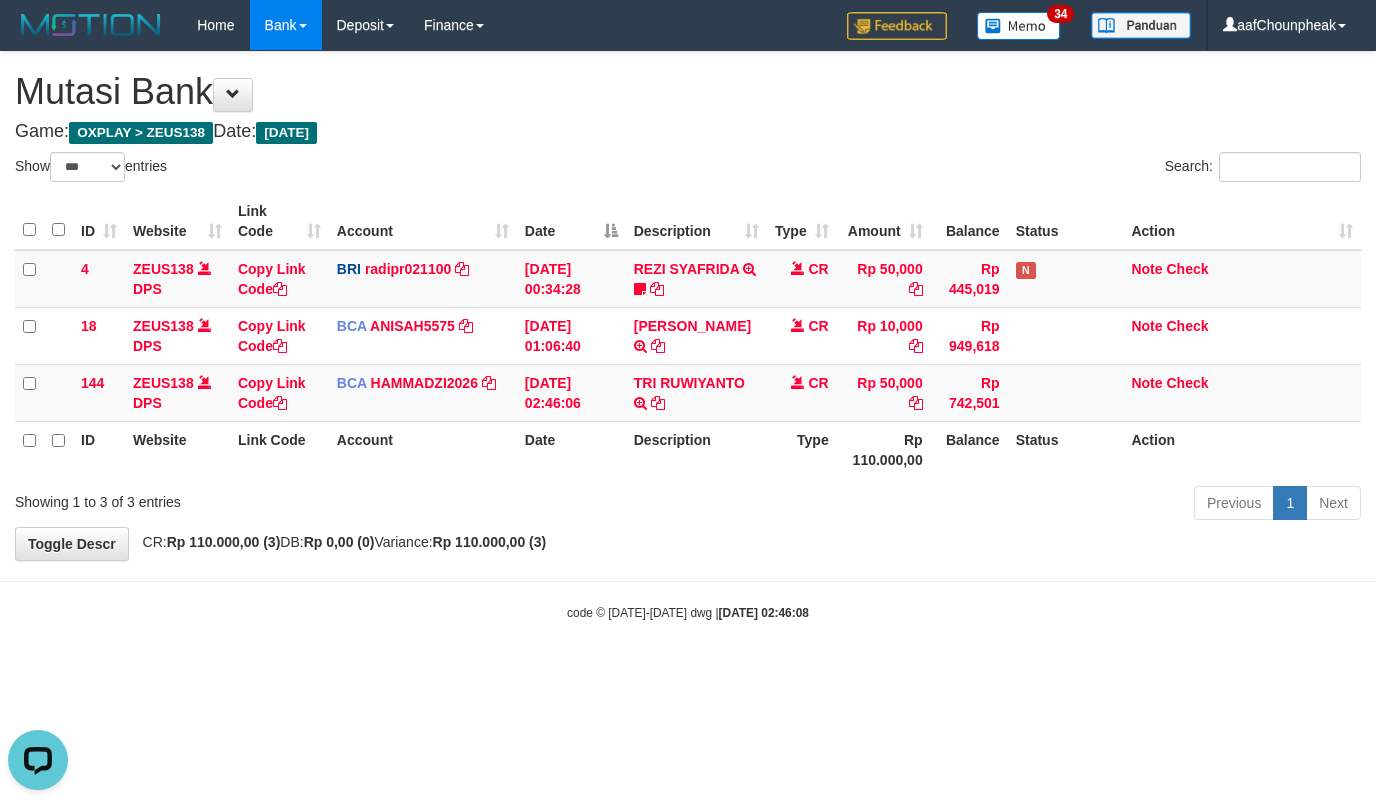 drag, startPoint x: 820, startPoint y: 541, endPoint x: 849, endPoint y: 557, distance: 33.12099 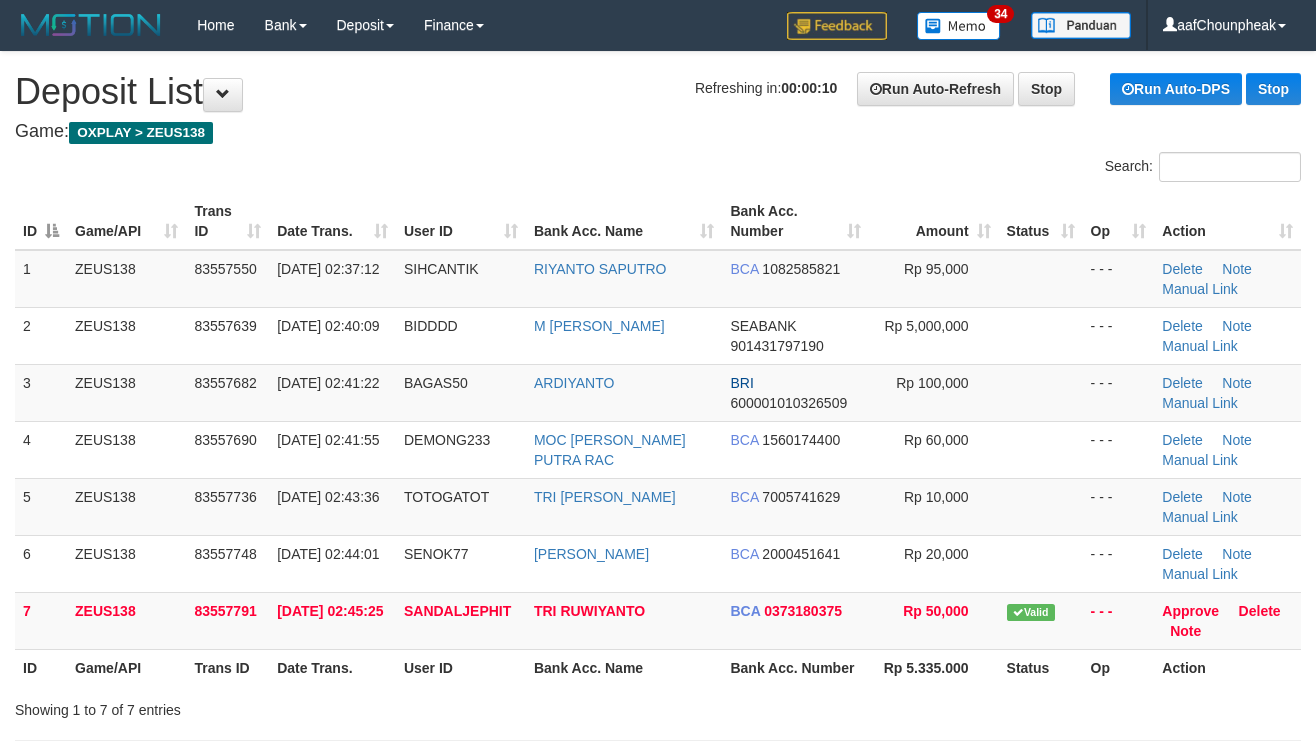 scroll, scrollTop: 0, scrollLeft: 0, axis: both 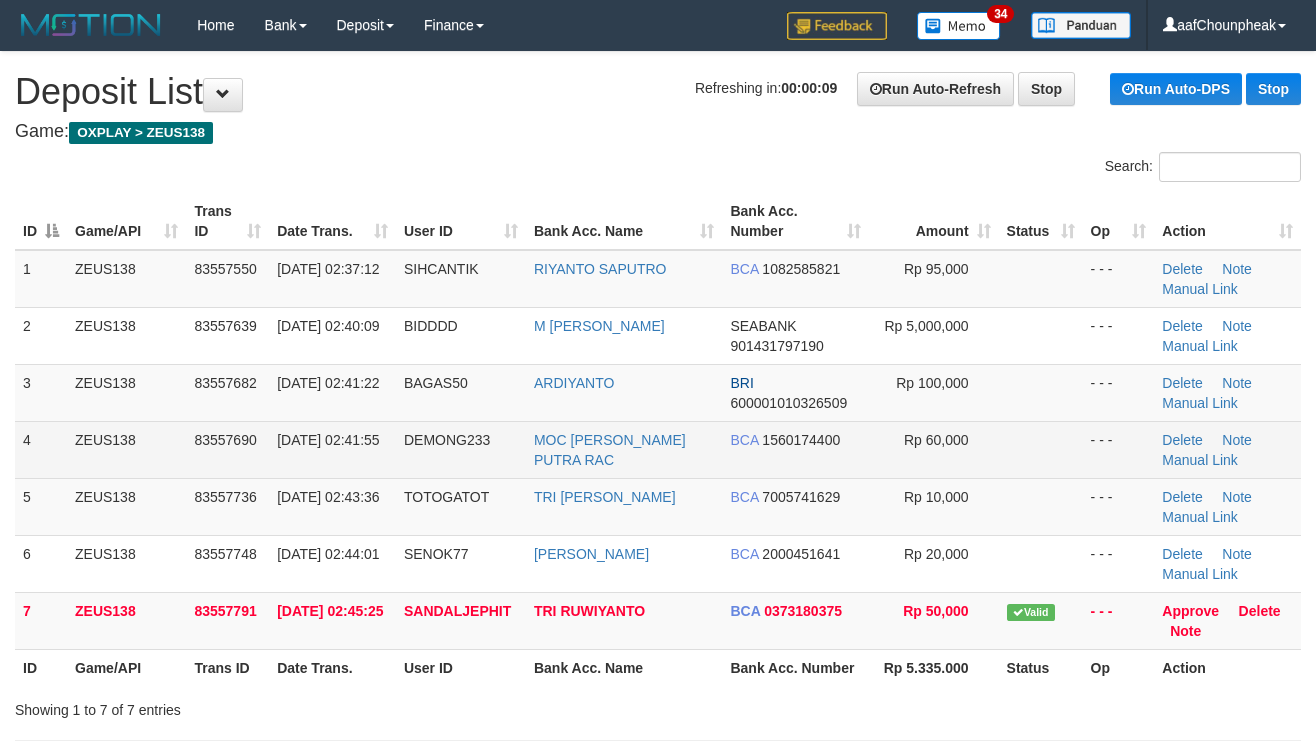 click at bounding box center [1041, 449] 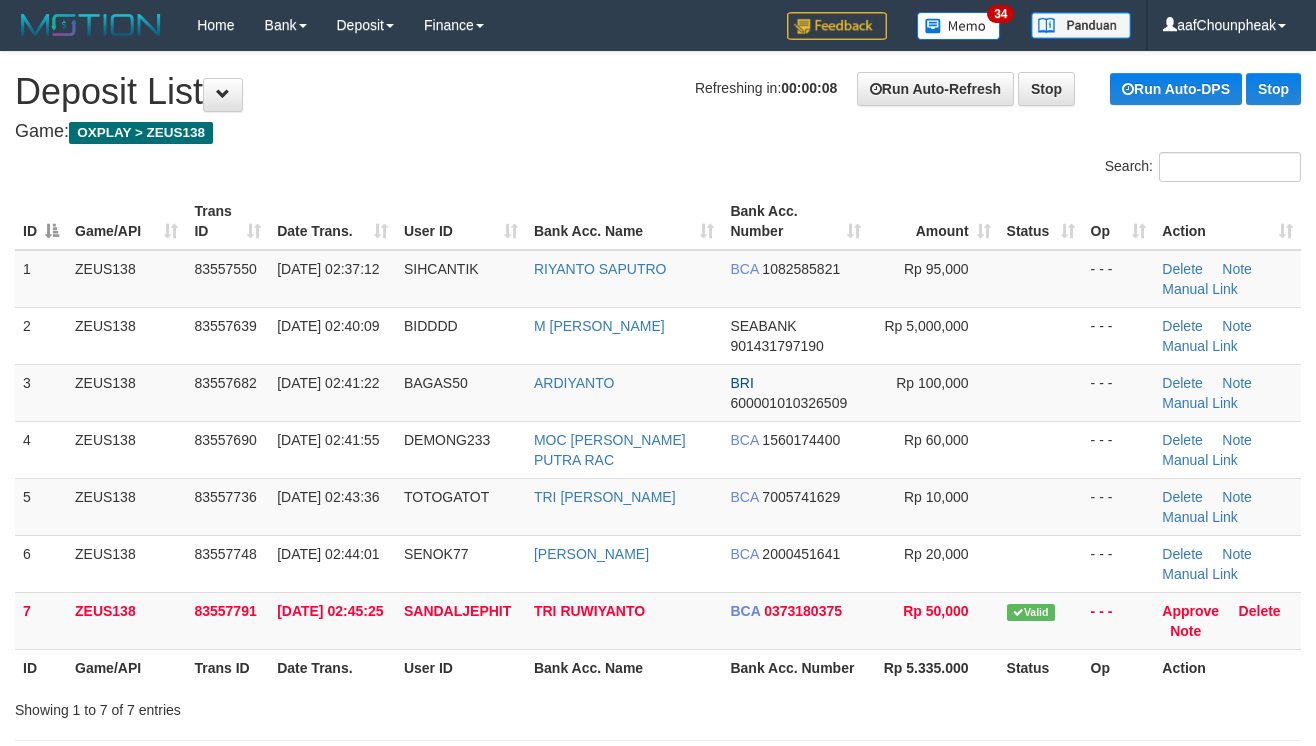 drag, startPoint x: 1053, startPoint y: 460, endPoint x: 1328, endPoint y: 418, distance: 278.18878 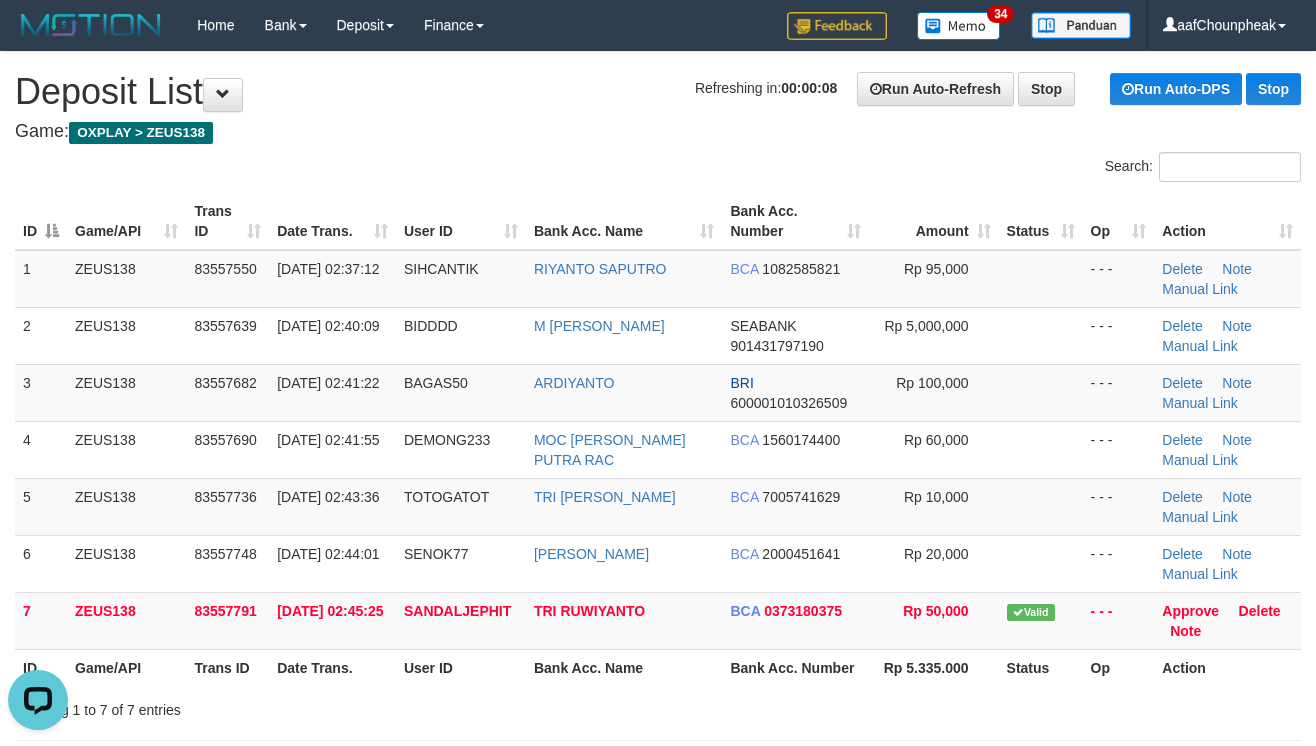scroll, scrollTop: 0, scrollLeft: 0, axis: both 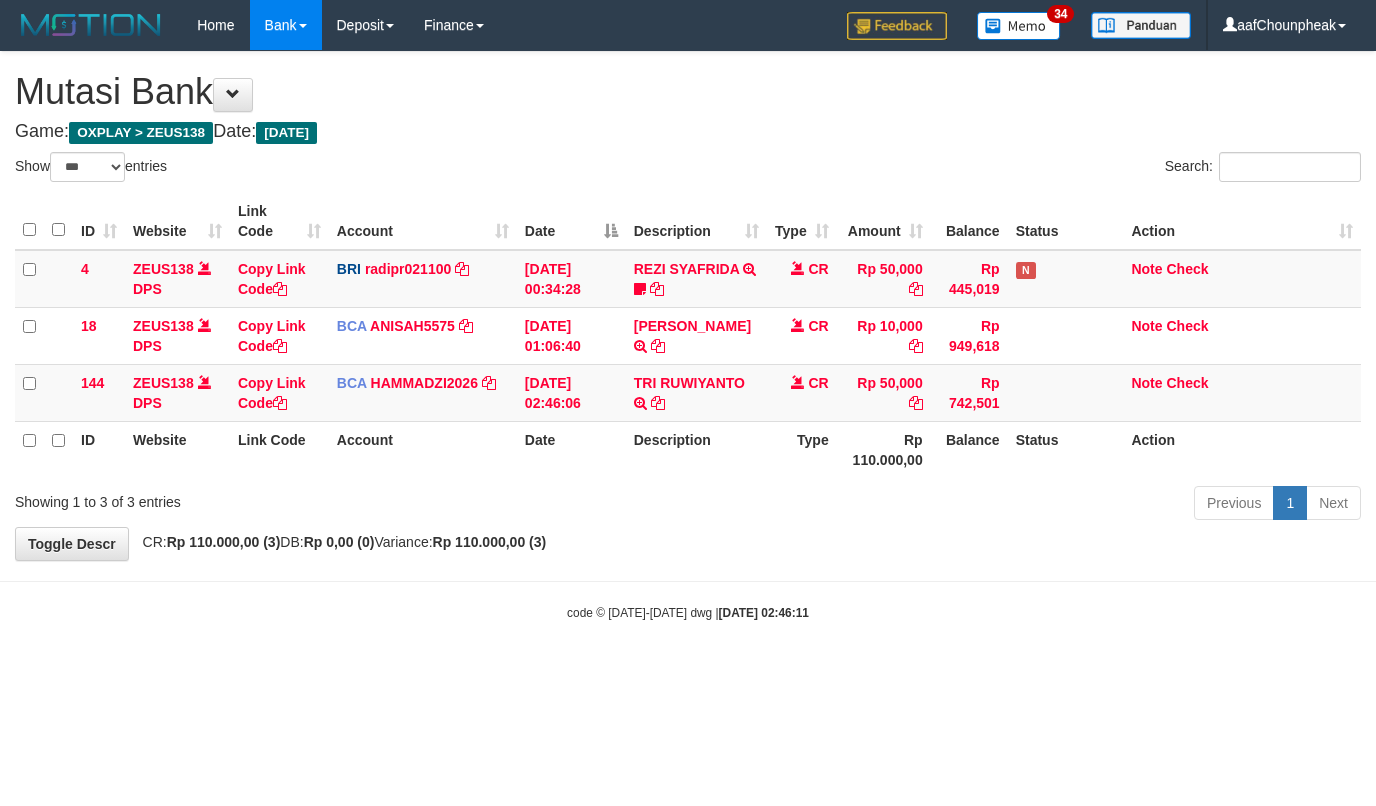 select on "***" 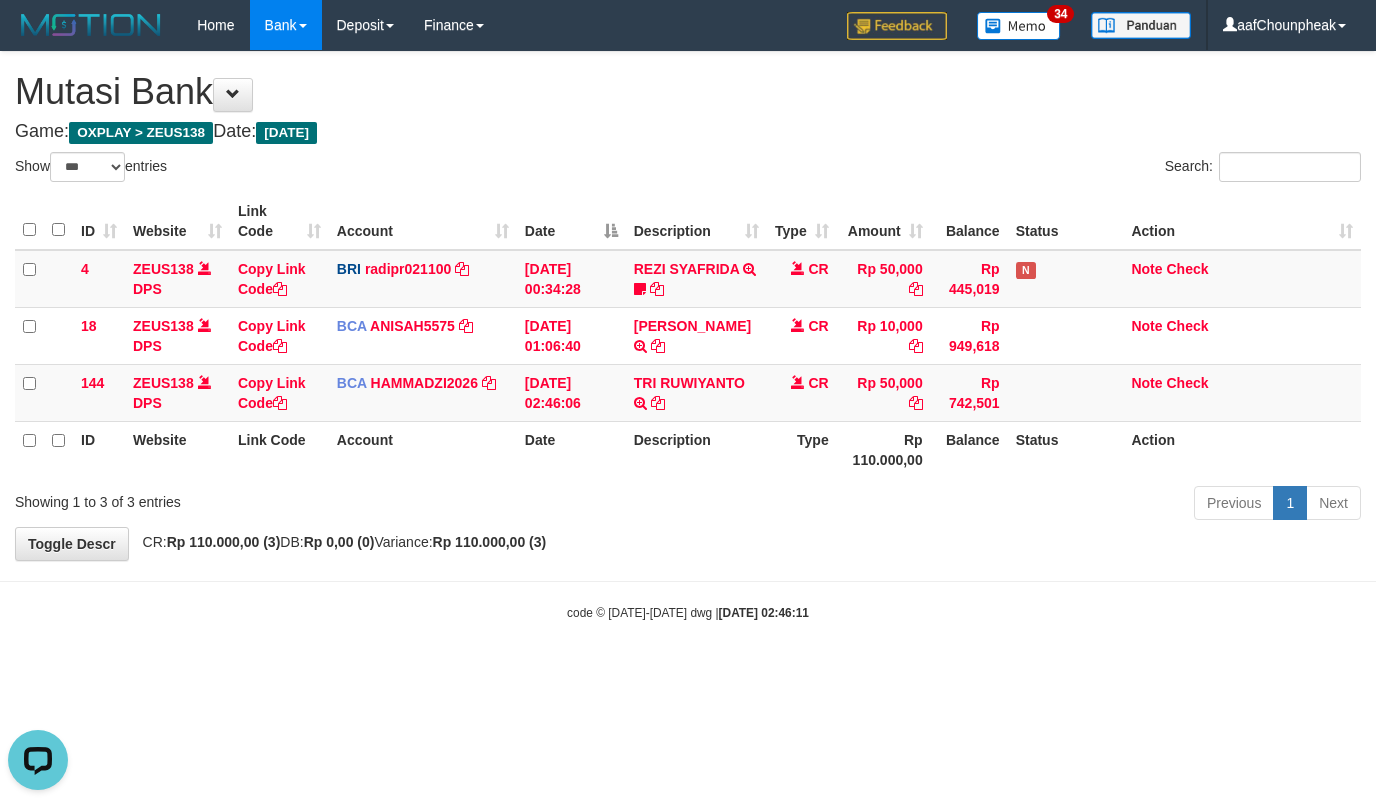 scroll, scrollTop: 0, scrollLeft: 0, axis: both 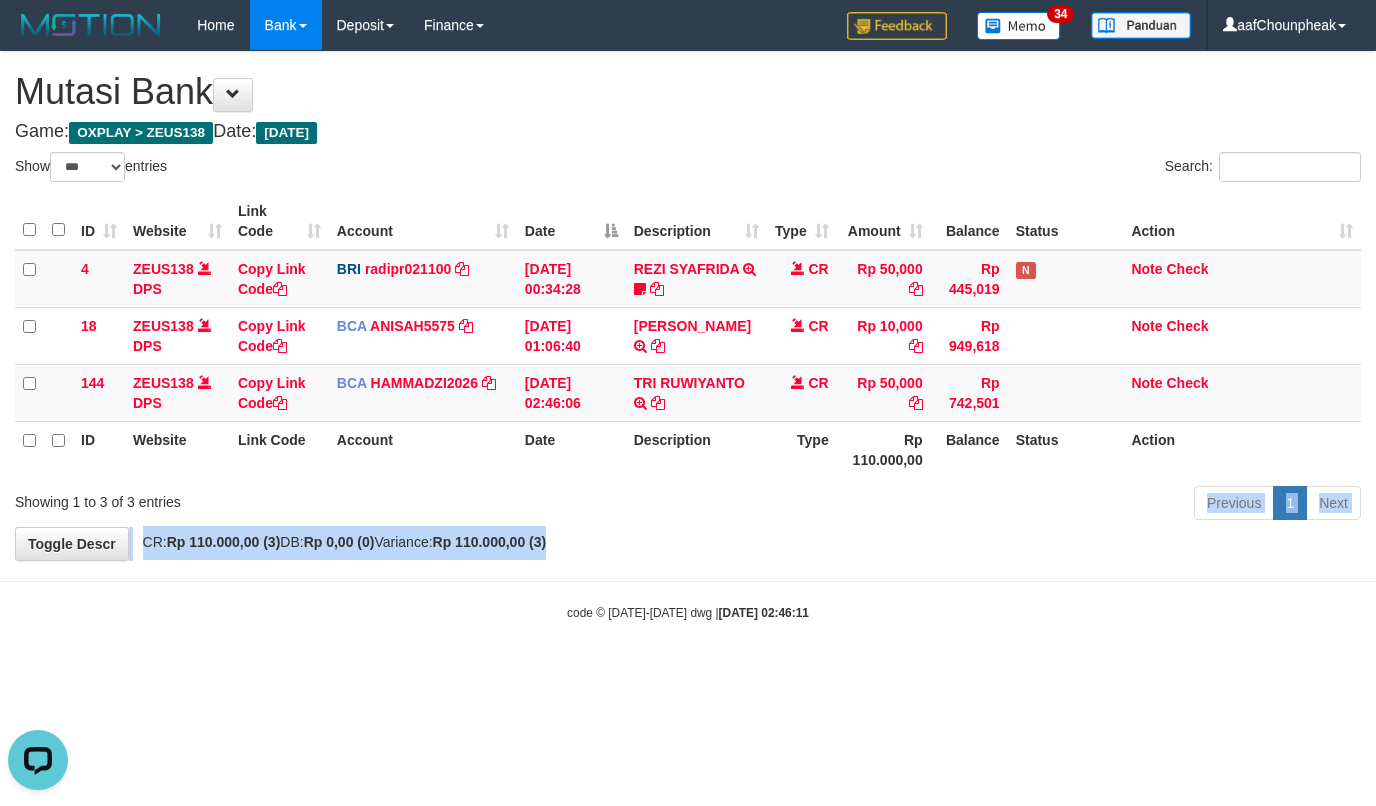 drag, startPoint x: 604, startPoint y: 528, endPoint x: 614, endPoint y: 538, distance: 14.142136 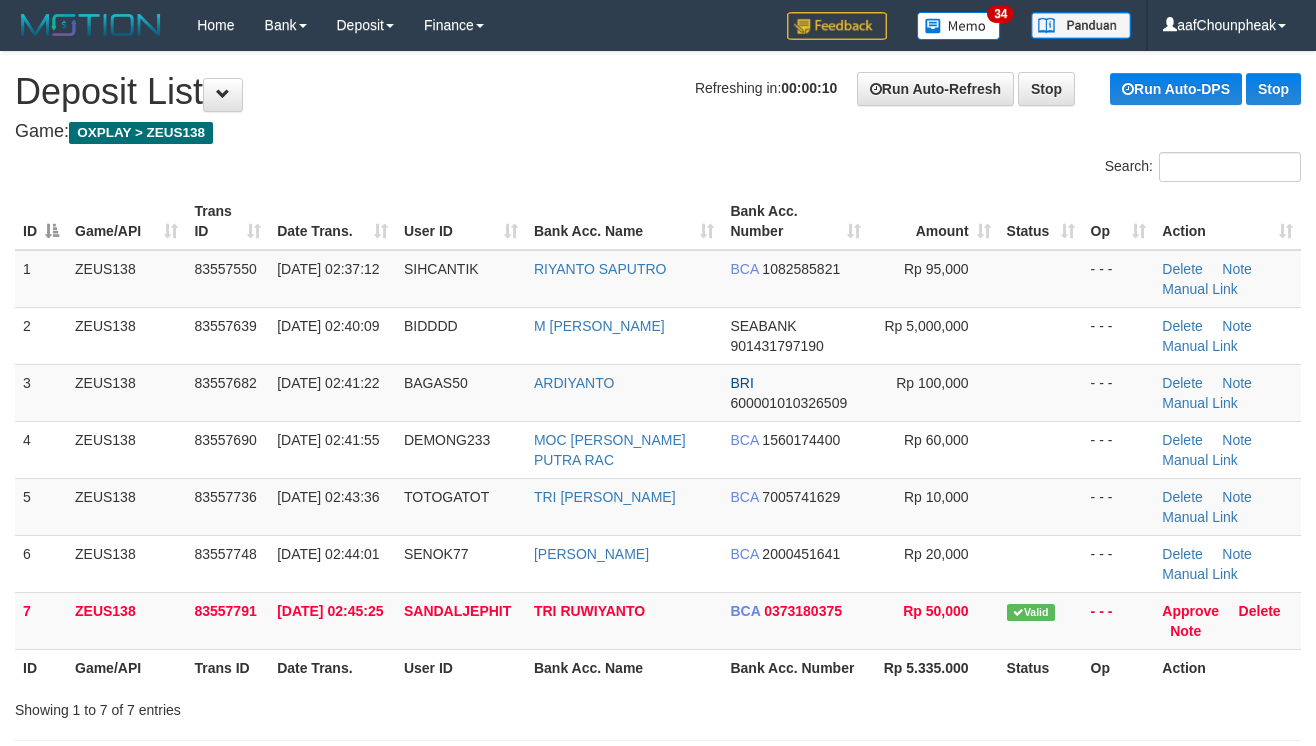 scroll, scrollTop: 0, scrollLeft: 0, axis: both 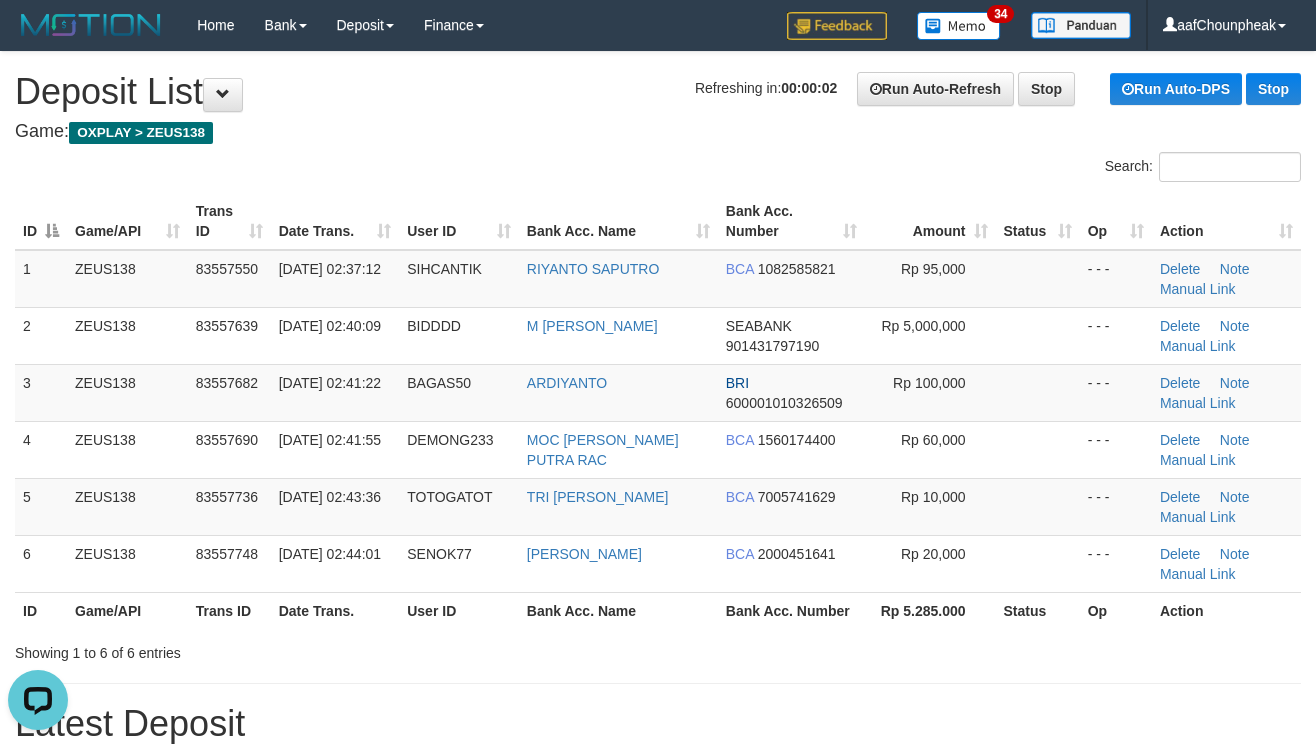 drag, startPoint x: 572, startPoint y: 137, endPoint x: 566, endPoint y: 153, distance: 17.088007 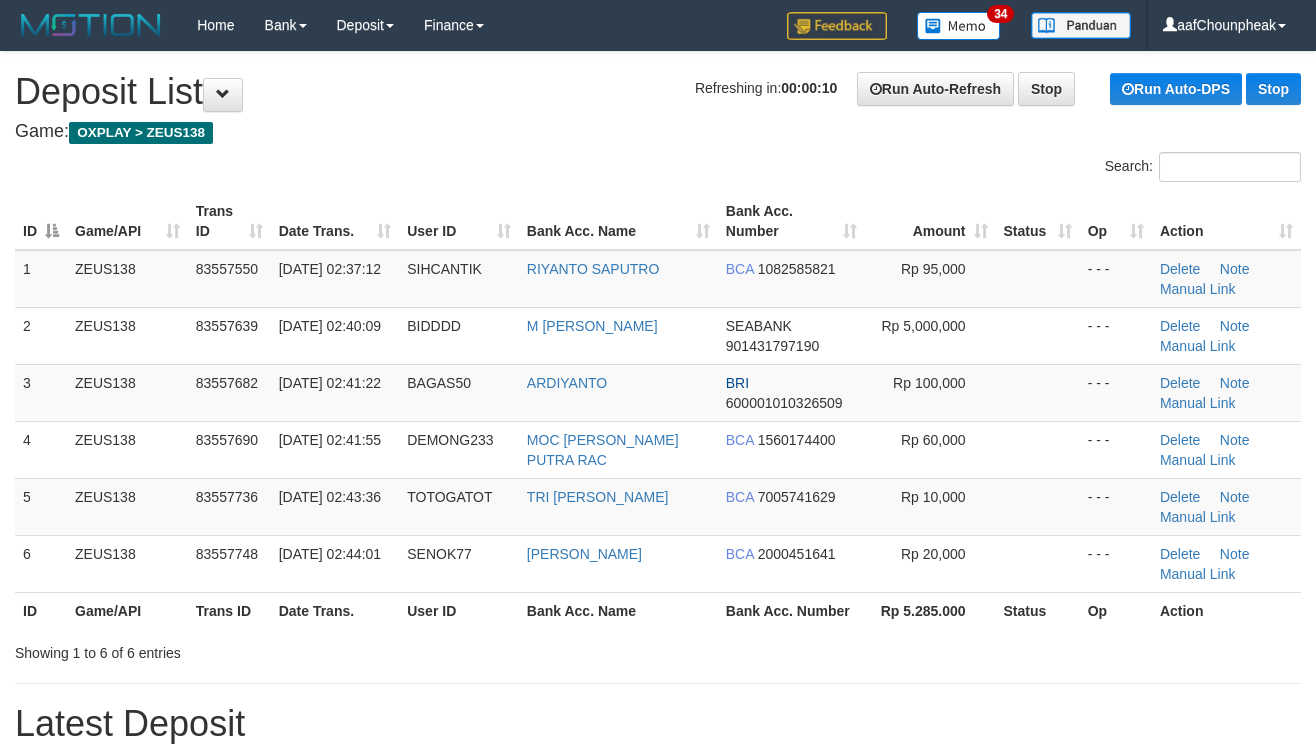 scroll, scrollTop: 0, scrollLeft: 0, axis: both 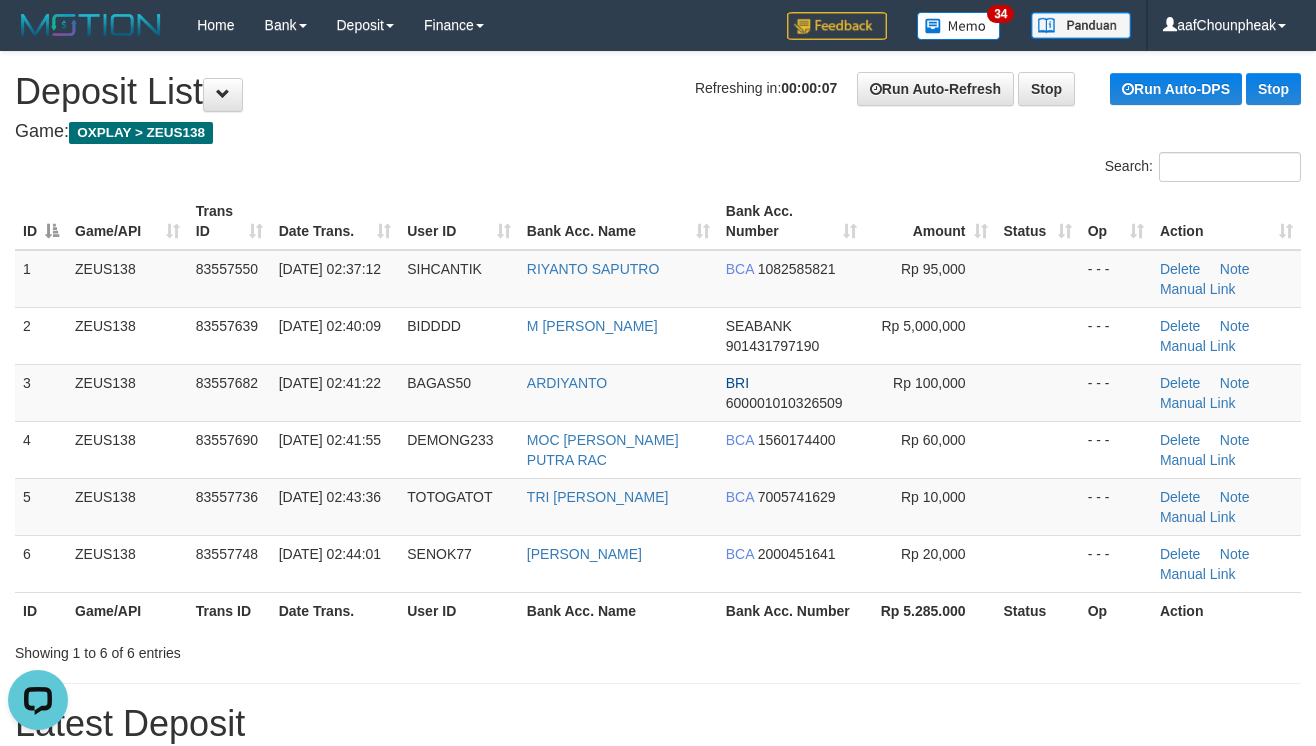 click on "Date Trans." at bounding box center [335, 221] 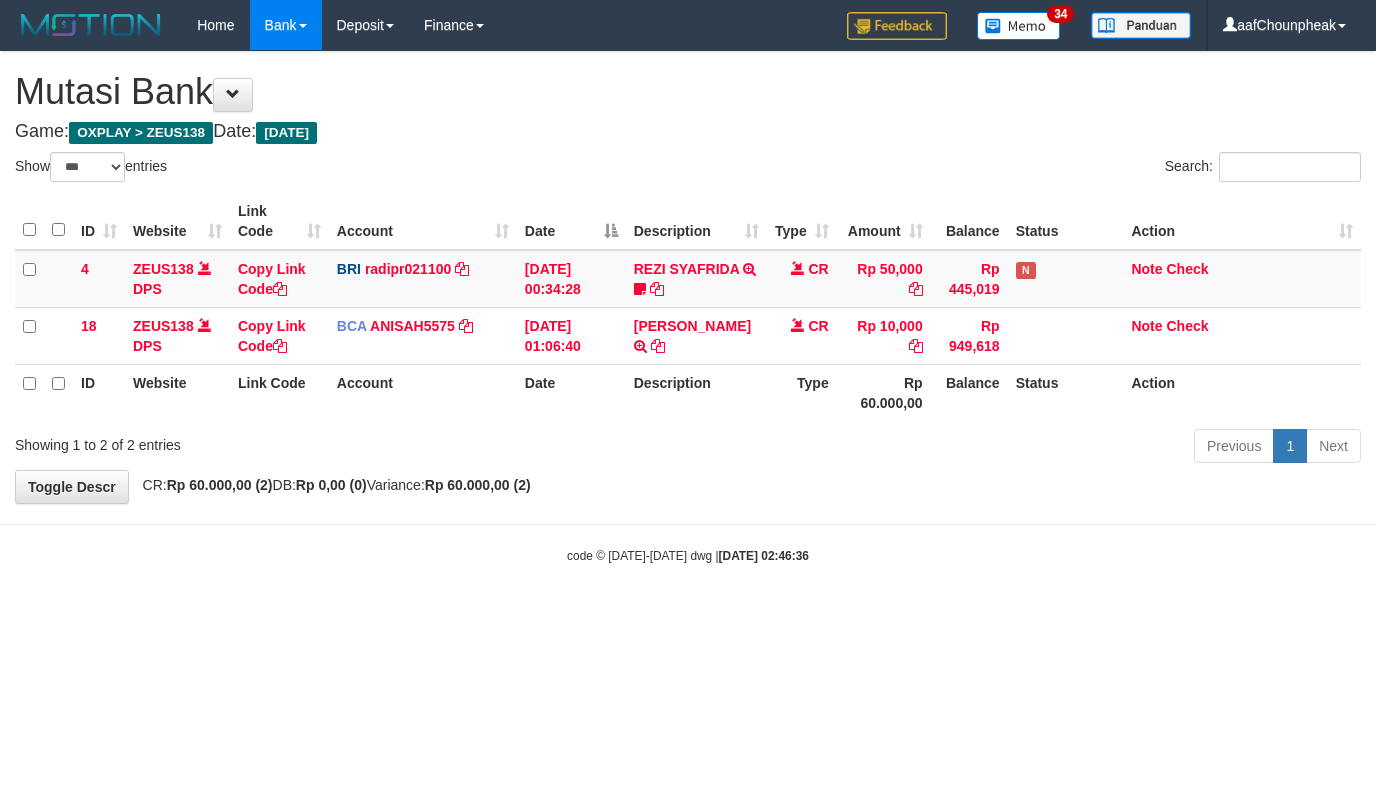 select on "***" 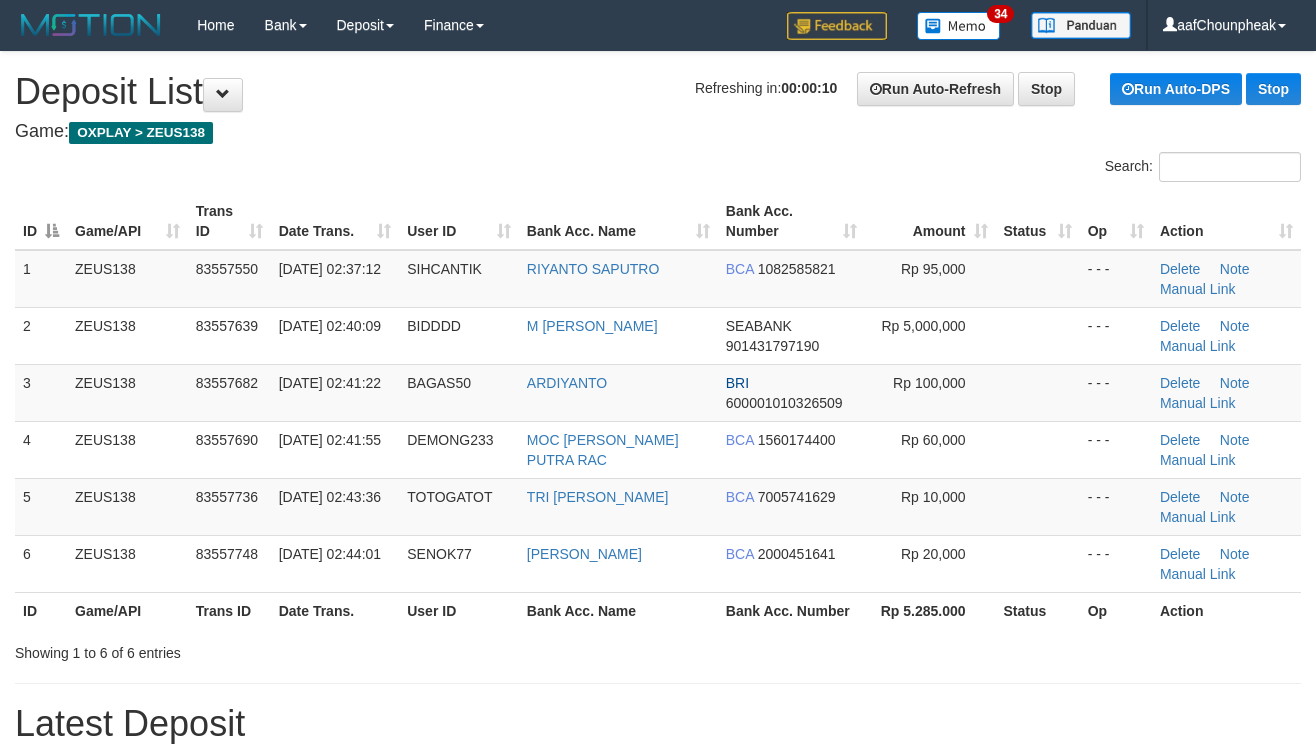 scroll, scrollTop: 0, scrollLeft: 0, axis: both 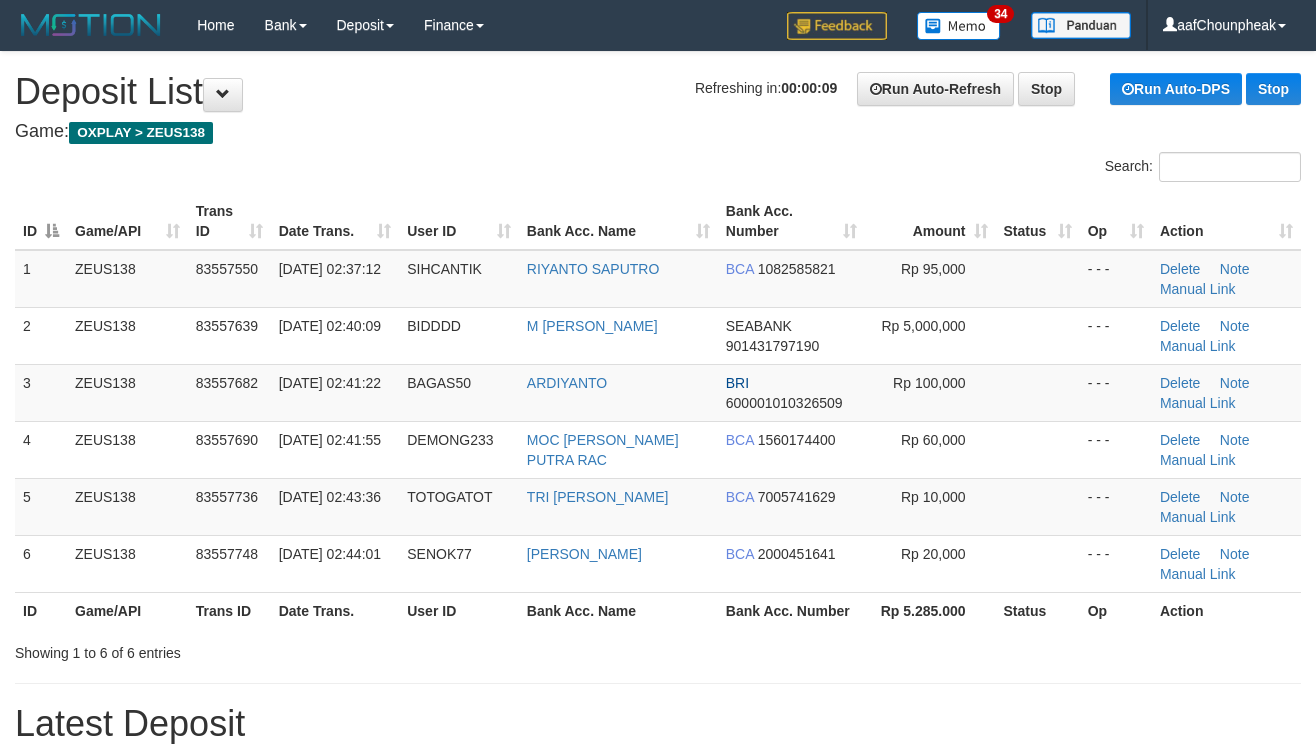 drag, startPoint x: 790, startPoint y: 598, endPoint x: 790, endPoint y: 613, distance: 15 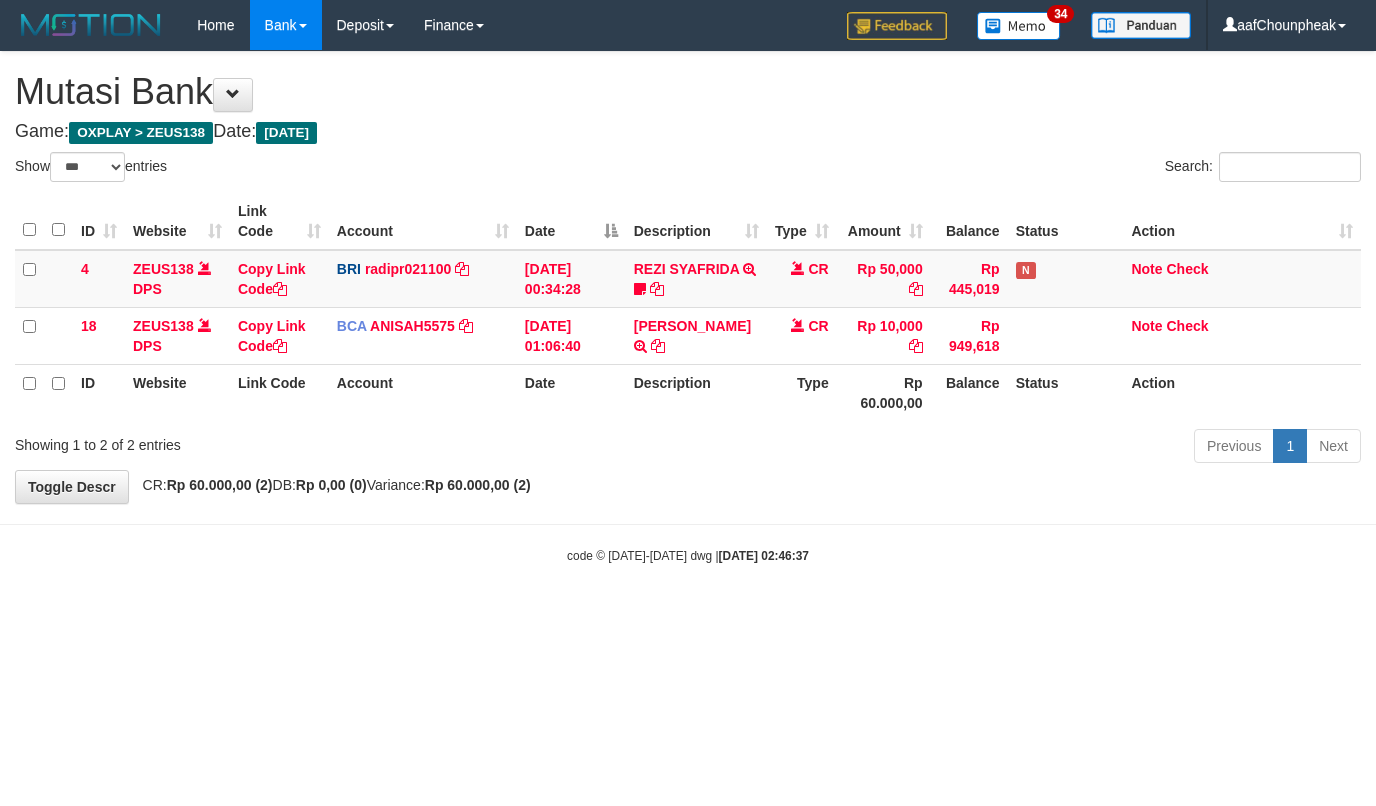 select on "***" 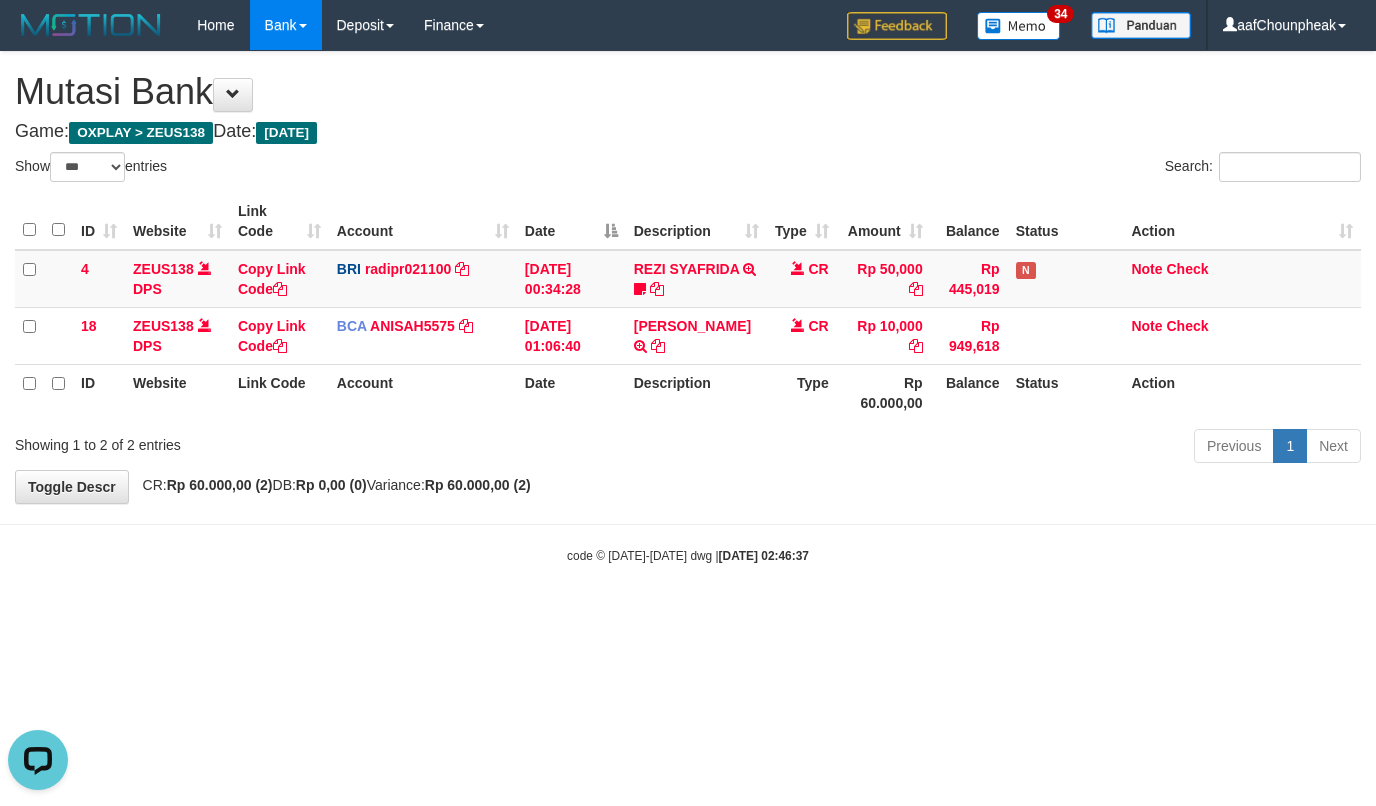 scroll, scrollTop: 0, scrollLeft: 0, axis: both 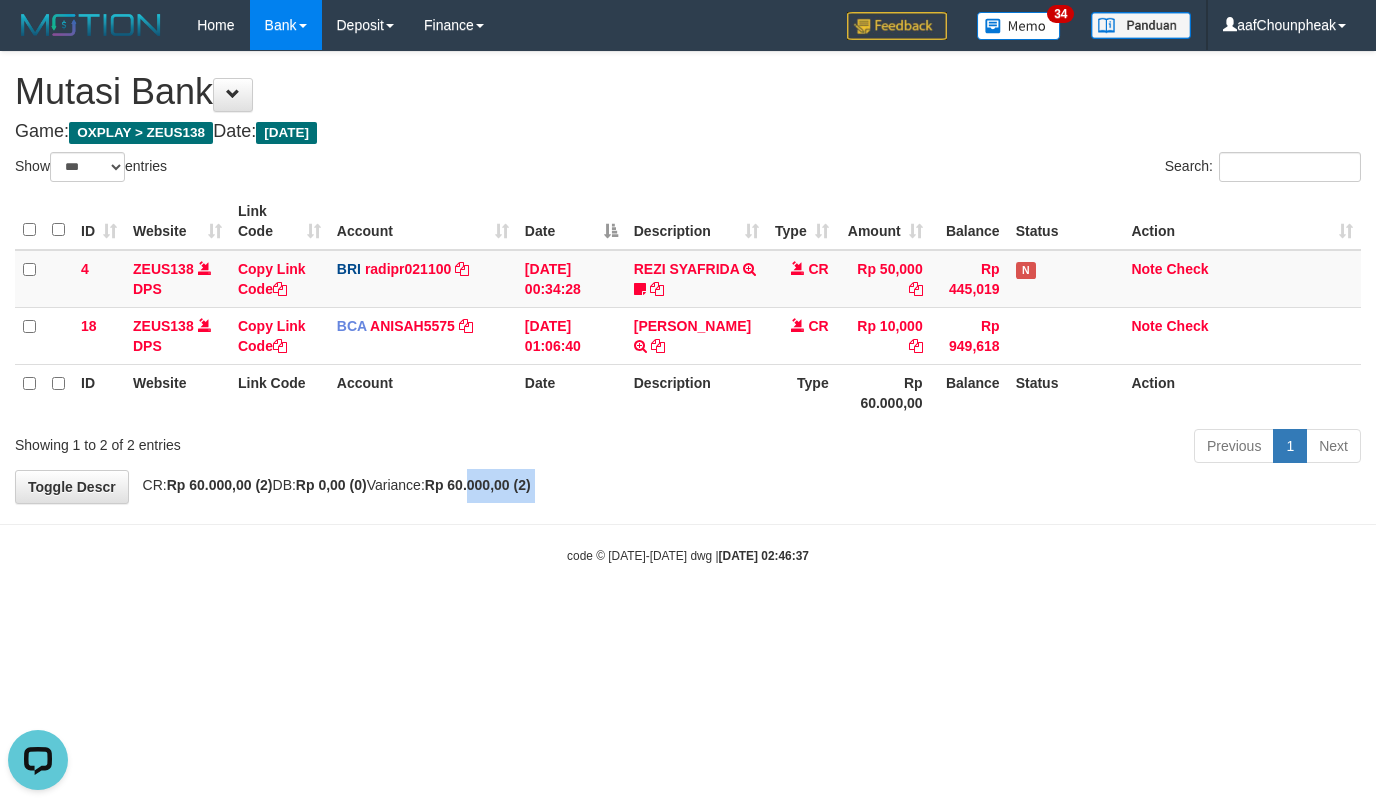 click on "Toggle navigation
Home
Bank
Account List
Mutasi Bank
Search
Note Mutasi
Deposit
DPS List
History
Finance
Financial Data
aafChounpheak
My Profile
Log Out
34" at bounding box center [688, 307] 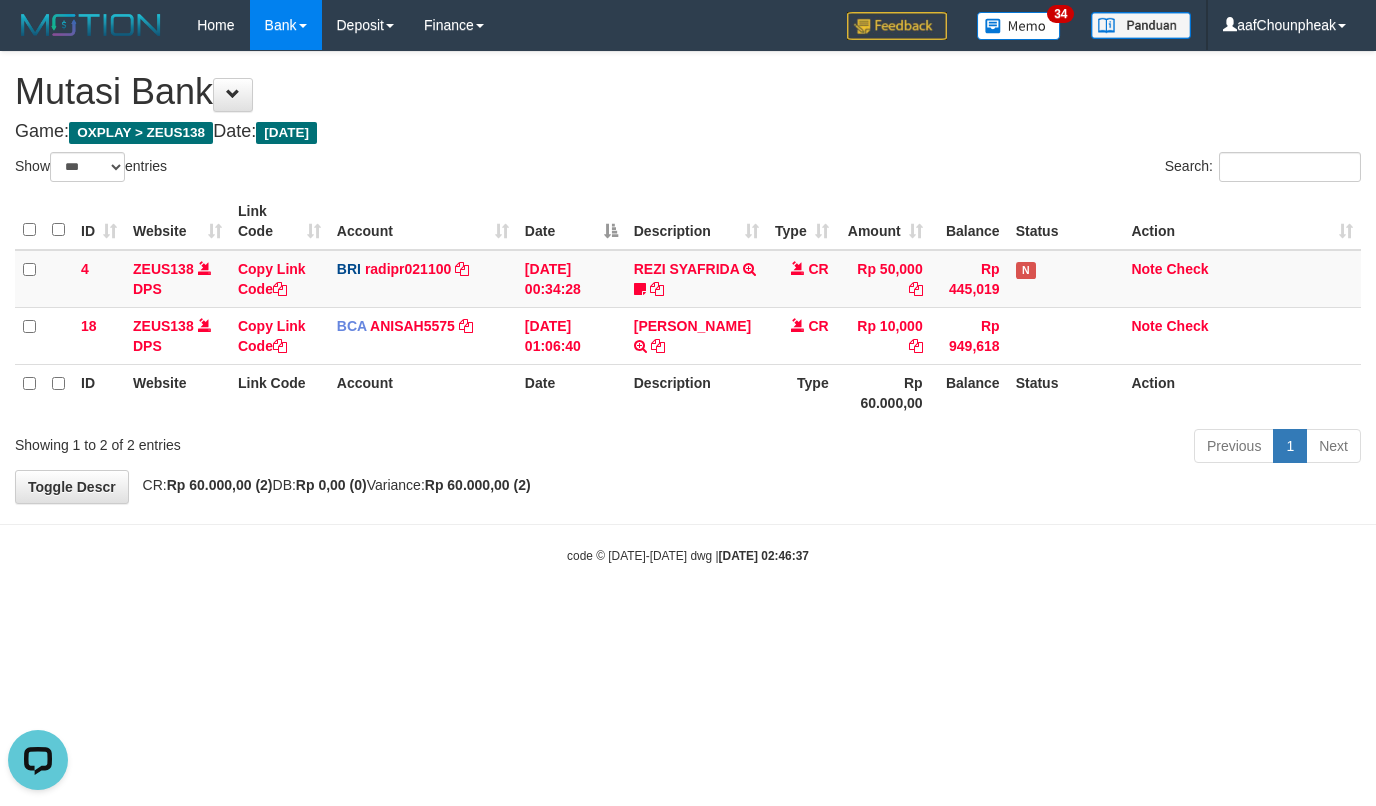click on "Toggle navigation
Home
Bank
Account List
Mutasi Bank
Search
Note Mutasi
Deposit
DPS List
History
Finance
Financial Data
aafChounpheak
My Profile
Log Out
34" at bounding box center [688, 307] 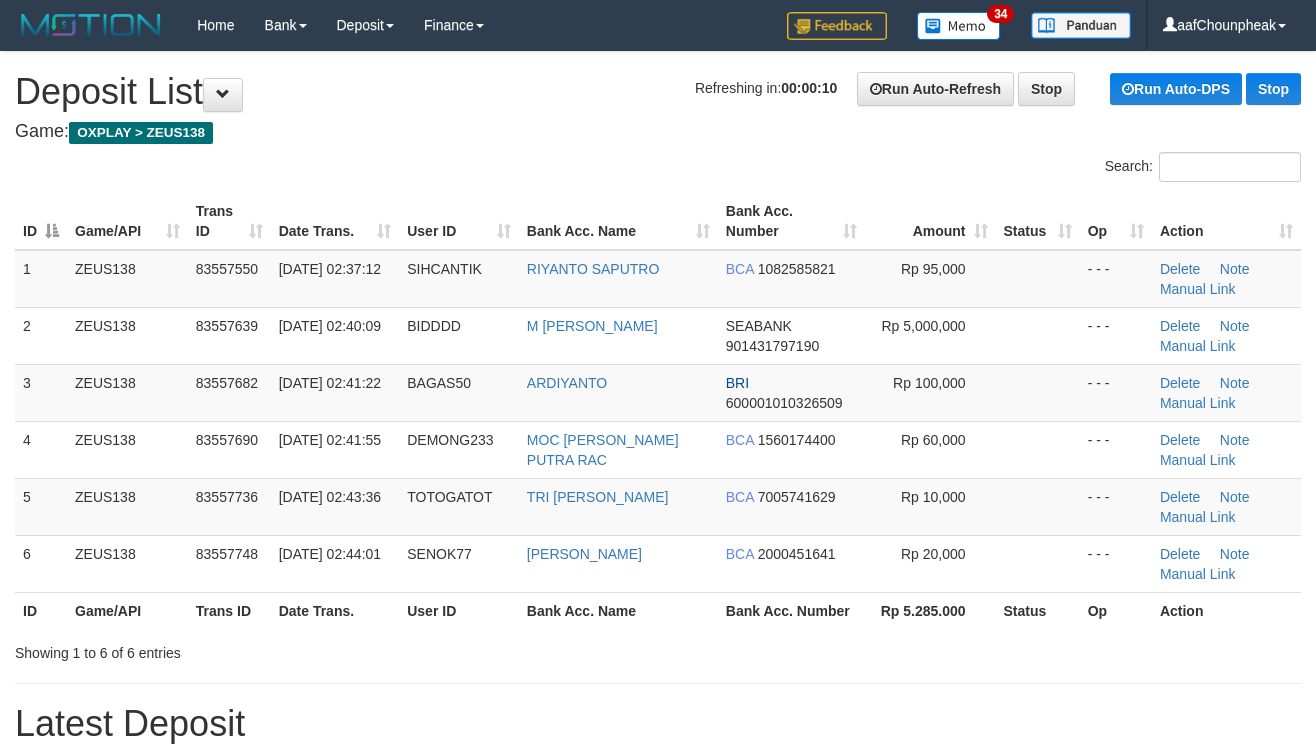 scroll, scrollTop: 0, scrollLeft: 0, axis: both 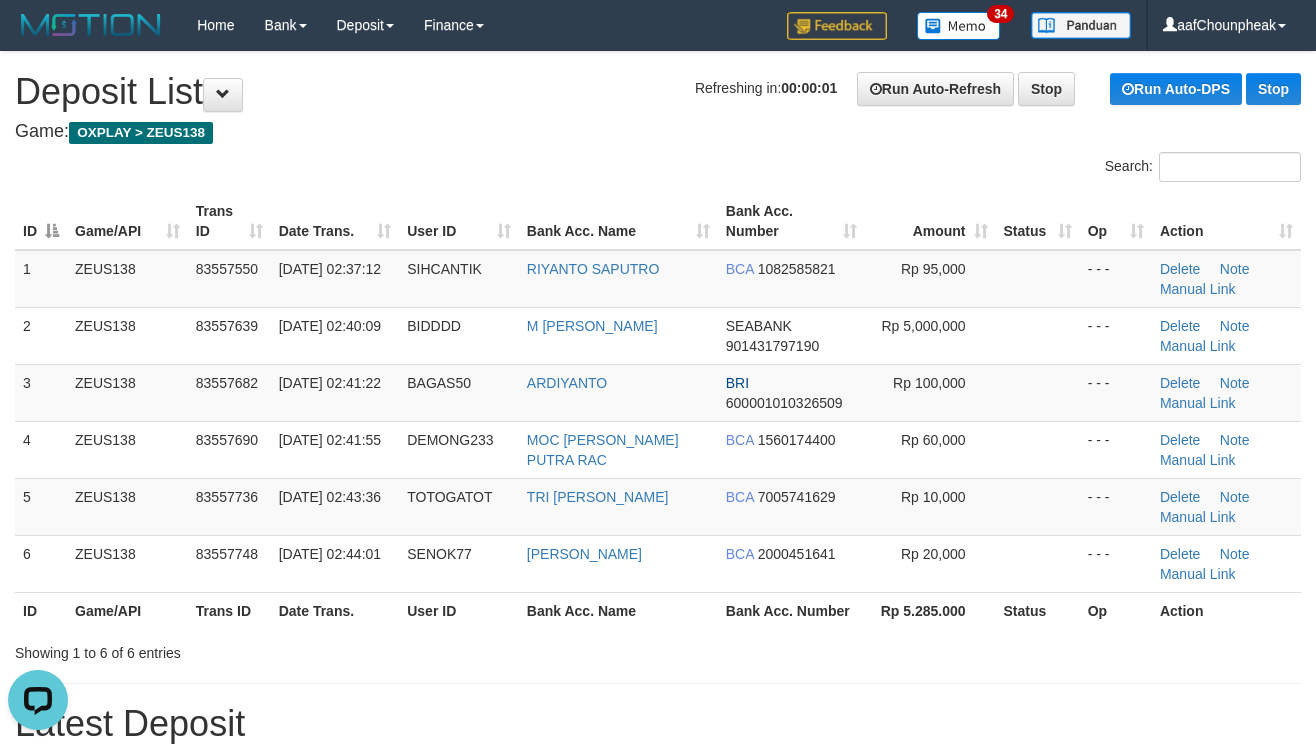 click on "Bank Acc. Name" at bounding box center [618, 221] 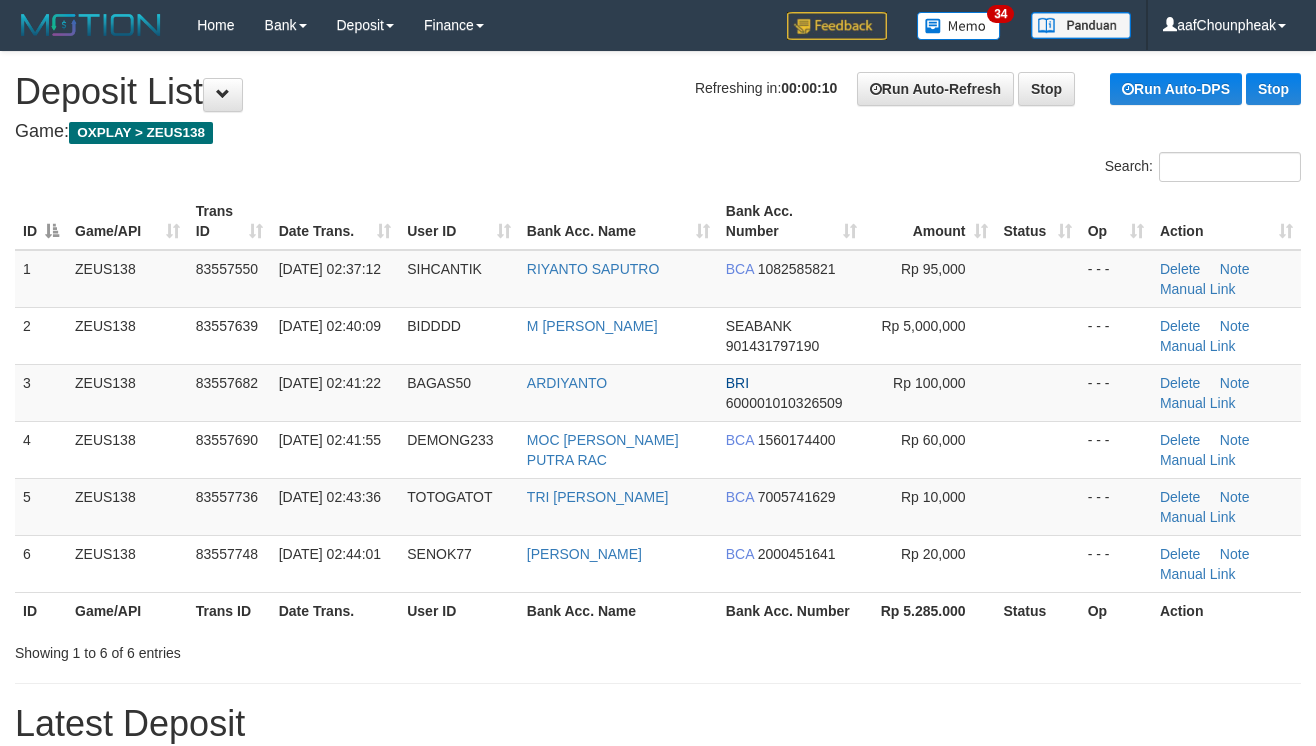 scroll, scrollTop: 0, scrollLeft: 0, axis: both 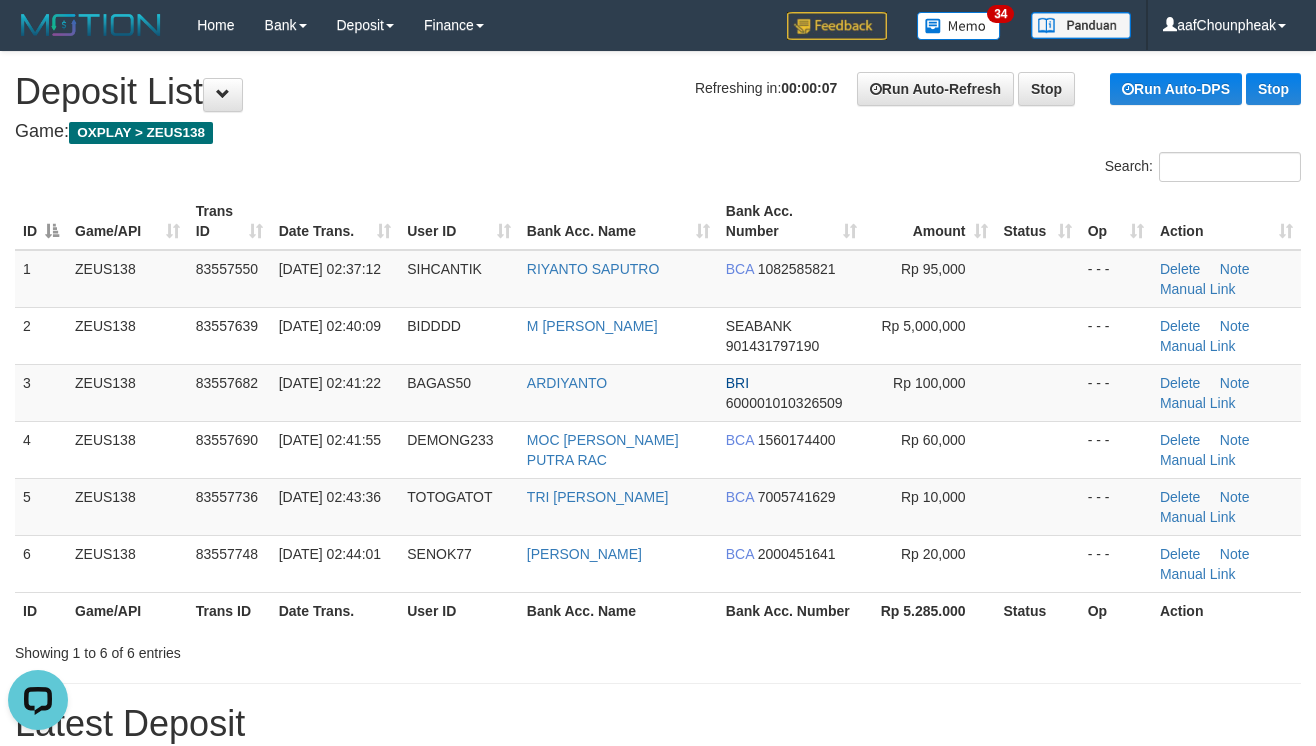 click on "ID Game/API Trans ID Date Trans. User ID Bank Acc. Name Bank Acc. Number Amount Status Op Action" at bounding box center [658, 221] 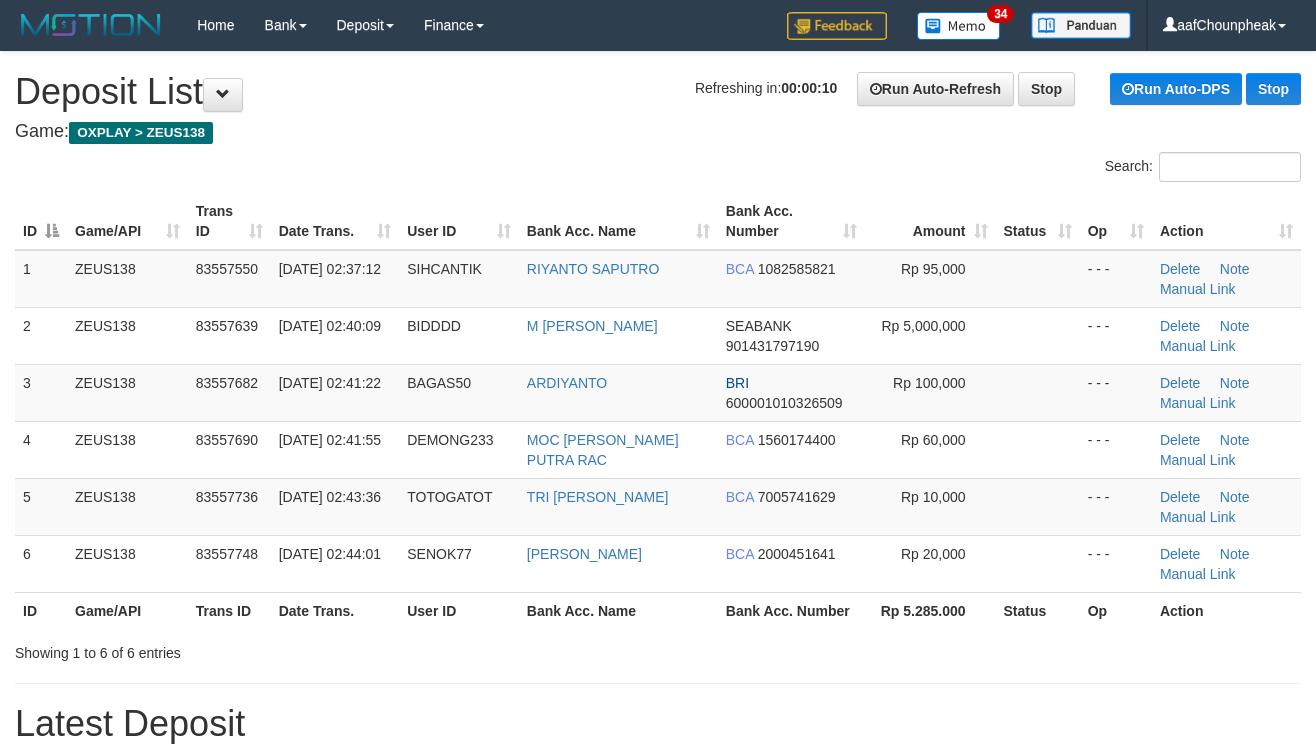 click on "User ID" at bounding box center (459, 221) 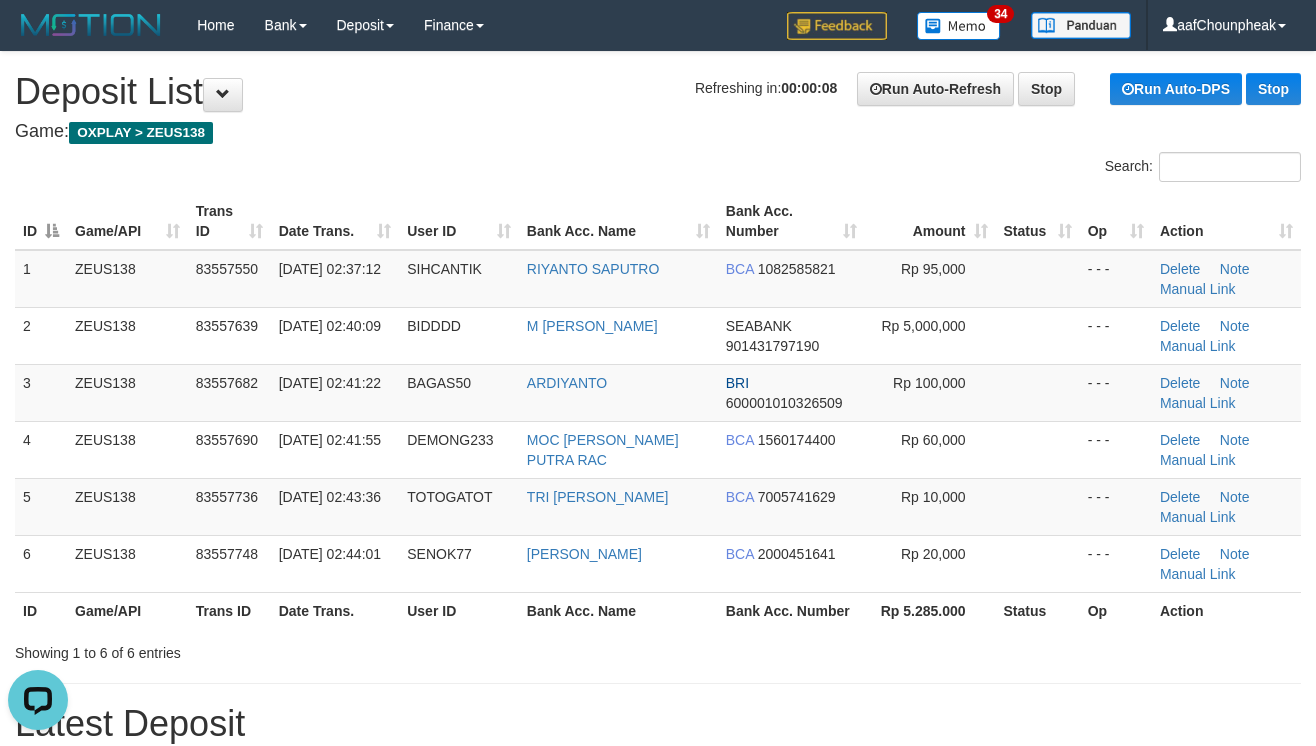 scroll, scrollTop: 0, scrollLeft: 0, axis: both 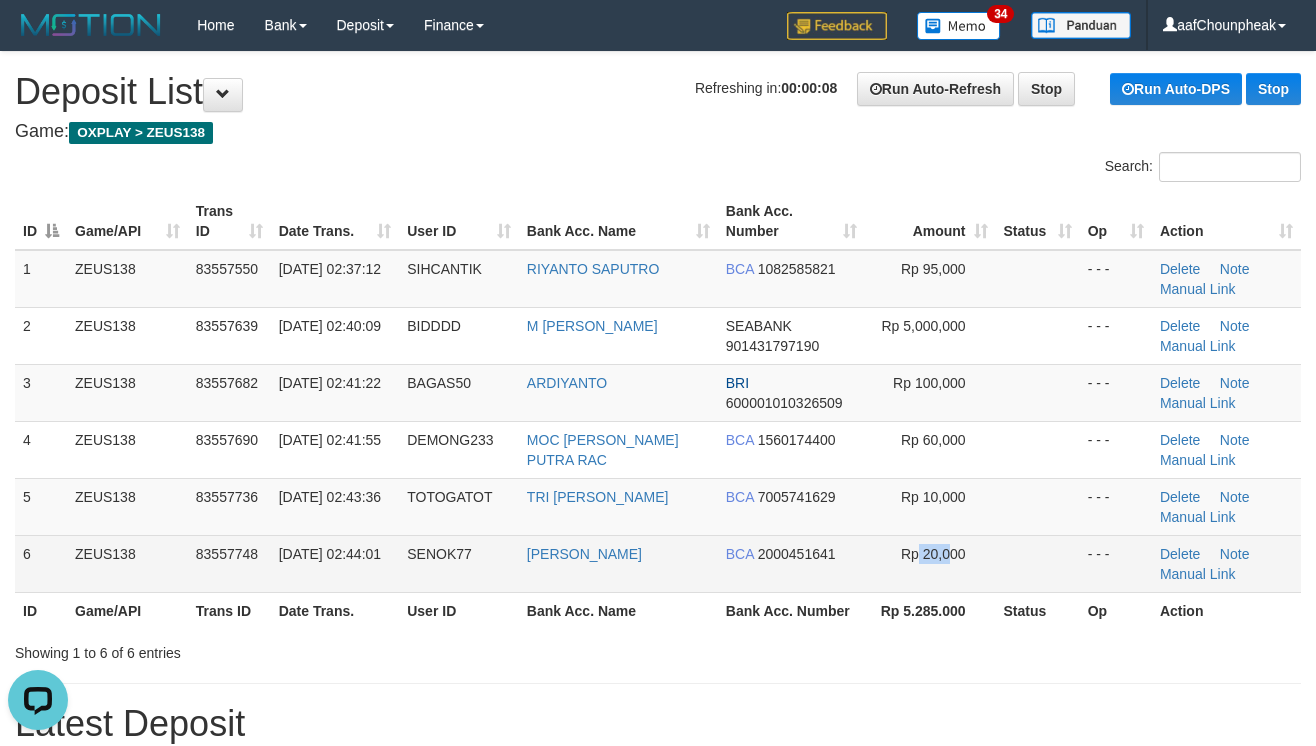 click on "Rp 20,000" at bounding box center (930, 563) 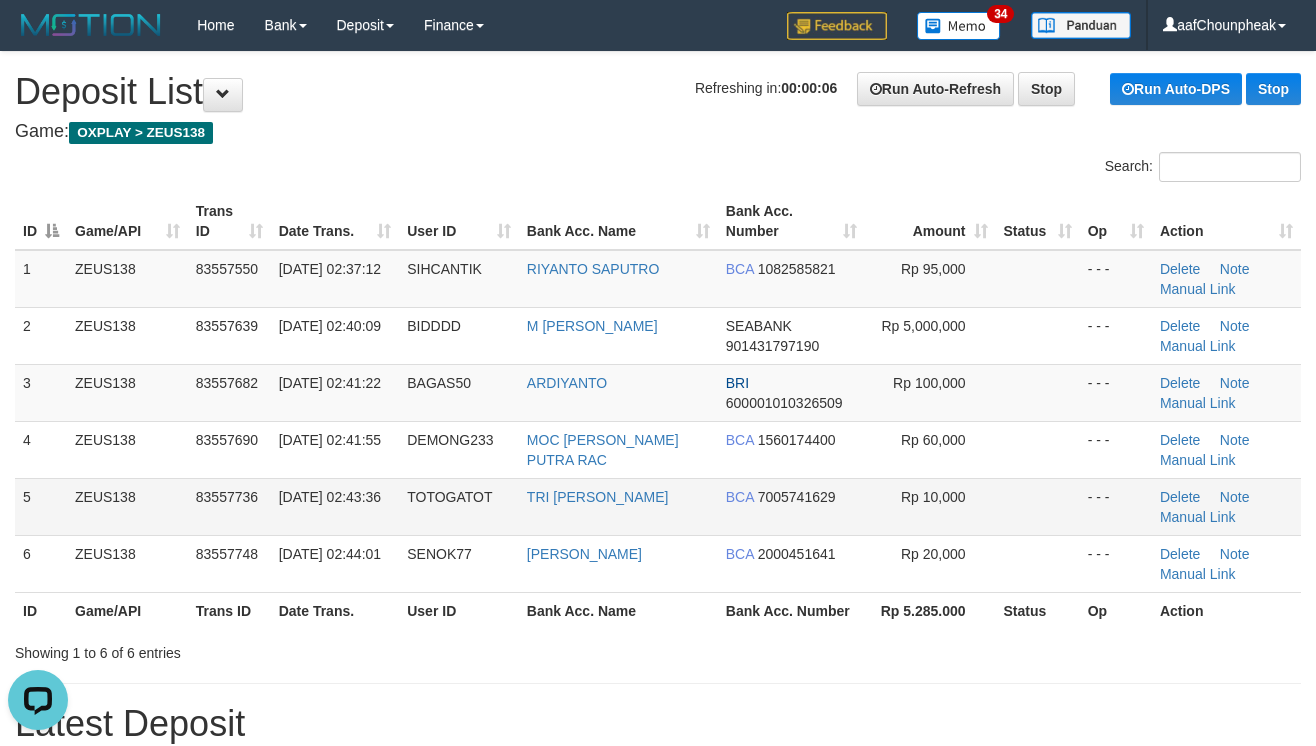 click at bounding box center [1038, 506] 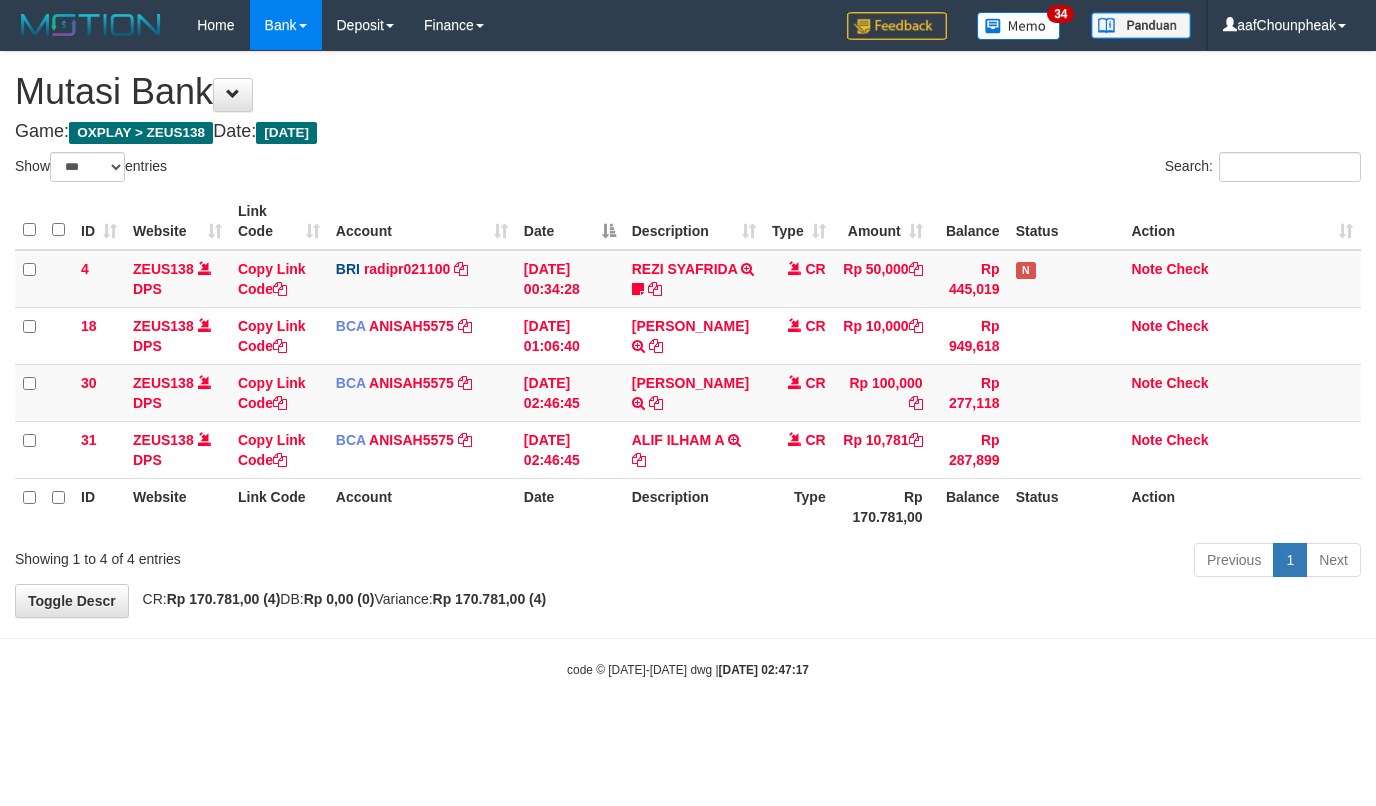 select on "***" 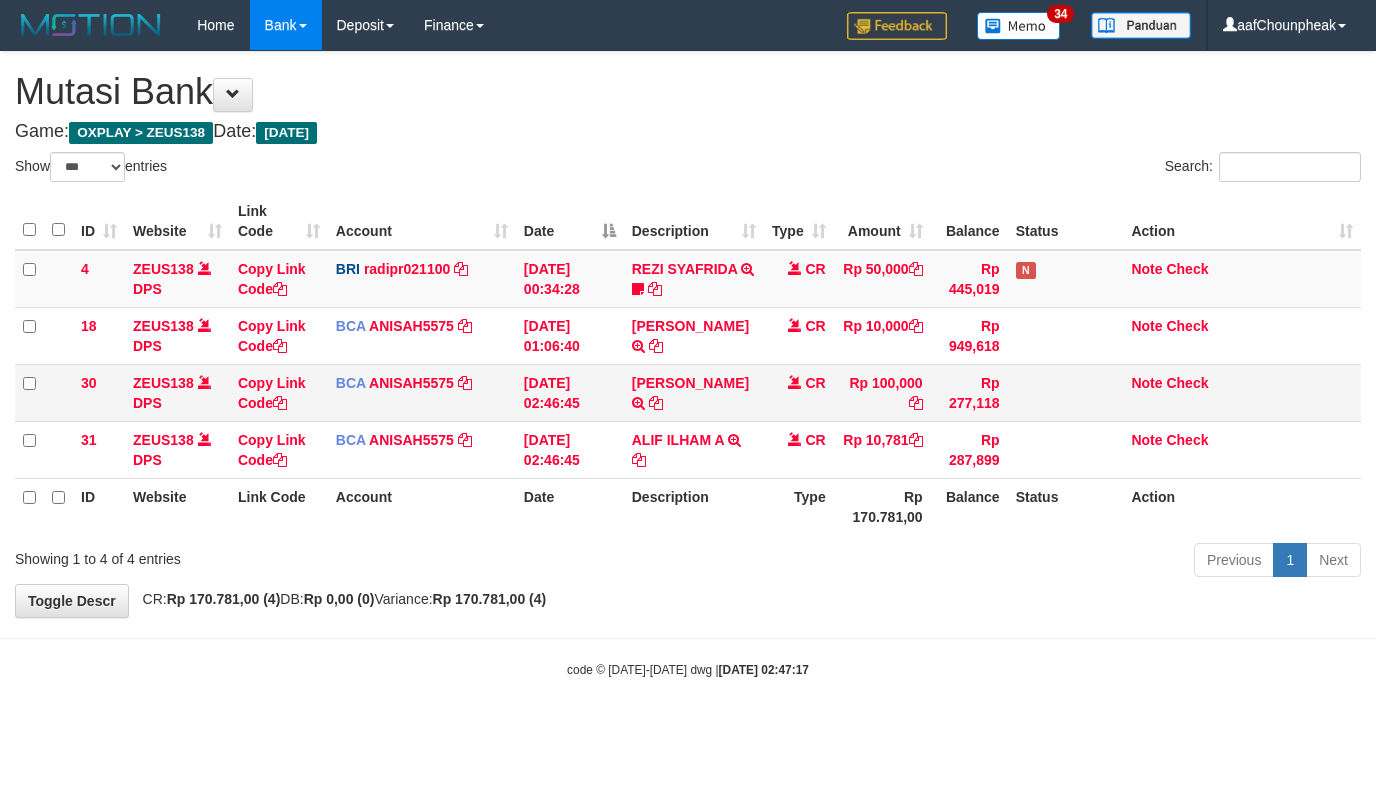 scroll, scrollTop: 0, scrollLeft: 0, axis: both 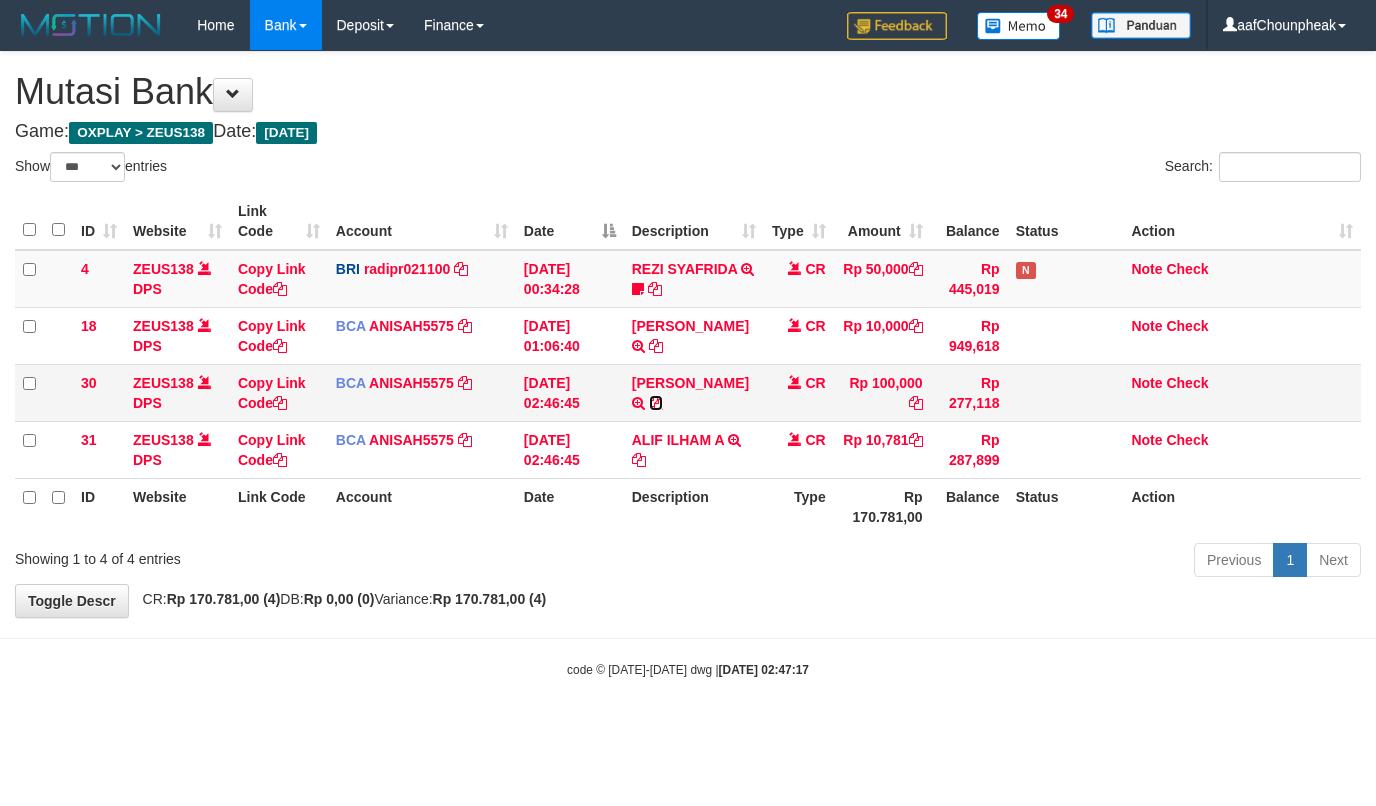 click at bounding box center [656, 403] 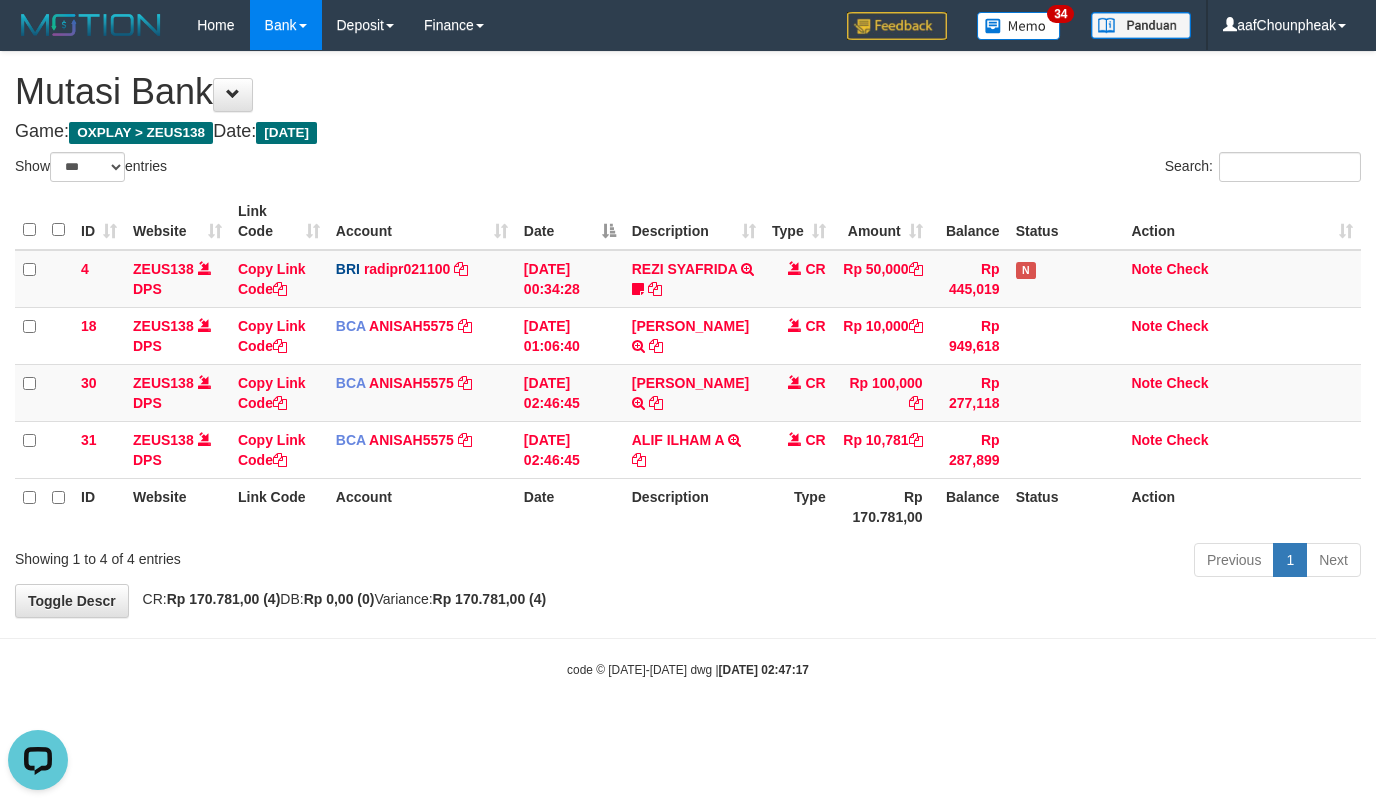 scroll, scrollTop: 0, scrollLeft: 0, axis: both 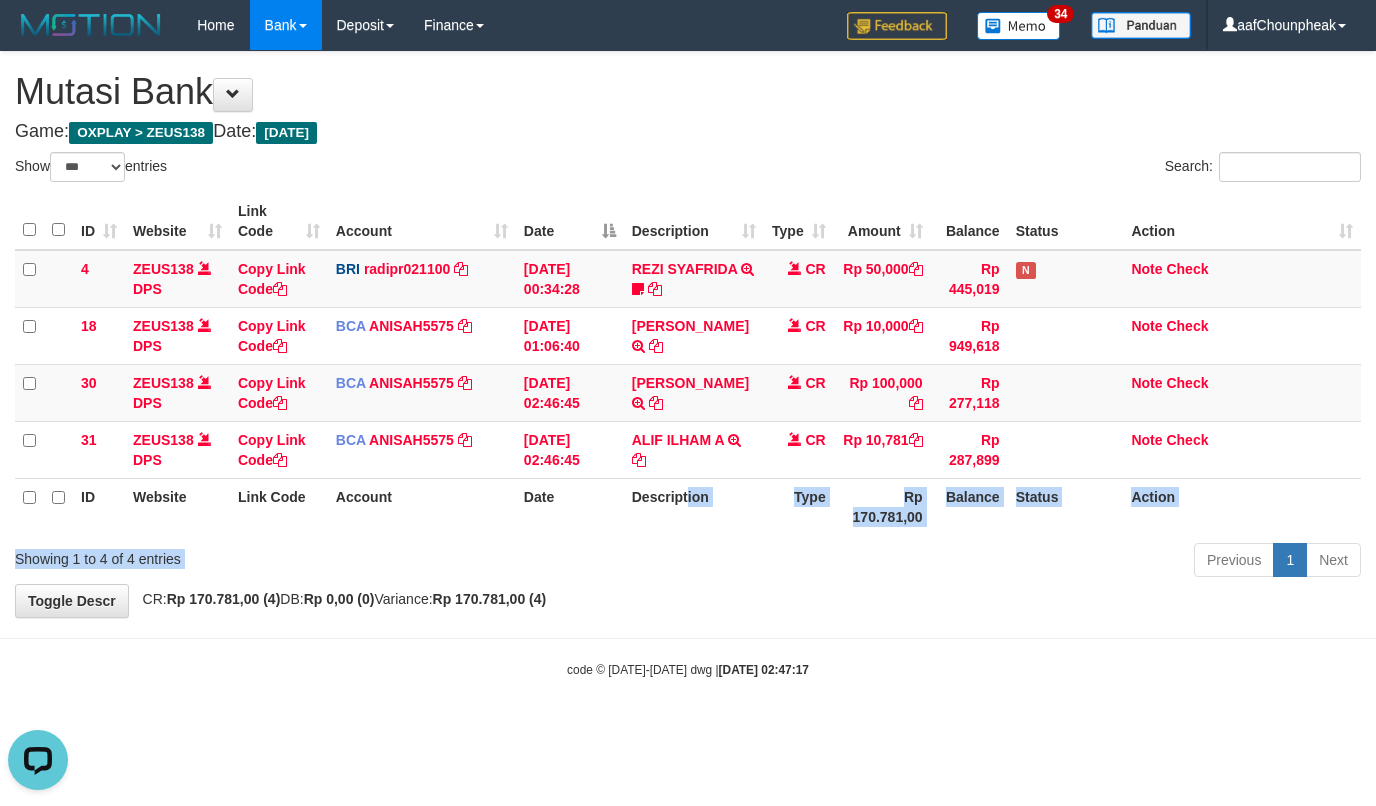 drag, startPoint x: 686, startPoint y: 510, endPoint x: 732, endPoint y: 549, distance: 60.307545 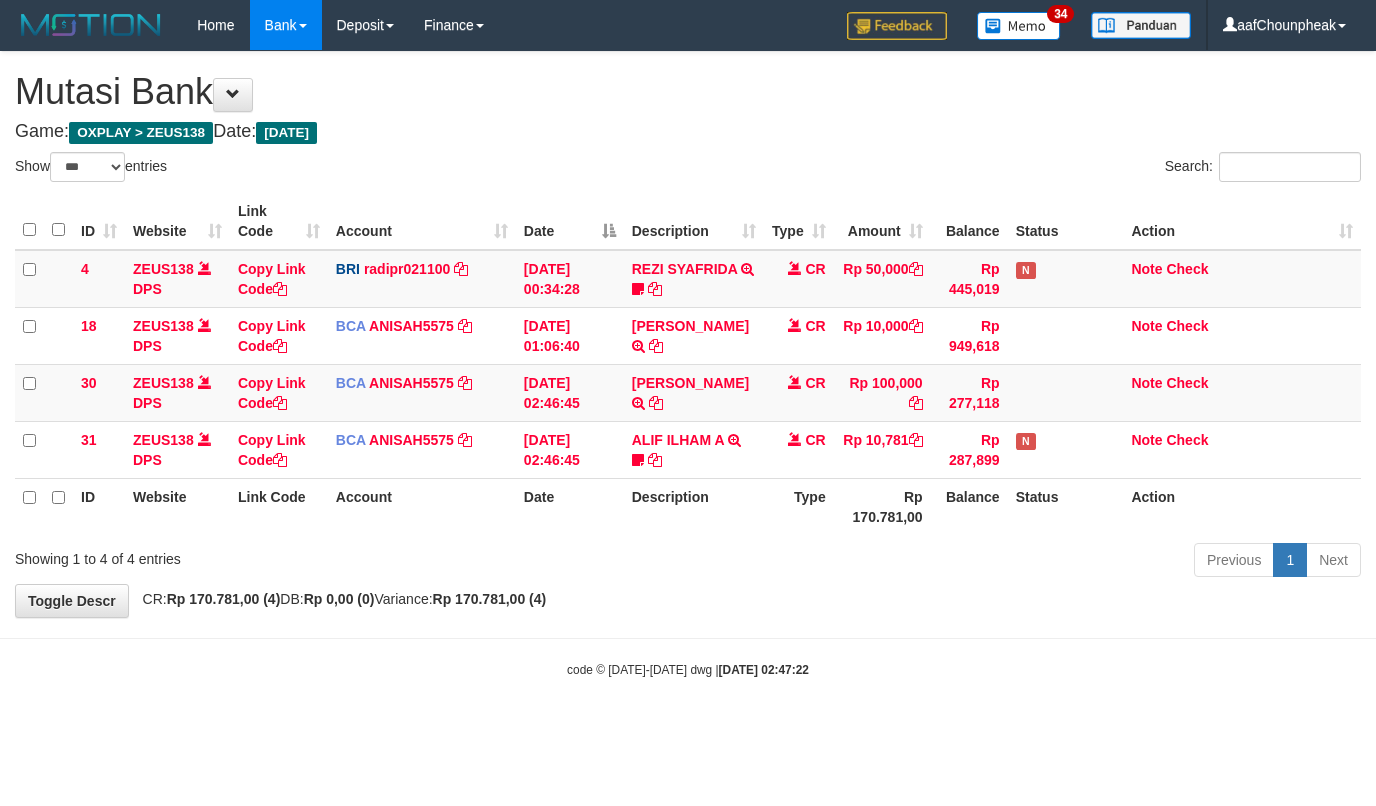 select on "***" 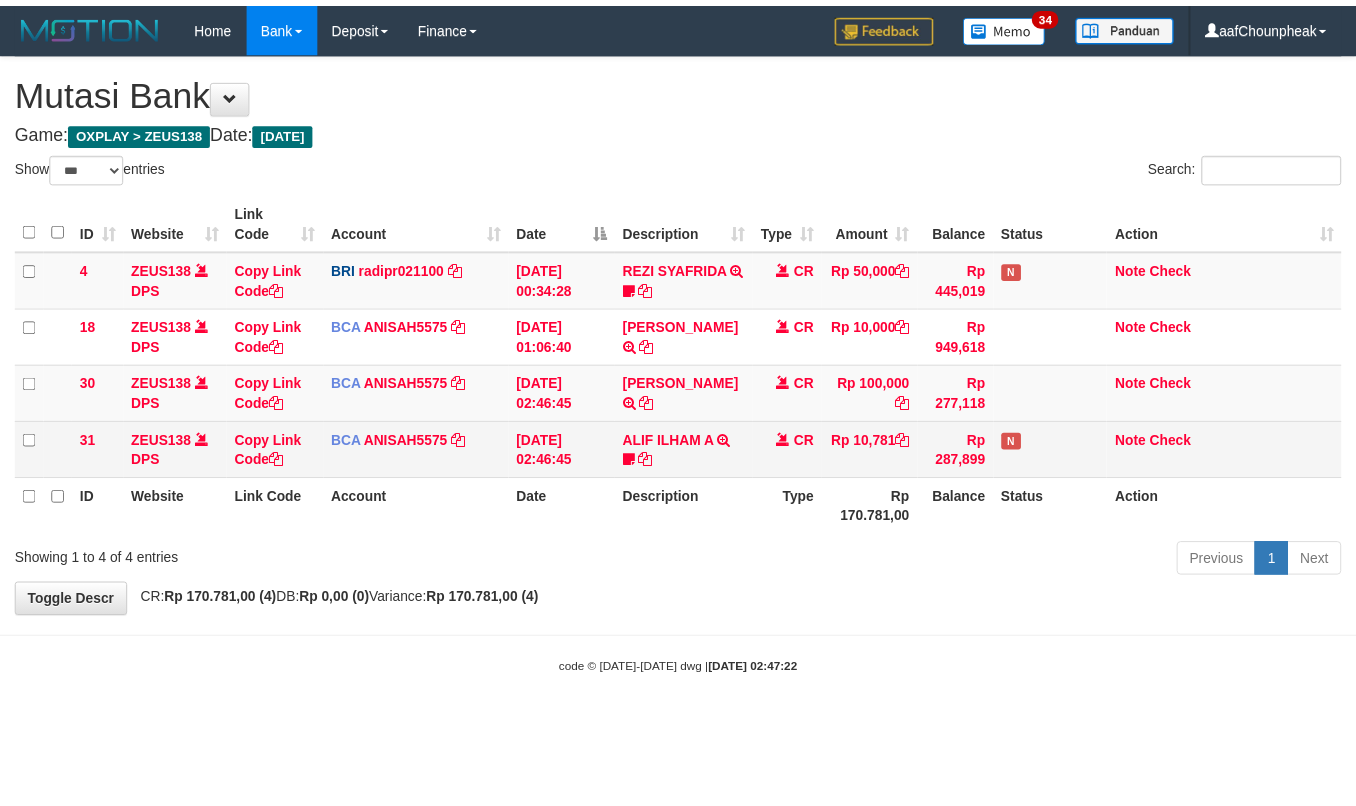 scroll, scrollTop: 0, scrollLeft: 0, axis: both 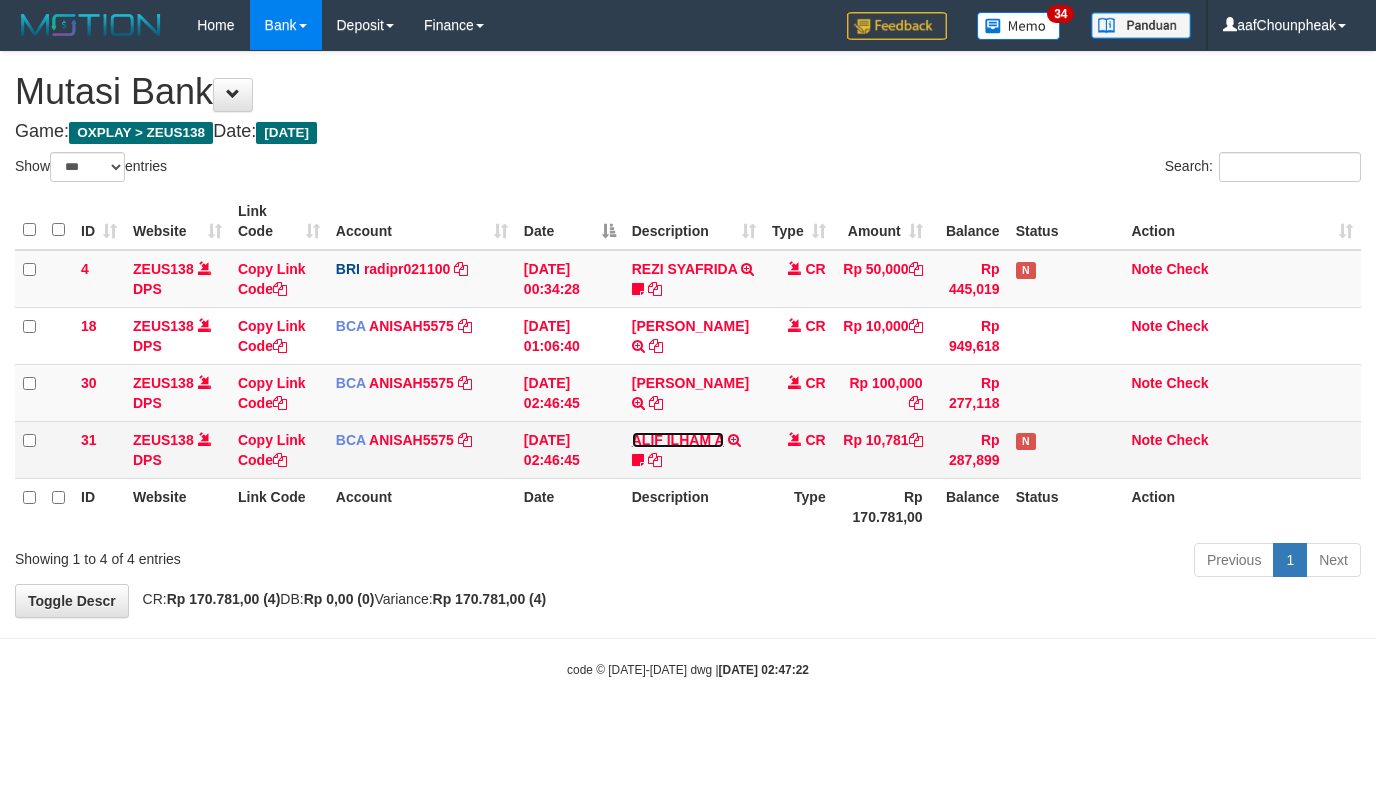 click on "ALIF ILHAM A" at bounding box center (678, 440) 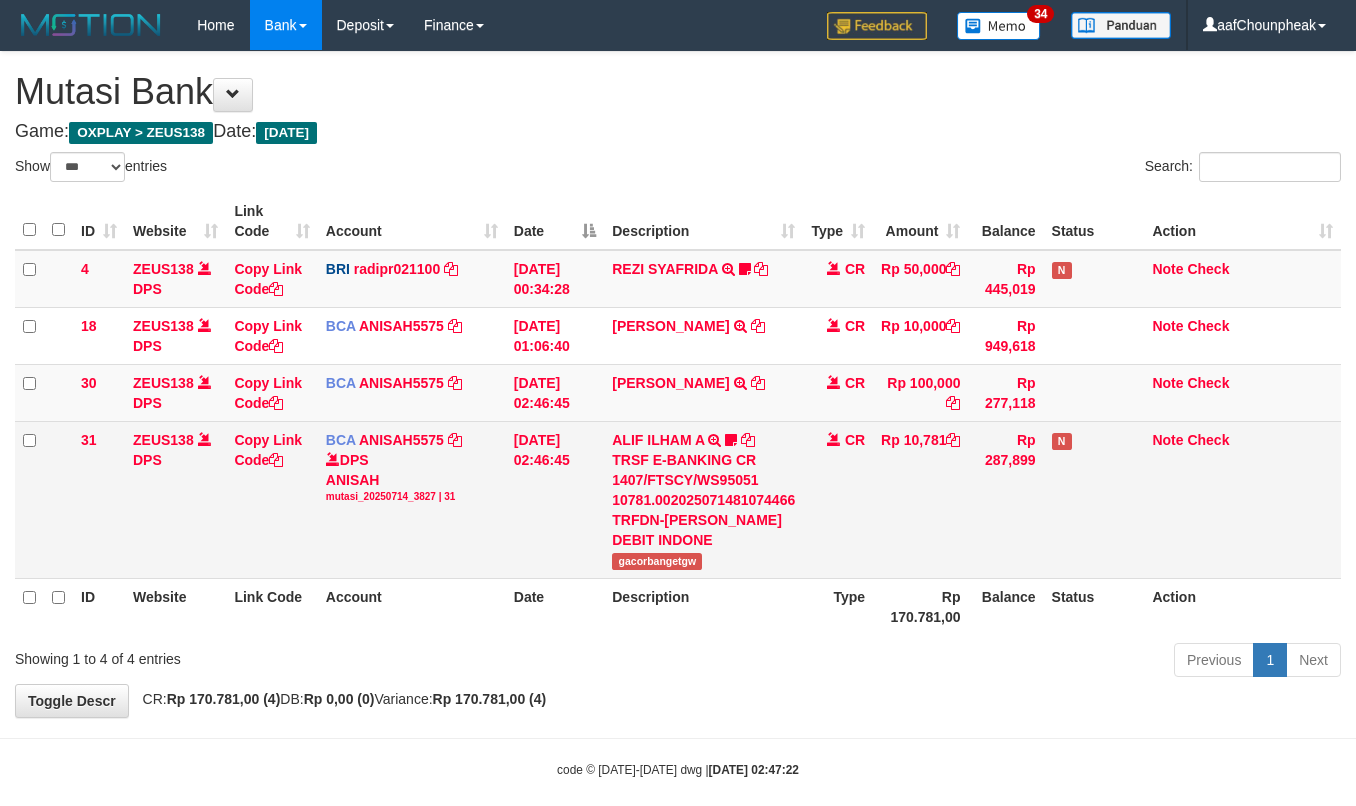 click on "ALIF ILHAM A            TRSF E-BANKING CR 1407/FTSCY/WS95051
10781.002025071481074466 TRFDN-ALIF ILHAM AESPAY DEBIT INDONE    gacorbangetgw" at bounding box center [703, 499] 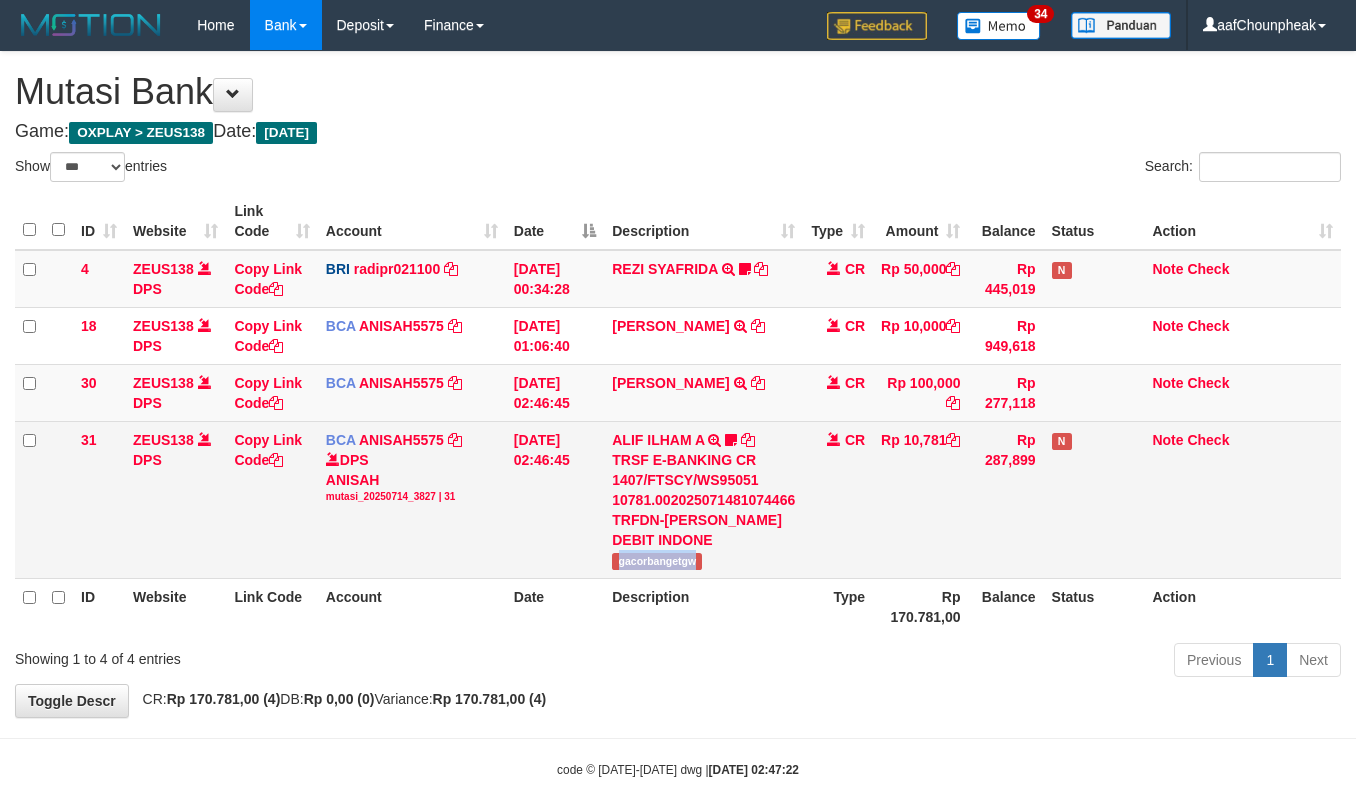 click on "ALIF ILHAM A            TRSF E-BANKING CR 1407/FTSCY/WS95051
10781.002025071481074466 TRFDN-ALIF ILHAM AESPAY DEBIT INDONE    gacorbangetgw" at bounding box center (703, 499) 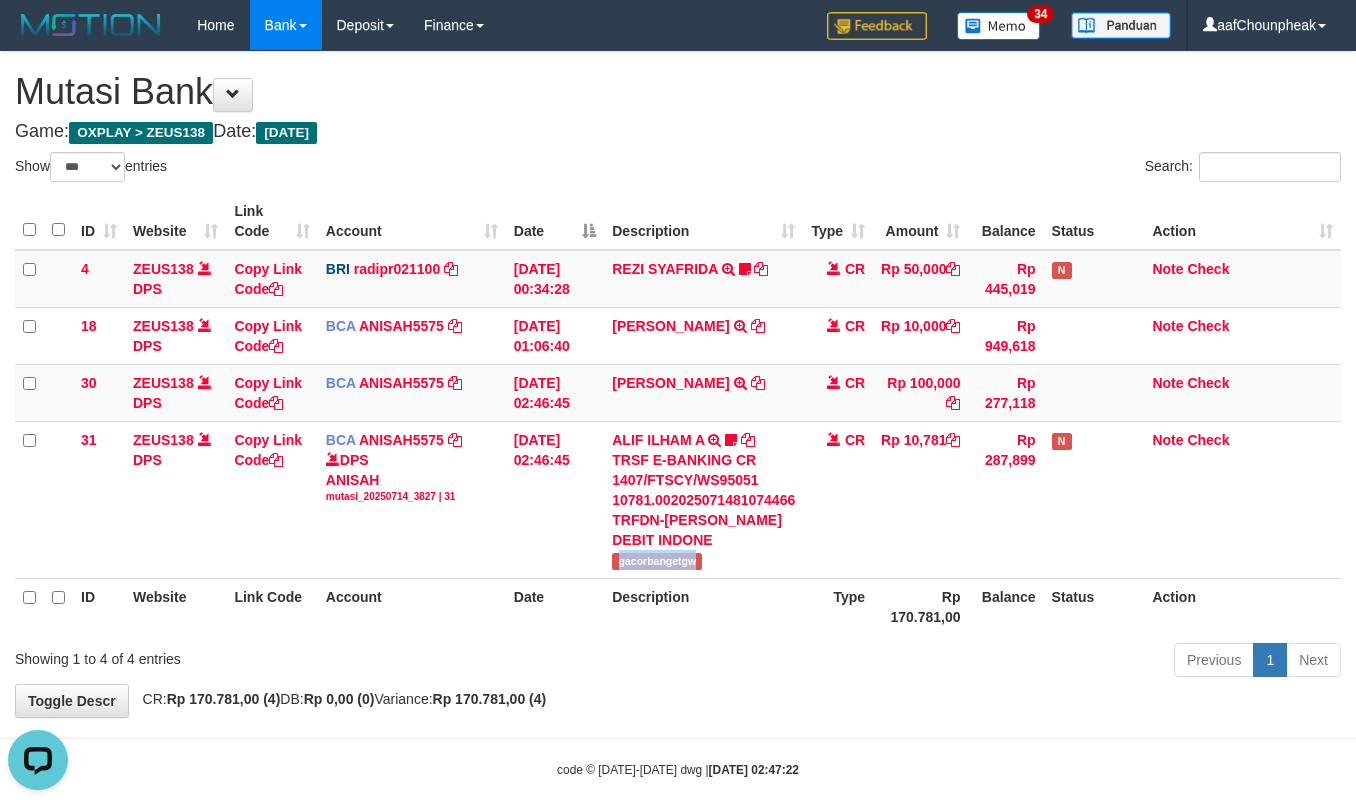 copy on "gacorbangetgw" 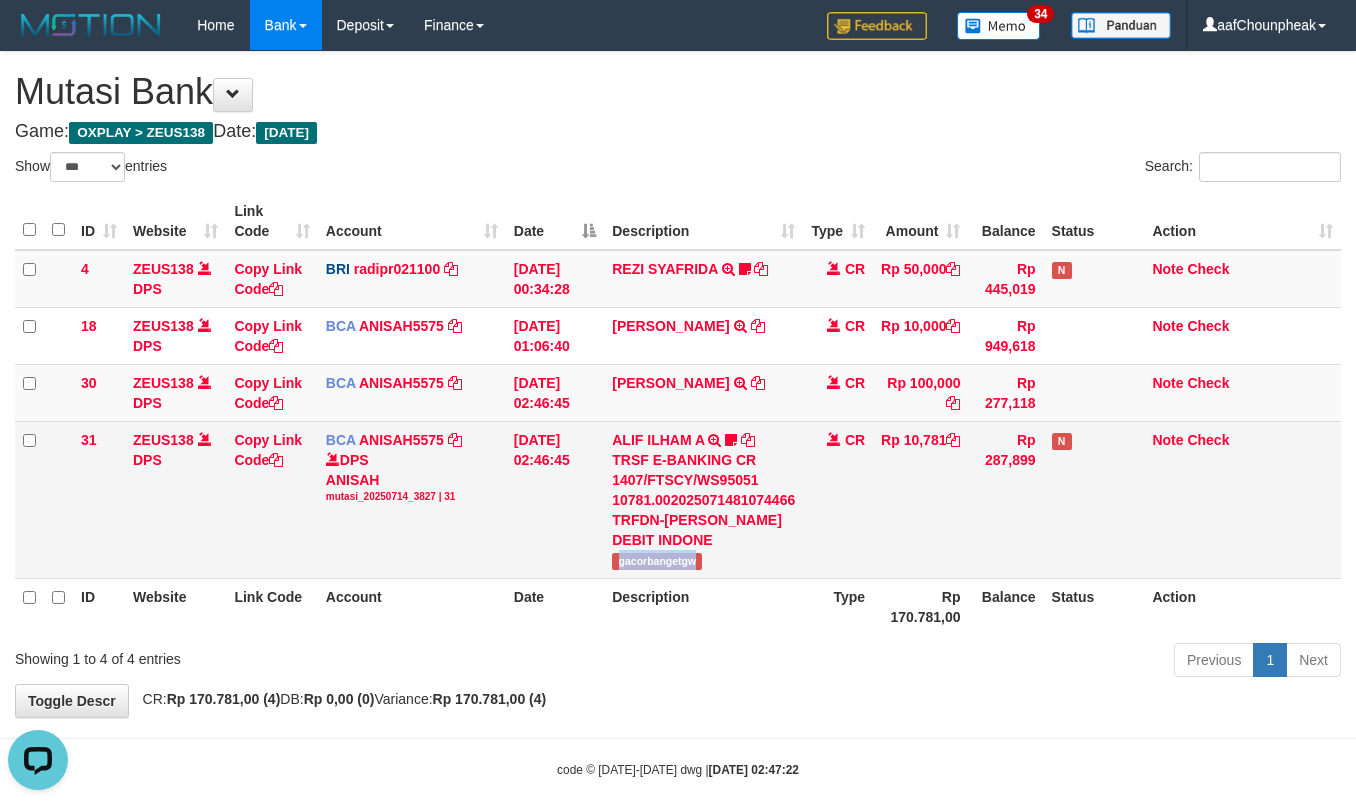 click on "31
ZEUS138    DPS
Copy Link Code
BCA
ANISAH5575
DPS
ANISAH
mutasi_20250714_3827 | 31
mutasi_20250714_3827 | 31
14/07/2025 02:46:45
ALIF ILHAM A            TRSF E-BANKING CR 1407/FTSCY/WS95051
10781.002025071481074466 TRFDN-ALIF ILHAM AESPAY DEBIT INDONE    gacorbangetgw
CR
Rp 10,781
Rp 287,899
N
Note
Check" at bounding box center (678, 499) 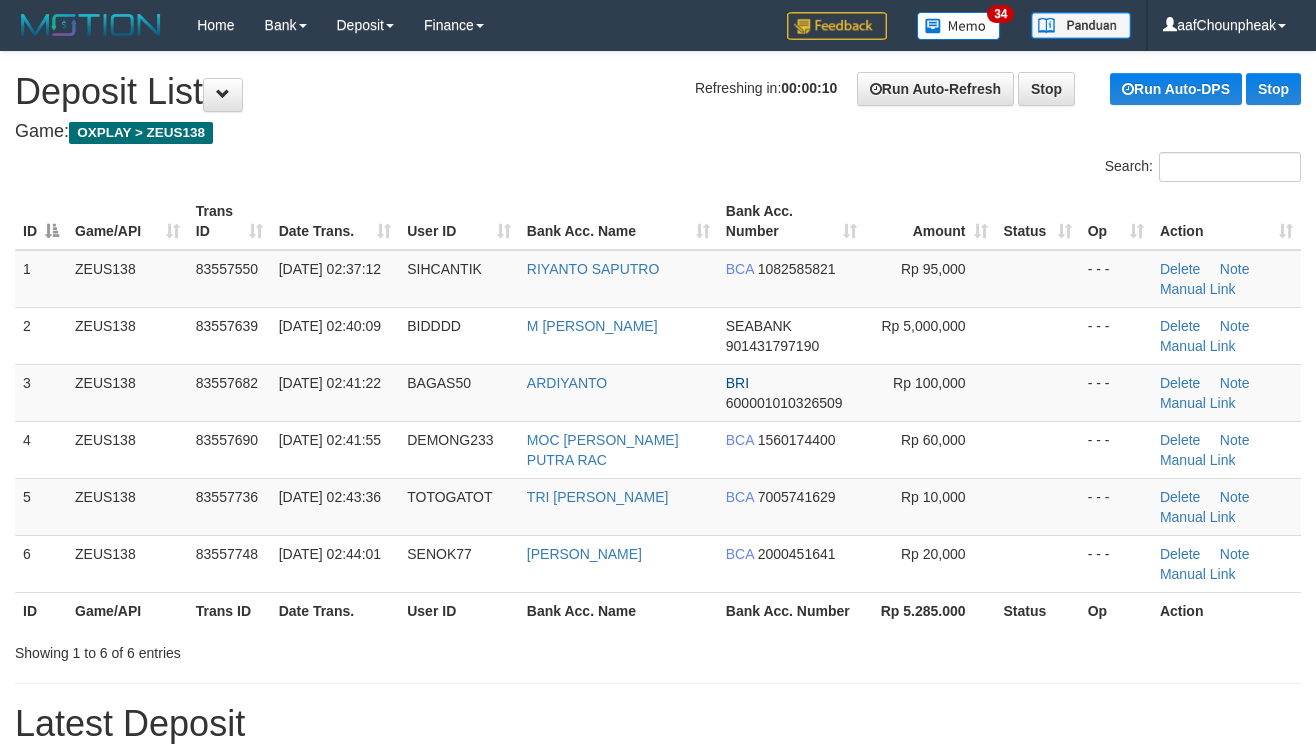scroll, scrollTop: 0, scrollLeft: 0, axis: both 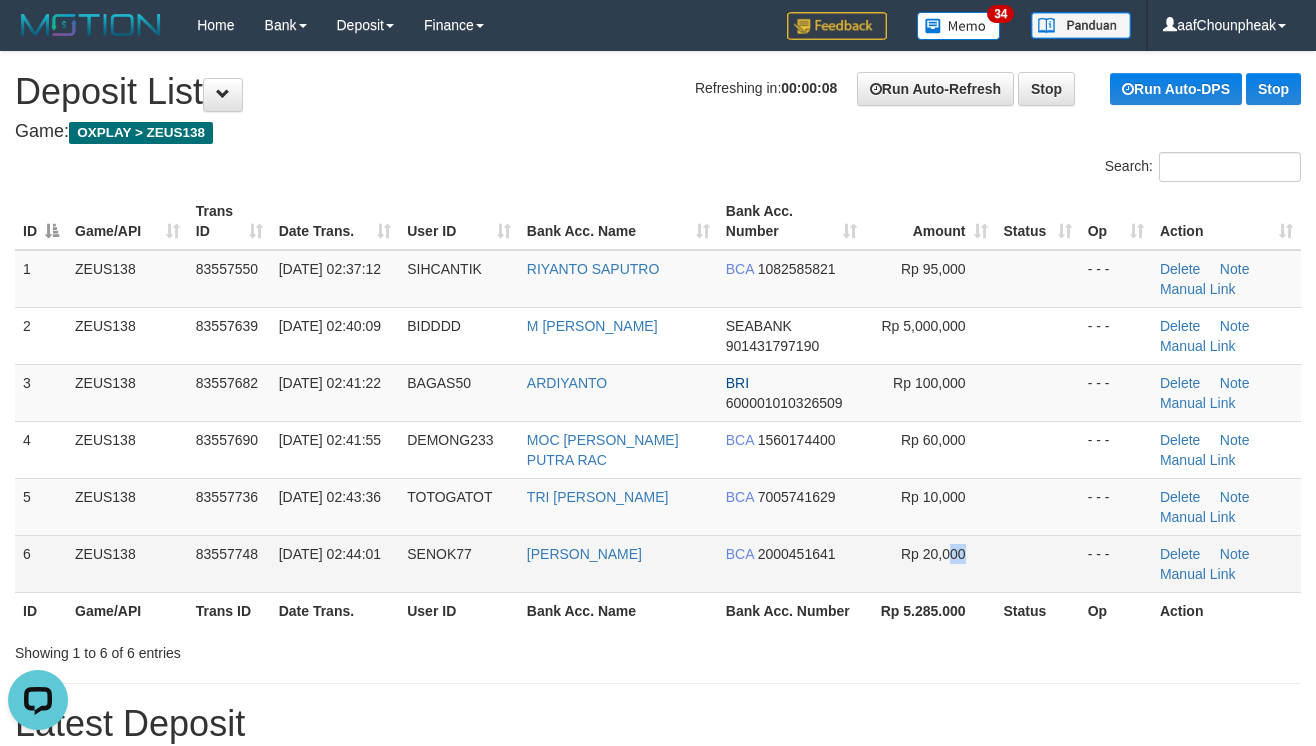 click on "6
ZEUS138
83557748
14/07/2025 02:44:01
SENOK77
RIZKY RIDHO SAPUTR
BCA
2000451641
Rp 20,000
- - -
Delete
Note
Manual Link" at bounding box center [658, 563] 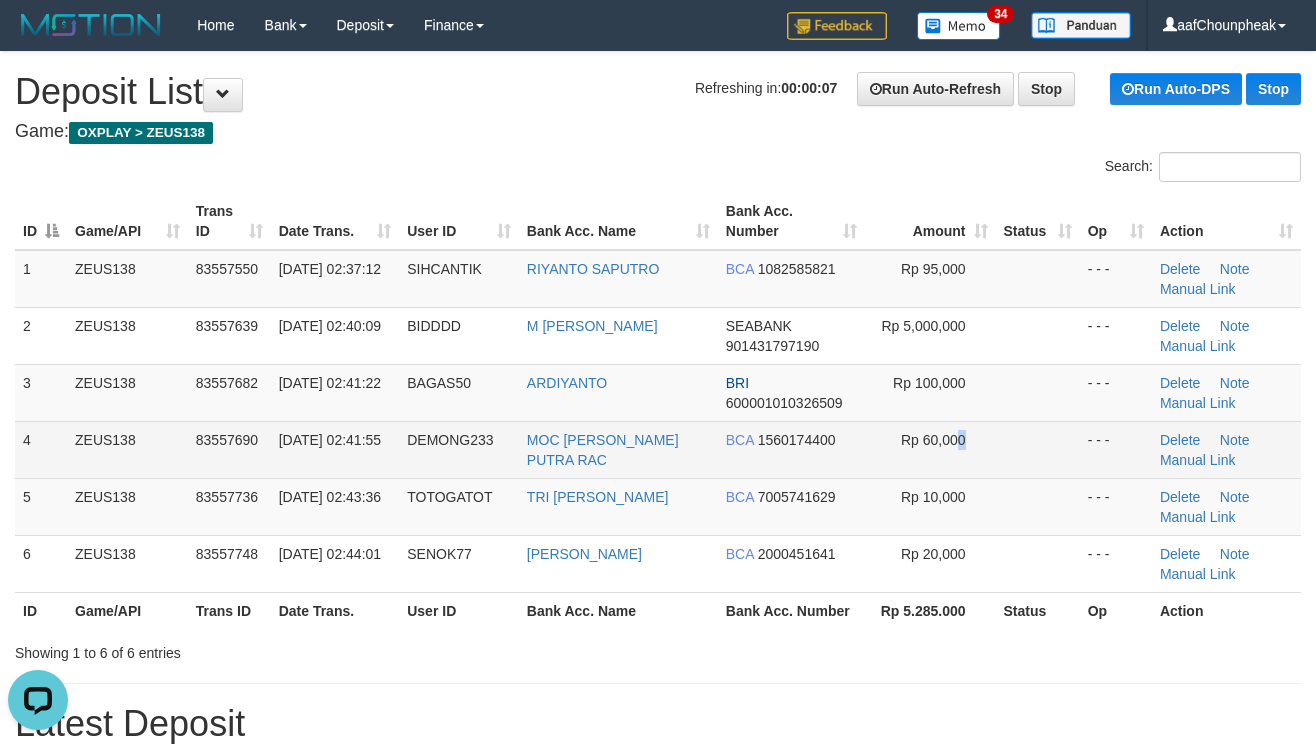 drag, startPoint x: 960, startPoint y: 453, endPoint x: 989, endPoint y: 458, distance: 29.427877 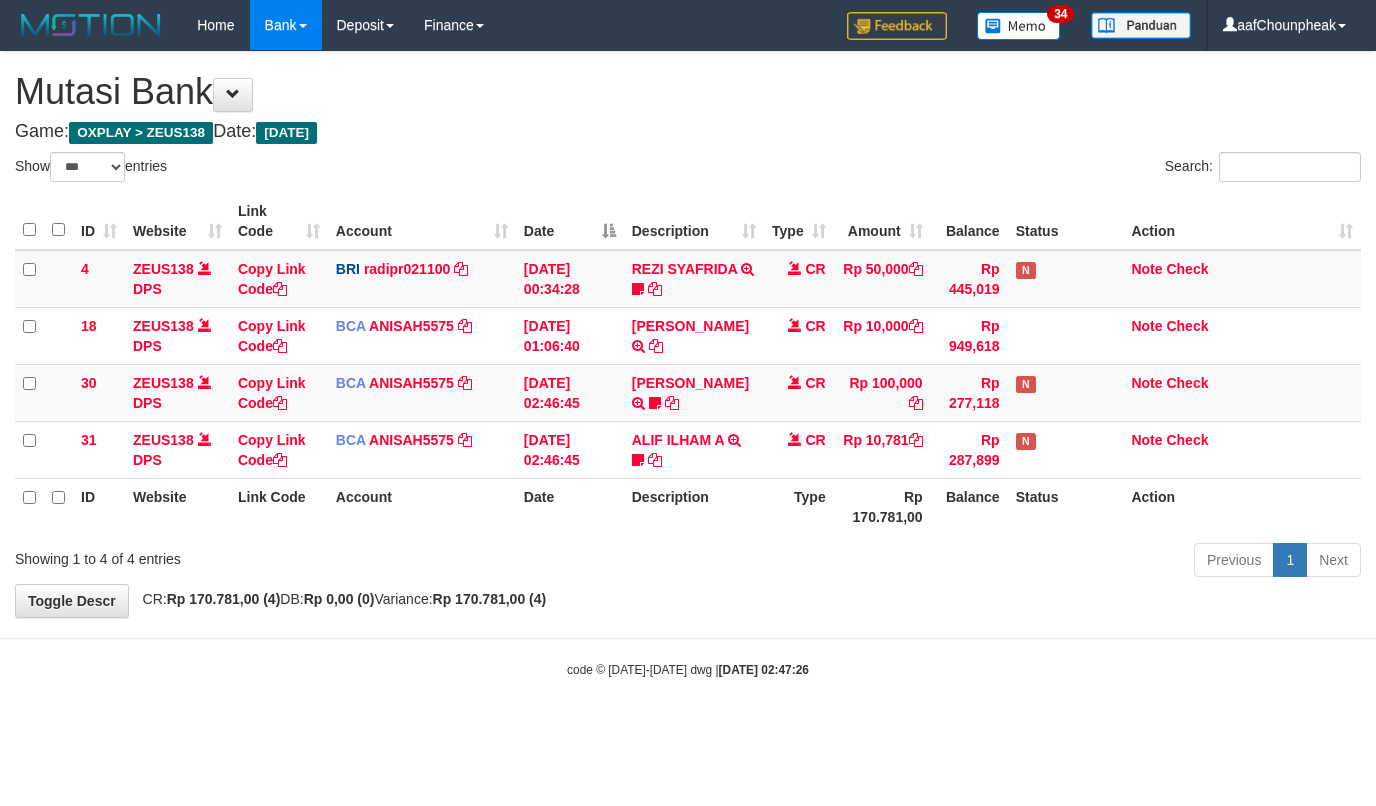 select on "***" 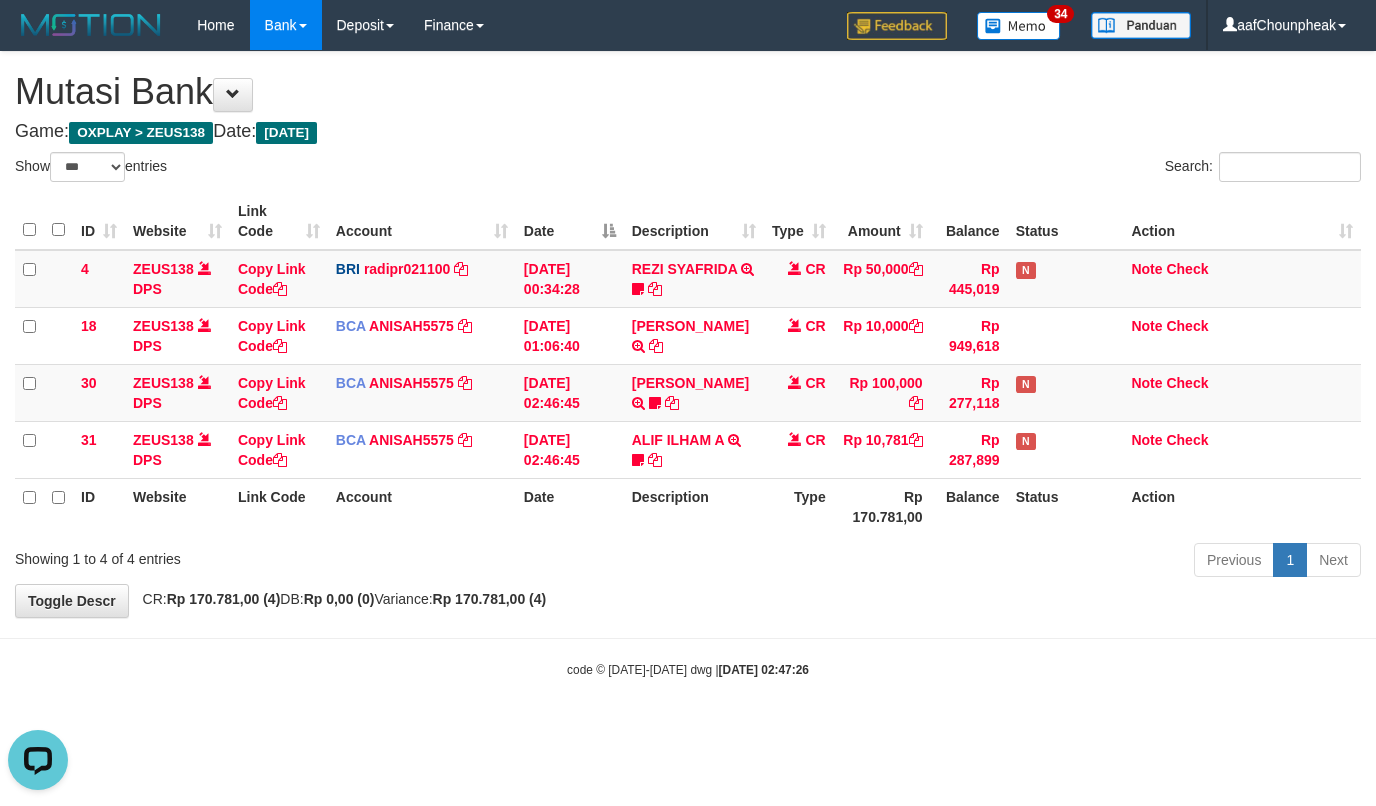 scroll, scrollTop: 0, scrollLeft: 0, axis: both 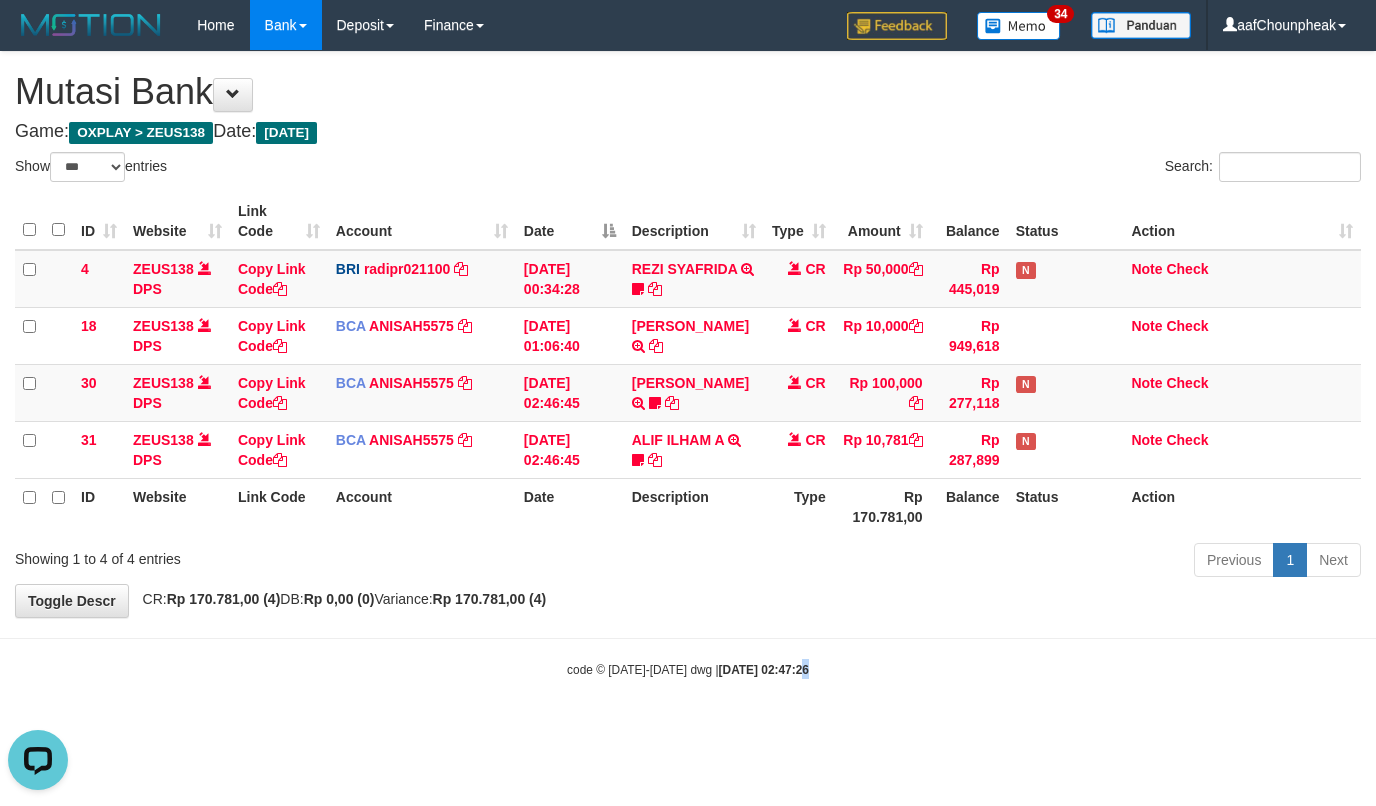 click on "Toggle navigation
Home
Bank
Account List
Mutasi Bank
Search
Note Mutasi
Deposit
DPS List
History
Finance
Financial Data
aafChounpheak
My Profile
Log Out
34" at bounding box center [688, 364] 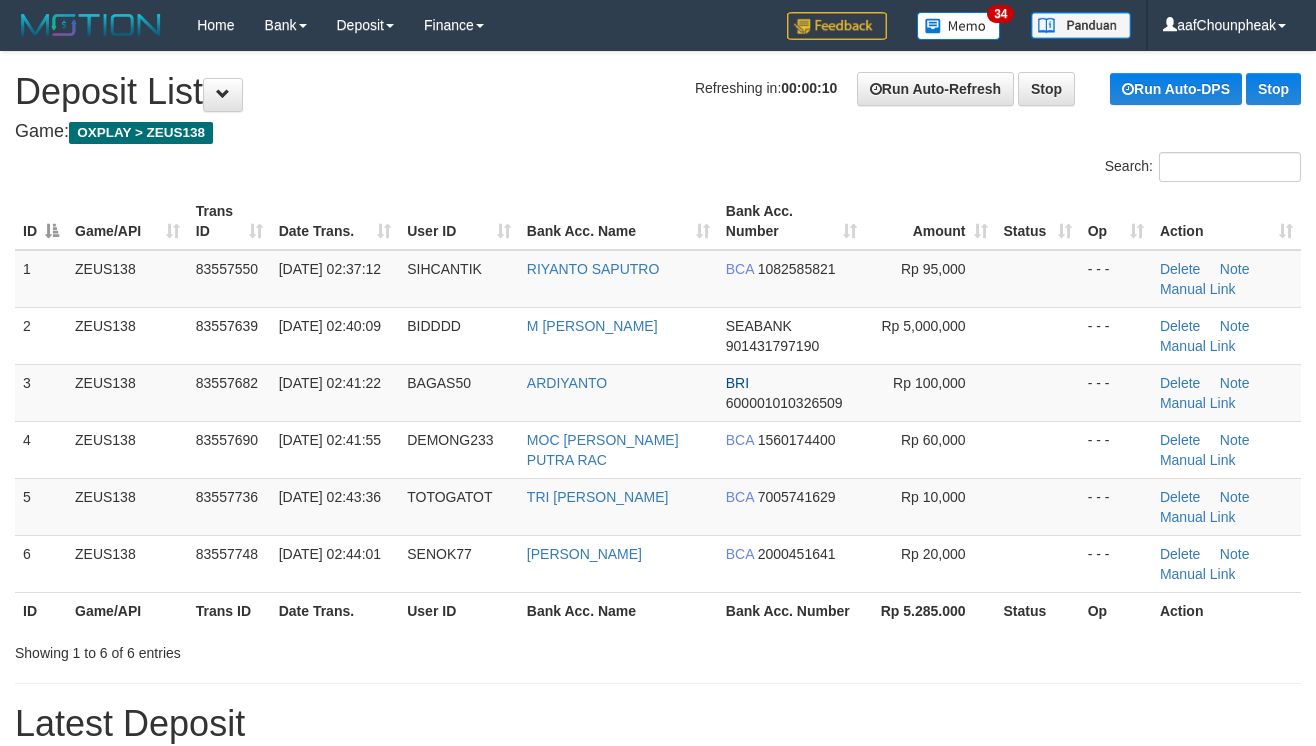scroll, scrollTop: 0, scrollLeft: 0, axis: both 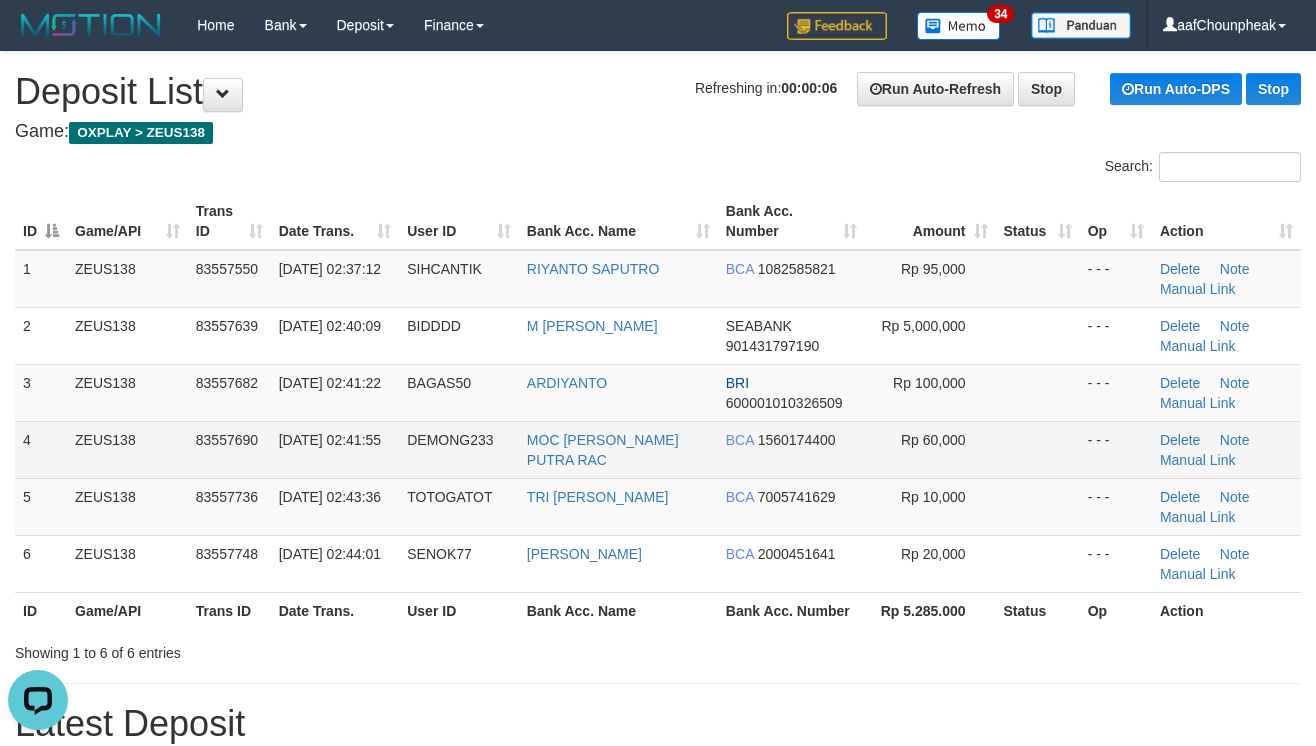 click on "BCA
1560174400" at bounding box center [791, 449] 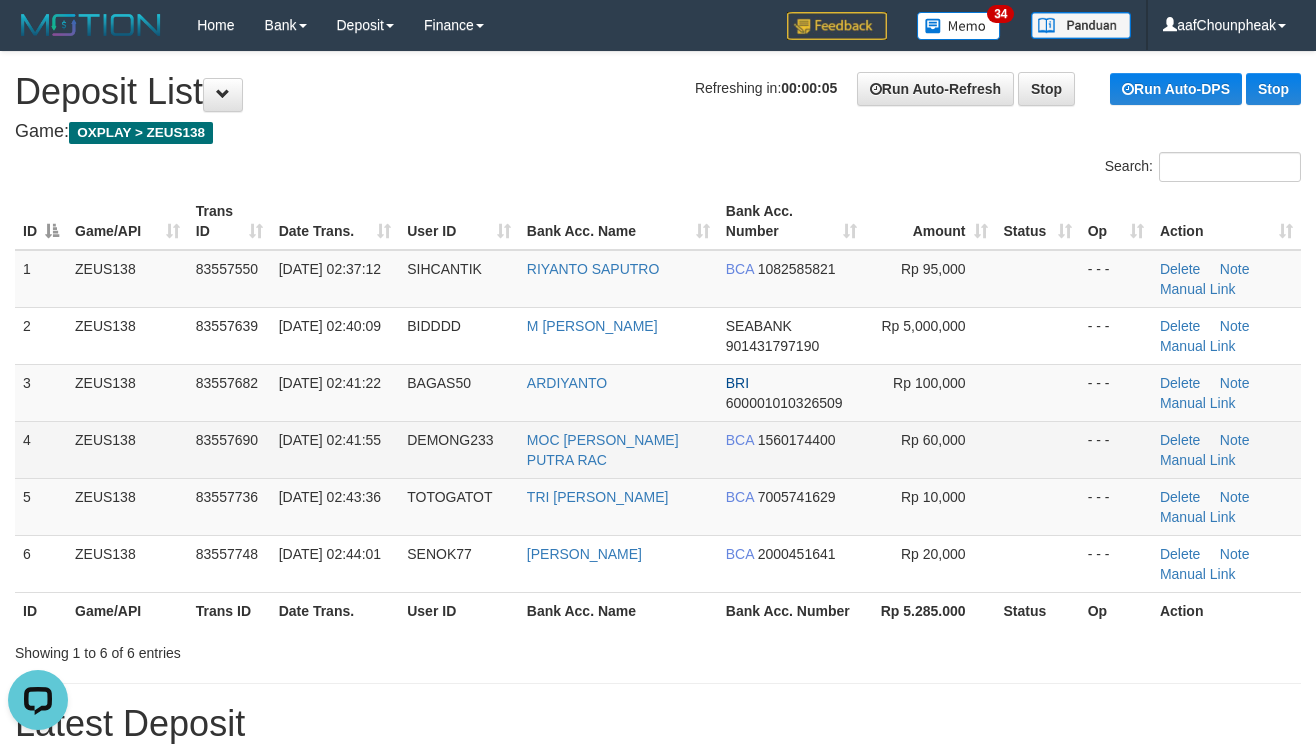 click on "BCA
1560174400" at bounding box center [791, 449] 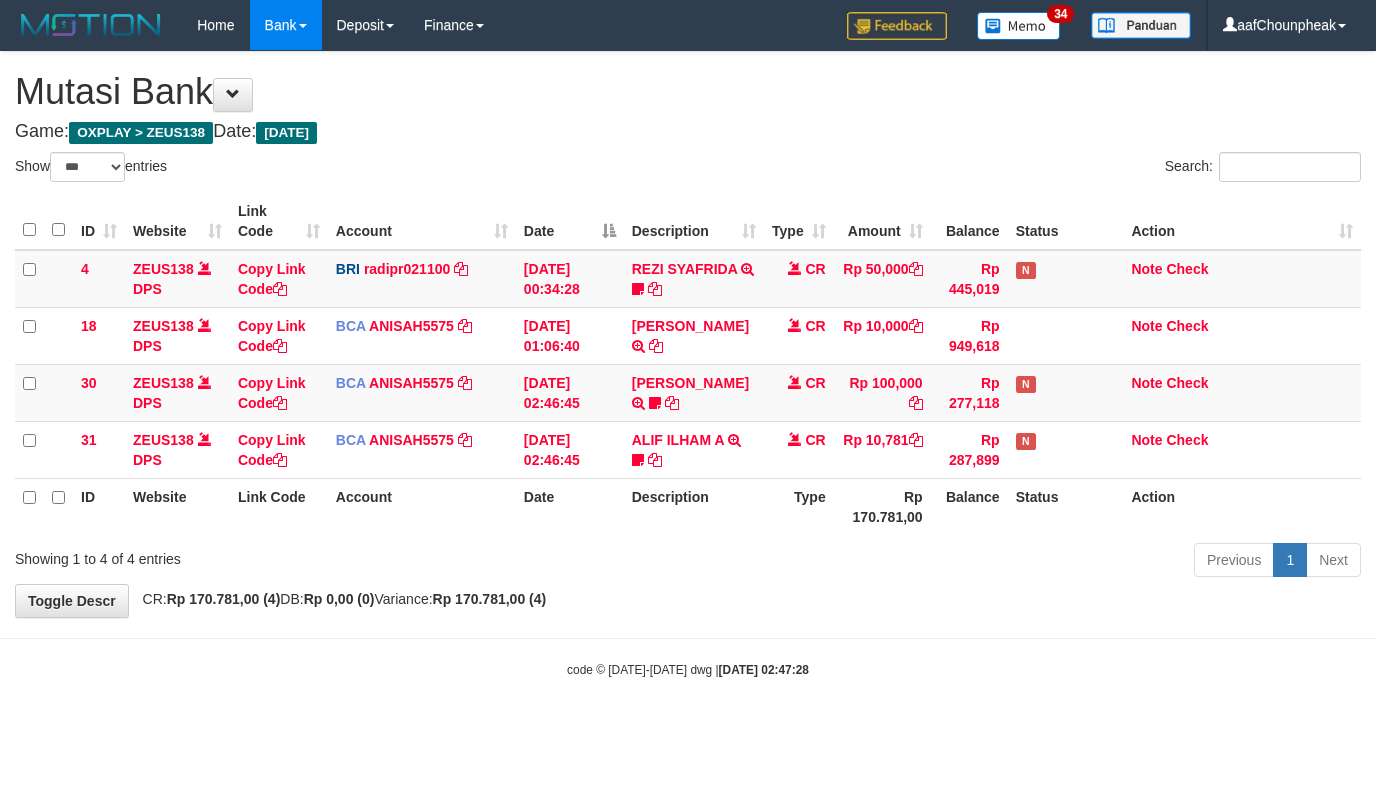 select on "***" 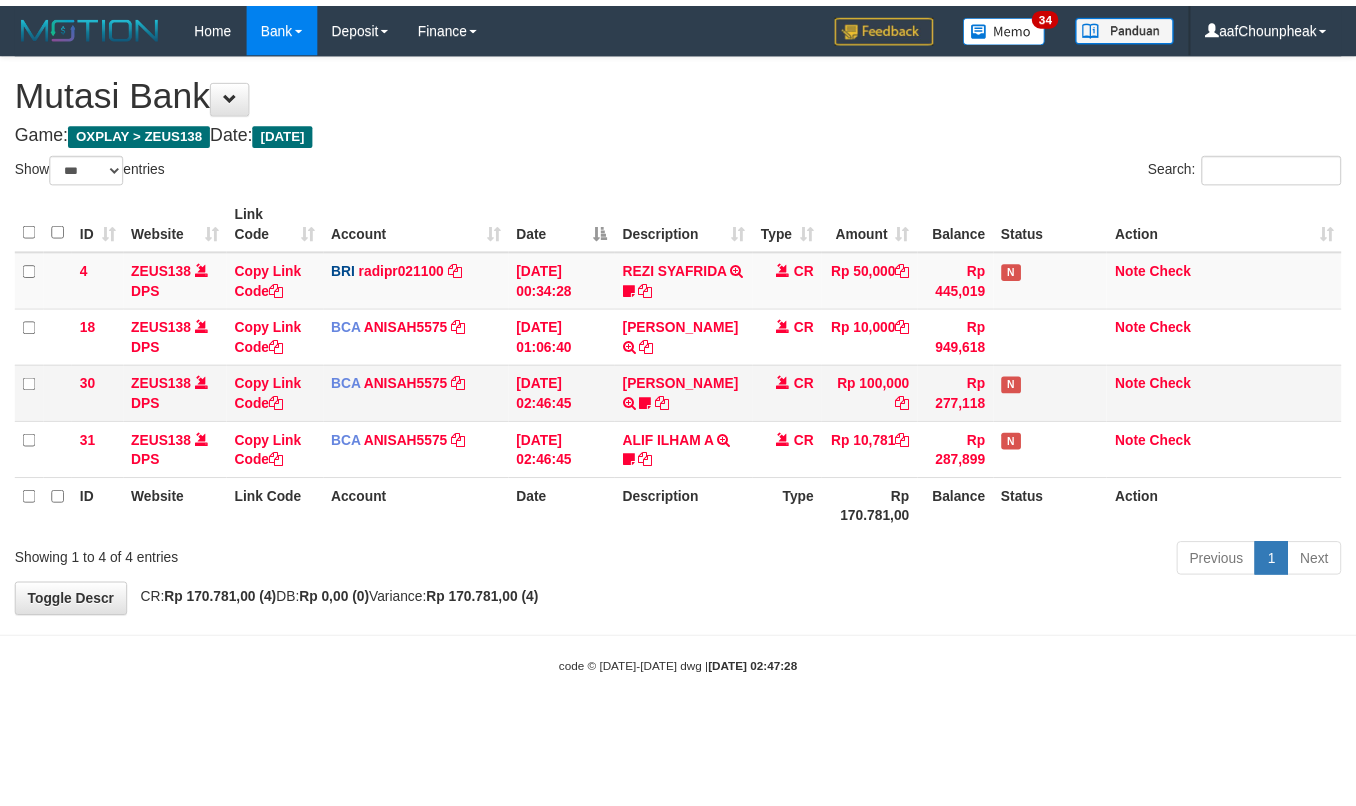 scroll, scrollTop: 0, scrollLeft: 0, axis: both 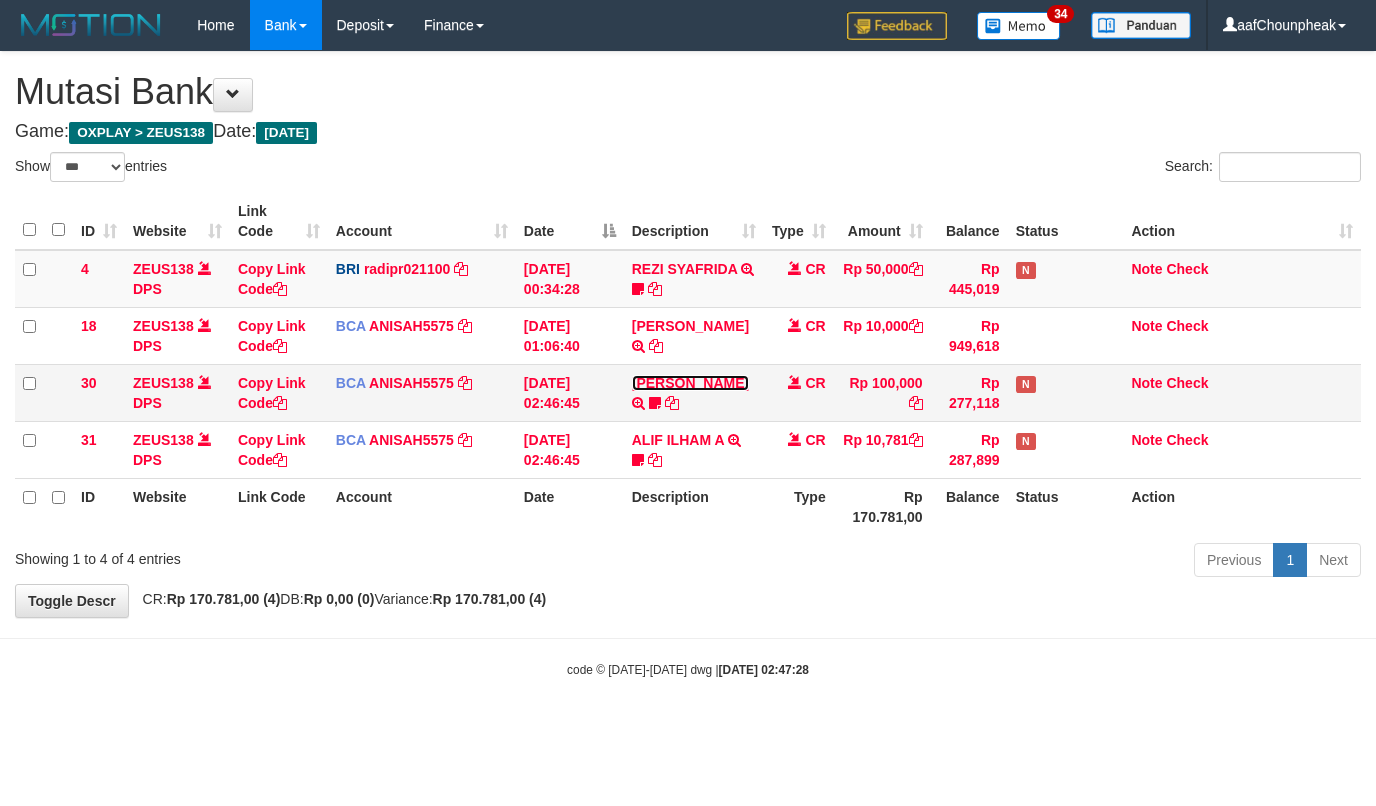 click on "FAAIZ THALIB" at bounding box center (690, 383) 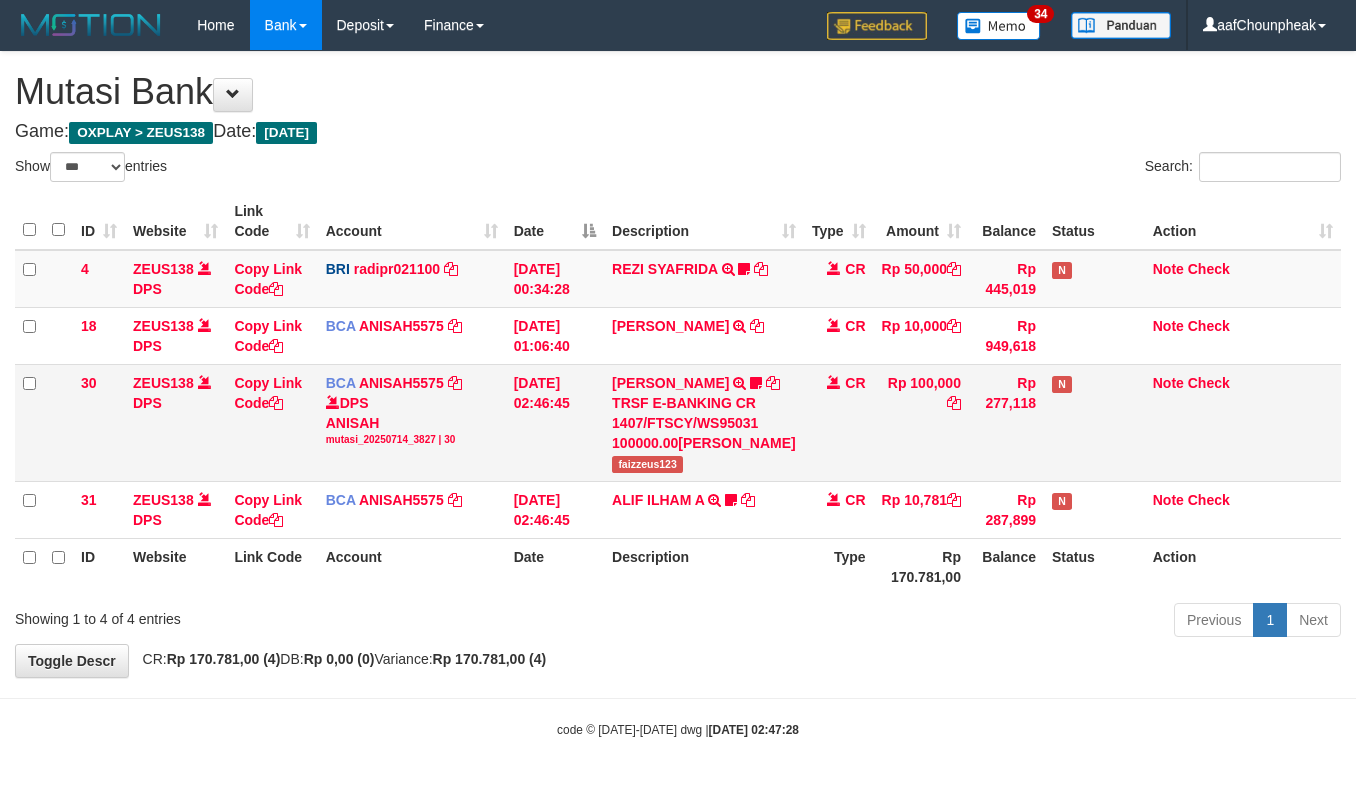click on "faizzeus123" at bounding box center (647, 464) 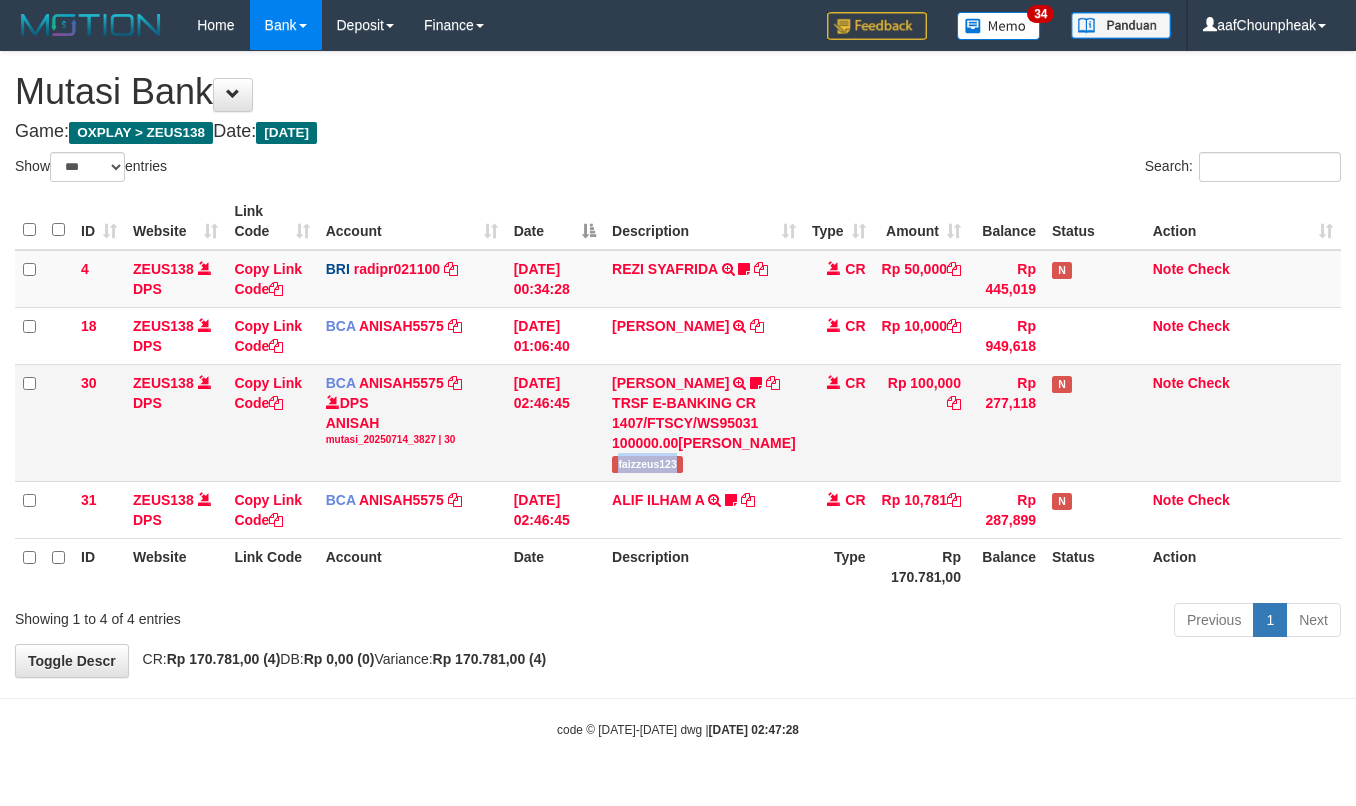 click on "faizzeus123" at bounding box center (647, 464) 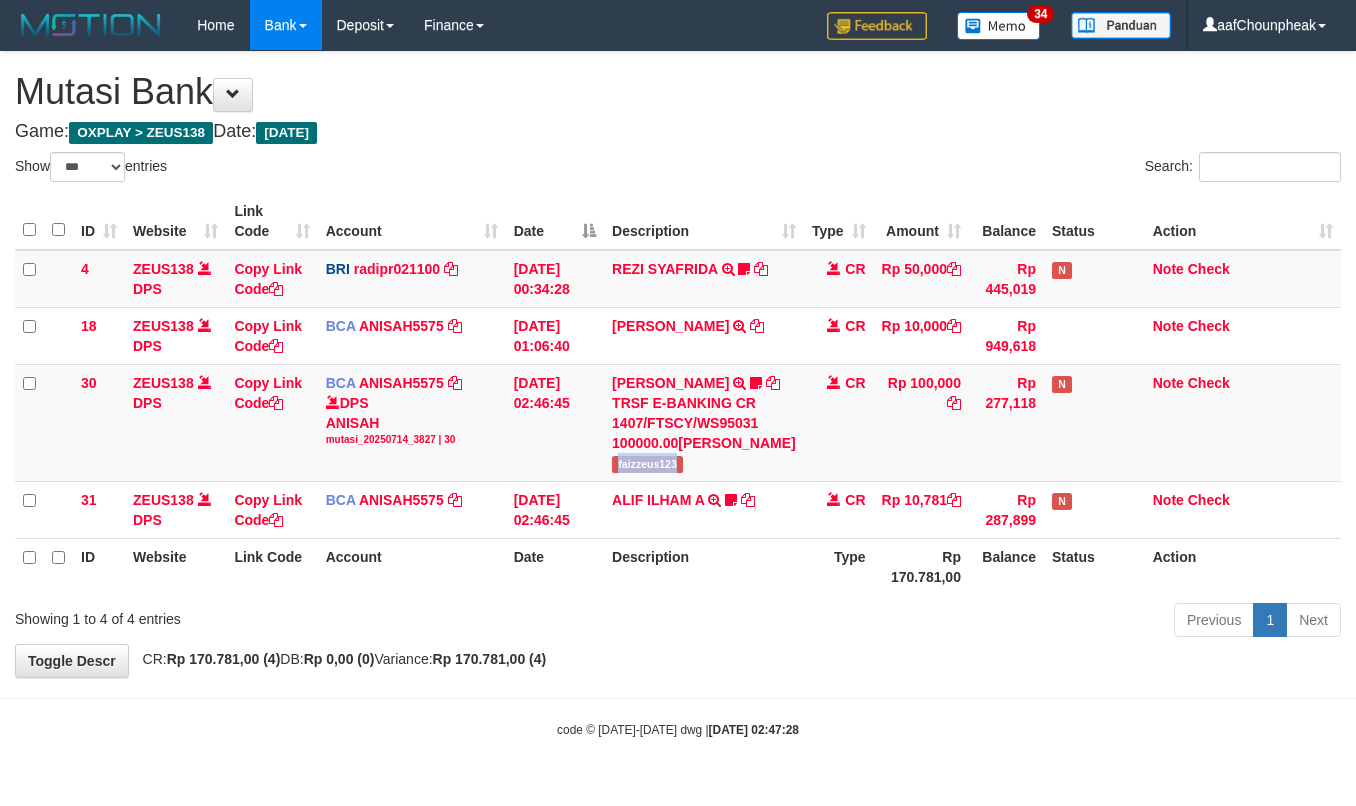 copy on "faizzeus123" 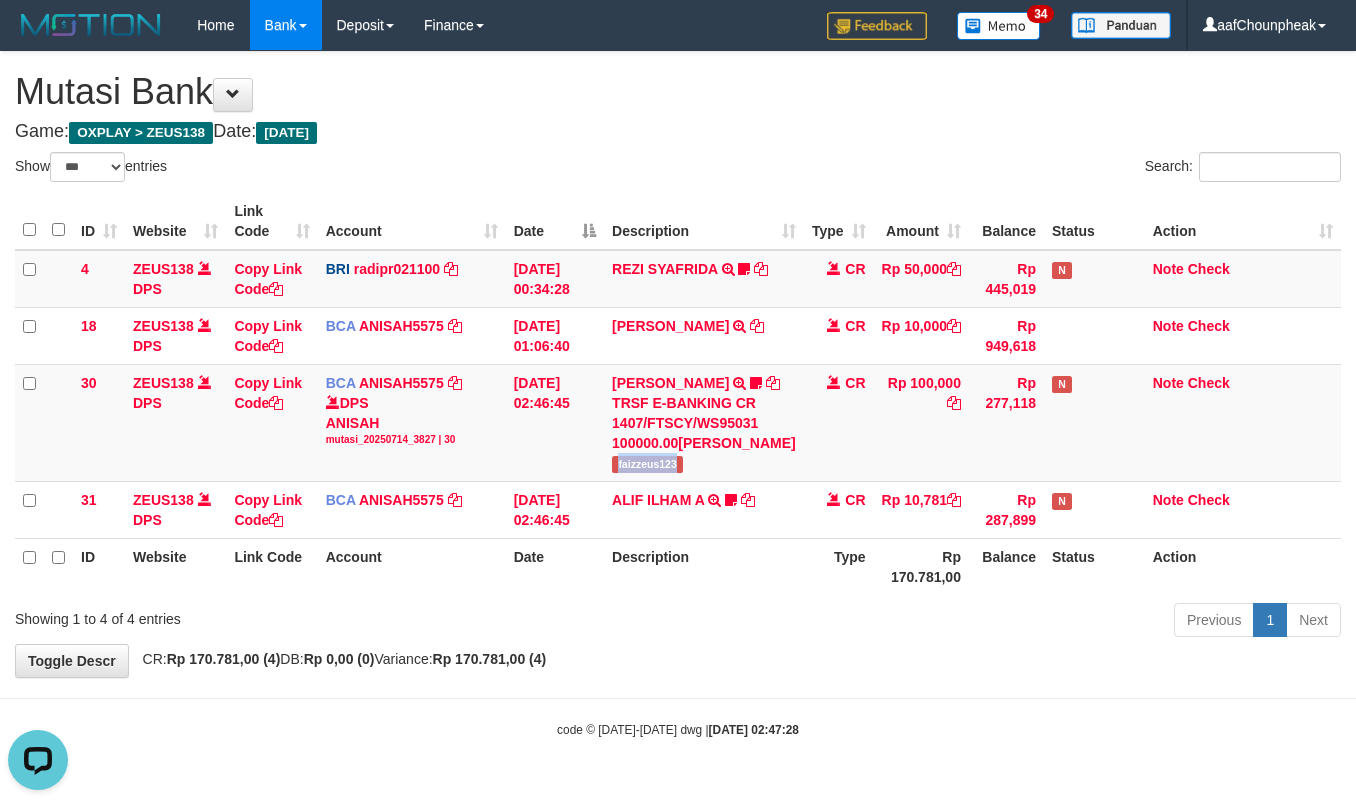 scroll, scrollTop: 0, scrollLeft: 0, axis: both 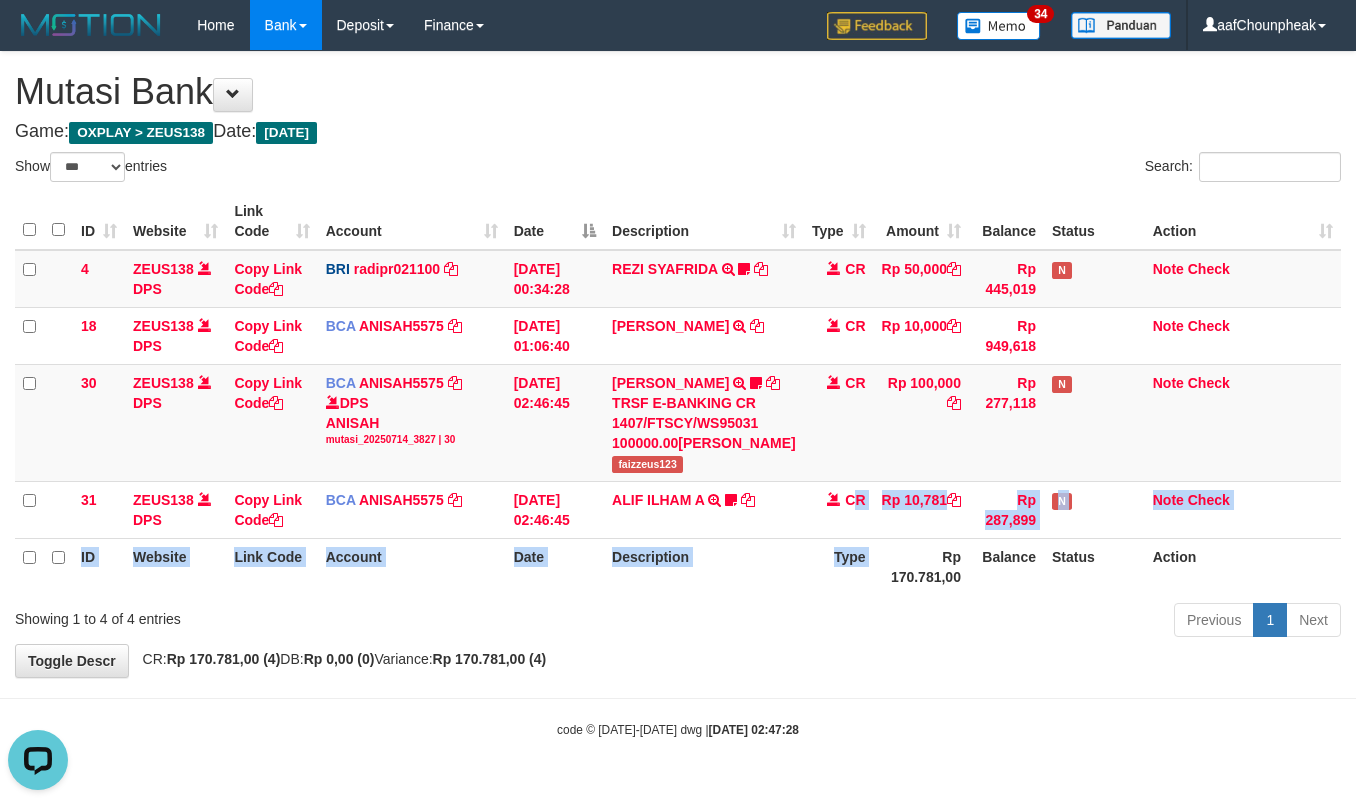 drag, startPoint x: 824, startPoint y: 560, endPoint x: 846, endPoint y: 578, distance: 28.42534 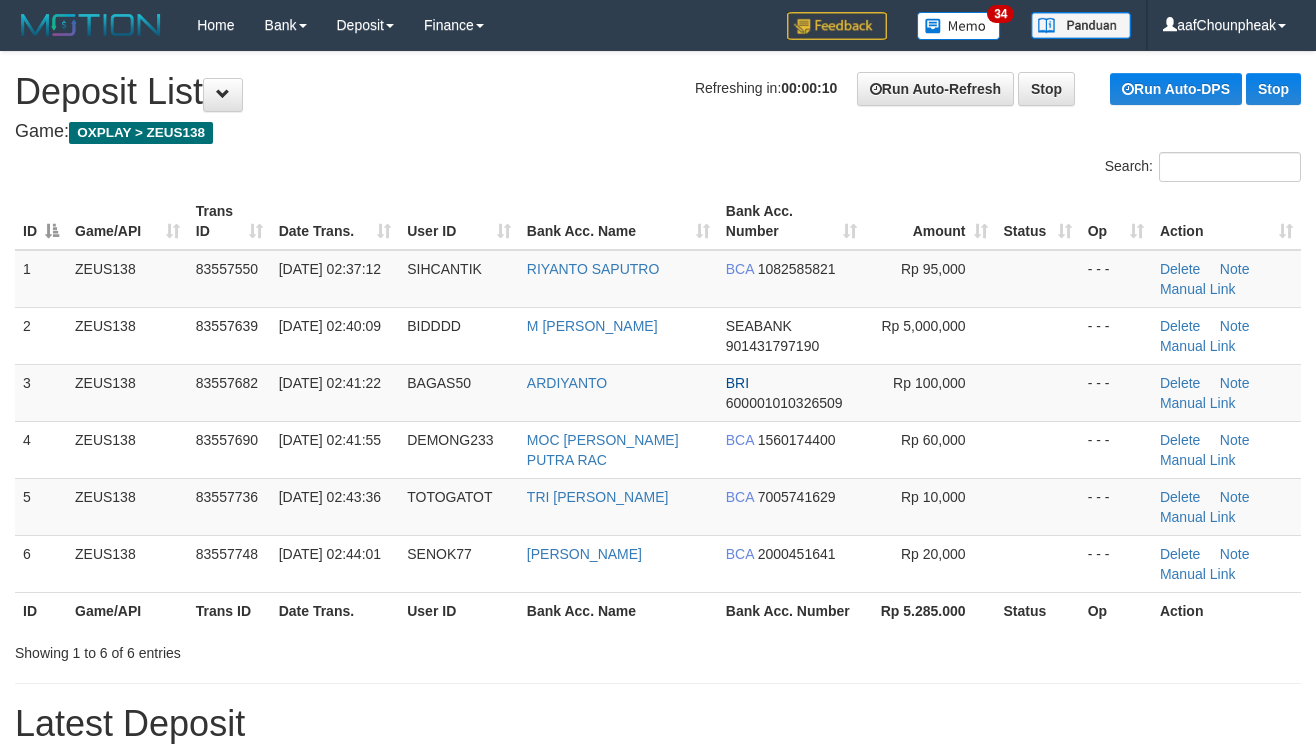scroll, scrollTop: 0, scrollLeft: 0, axis: both 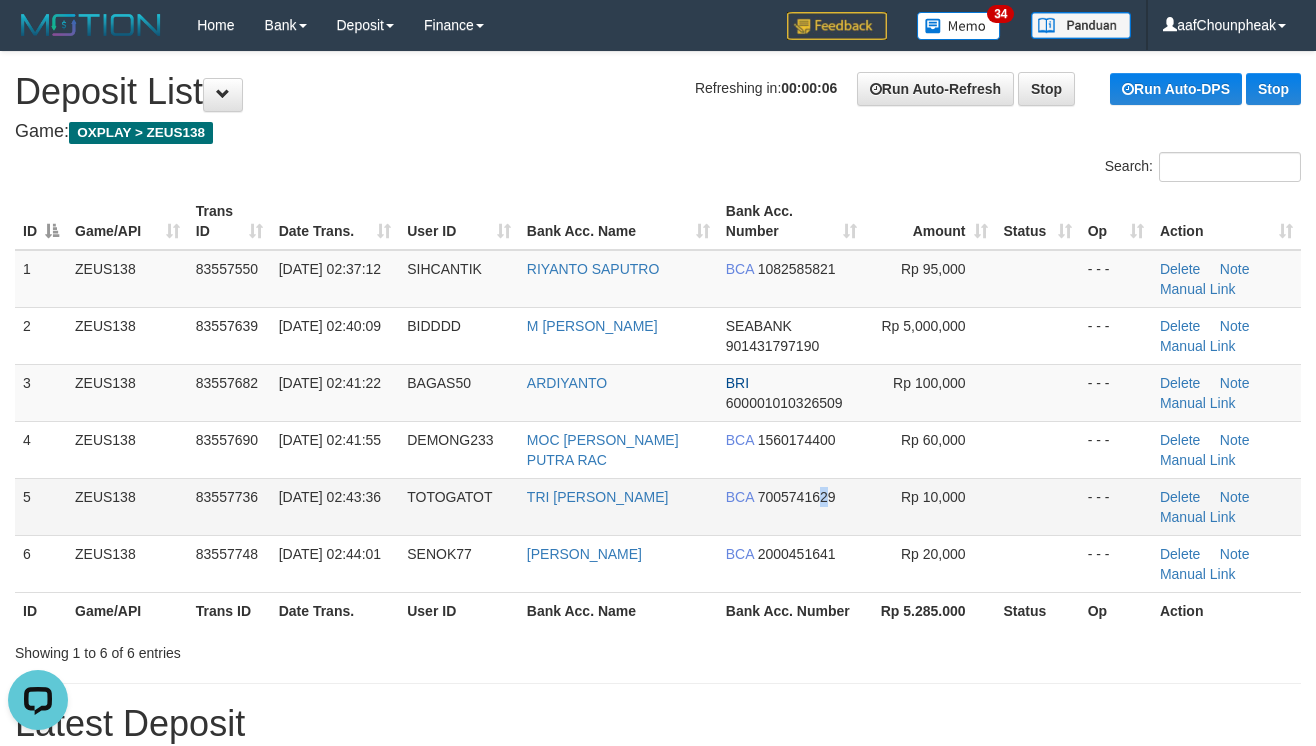 click on "BCA
7005741629" at bounding box center (791, 506) 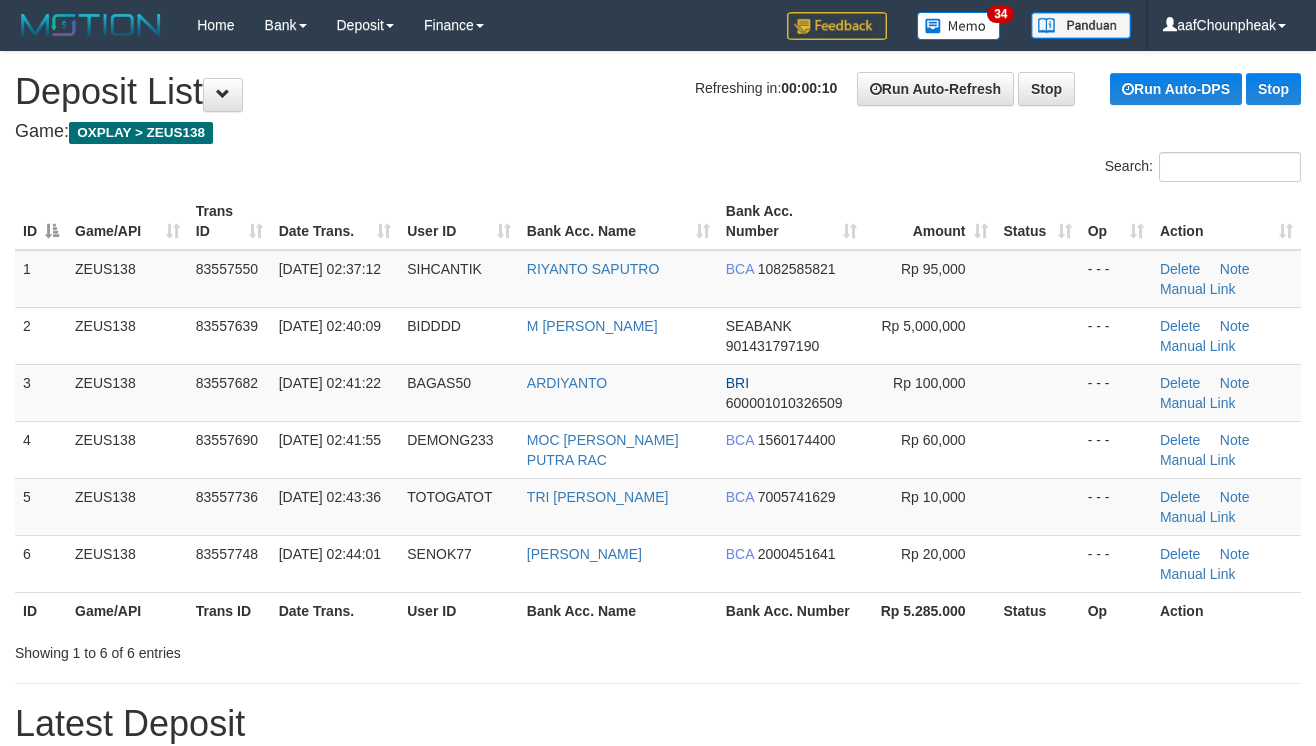 scroll, scrollTop: 0, scrollLeft: 0, axis: both 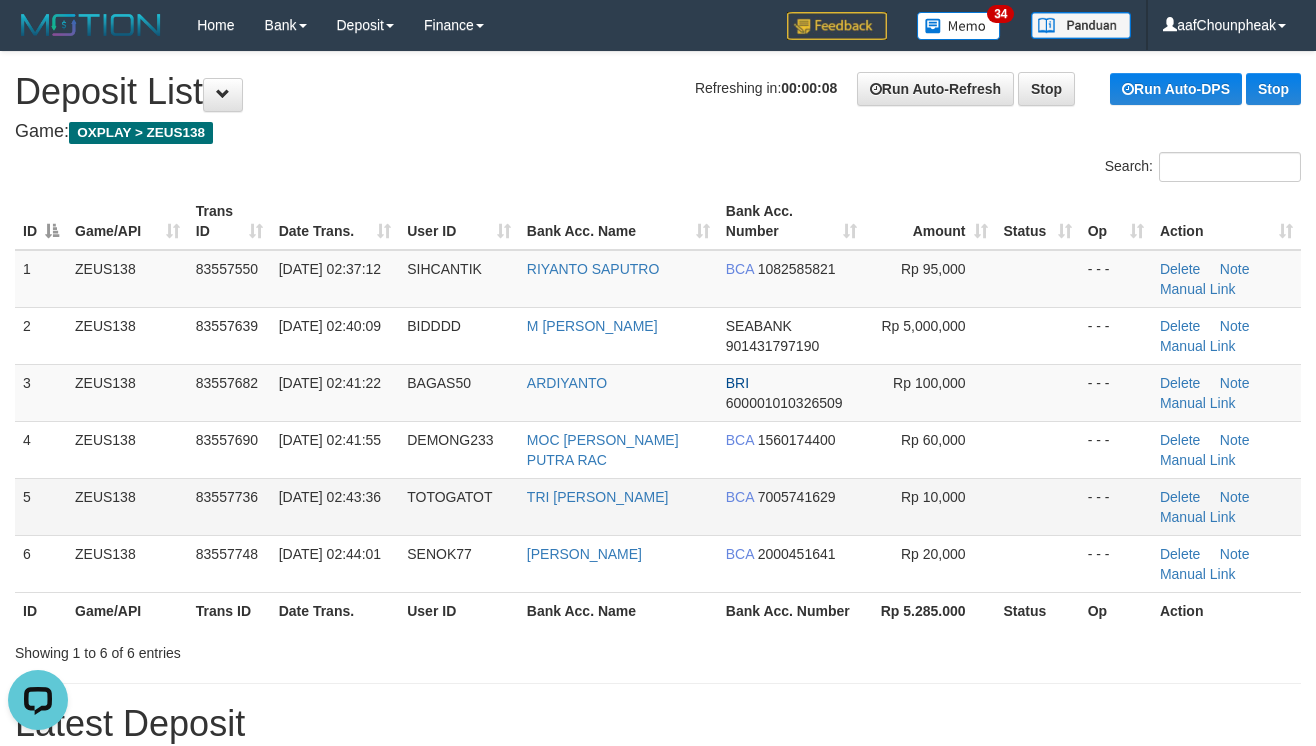 drag, startPoint x: 869, startPoint y: 497, endPoint x: 840, endPoint y: 517, distance: 35.22783 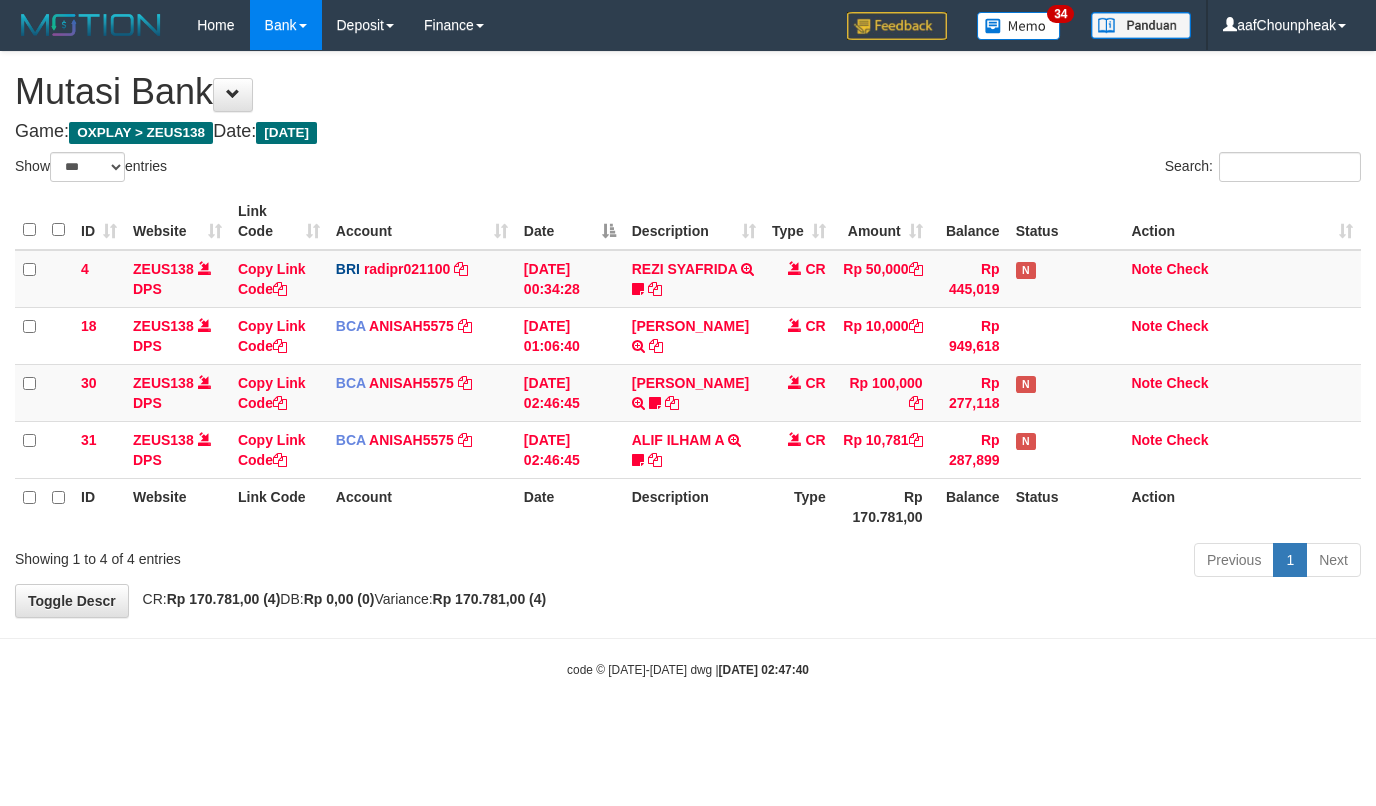 select on "***" 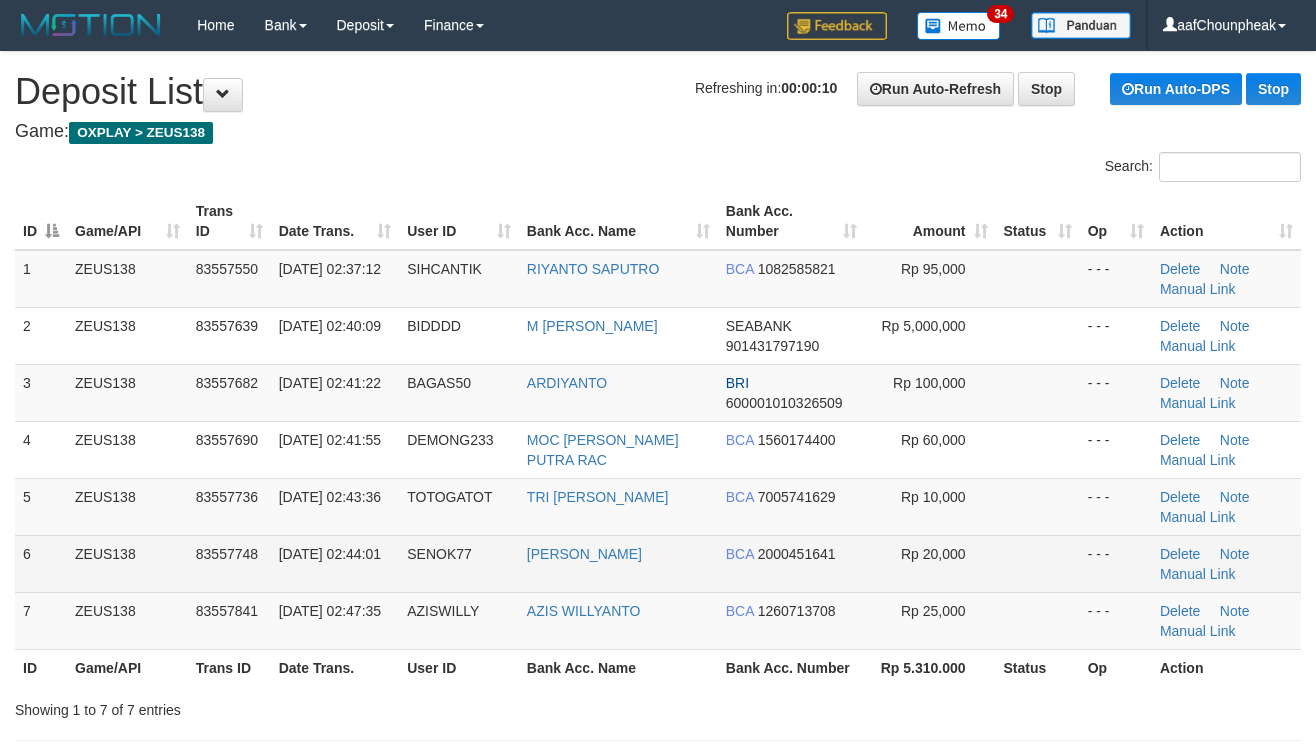scroll, scrollTop: 0, scrollLeft: 0, axis: both 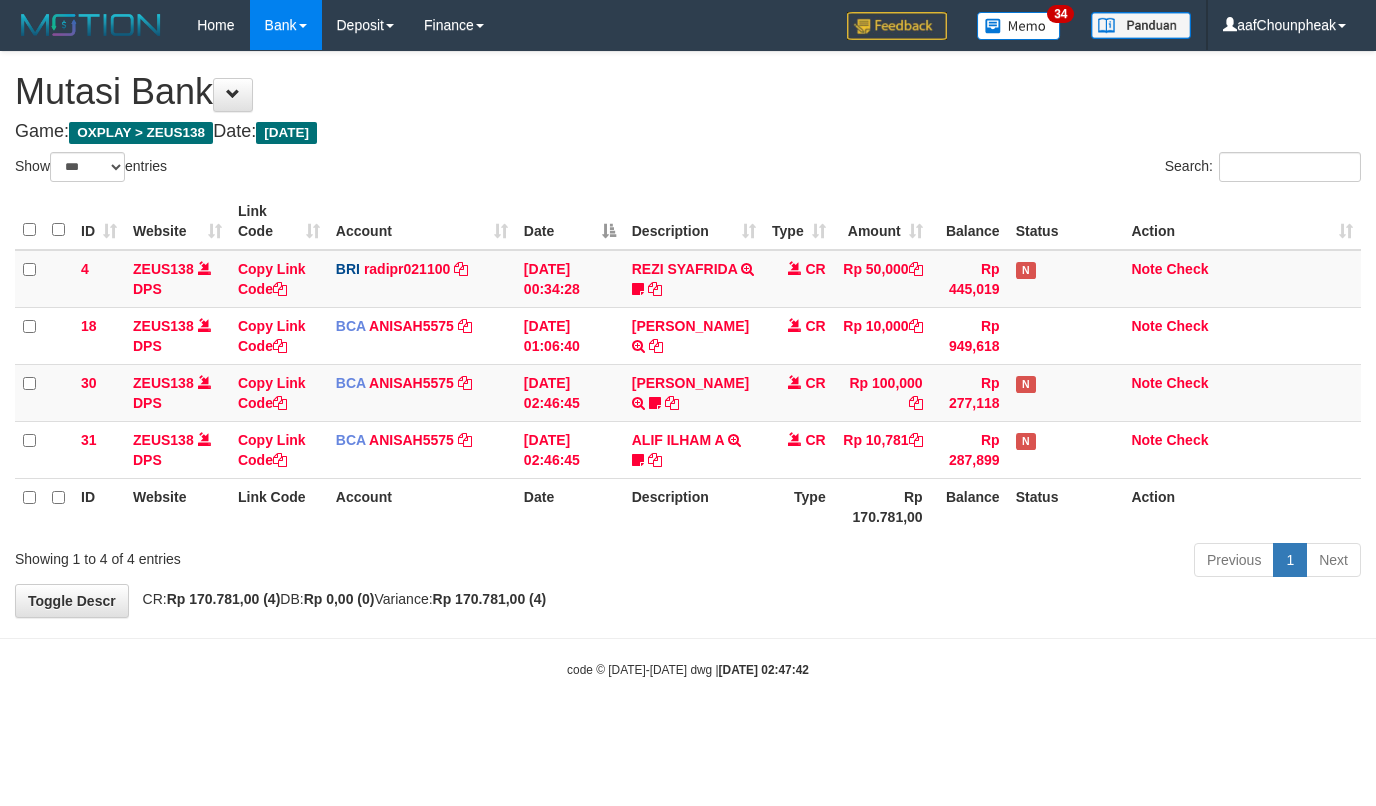 select on "***" 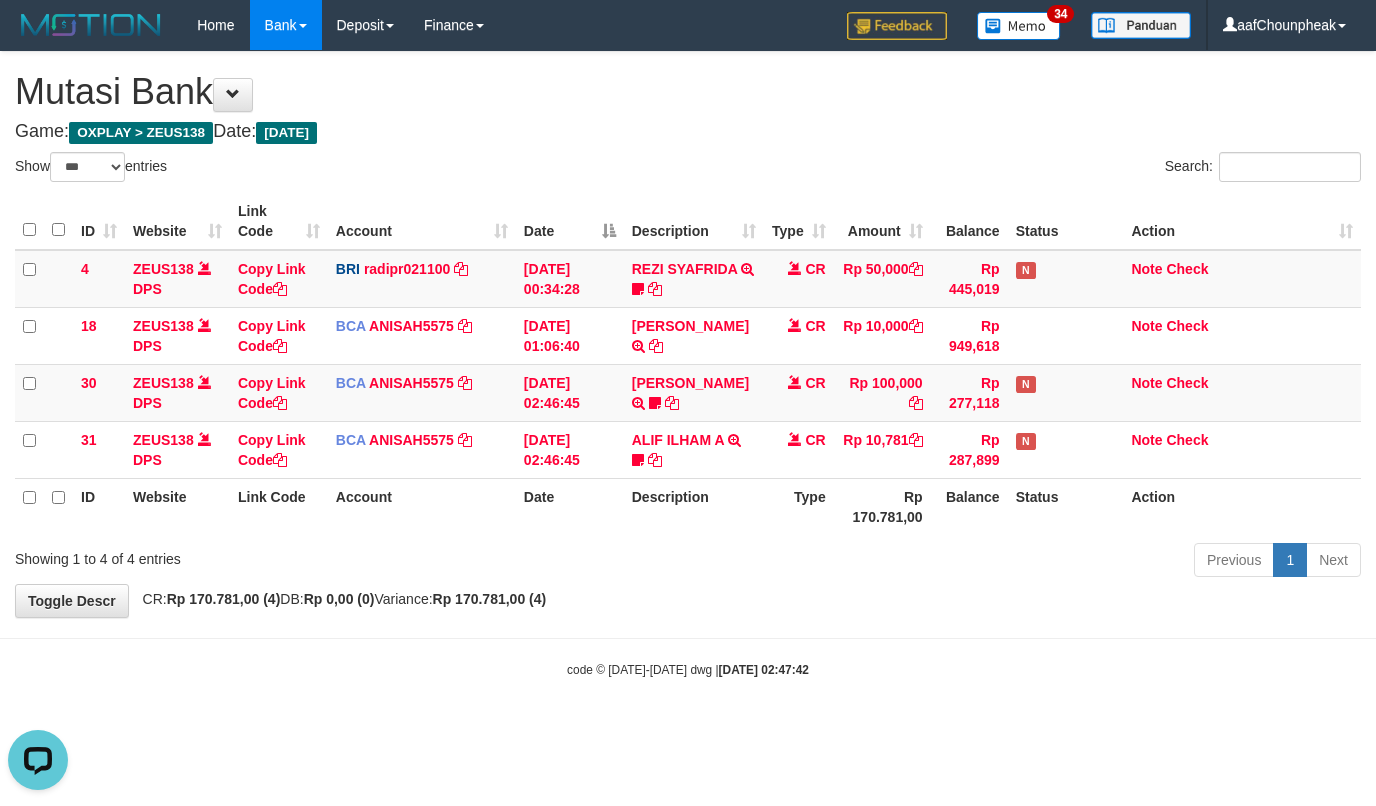 scroll, scrollTop: 0, scrollLeft: 0, axis: both 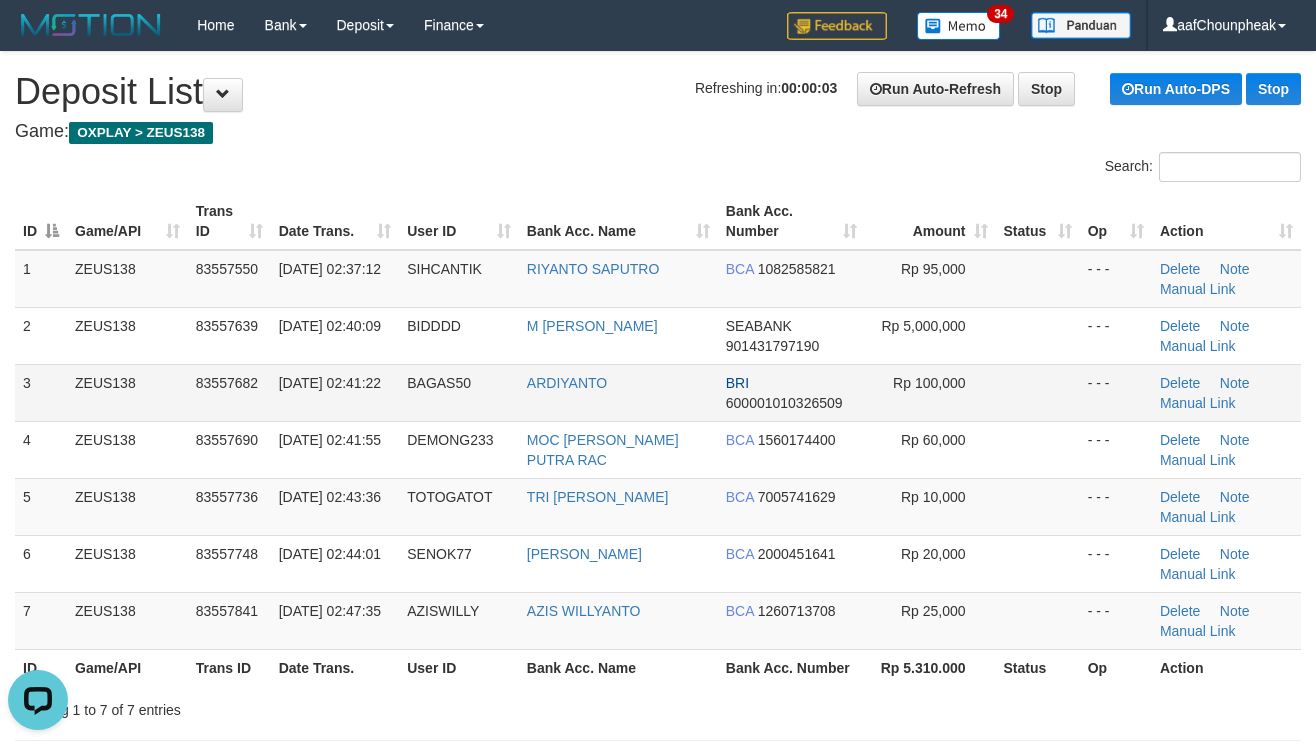 click on "ARDIYANTO" at bounding box center [618, 392] 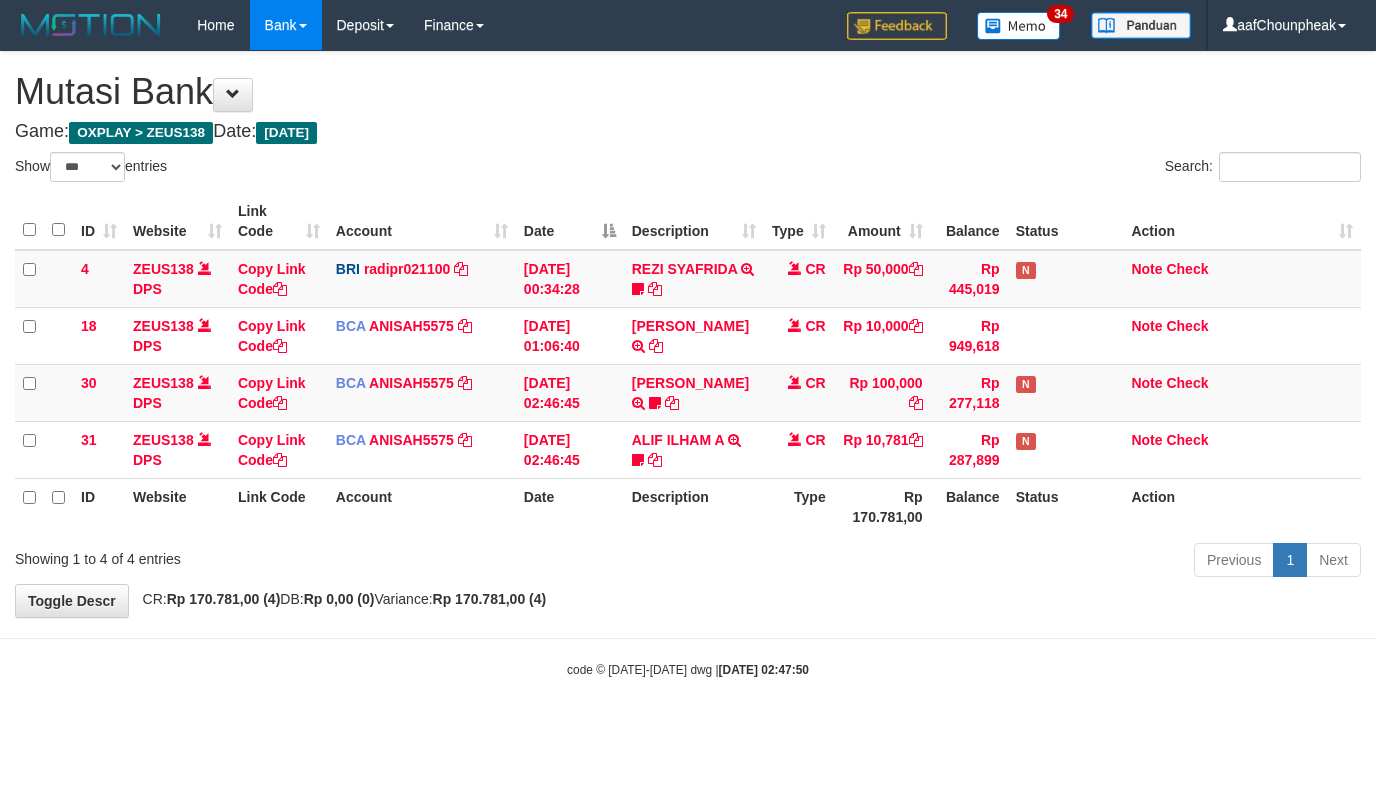 select on "***" 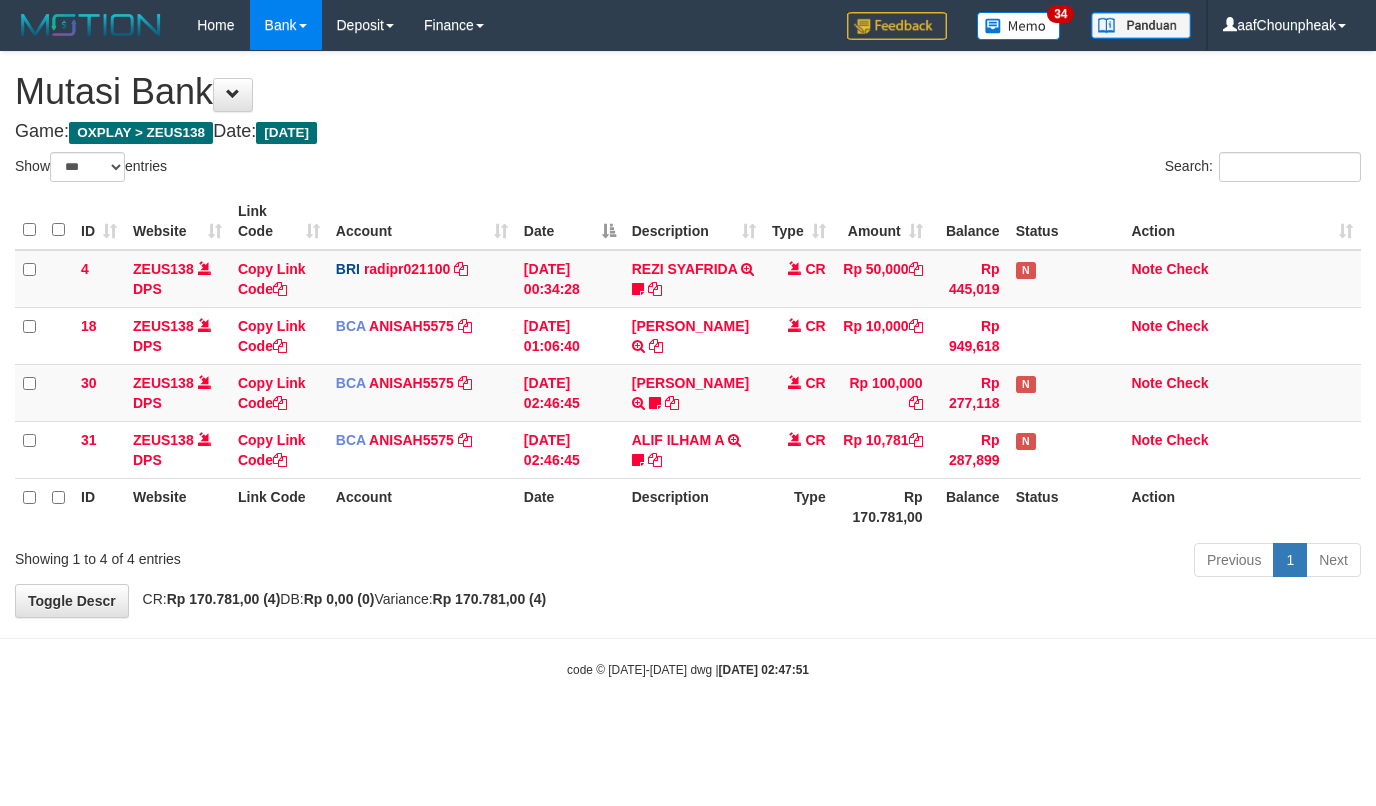 select on "***" 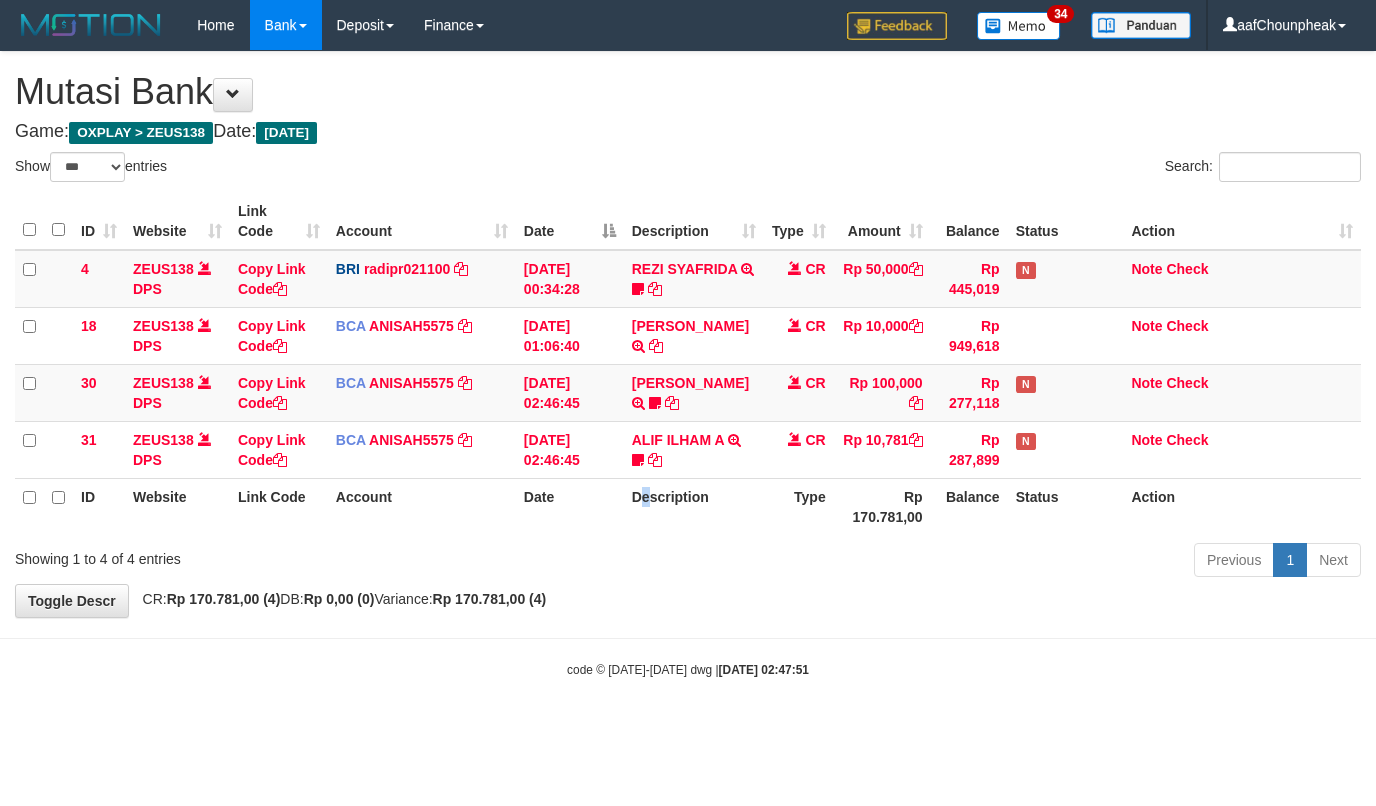 click on "Description" at bounding box center (694, 506) 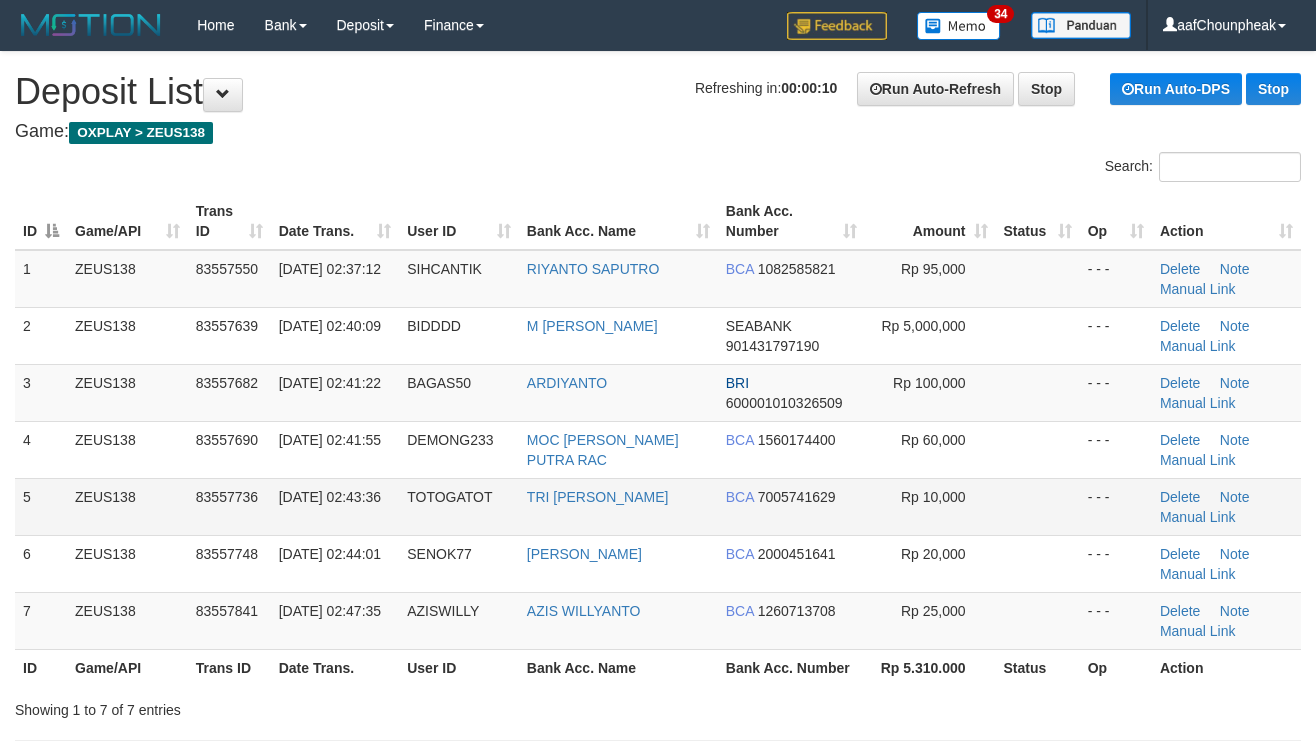 scroll, scrollTop: 0, scrollLeft: 0, axis: both 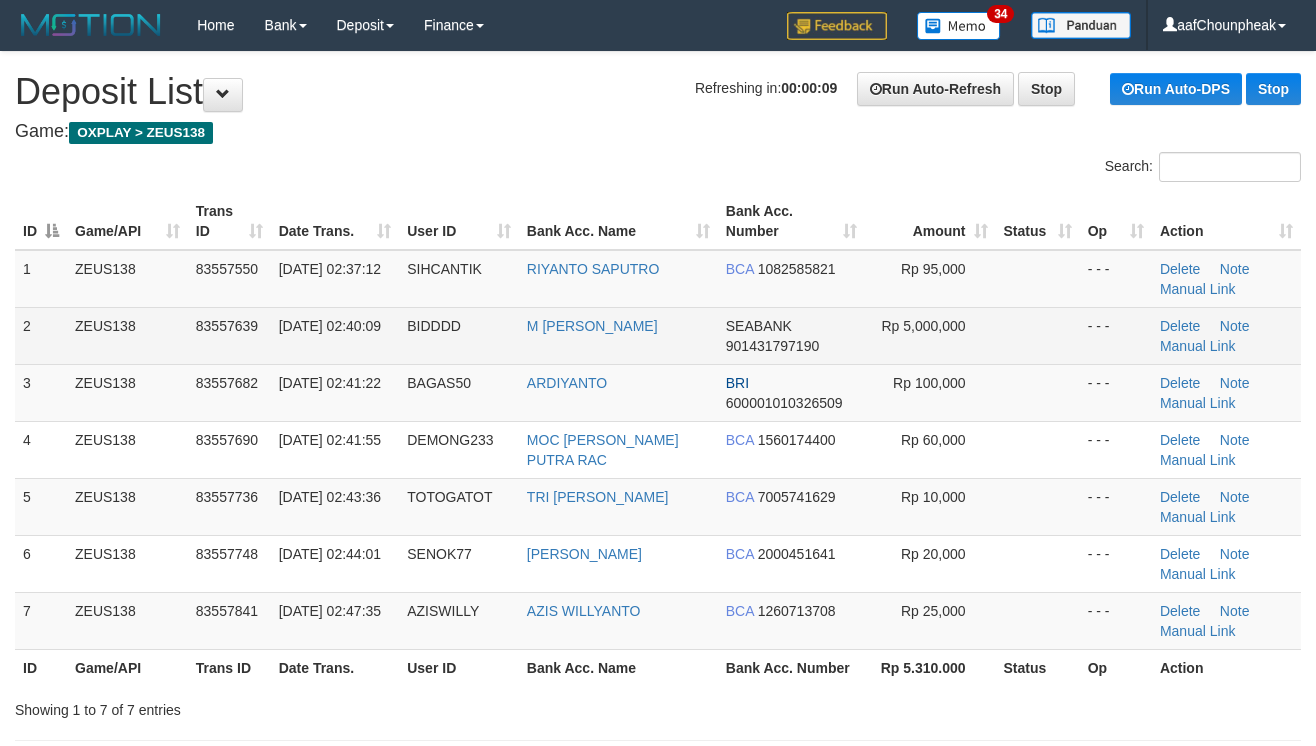 click on "M [PERSON_NAME]" at bounding box center (618, 335) 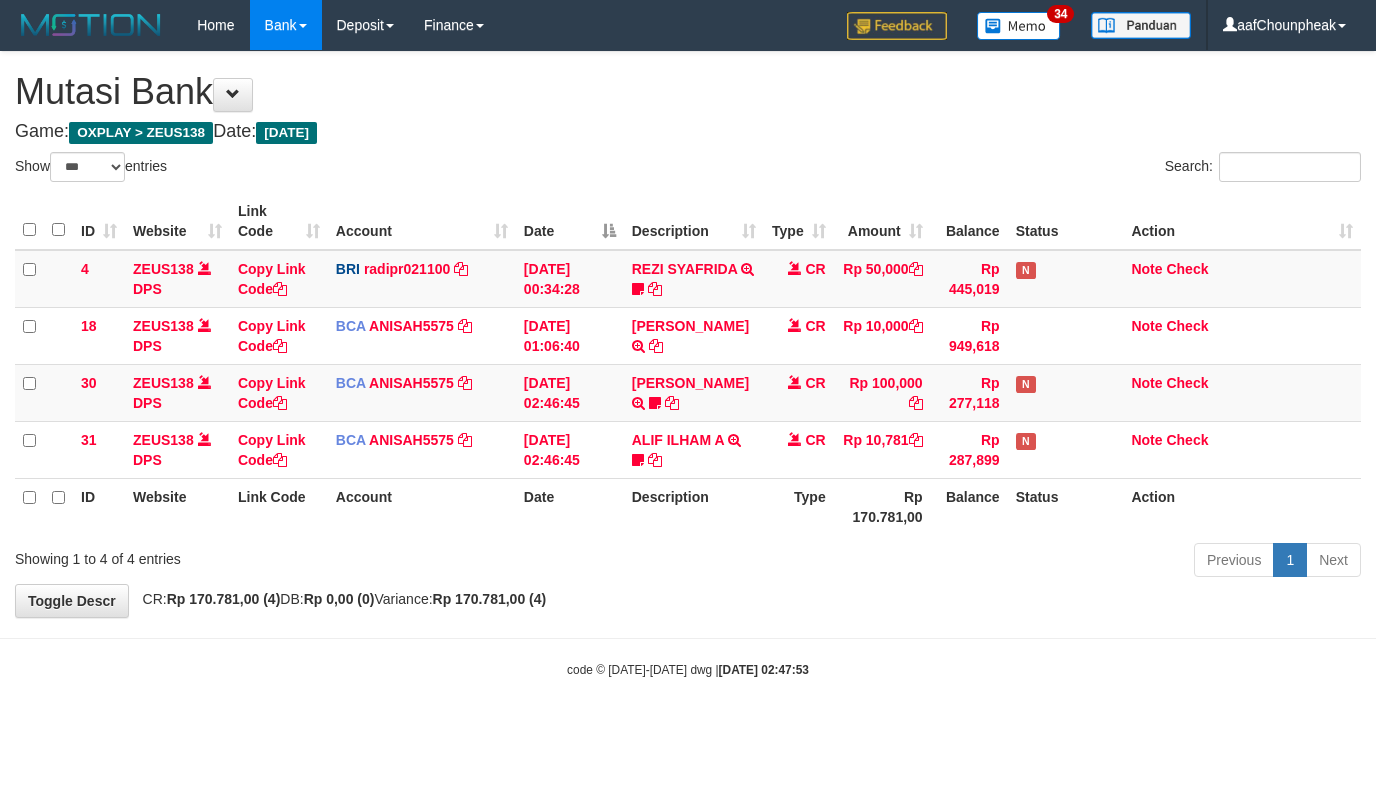 select on "***" 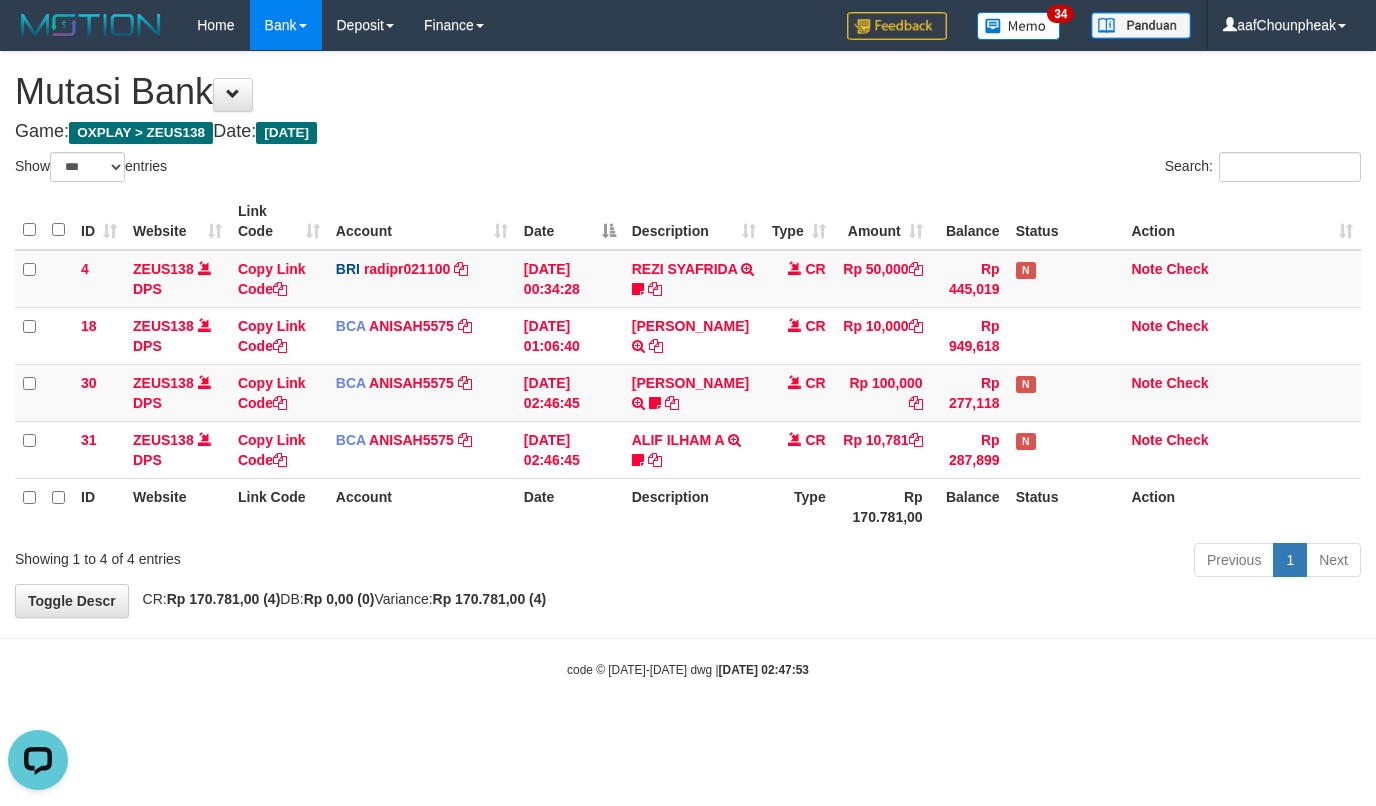 scroll, scrollTop: 0, scrollLeft: 0, axis: both 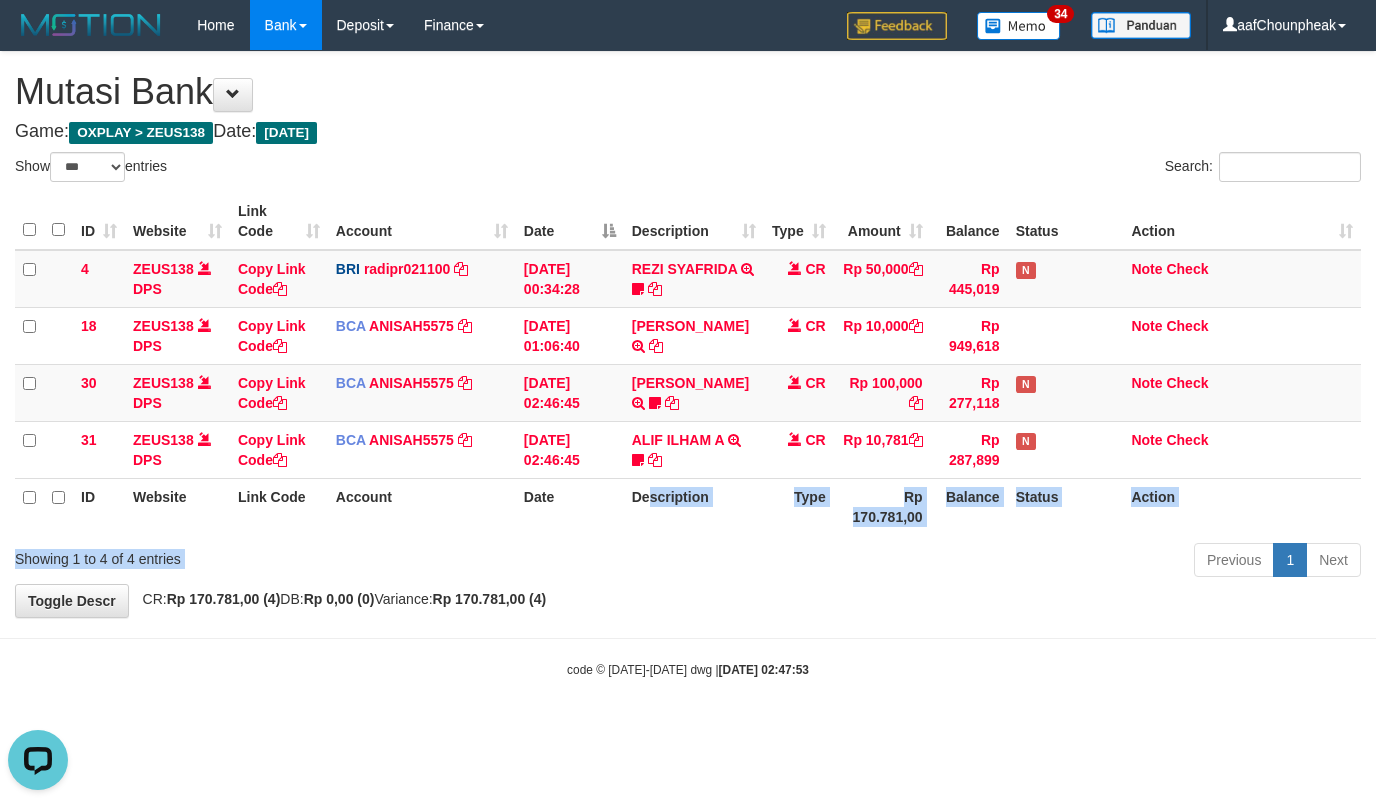 click on "Show  ** ** ** ***  entries Search:
ID Website Link Code Account Date Description Type Amount Balance Status Action
4
ZEUS138    DPS
Copy Link Code
BRI
radipr021100
DPS
REYNALDI ADI PRATAMA
mutasi_20250714_3774 | 4
mutasi_20250714_3774 | 4
14/07/2025 00:34:28
REZI SYAFRIDA            TRANSFER NBMB REZI SYAFRIDA TO REYNALDI ADI PRATAMA    808801023311535
CR
Rp 50,000
Rp 445,019
N
Note
Check
18
ZEUS138    DPS
Copy Link Code
BCA
ANISAH5575" at bounding box center [688, 368] 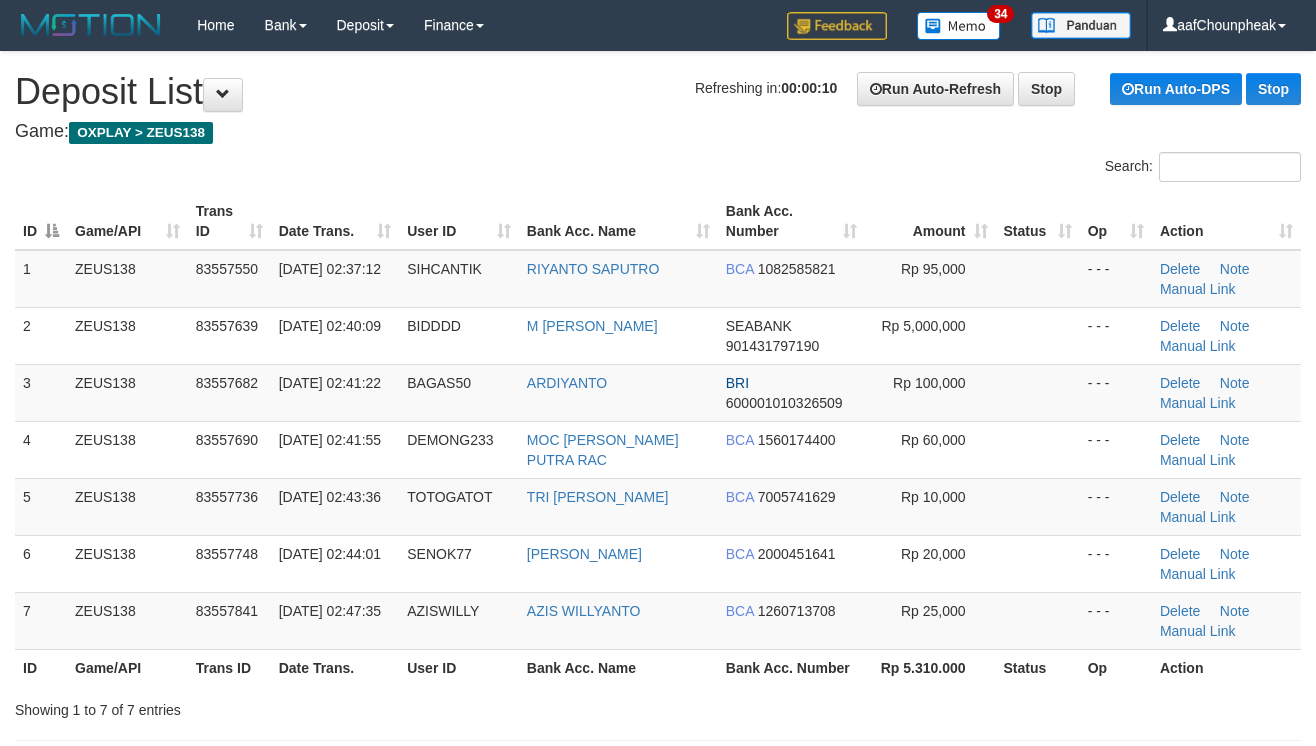 scroll, scrollTop: 0, scrollLeft: 0, axis: both 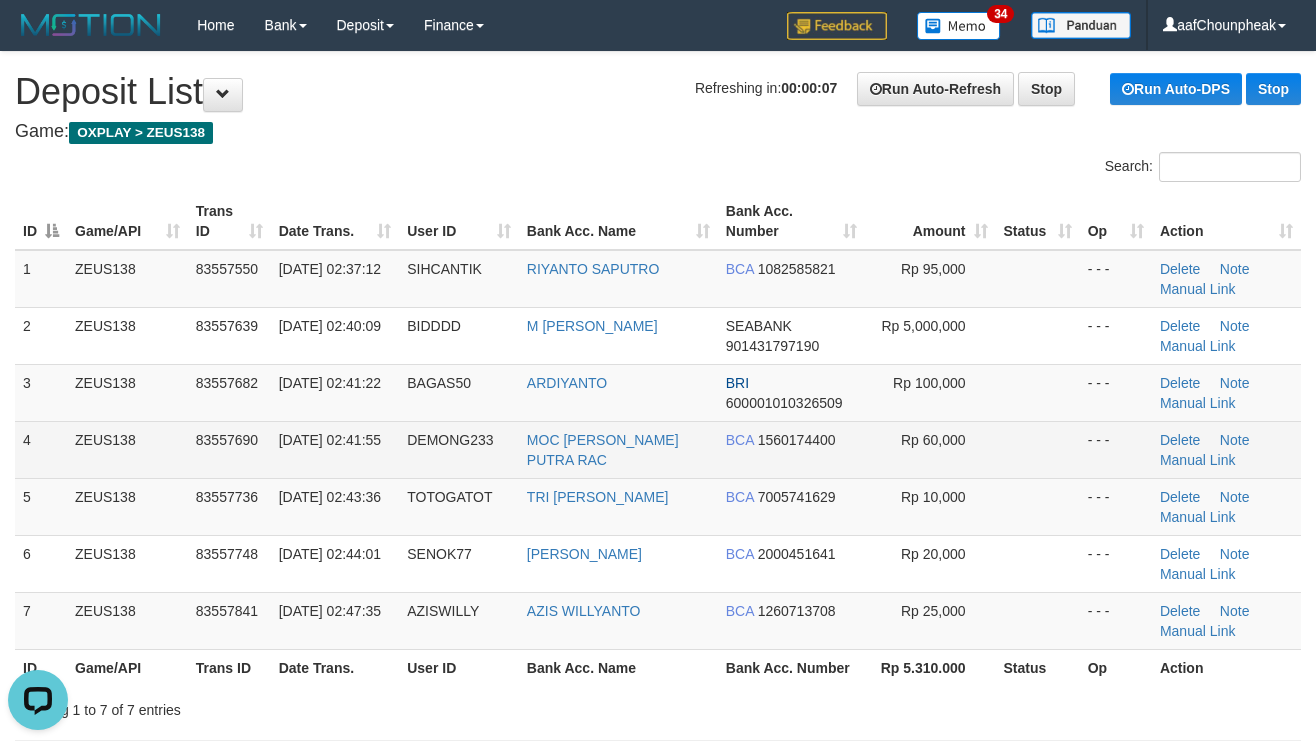 click on "BCA
1560174400" at bounding box center (791, 449) 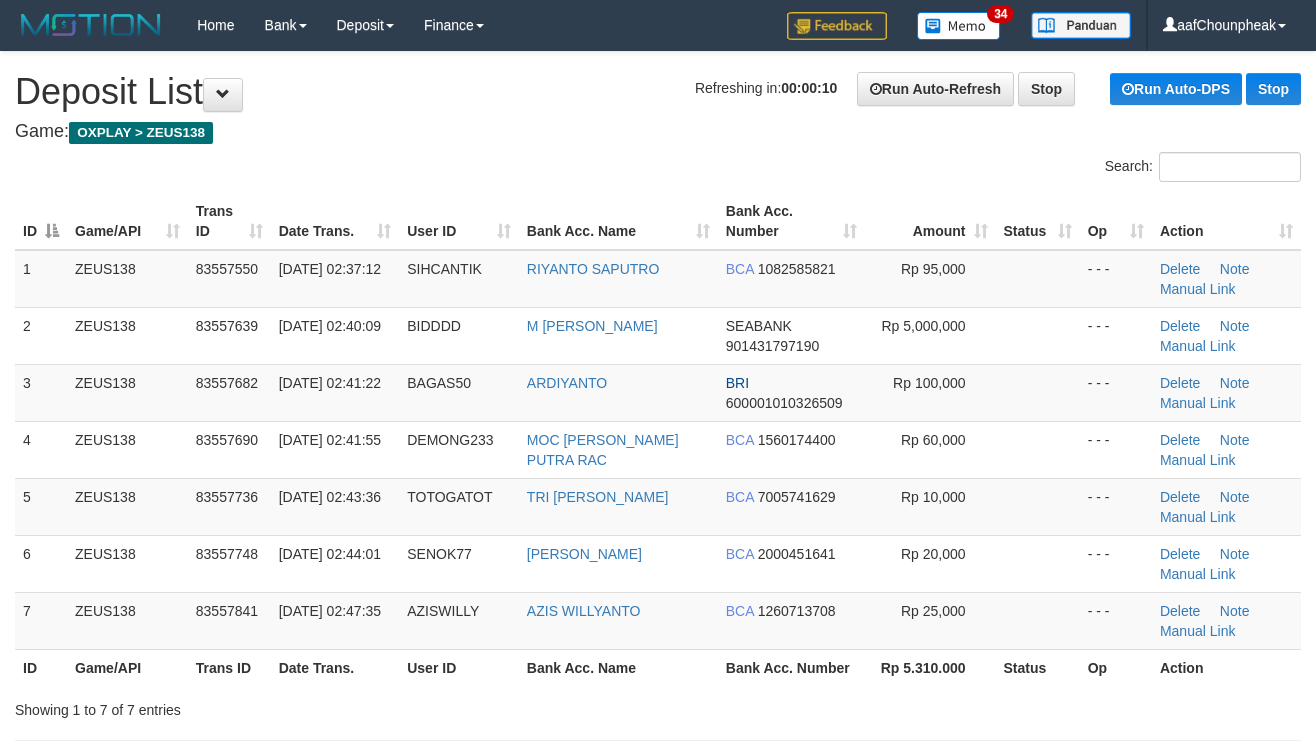 scroll, scrollTop: 0, scrollLeft: 0, axis: both 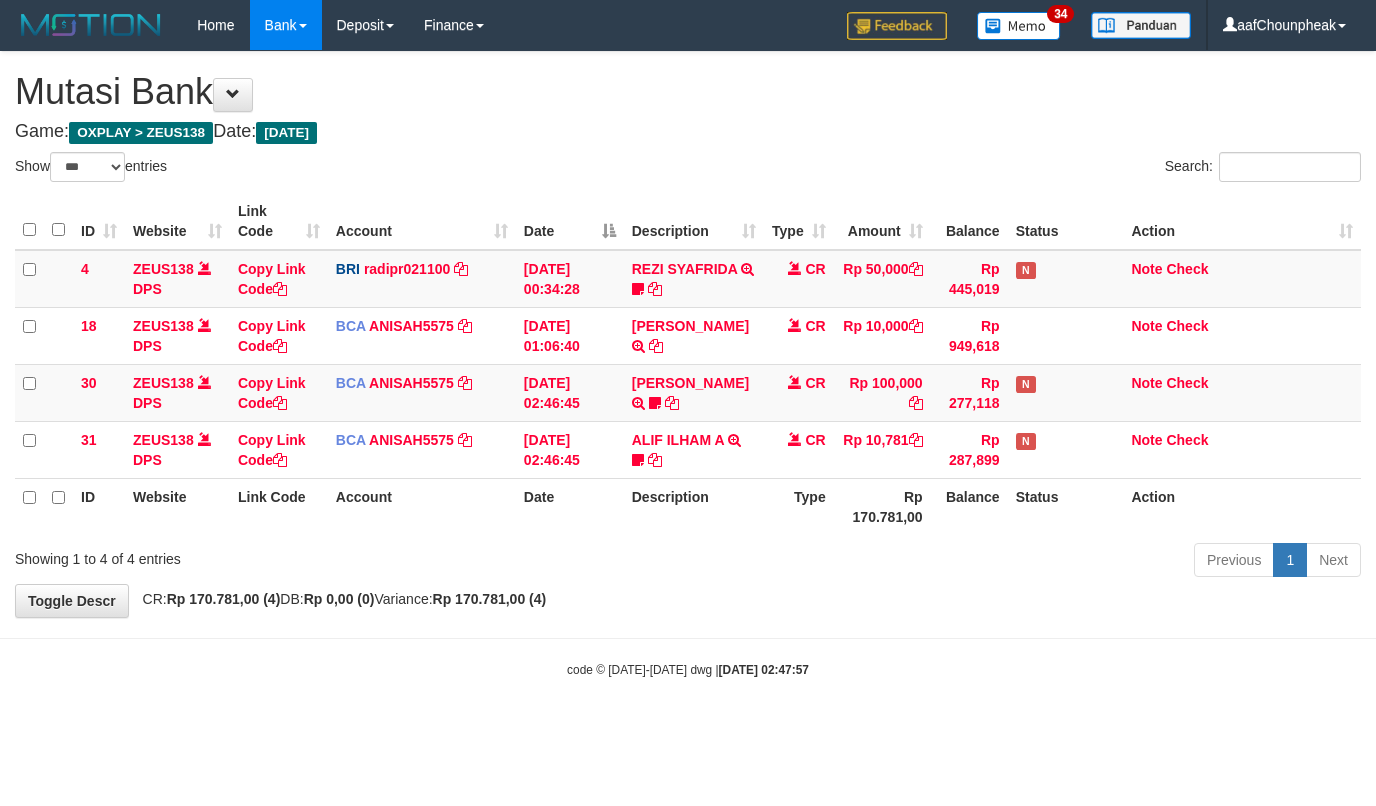 select on "***" 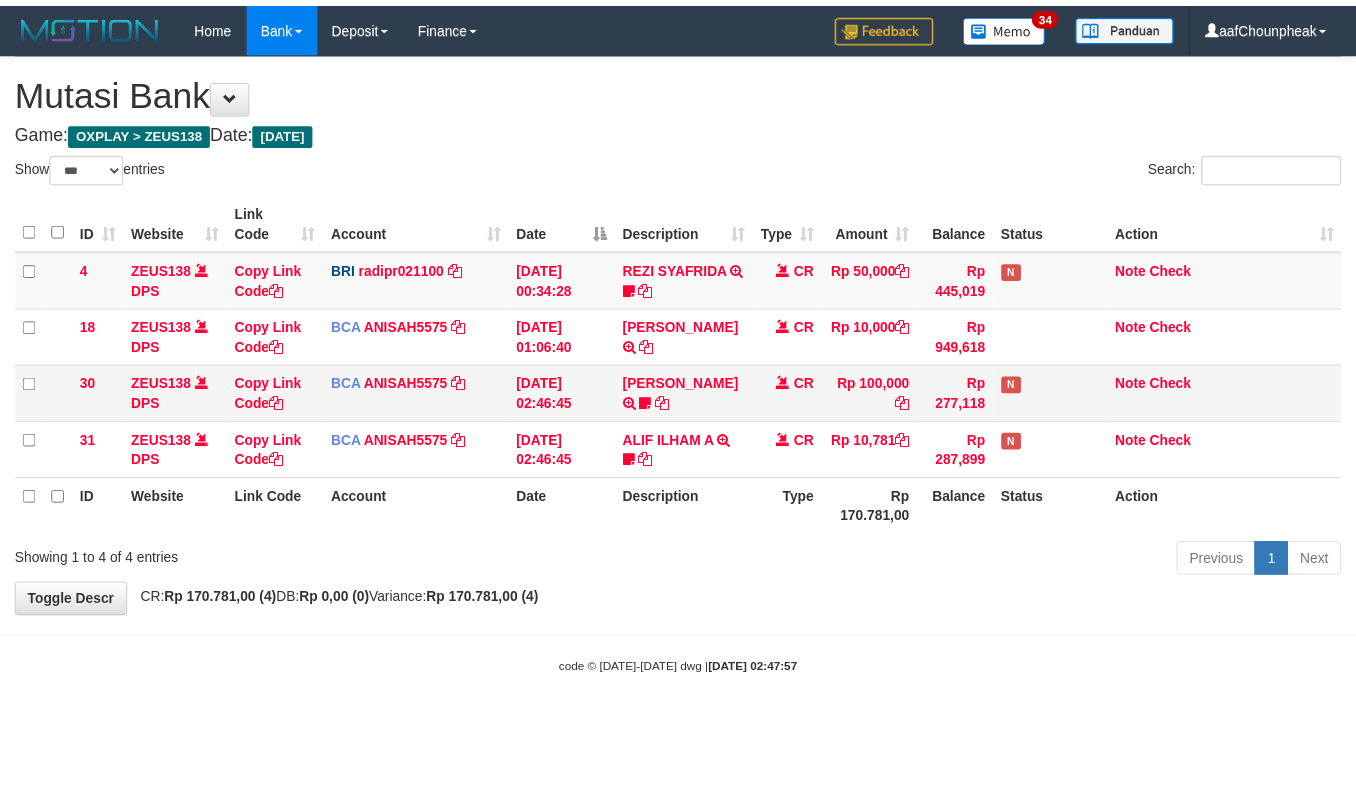 scroll, scrollTop: 0, scrollLeft: 0, axis: both 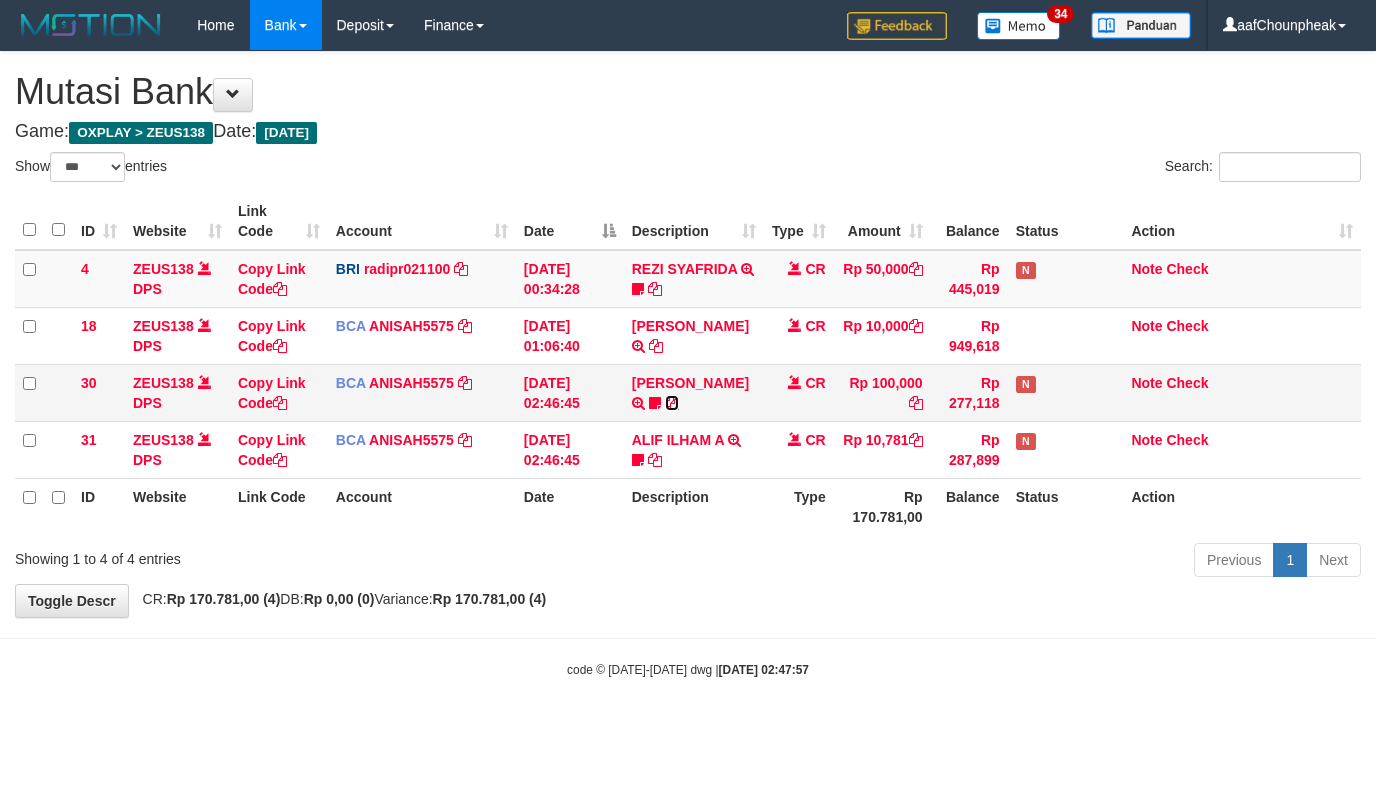click at bounding box center (672, 403) 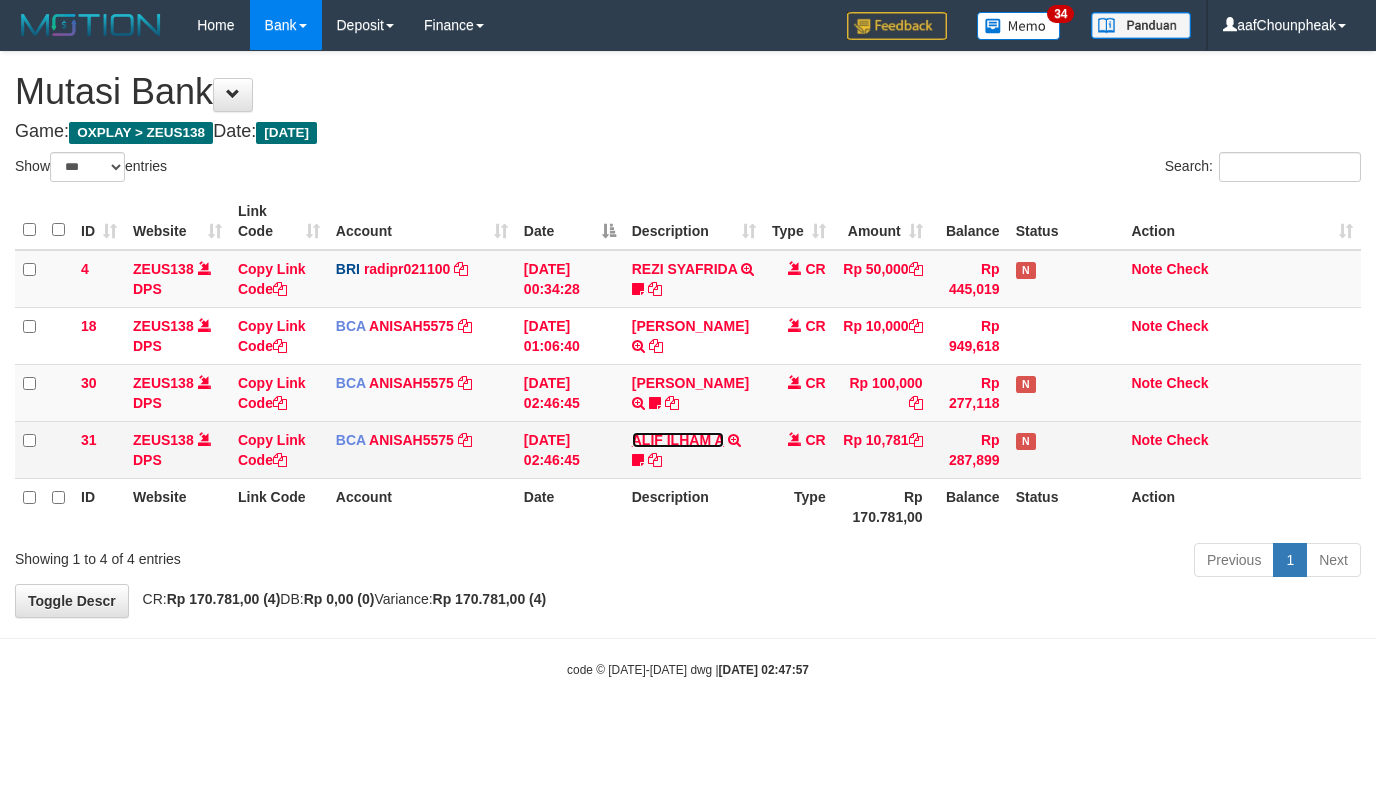 click on "ALIF ILHAM A" at bounding box center [678, 440] 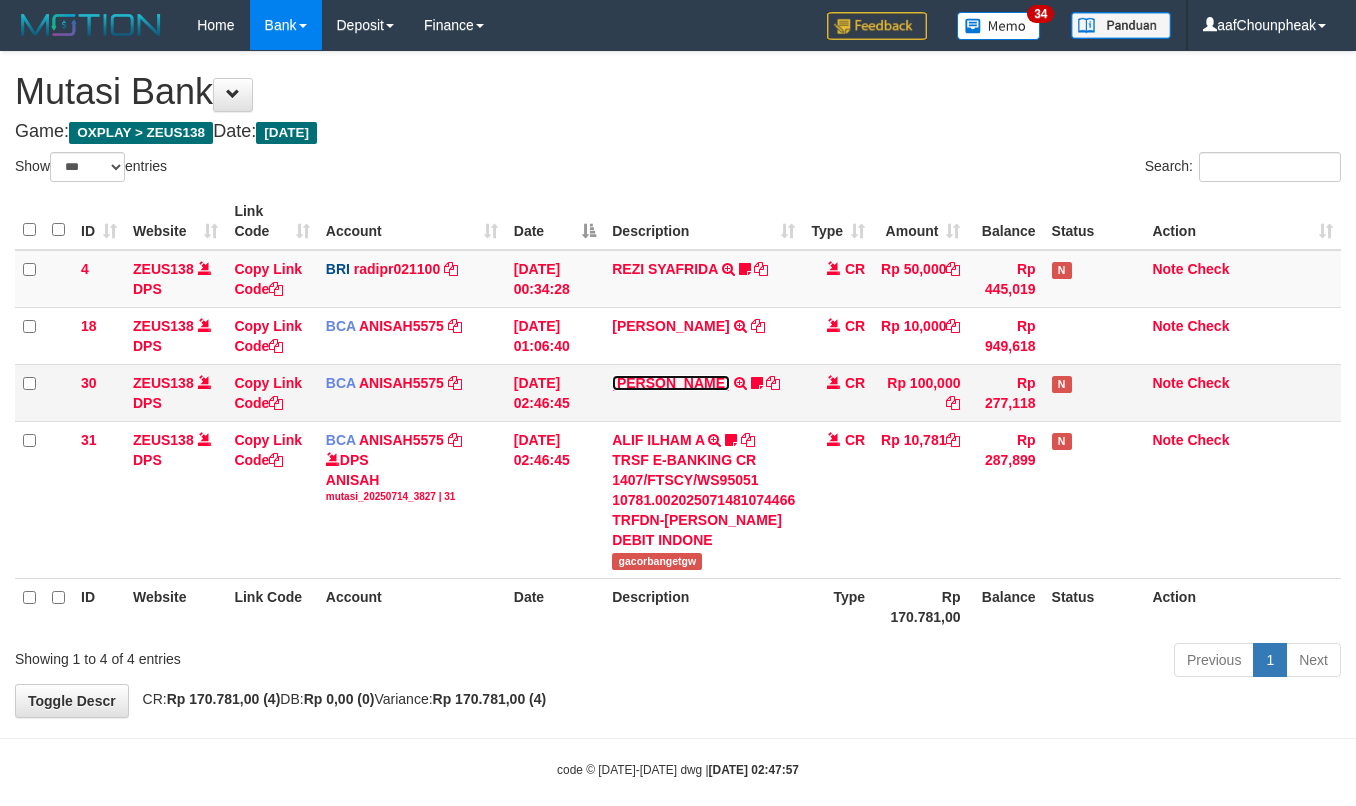 click on "FAAIZ THALIB" at bounding box center (670, 383) 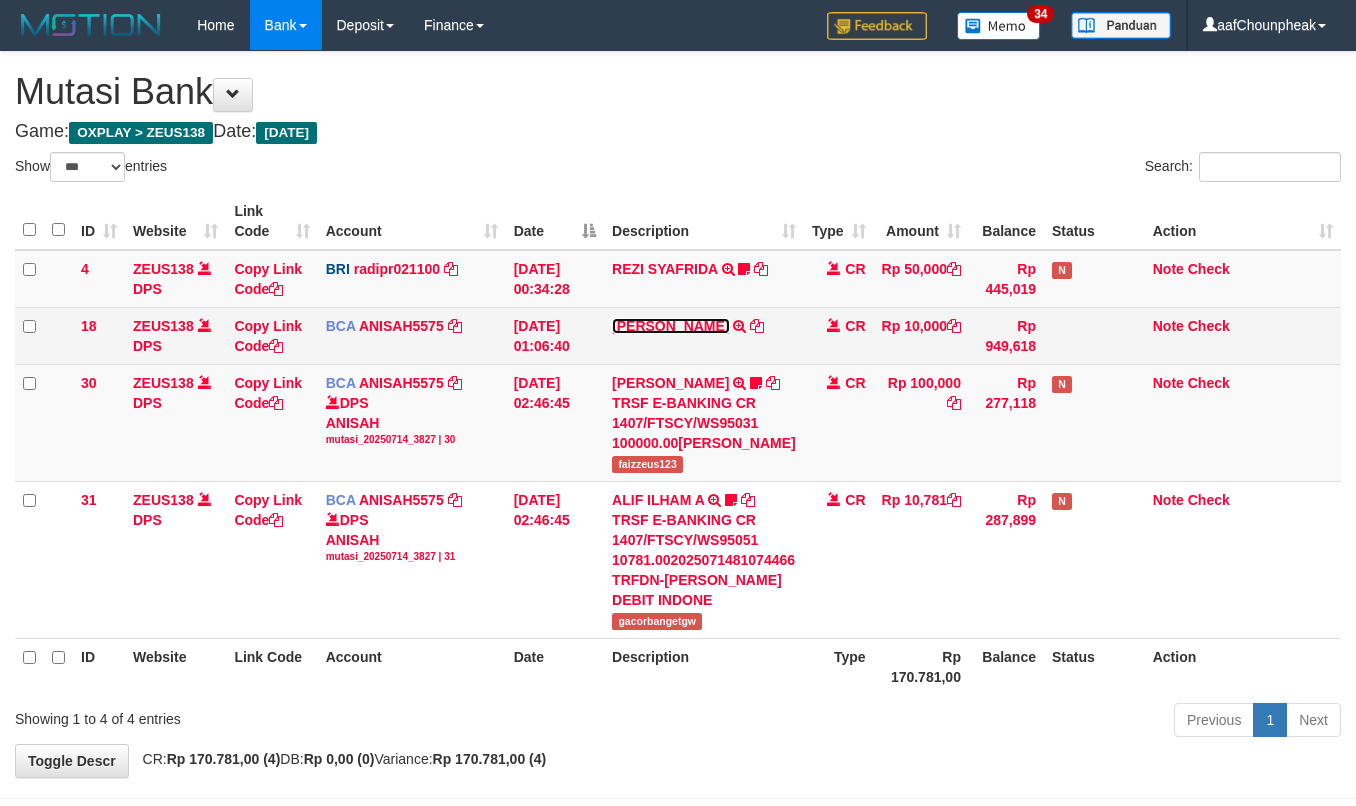 click on "ACHMAD JAINUDIN" at bounding box center [670, 326] 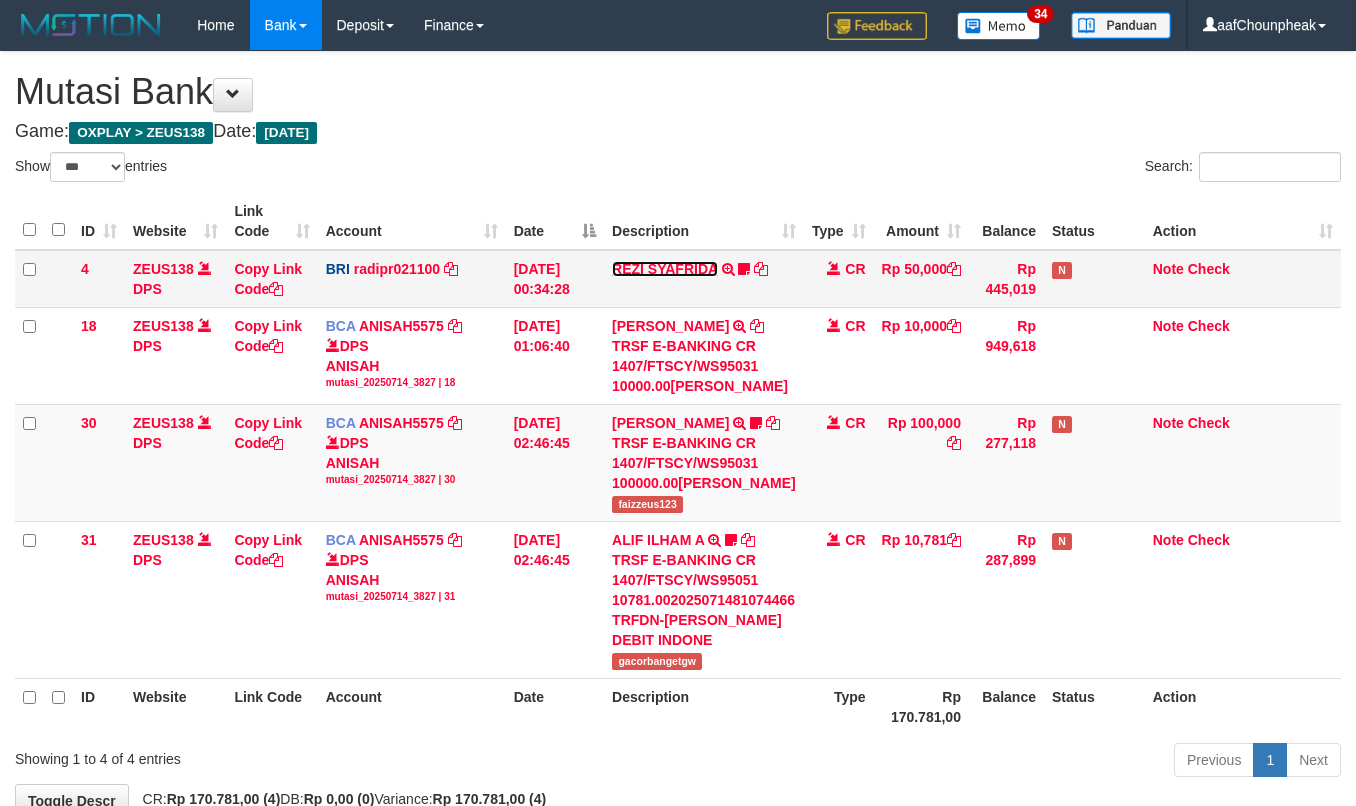 click on "REZI SYAFRIDA" at bounding box center [665, 269] 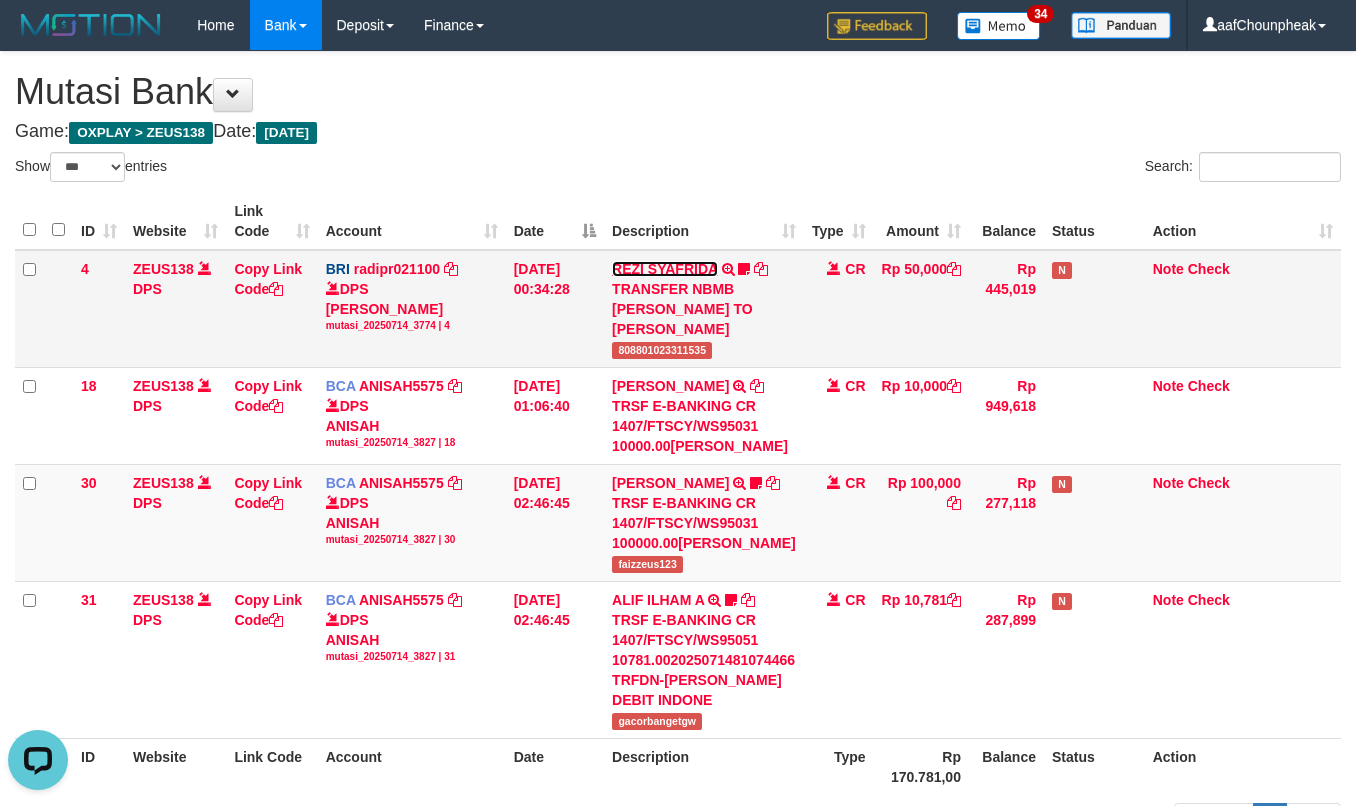 scroll, scrollTop: 0, scrollLeft: 0, axis: both 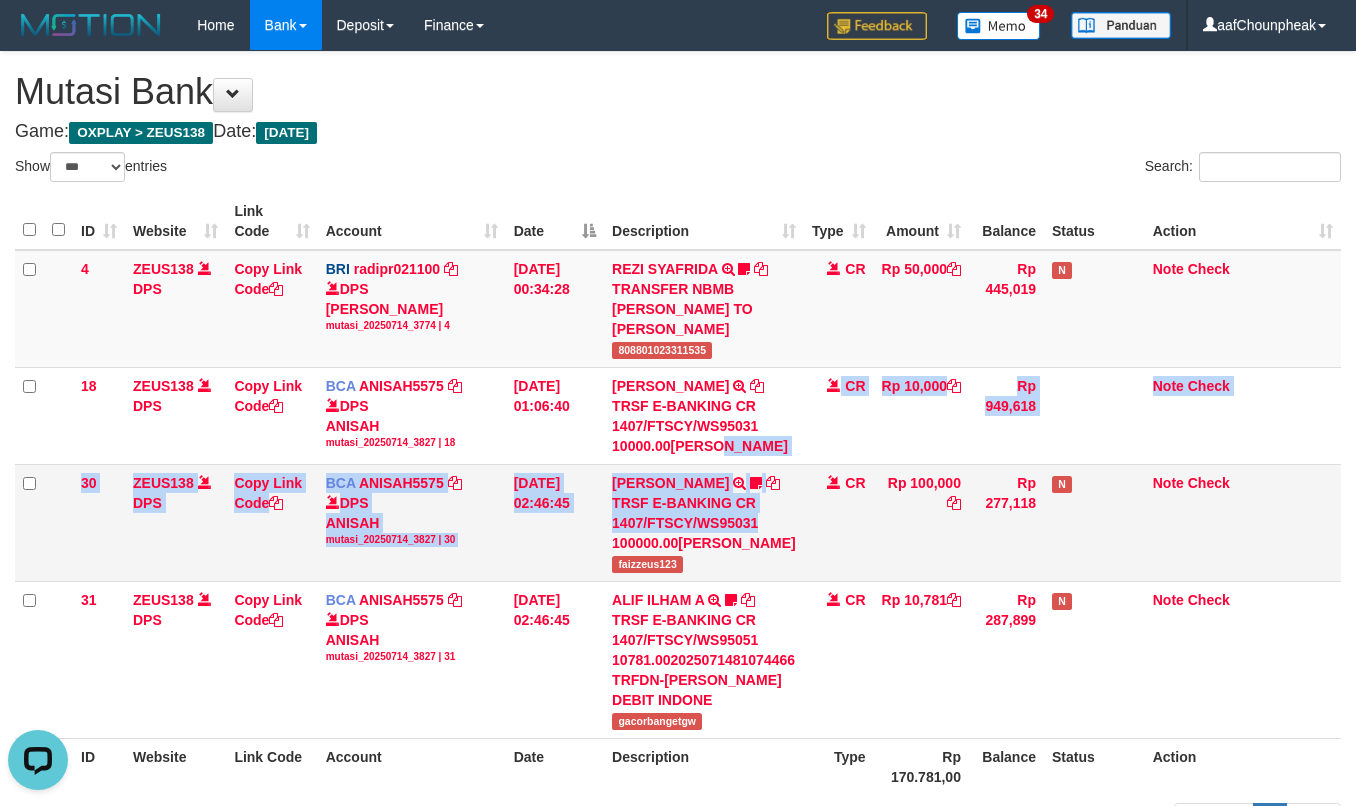 click on "4
ZEUS138    DPS
Copy Link Code
BRI
radipr021100
DPS
REYNALDI ADI PRATAMA
mutasi_20250714_3774 | 4
mutasi_20250714_3774 | 4
14/07/2025 00:34:28
REZI SYAFRIDA            TRANSFER NBMB REZI SYAFRIDA TO REYNALDI ADI PRATAMA    808801023311535
CR
Rp 50,000
Rp 445,019
N
Note
Check
18
ZEUS138    DPS
Copy Link Code
BCA
ANISAH5575
DPS
ANISAH
mutasi_20250714_3827 | 18
mutasi_20250714_3827 | 18" at bounding box center [678, 494] 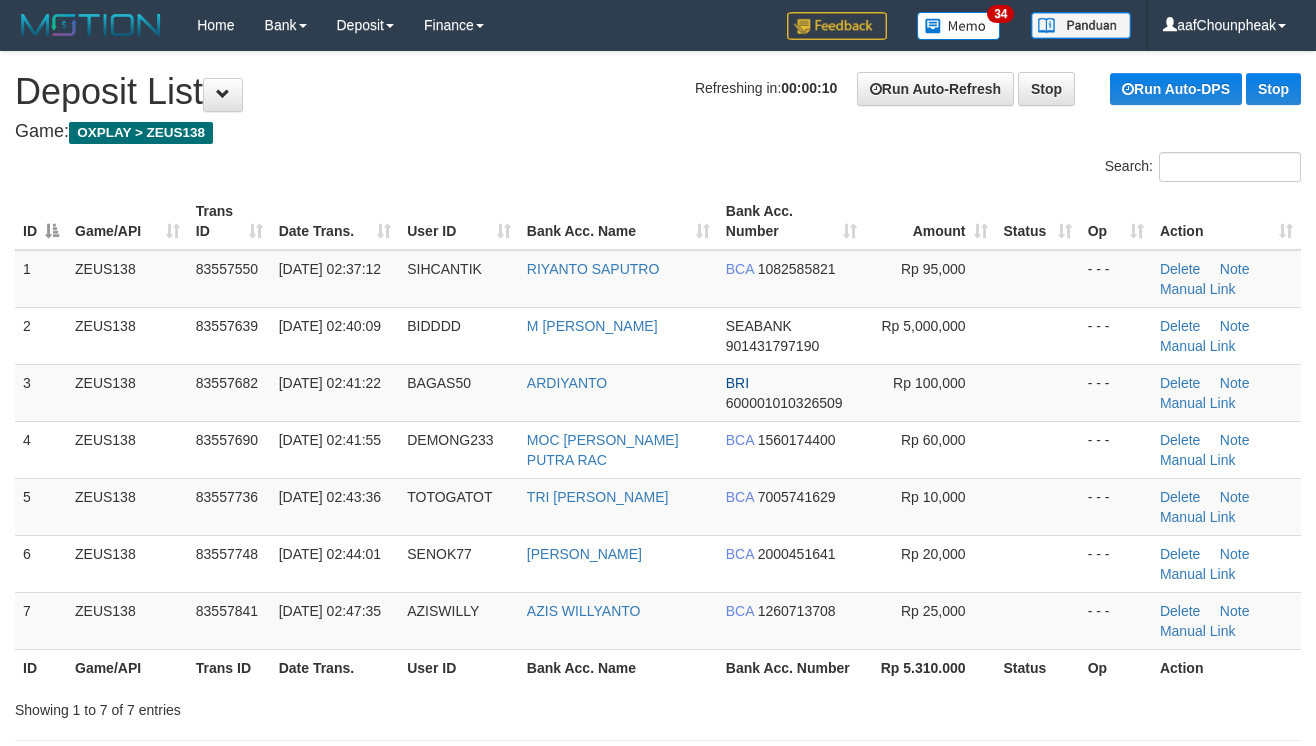 scroll, scrollTop: 0, scrollLeft: 0, axis: both 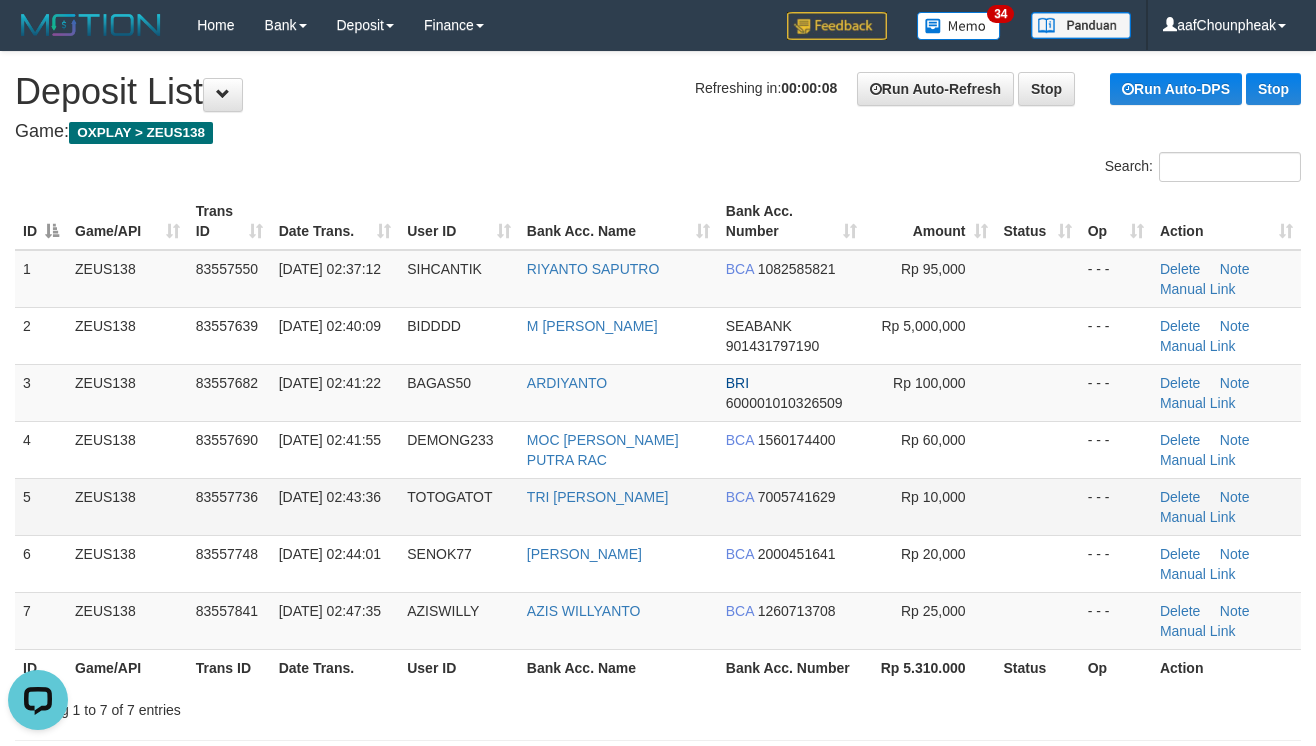 drag, startPoint x: 1038, startPoint y: 522, endPoint x: 1032, endPoint y: 532, distance: 11.661903 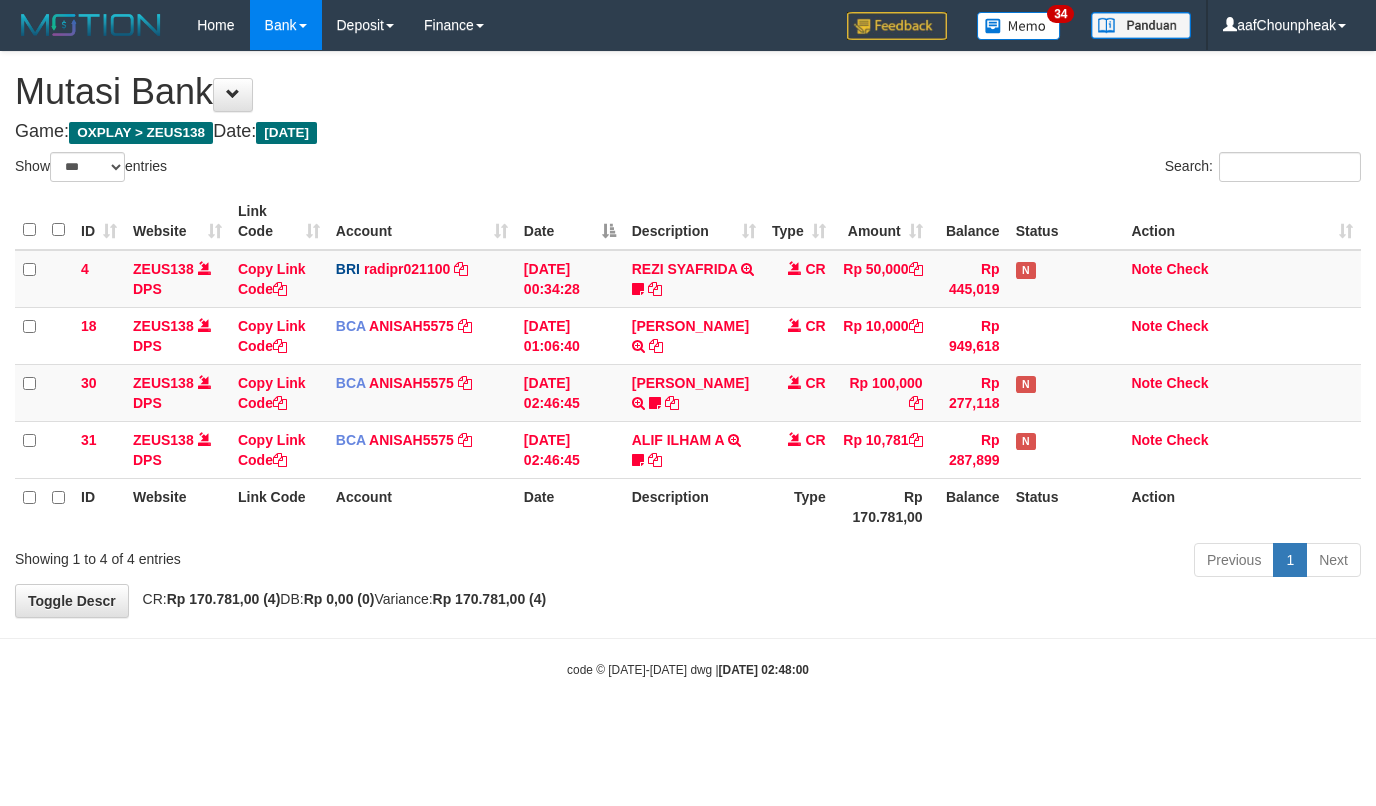select on "***" 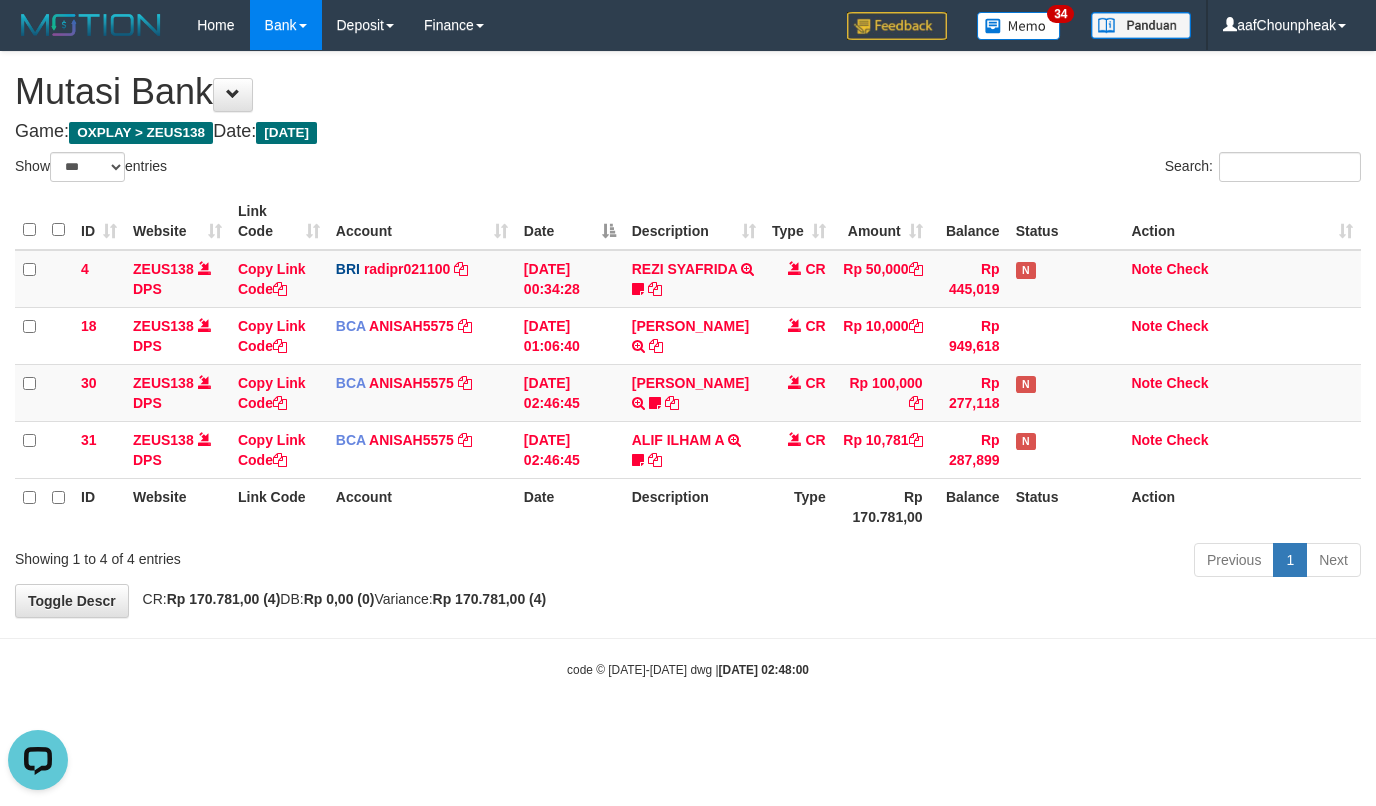 scroll, scrollTop: 0, scrollLeft: 0, axis: both 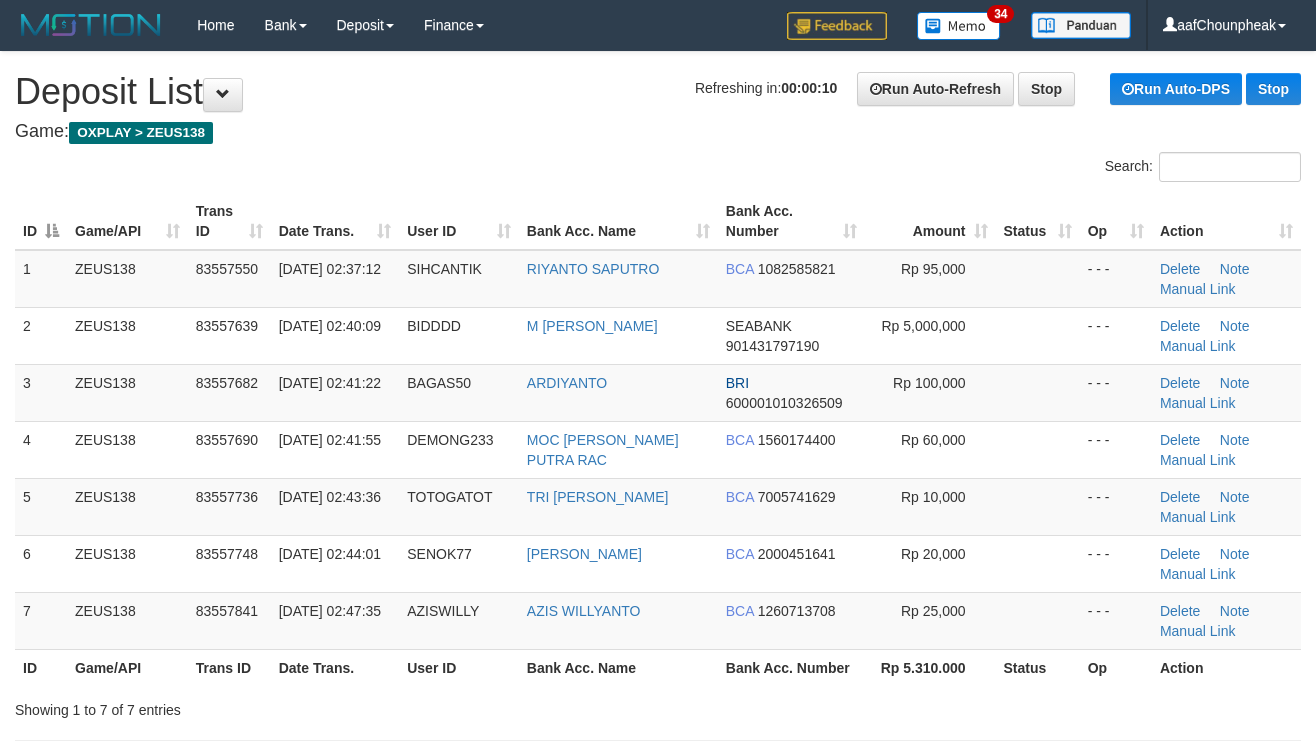 click at bounding box center (1038, 506) 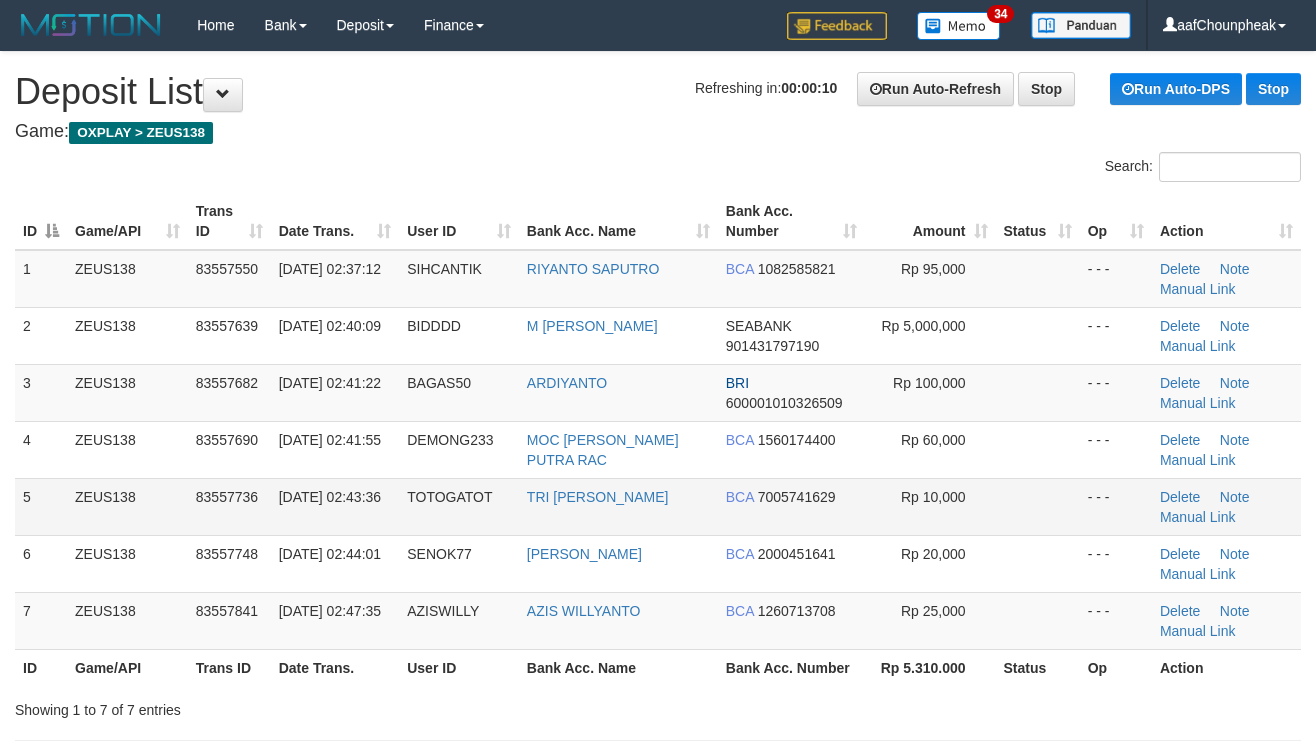 scroll, scrollTop: 0, scrollLeft: 0, axis: both 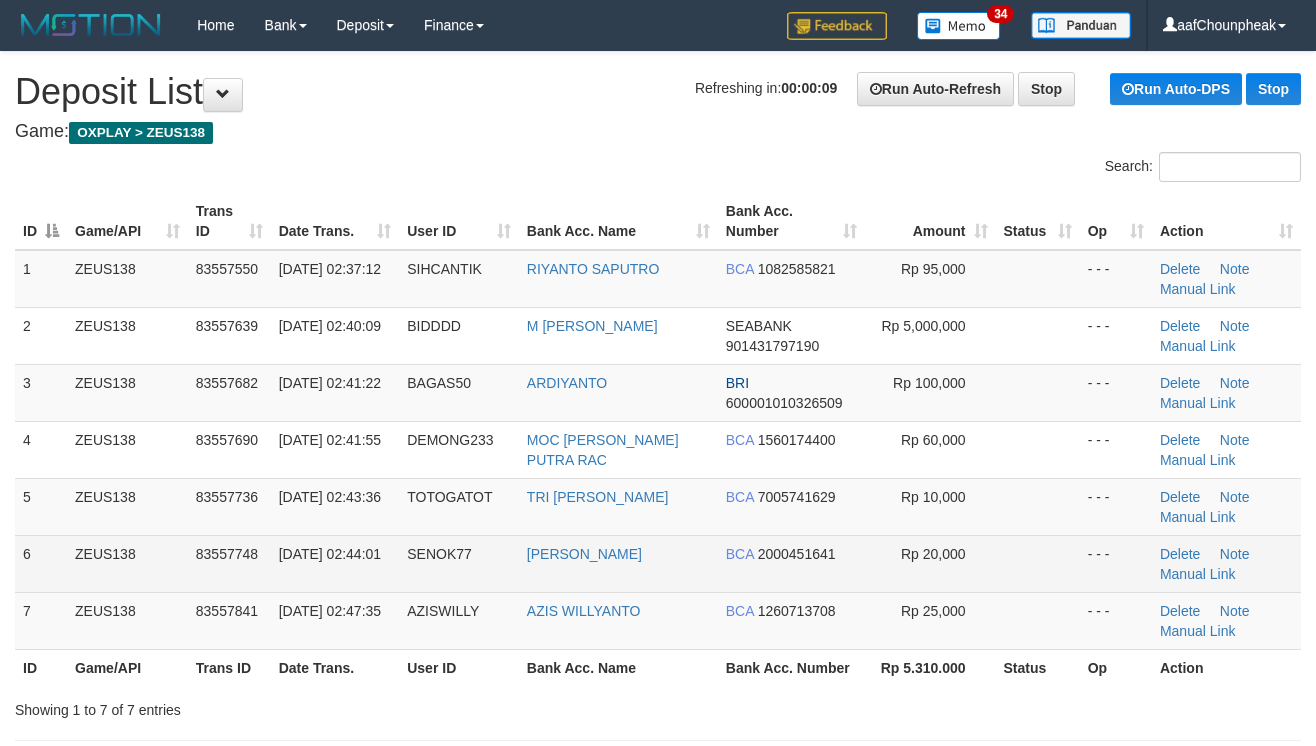 click at bounding box center [1038, 563] 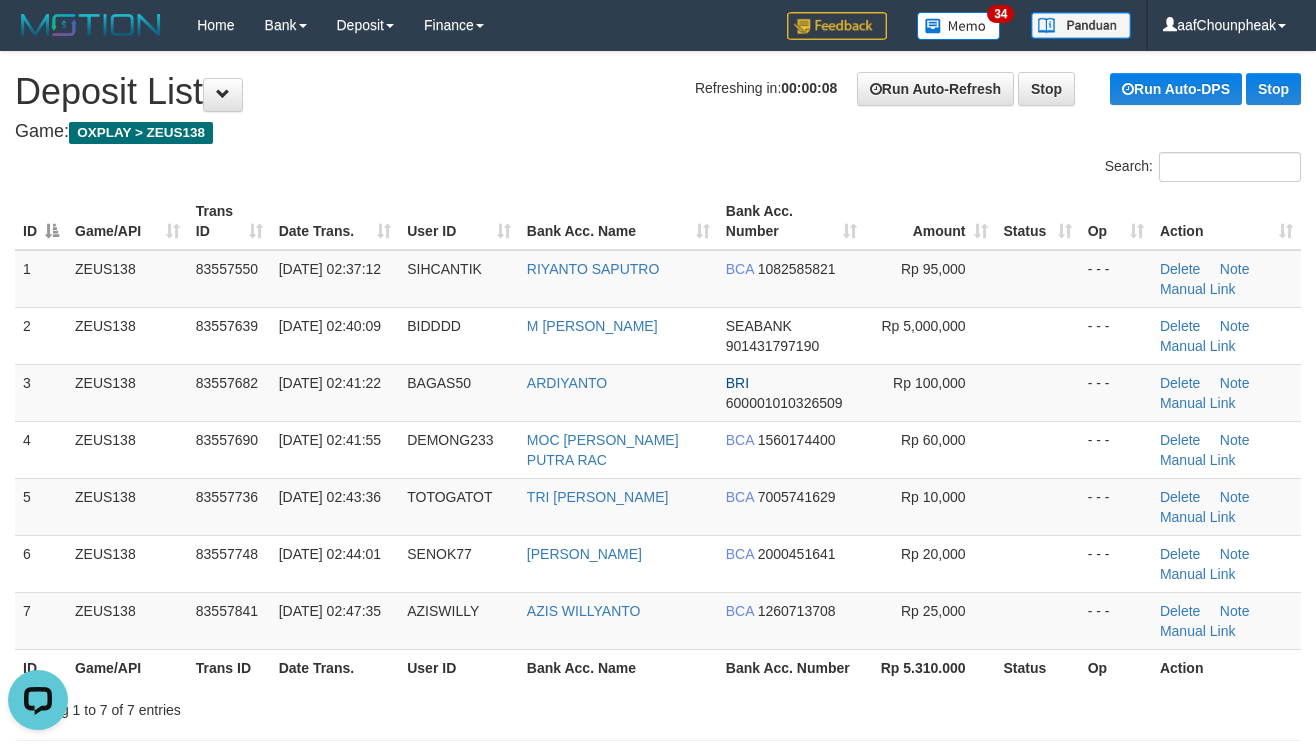 scroll, scrollTop: 0, scrollLeft: 0, axis: both 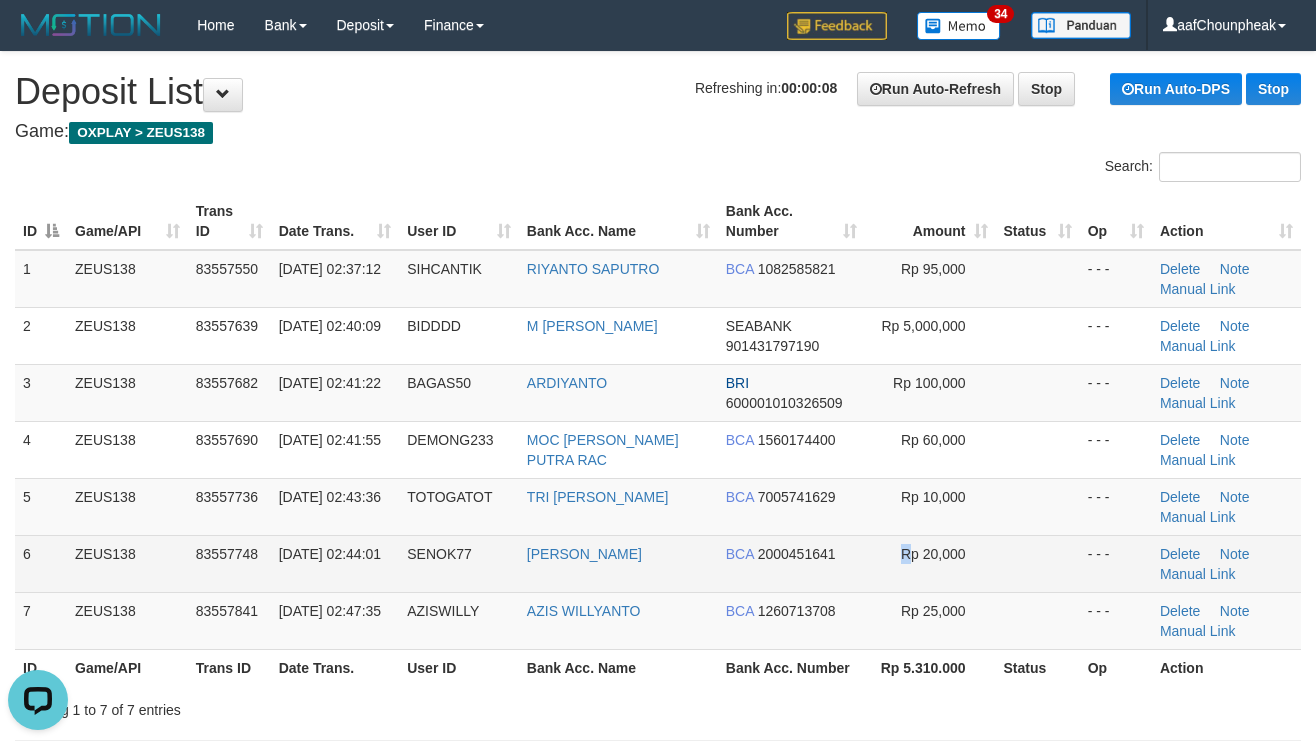 click on "Rp 20,000" at bounding box center (930, 563) 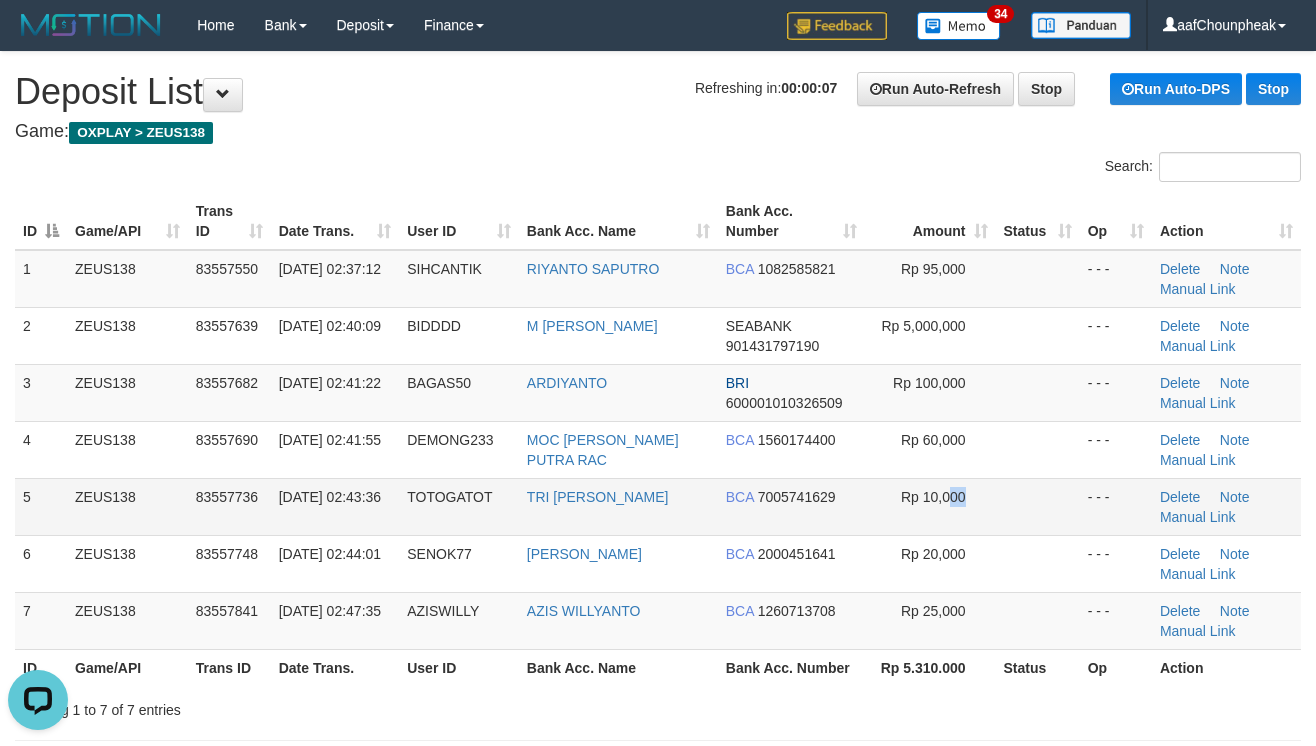 drag, startPoint x: 949, startPoint y: 502, endPoint x: 966, endPoint y: 513, distance: 20.248457 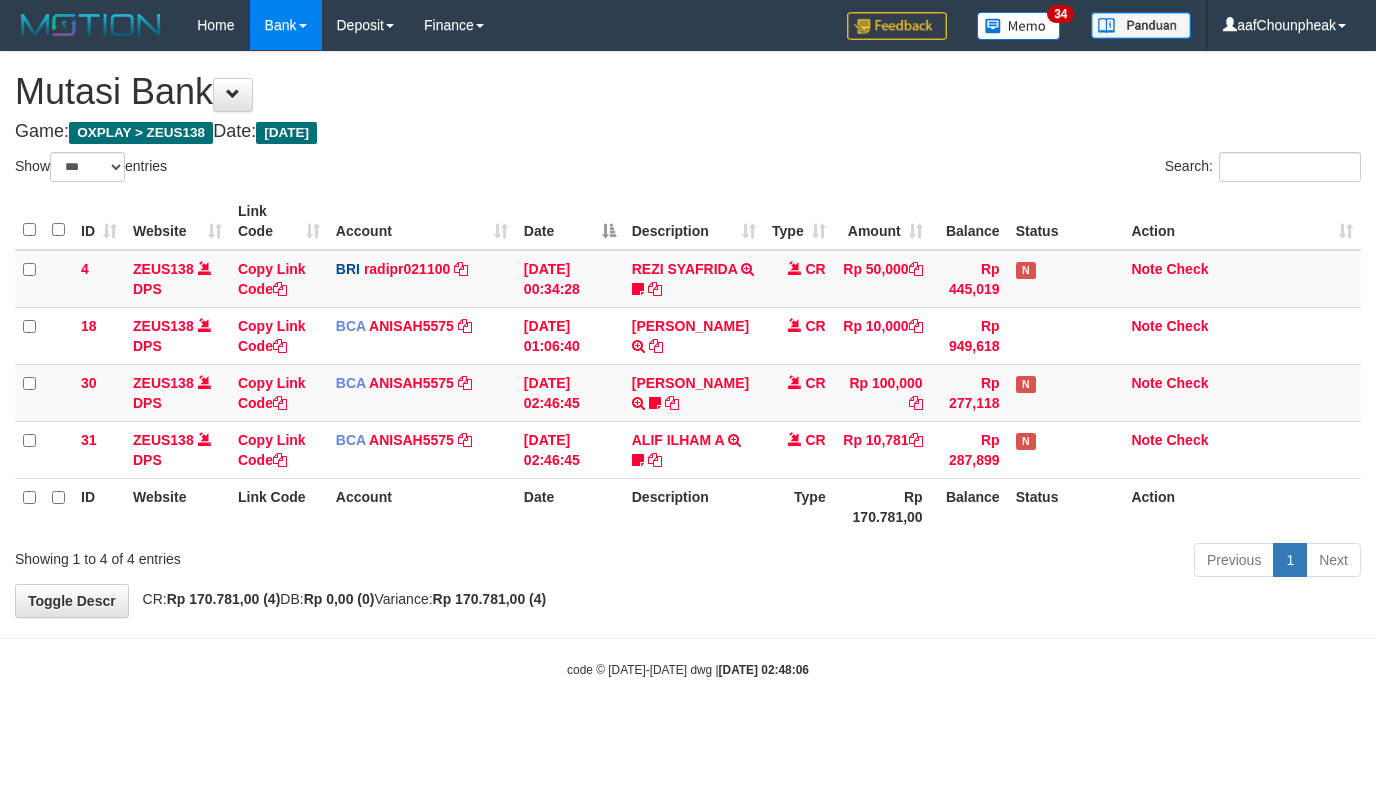 select on "***" 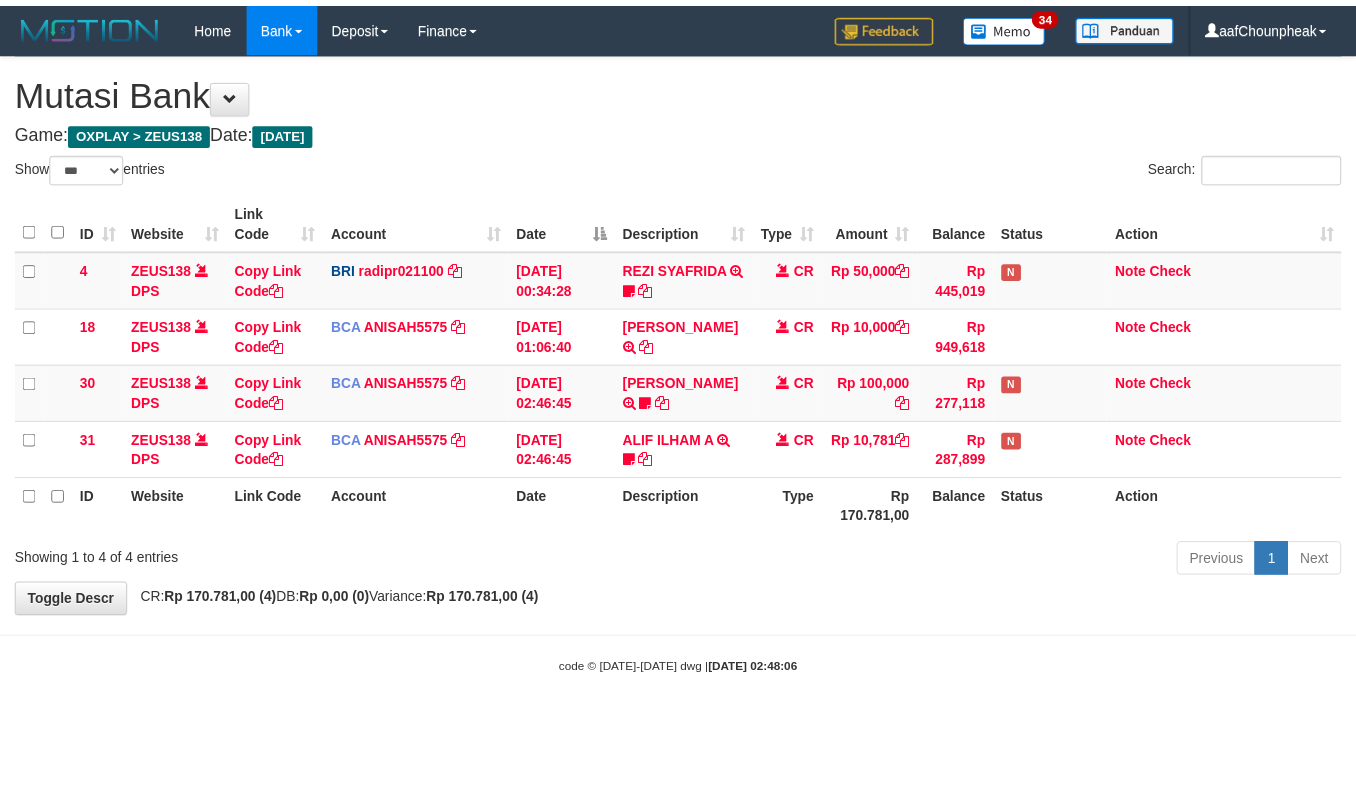 scroll, scrollTop: 0, scrollLeft: 0, axis: both 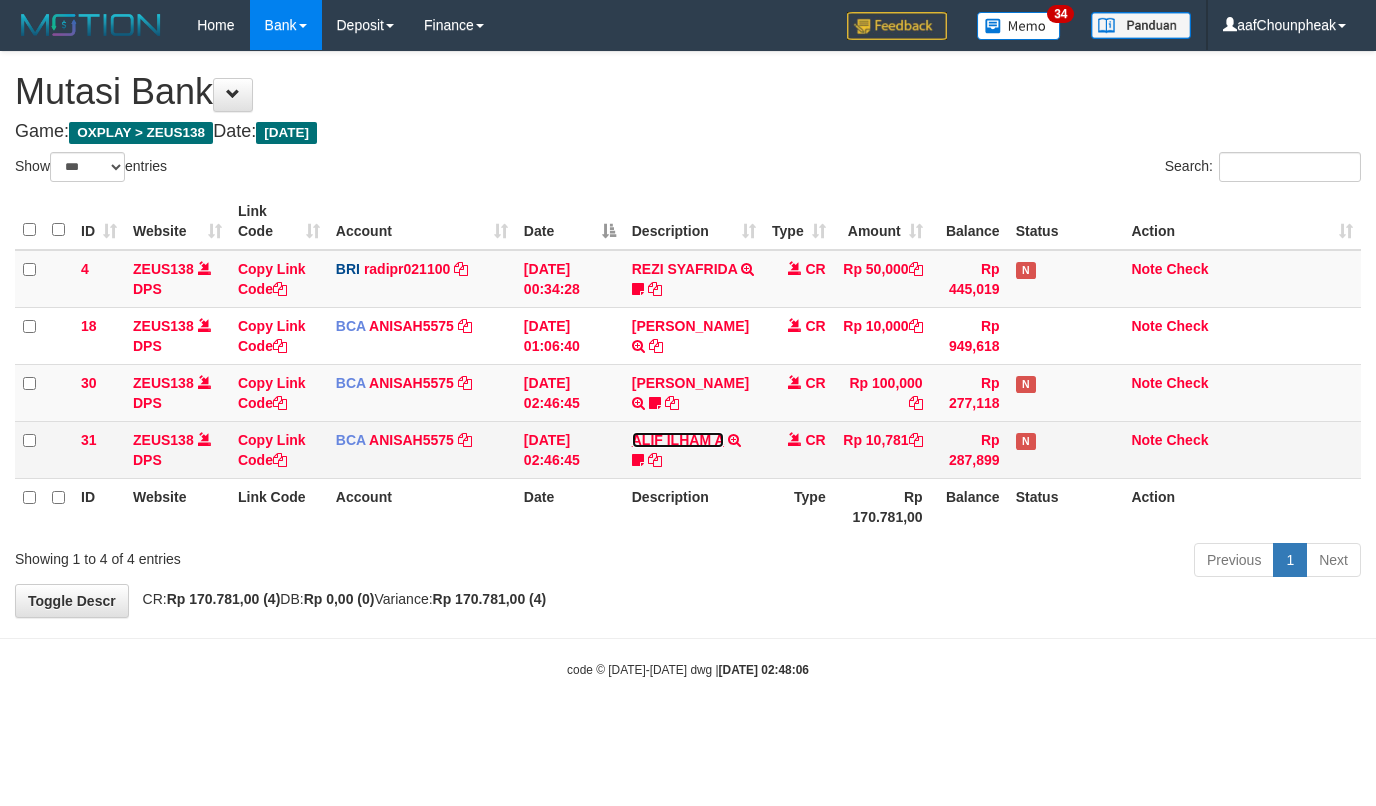 click on "ALIF ILHAM A" at bounding box center [678, 440] 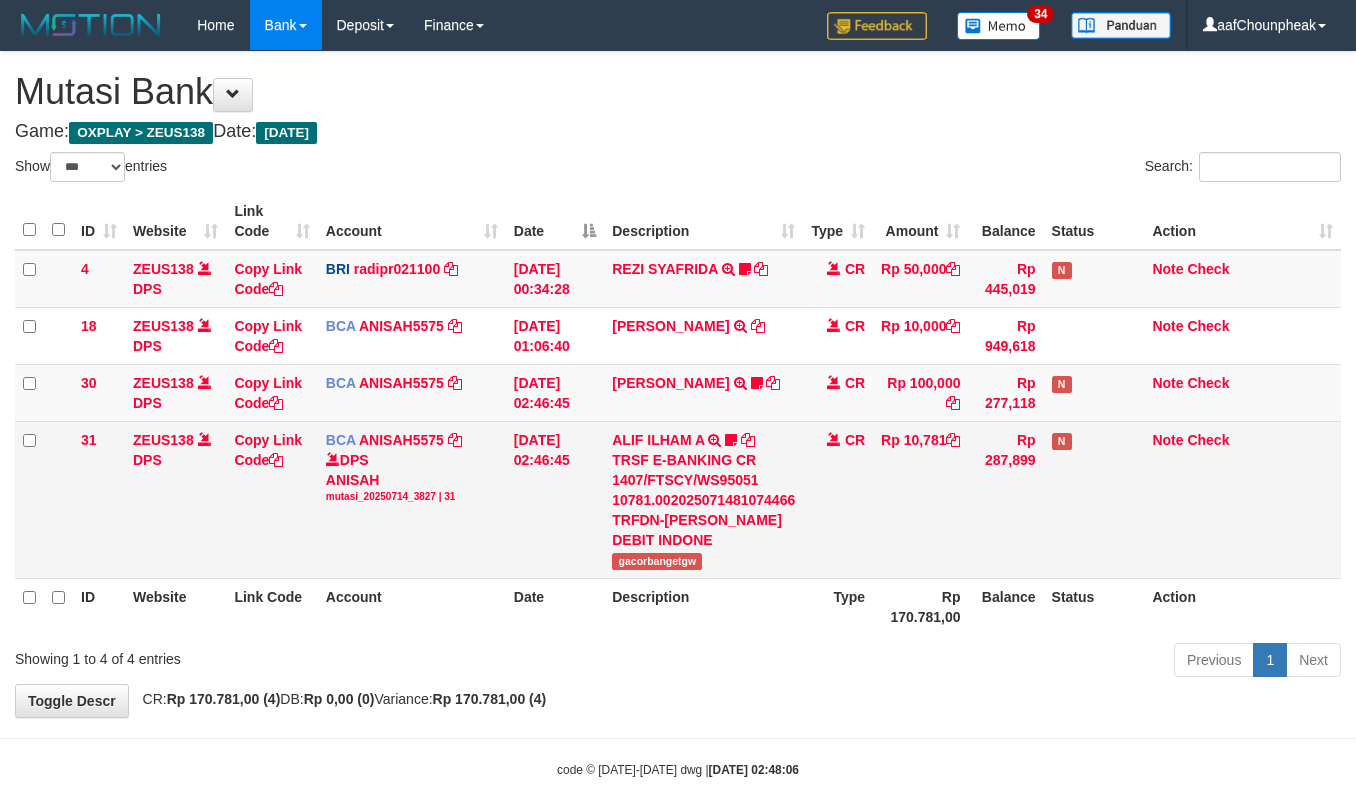 click on "gacorbangetgw" at bounding box center [657, 561] 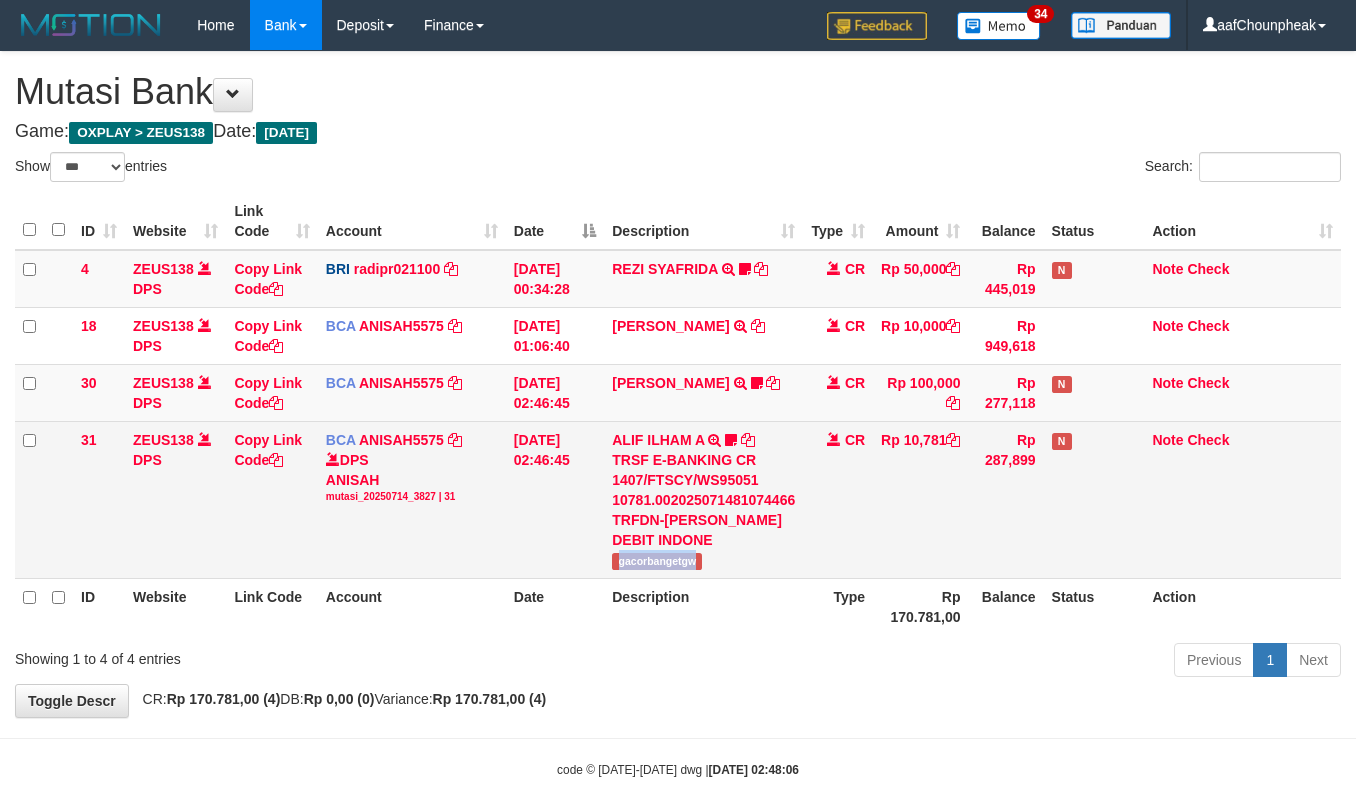click on "gacorbangetgw" at bounding box center (657, 561) 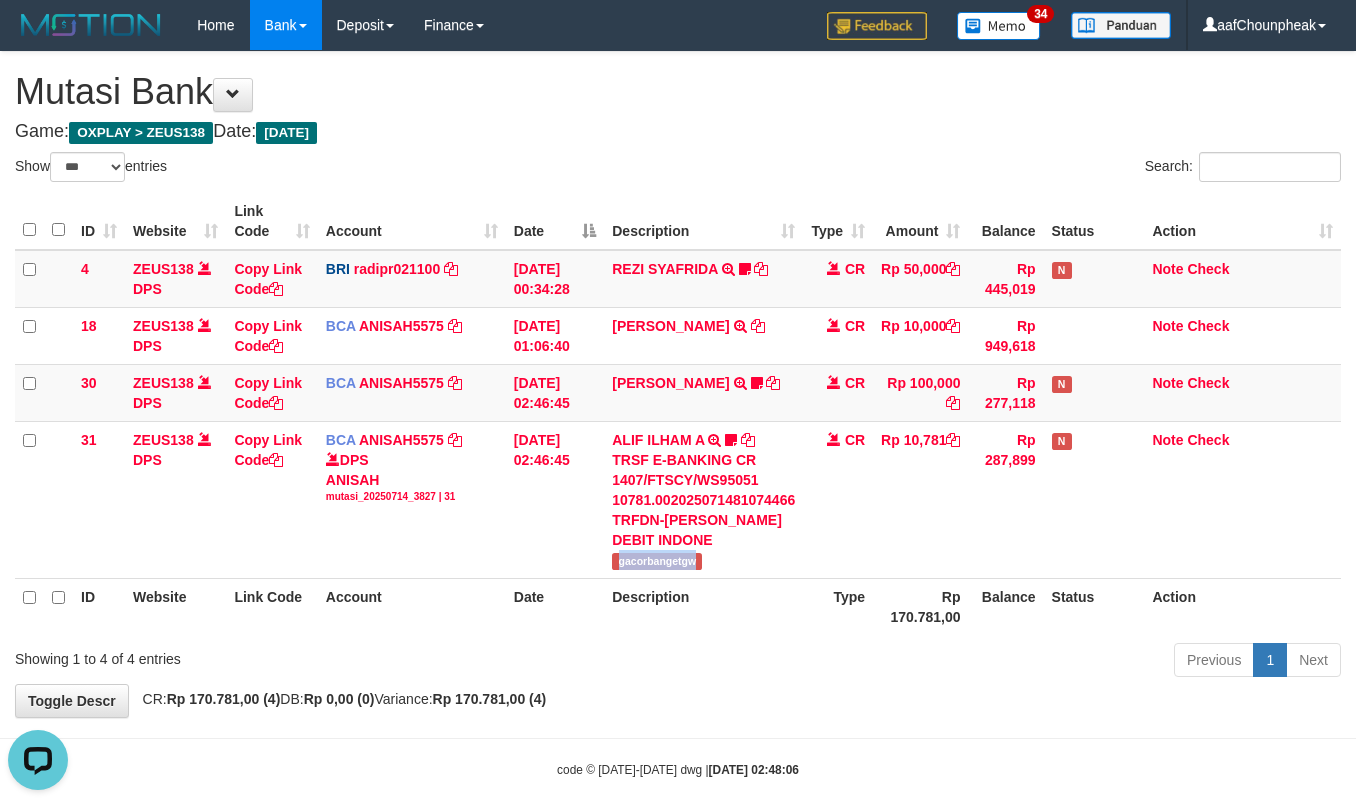 scroll, scrollTop: 0, scrollLeft: 0, axis: both 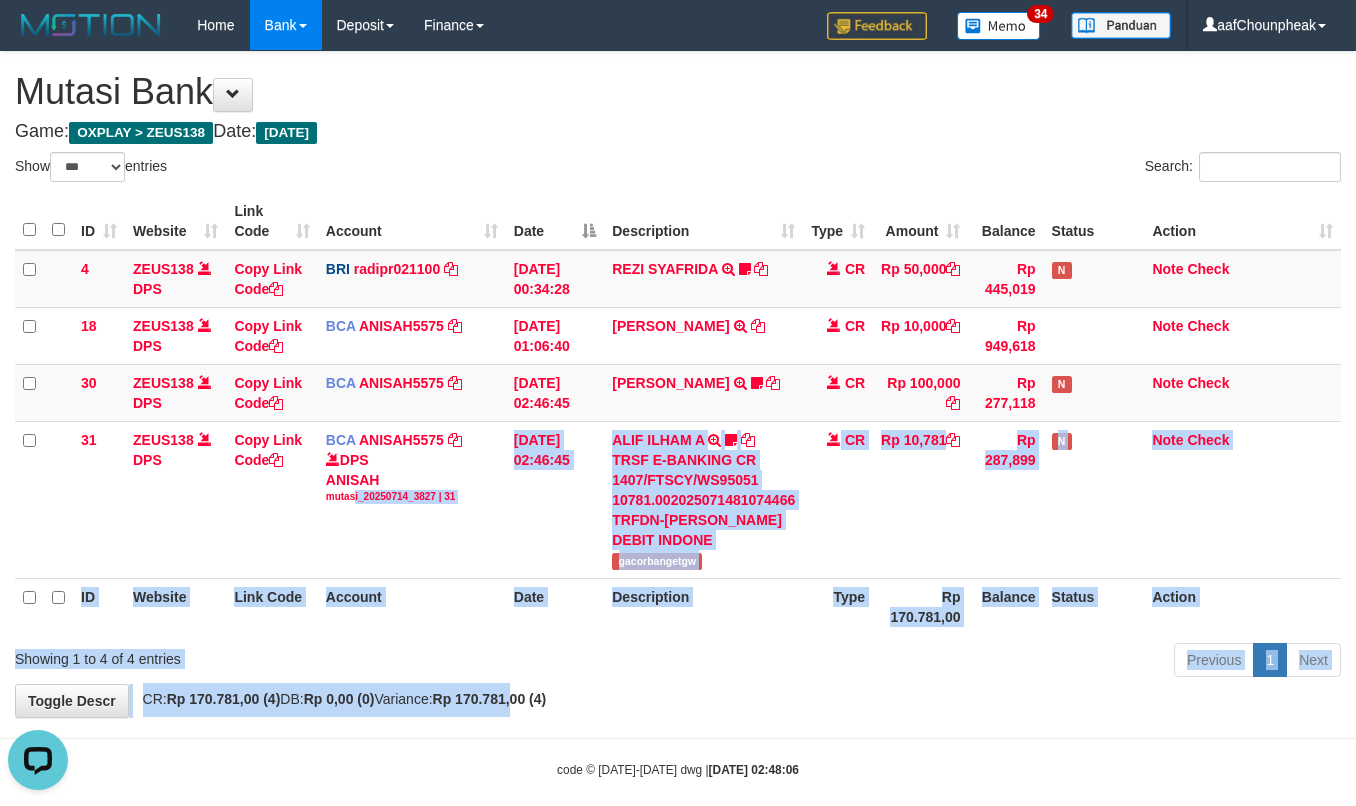 drag, startPoint x: 545, startPoint y: 681, endPoint x: 564, endPoint y: 700, distance: 26.870058 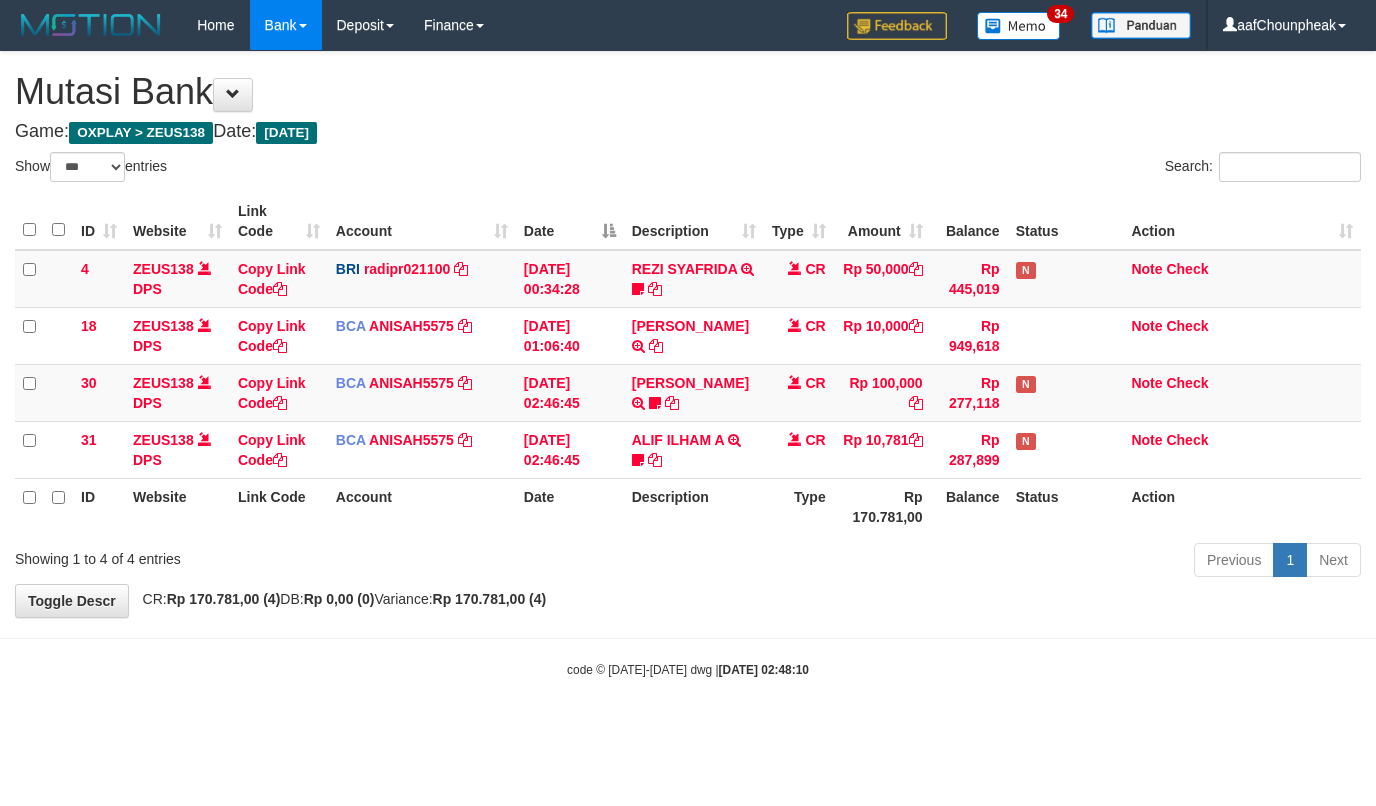 select on "***" 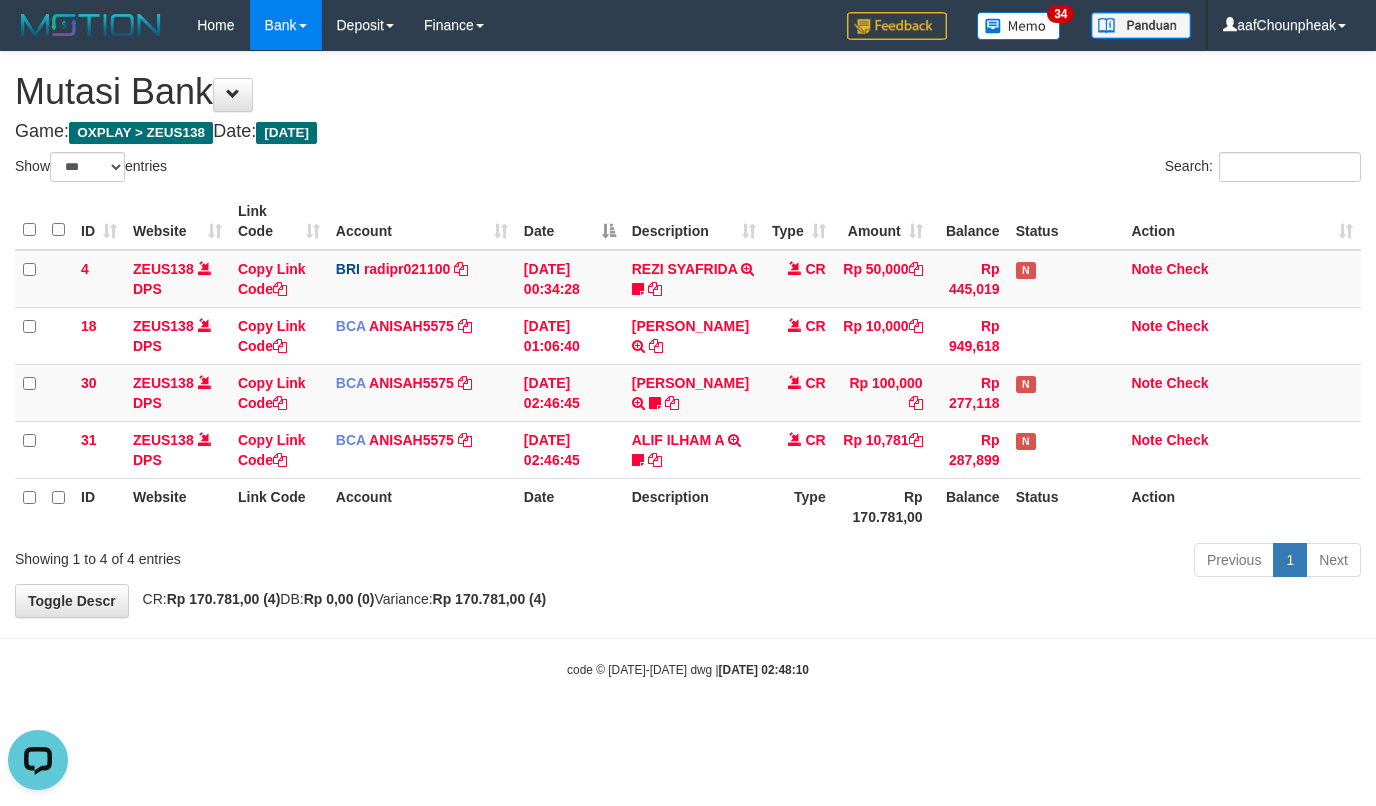 scroll, scrollTop: 0, scrollLeft: 0, axis: both 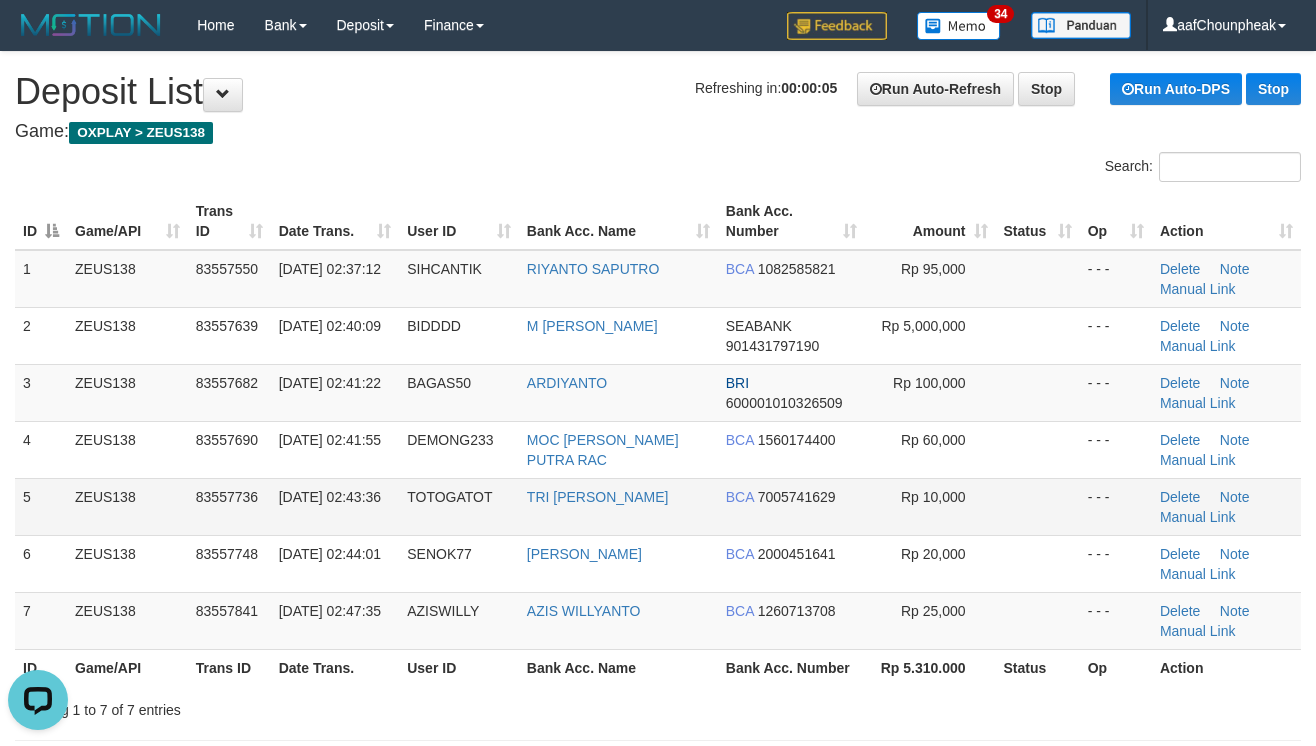 click on "Rp 10,000" at bounding box center (930, 506) 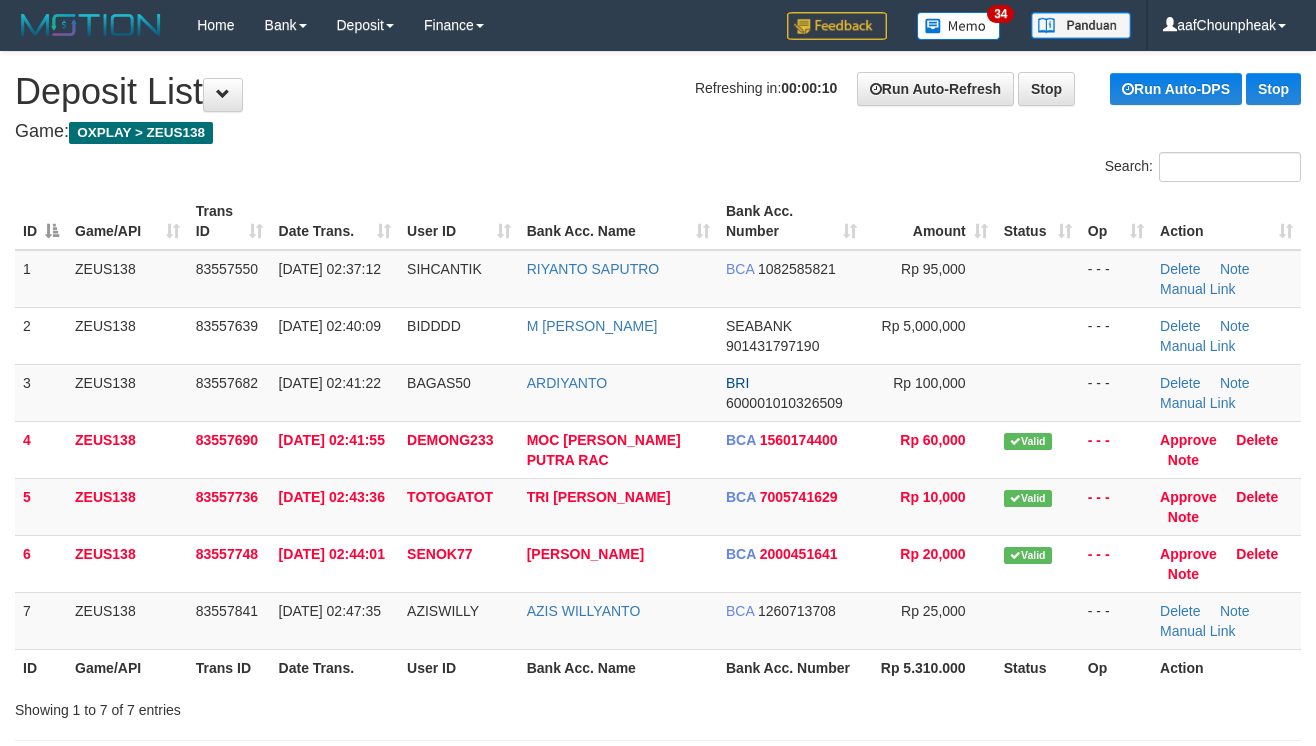 scroll, scrollTop: 0, scrollLeft: 0, axis: both 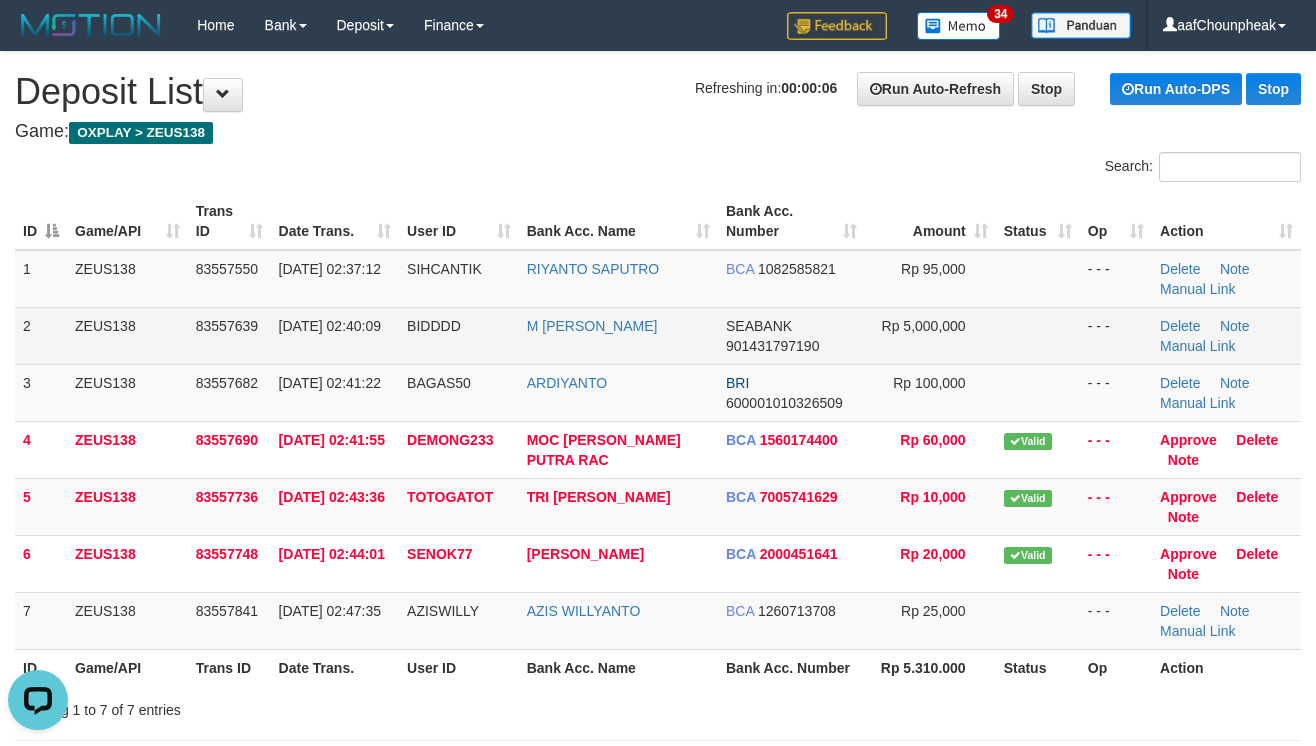 click on "Rp 5,000,000" at bounding box center [930, 335] 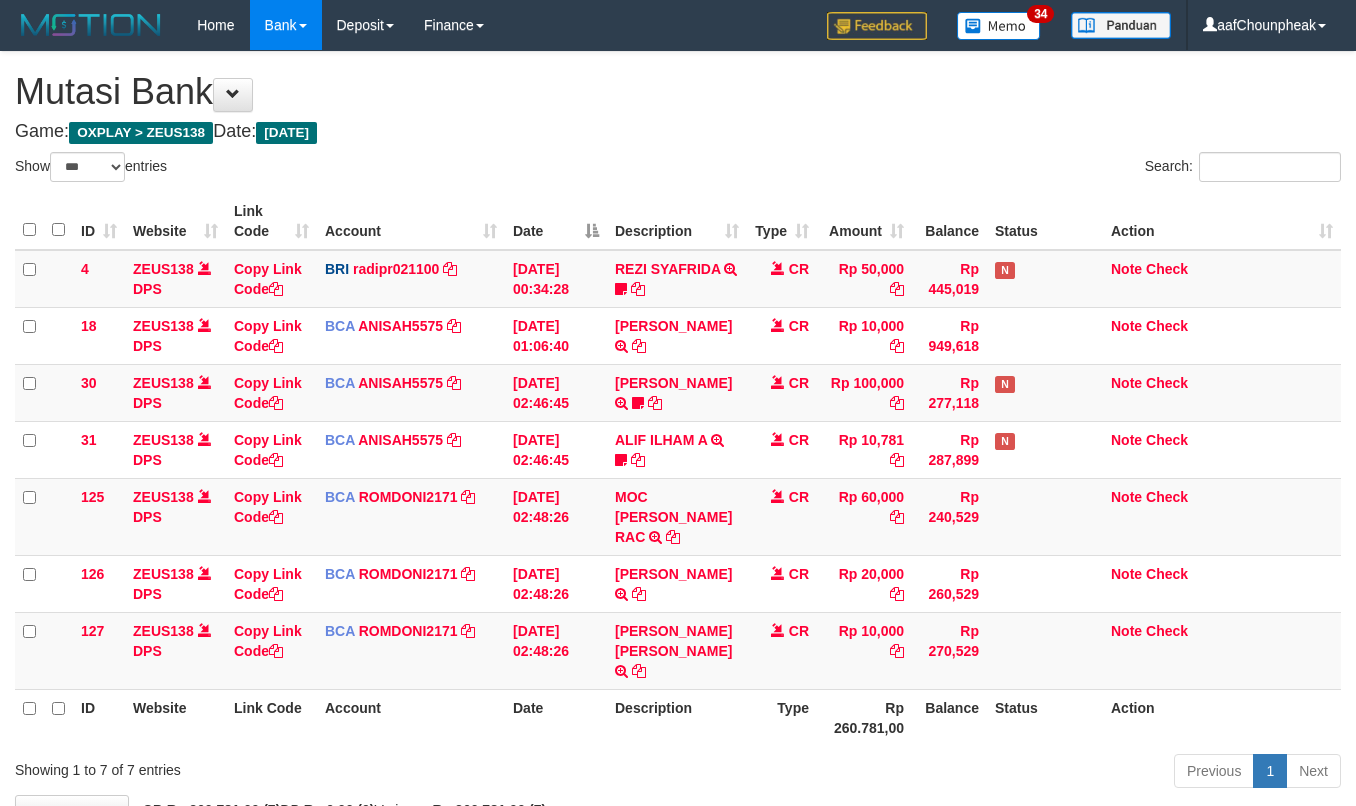 select on "***" 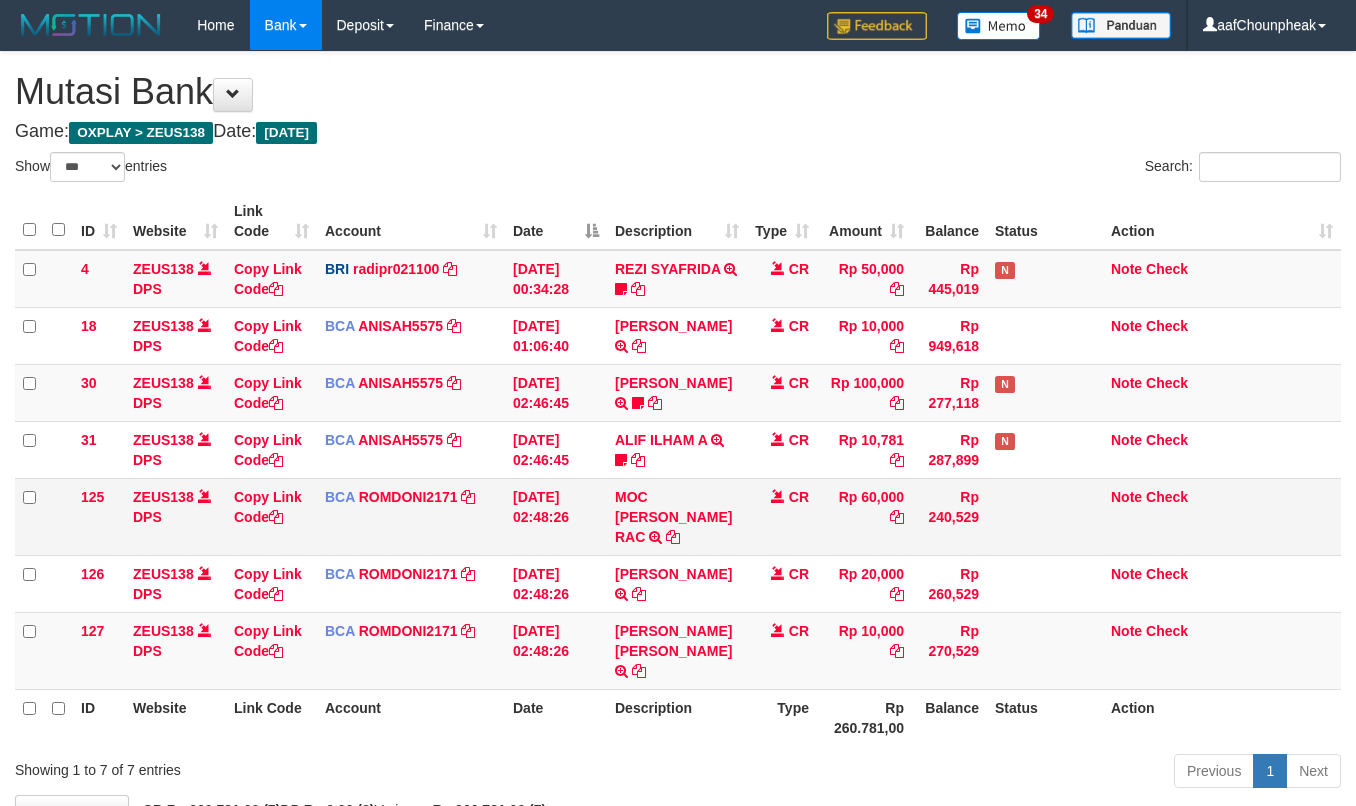 scroll, scrollTop: 0, scrollLeft: 0, axis: both 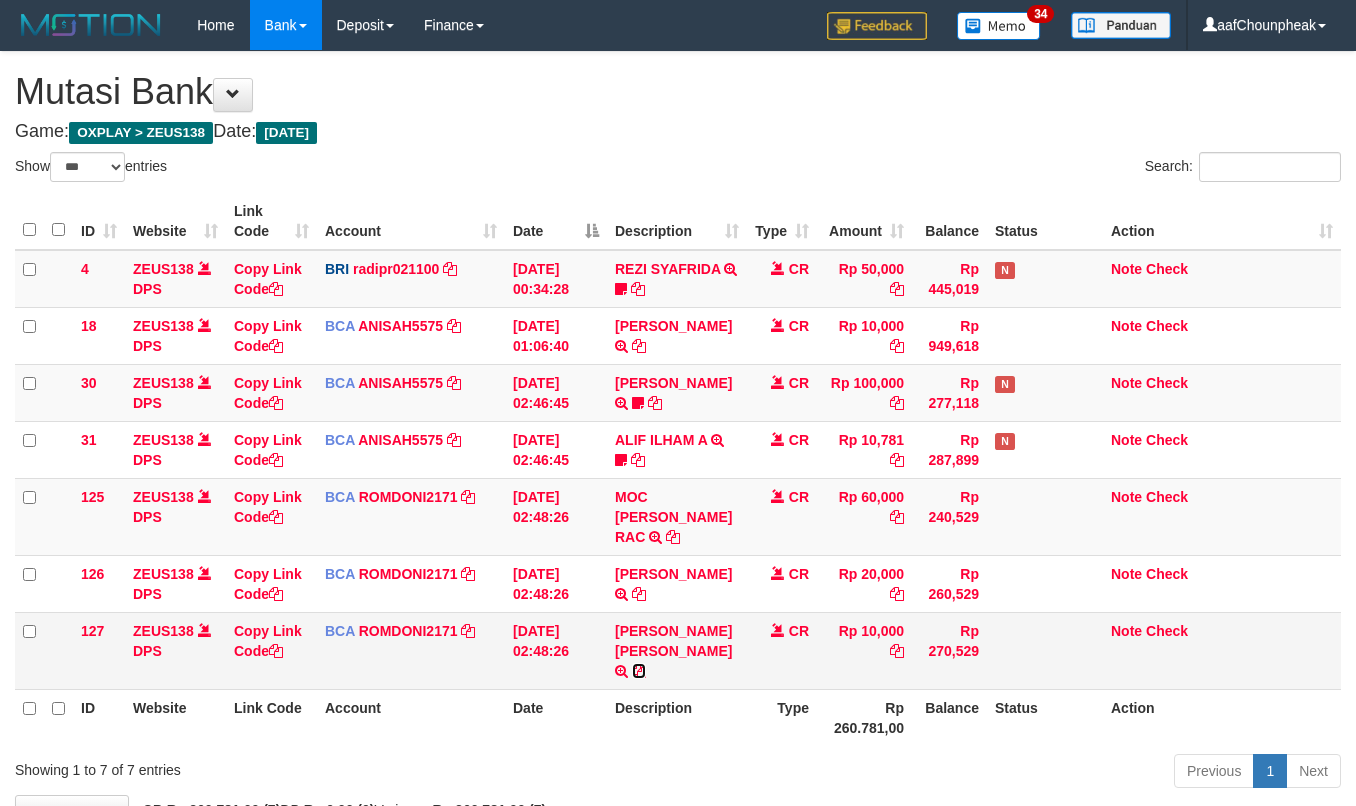 click at bounding box center (639, 671) 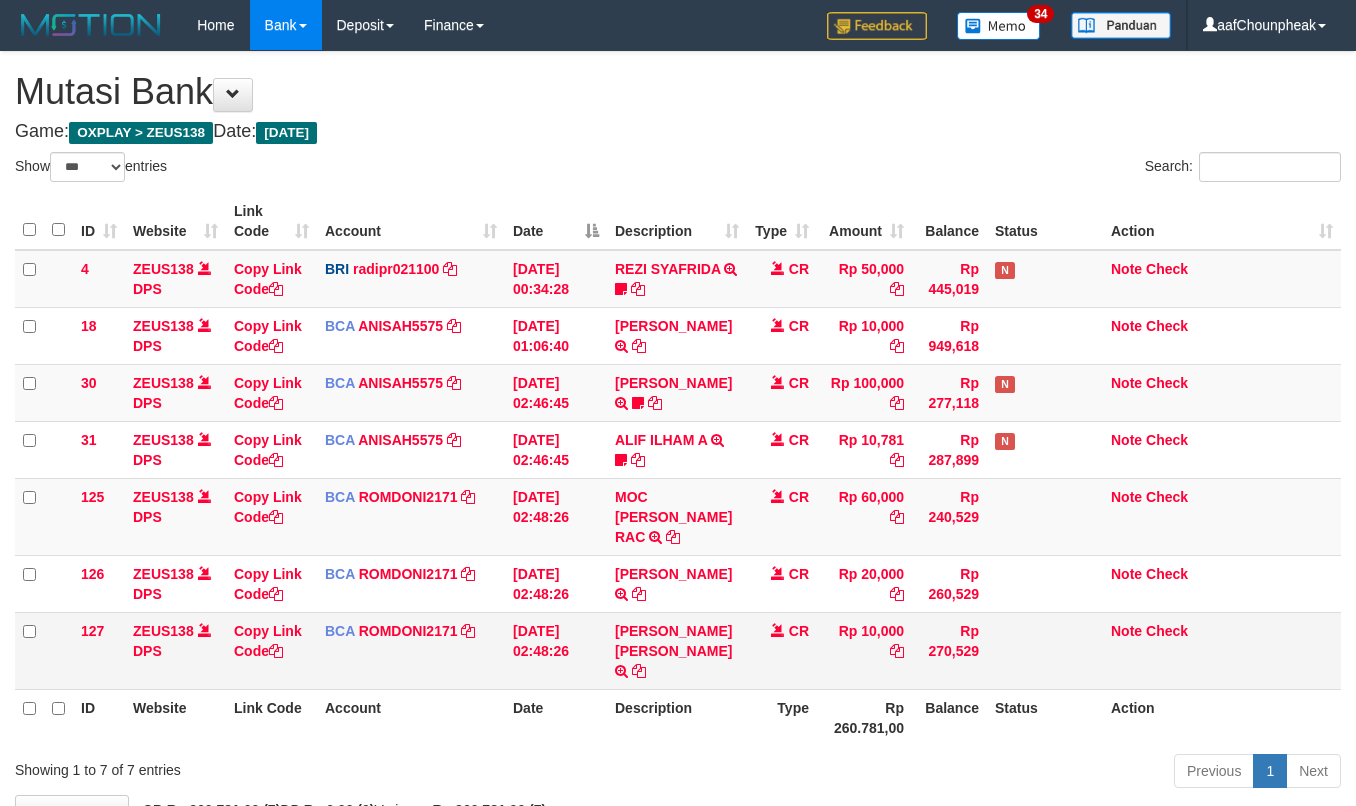 click on "TRI MEI KRISTINA         TRSF E-BANKING CR 1407/FTSCY/WS95031
10000.00TRI MEI KRISTINA" at bounding box center [677, 650] 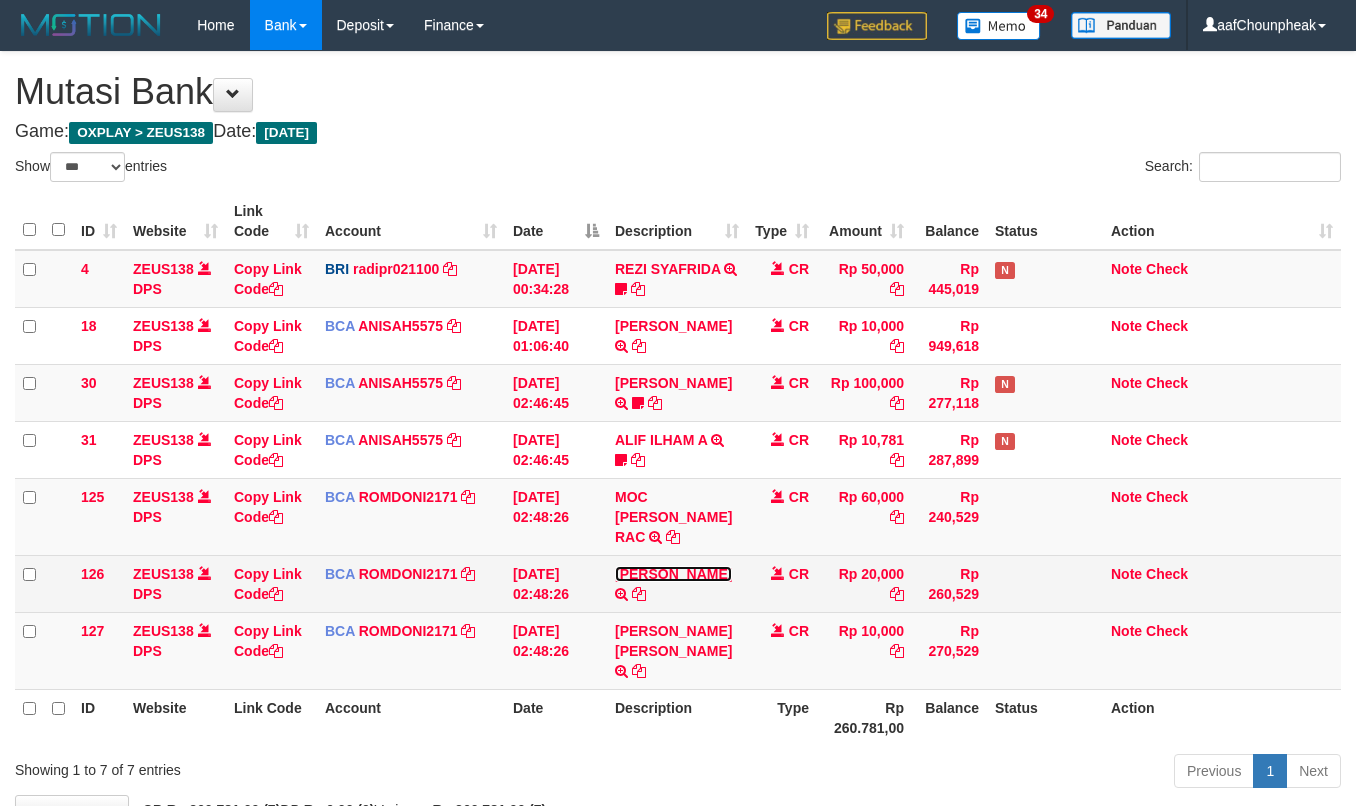 click on "[PERSON_NAME]" at bounding box center [673, 574] 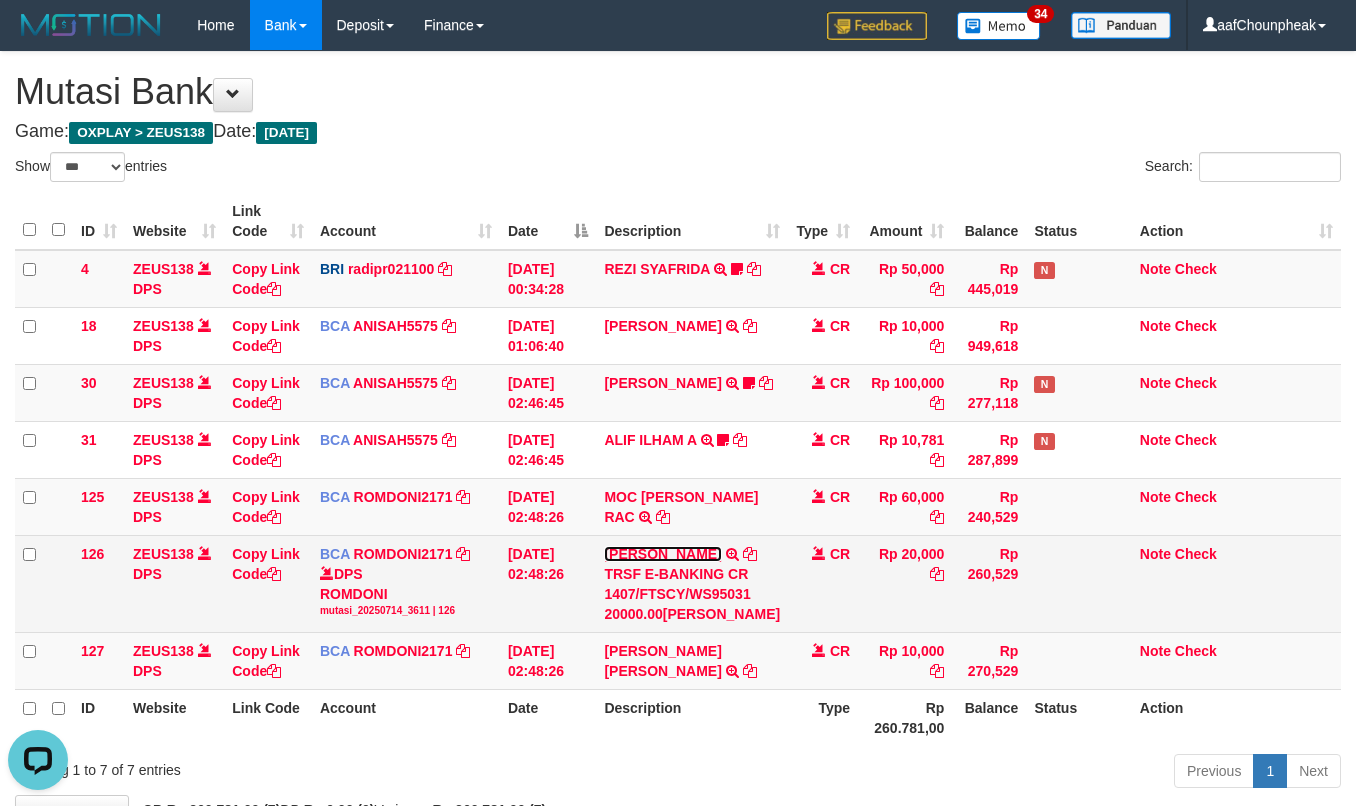 scroll, scrollTop: 0, scrollLeft: 0, axis: both 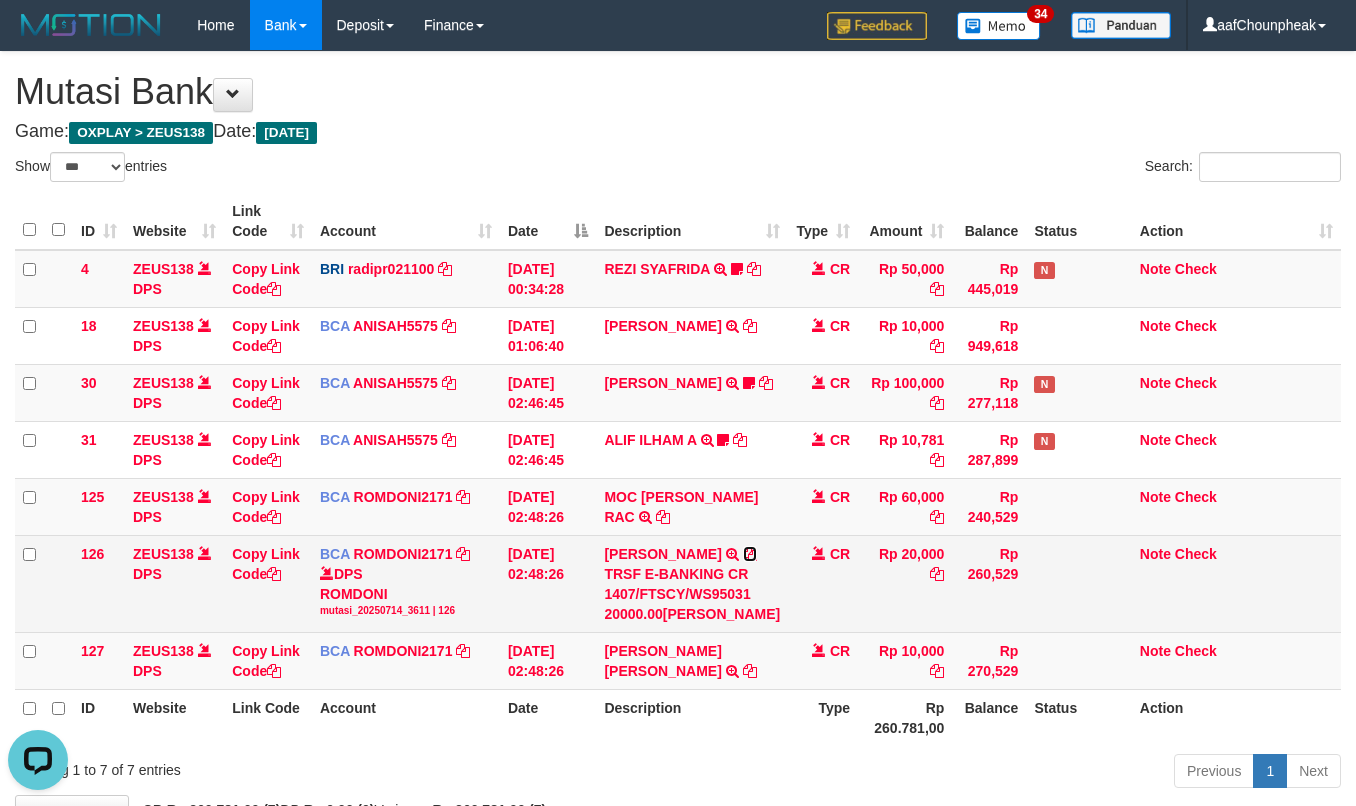 click at bounding box center (750, 554) 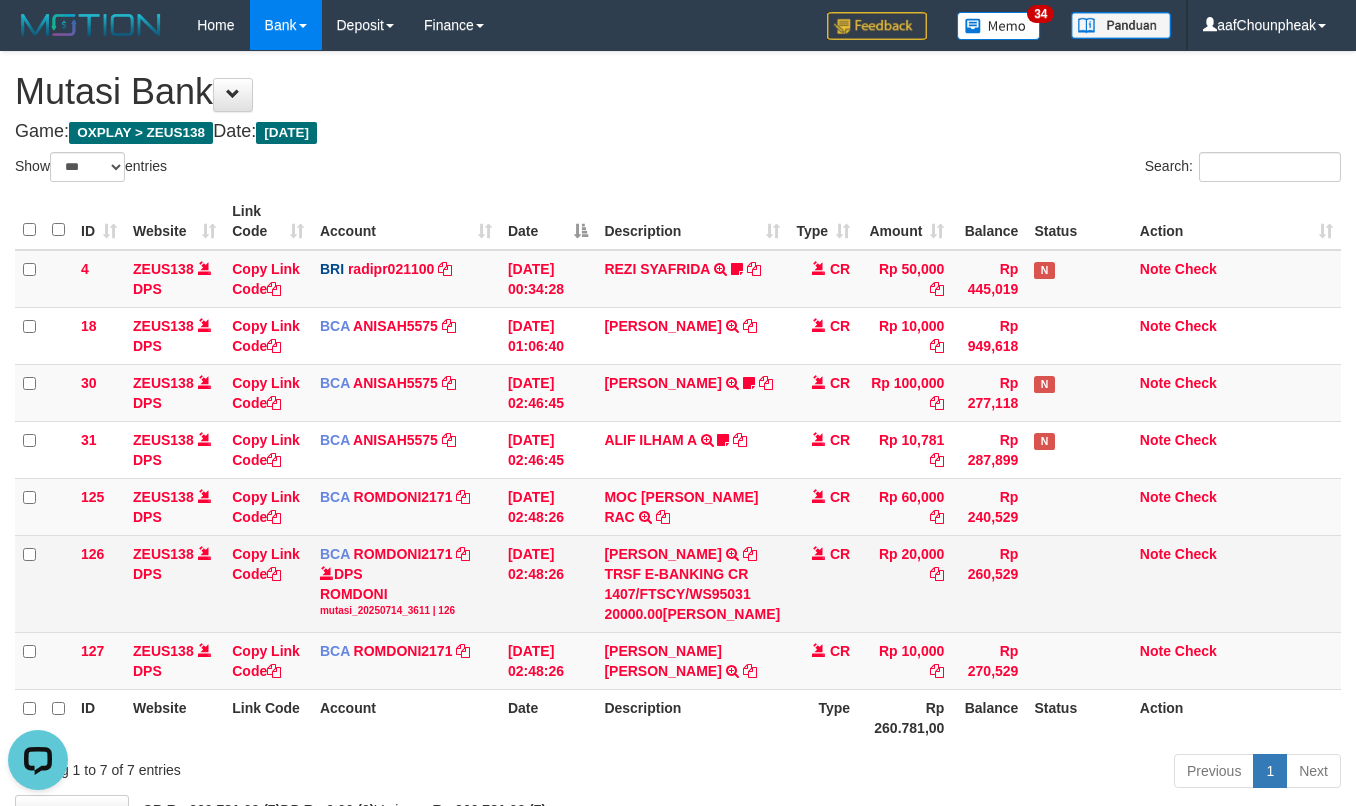 drag, startPoint x: 953, startPoint y: 602, endPoint x: 962, endPoint y: 610, distance: 12.0415945 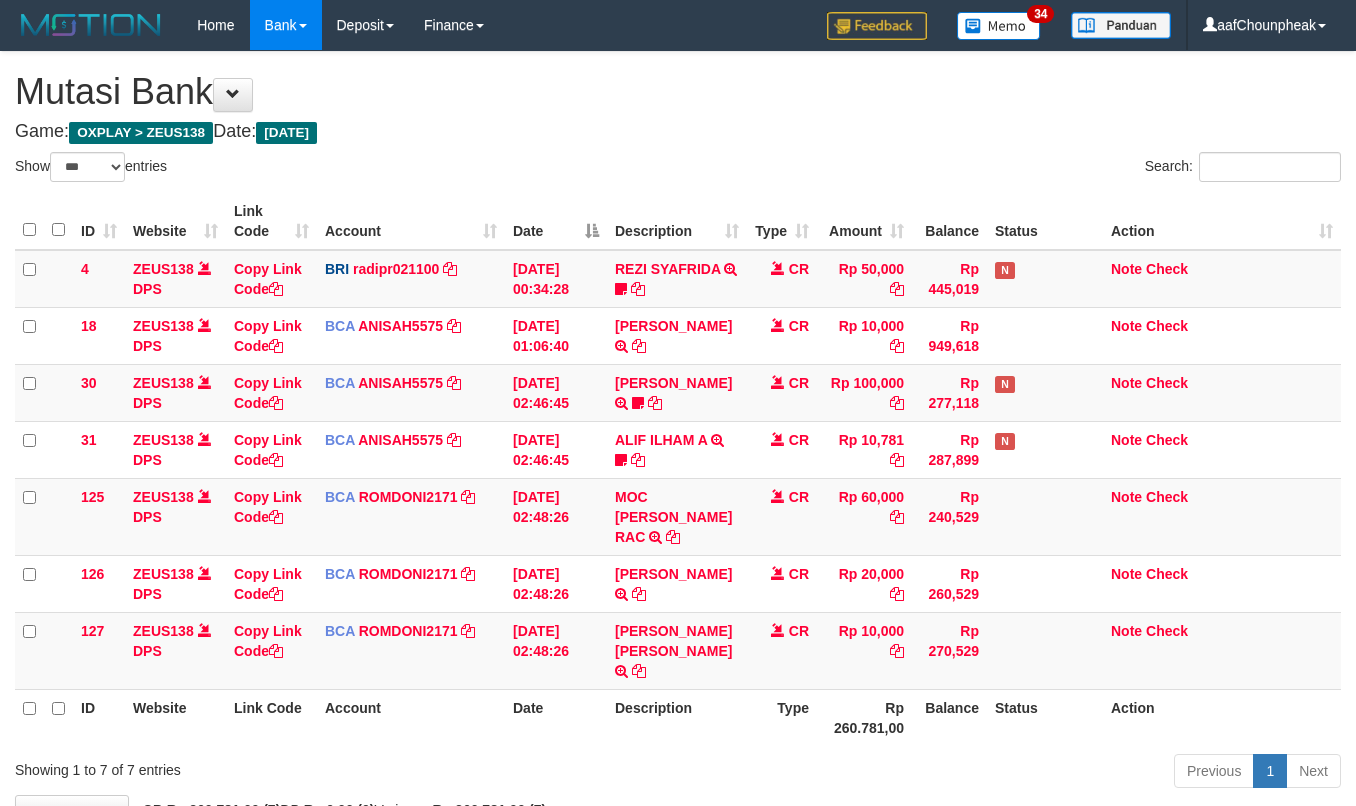 select on "***" 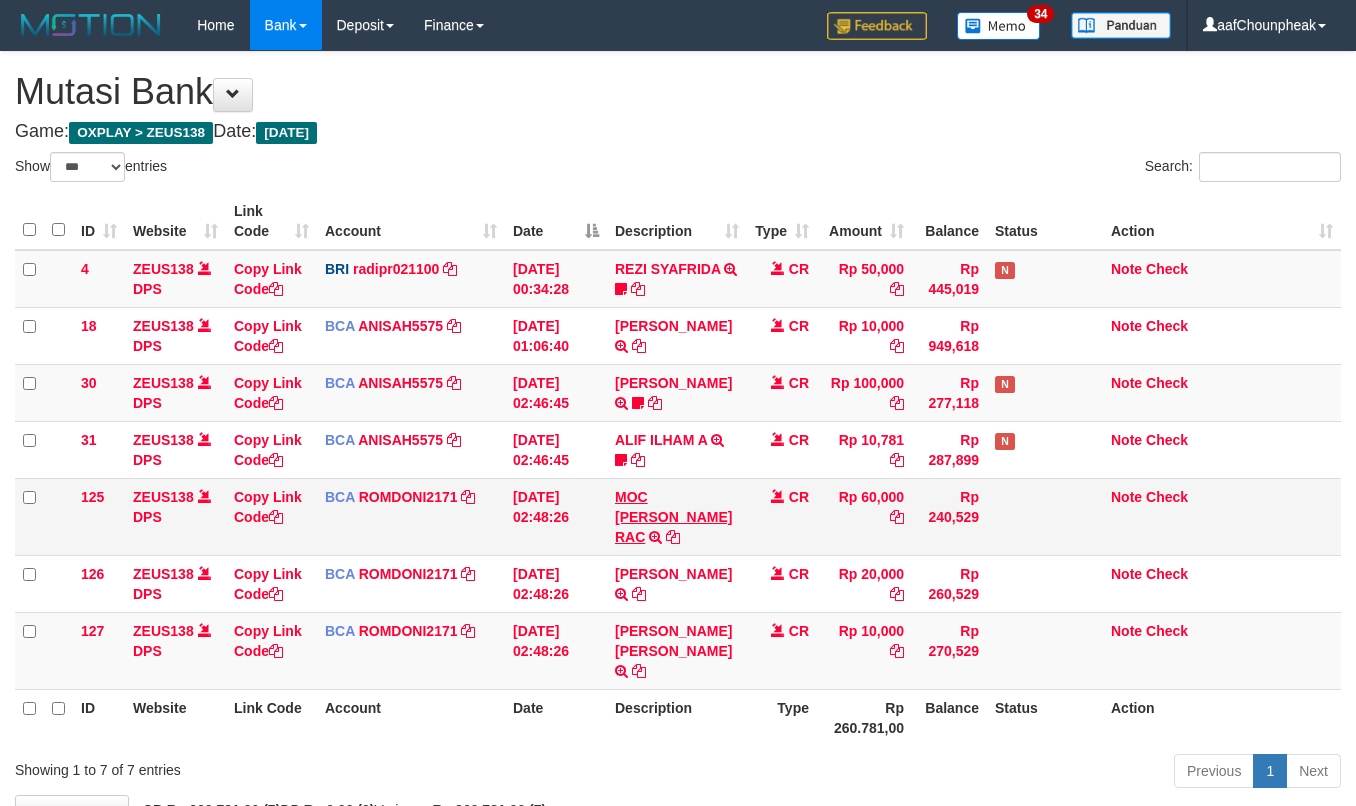 scroll, scrollTop: 0, scrollLeft: 0, axis: both 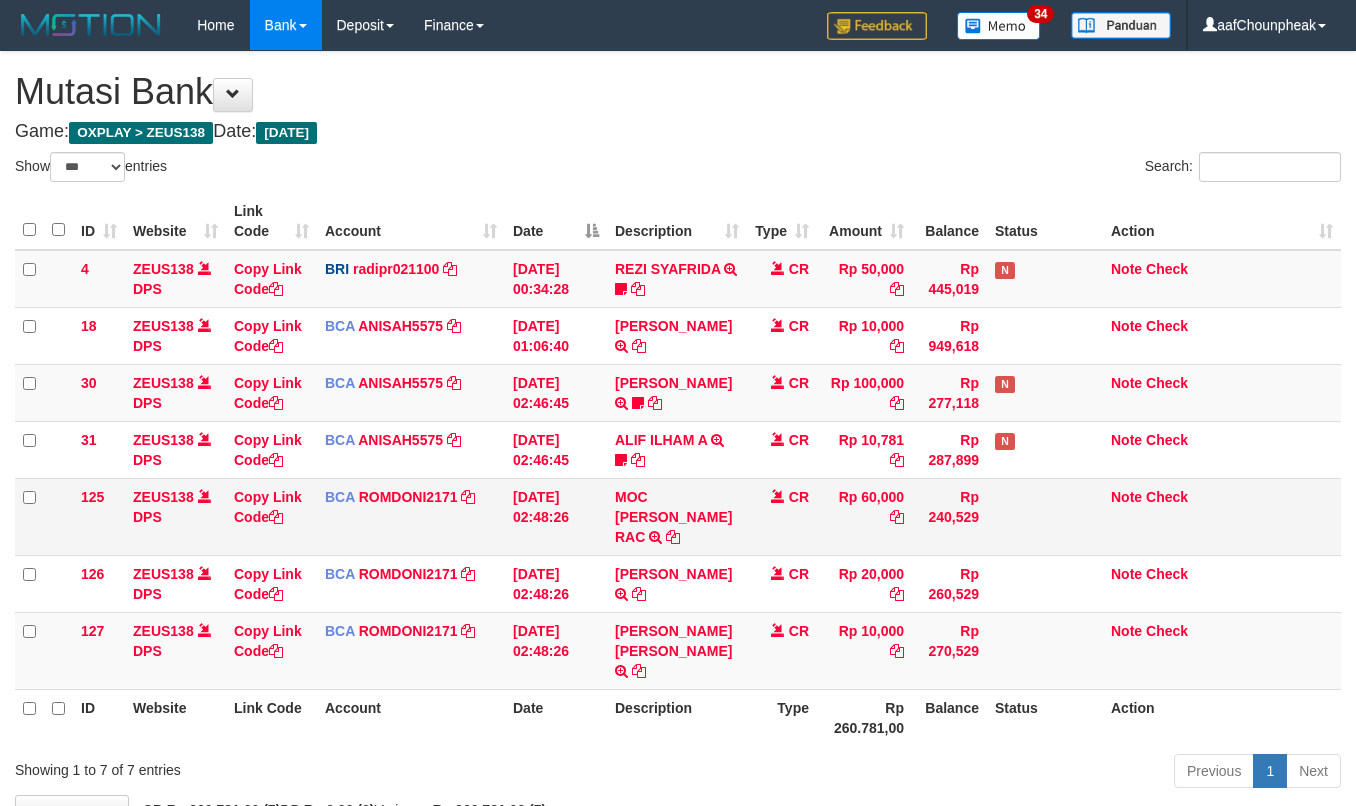 click on "MOC ZAKY PUTRA RAC         TRSF E-BANKING CR 1407/FTSCY/WS95031
60000.00MOC ZAKY PUTRA RAC" at bounding box center [677, 516] 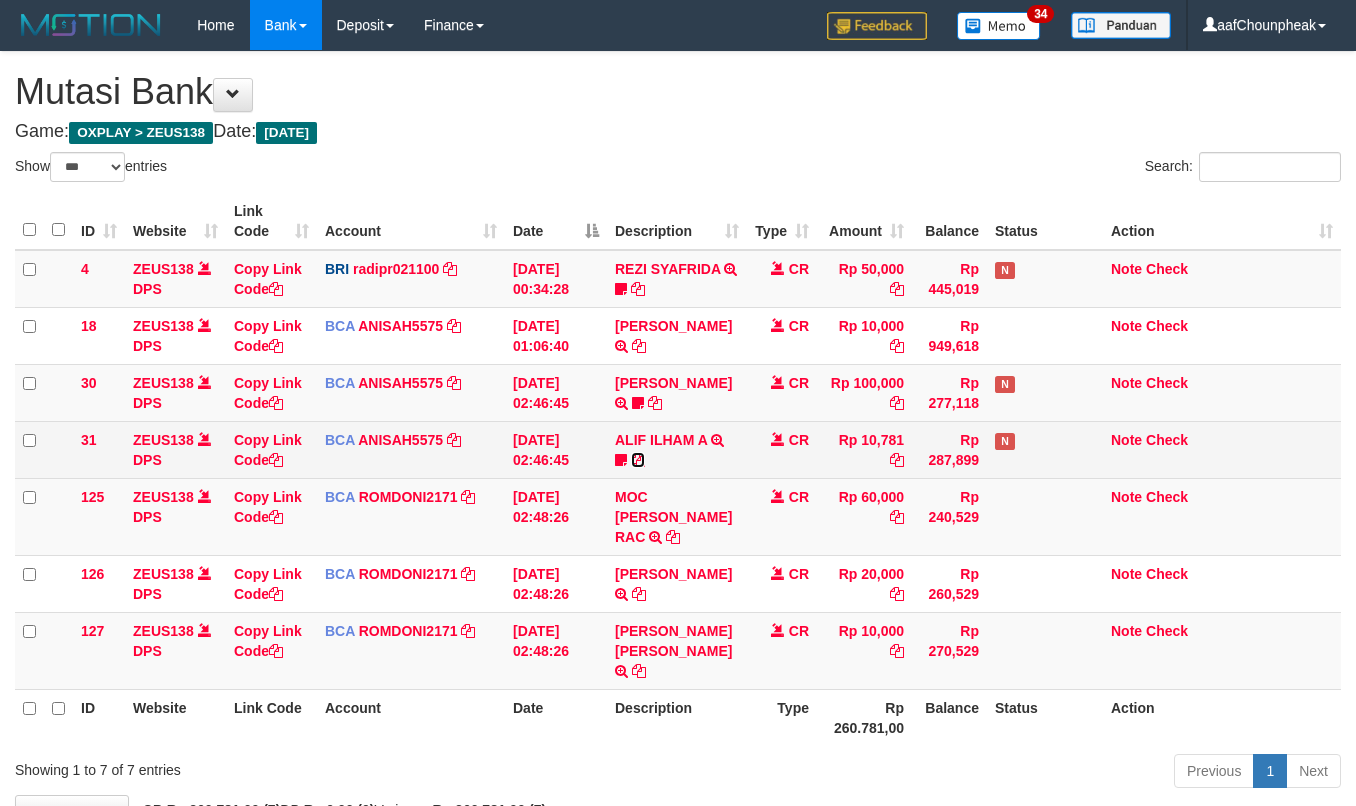 click at bounding box center (638, 460) 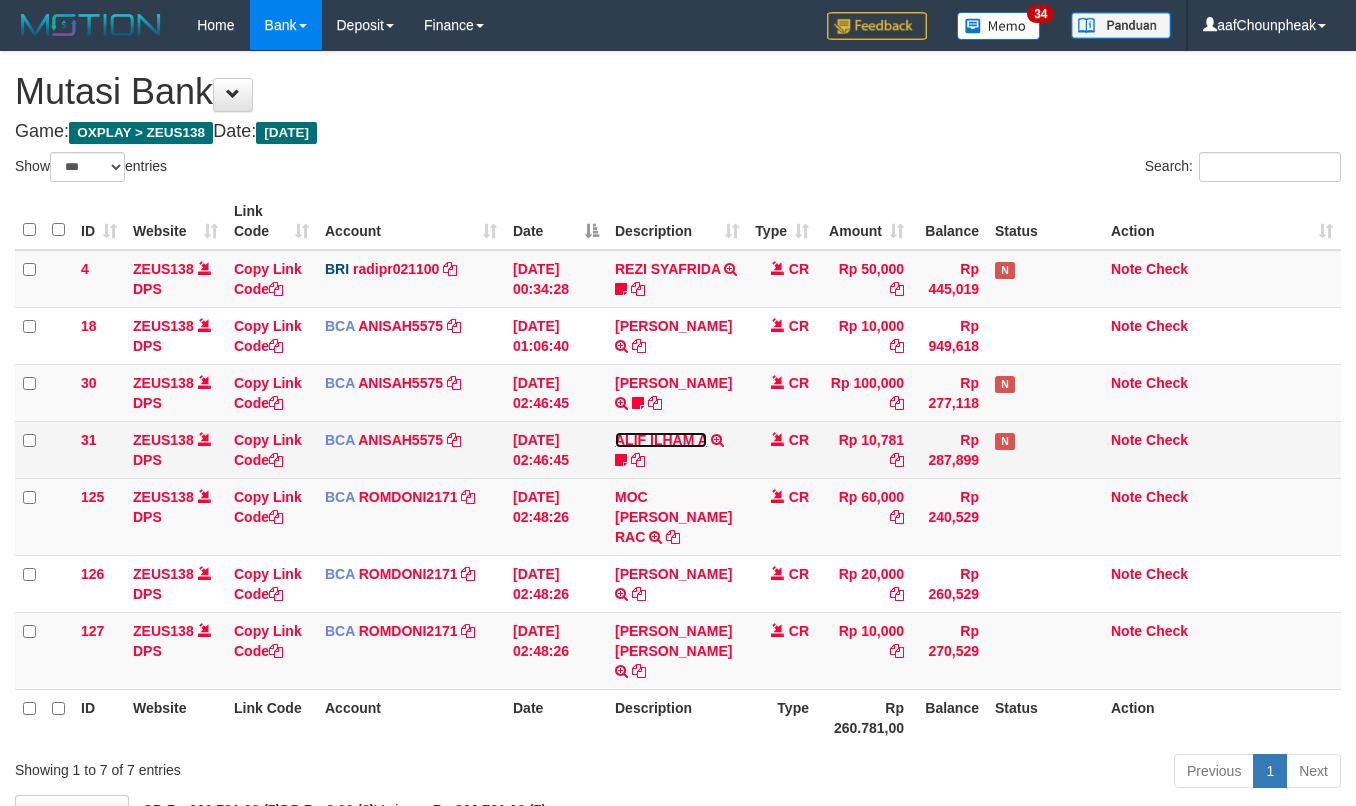 click on "ALIF ILHAM A" at bounding box center (661, 440) 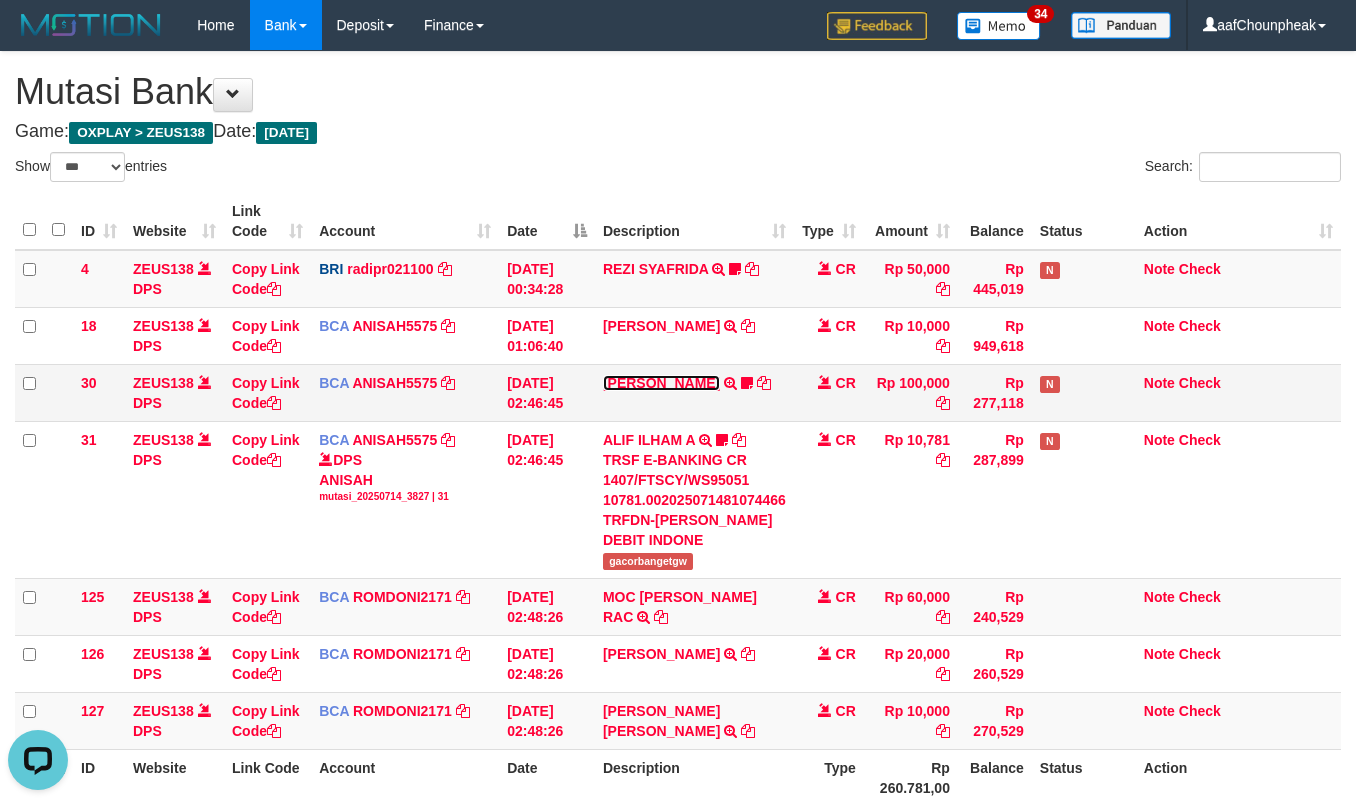 scroll, scrollTop: 0, scrollLeft: 0, axis: both 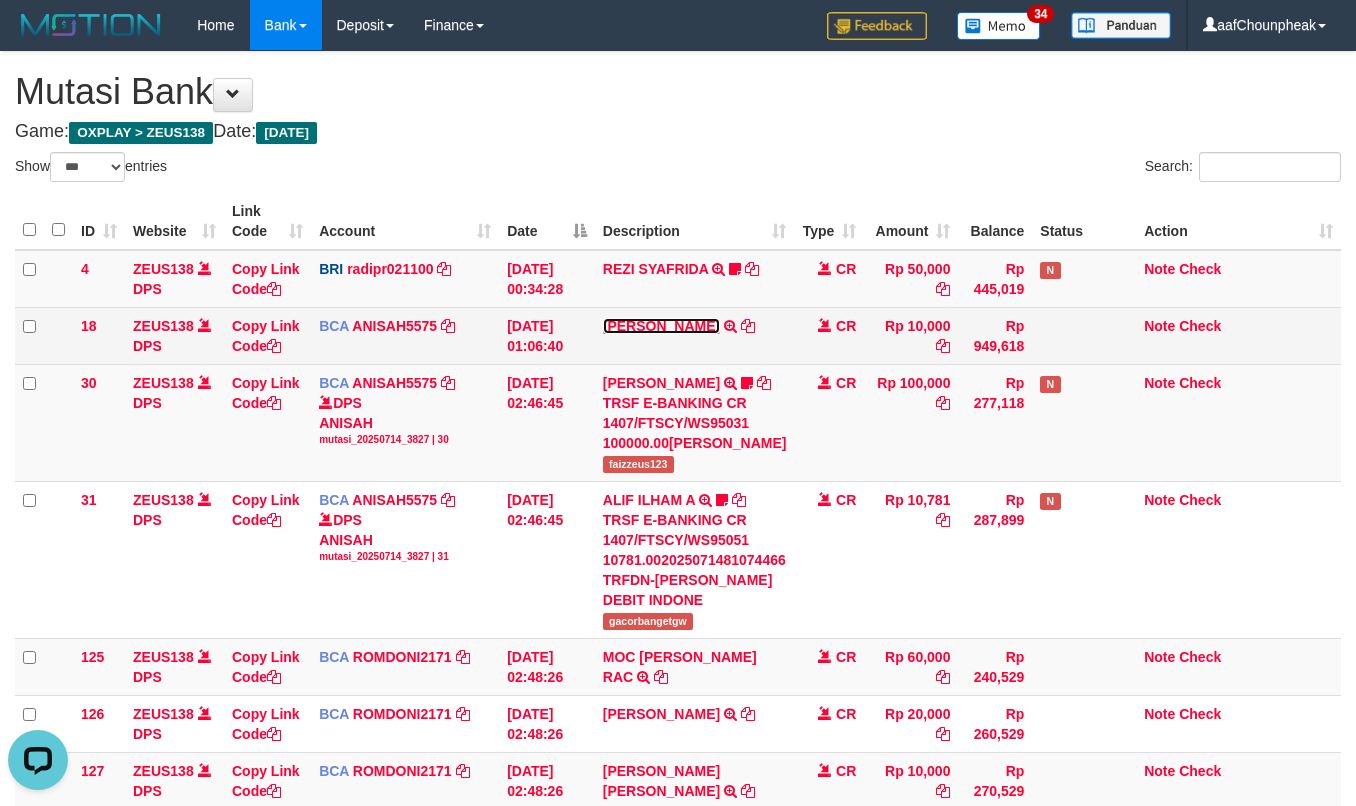 click on "[PERSON_NAME]" at bounding box center [661, 326] 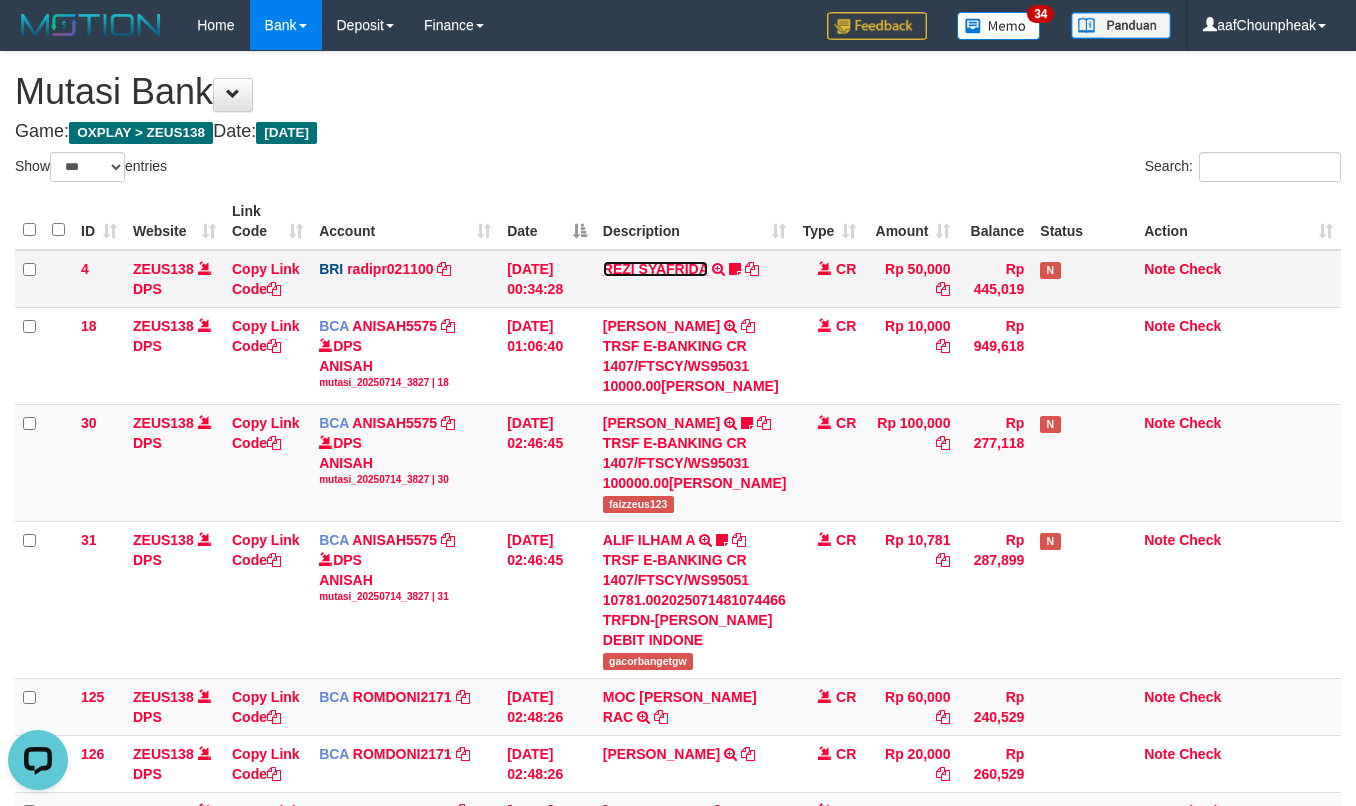 click on "REZI SYAFRIDA" at bounding box center [656, 269] 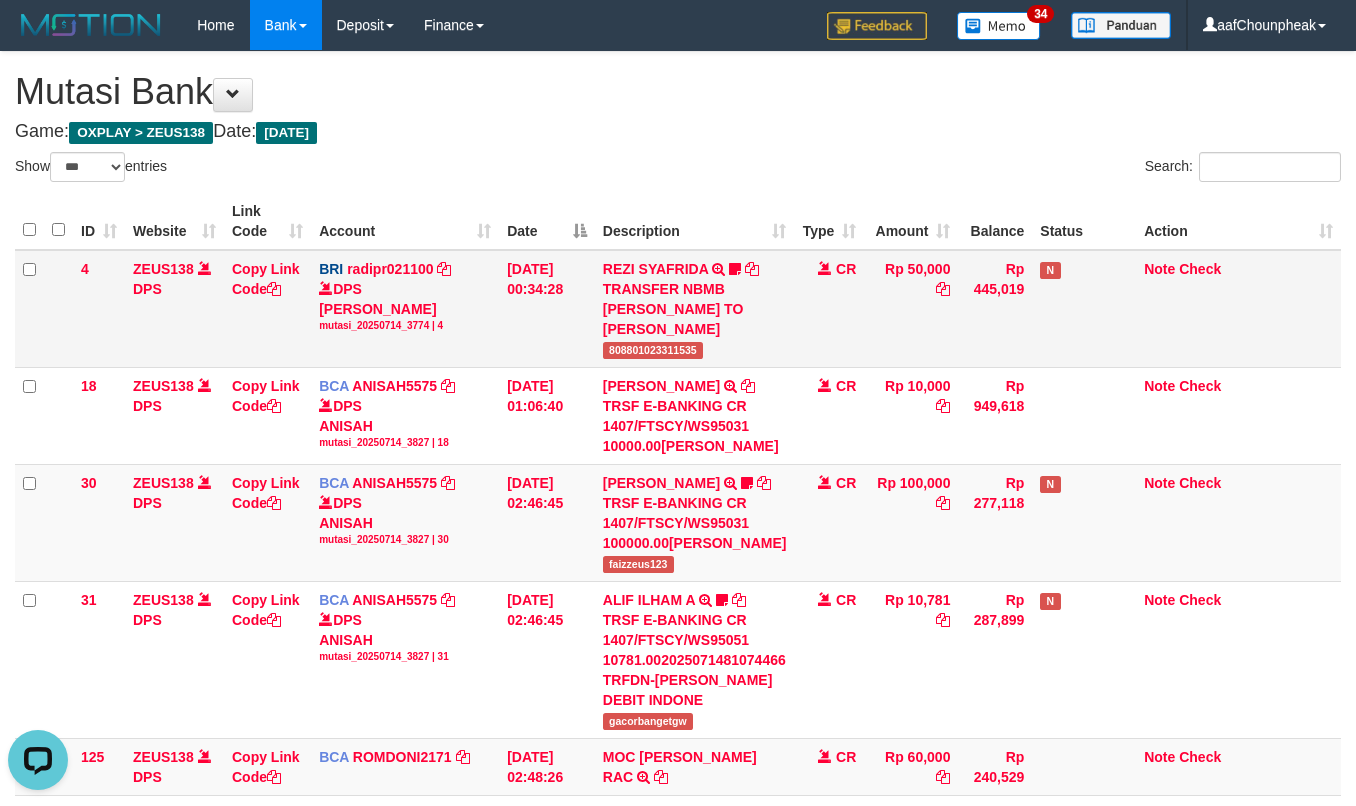 click on "[DATE] 00:34:28" at bounding box center (547, 309) 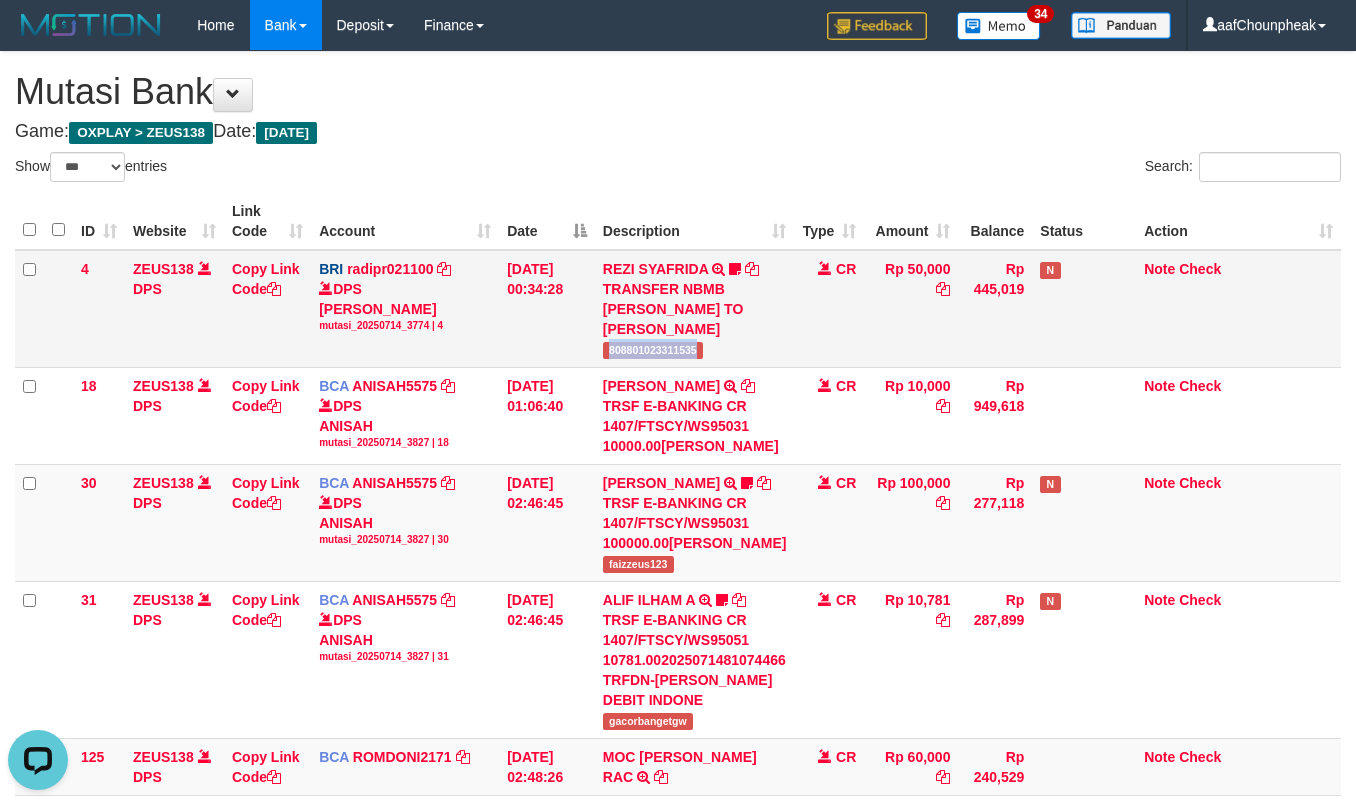 click on "808801023311535" at bounding box center (653, 350) 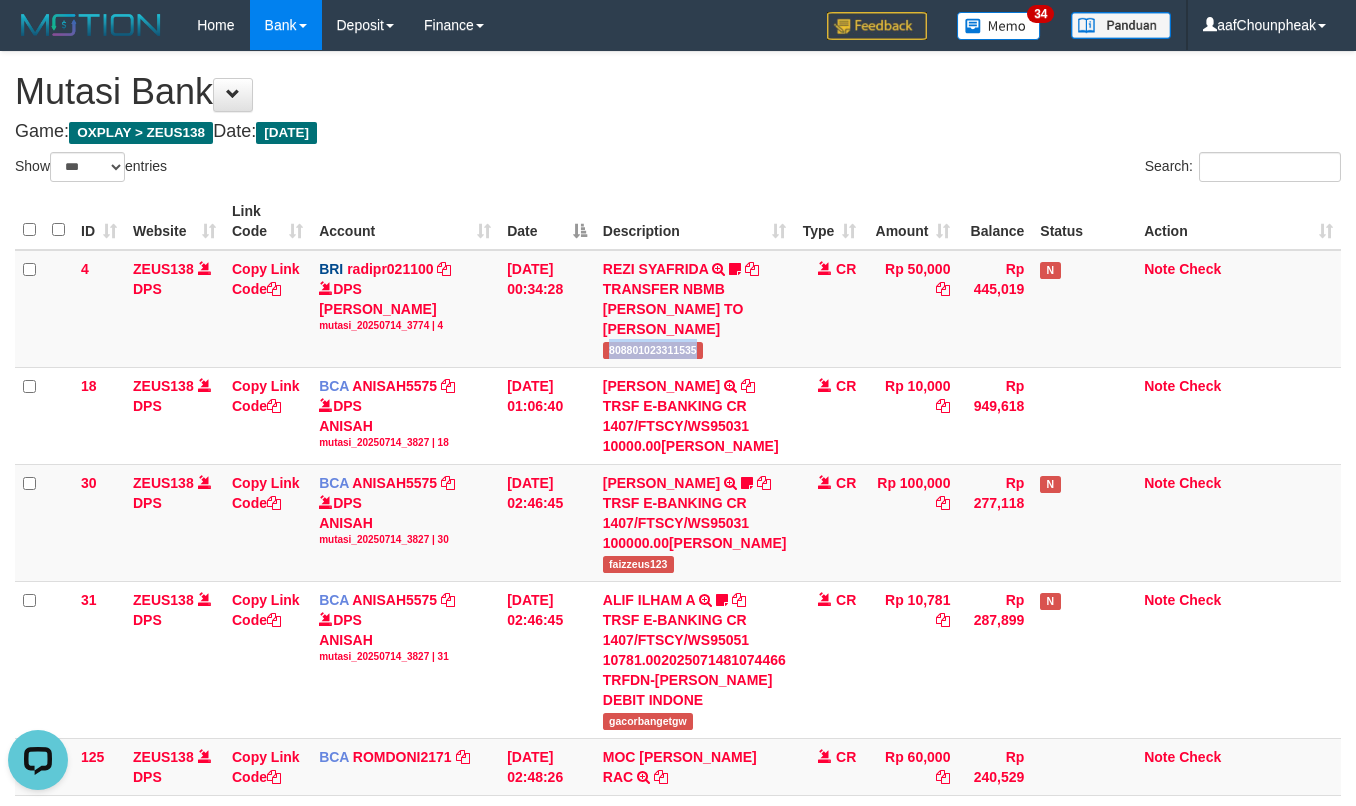 copy on "808801023311535" 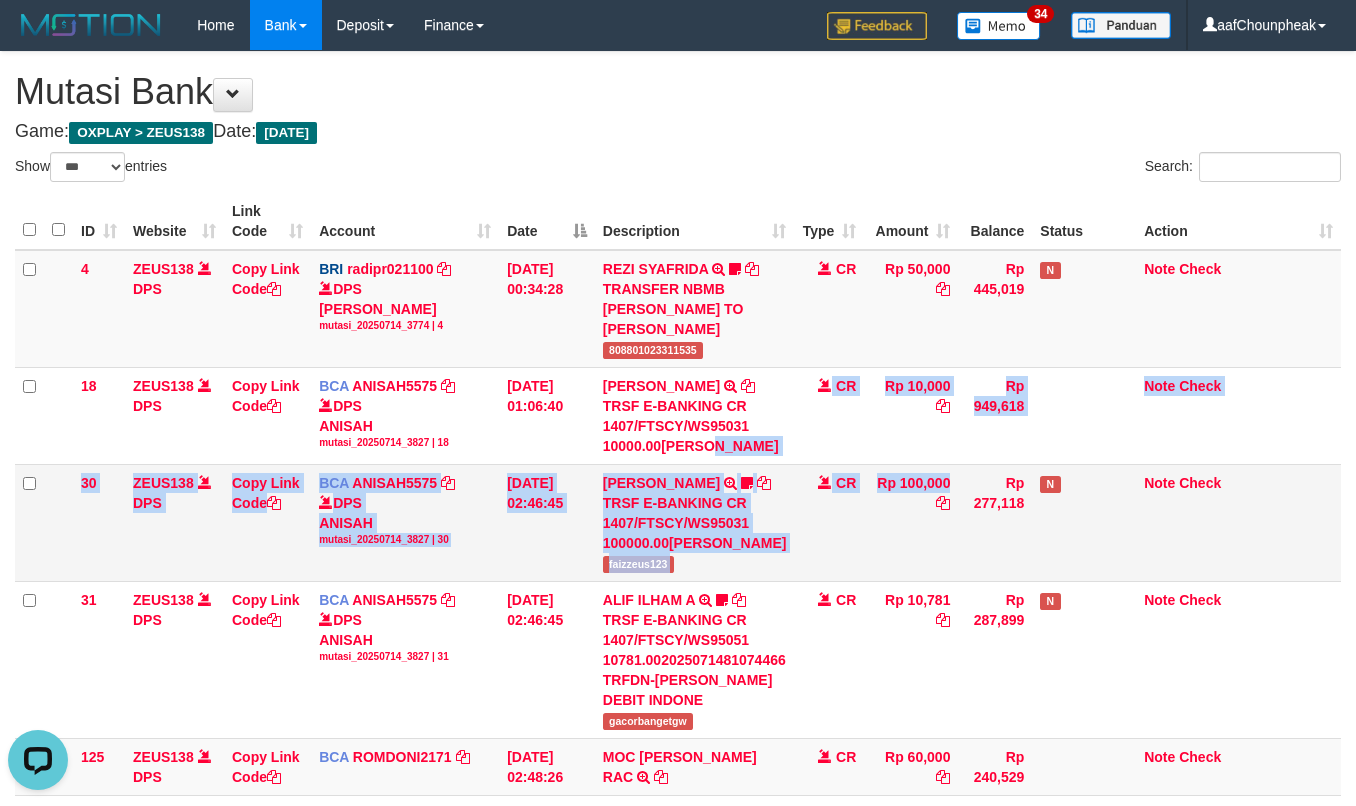 click on "4
ZEUS138    DPS
Copy Link Code
BRI
radipr021100
DPS
REYNALDI ADI PRATAMA
mutasi_20250714_3774 | 4
mutasi_20250714_3774 | 4
14/07/2025 00:34:28
REZI SYAFRIDA            TRANSFER NBMB REZI SYAFRIDA TO REYNALDI ADI PRATAMA    808801023311535
CR
Rp 50,000
Rp 445,019
N
Note
Check
18
ZEUS138    DPS
Copy Link Code
BCA
ANISAH5575
DPS
ANISAH
mutasi_20250714_3827 | 18" at bounding box center [678, 580] 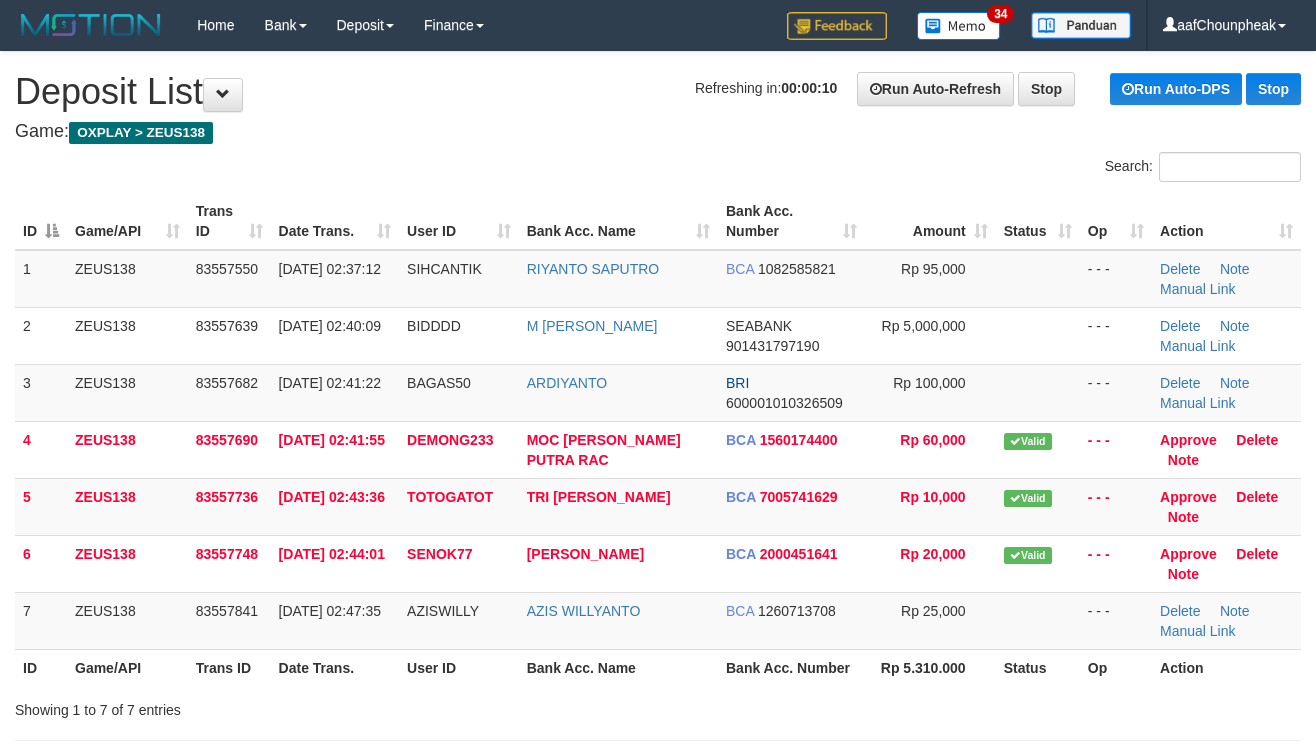 scroll, scrollTop: 0, scrollLeft: 0, axis: both 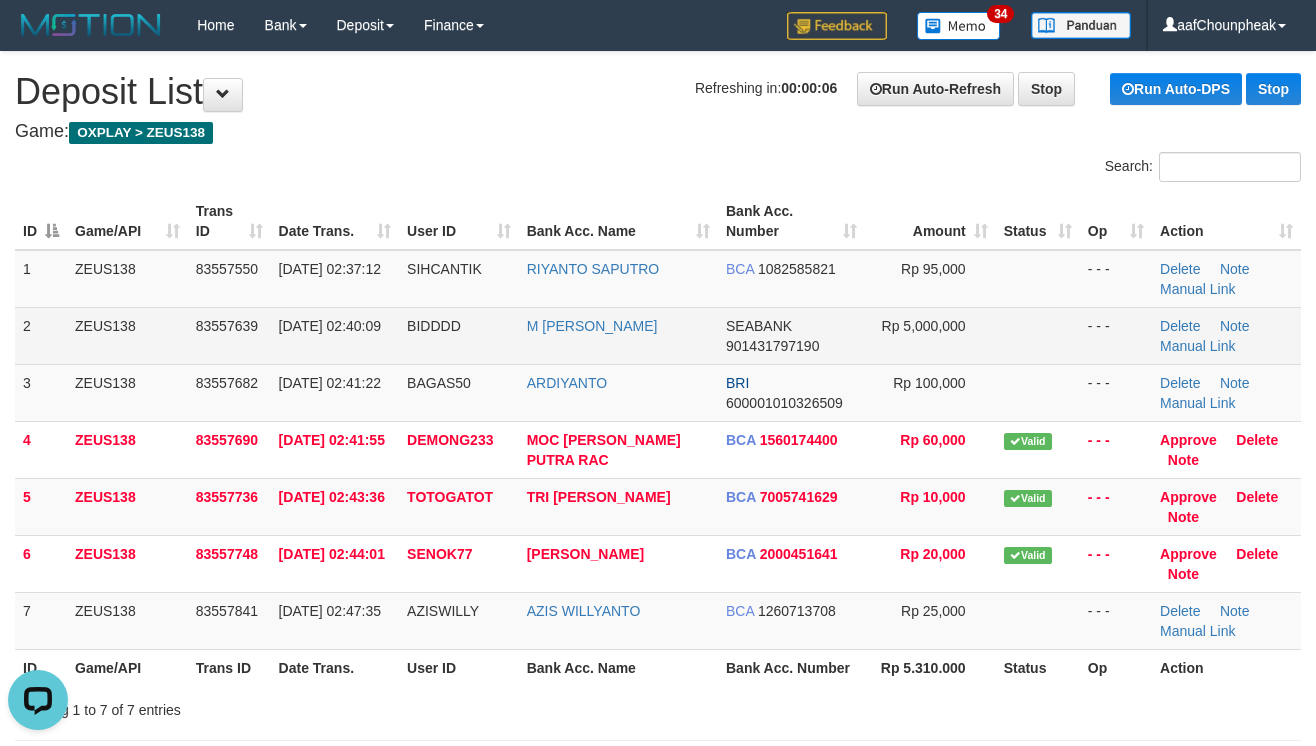 click at bounding box center [1038, 335] 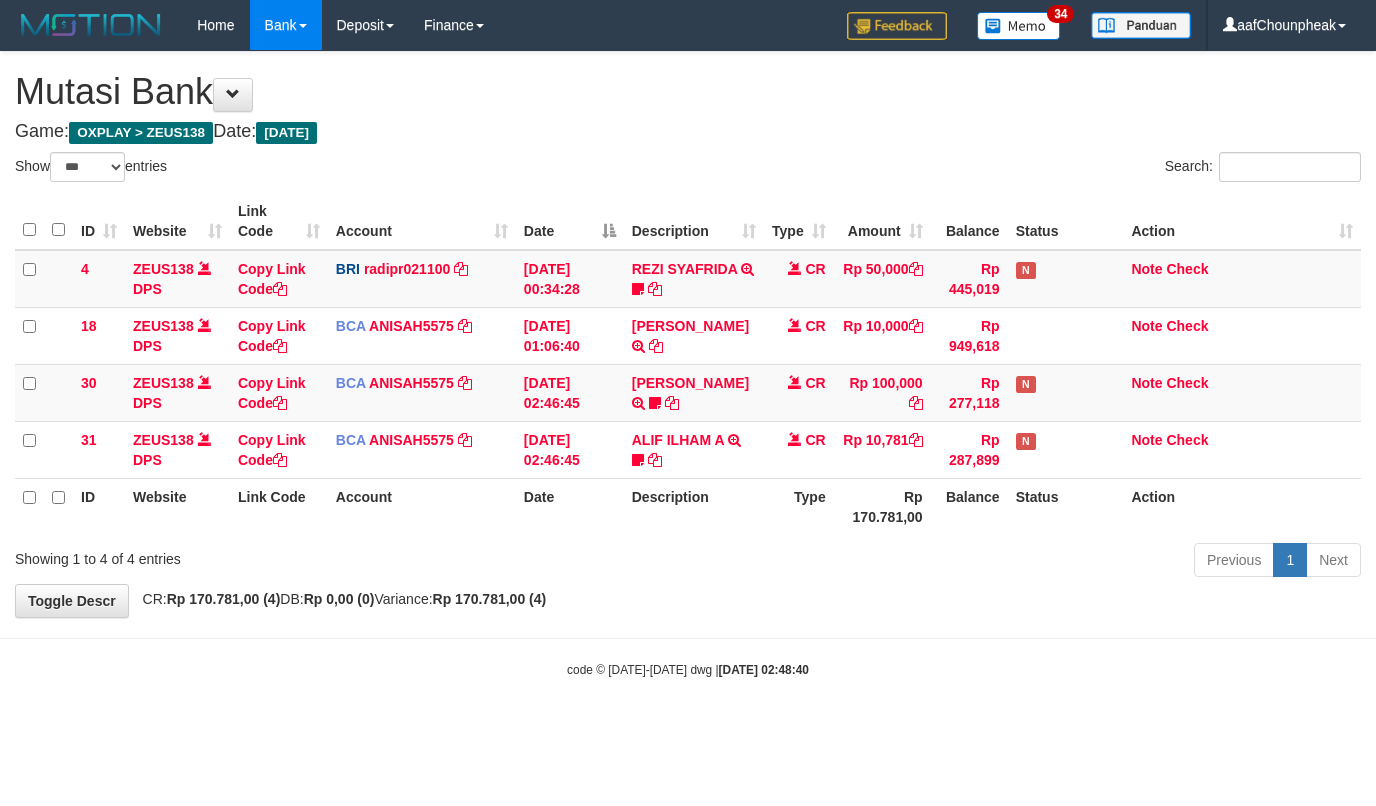 select on "***" 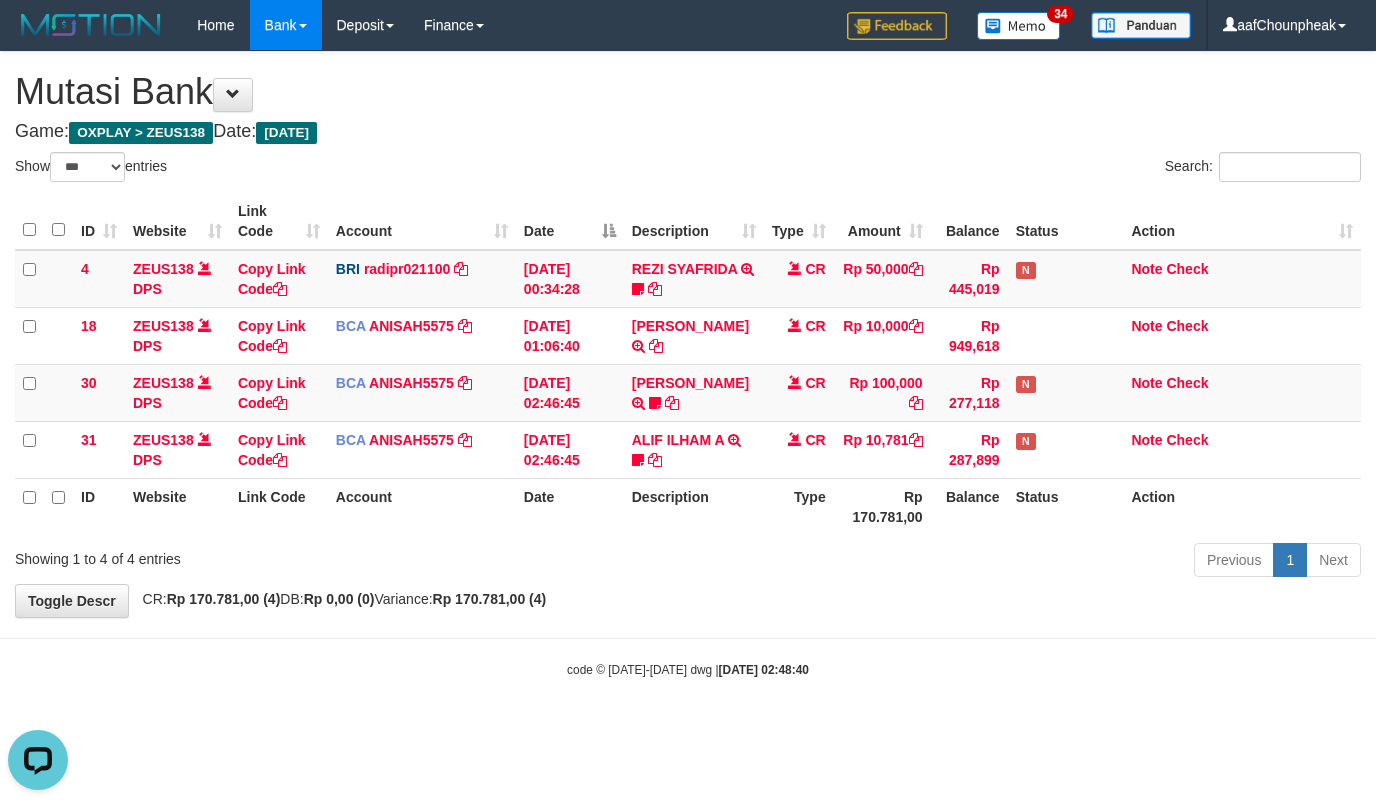 scroll, scrollTop: 0, scrollLeft: 0, axis: both 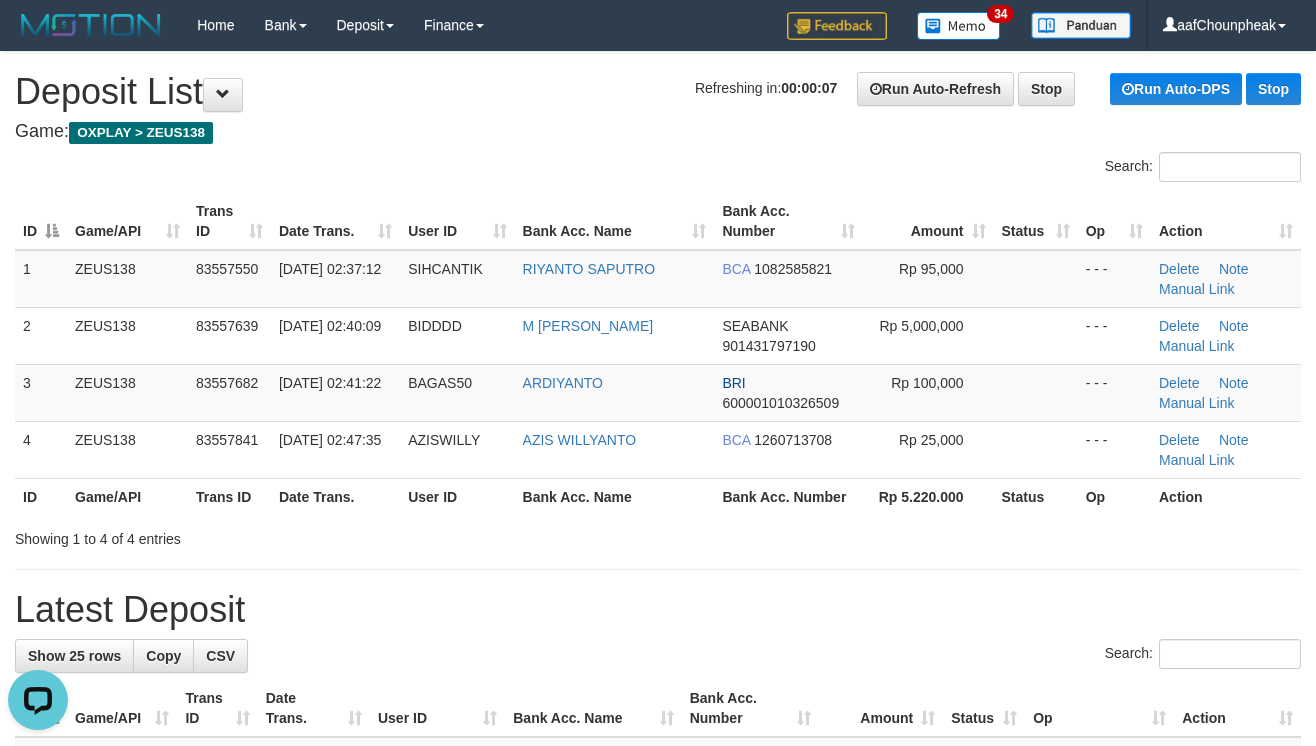 click on "Search:" at bounding box center [658, 169] 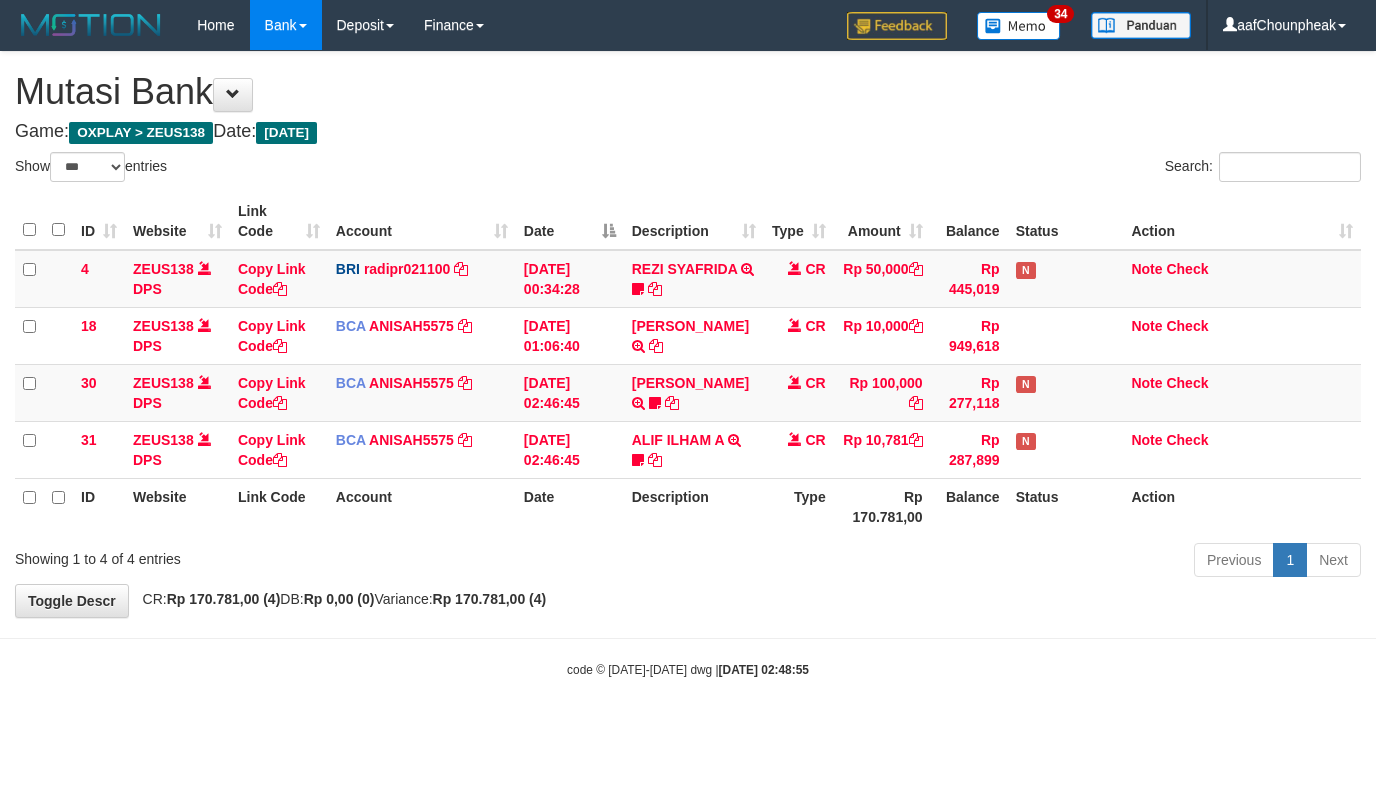 select on "***" 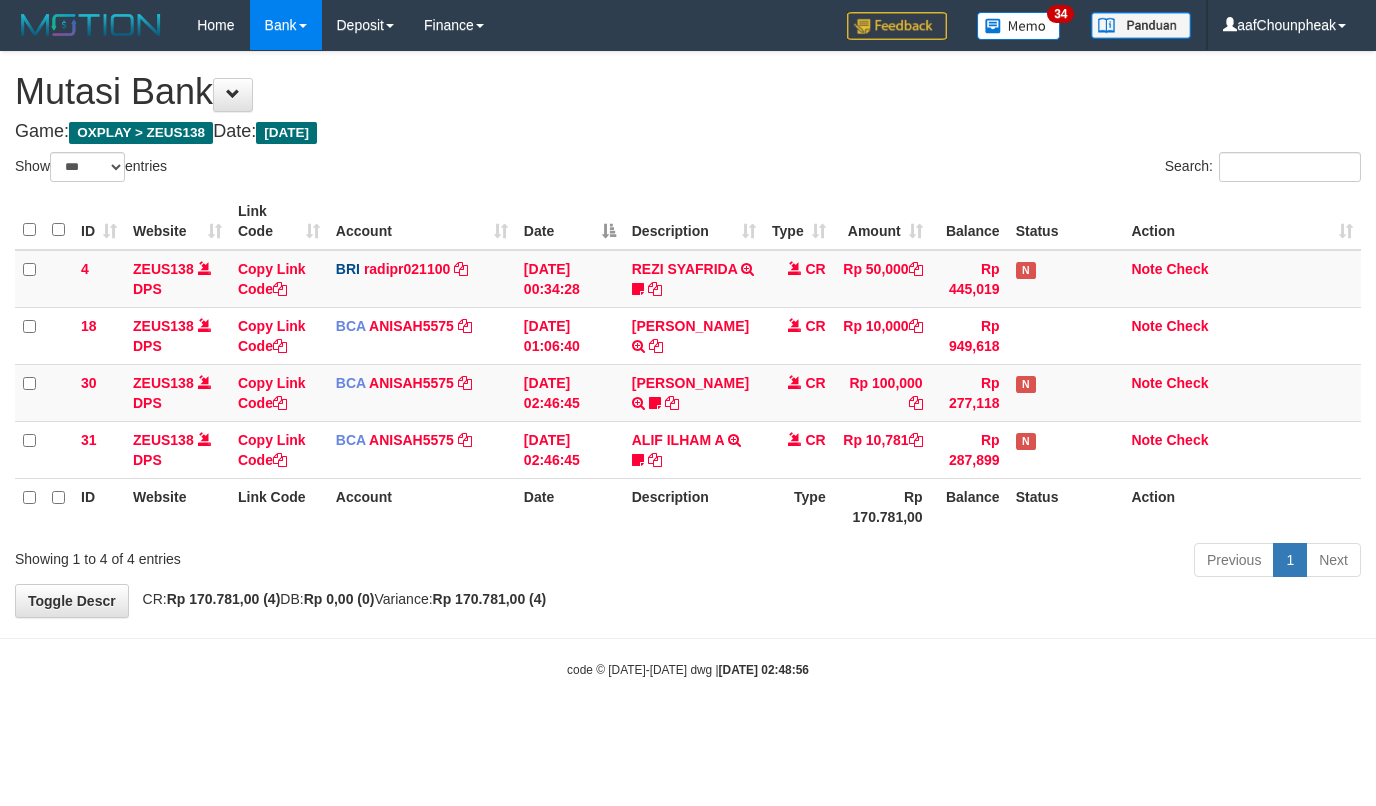 select on "***" 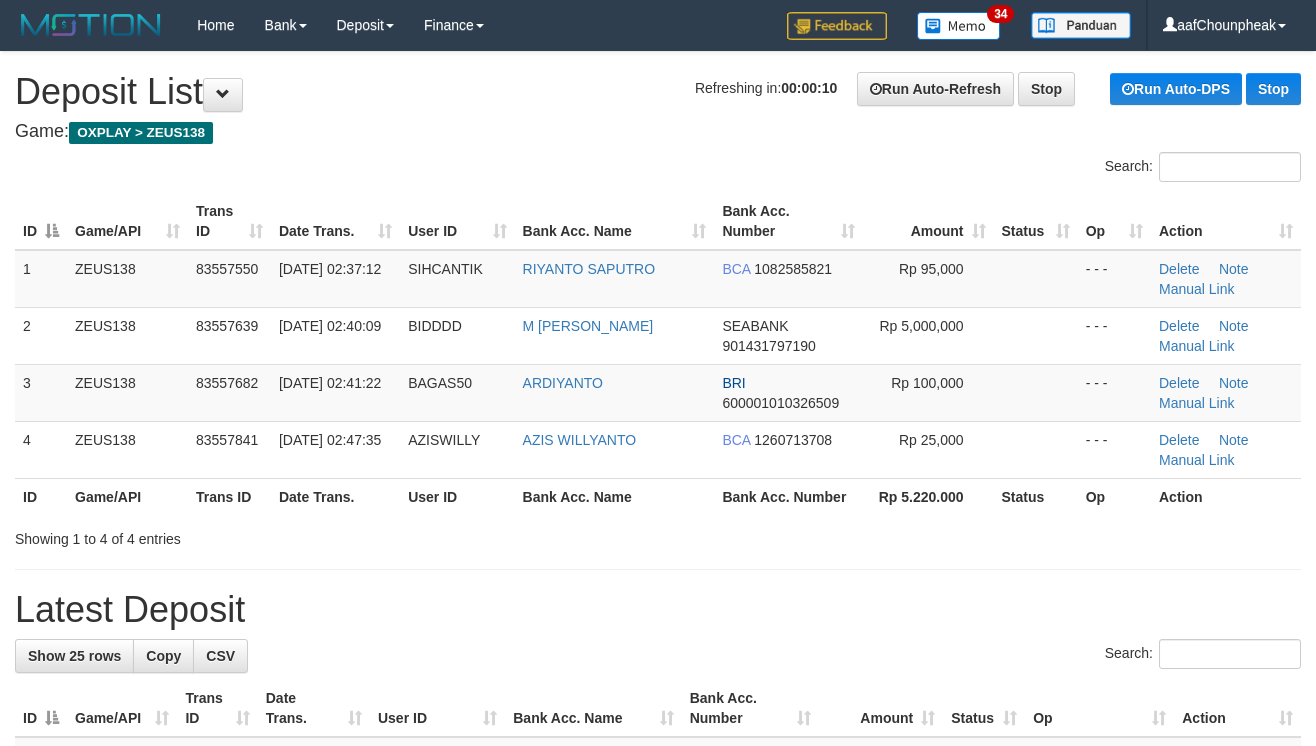 scroll, scrollTop: 0, scrollLeft: 0, axis: both 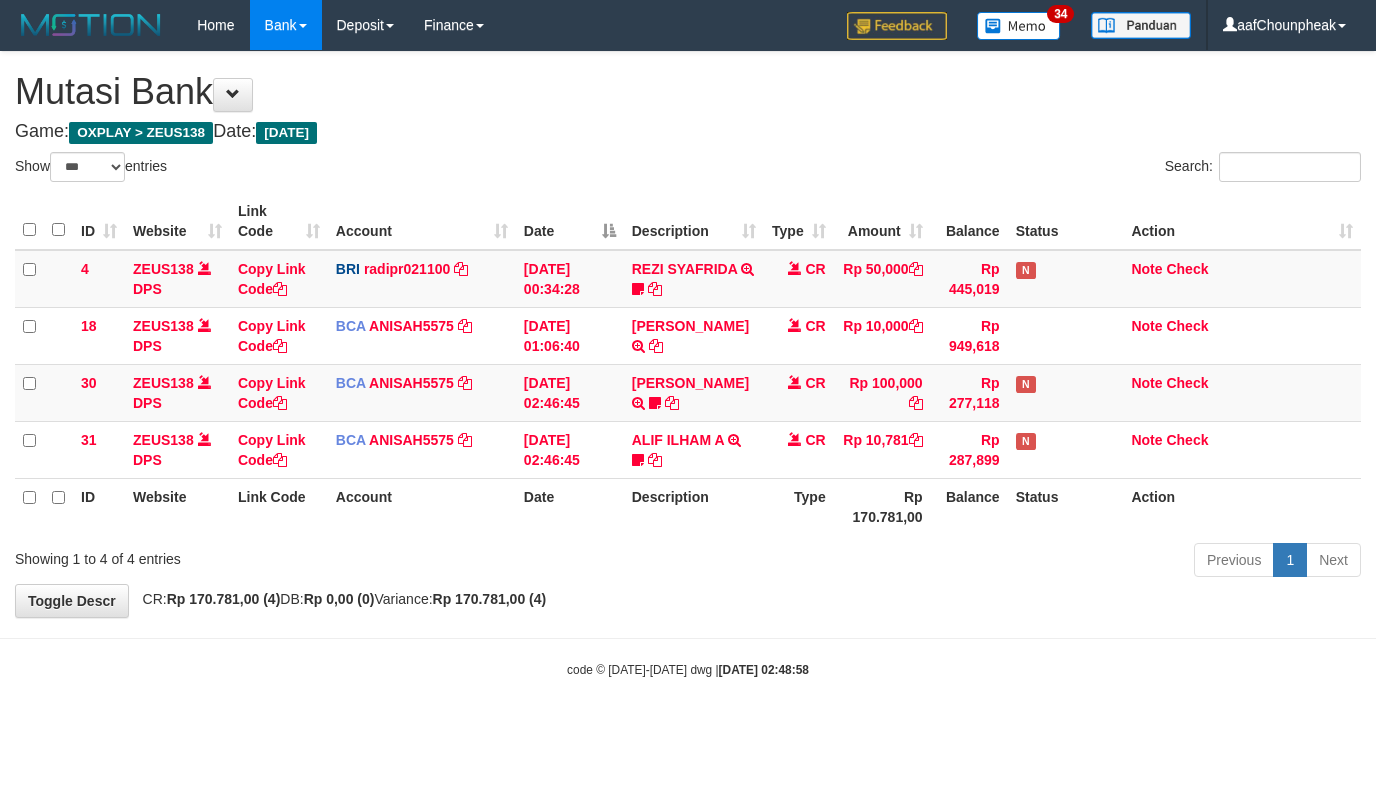 select on "***" 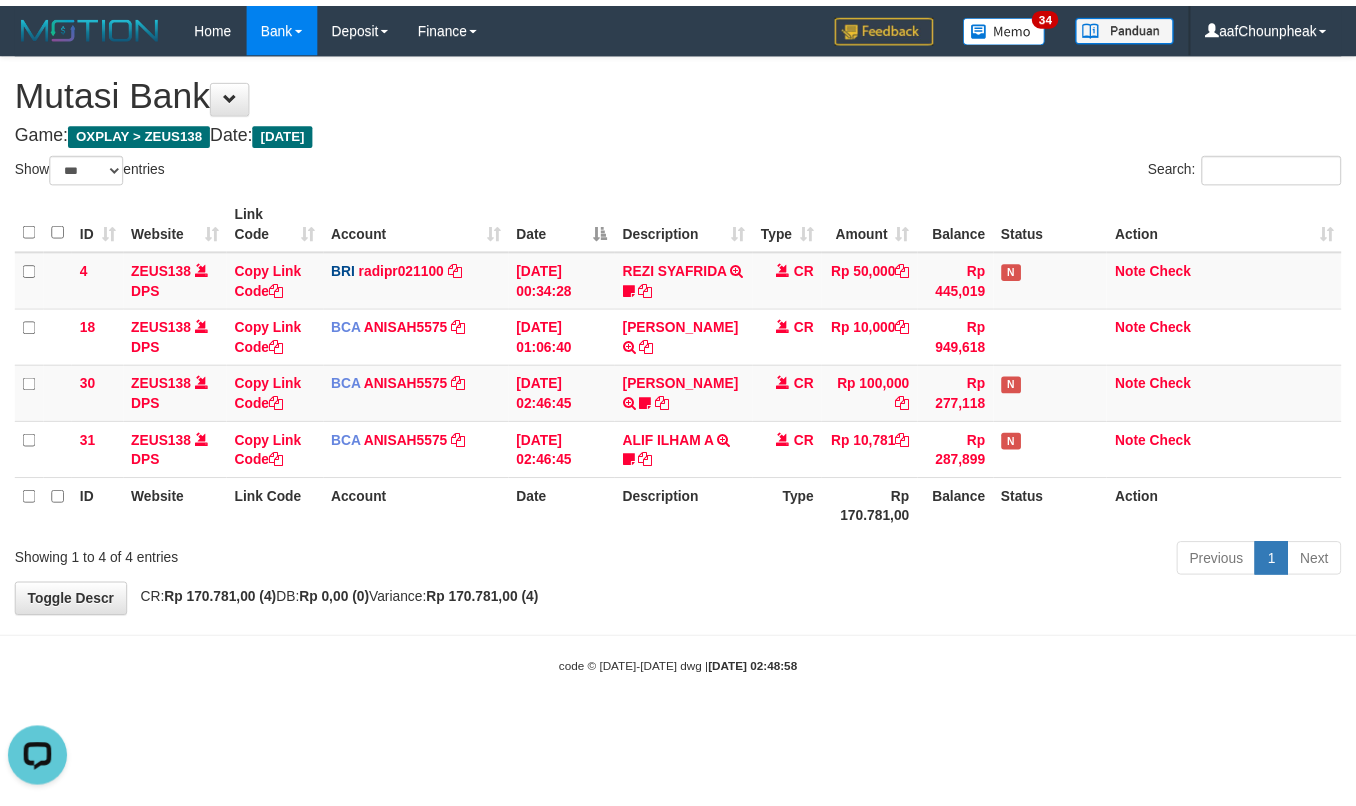 scroll, scrollTop: 0, scrollLeft: 0, axis: both 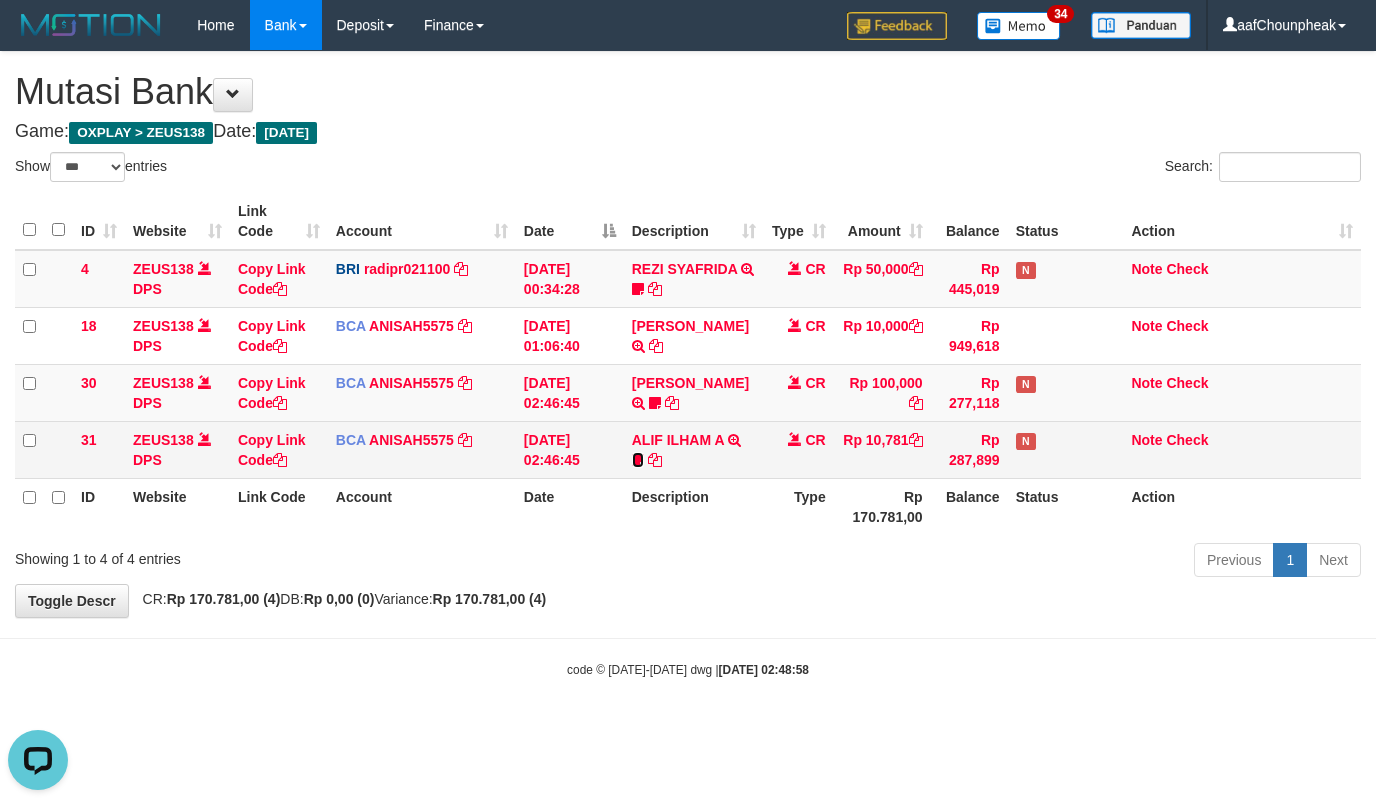 click at bounding box center (638, 460) 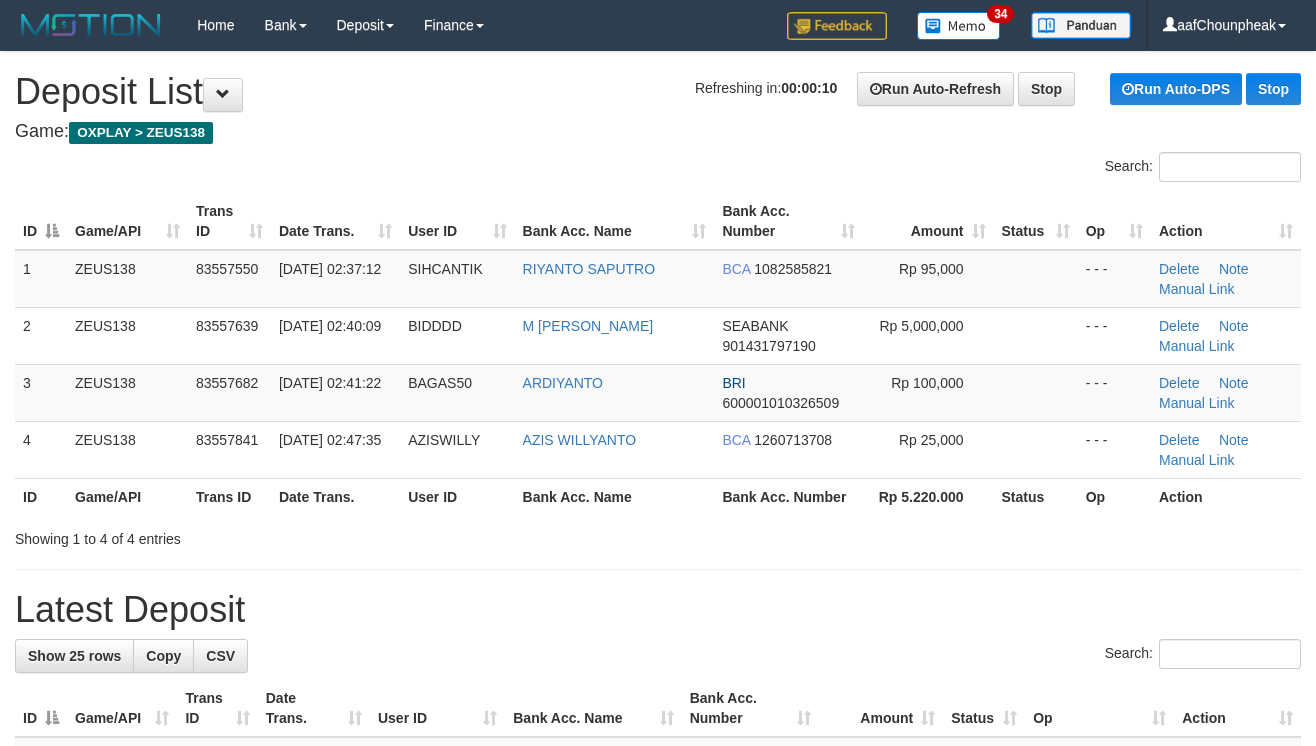 scroll, scrollTop: 0, scrollLeft: 0, axis: both 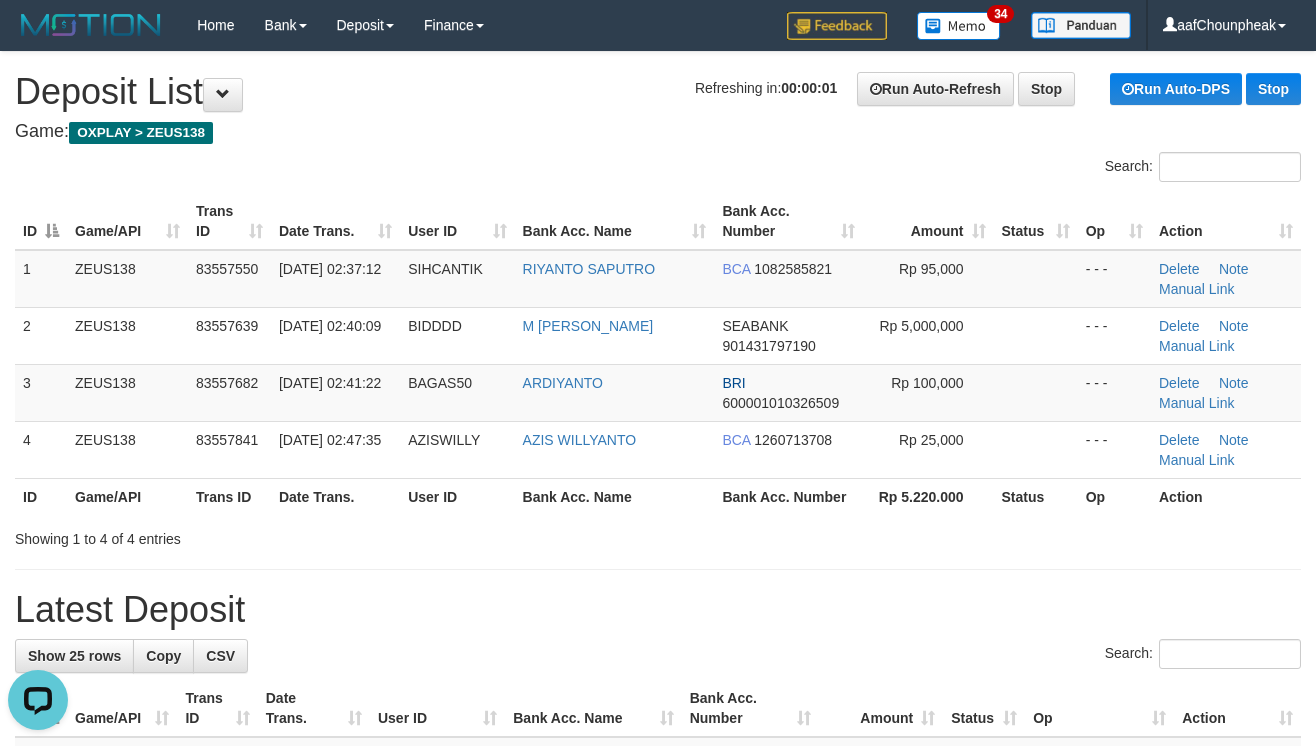 click on "Bank Acc. Name" at bounding box center [615, 221] 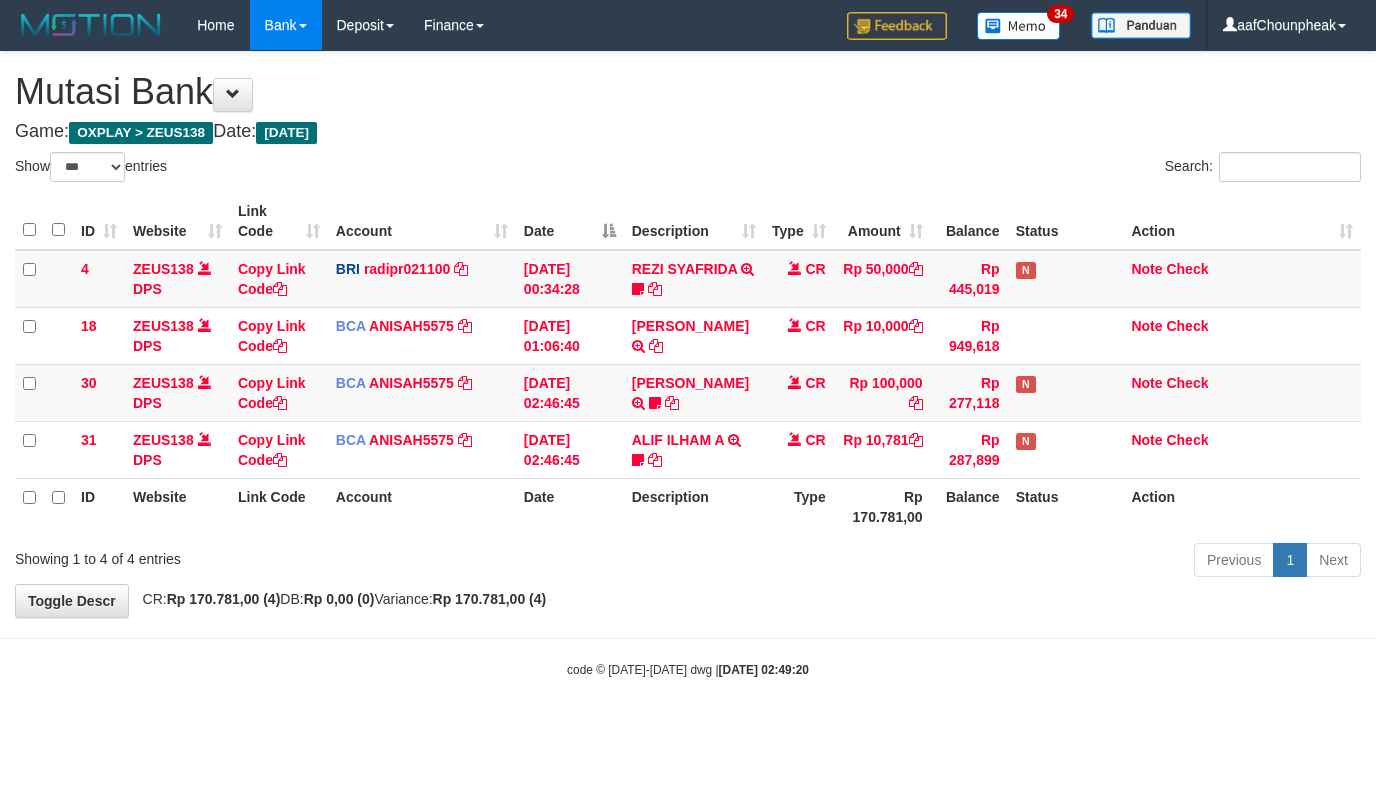 select on "***" 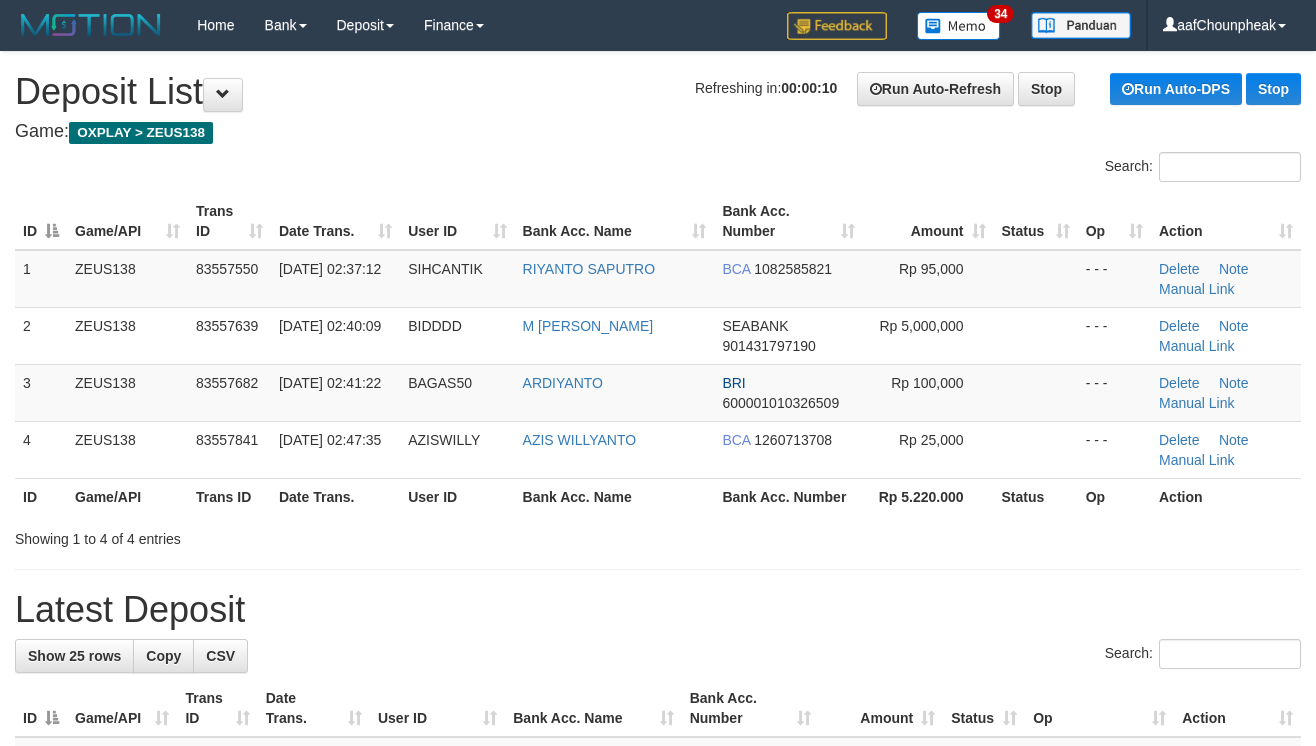 scroll, scrollTop: 0, scrollLeft: 0, axis: both 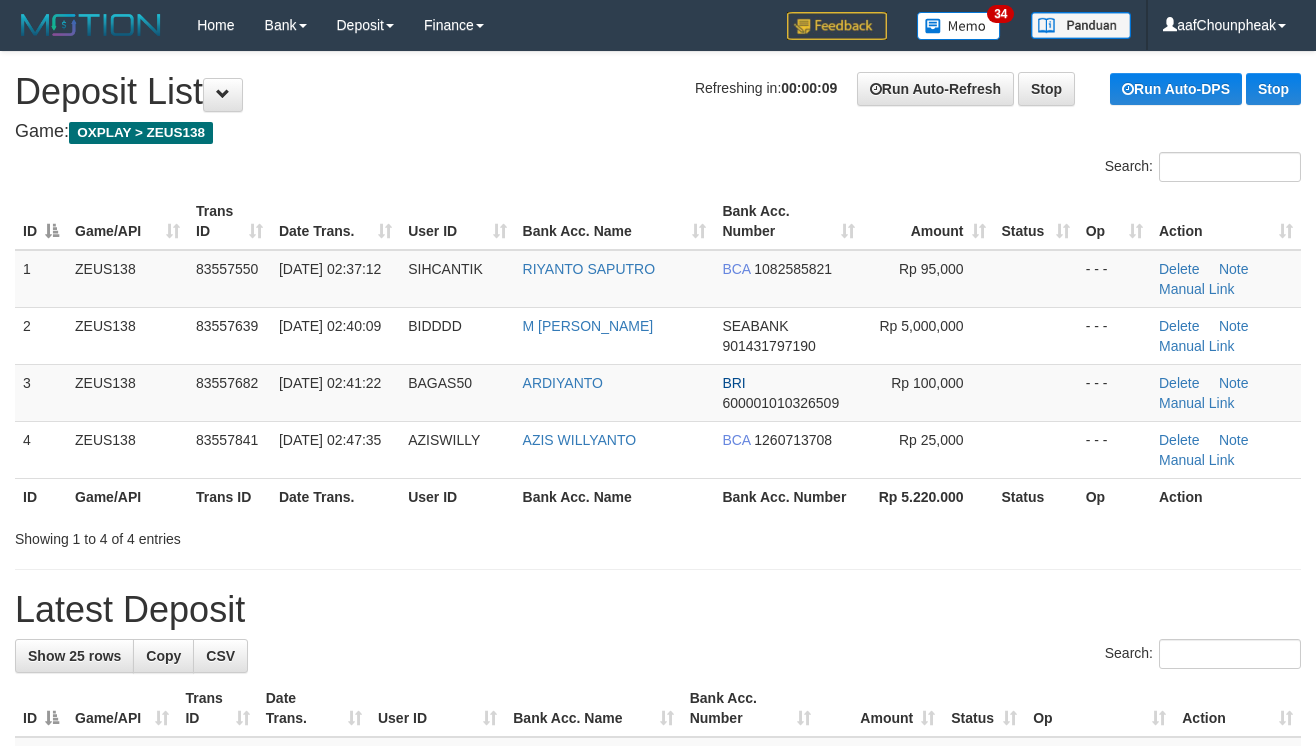 click on "User ID" at bounding box center [457, 221] 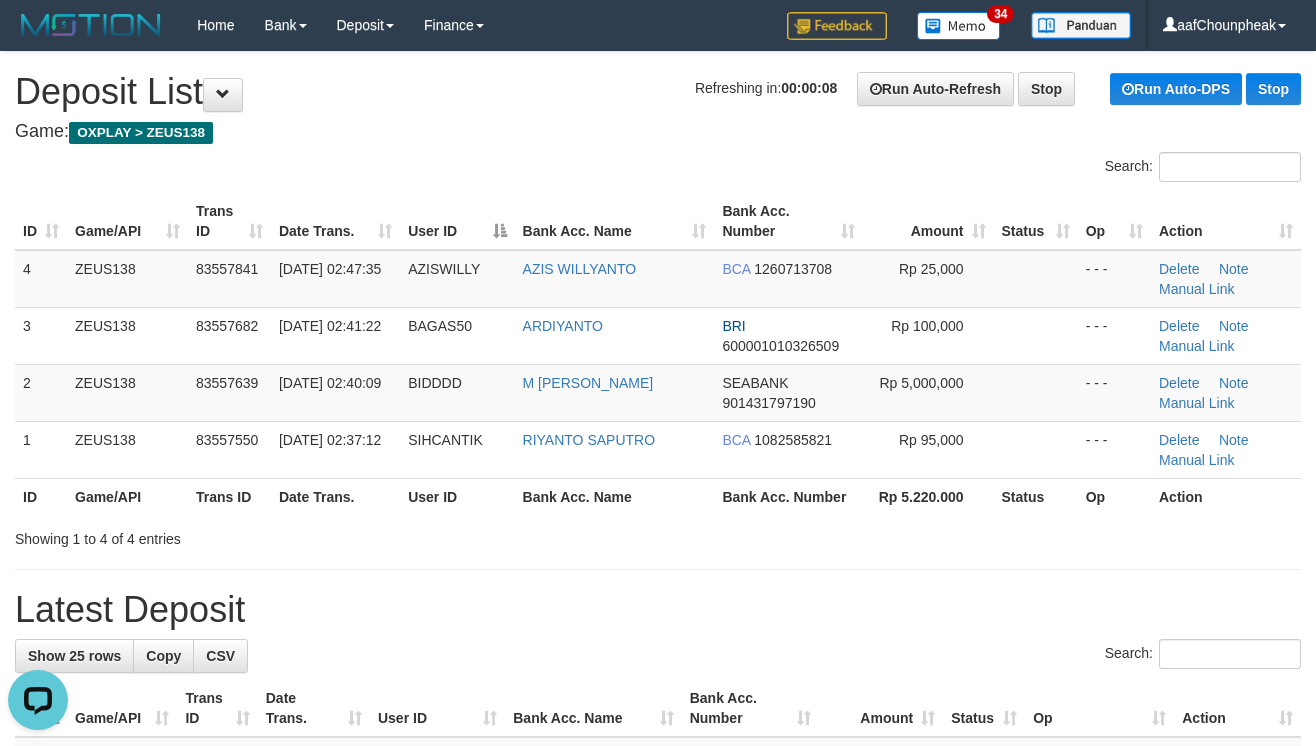 scroll, scrollTop: 0, scrollLeft: 0, axis: both 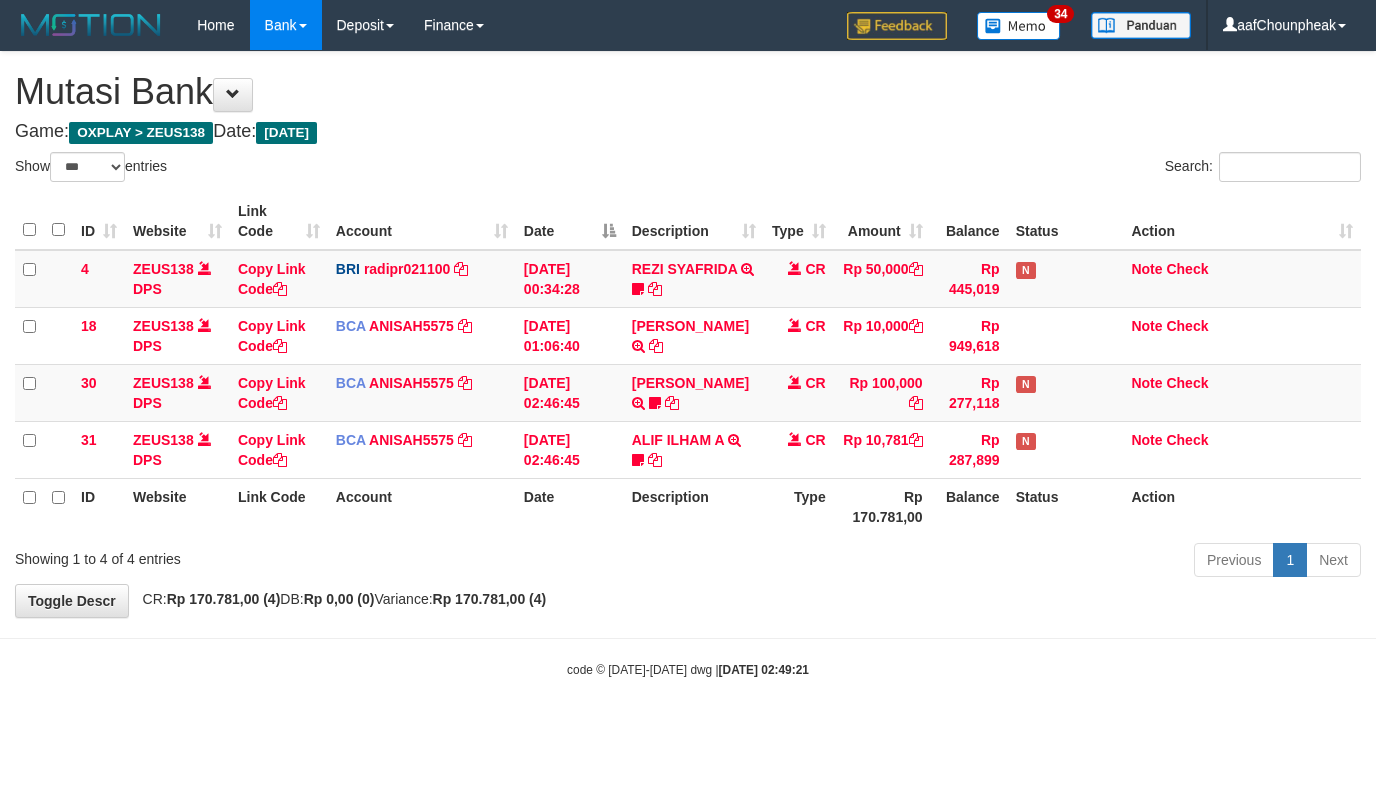 select on "***" 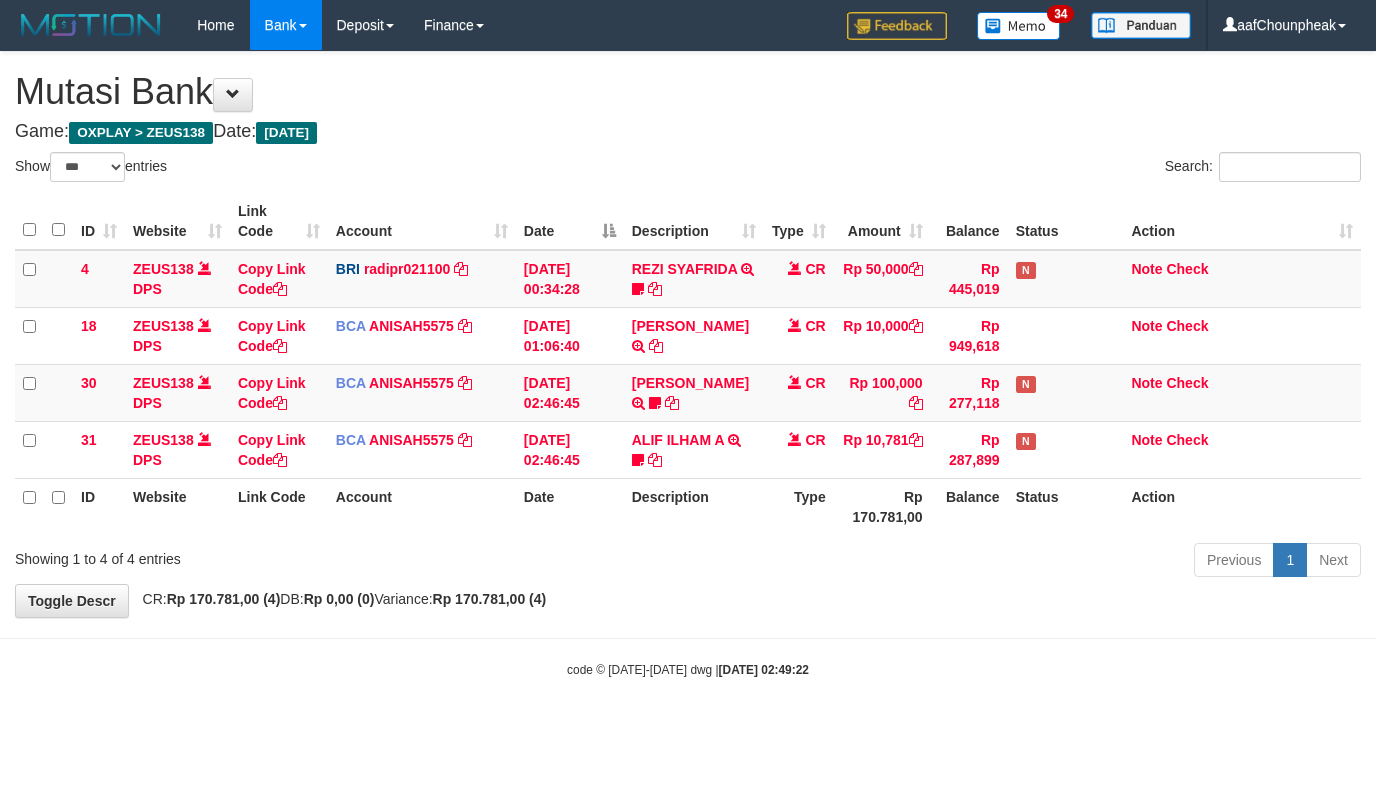 select on "***" 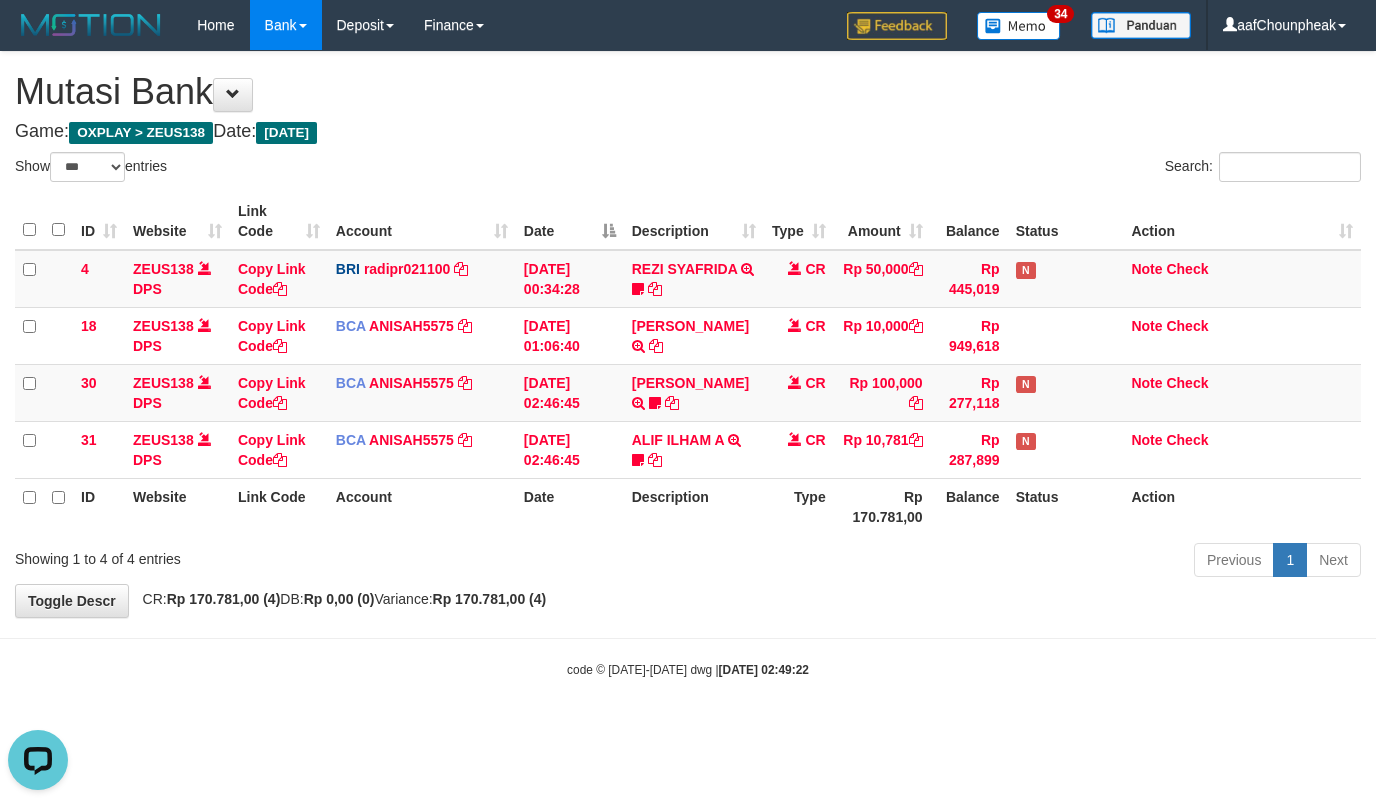 scroll, scrollTop: 0, scrollLeft: 0, axis: both 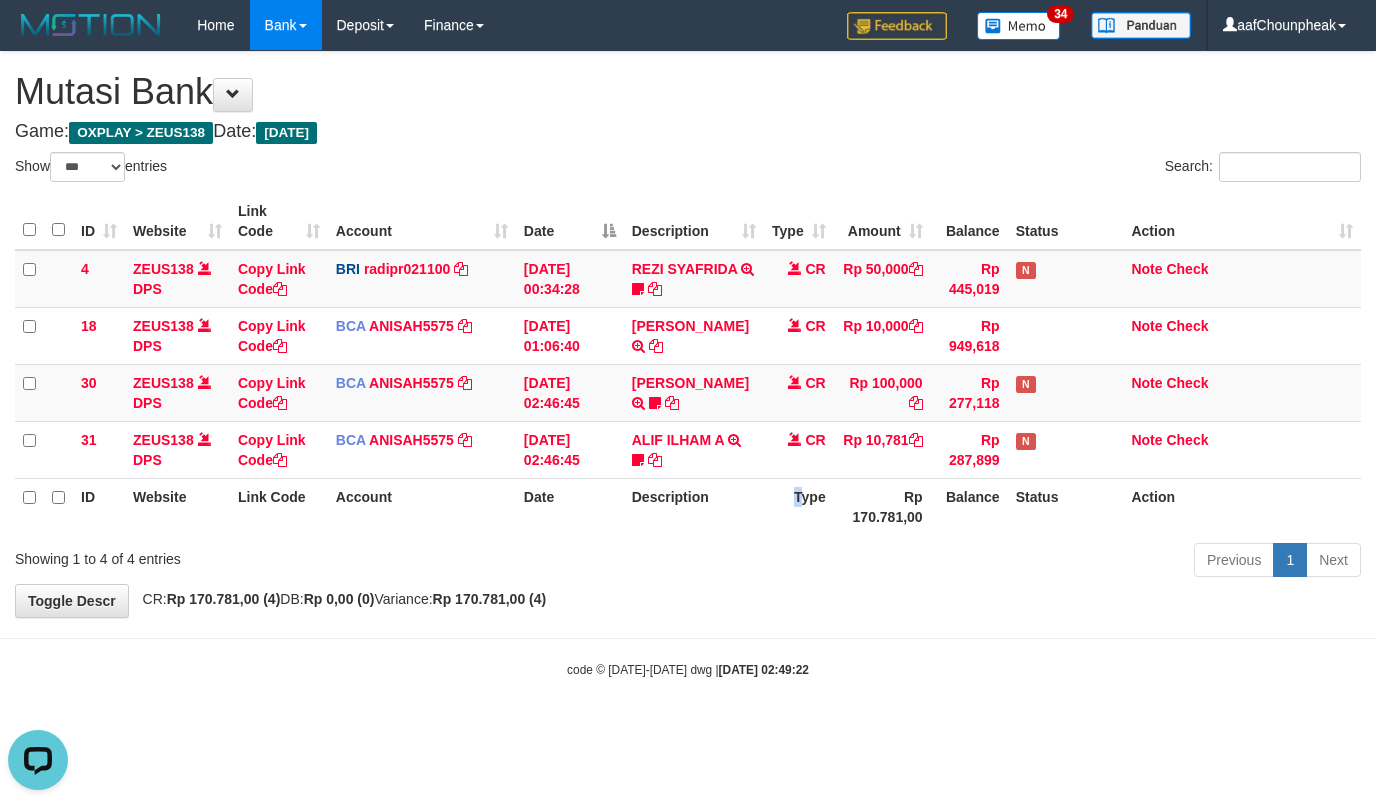 click on "Type" at bounding box center [799, 506] 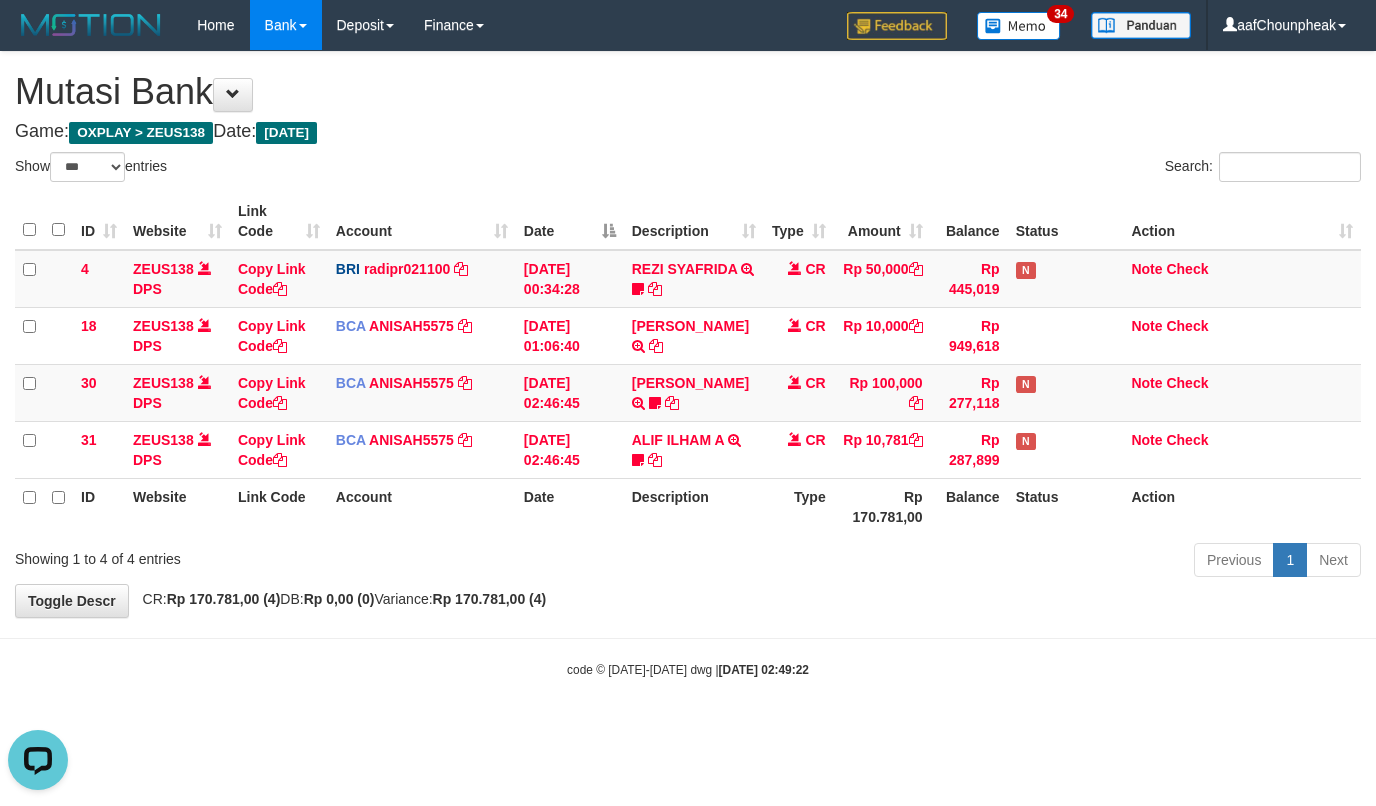 click on "Toggle navigation
Home
Bank
Account List
Mutasi Bank
Search
Note Mutasi
Deposit
DPS List
History
Finance
Financial Data
aafChounpheak
My Profile
Log Out
34" at bounding box center (688, 364) 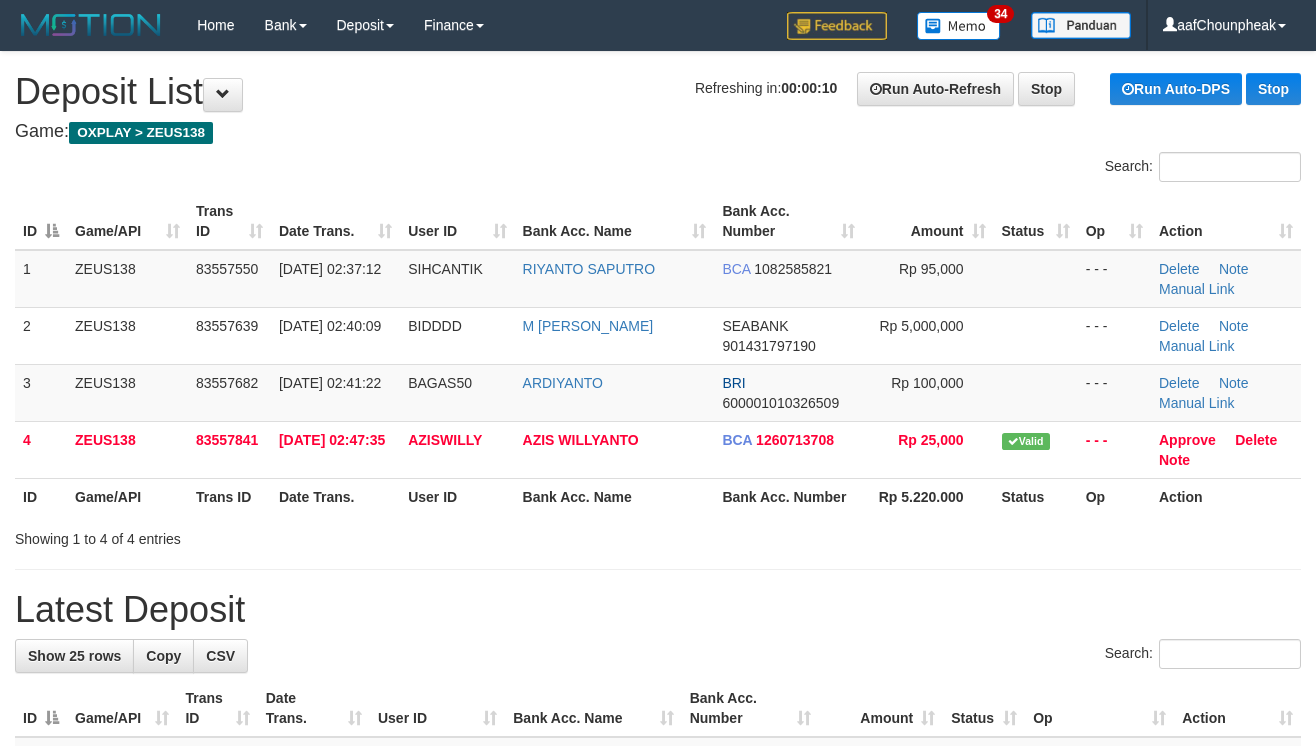 scroll, scrollTop: 0, scrollLeft: 0, axis: both 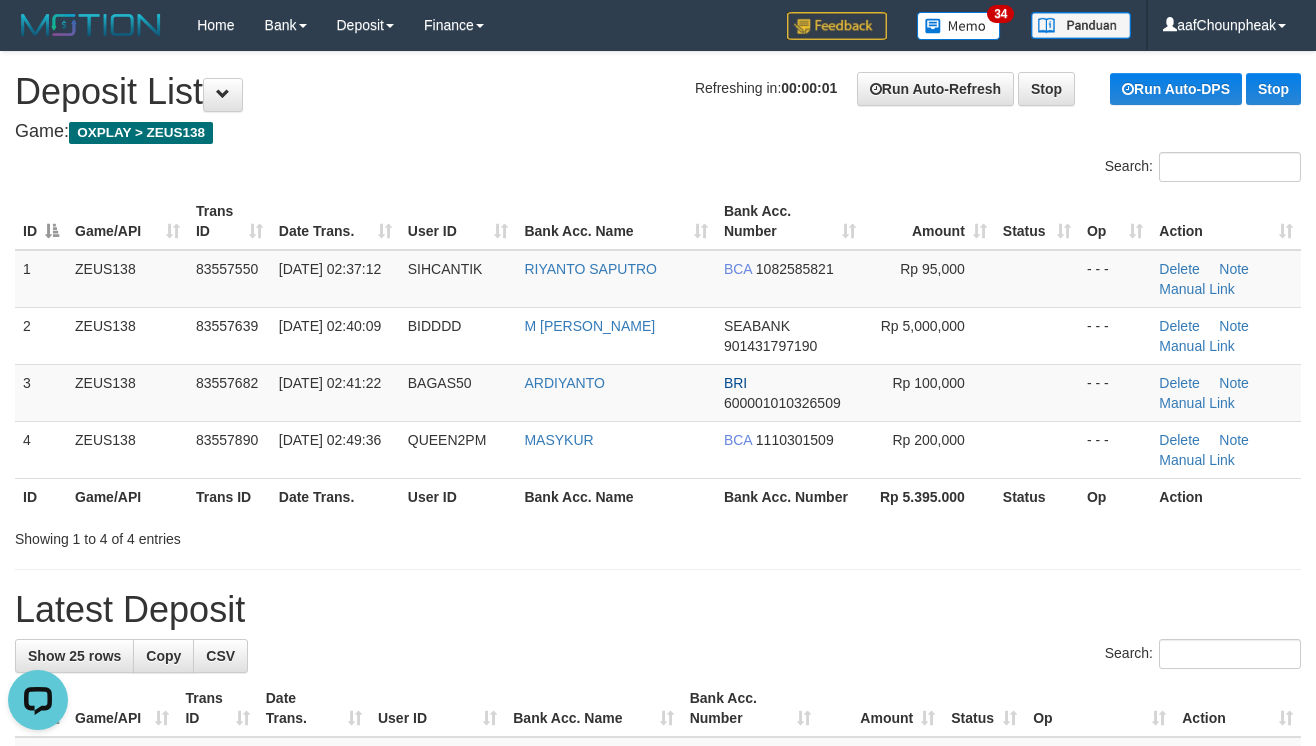 click on "Search:" at bounding box center (658, 169) 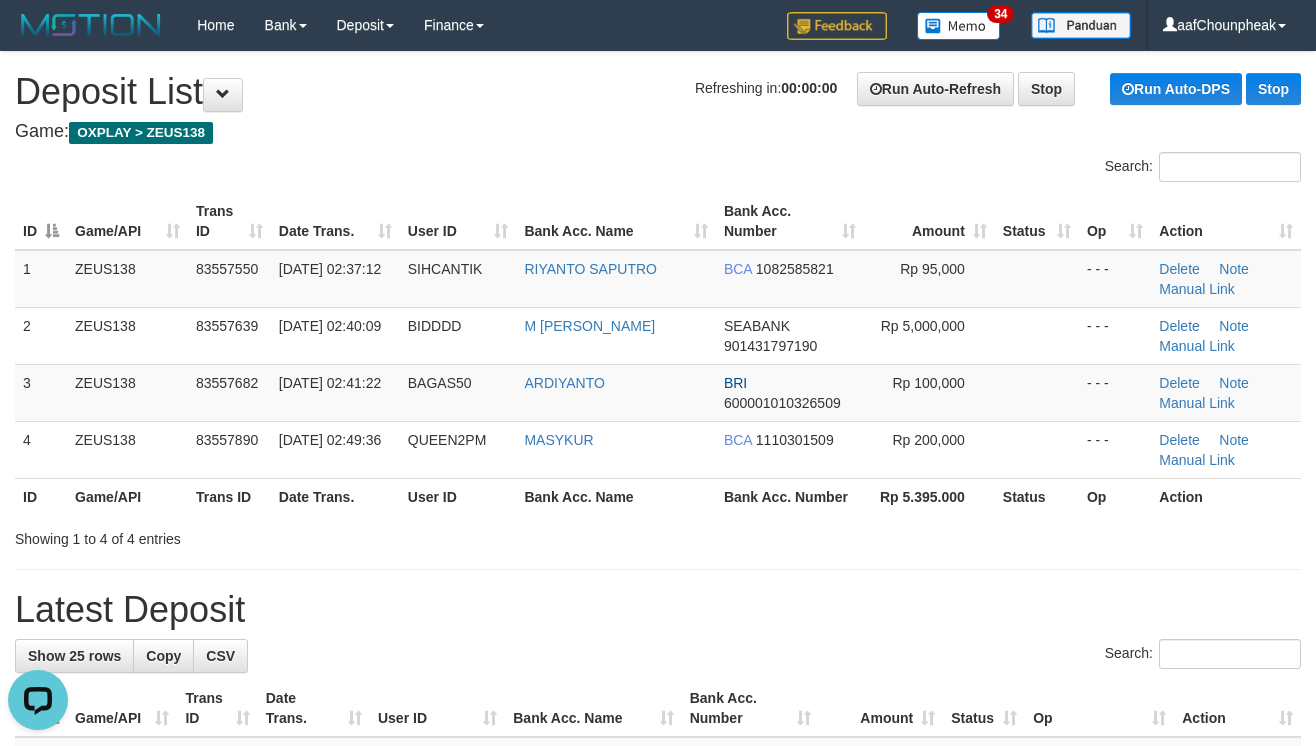 drag, startPoint x: 488, startPoint y: 217, endPoint x: 537, endPoint y: 246, distance: 56.938564 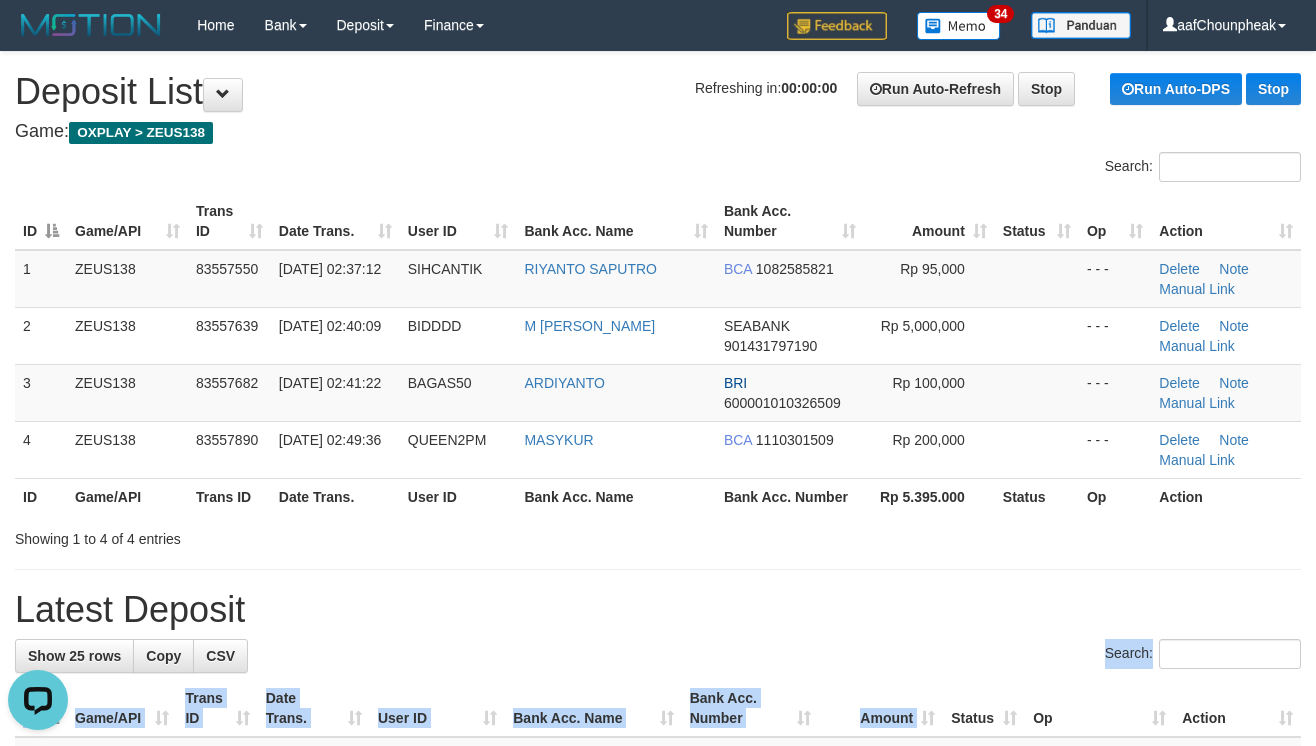 drag, startPoint x: 934, startPoint y: 661, endPoint x: 944, endPoint y: 685, distance: 26 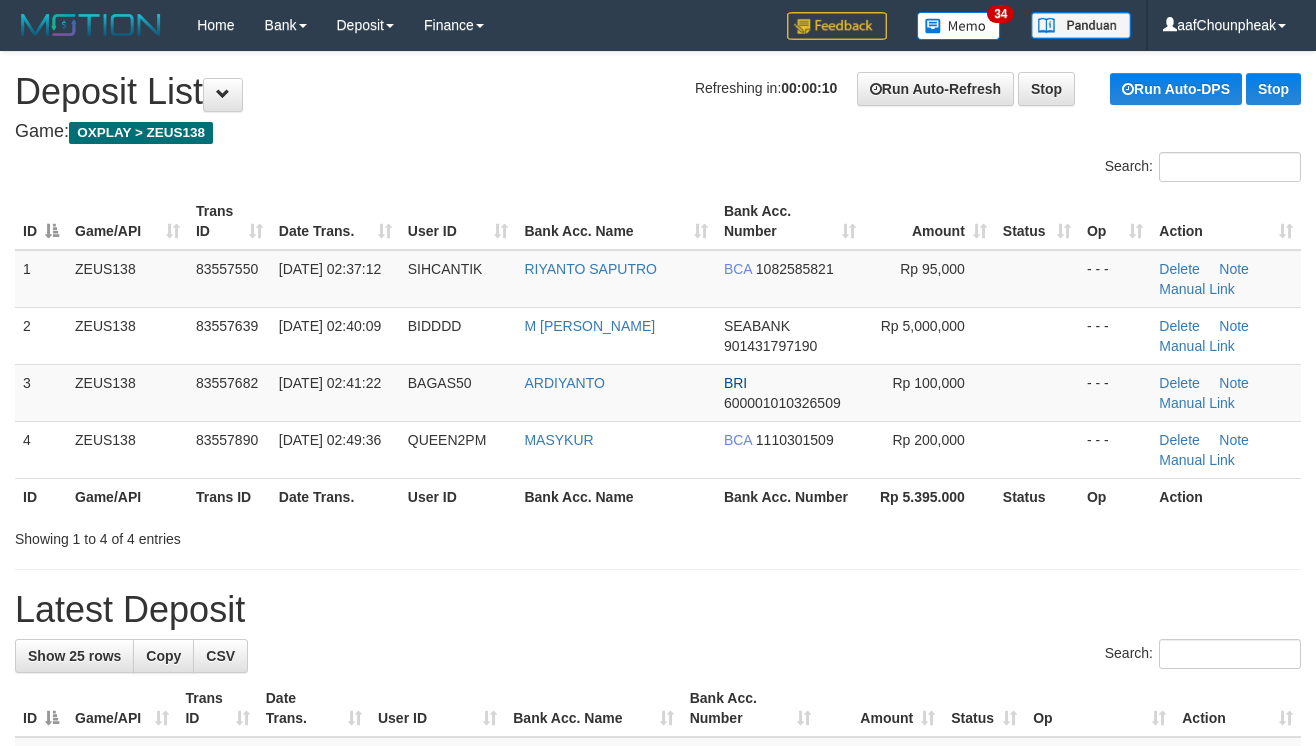 scroll, scrollTop: 0, scrollLeft: 0, axis: both 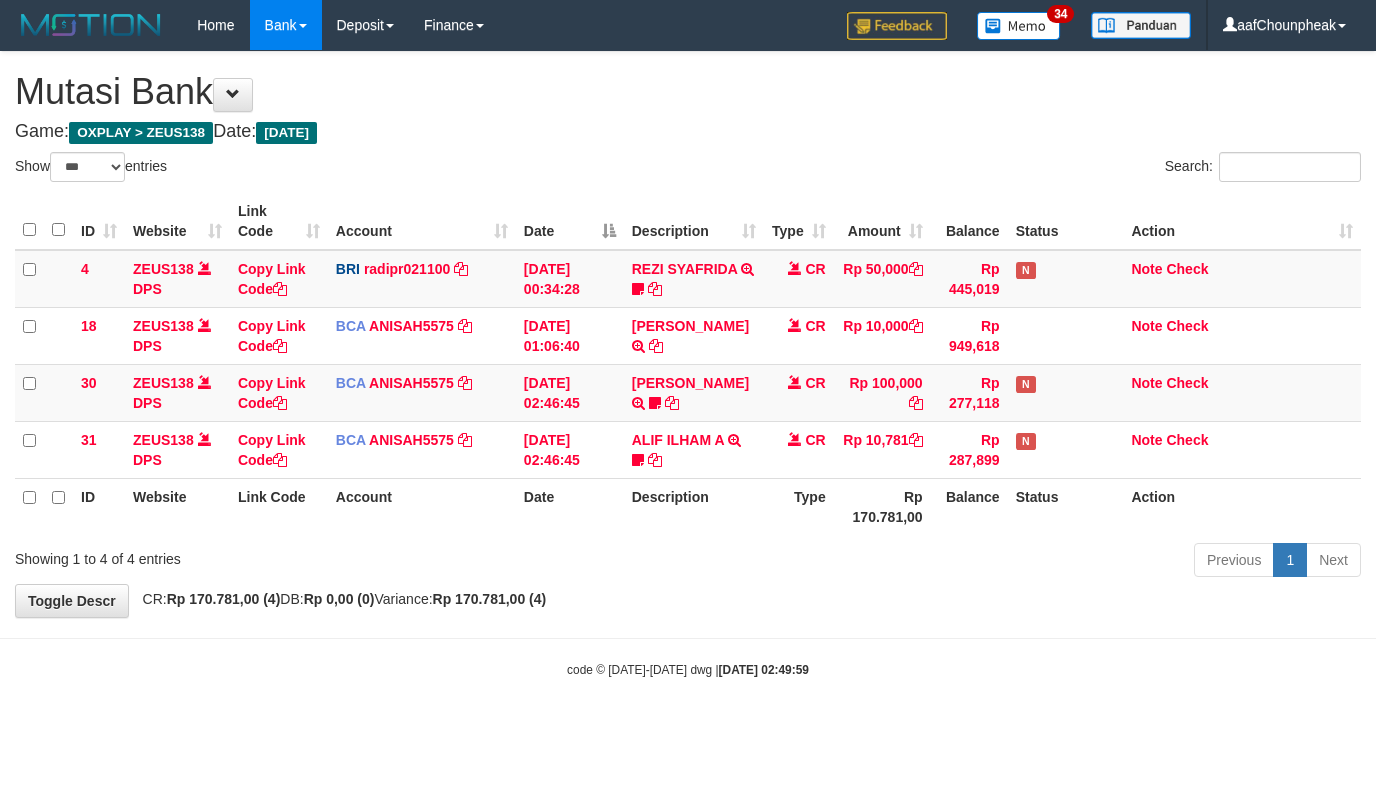 select on "***" 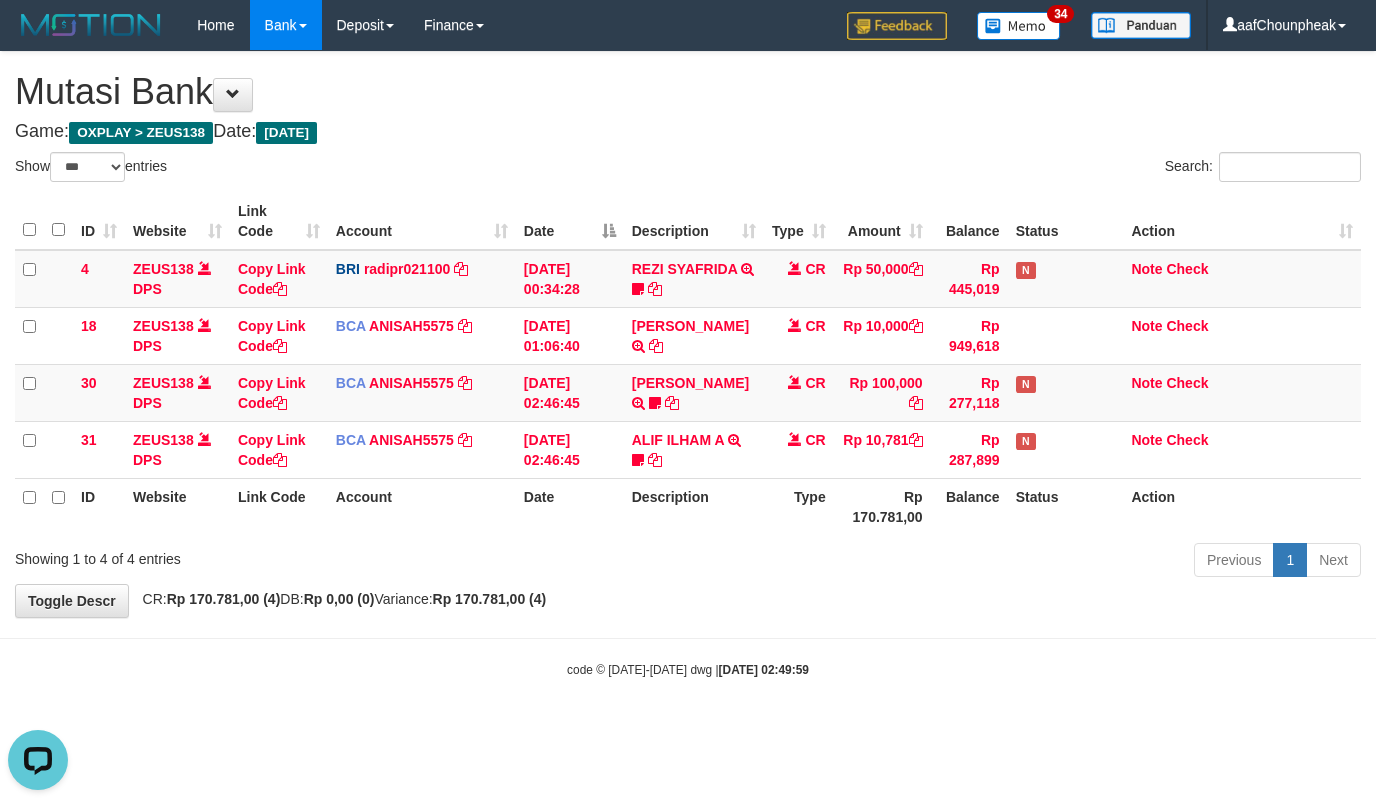scroll, scrollTop: 0, scrollLeft: 0, axis: both 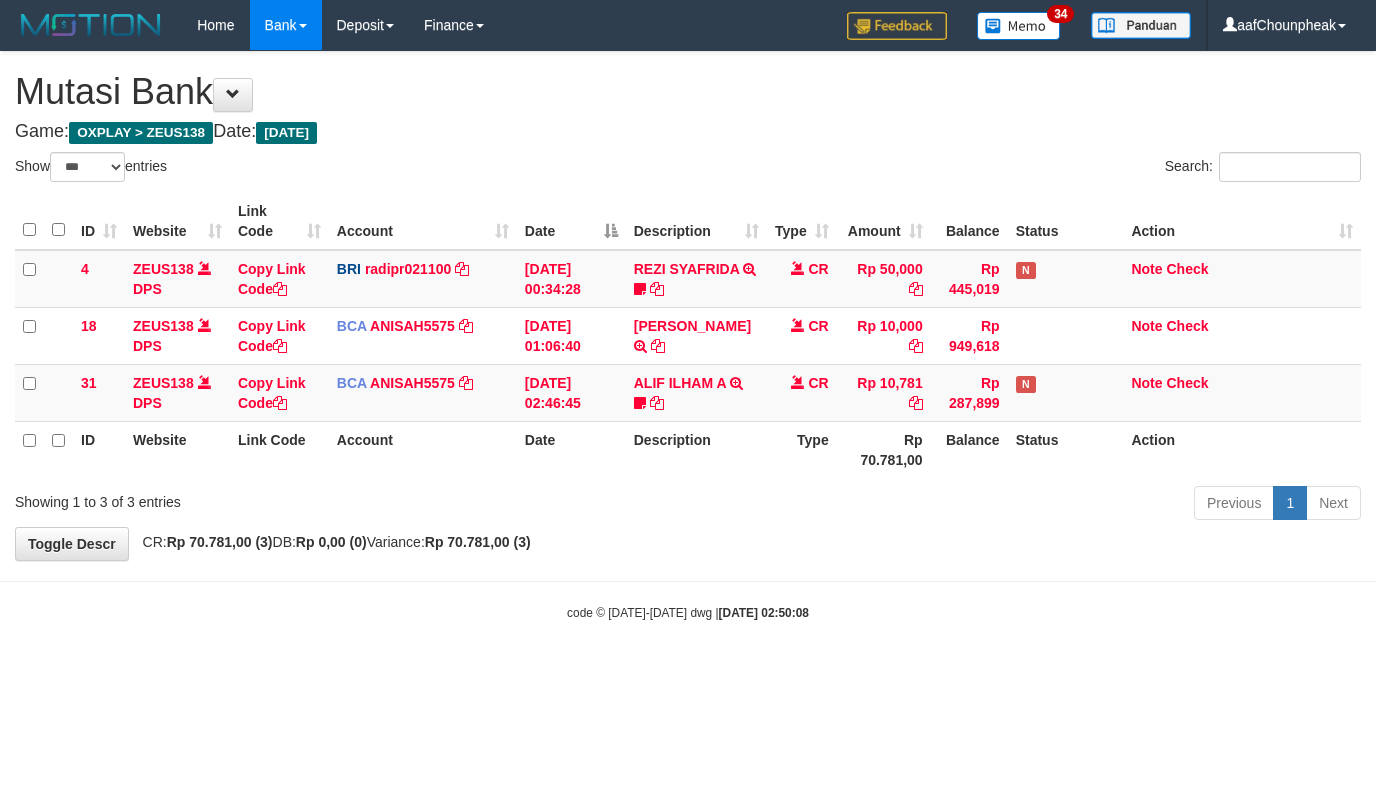 select on "***" 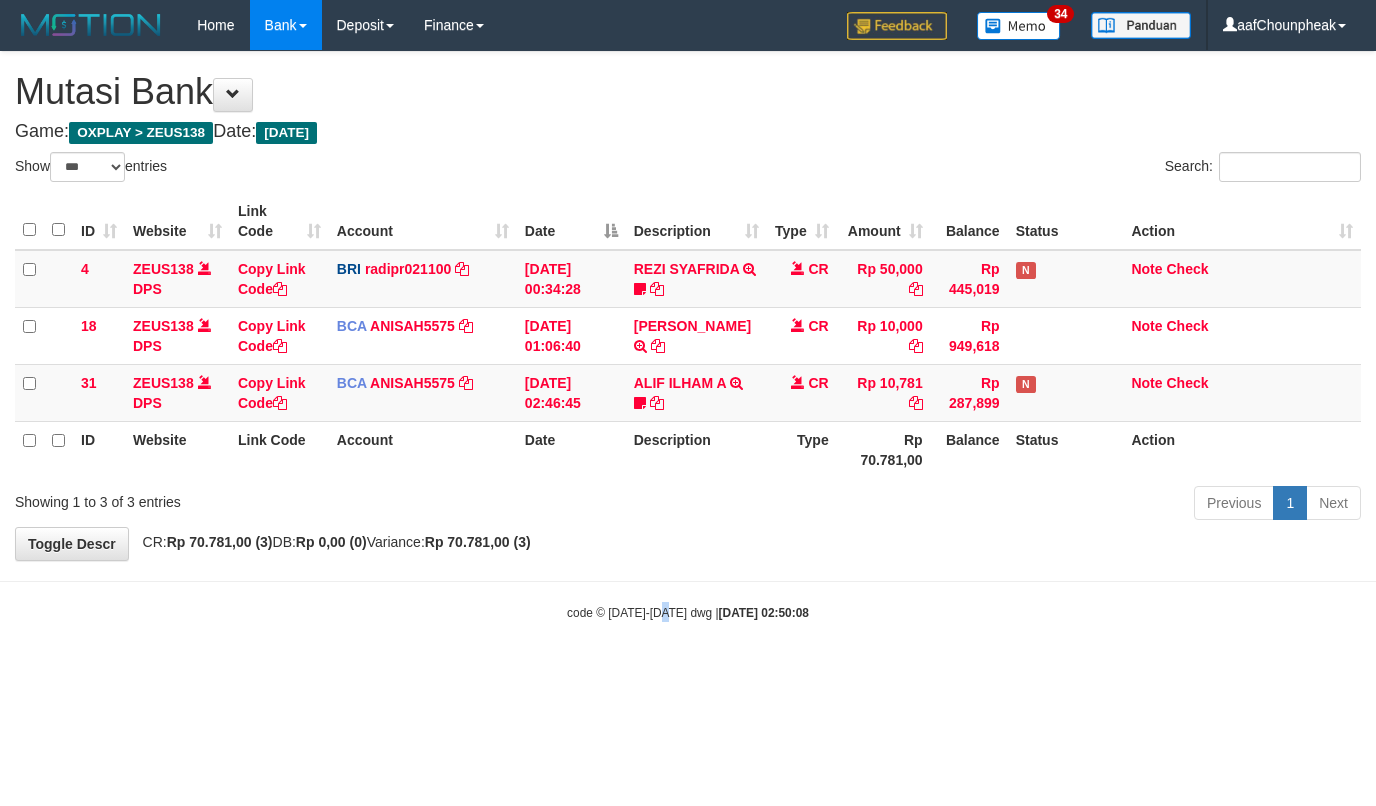 click on "Toggle navigation
Home
Bank
Account List
Mutasi Bank
Search
Note Mutasi
Deposit
DPS List
History
Finance
Financial Data
aafChounpheak
My Profile
Log Out
34" at bounding box center [688, 336] 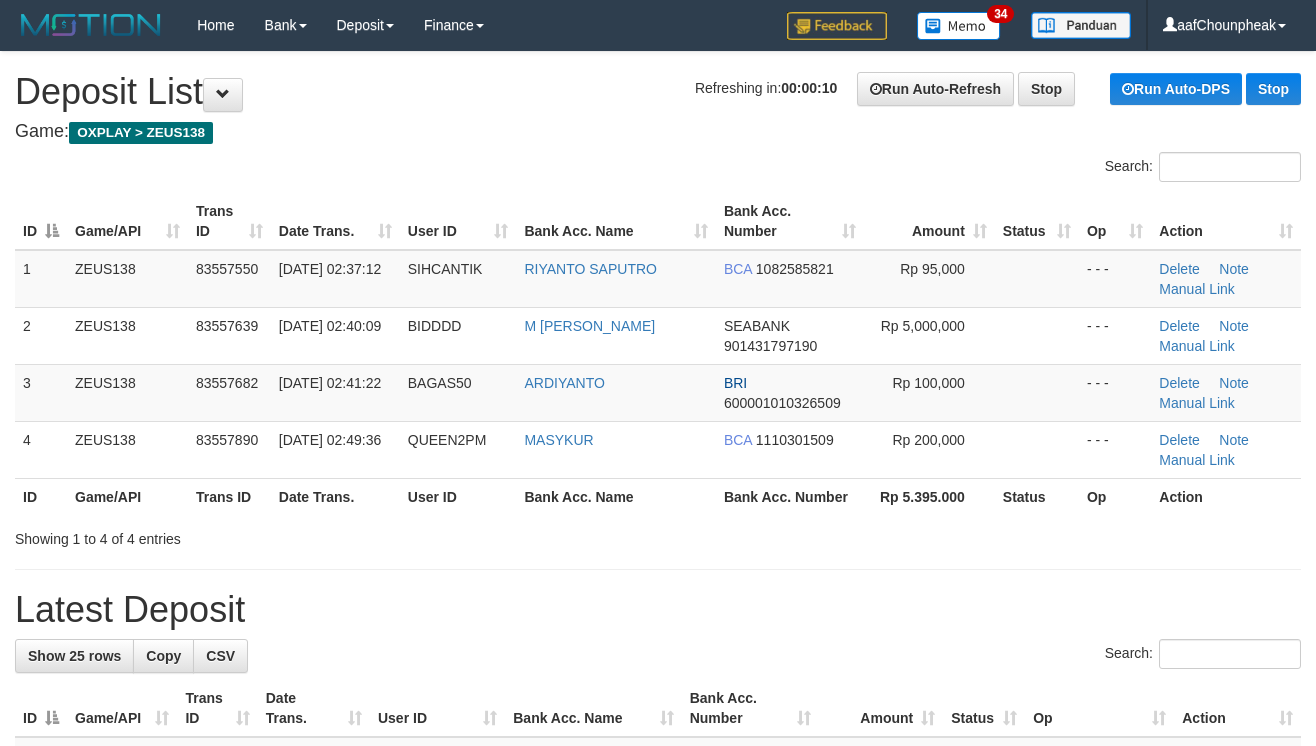 scroll, scrollTop: 0, scrollLeft: 0, axis: both 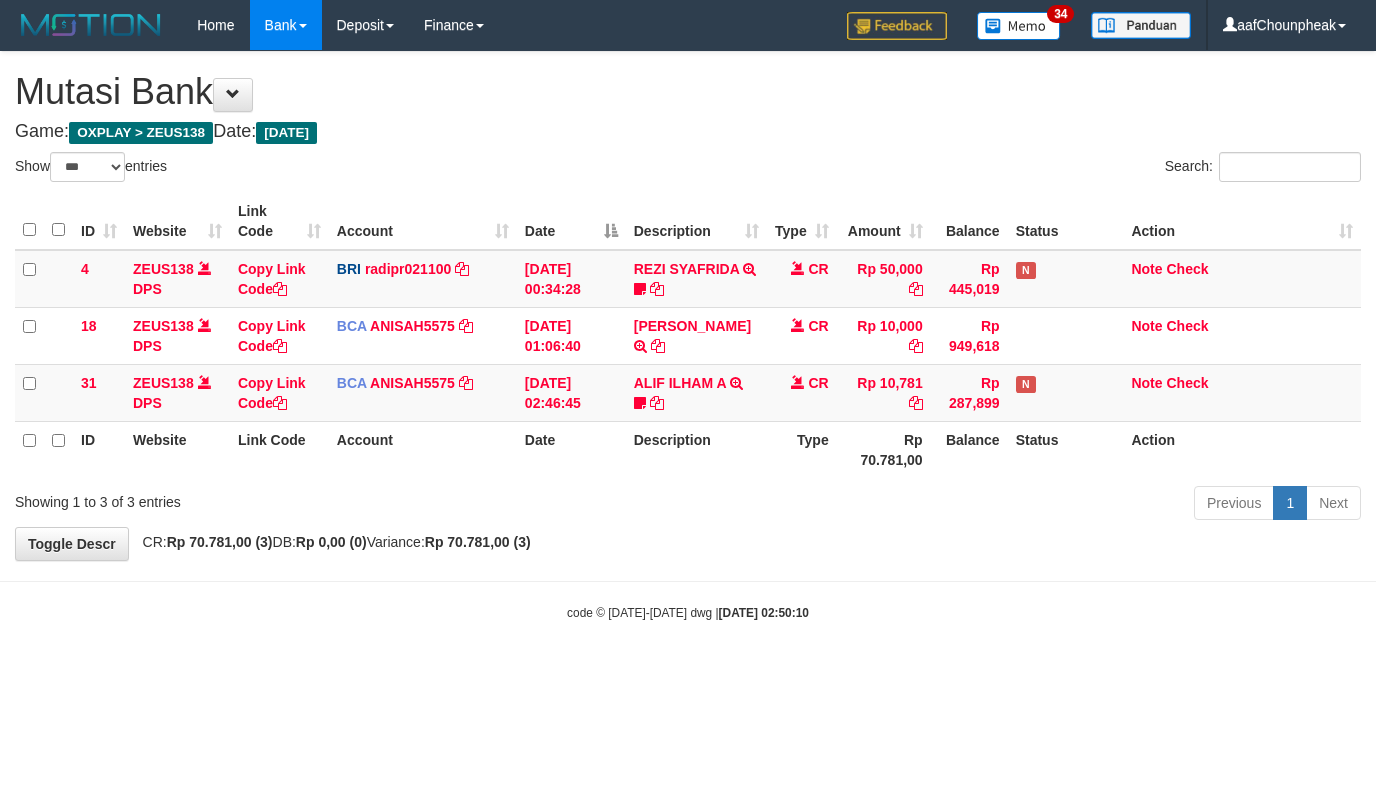 select on "***" 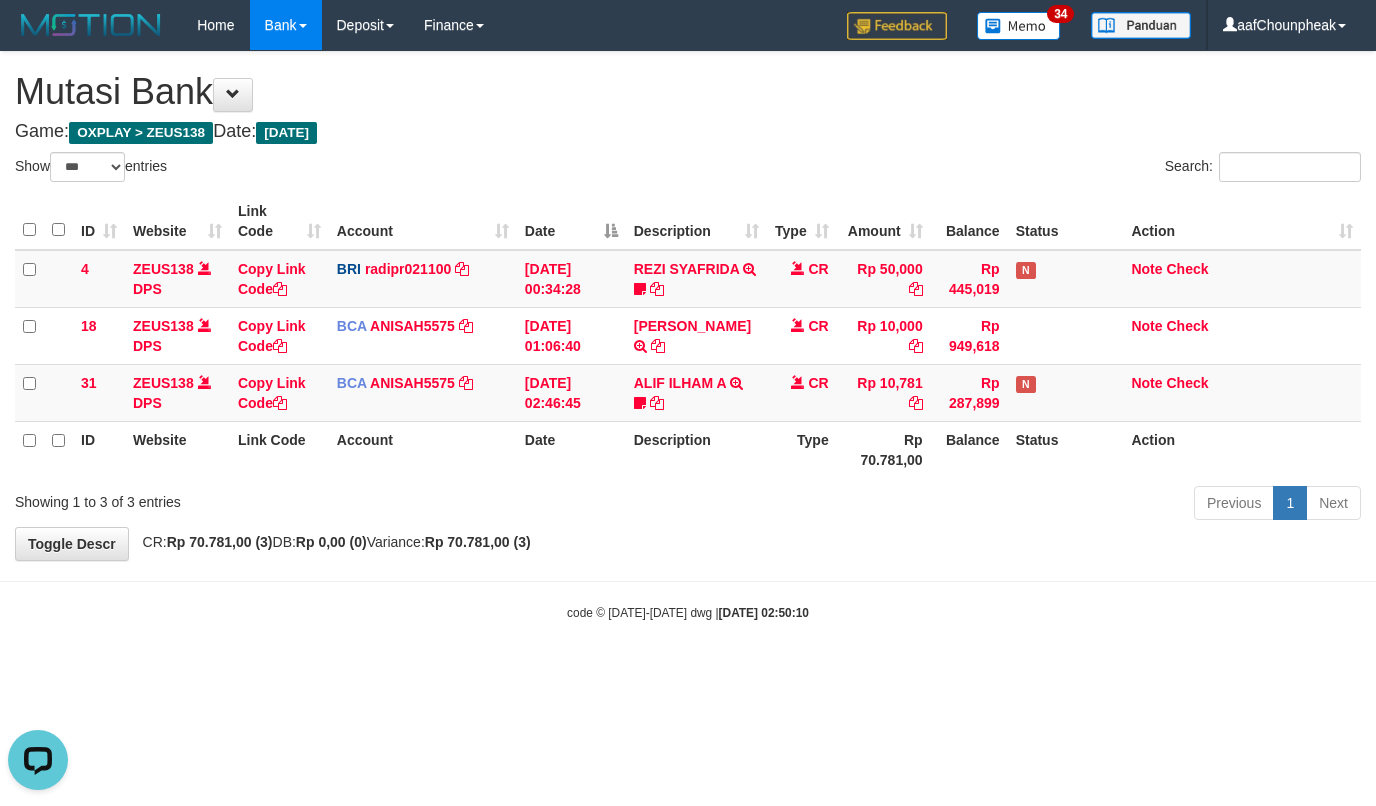 scroll, scrollTop: 0, scrollLeft: 0, axis: both 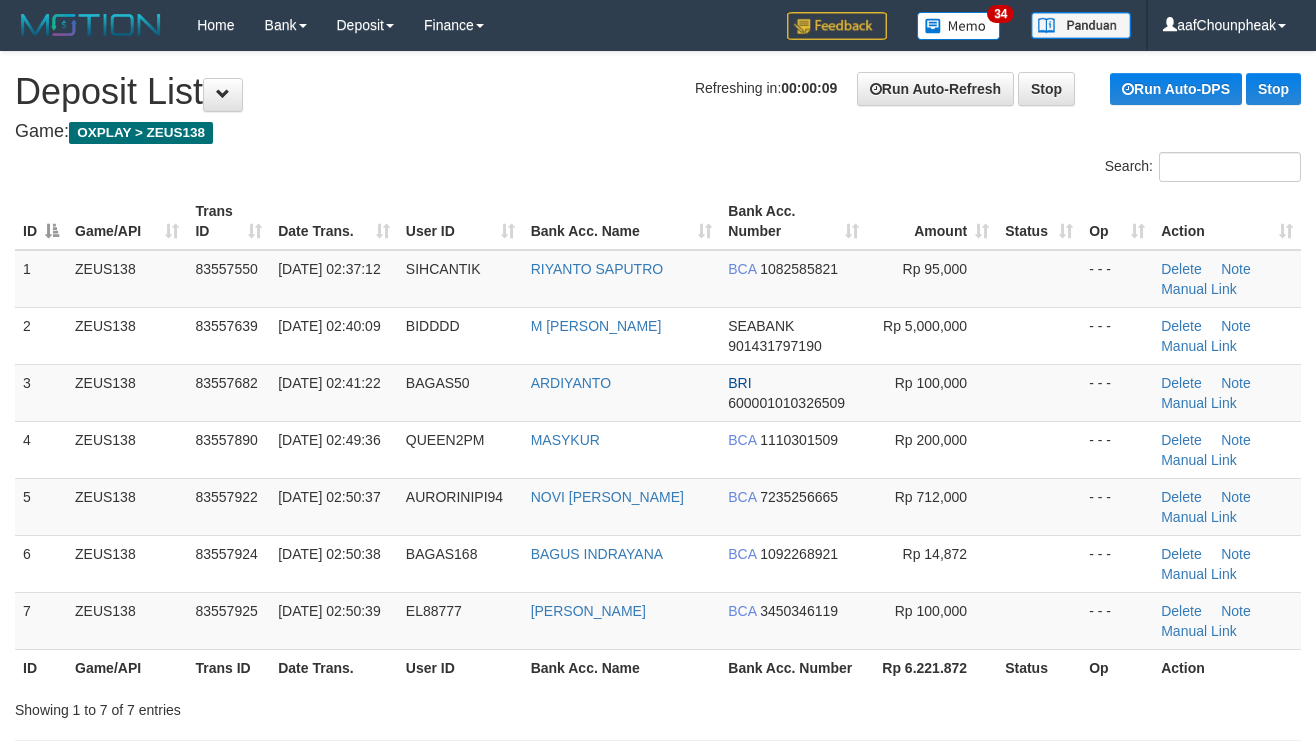 click on "Search:" at bounding box center [658, 169] 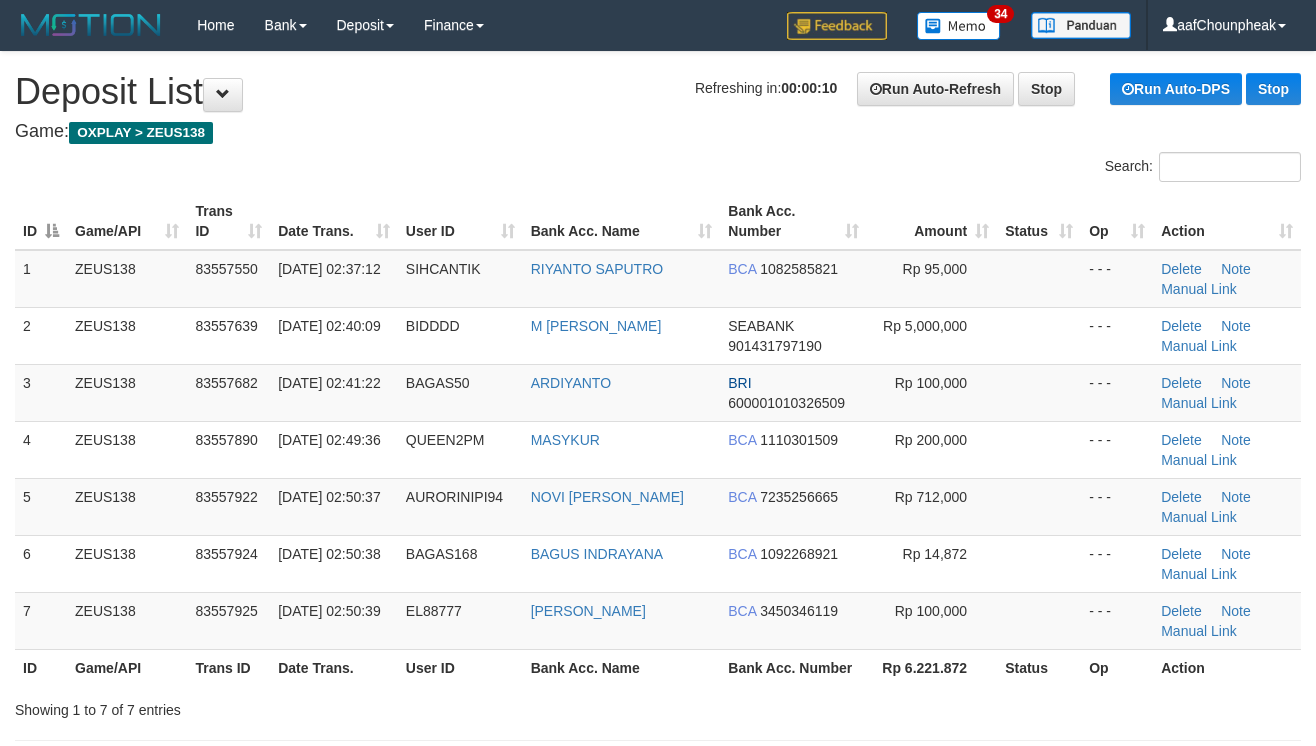 scroll, scrollTop: 0, scrollLeft: 0, axis: both 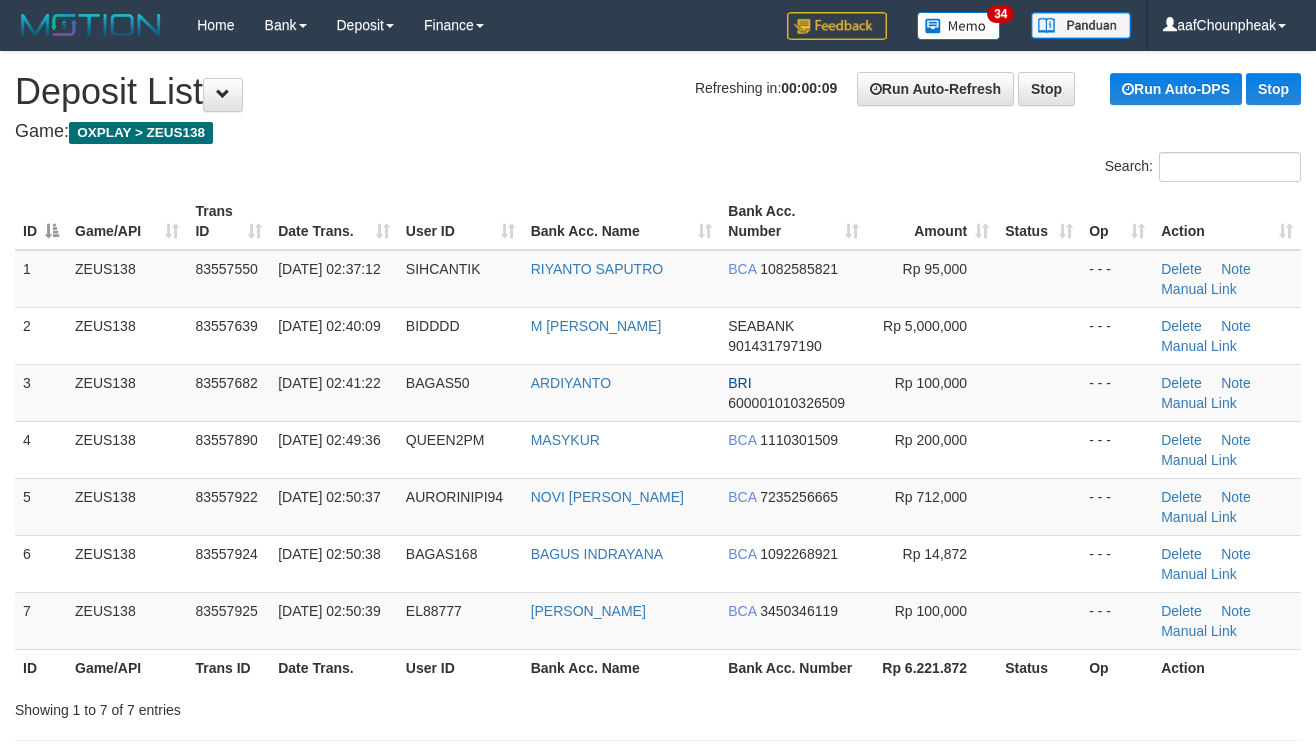 click on "Search:" at bounding box center [658, 169] 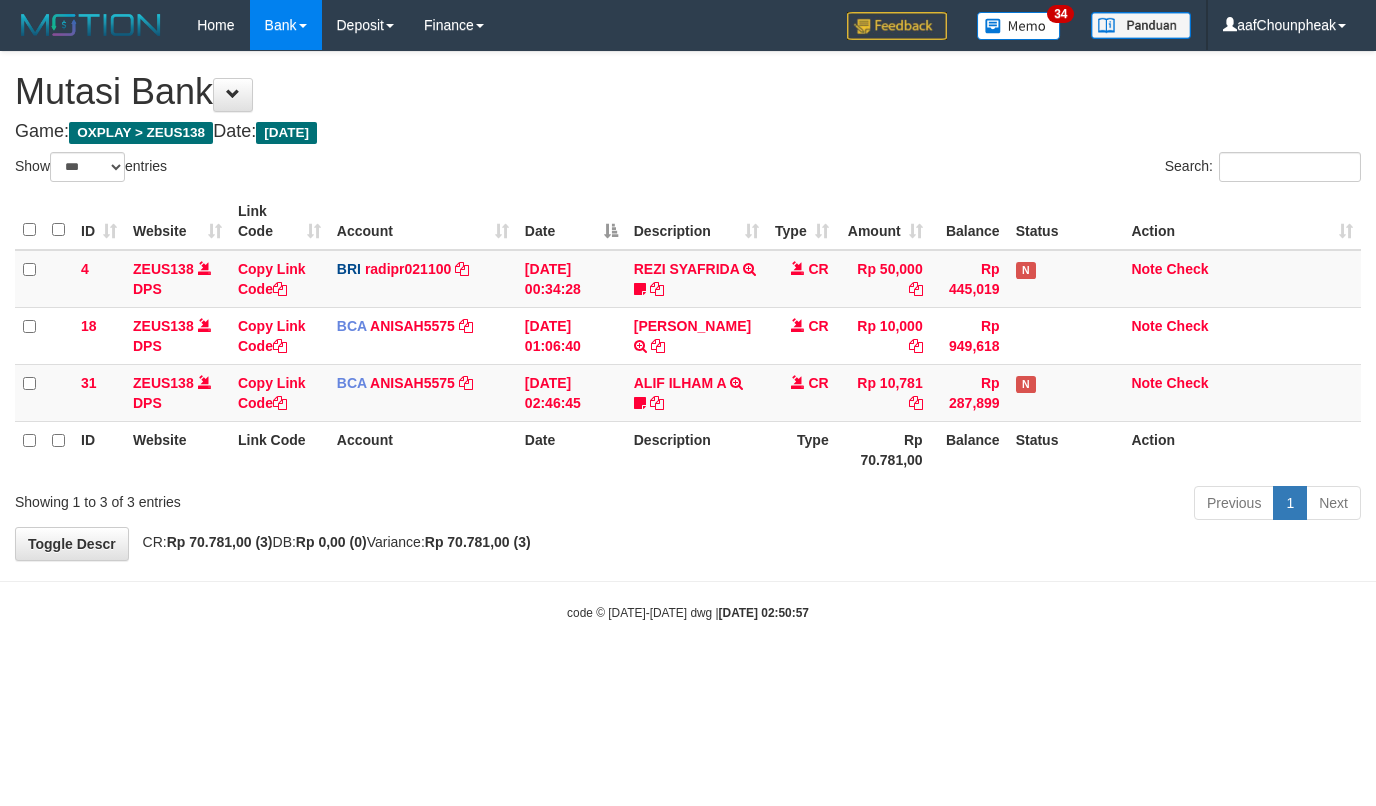 select on "***" 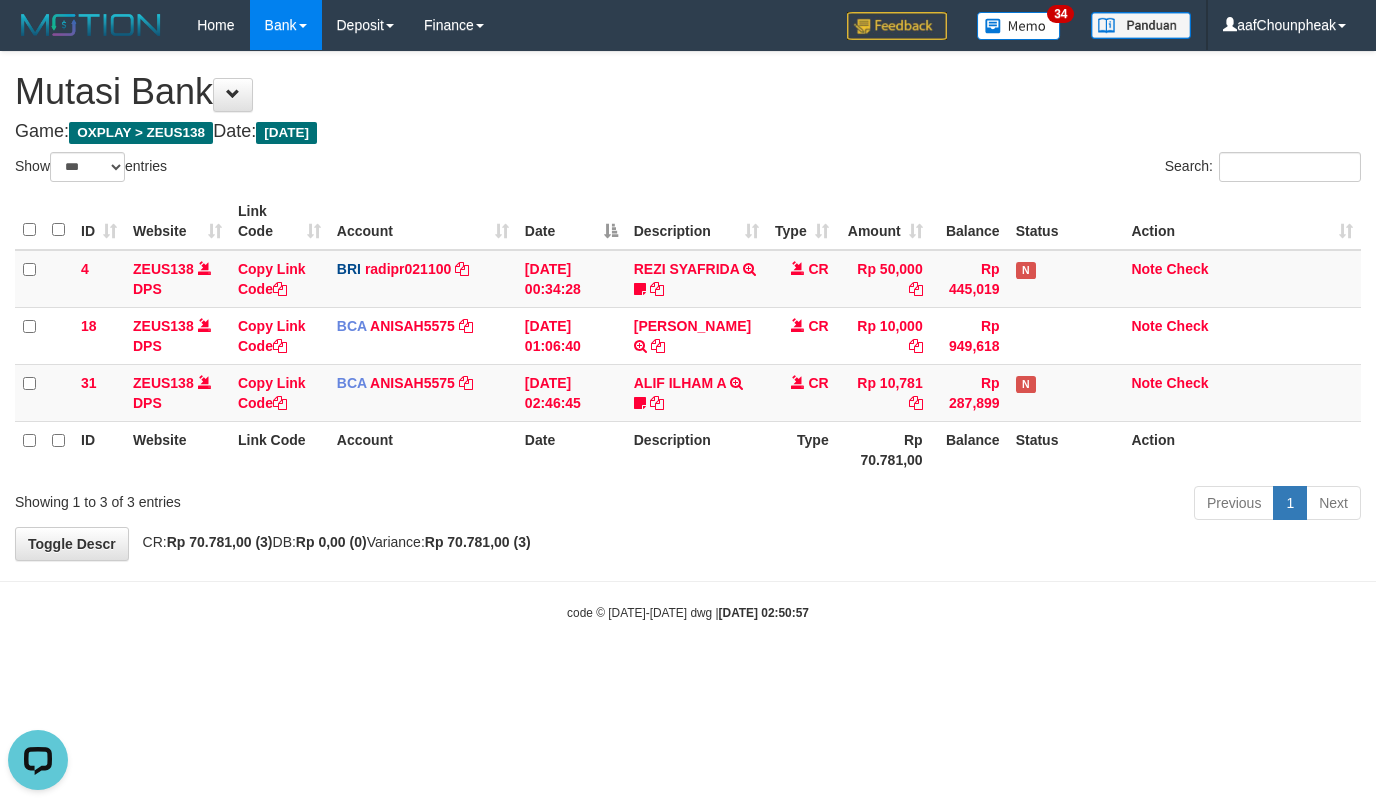 scroll, scrollTop: 0, scrollLeft: 0, axis: both 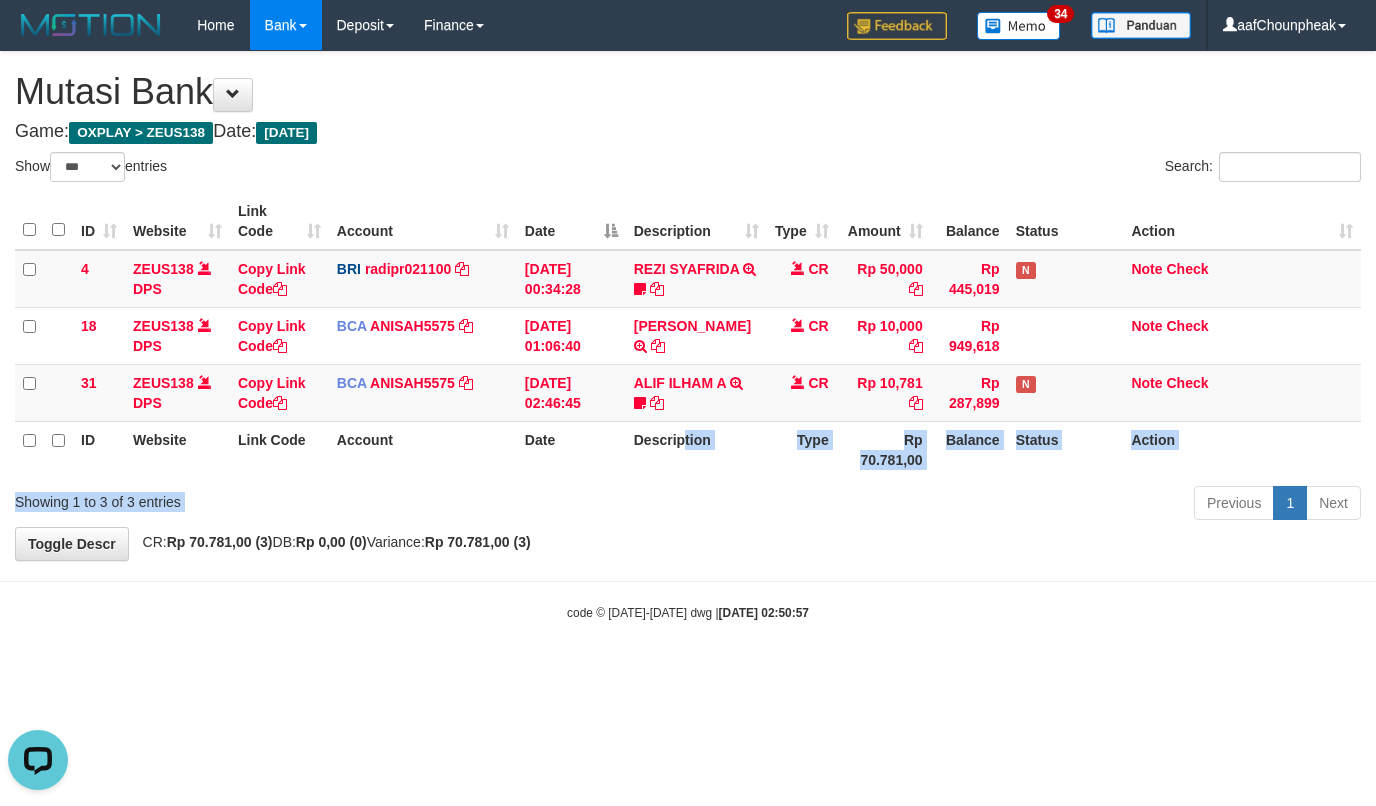 drag, startPoint x: 682, startPoint y: 444, endPoint x: 801, endPoint y: 526, distance: 144.51643 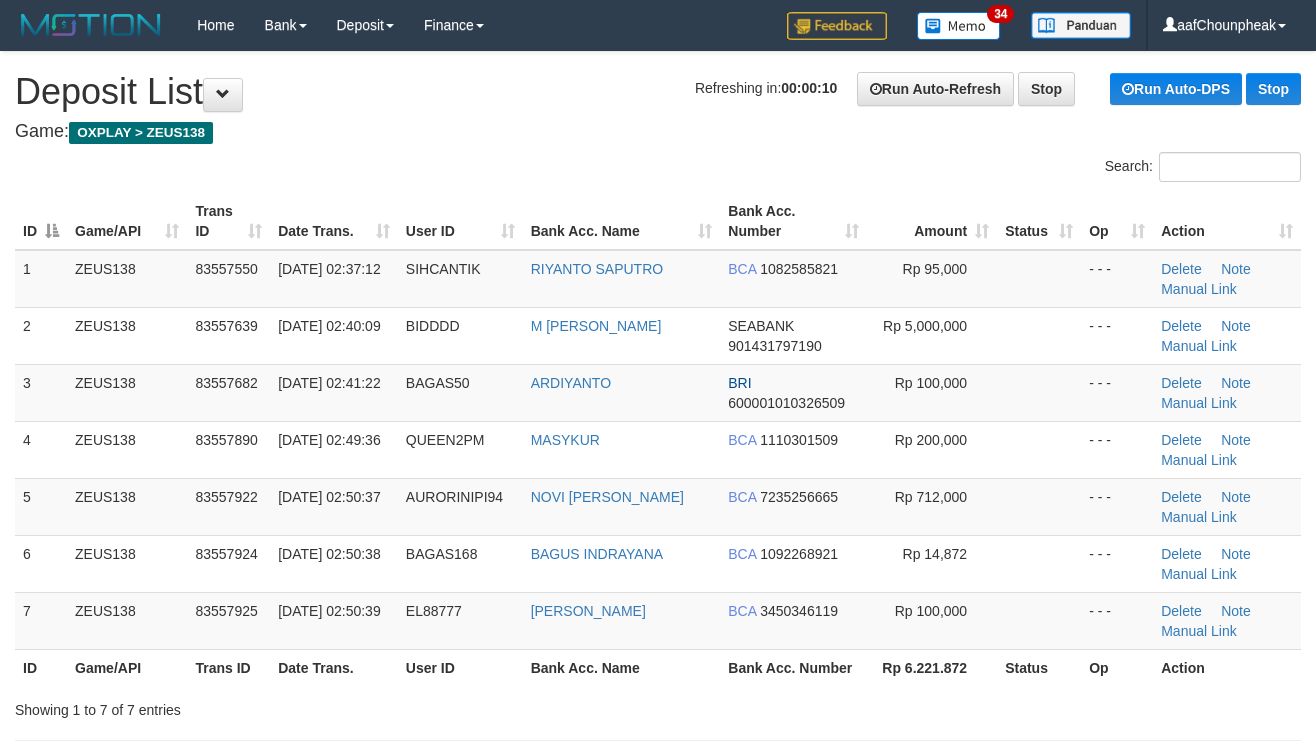 scroll, scrollTop: 0, scrollLeft: 0, axis: both 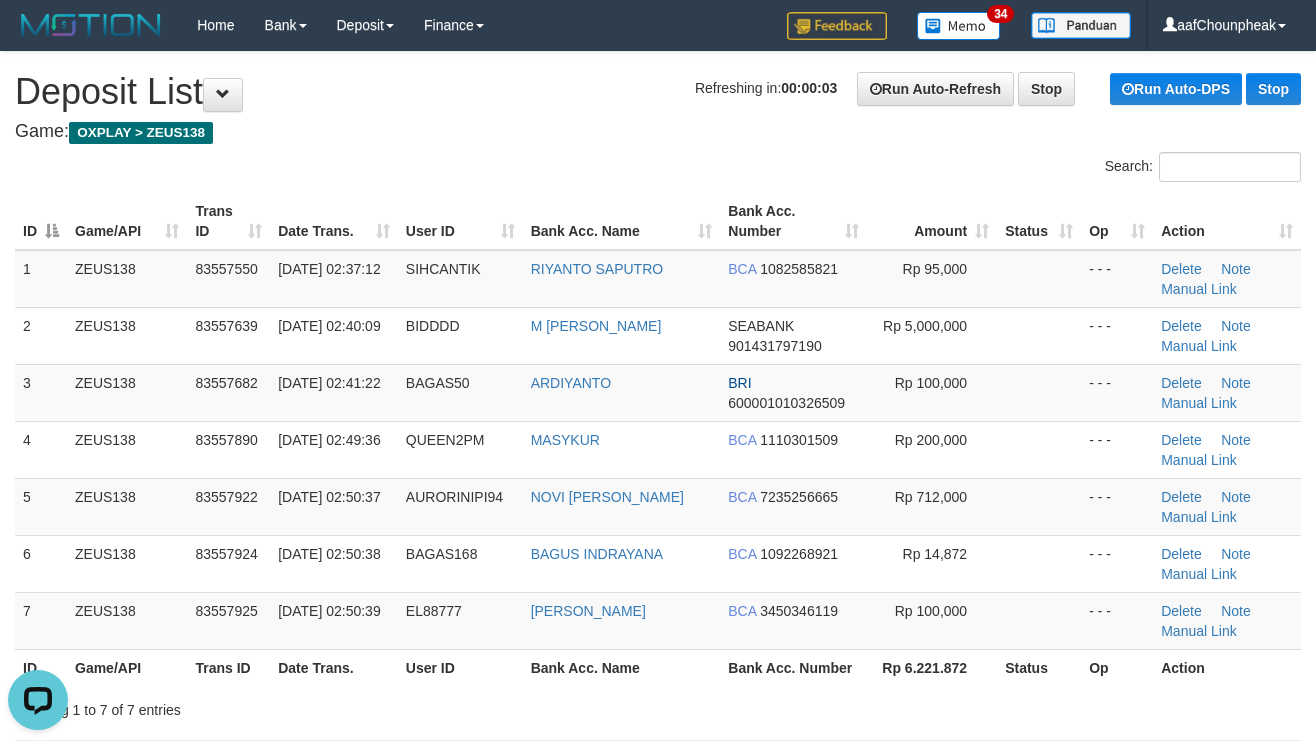 drag, startPoint x: 460, startPoint y: 229, endPoint x: 469, endPoint y: 234, distance: 10.29563 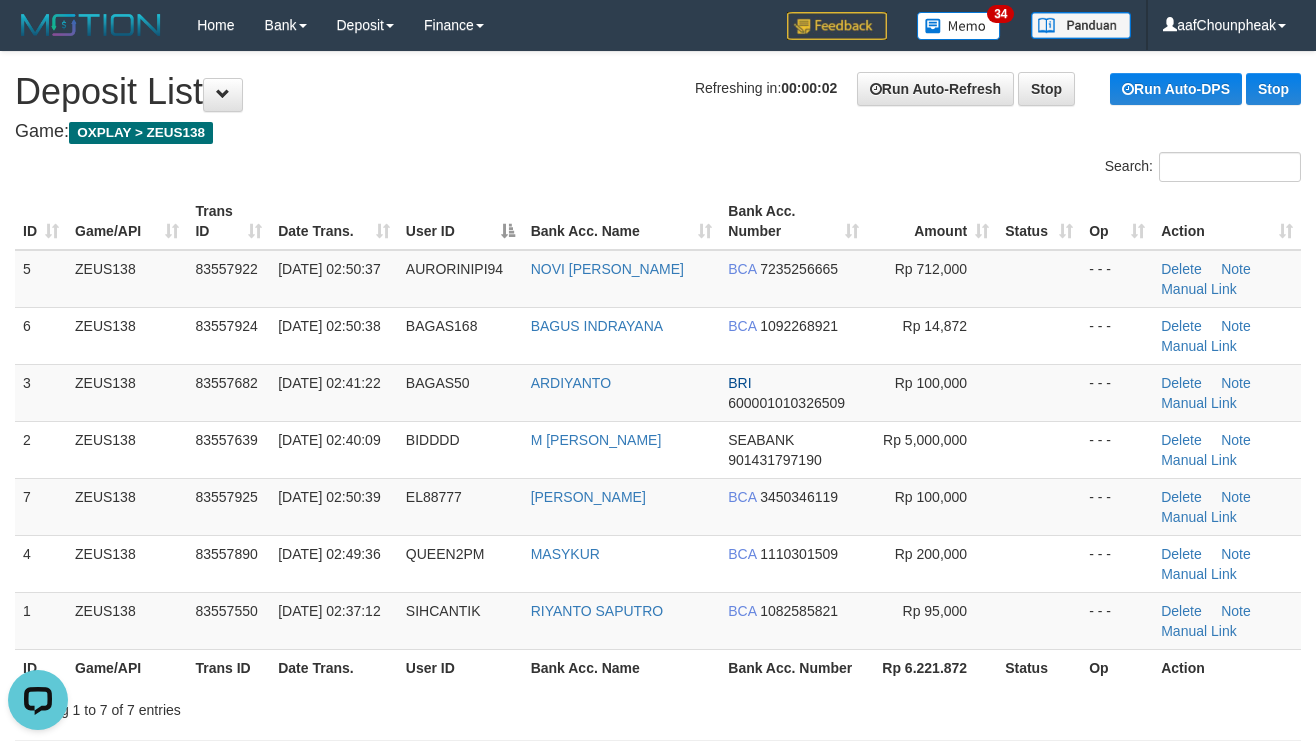 drag, startPoint x: 561, startPoint y: 193, endPoint x: 1322, endPoint y: 238, distance: 762.32935 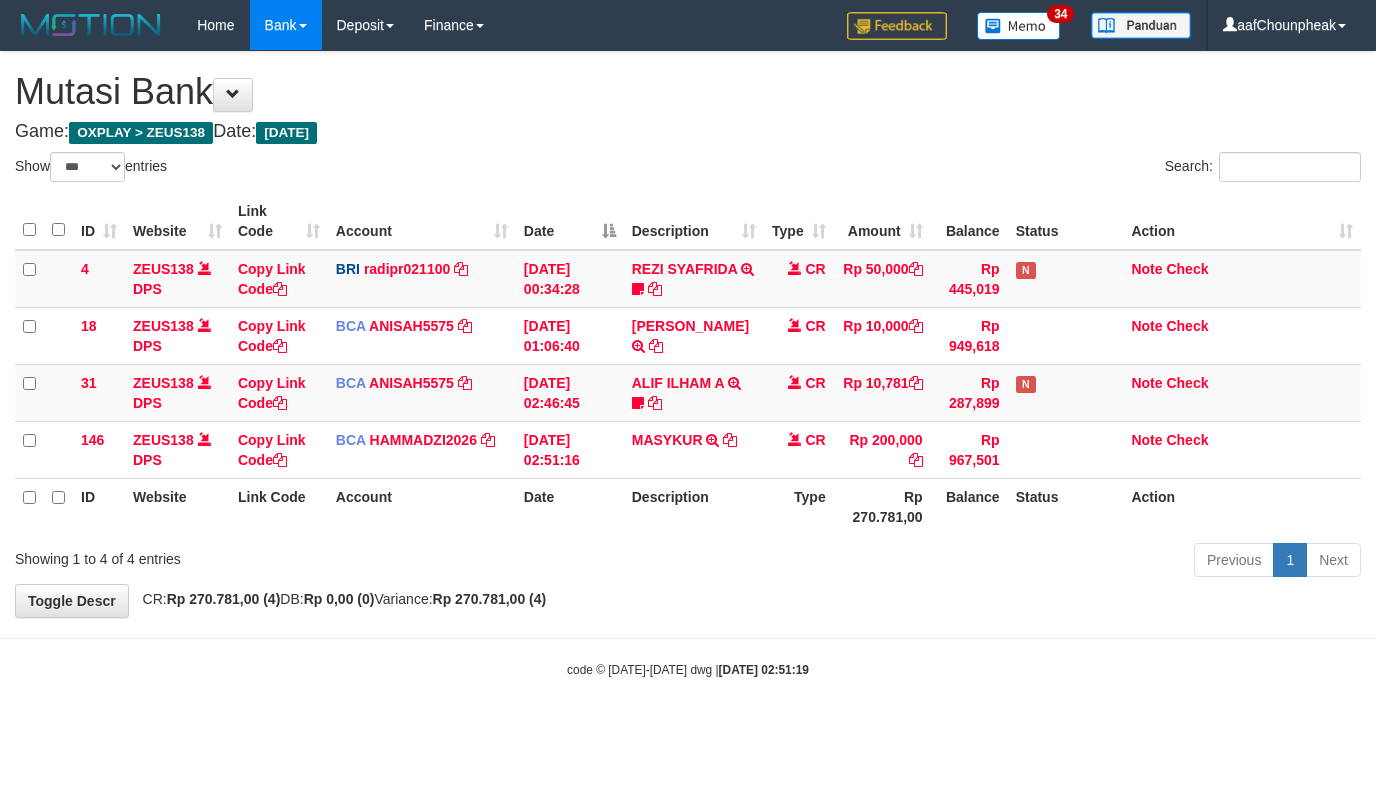 select on "***" 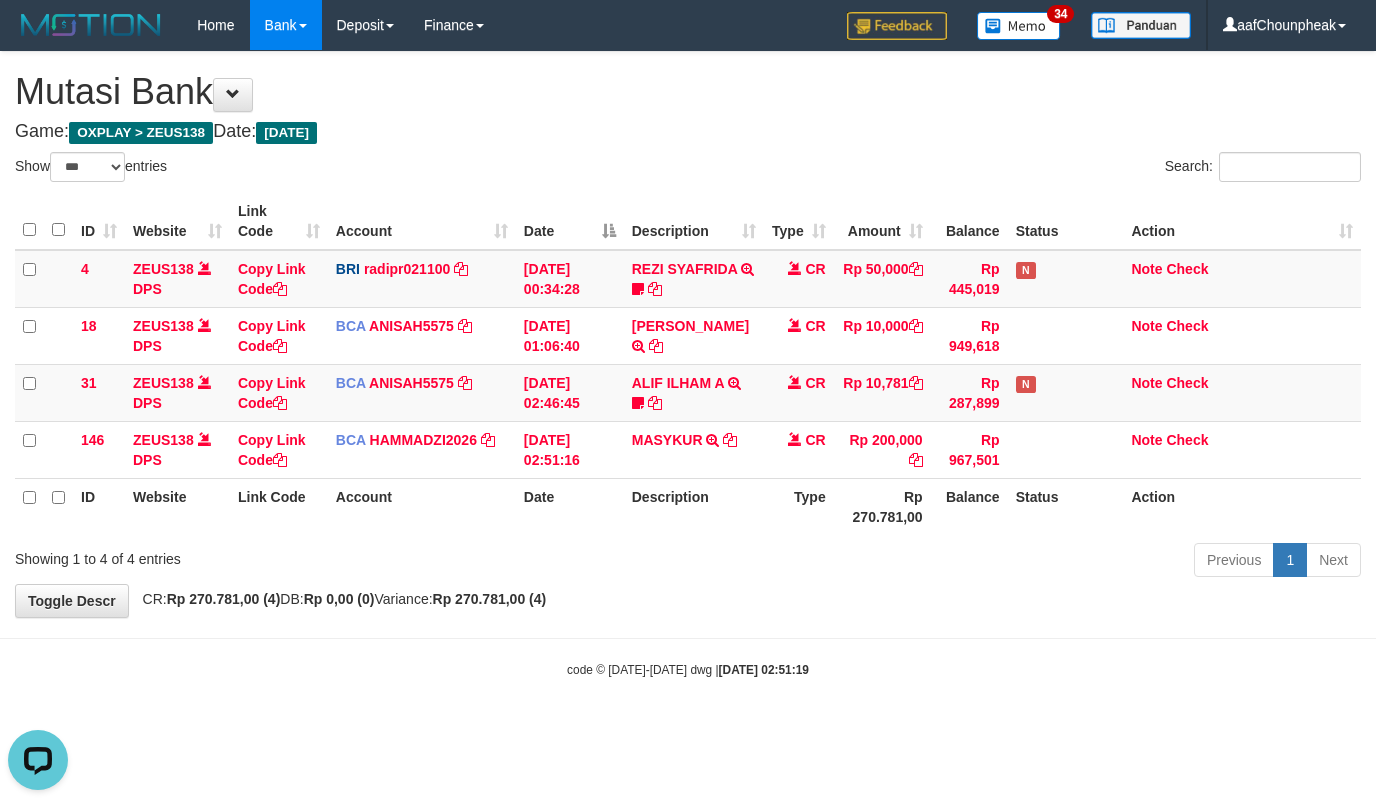 scroll, scrollTop: 0, scrollLeft: 0, axis: both 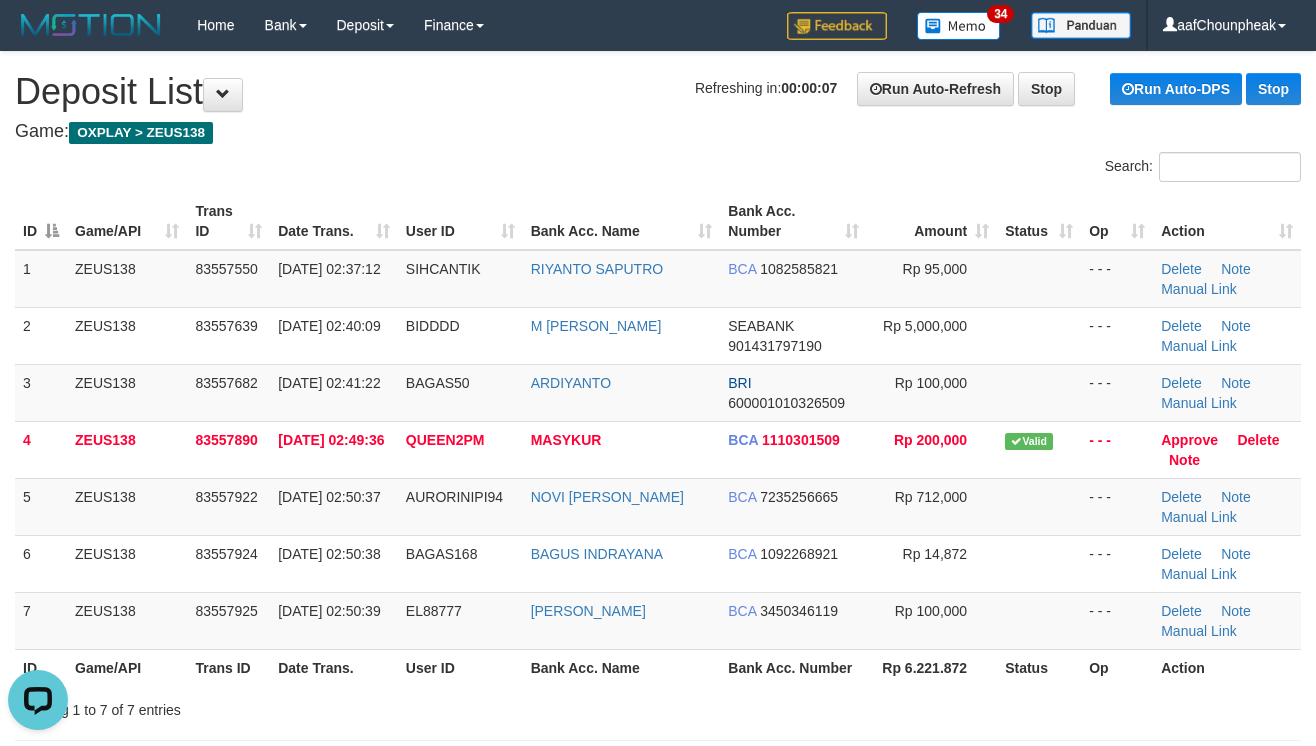 click on "Bank Acc. Name" at bounding box center [622, 221] 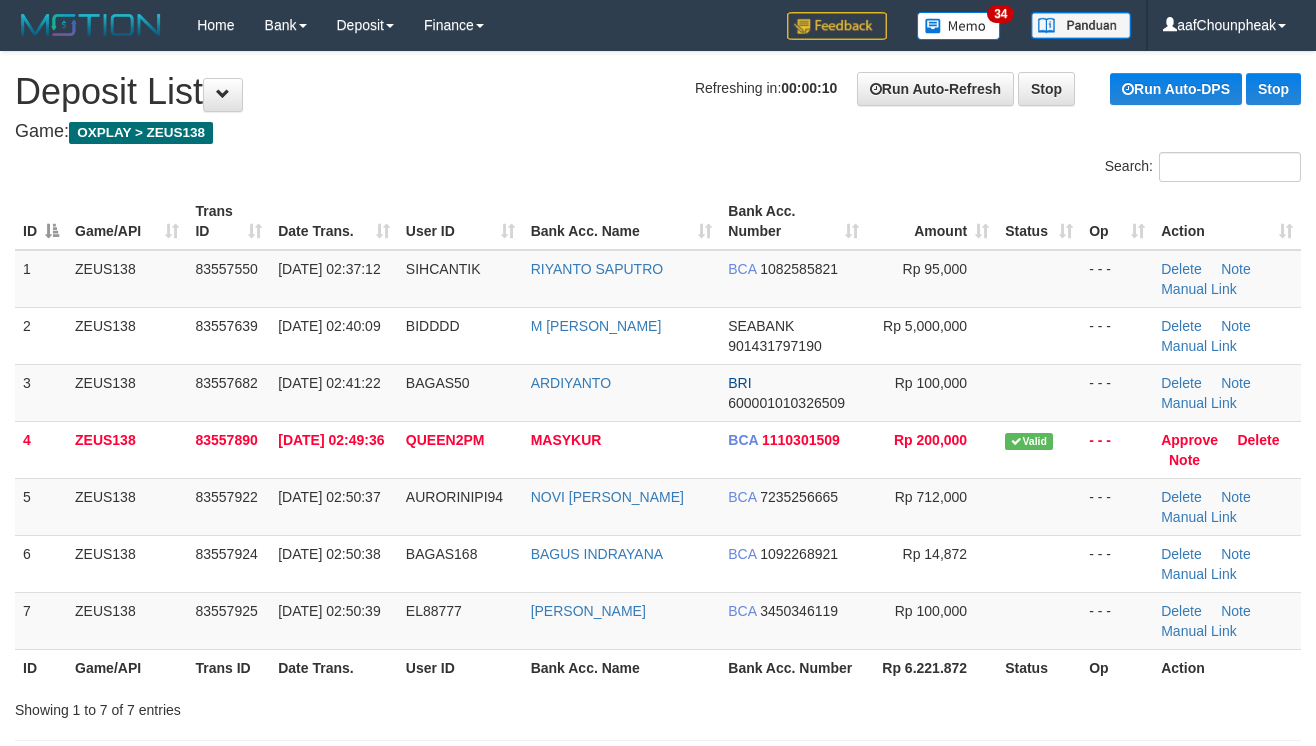 scroll, scrollTop: 0, scrollLeft: 0, axis: both 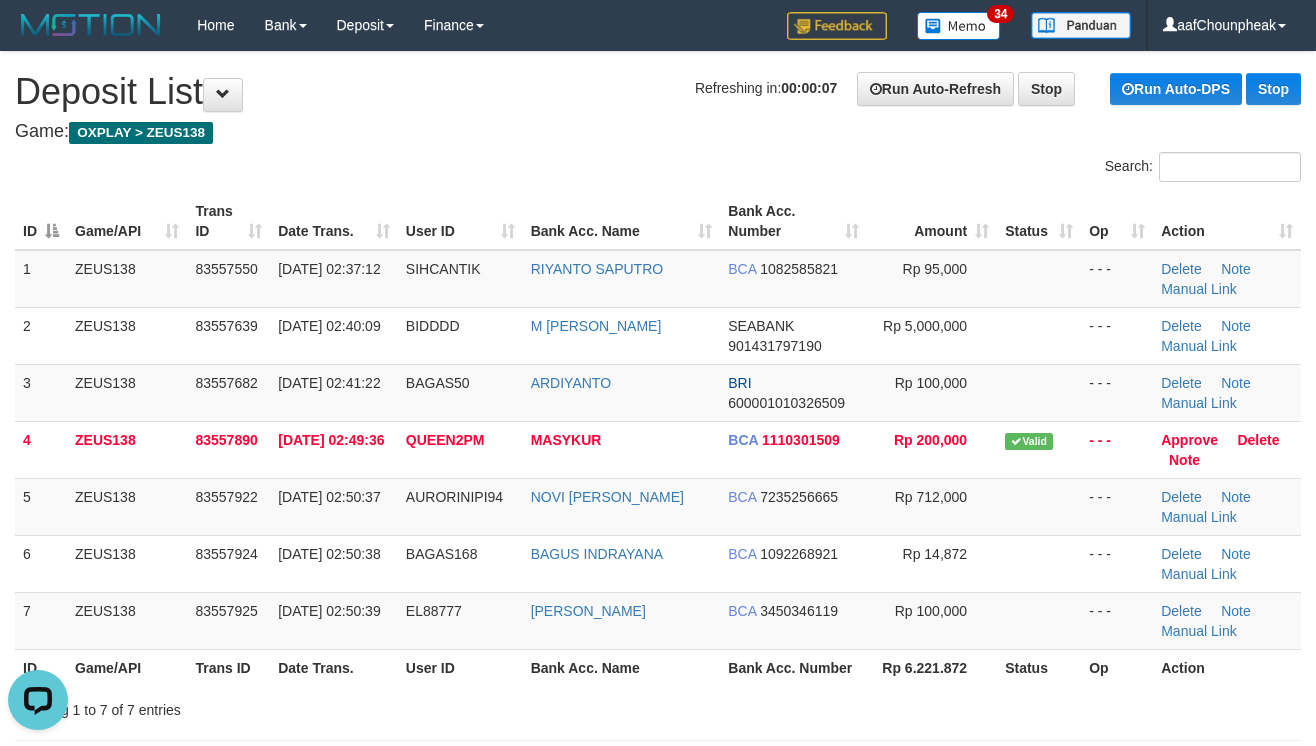 drag, startPoint x: 402, startPoint y: 128, endPoint x: 637, endPoint y: 161, distance: 237.30571 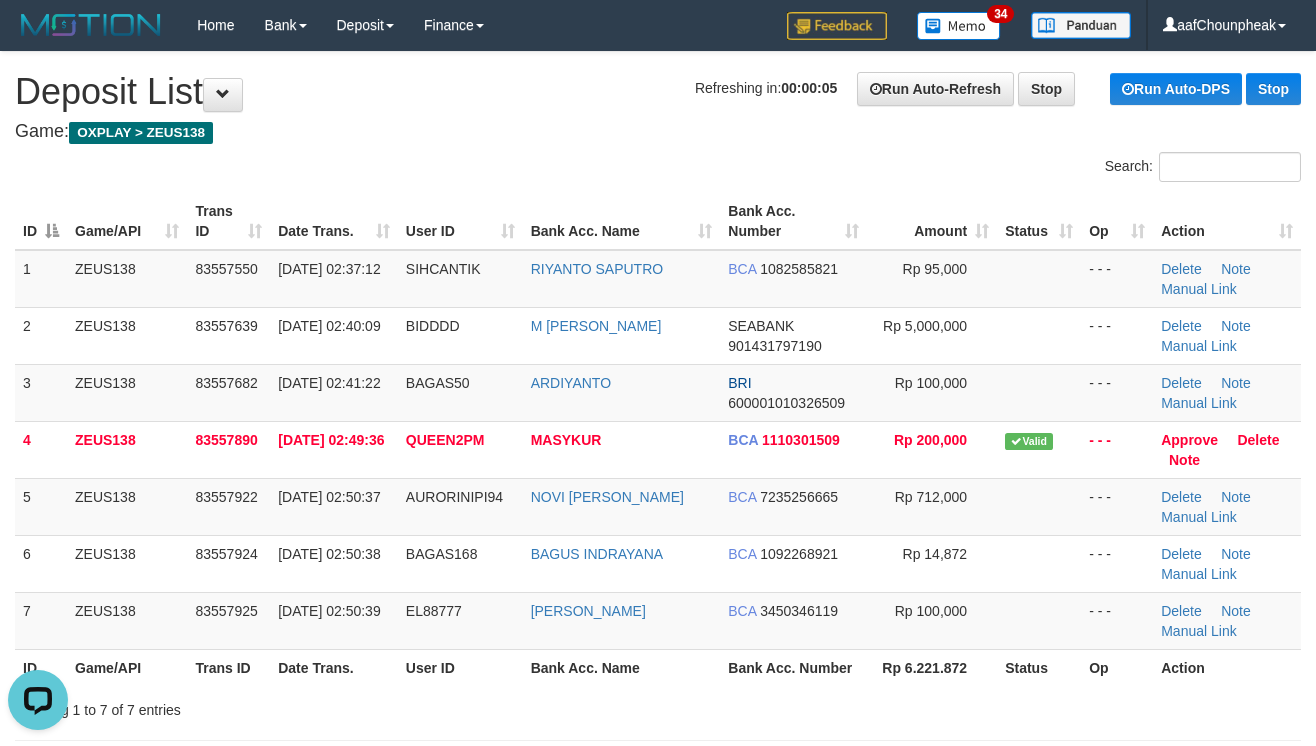 drag, startPoint x: 693, startPoint y: 445, endPoint x: 1332, endPoint y: 485, distance: 640.25073 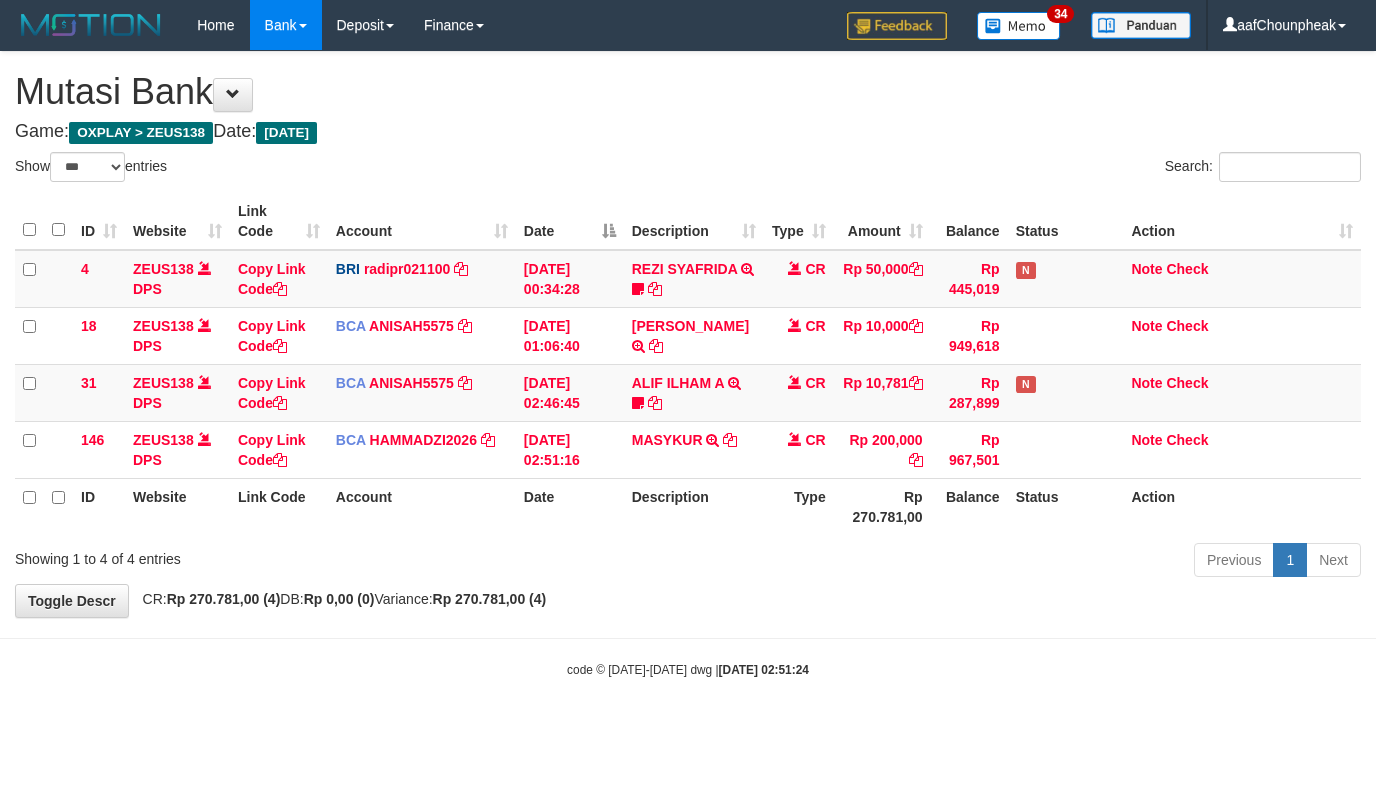 select on "***" 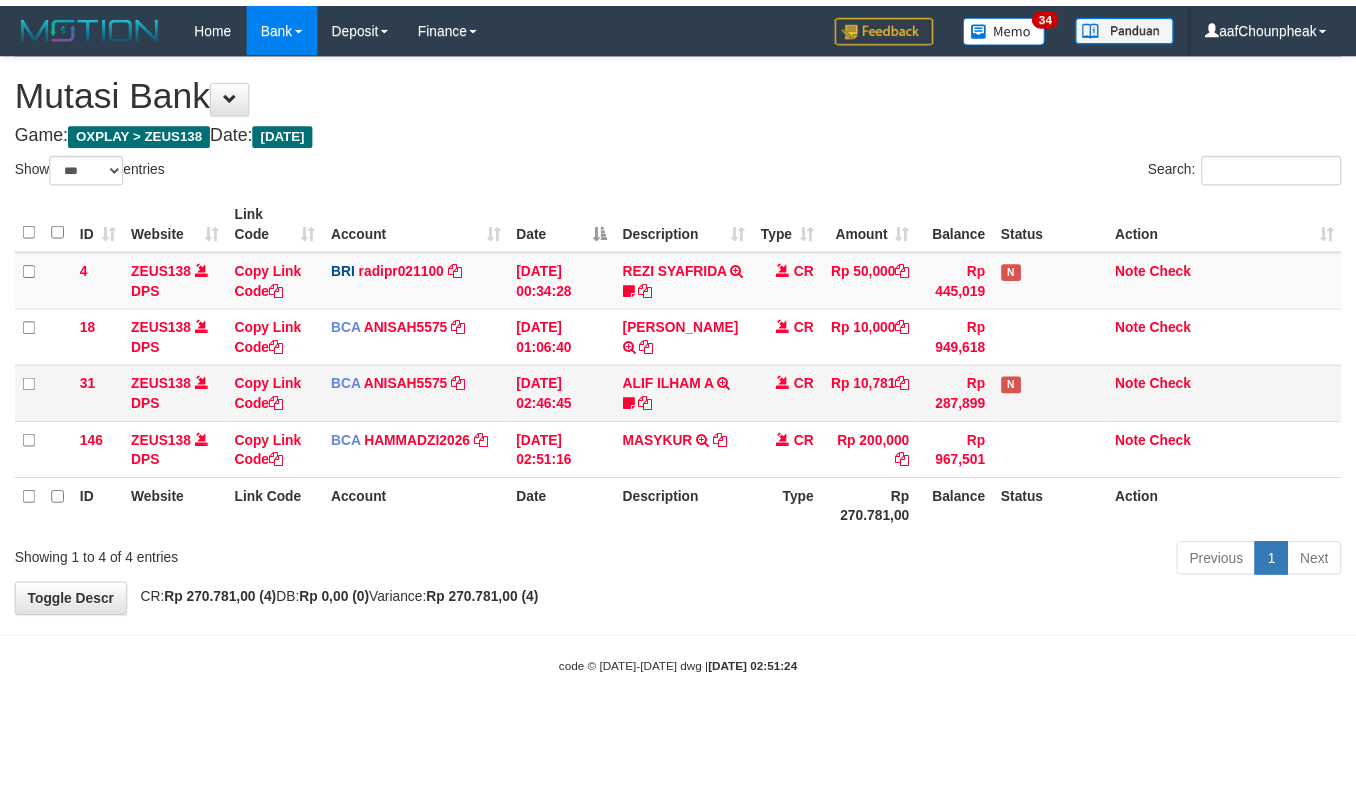 scroll, scrollTop: 0, scrollLeft: 0, axis: both 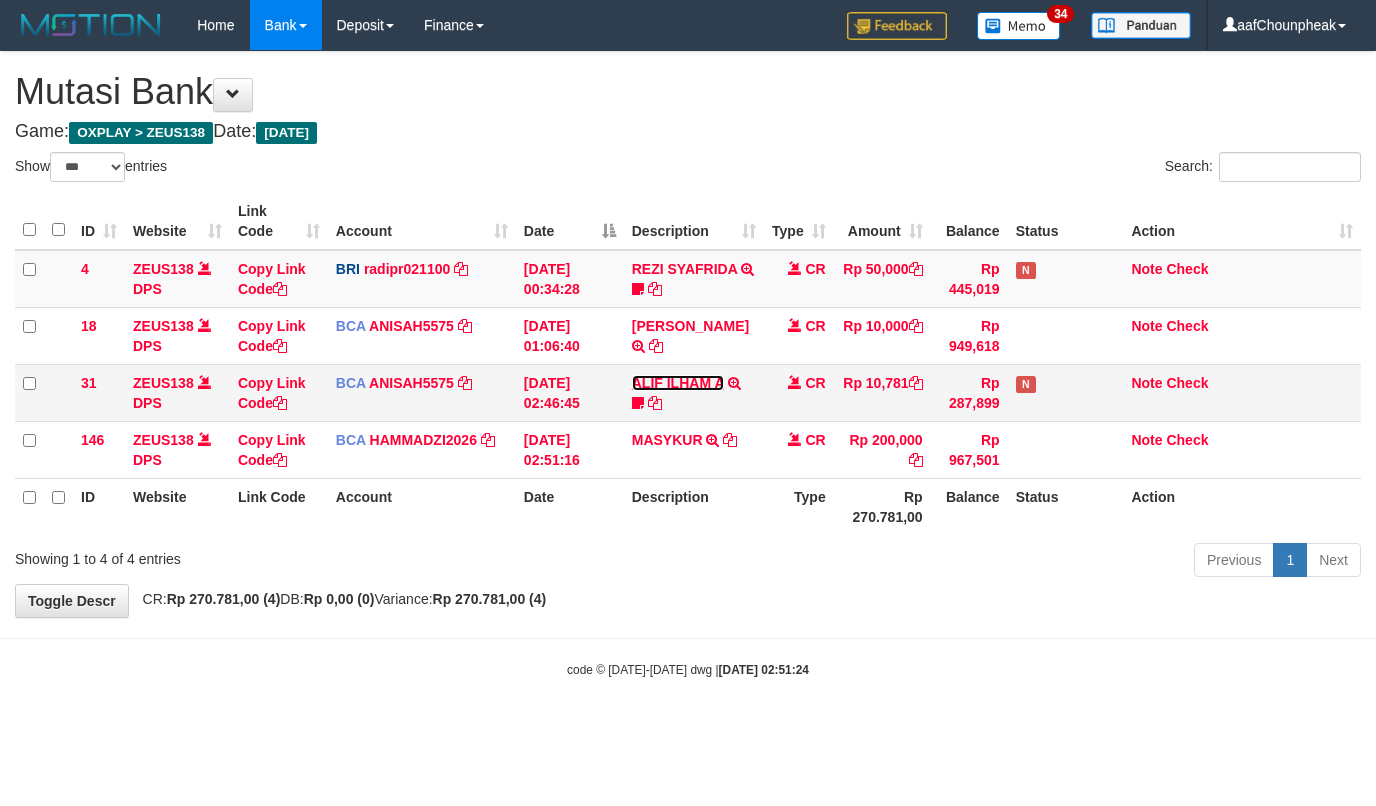 click on "ALIF ILHAM A" at bounding box center [678, 383] 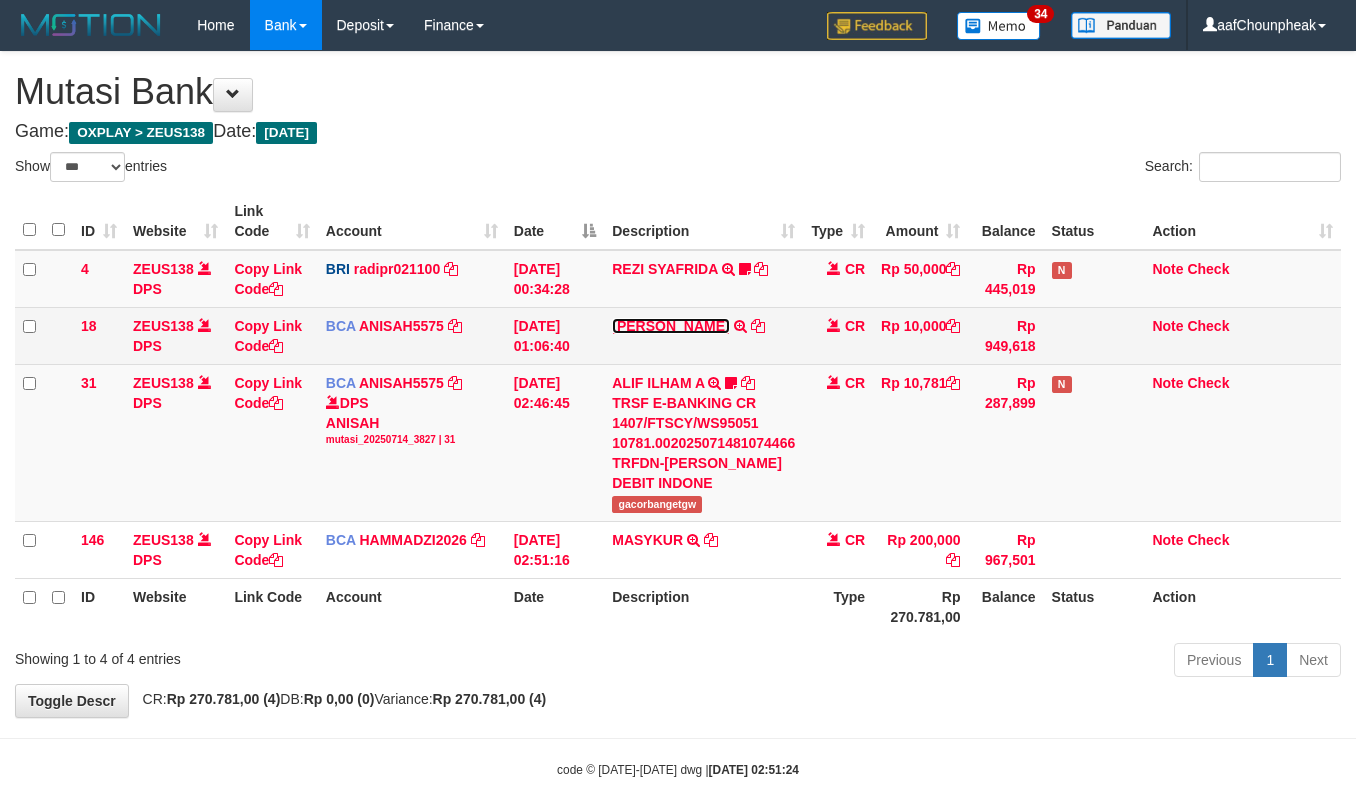 click on "[PERSON_NAME]" at bounding box center [670, 326] 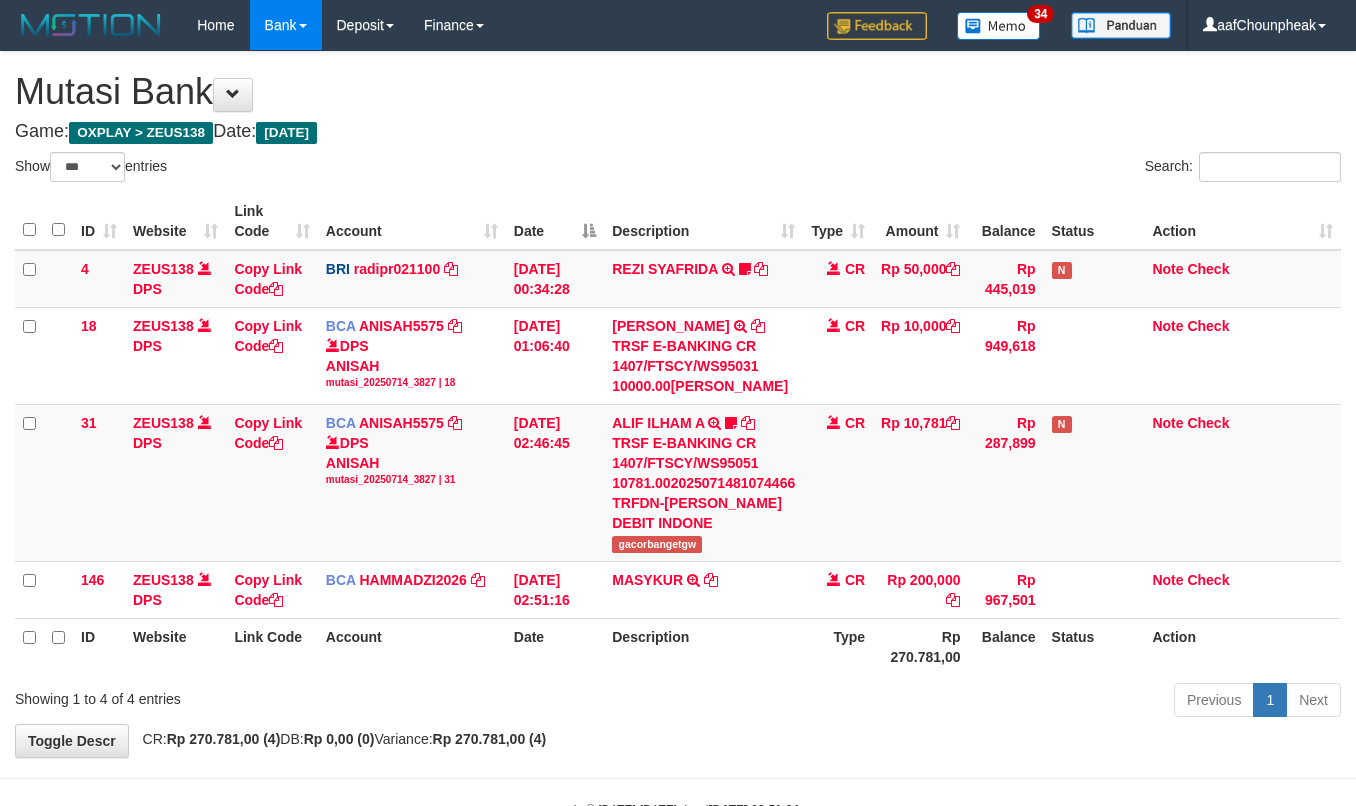 click on "Description" at bounding box center [703, 221] 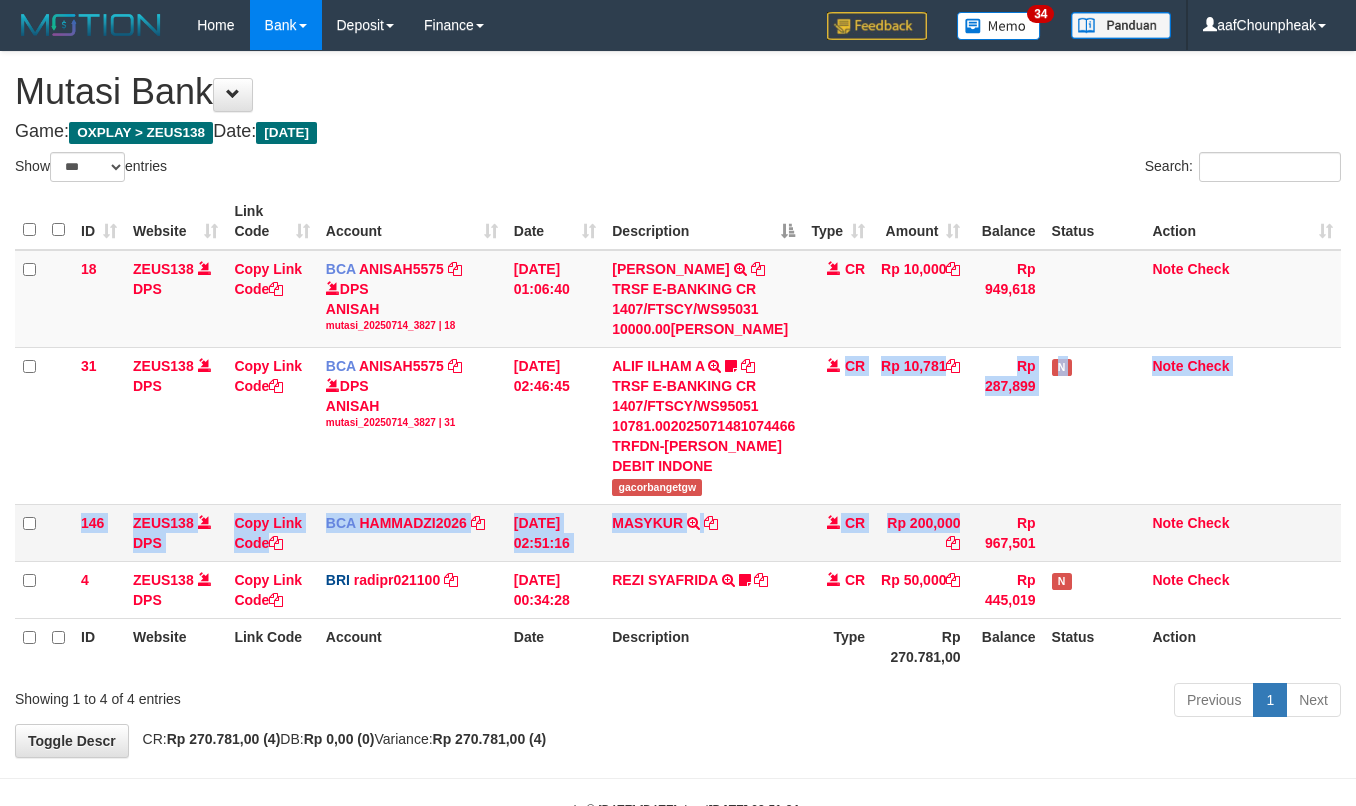drag, startPoint x: 888, startPoint y: 442, endPoint x: 966, endPoint y: 556, distance: 138.13037 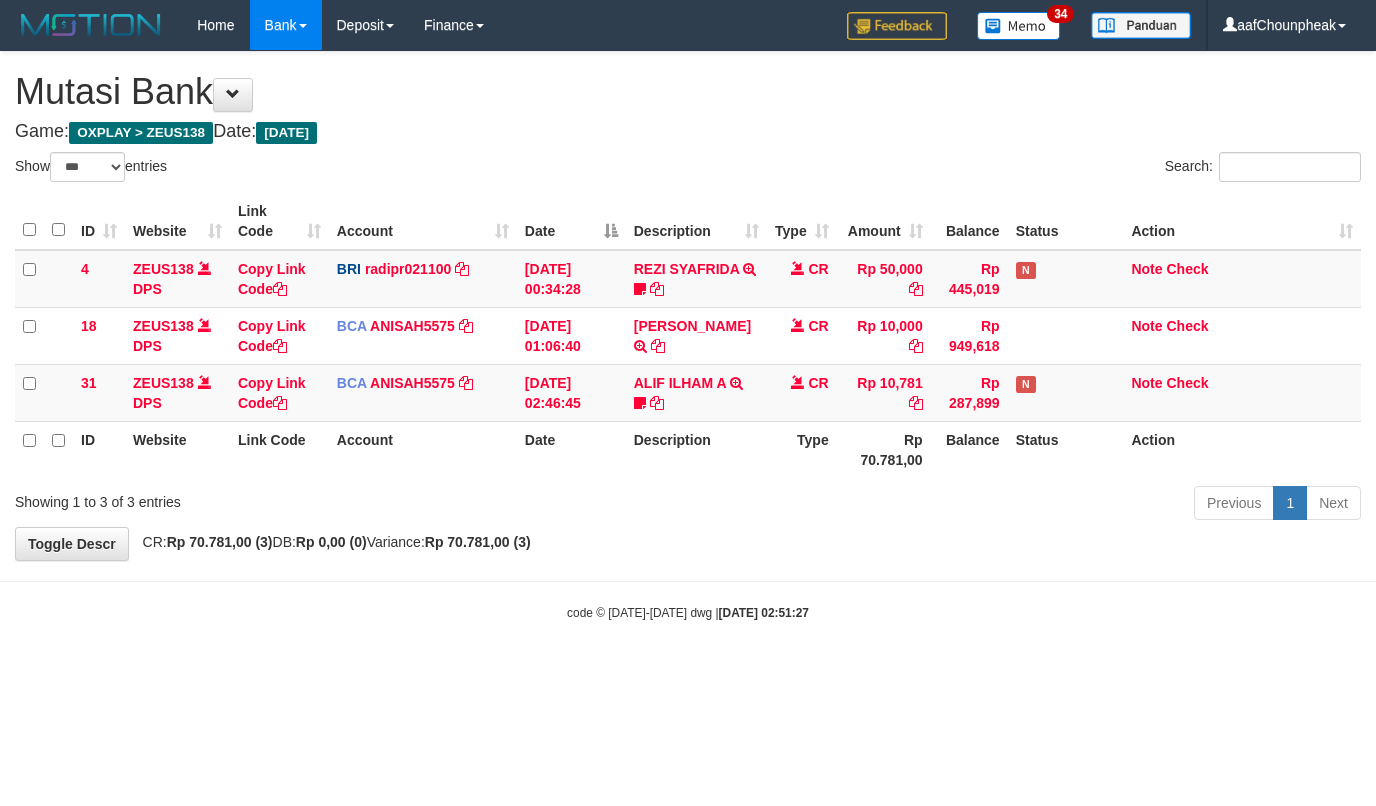 select on "***" 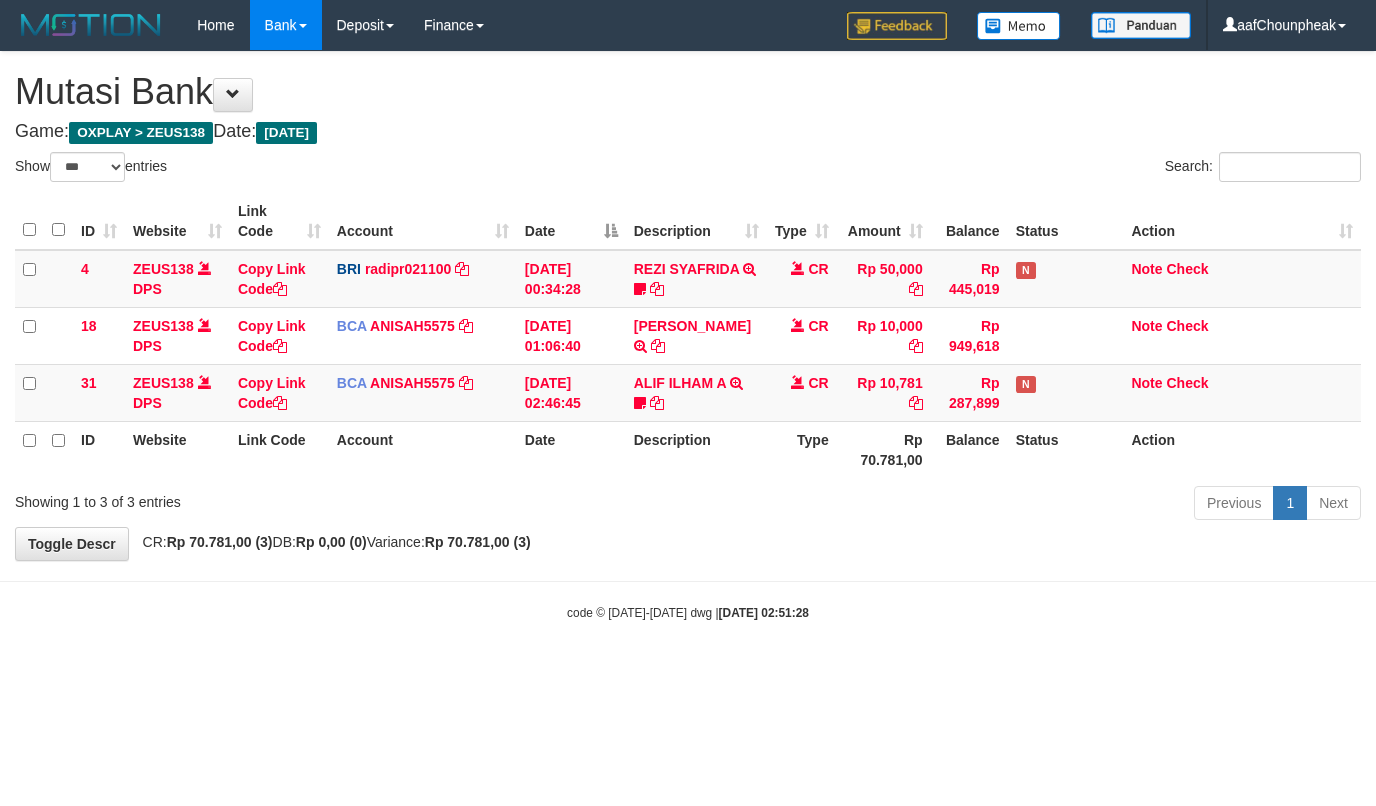 select on "***" 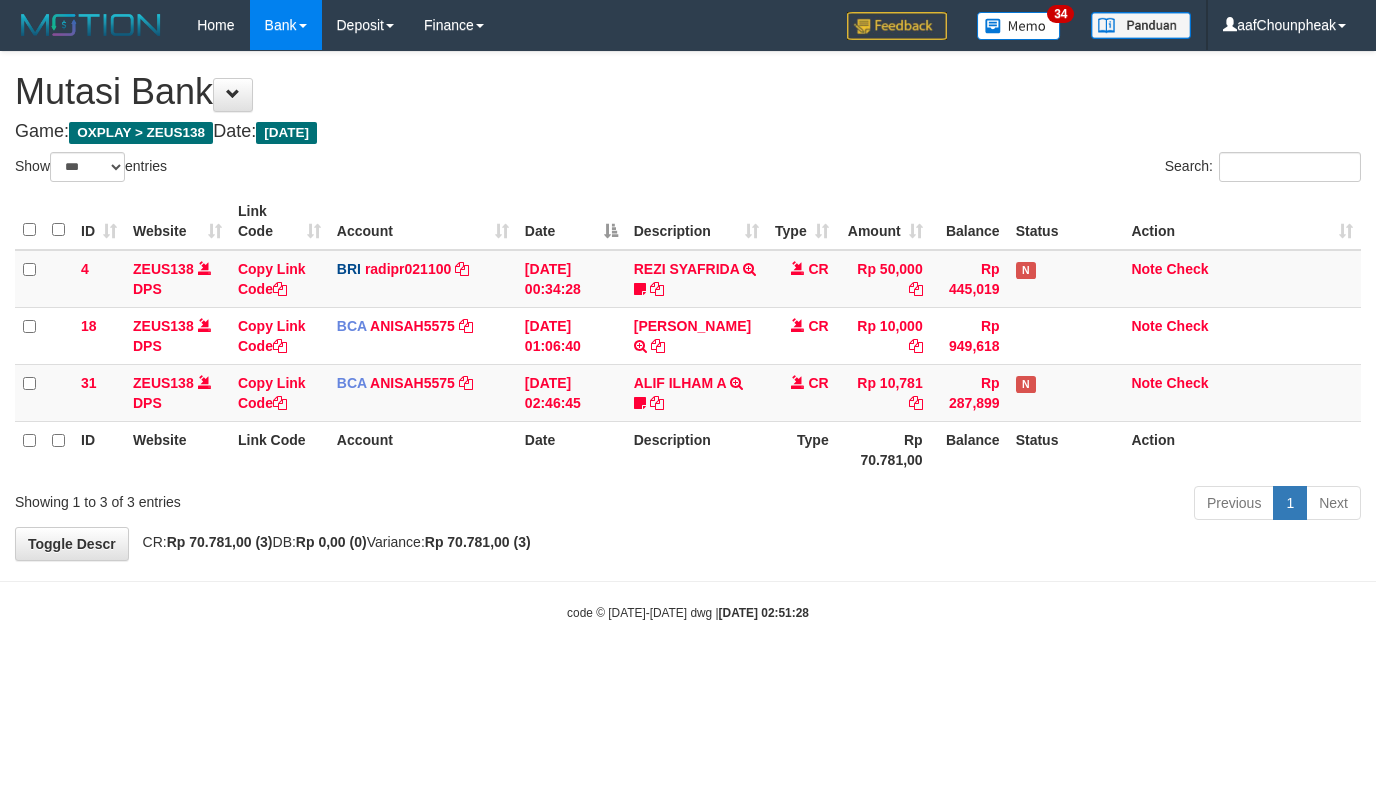 click on "Toggle navigation
Home
Bank
Account List
Mutasi Bank
Search
Note Mutasi
Deposit
DPS List
History
Finance
Financial Data
aafChounpheak
My Profile
Log Out
34" at bounding box center [688, 336] 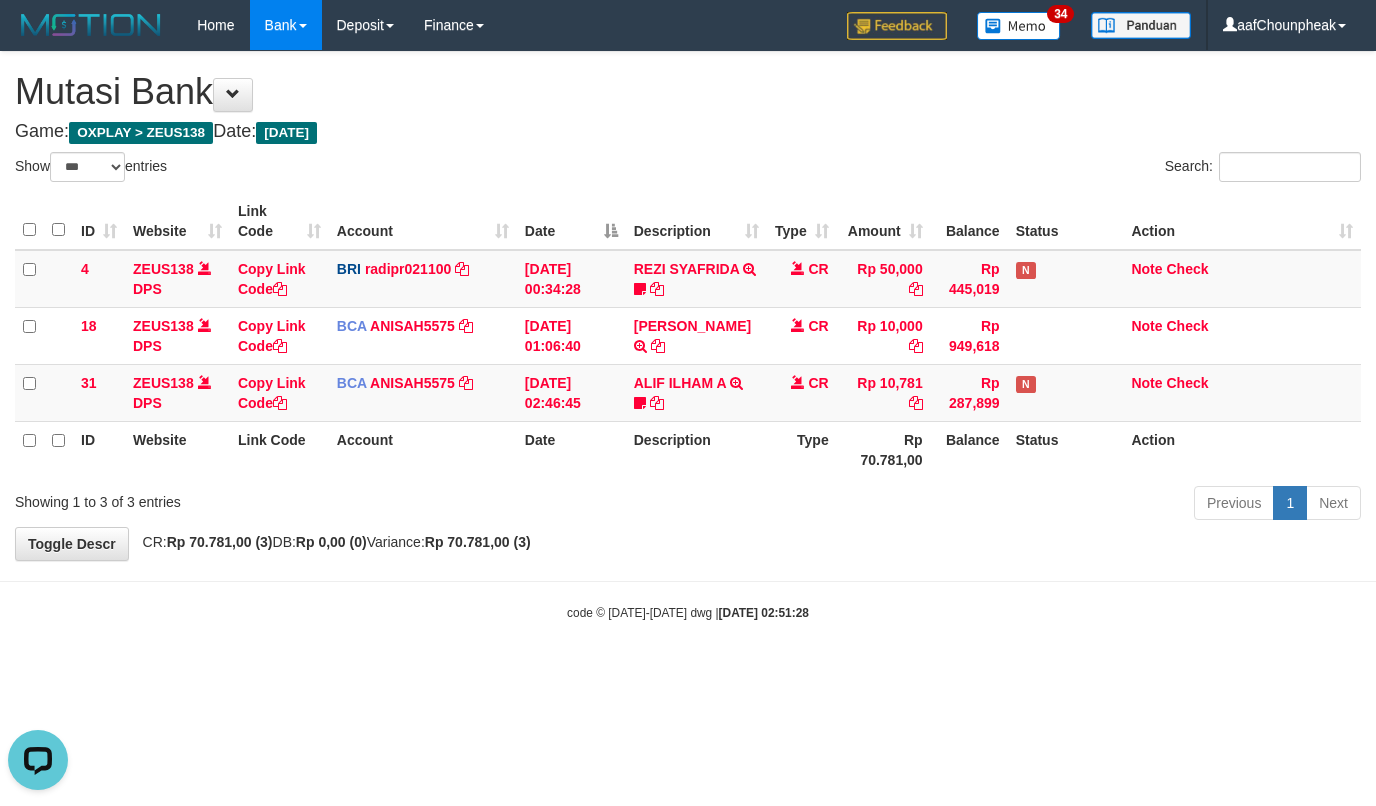 scroll, scrollTop: 0, scrollLeft: 0, axis: both 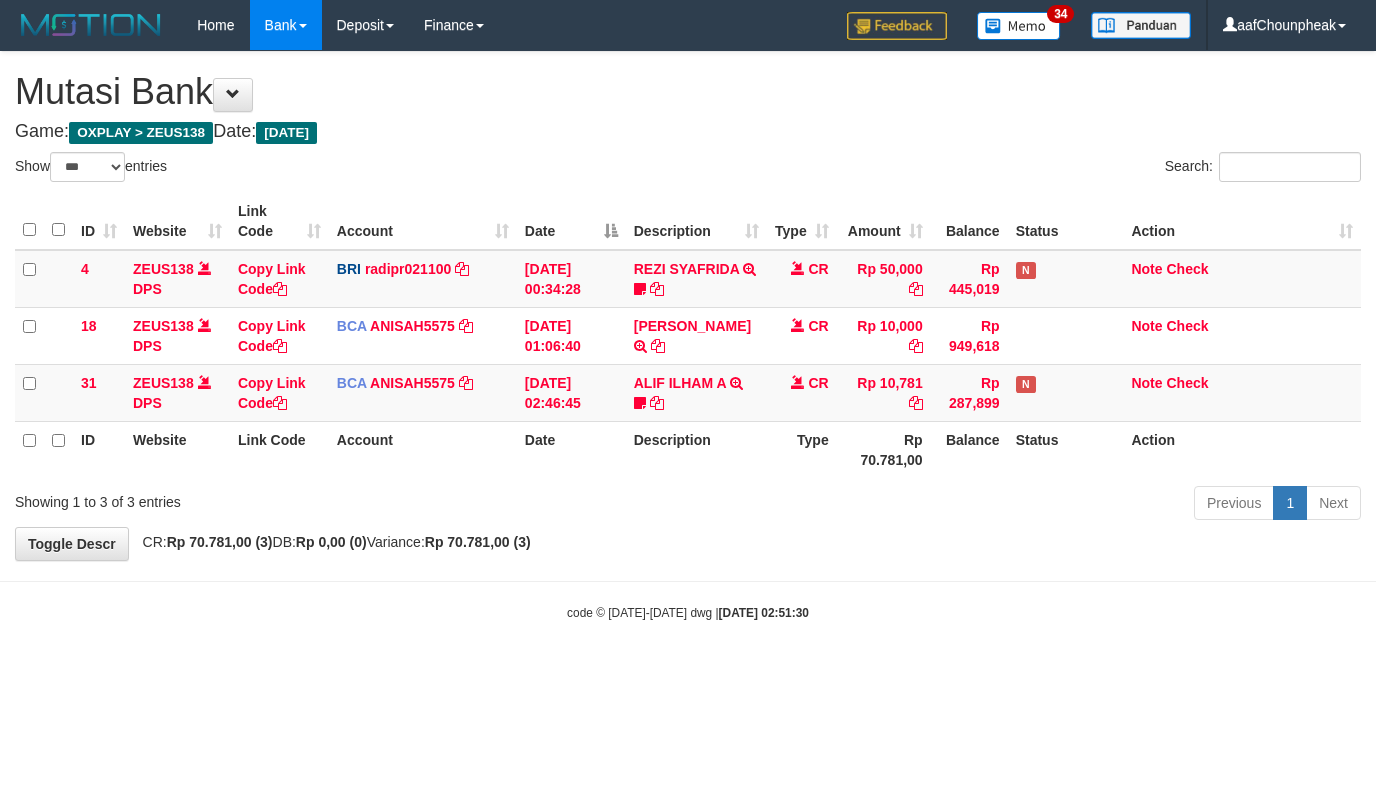 select on "***" 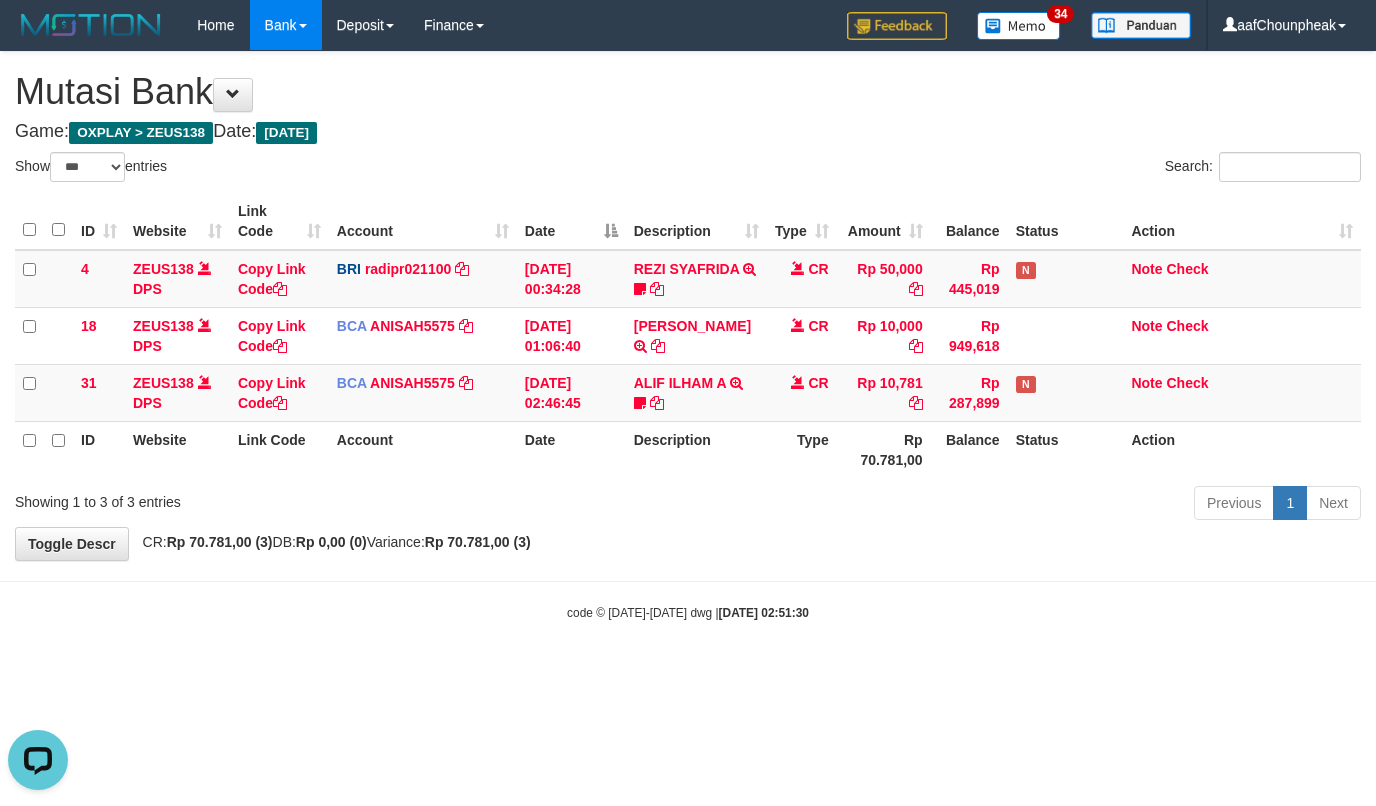 scroll, scrollTop: 0, scrollLeft: 0, axis: both 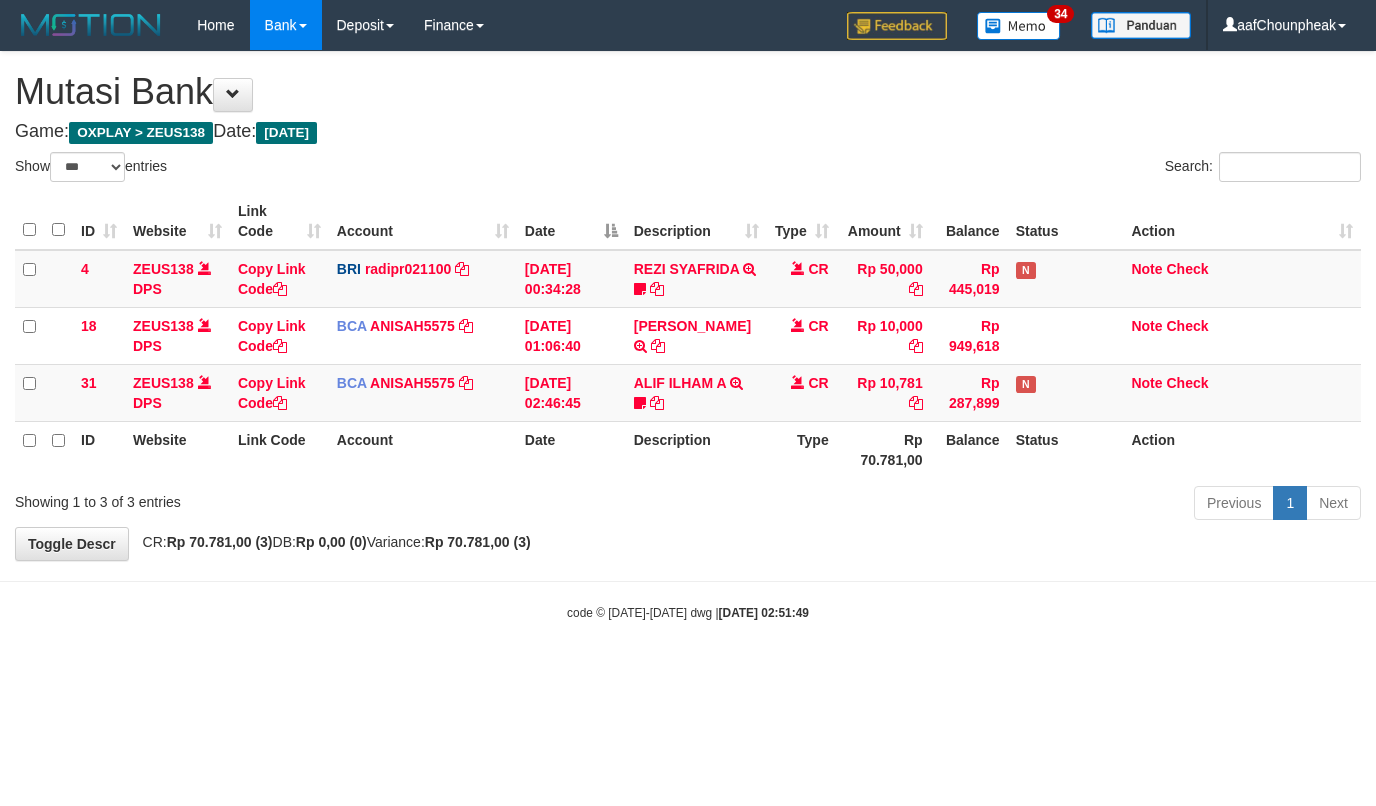 select on "***" 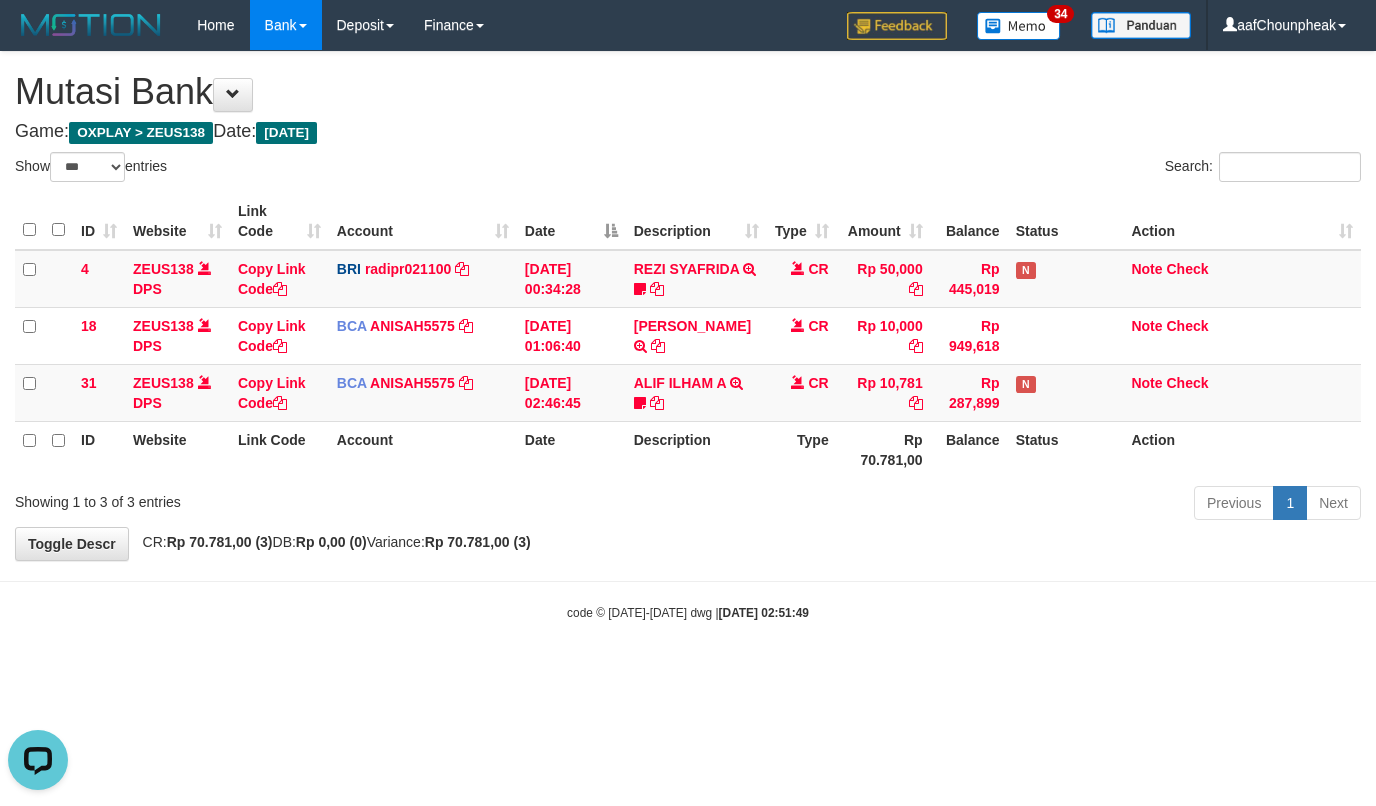 scroll, scrollTop: 0, scrollLeft: 0, axis: both 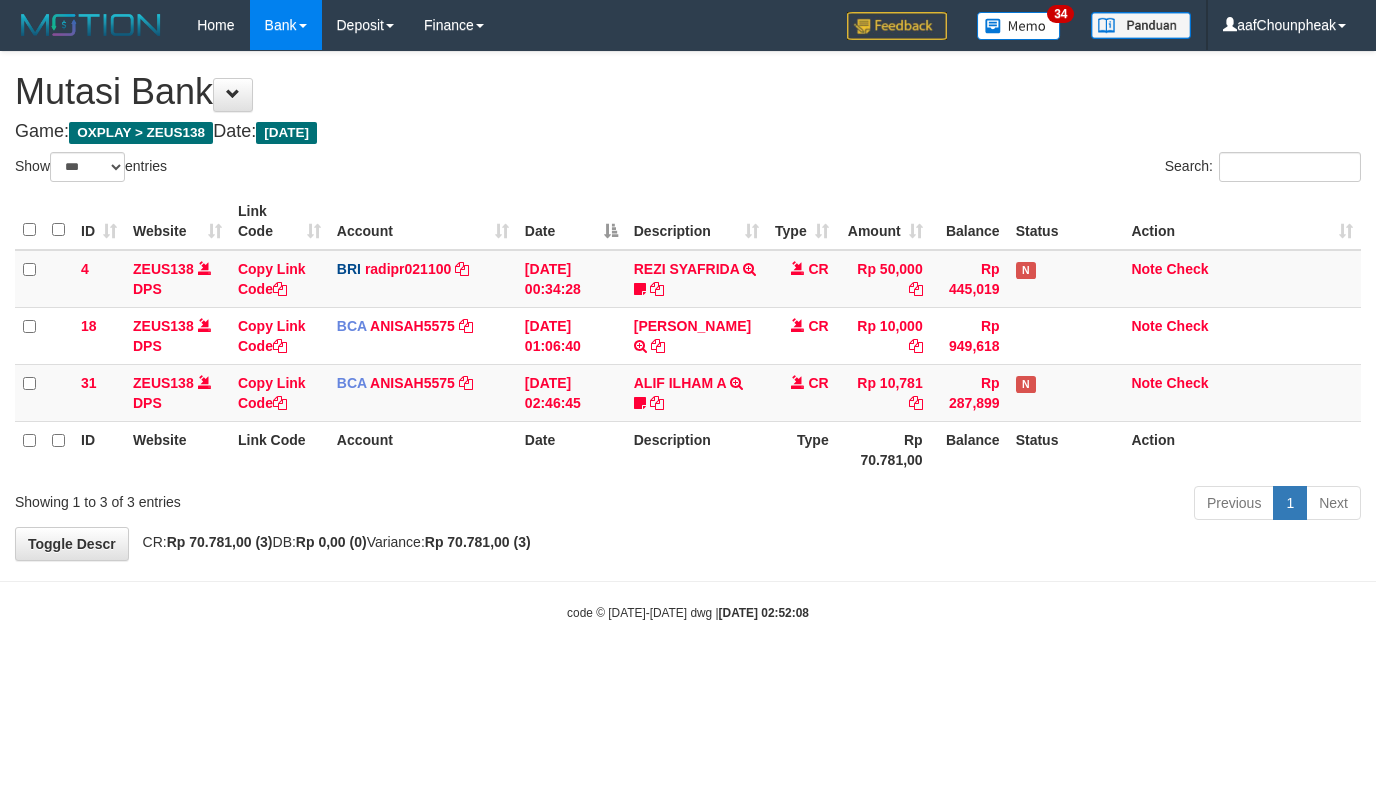 select on "***" 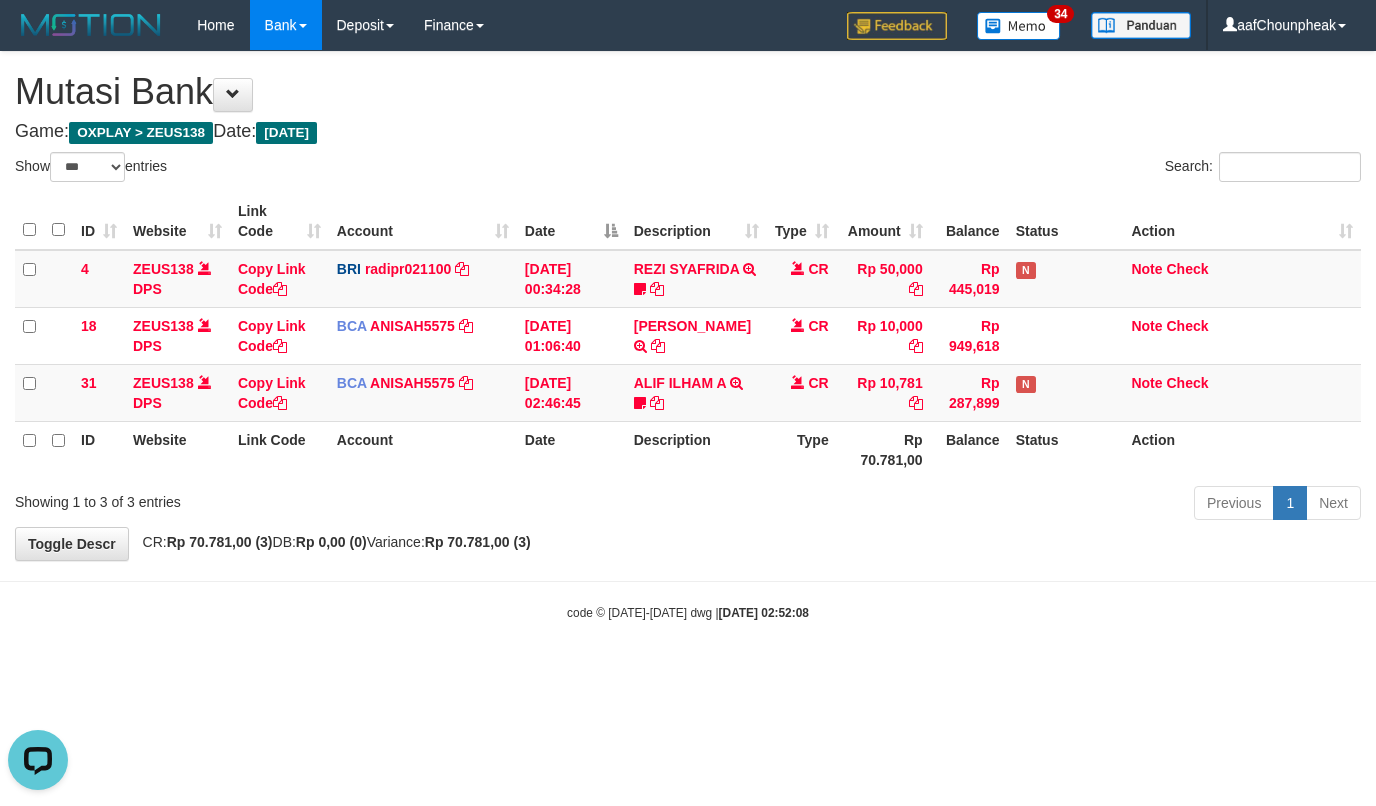 scroll, scrollTop: 0, scrollLeft: 0, axis: both 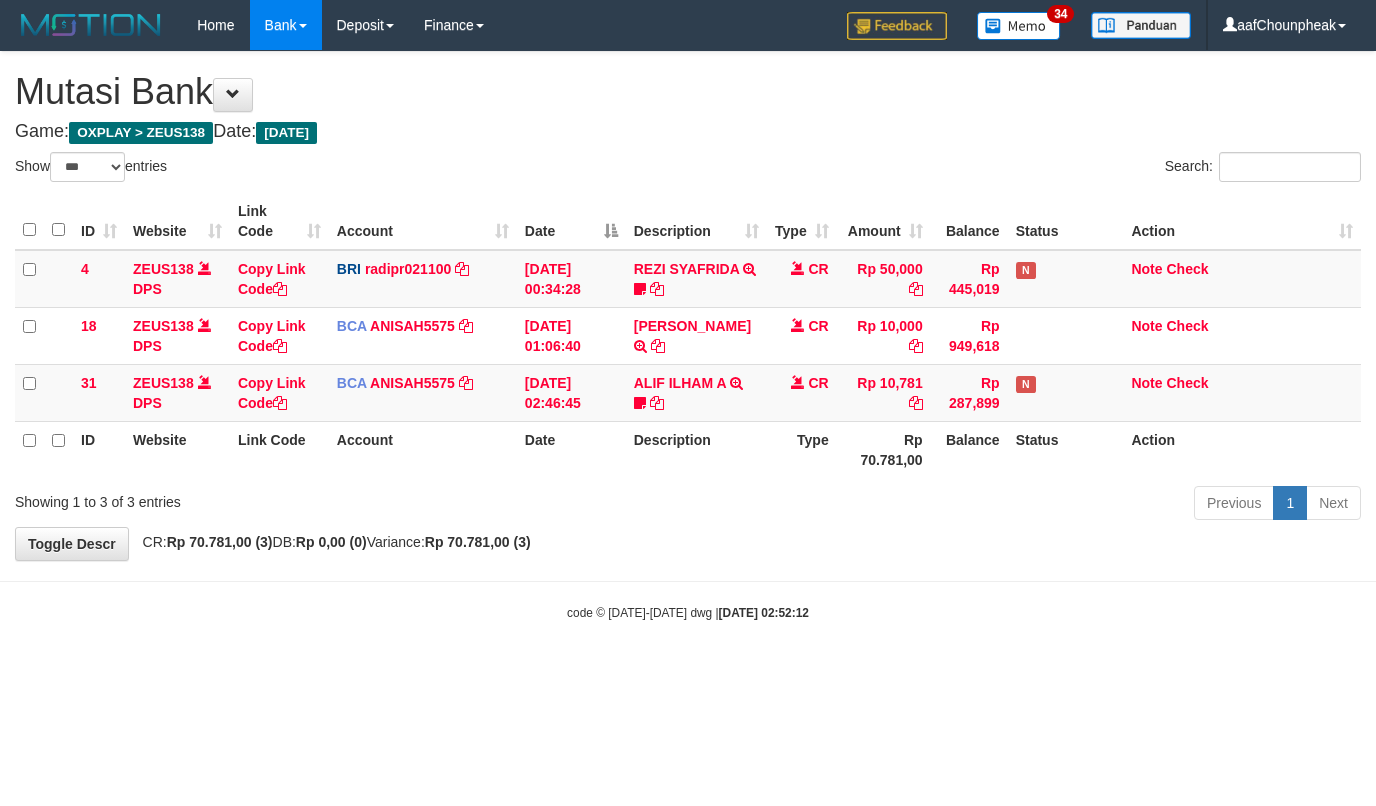 select on "***" 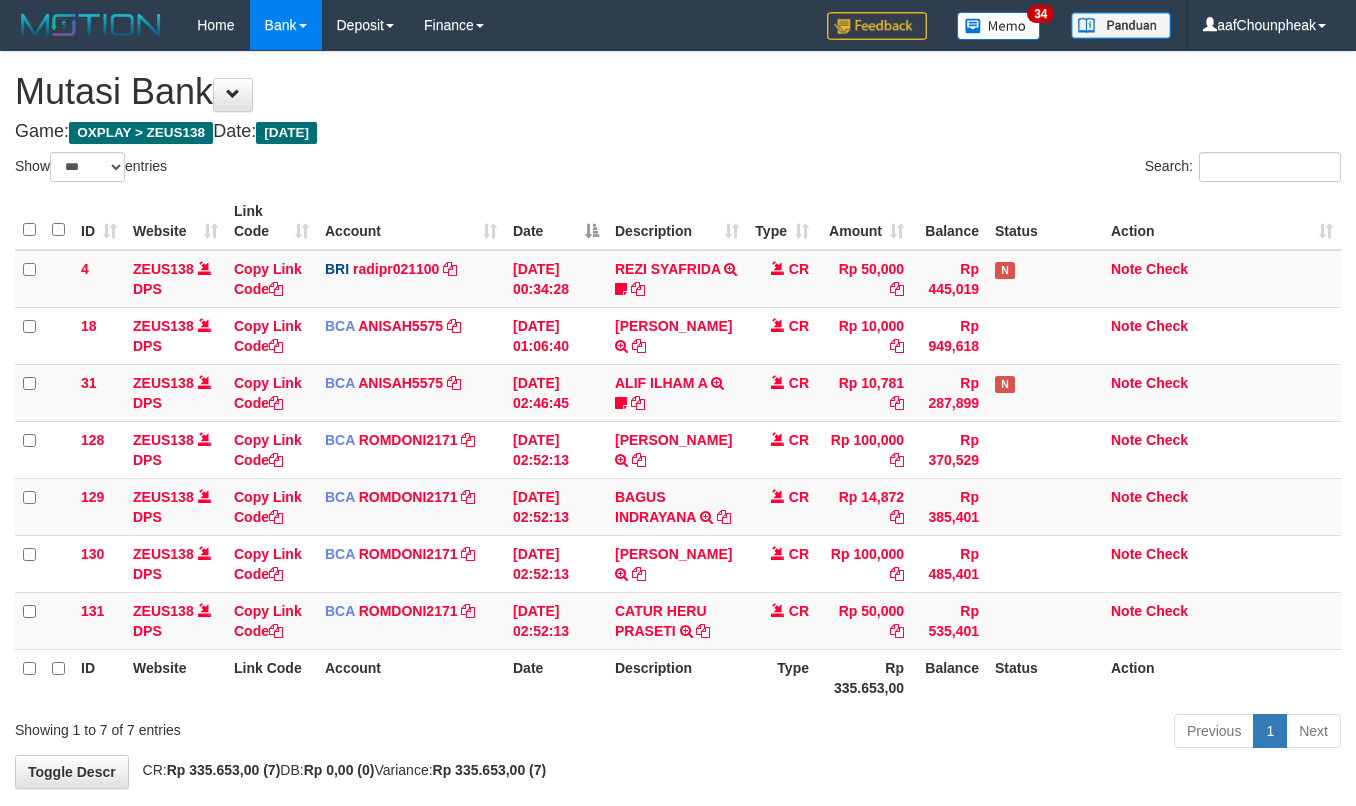 select on "***" 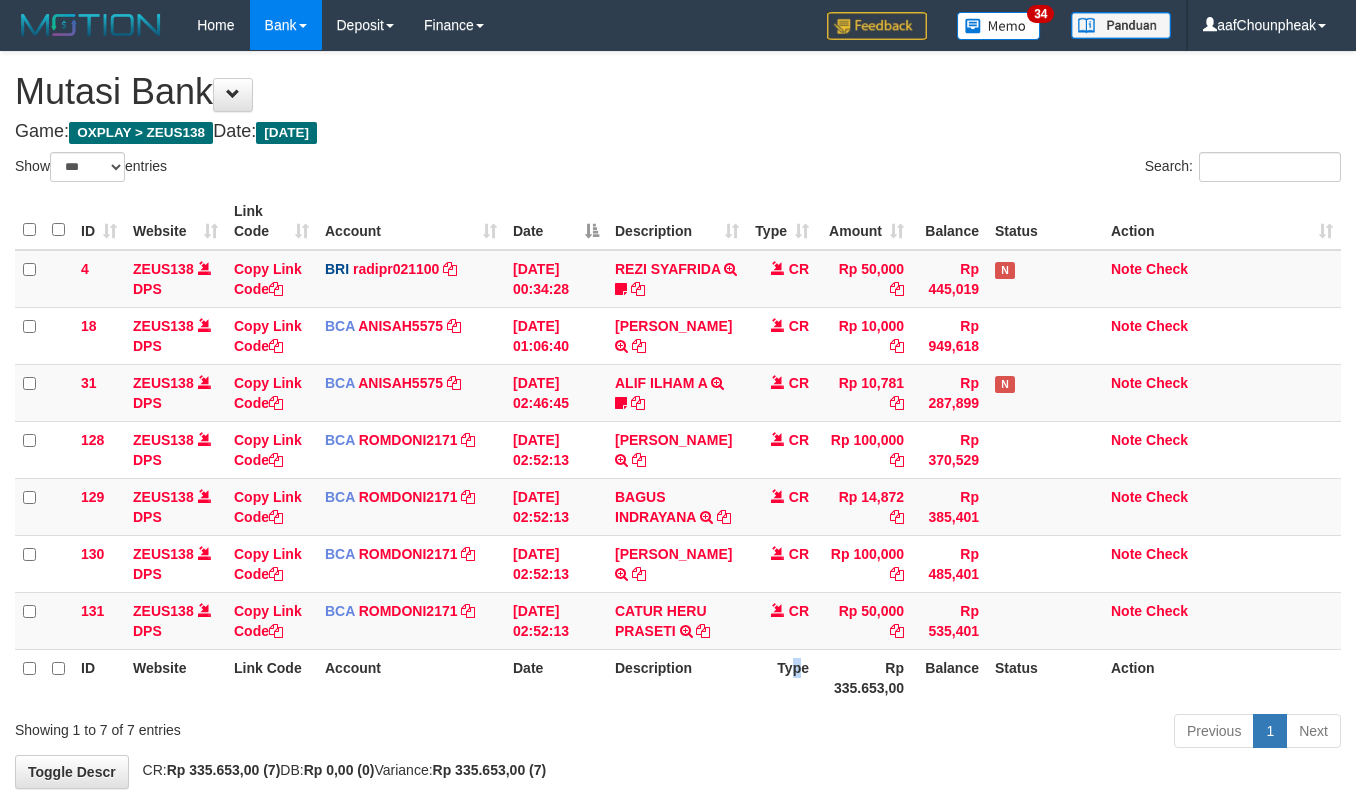 drag, startPoint x: 0, startPoint y: 0, endPoint x: 802, endPoint y: 684, distance: 1054.0684 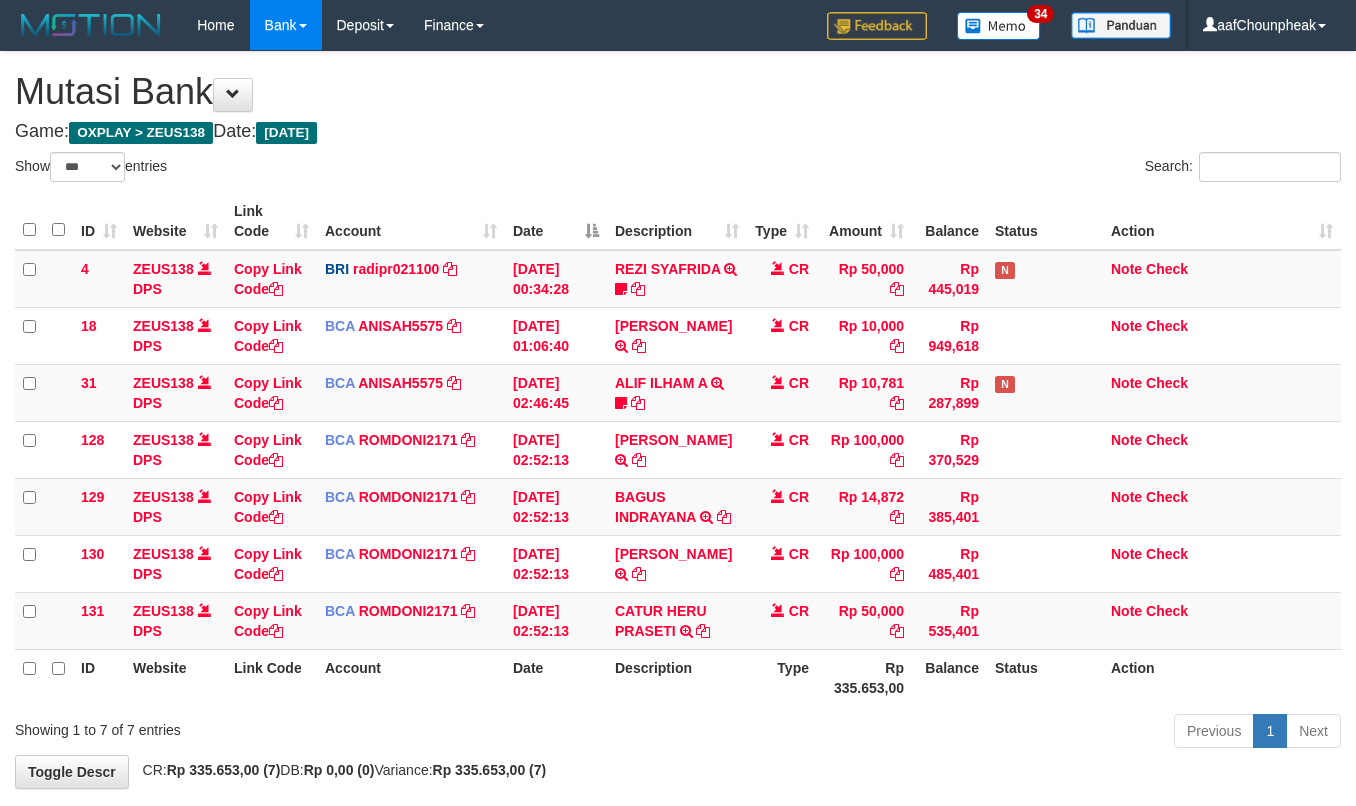 select on "***" 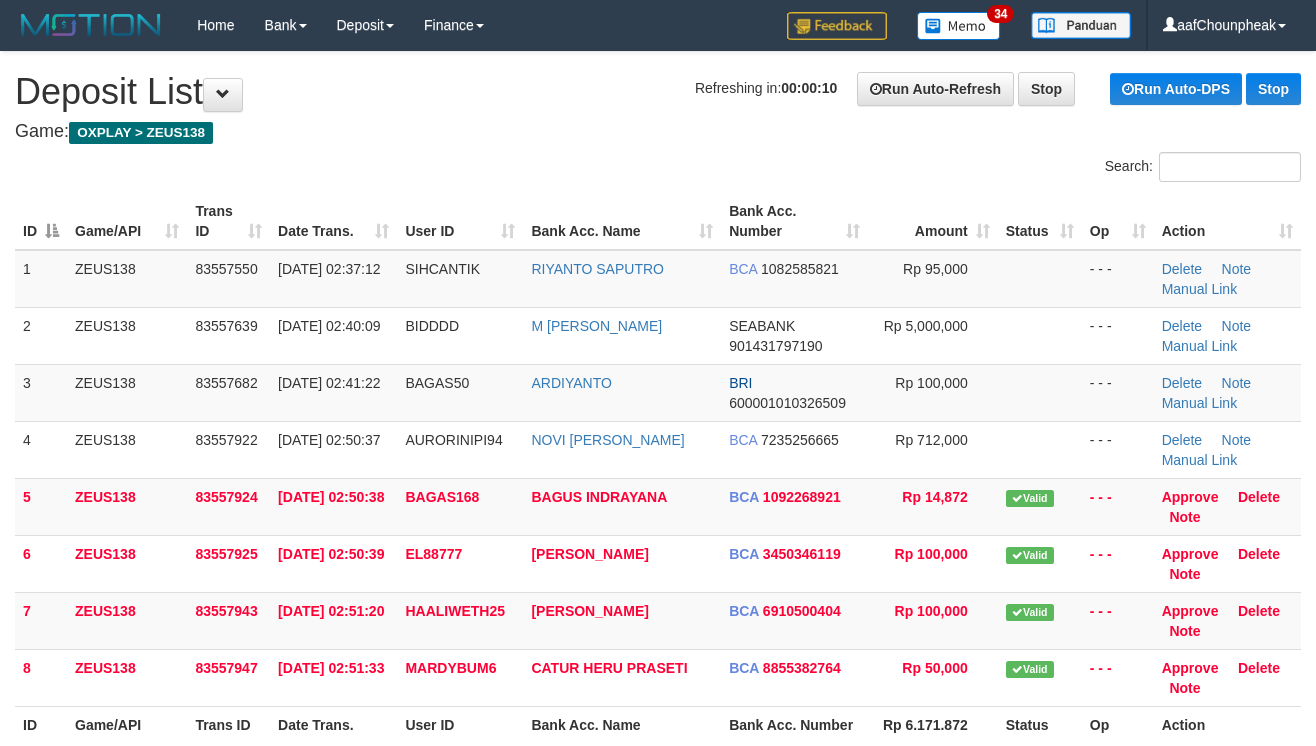 scroll, scrollTop: 0, scrollLeft: 0, axis: both 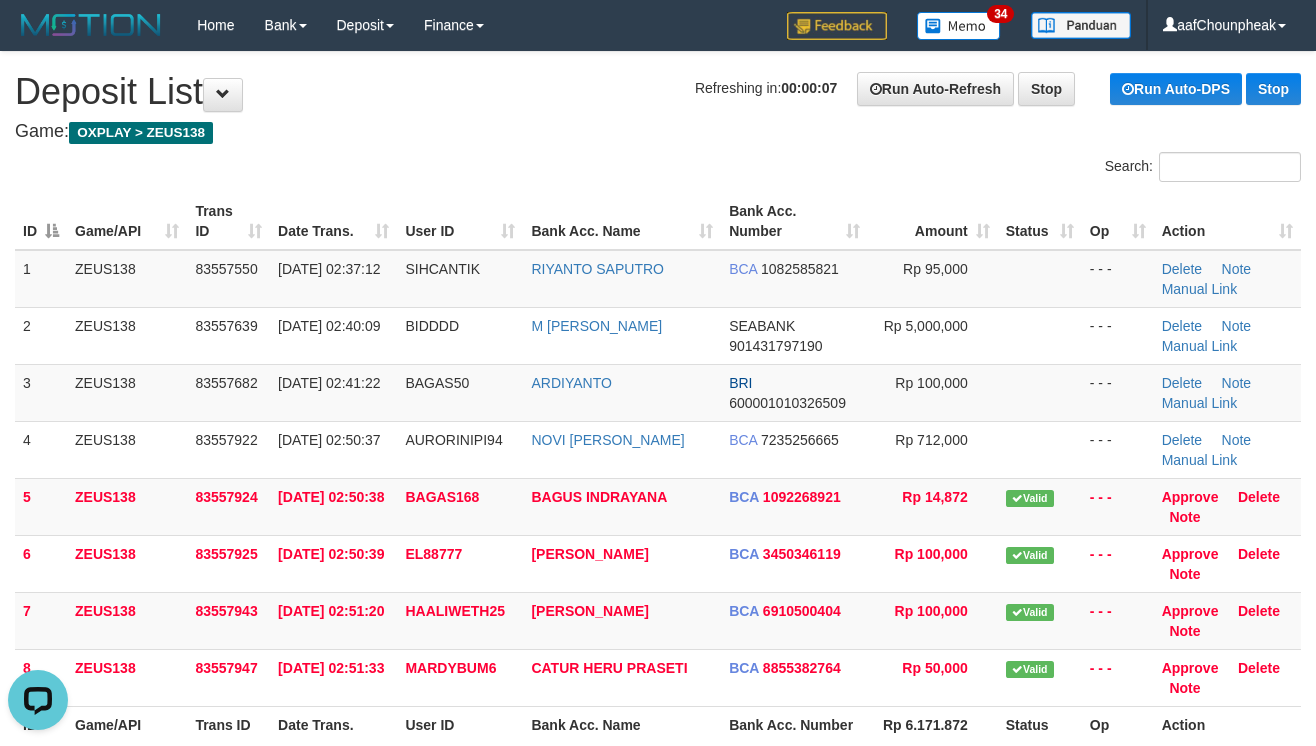 click on "Game:   OXPLAY > ZEUS138" at bounding box center [658, 132] 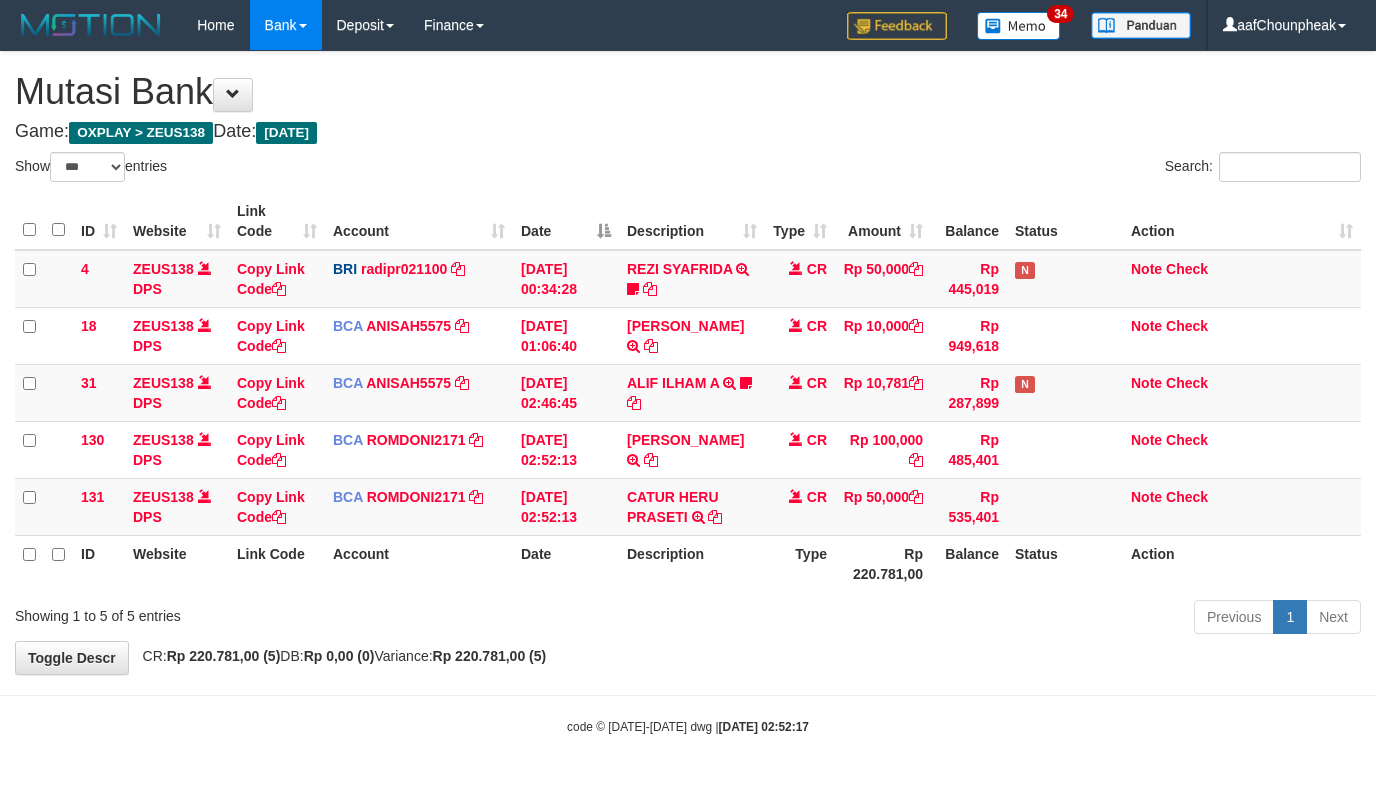 select on "***" 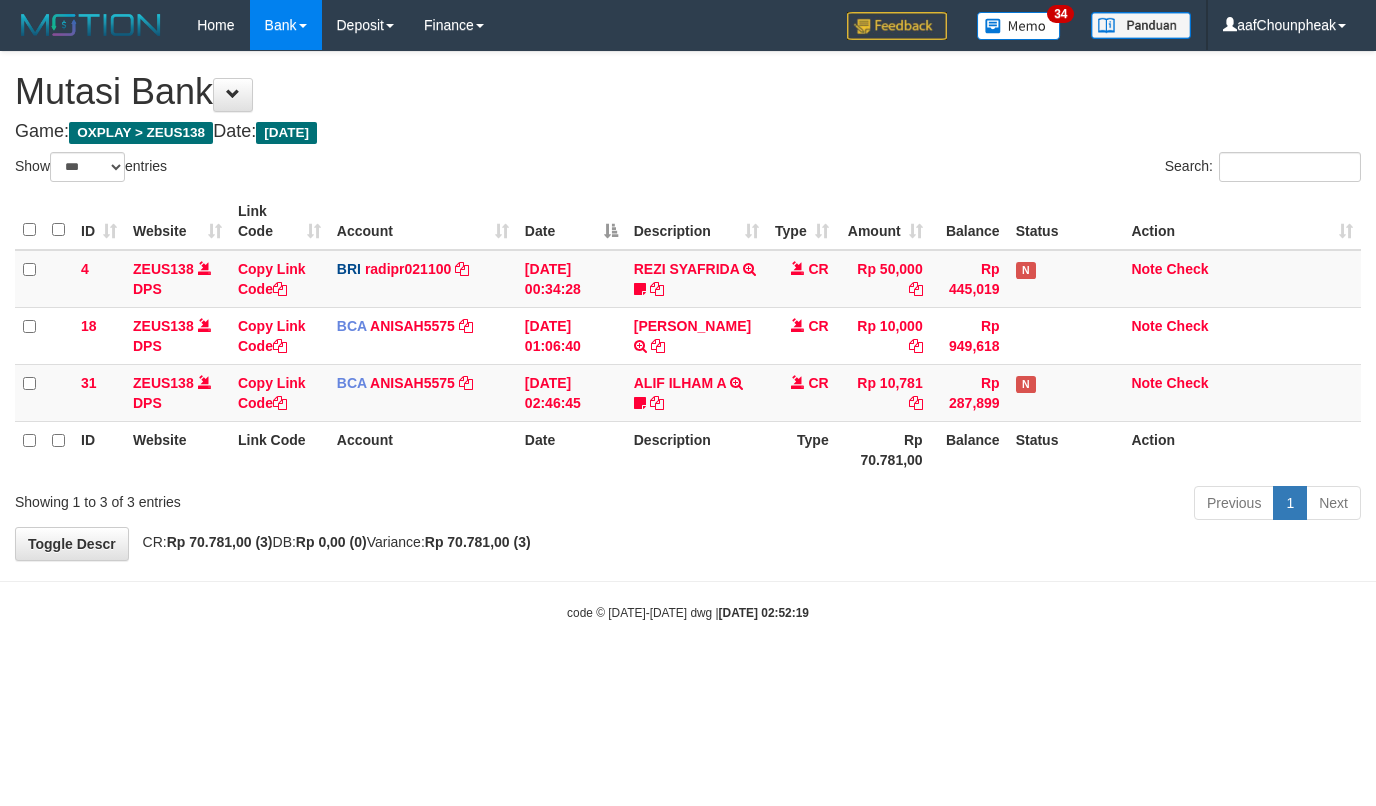 select on "***" 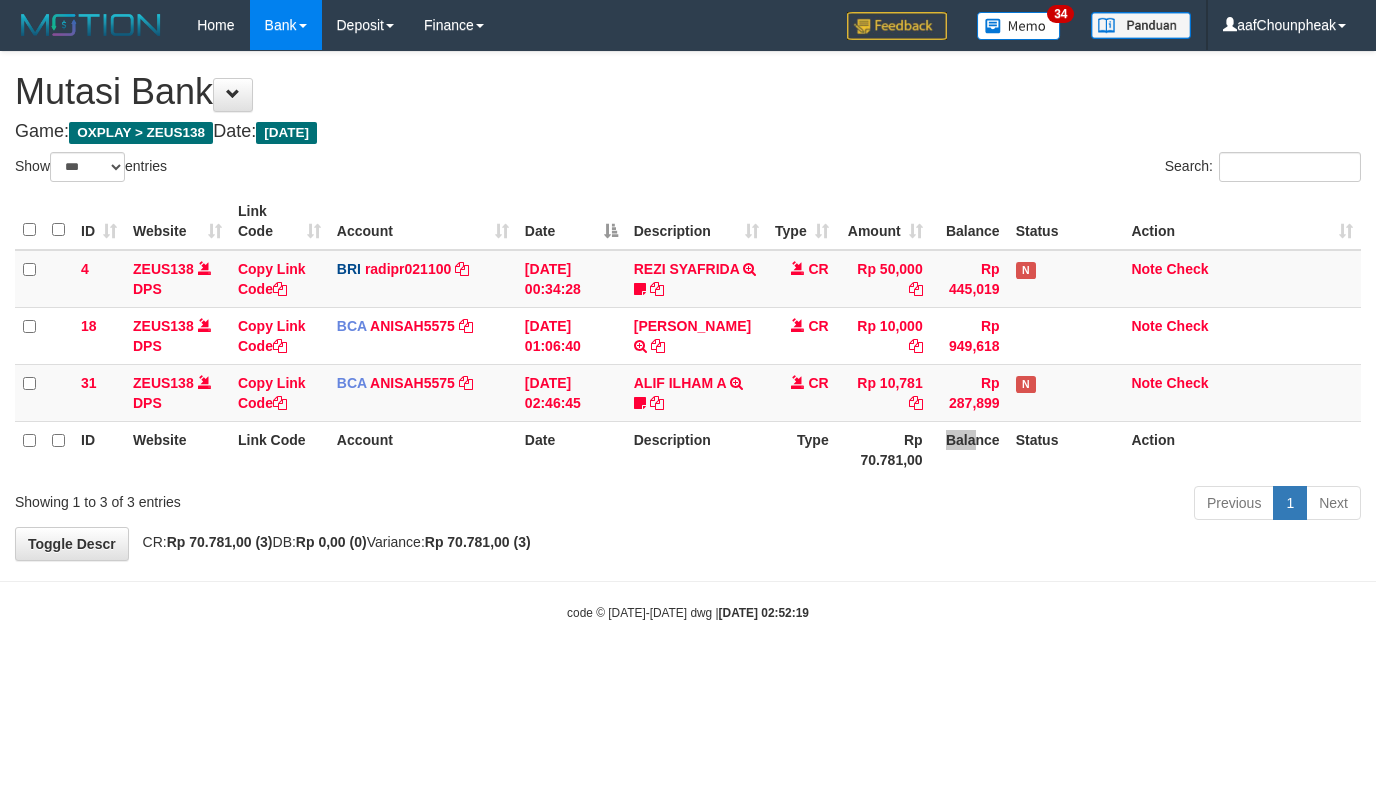 drag, startPoint x: 965, startPoint y: 458, endPoint x: 976, endPoint y: 466, distance: 13.601471 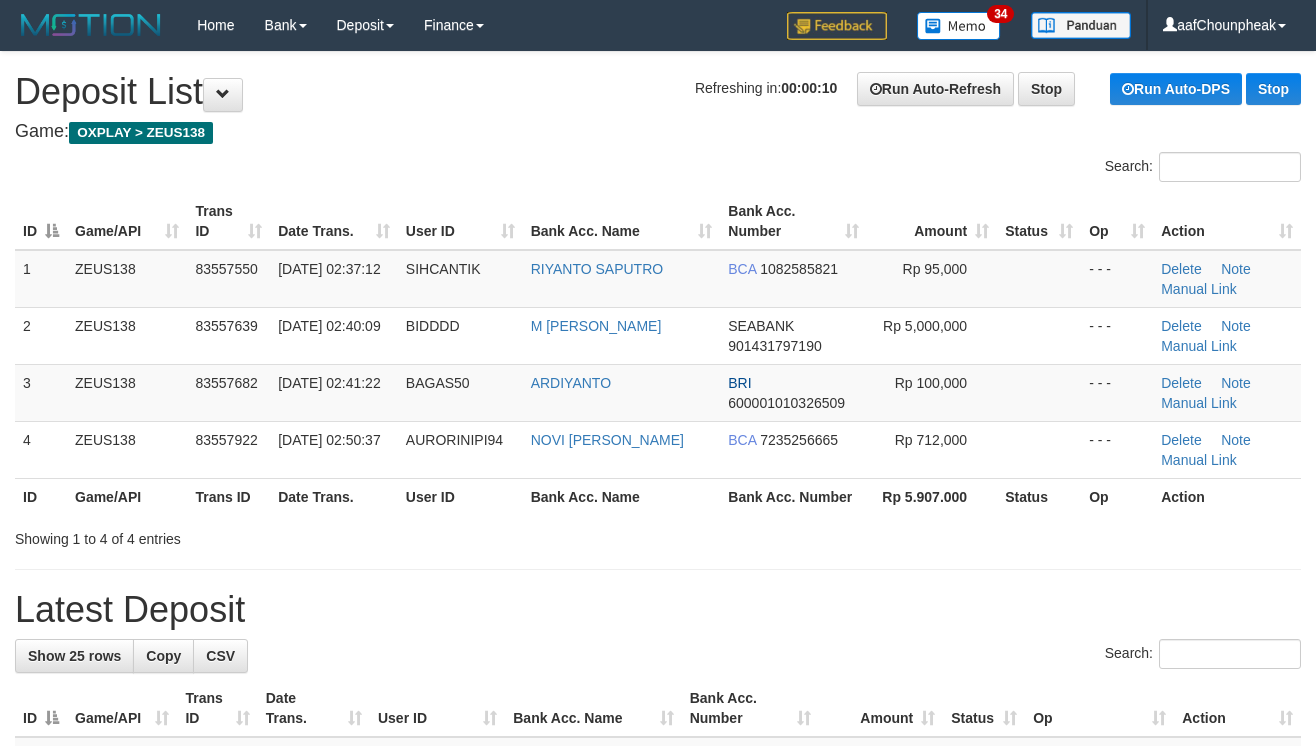 scroll, scrollTop: 0, scrollLeft: 0, axis: both 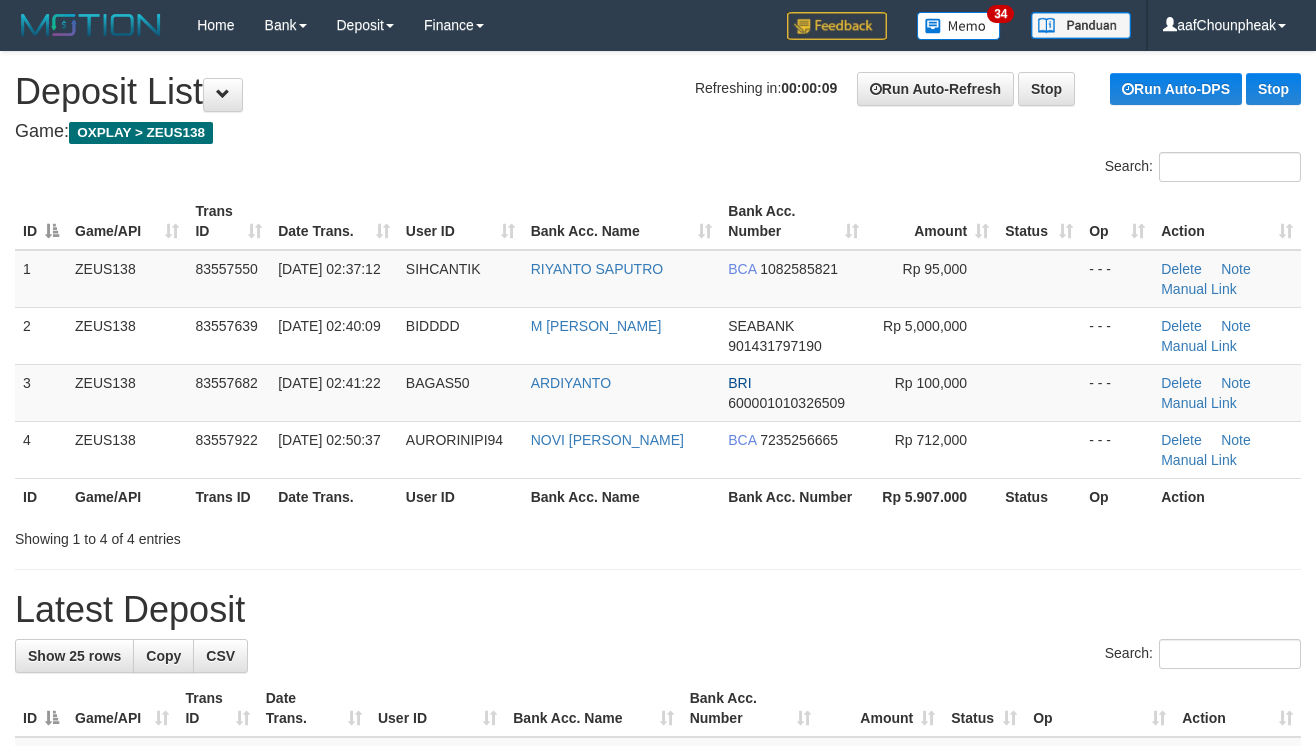 drag, startPoint x: 498, startPoint y: 192, endPoint x: 517, endPoint y: 201, distance: 21.023796 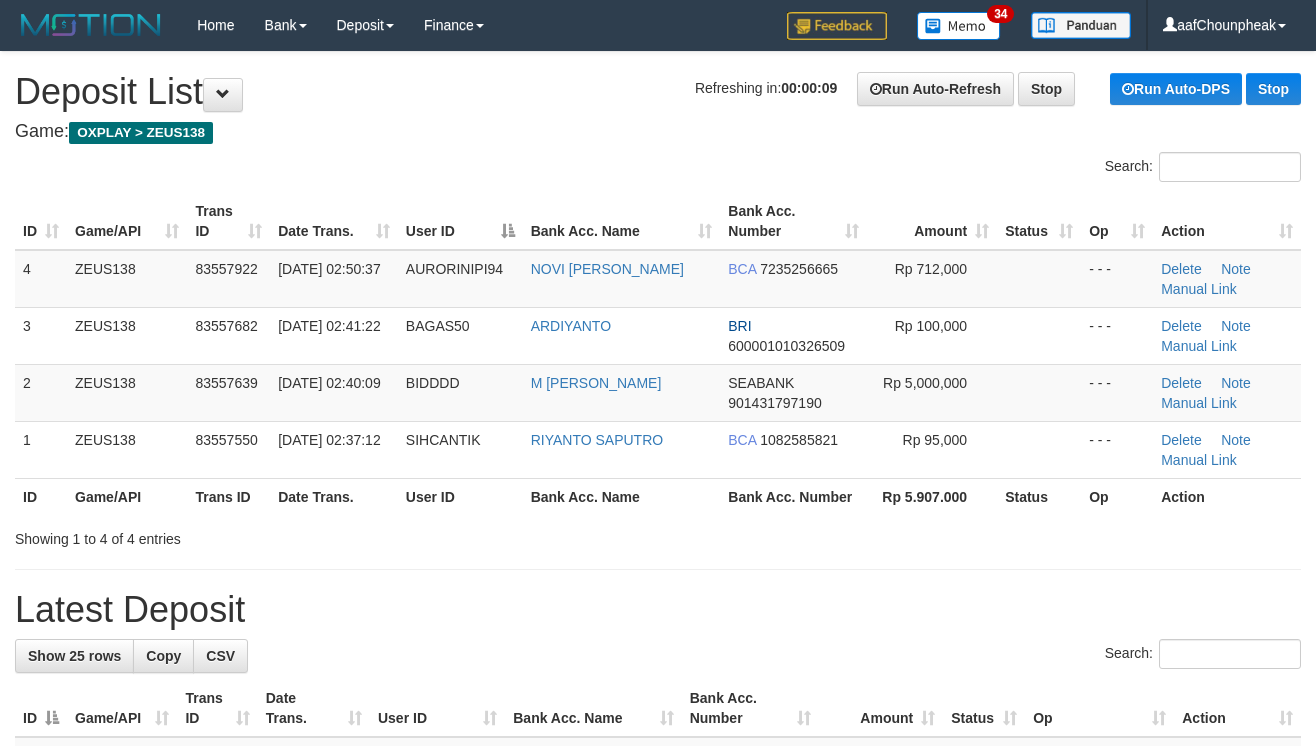 click on "User ID" at bounding box center [460, 221] 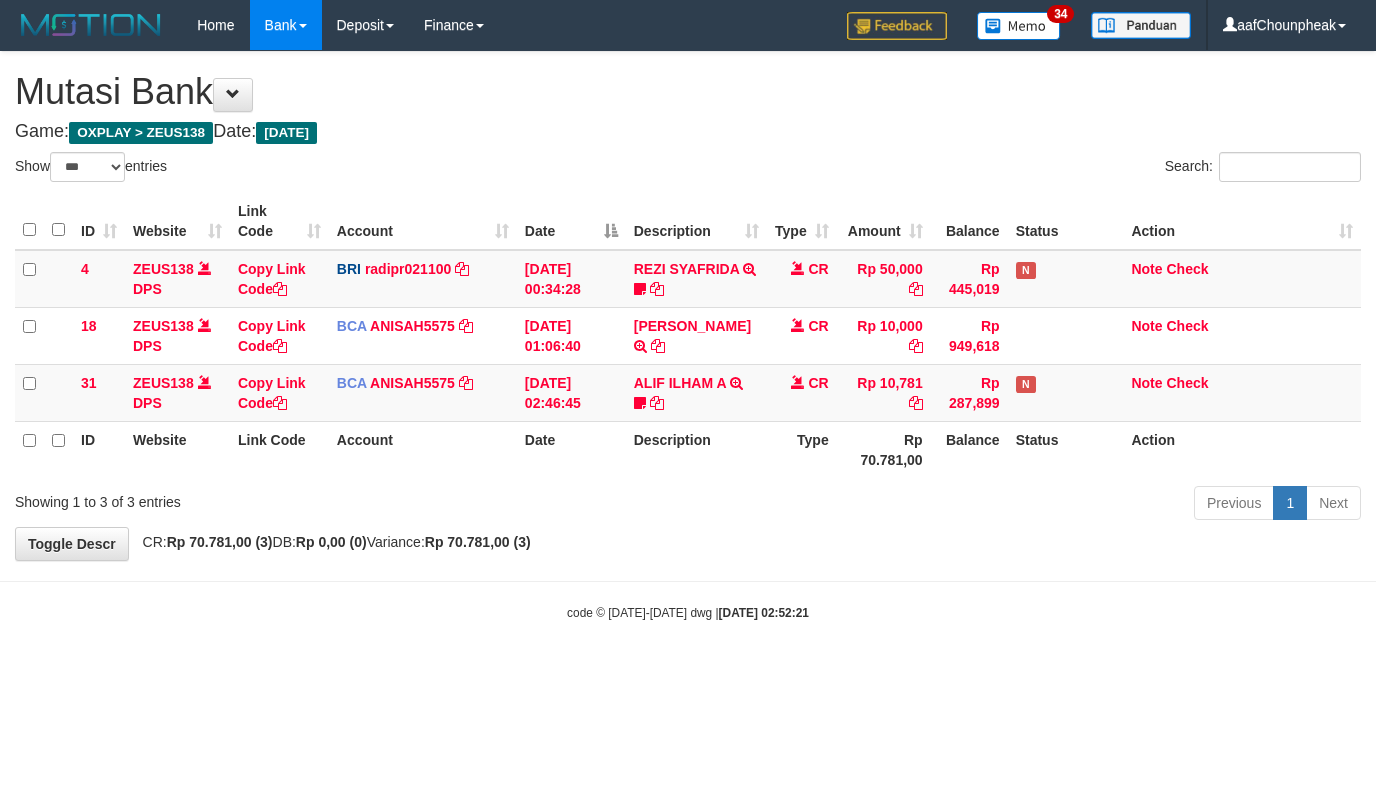 select on "***" 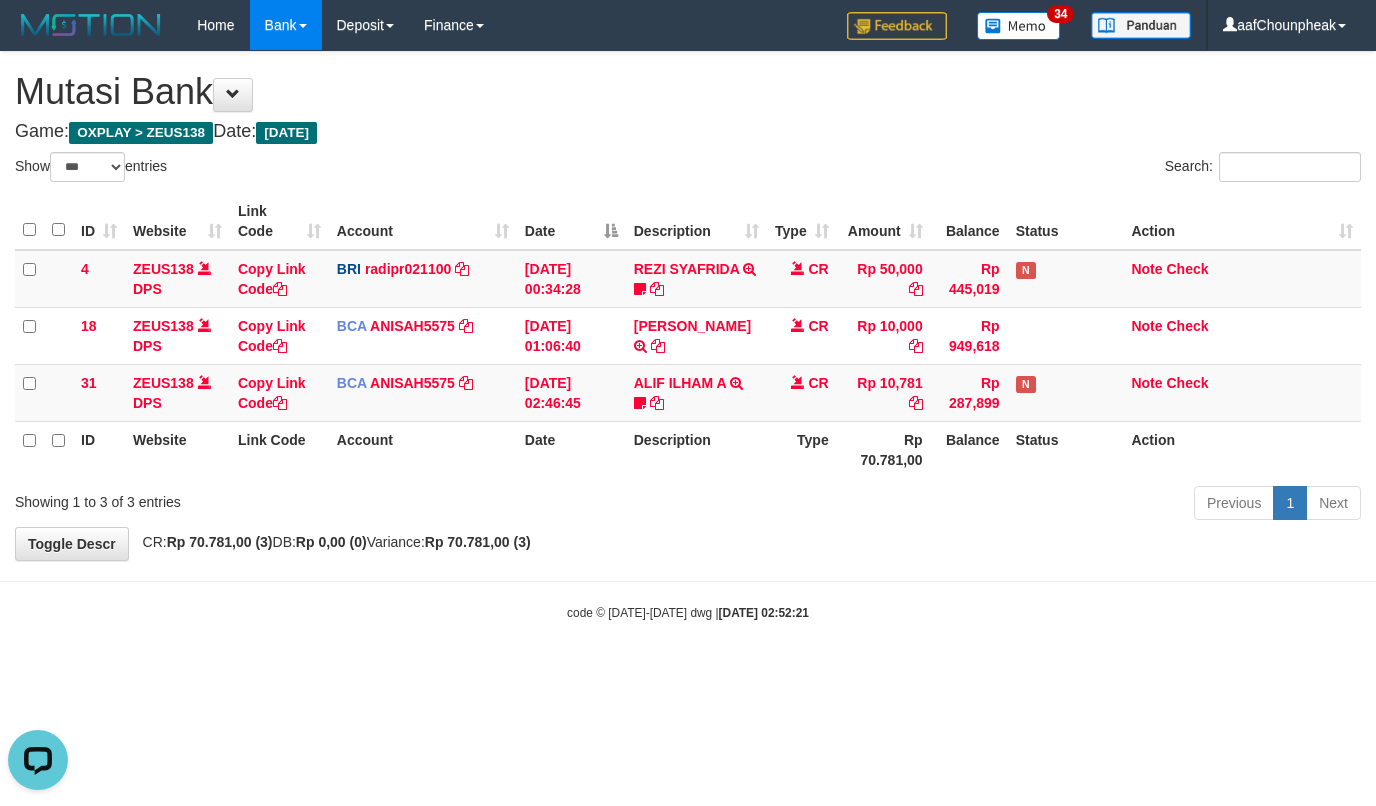 scroll, scrollTop: 0, scrollLeft: 0, axis: both 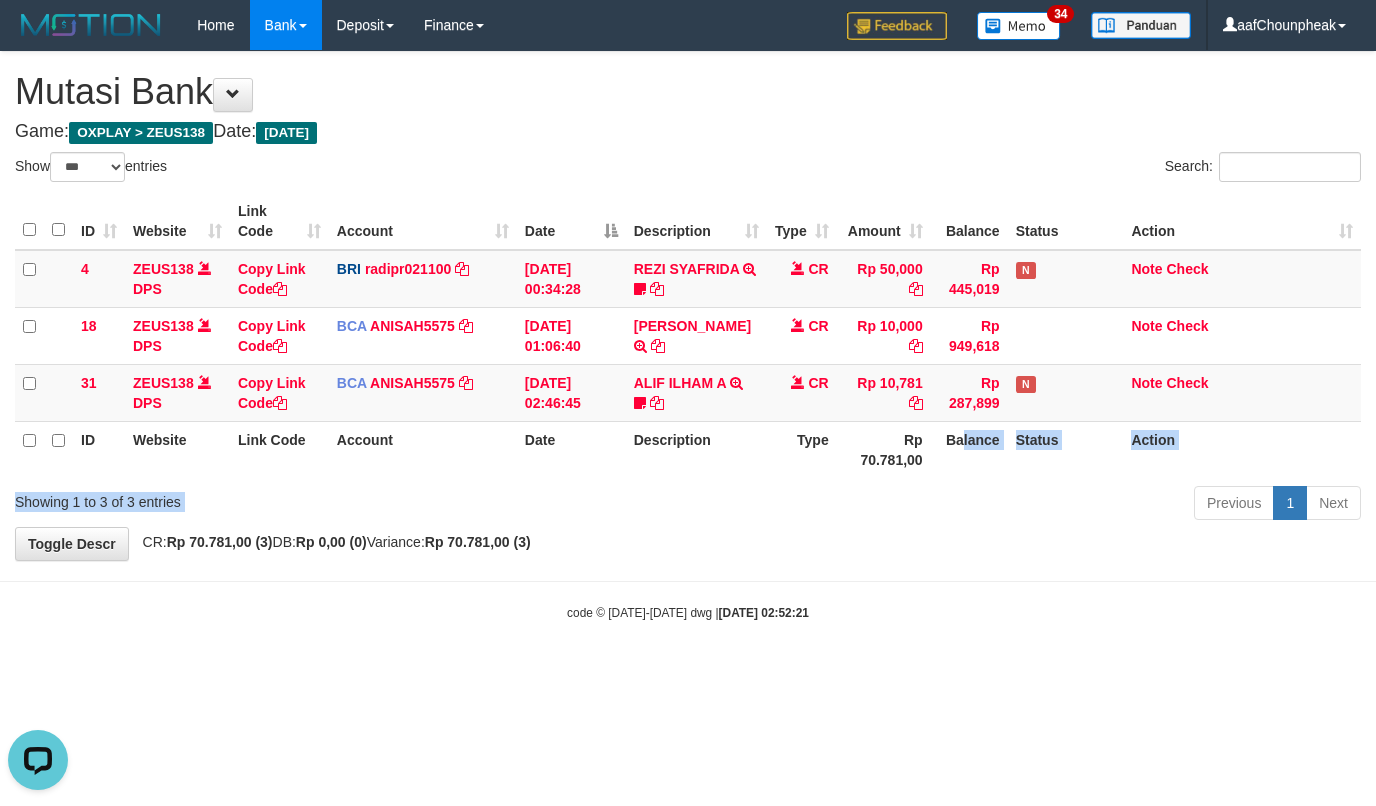 drag, startPoint x: 961, startPoint y: 468, endPoint x: 990, endPoint y: 500, distance: 43.185646 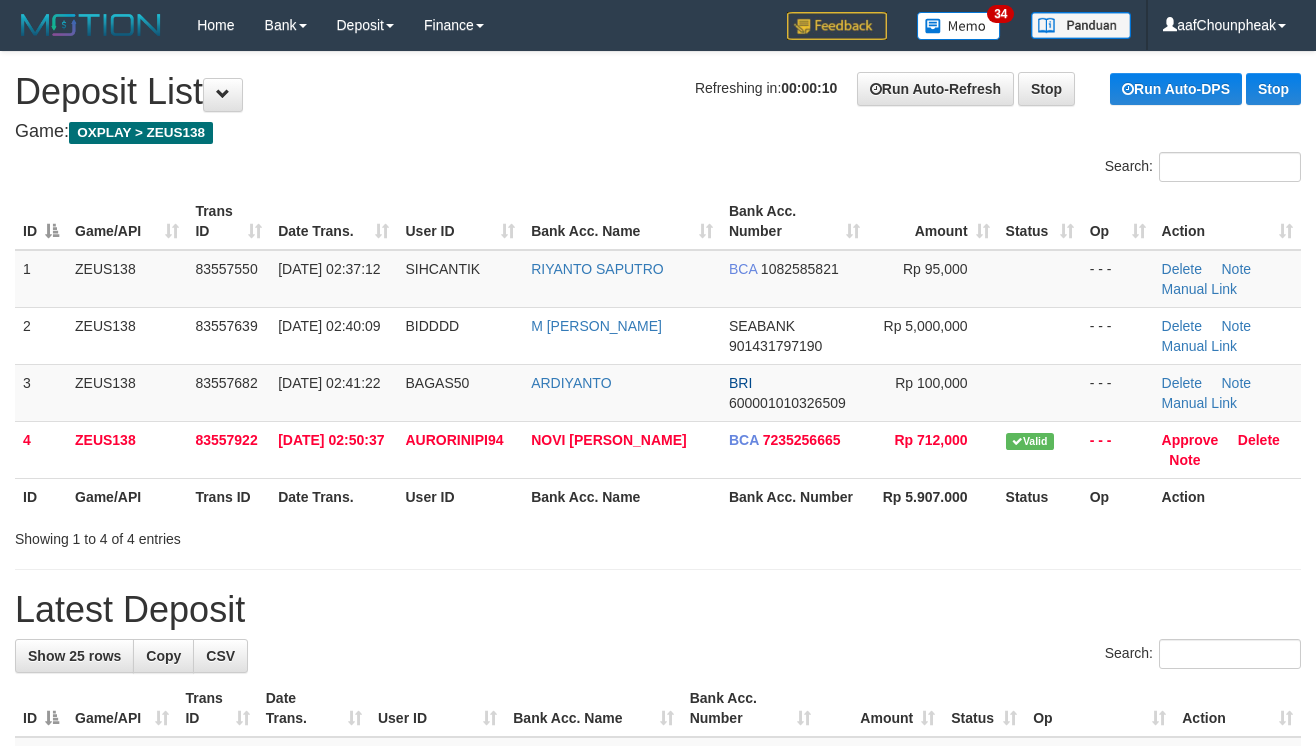 scroll, scrollTop: 0, scrollLeft: 0, axis: both 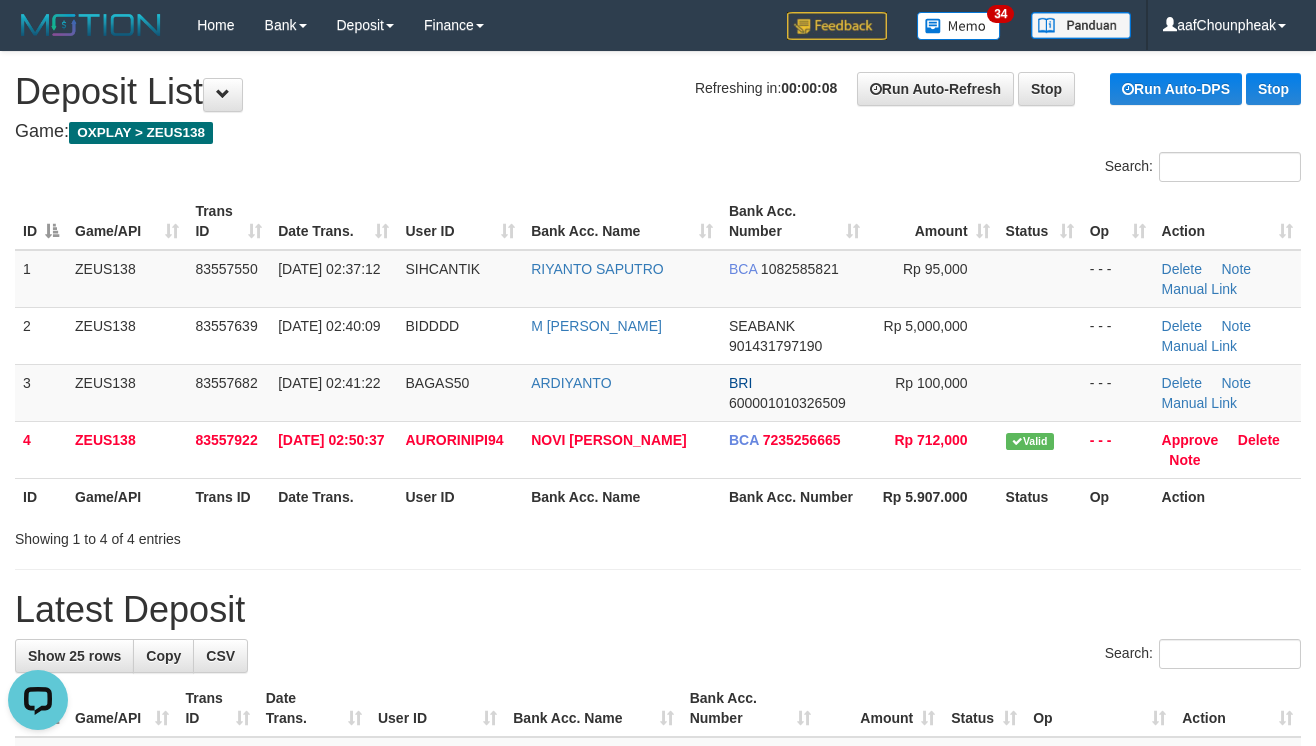 click on "**********" at bounding box center (658, 1184) 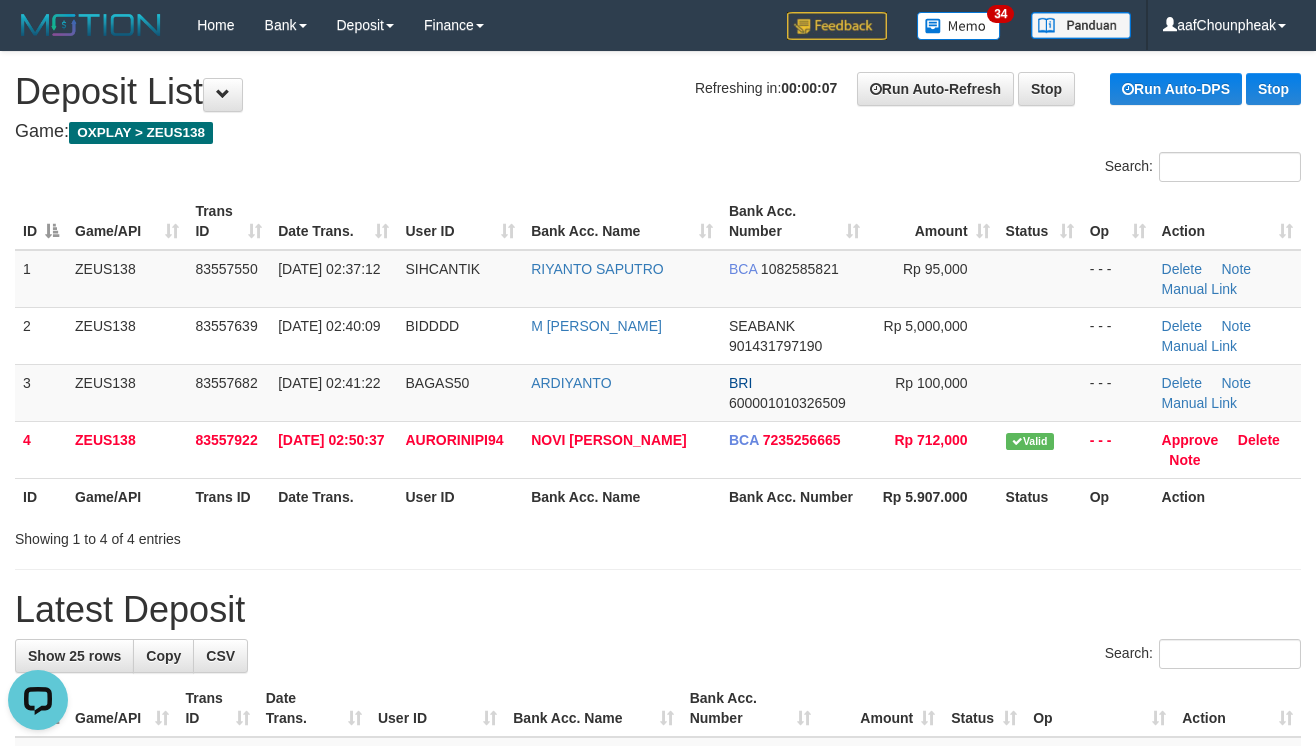 drag, startPoint x: 857, startPoint y: 584, endPoint x: 854, endPoint y: 597, distance: 13.341664 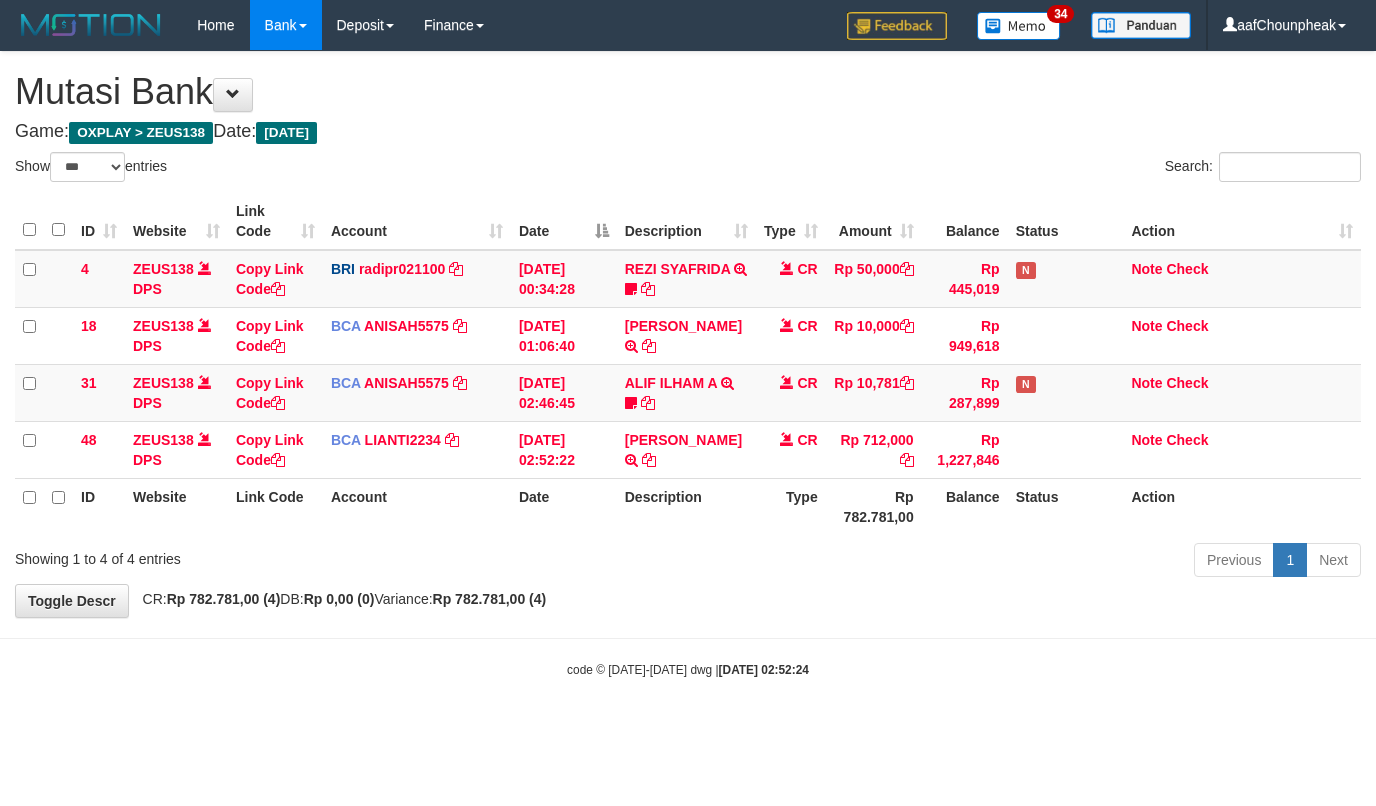select on "***" 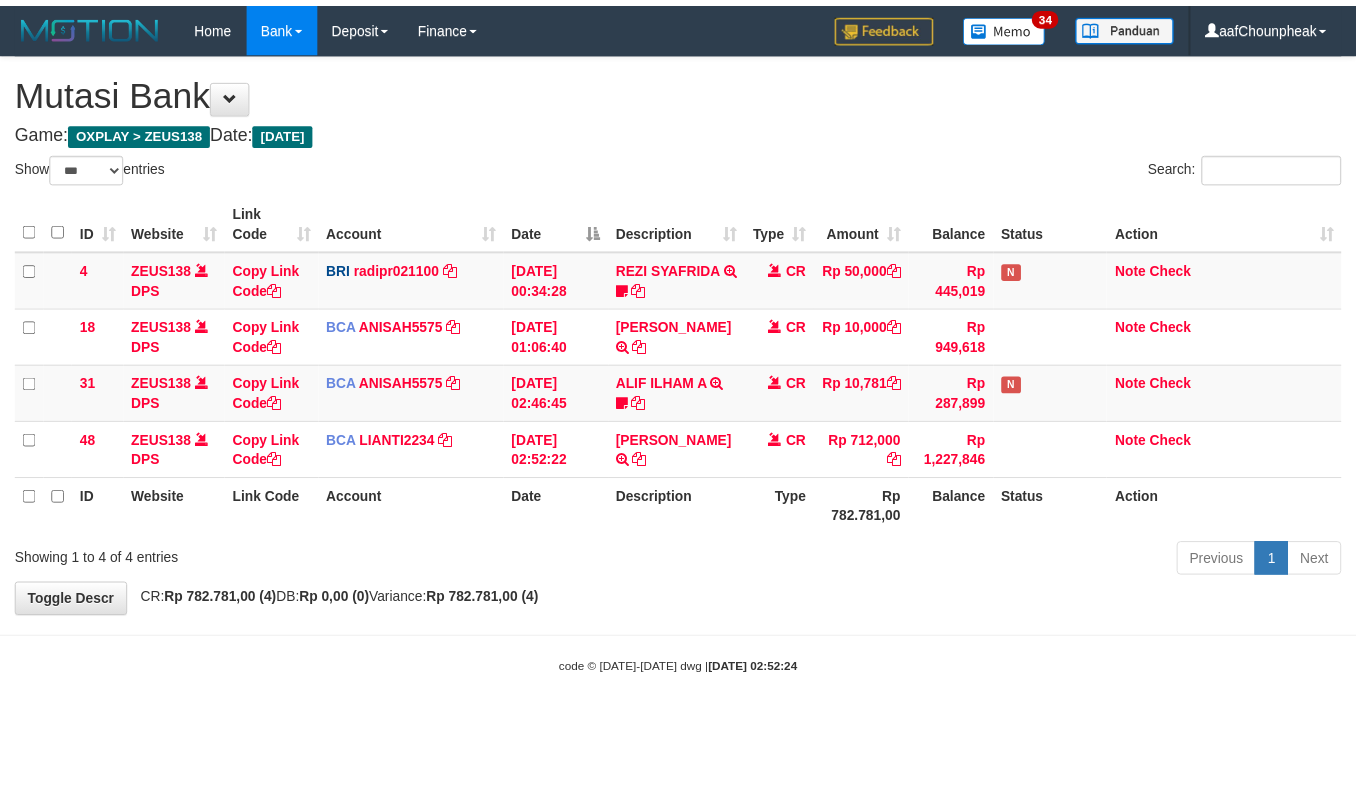 scroll, scrollTop: 0, scrollLeft: 0, axis: both 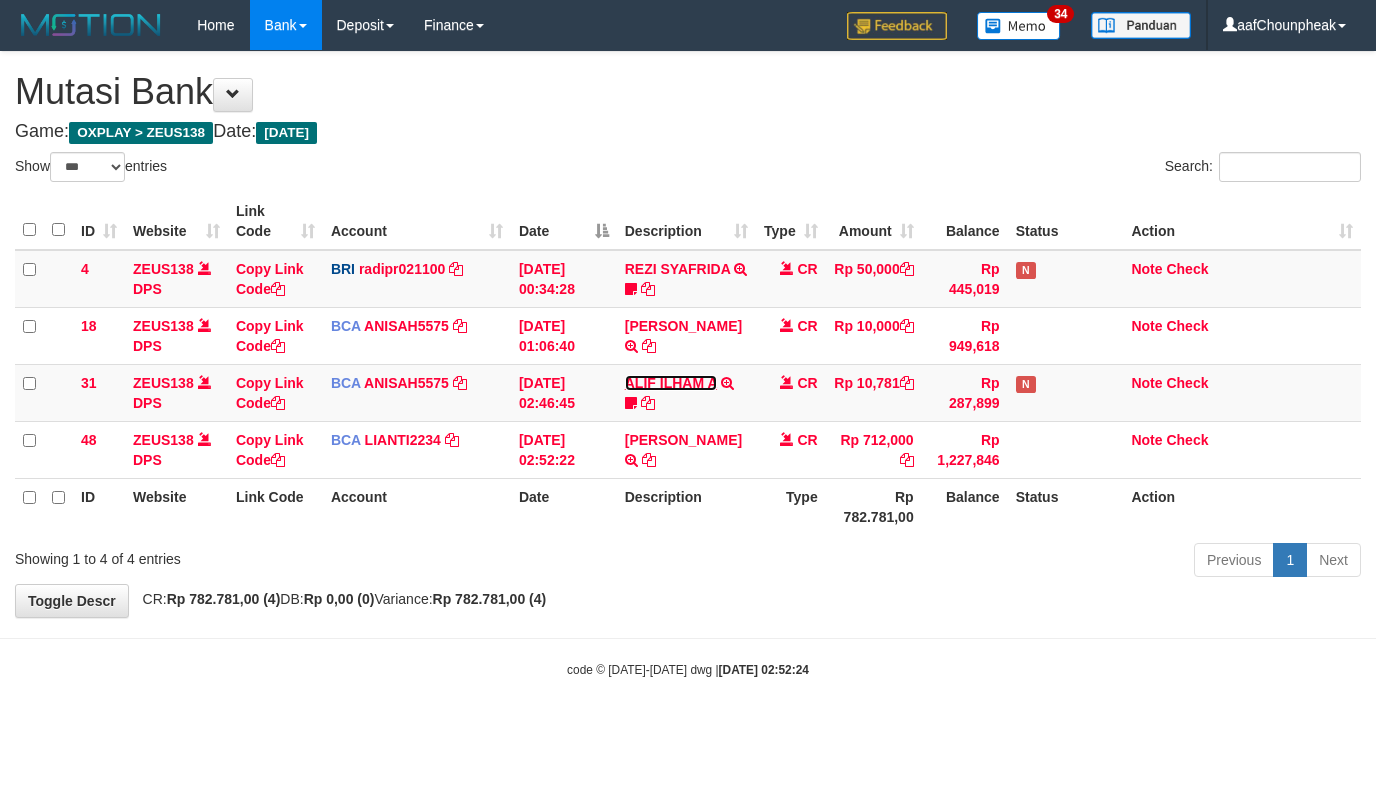 click on "ALIF ILHAM A" at bounding box center [671, 383] 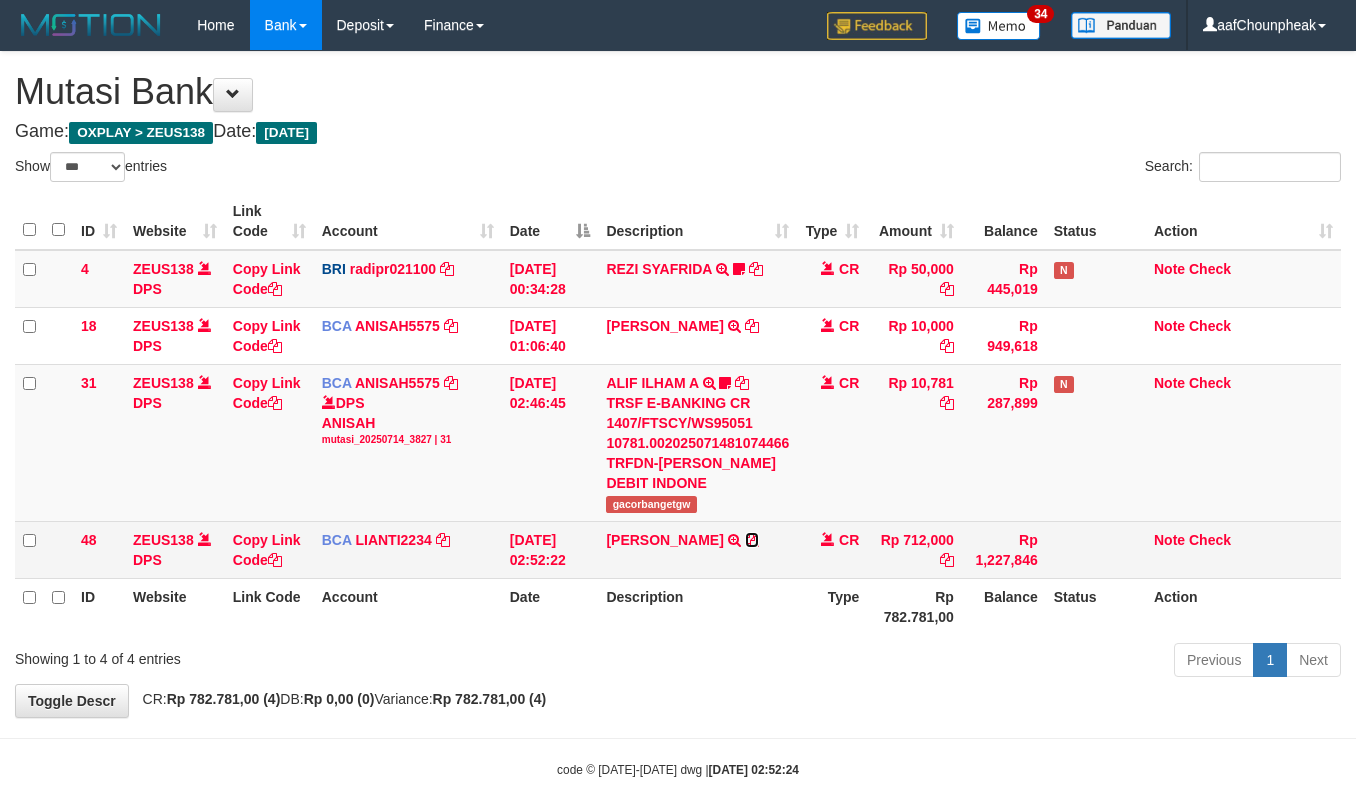 click at bounding box center [752, 540] 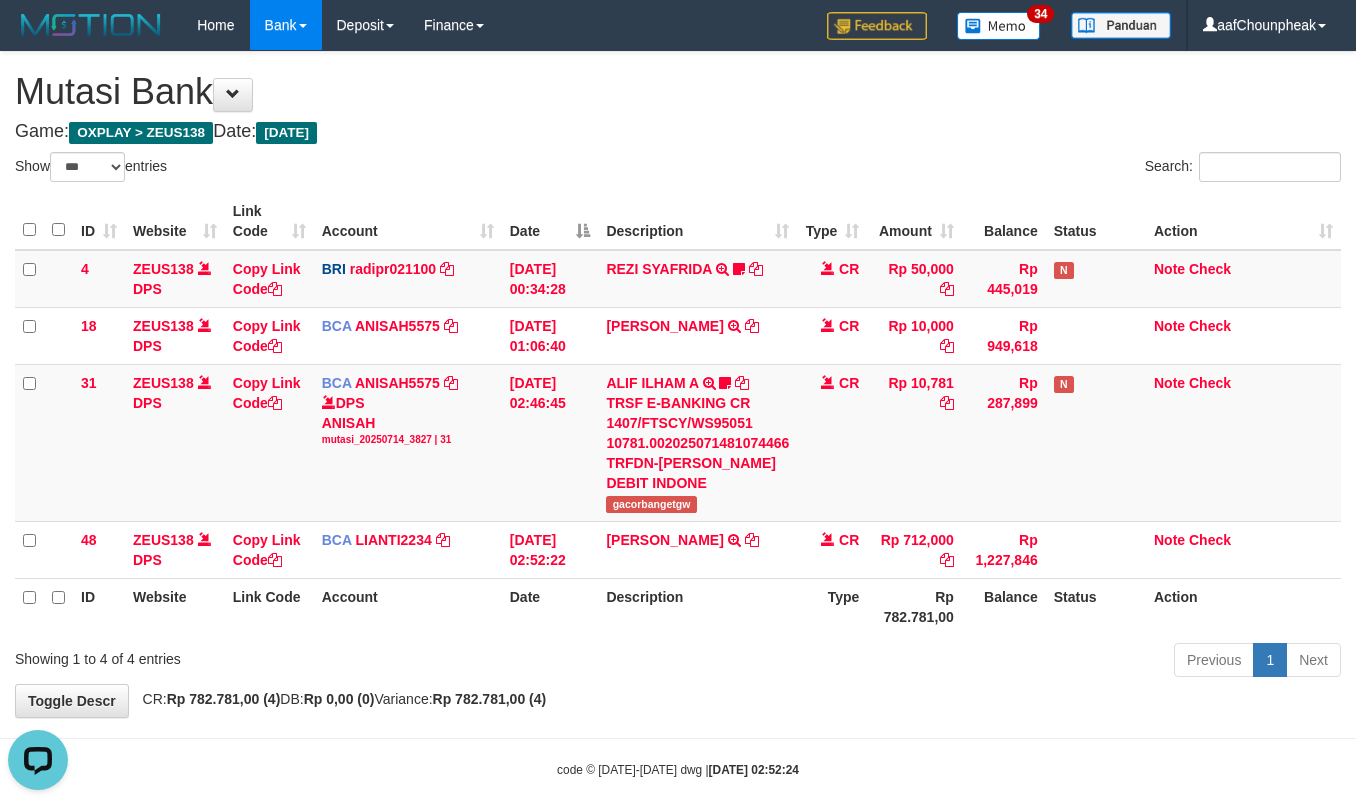 scroll, scrollTop: 0, scrollLeft: 0, axis: both 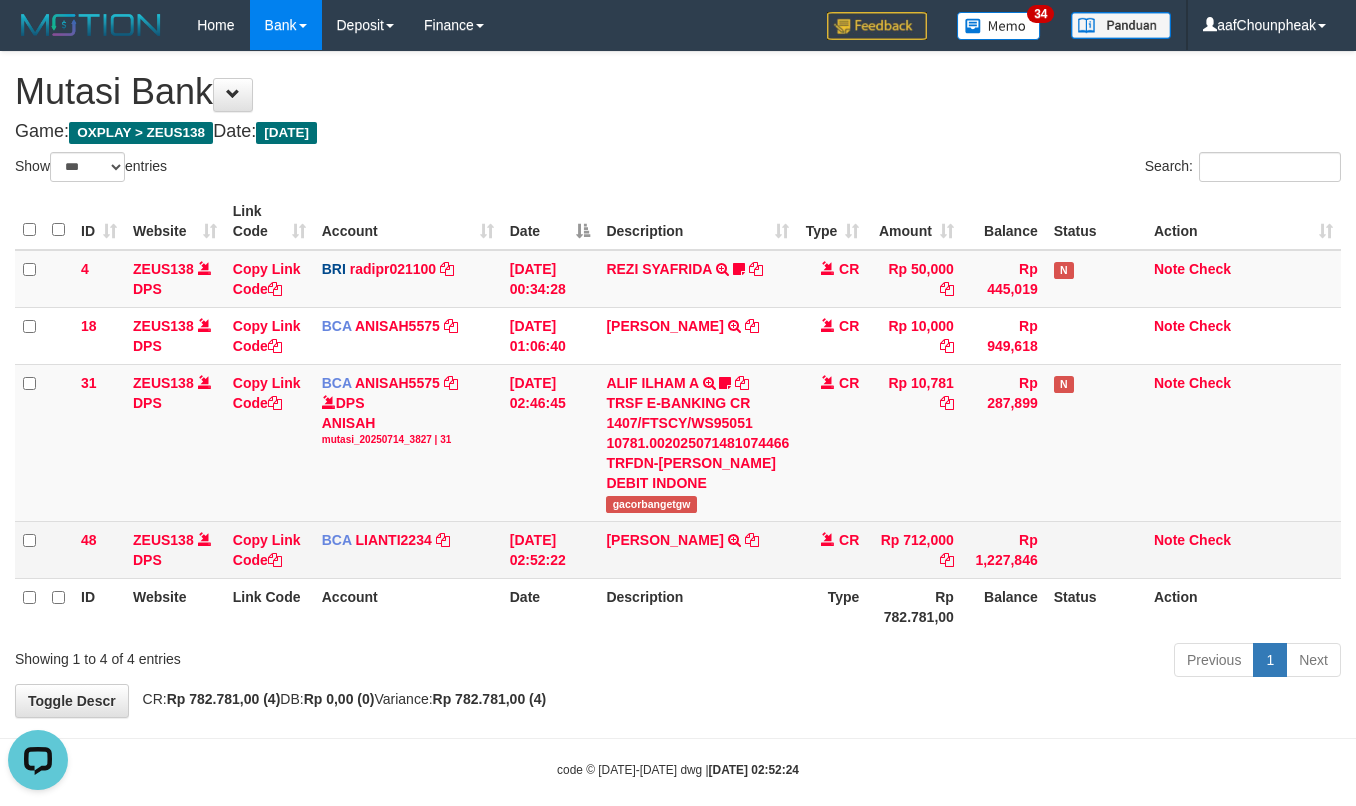 drag, startPoint x: 948, startPoint y: 549, endPoint x: 977, endPoint y: 565, distance: 33.12099 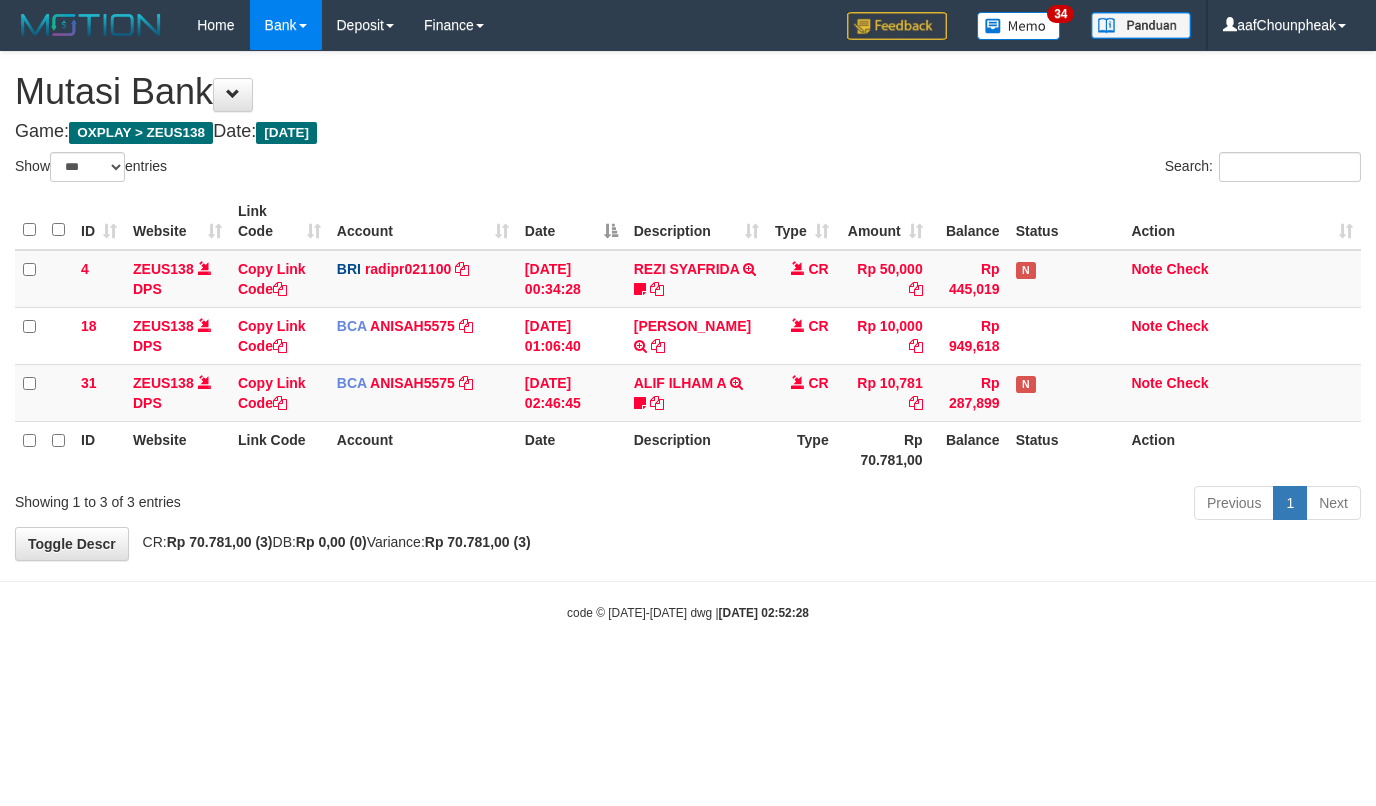 select on "***" 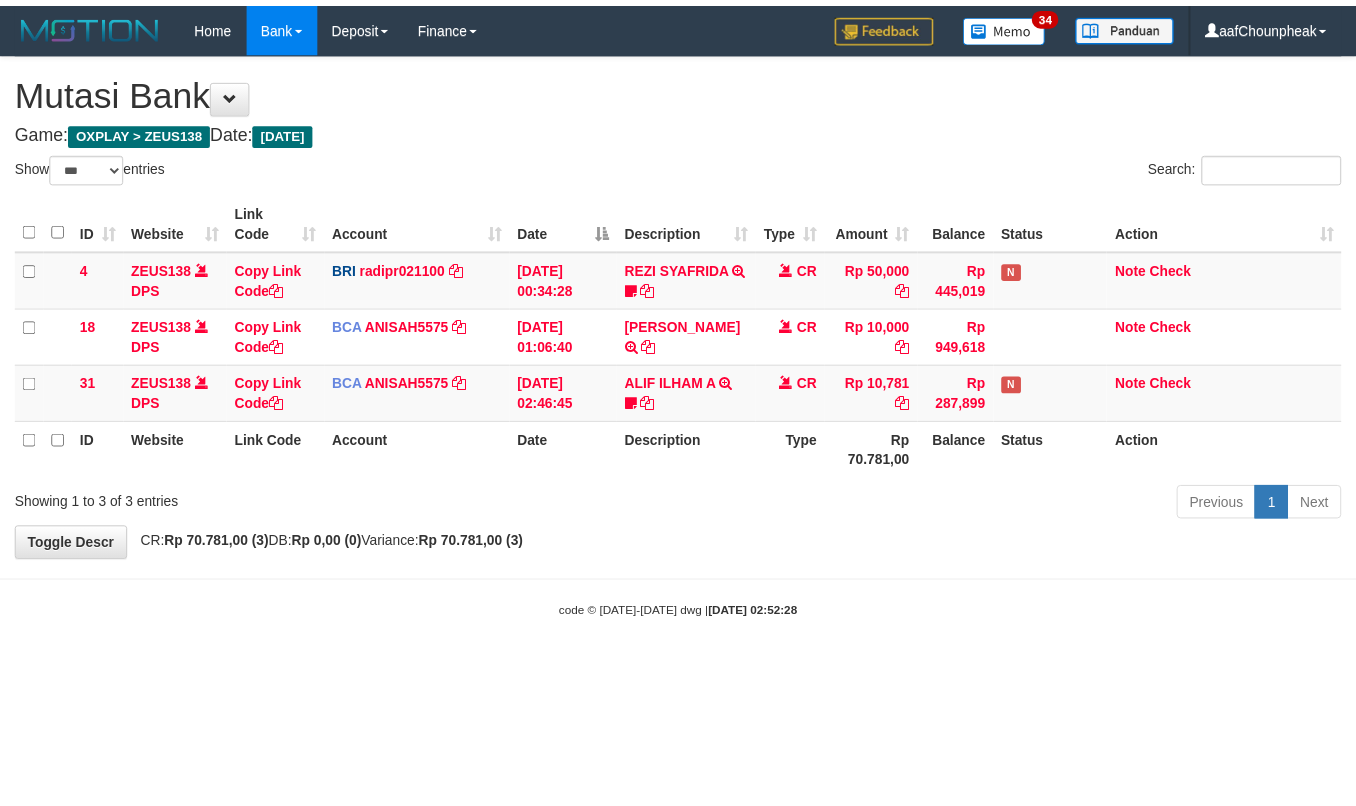scroll, scrollTop: 0, scrollLeft: 0, axis: both 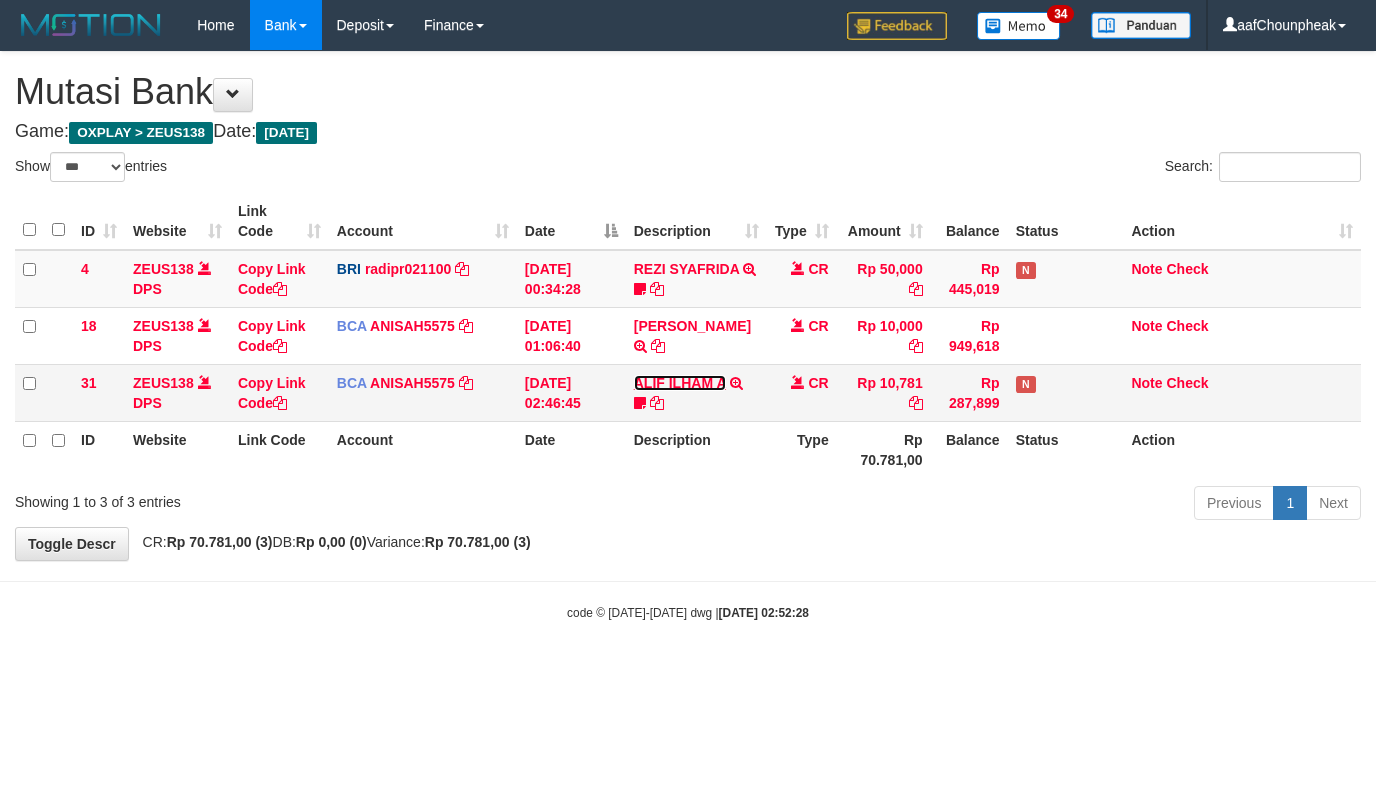 click on "ALIF ILHAM A" at bounding box center [680, 383] 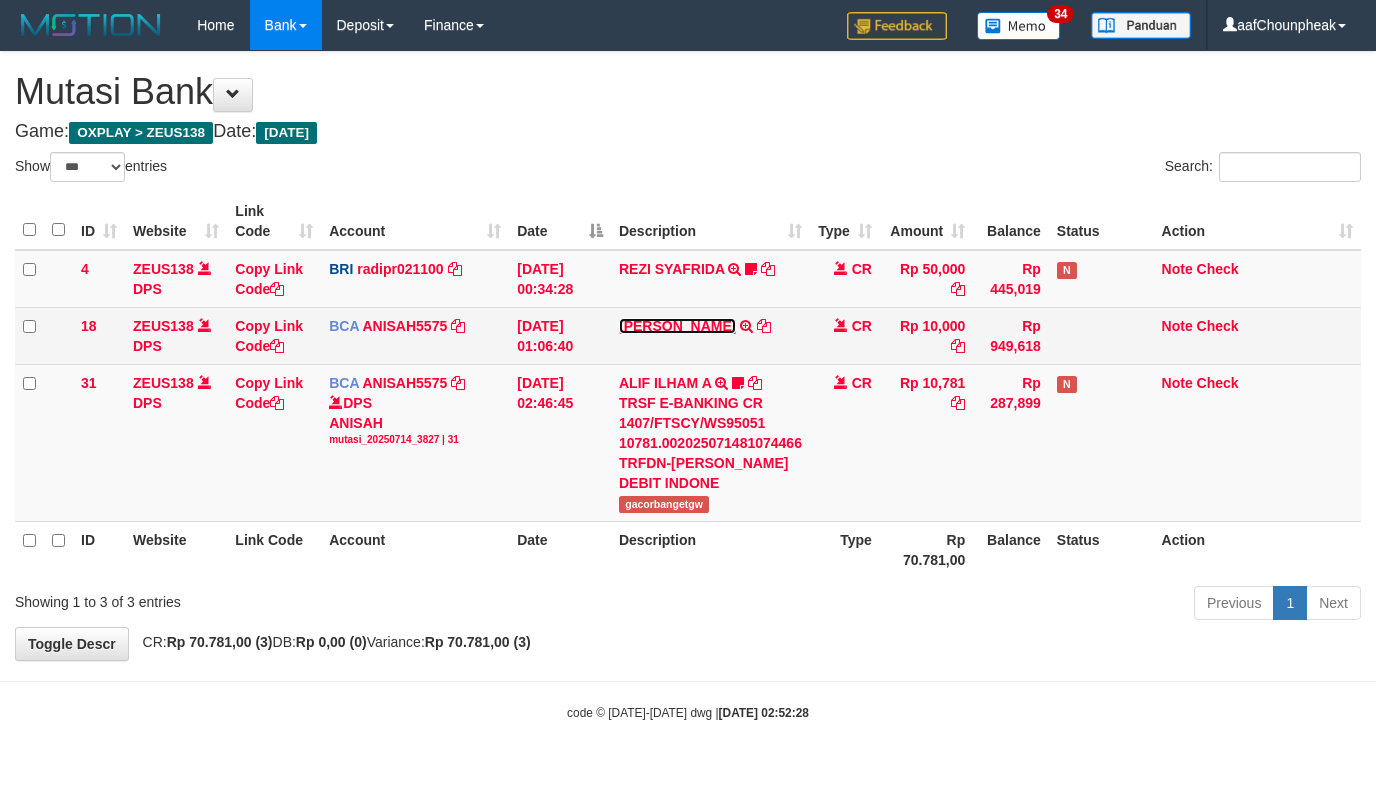 click on "[PERSON_NAME]" at bounding box center (677, 326) 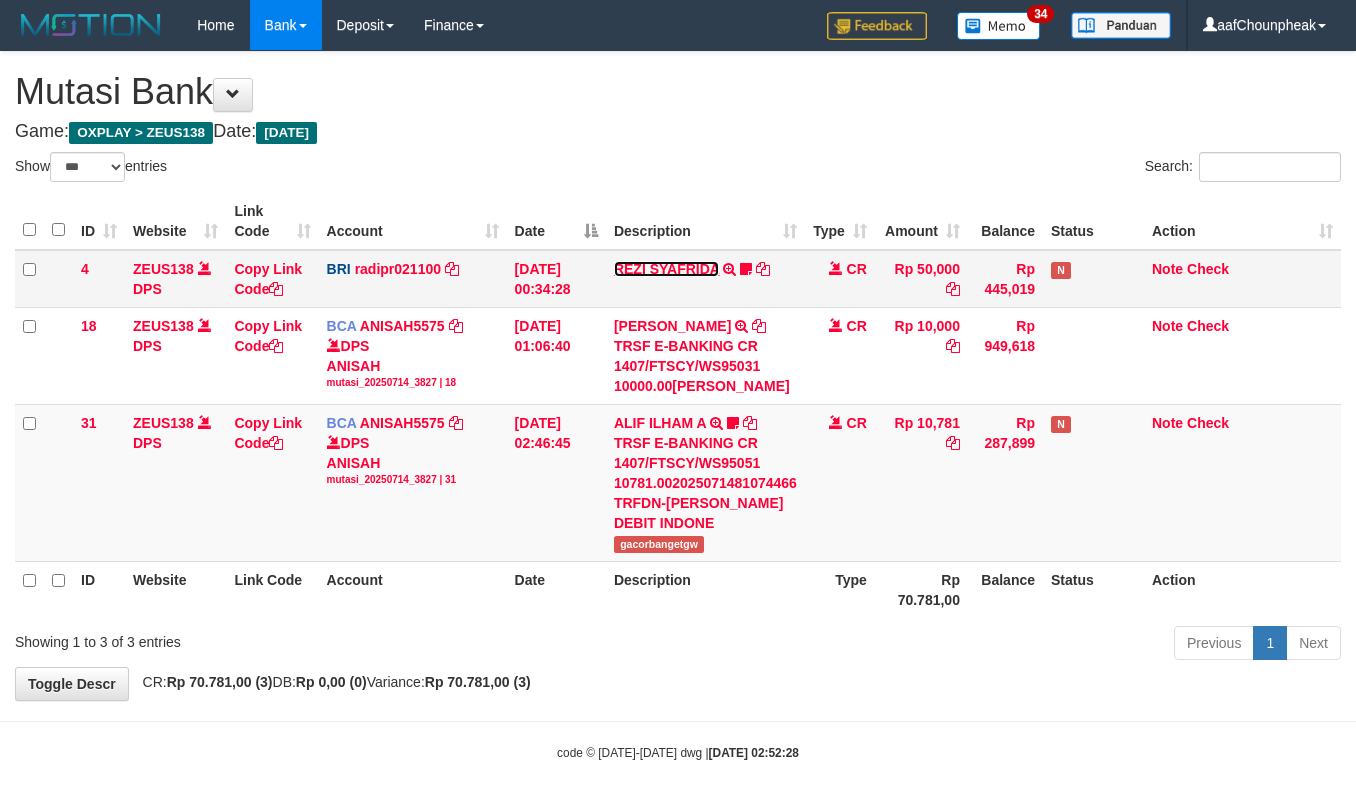 click on "REZI SYAFRIDA" at bounding box center (667, 269) 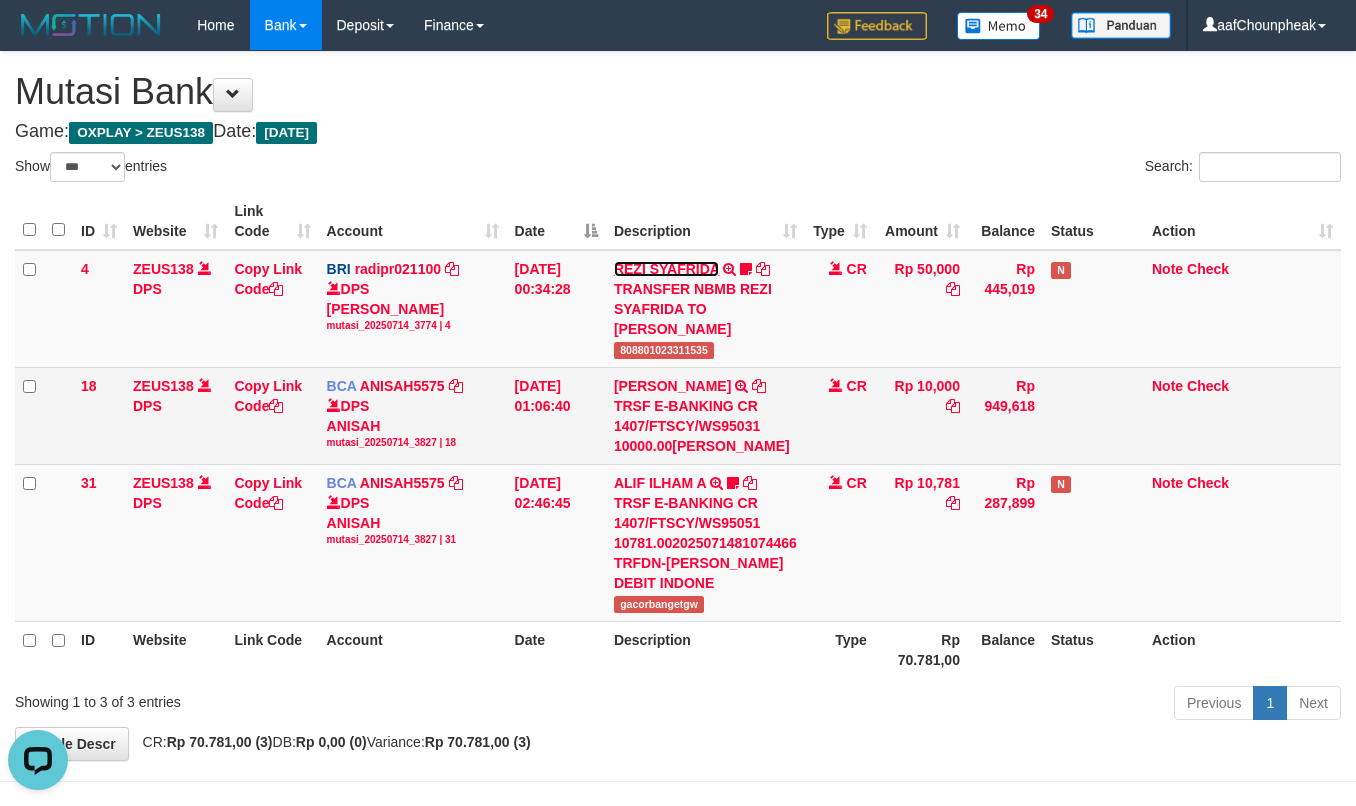 scroll, scrollTop: 0, scrollLeft: 0, axis: both 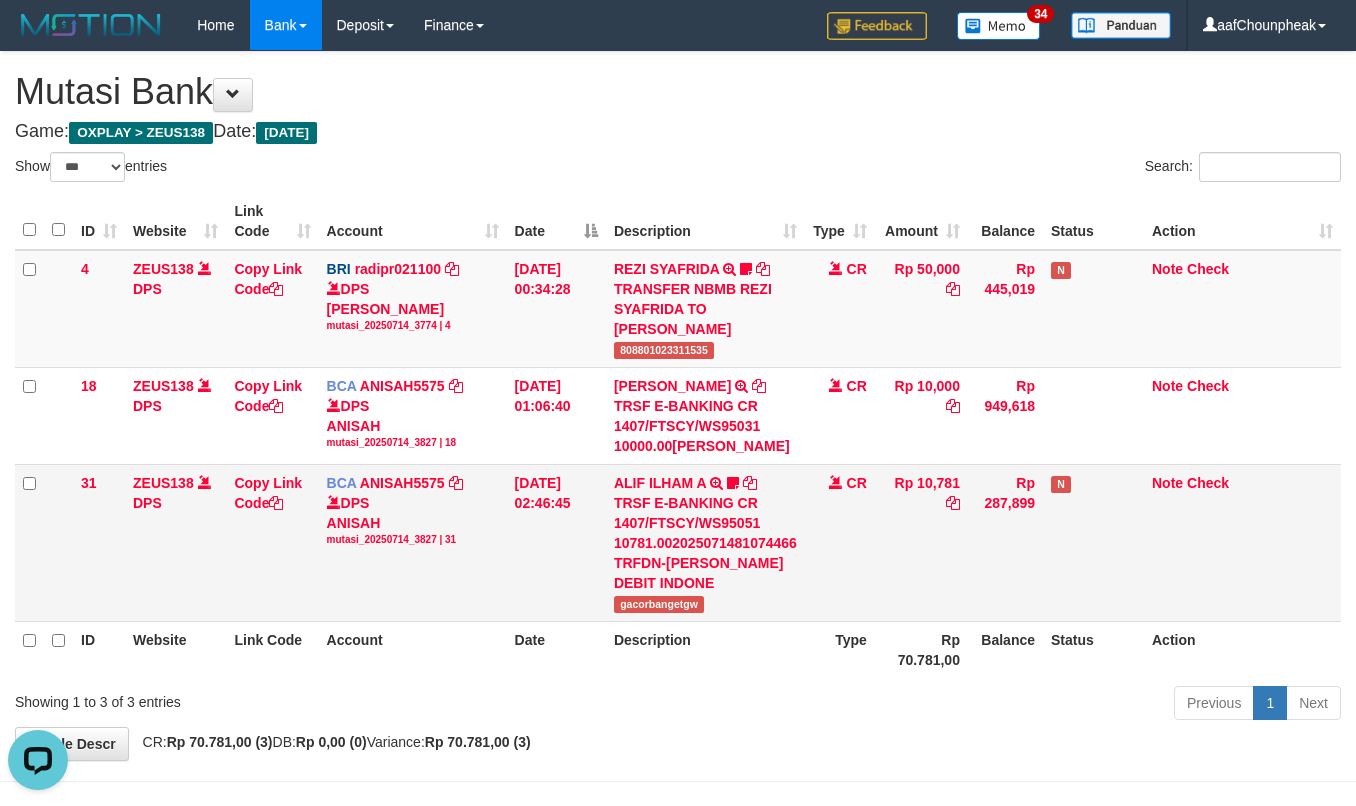 click on "gacorbangetgw" at bounding box center (659, 604) 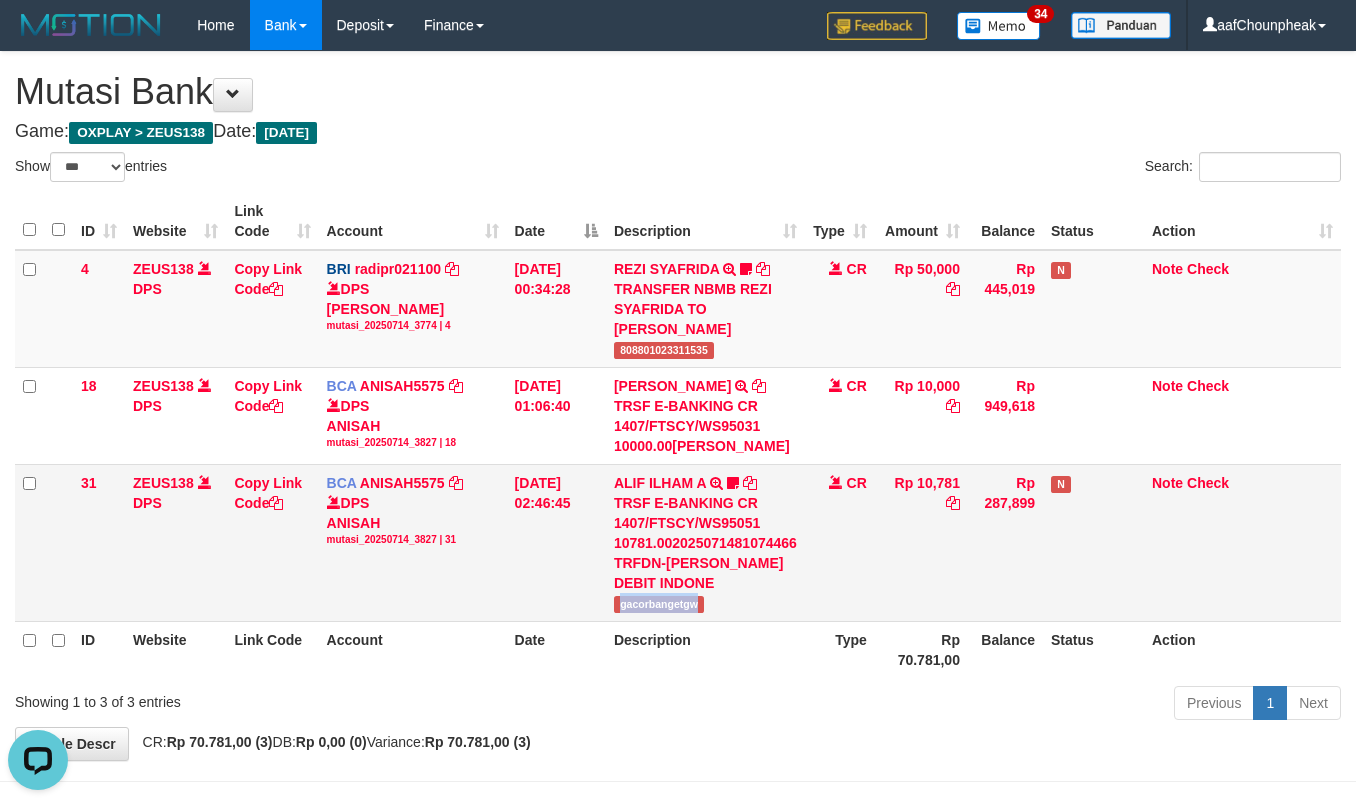 click on "gacorbangetgw" at bounding box center [659, 604] 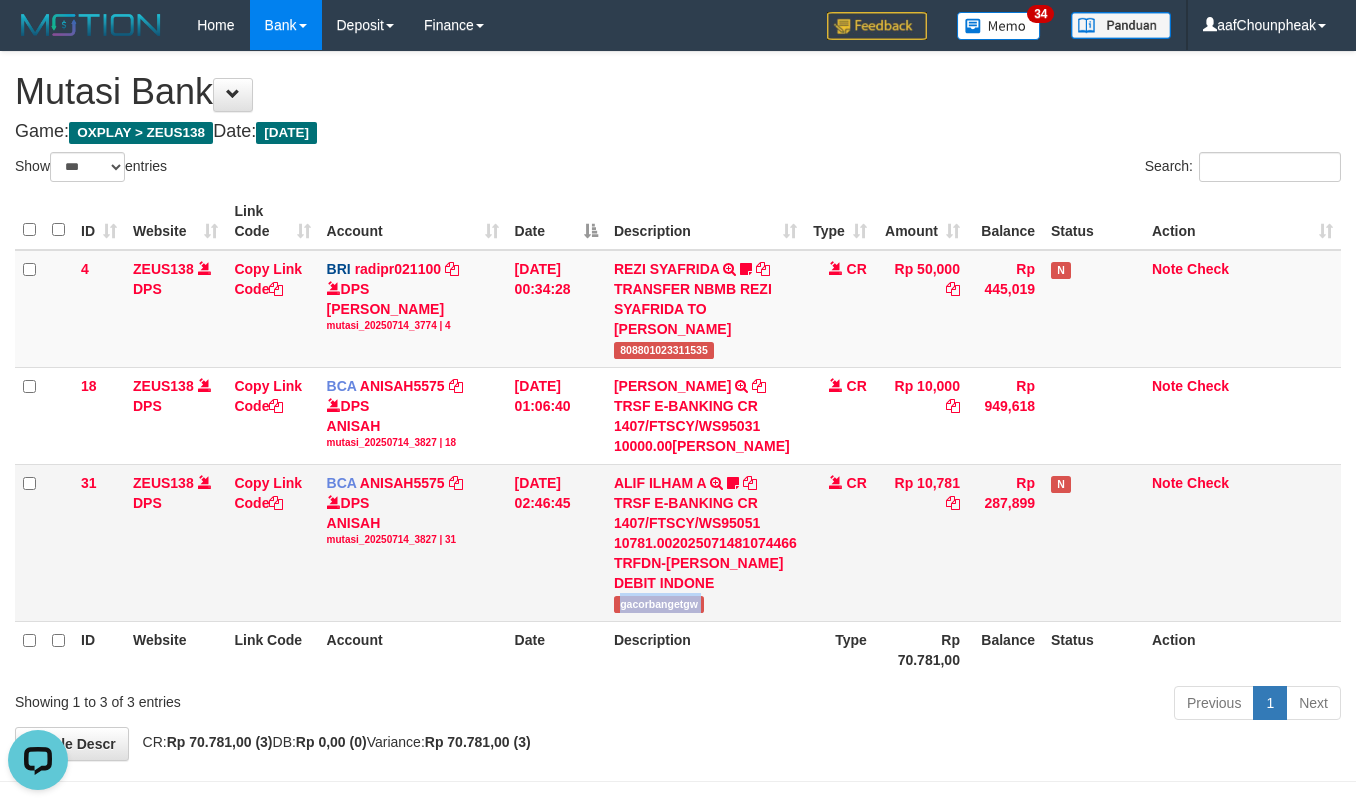click on "gacorbangetgw" at bounding box center (659, 604) 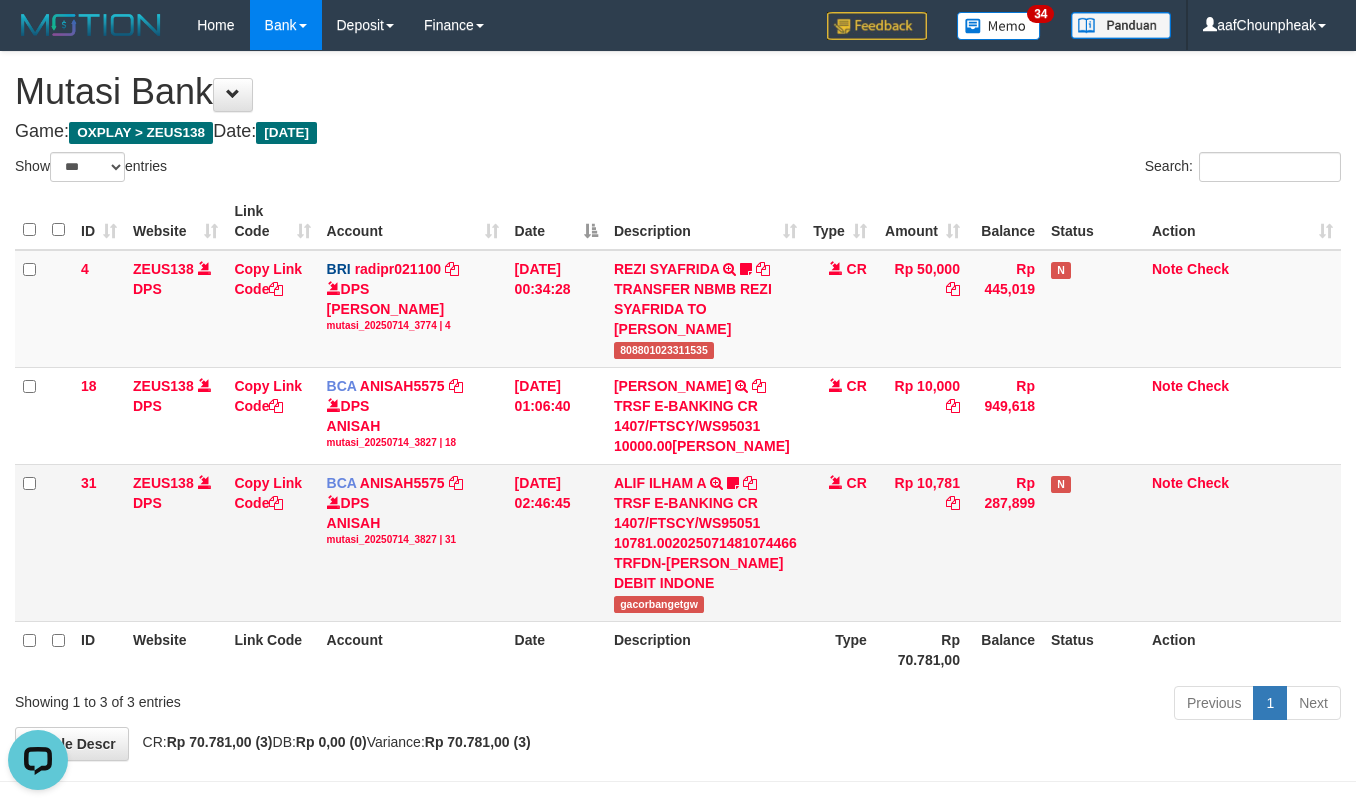 drag, startPoint x: 1108, startPoint y: 524, endPoint x: 1112, endPoint y: 534, distance: 10.770329 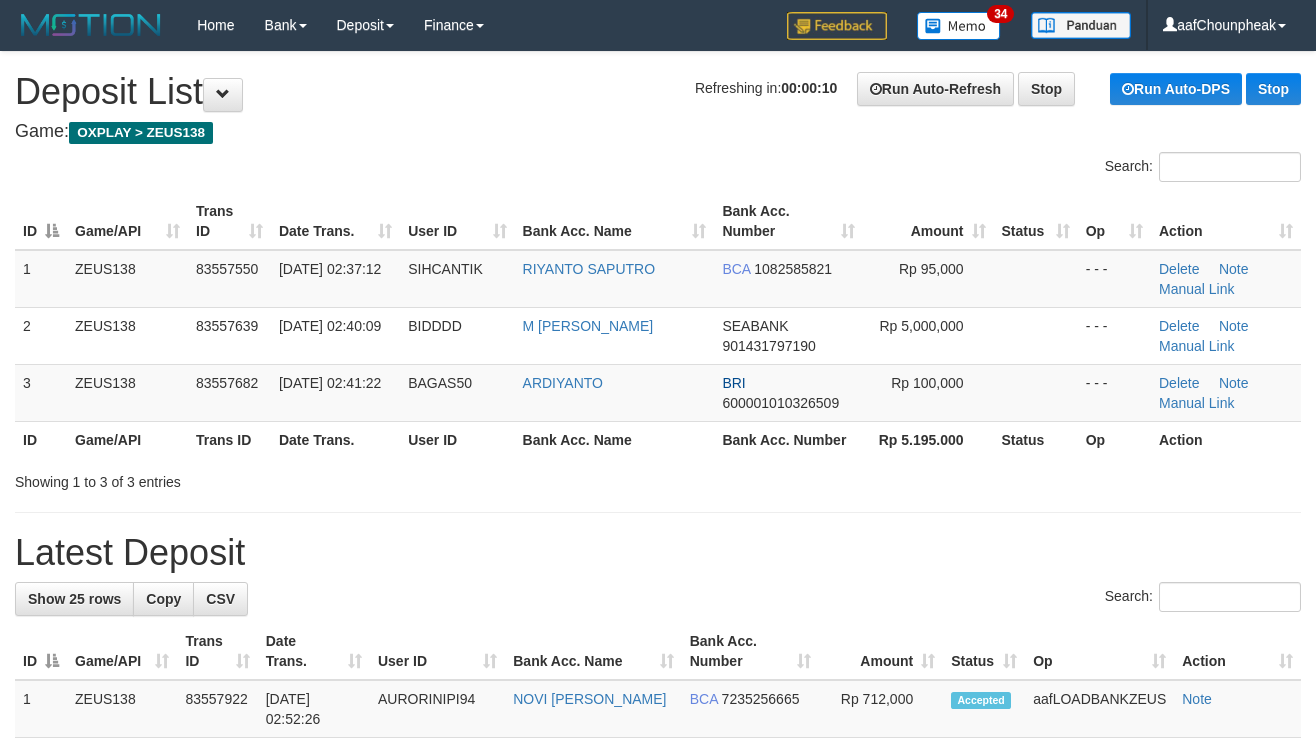 scroll, scrollTop: 0, scrollLeft: 0, axis: both 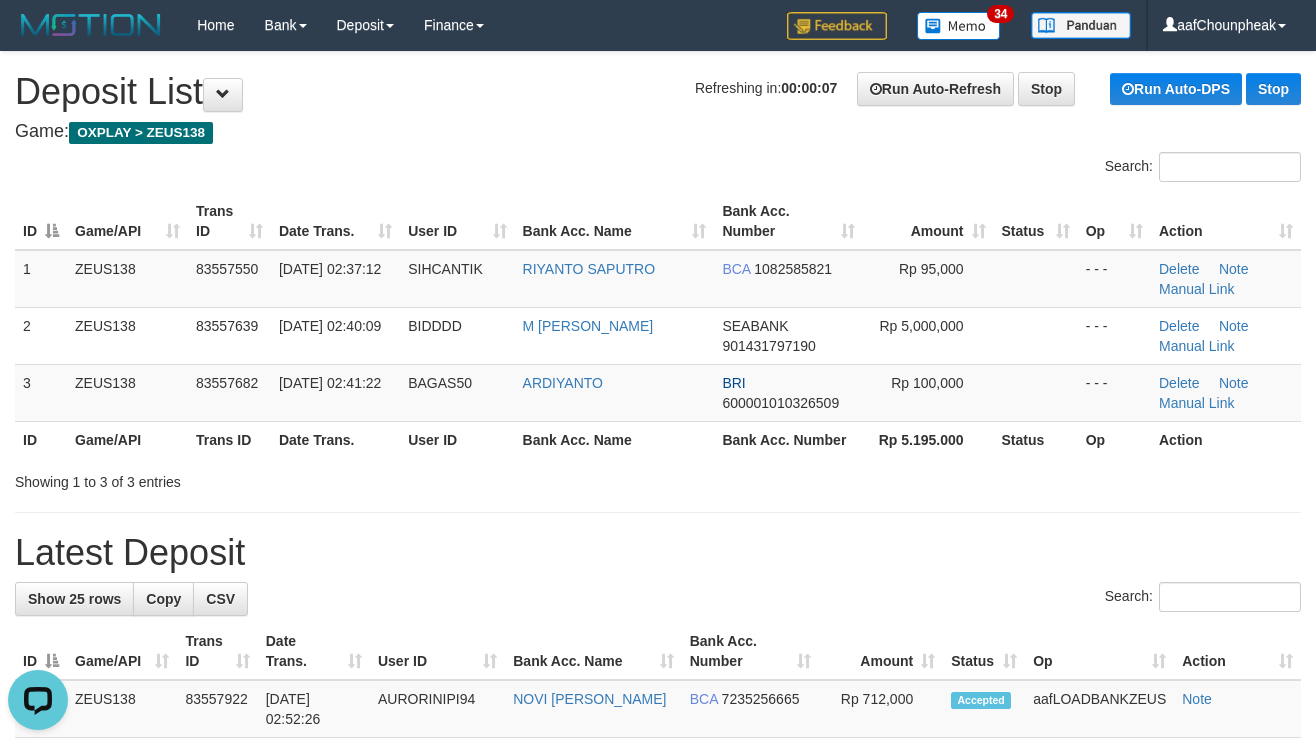 click on "**********" at bounding box center (658, 1155) 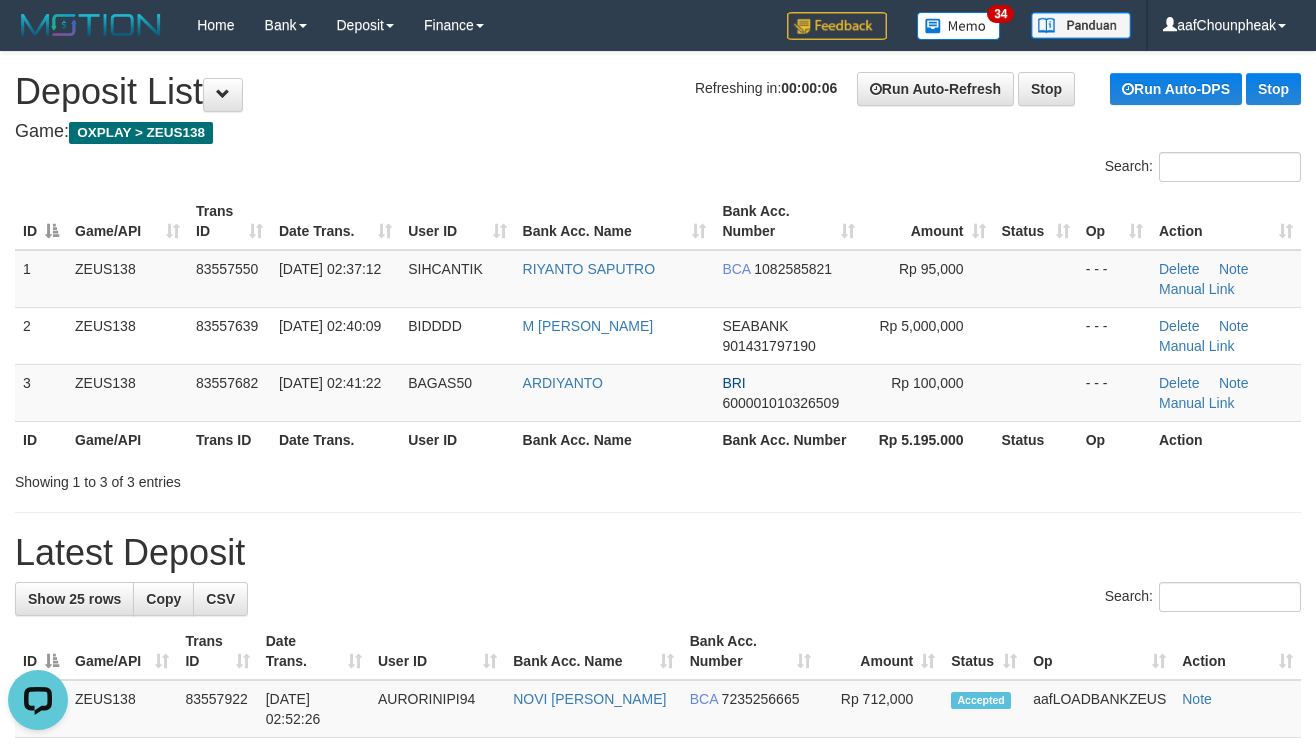 click on "**********" at bounding box center [658, 1155] 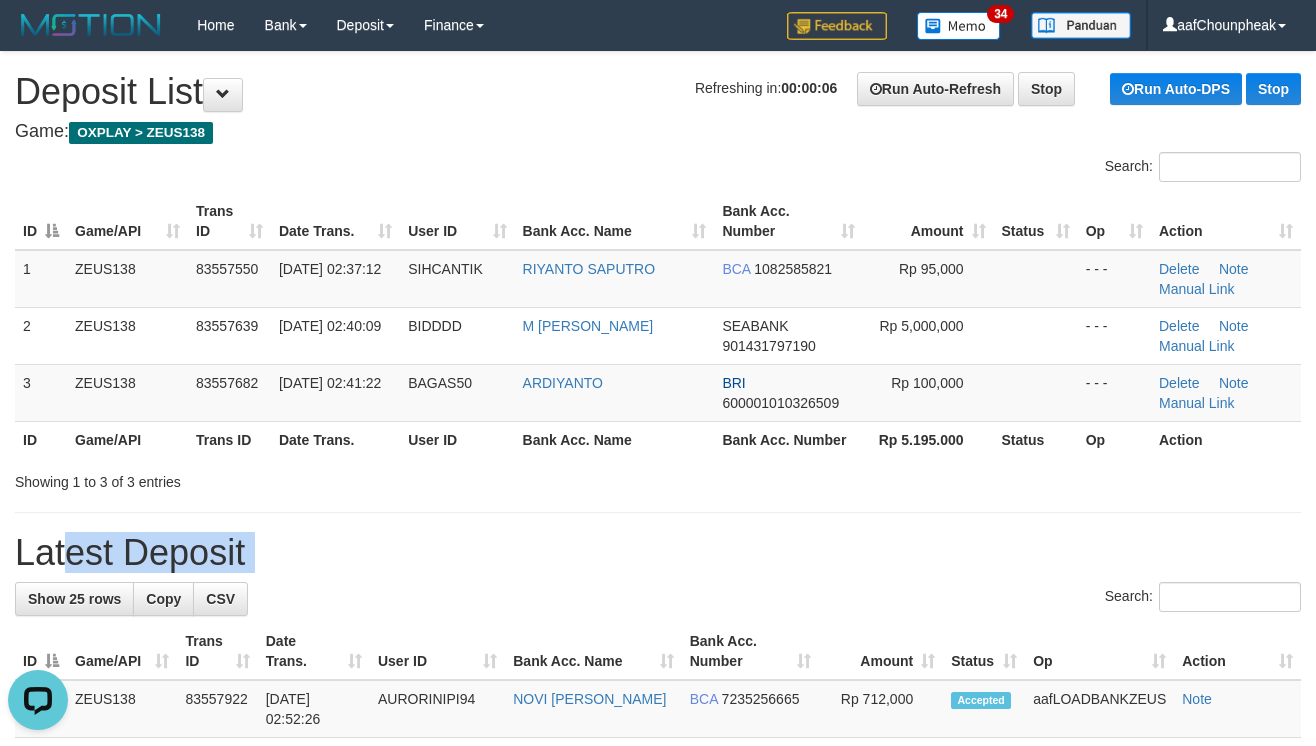 click on "**********" at bounding box center [658, 1155] 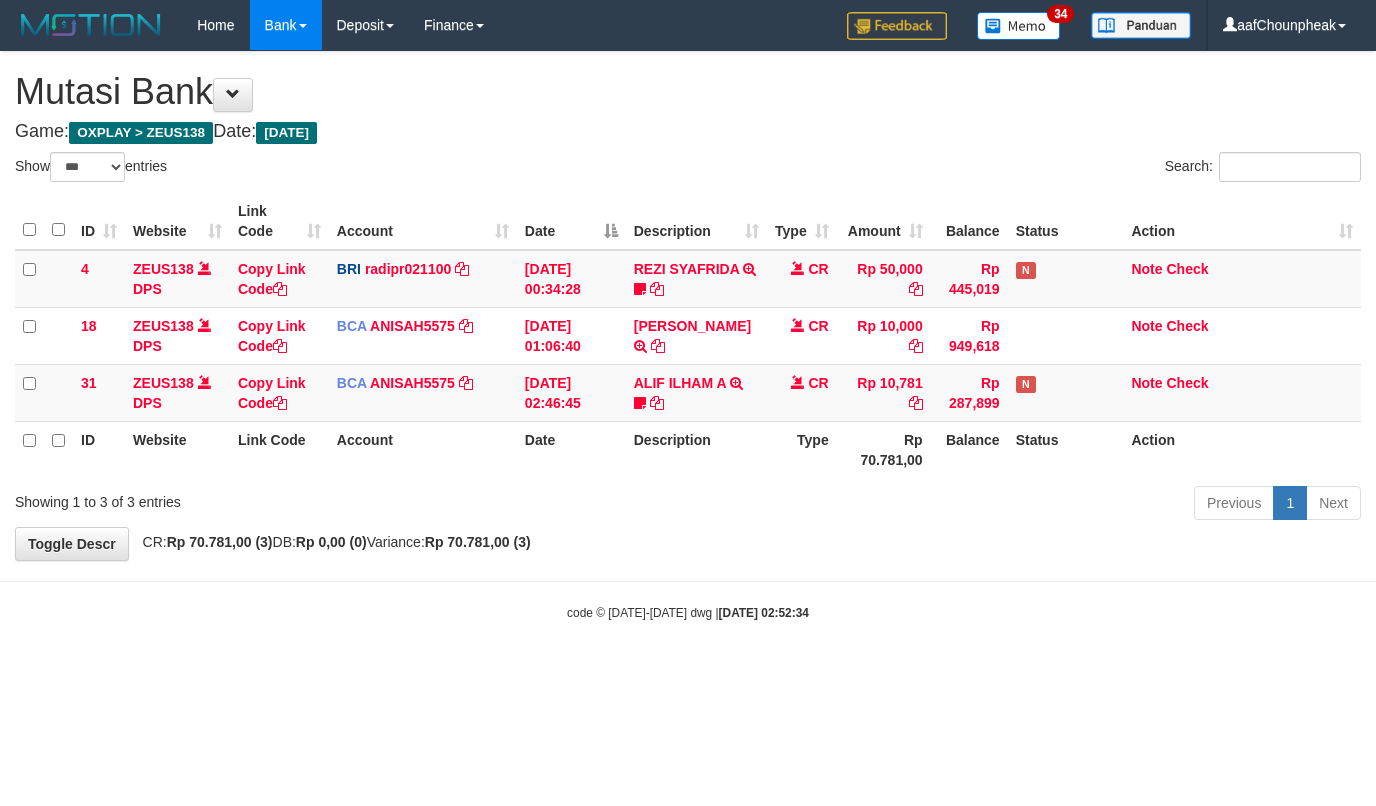 select on "***" 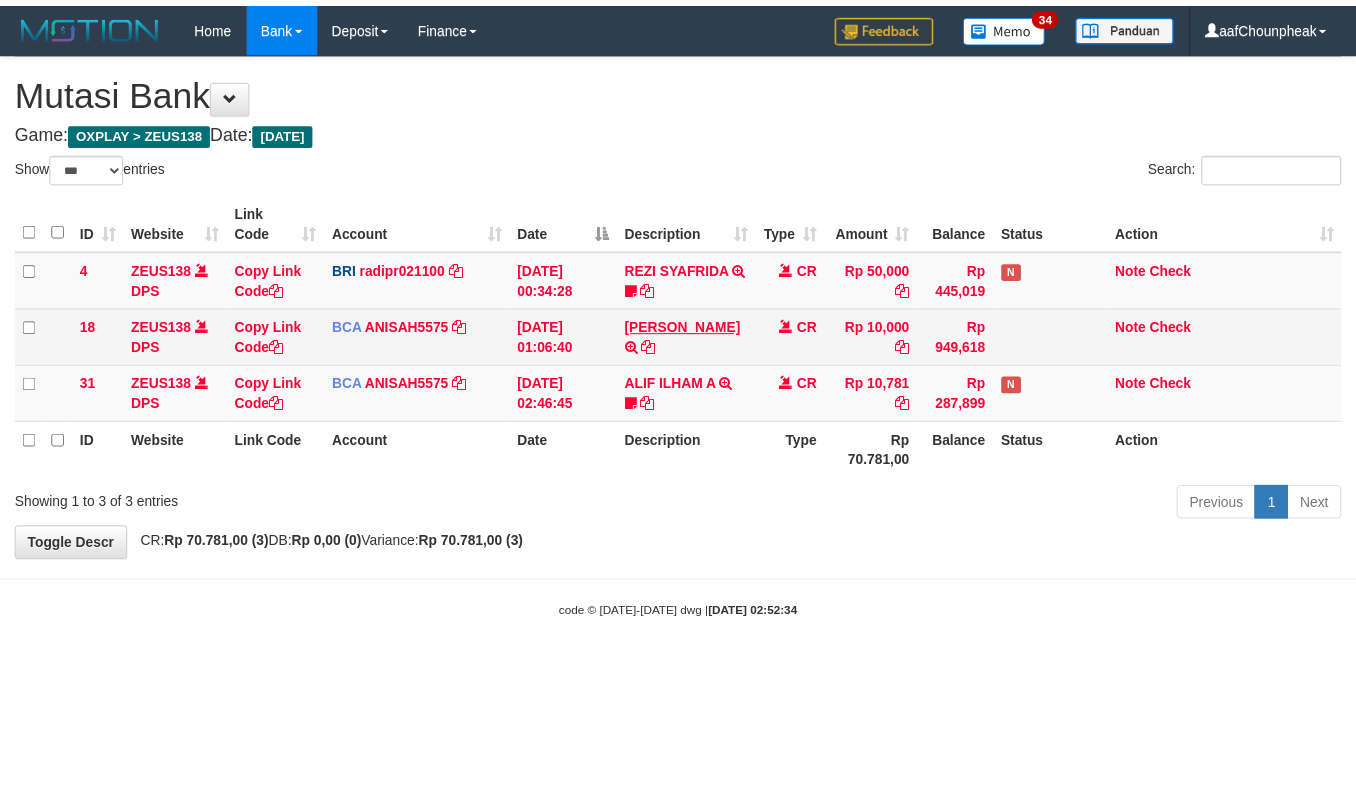 scroll, scrollTop: 0, scrollLeft: 0, axis: both 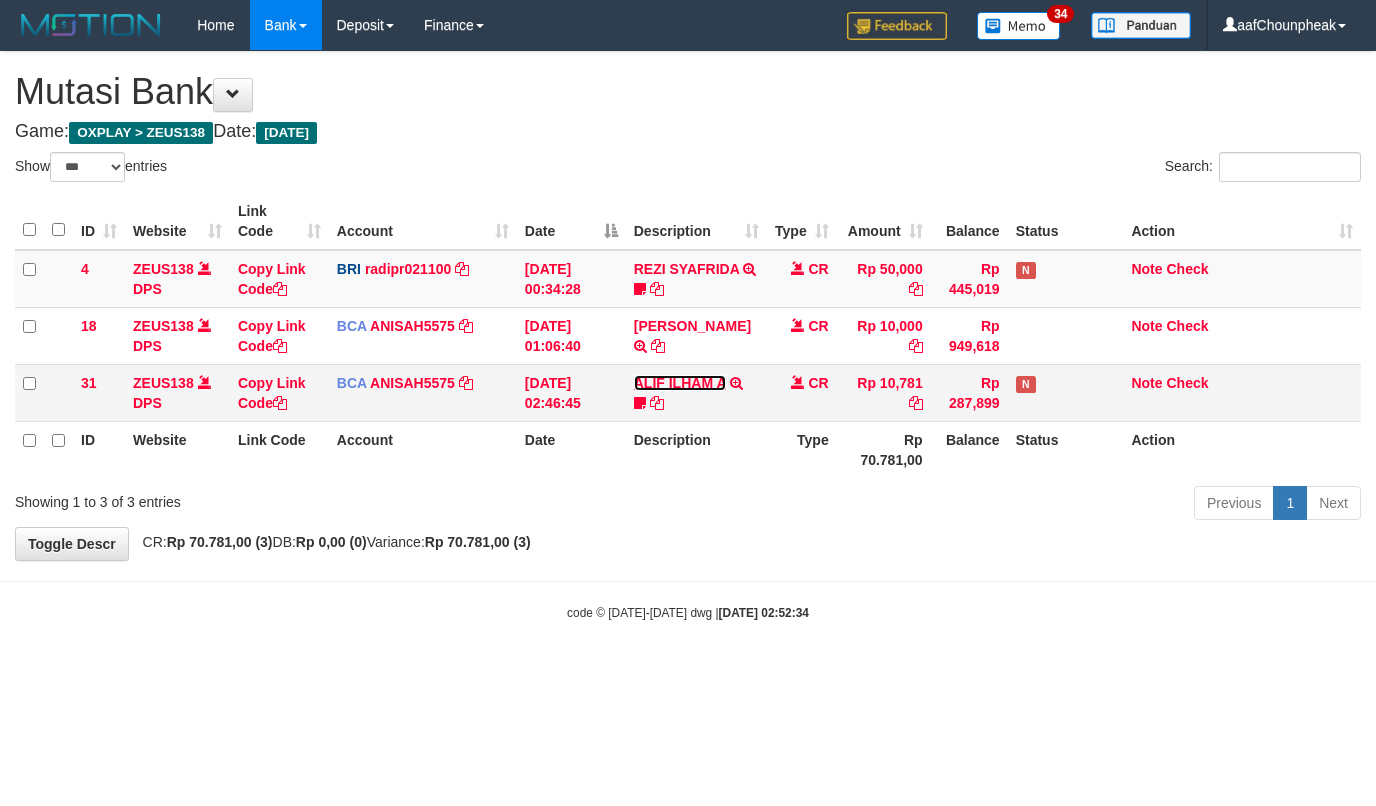 click on "ALIF ILHAM A" at bounding box center (680, 383) 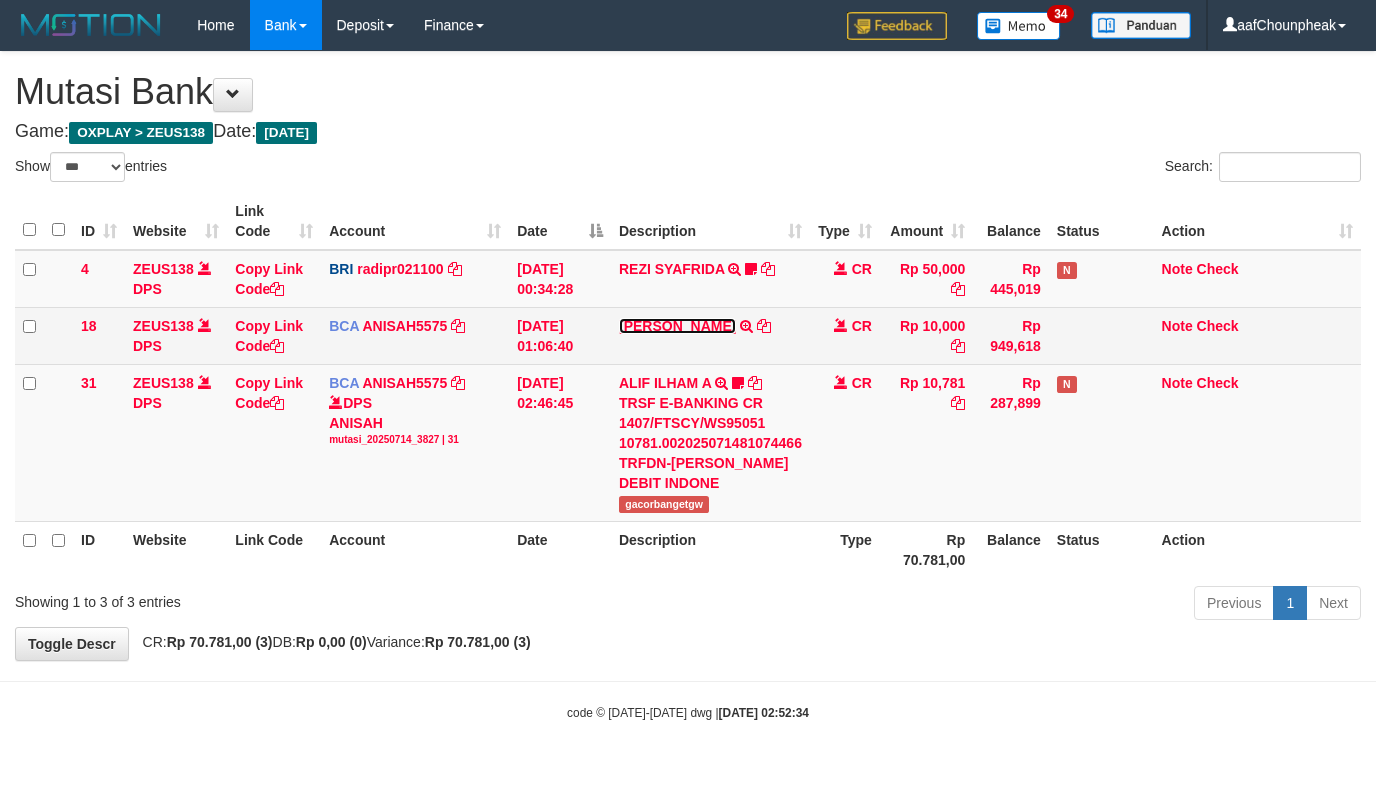 click on "ACHMAD JAINUDIN" at bounding box center (677, 326) 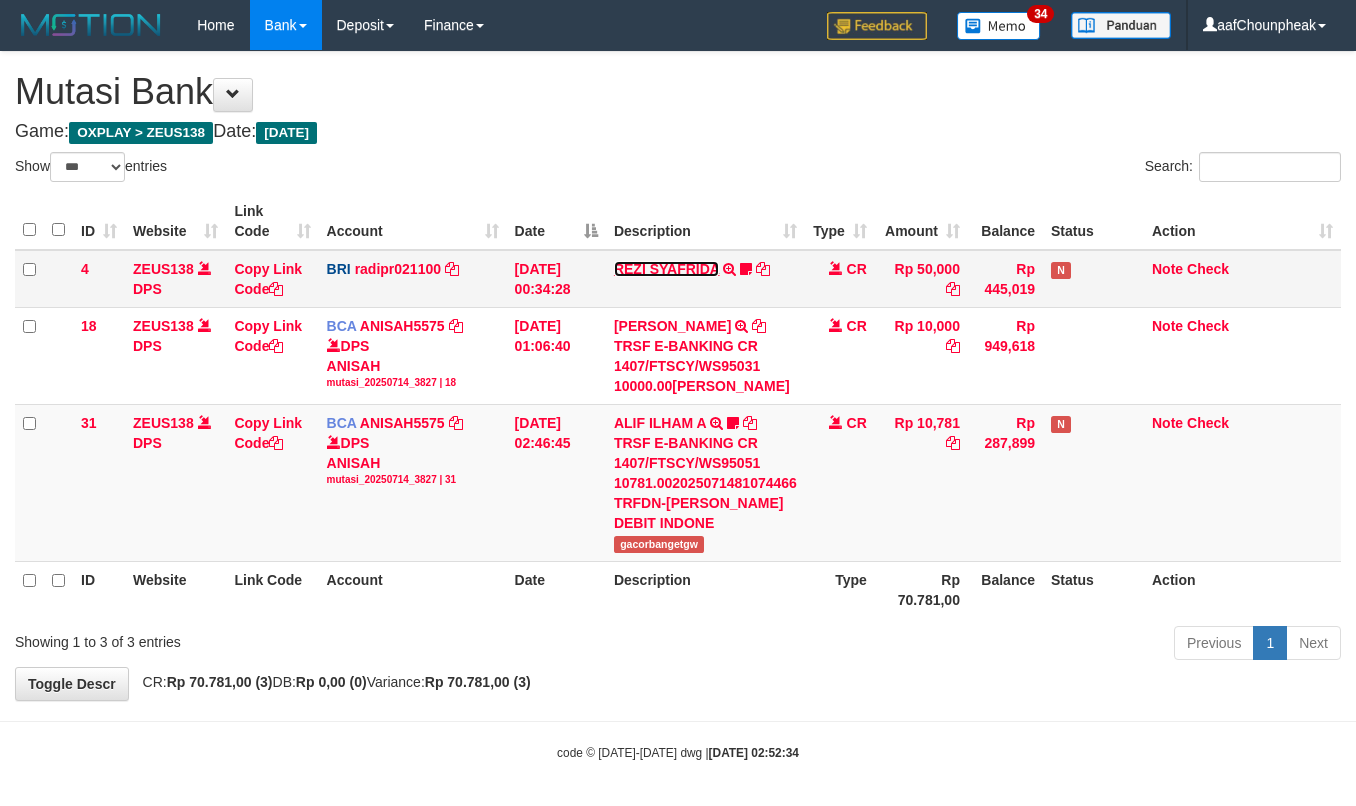 click on "REZI SYAFRIDA" at bounding box center (667, 269) 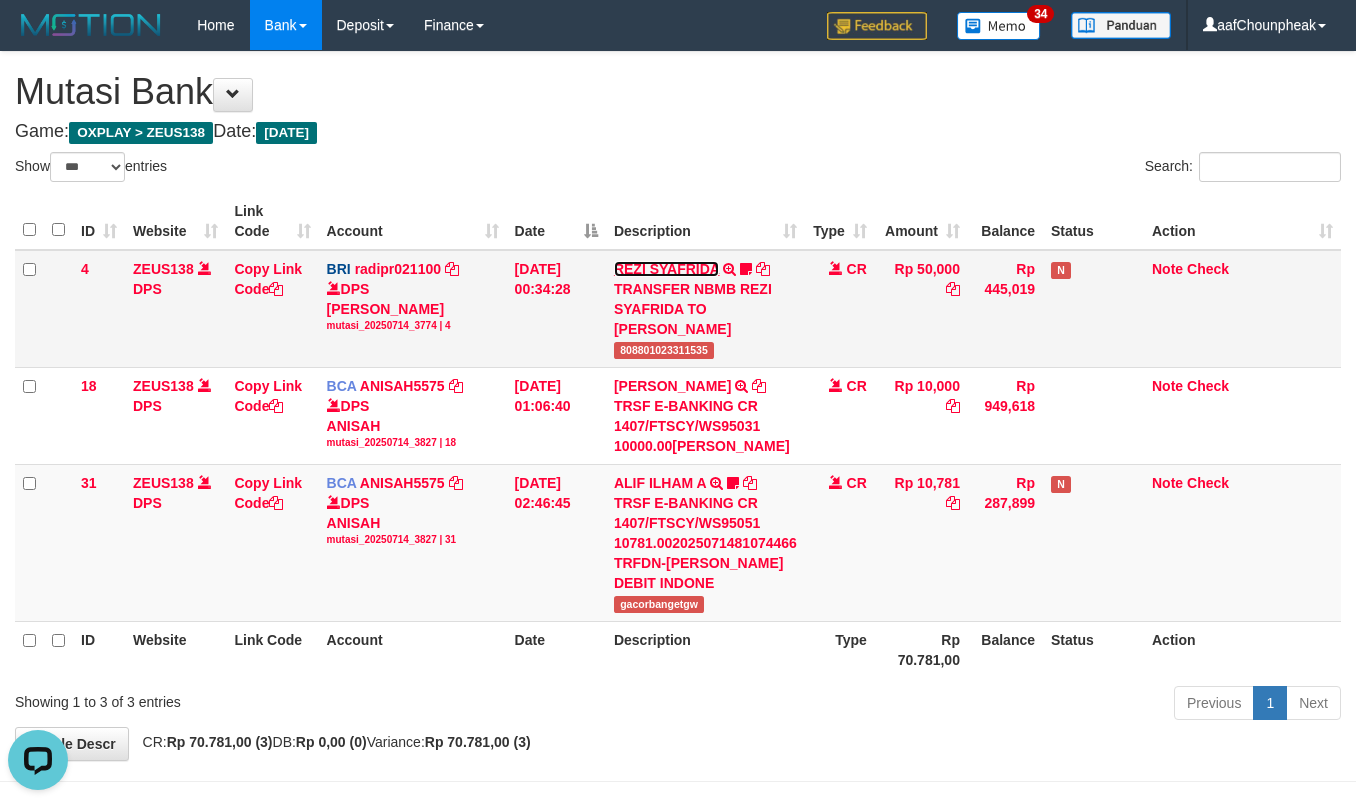 scroll, scrollTop: 0, scrollLeft: 0, axis: both 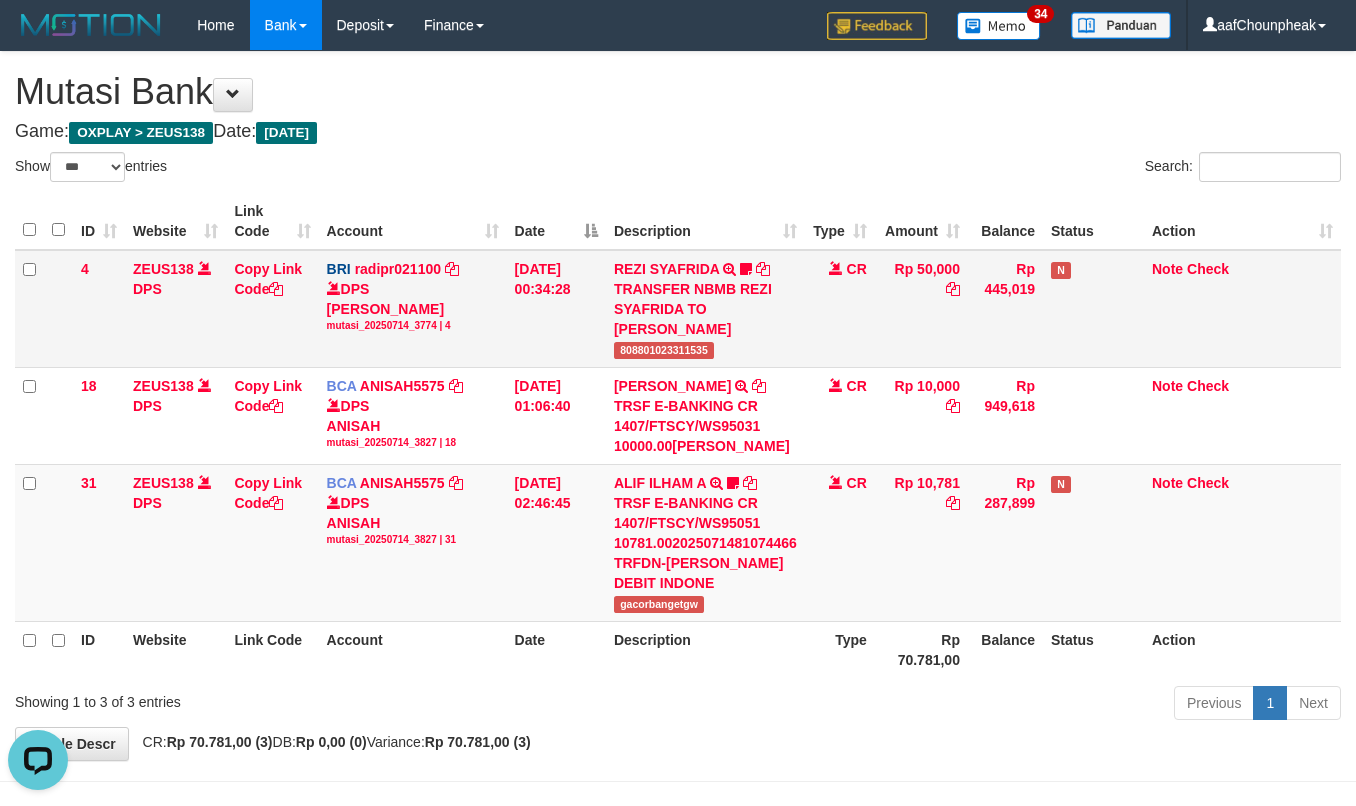 click on "808801023311535" at bounding box center [664, 350] 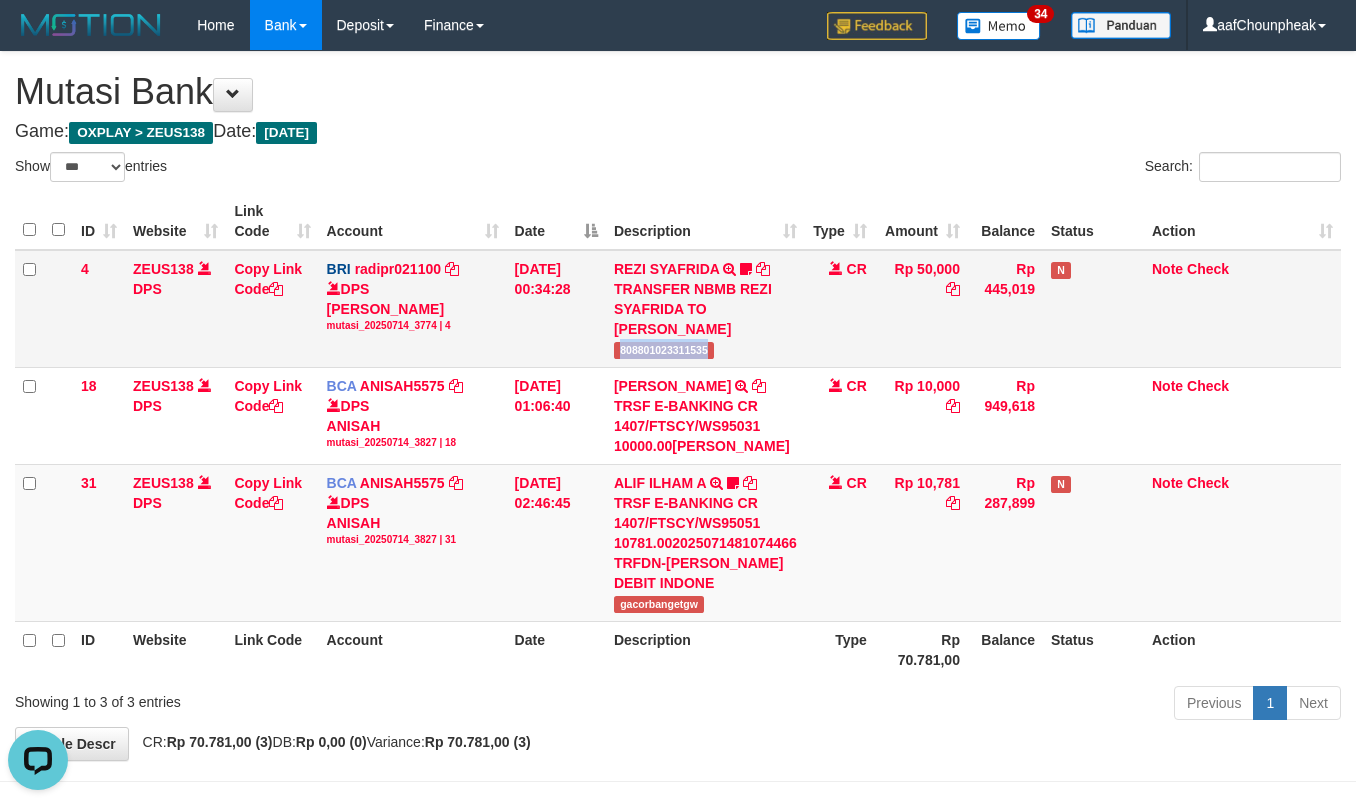 click on "808801023311535" at bounding box center (664, 350) 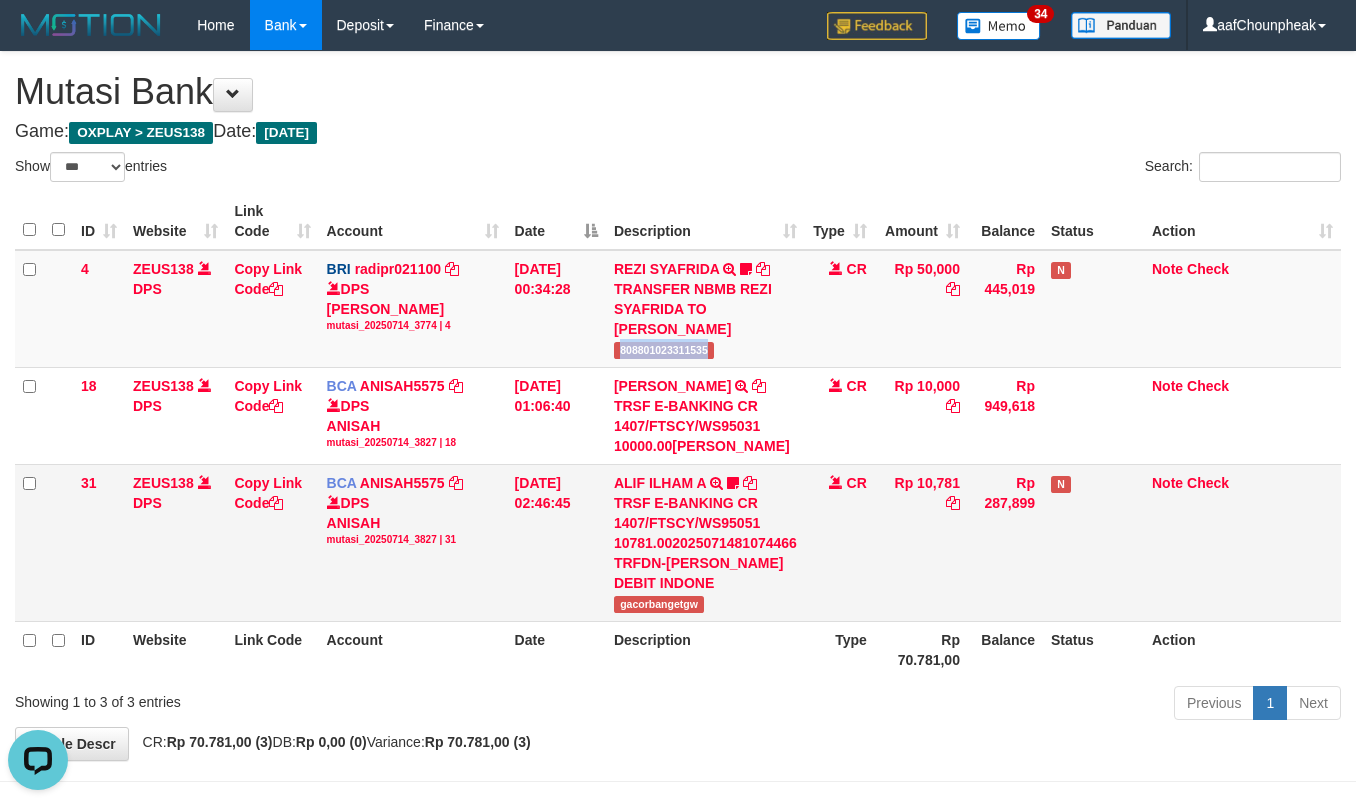 drag, startPoint x: 1198, startPoint y: 520, endPoint x: 1202, endPoint y: 532, distance: 12.649111 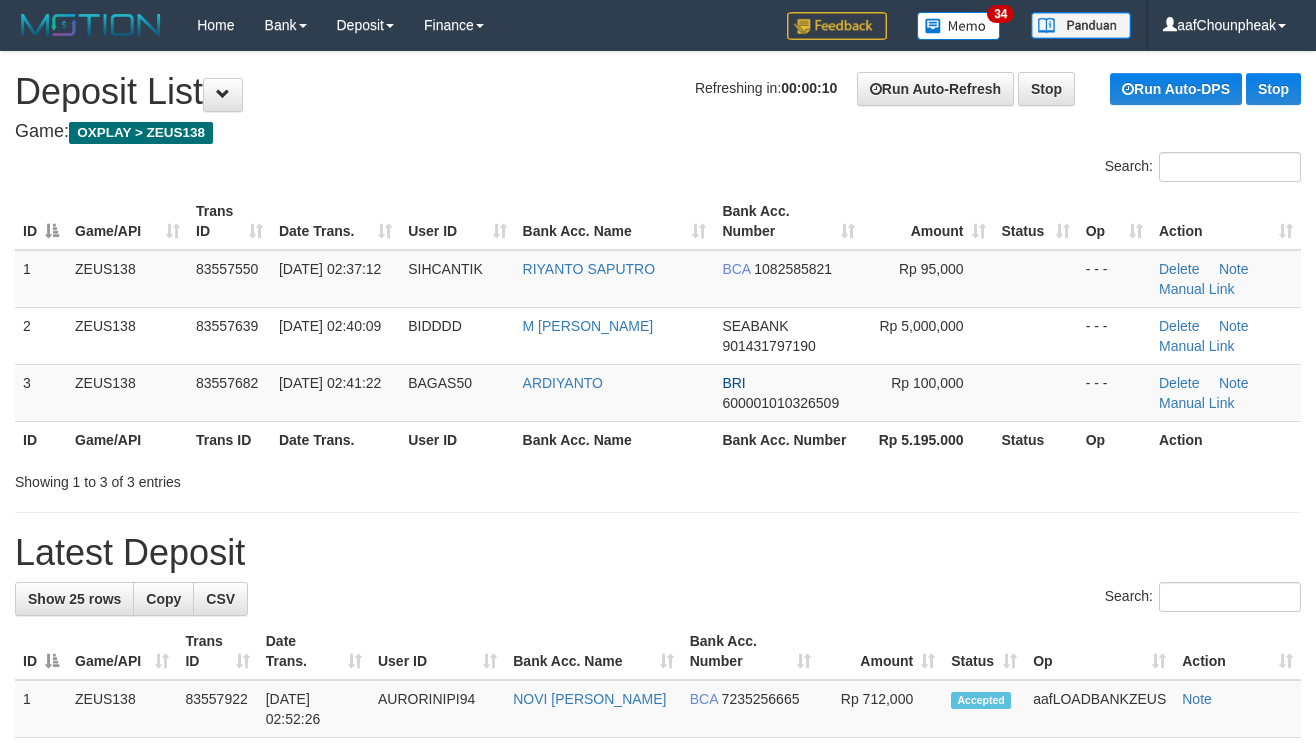 scroll, scrollTop: 0, scrollLeft: 0, axis: both 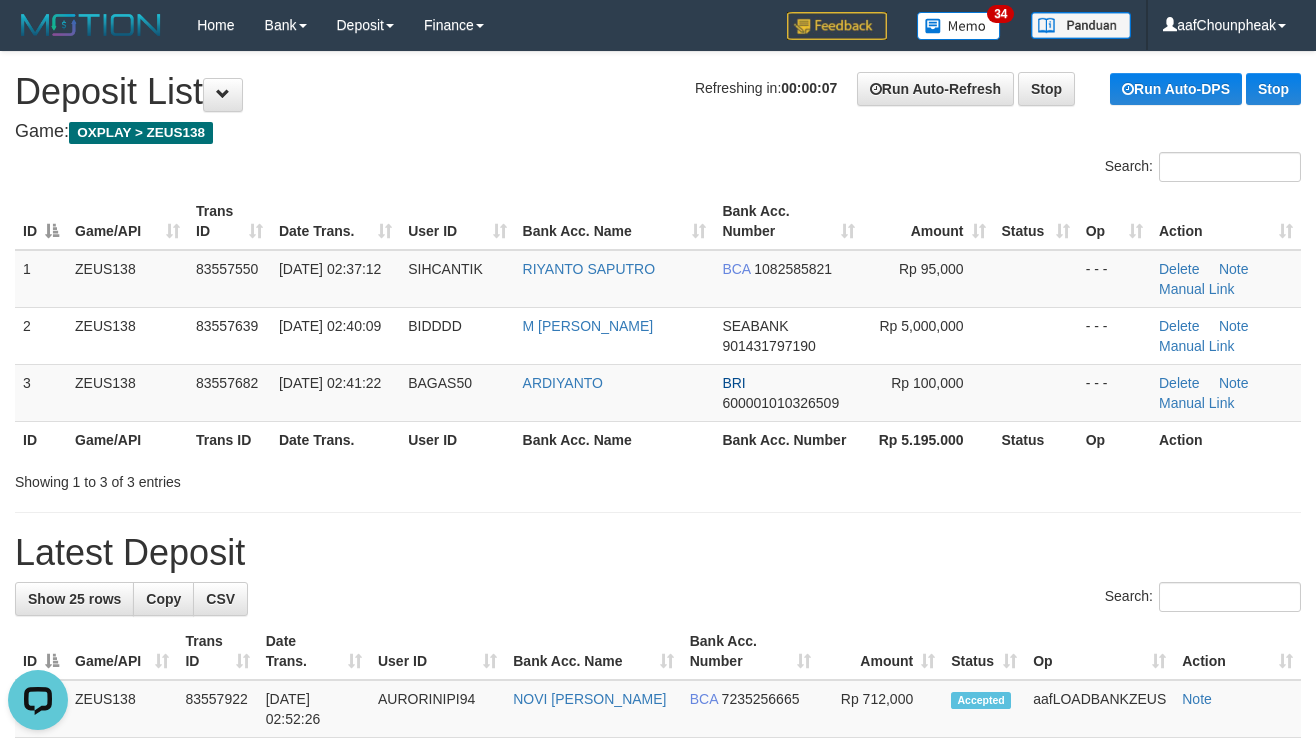 click on "Showing 1 to 3 of 3 entries" at bounding box center [658, 478] 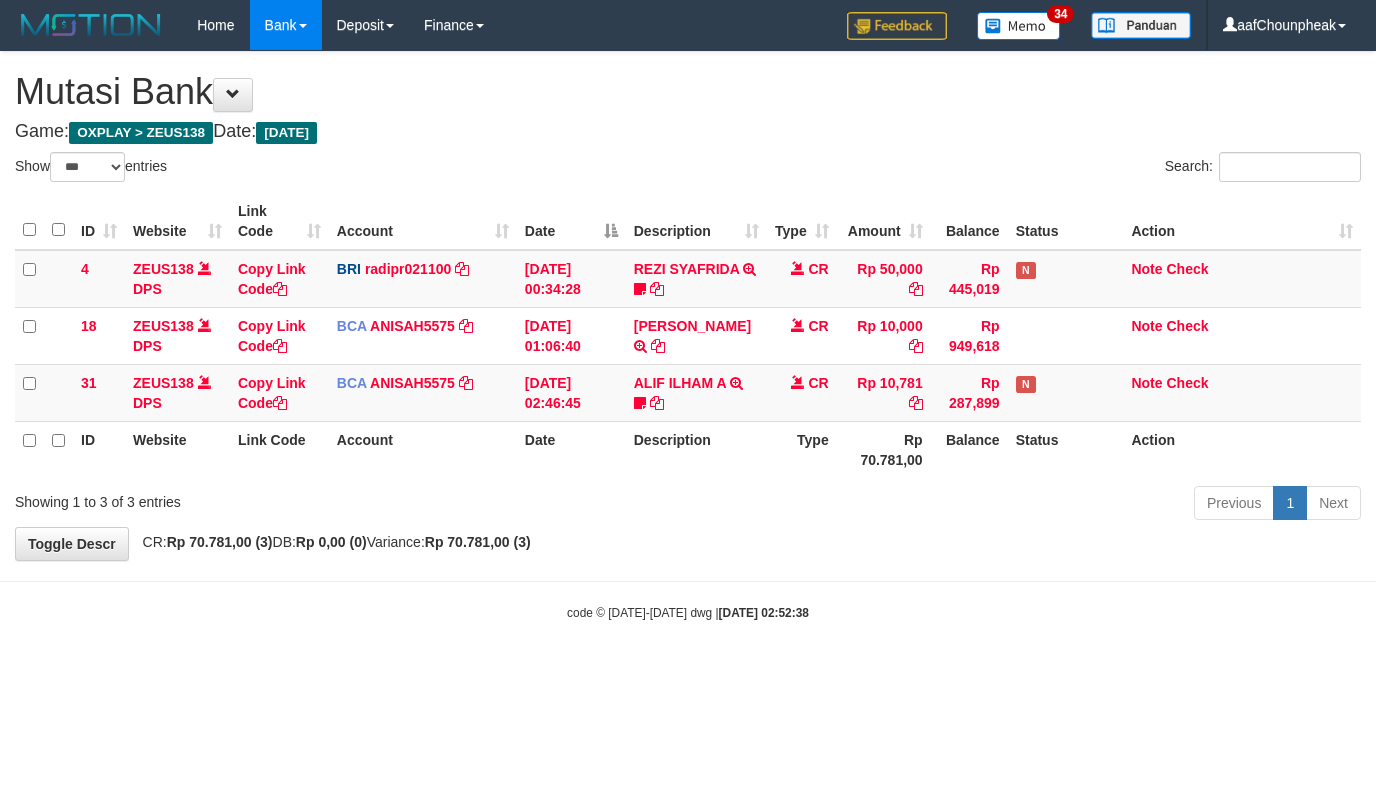 select on "***" 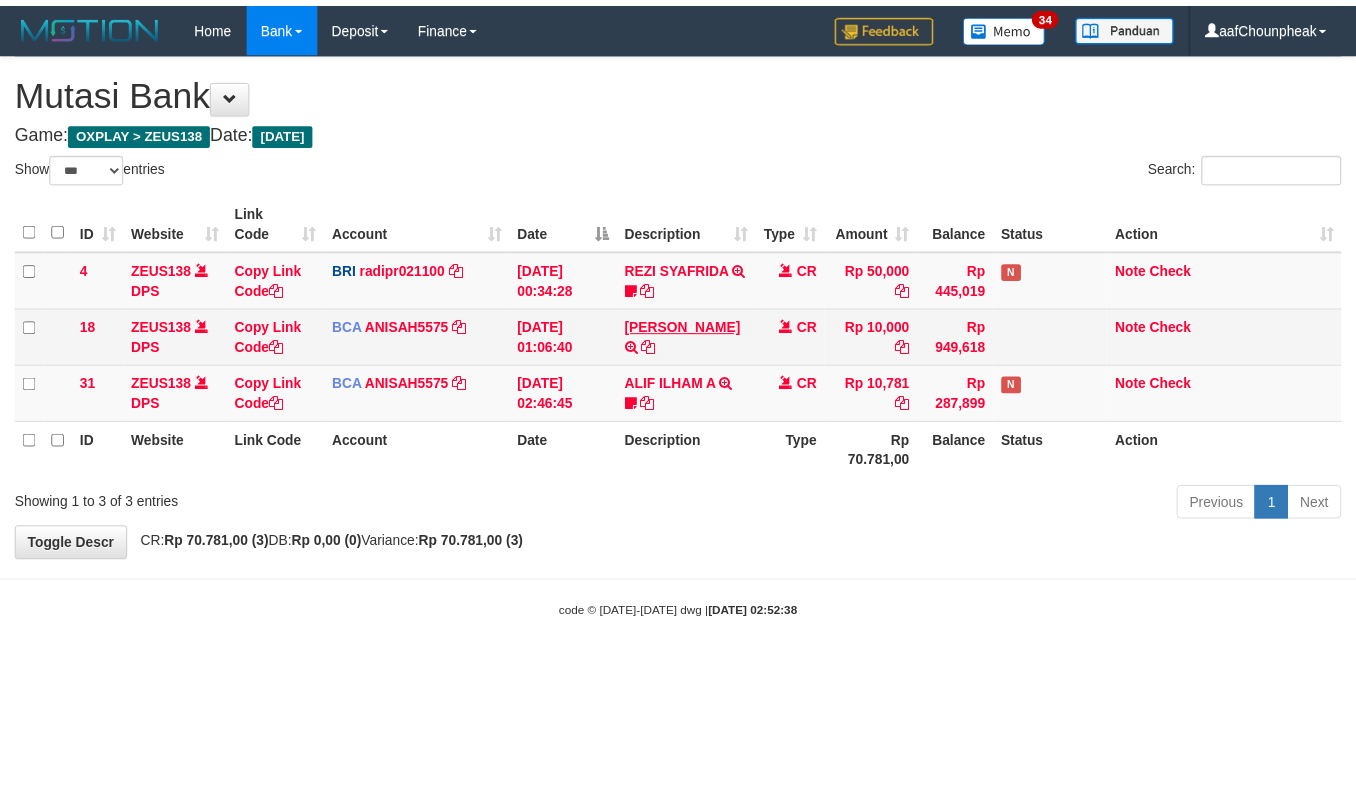 scroll, scrollTop: 0, scrollLeft: 0, axis: both 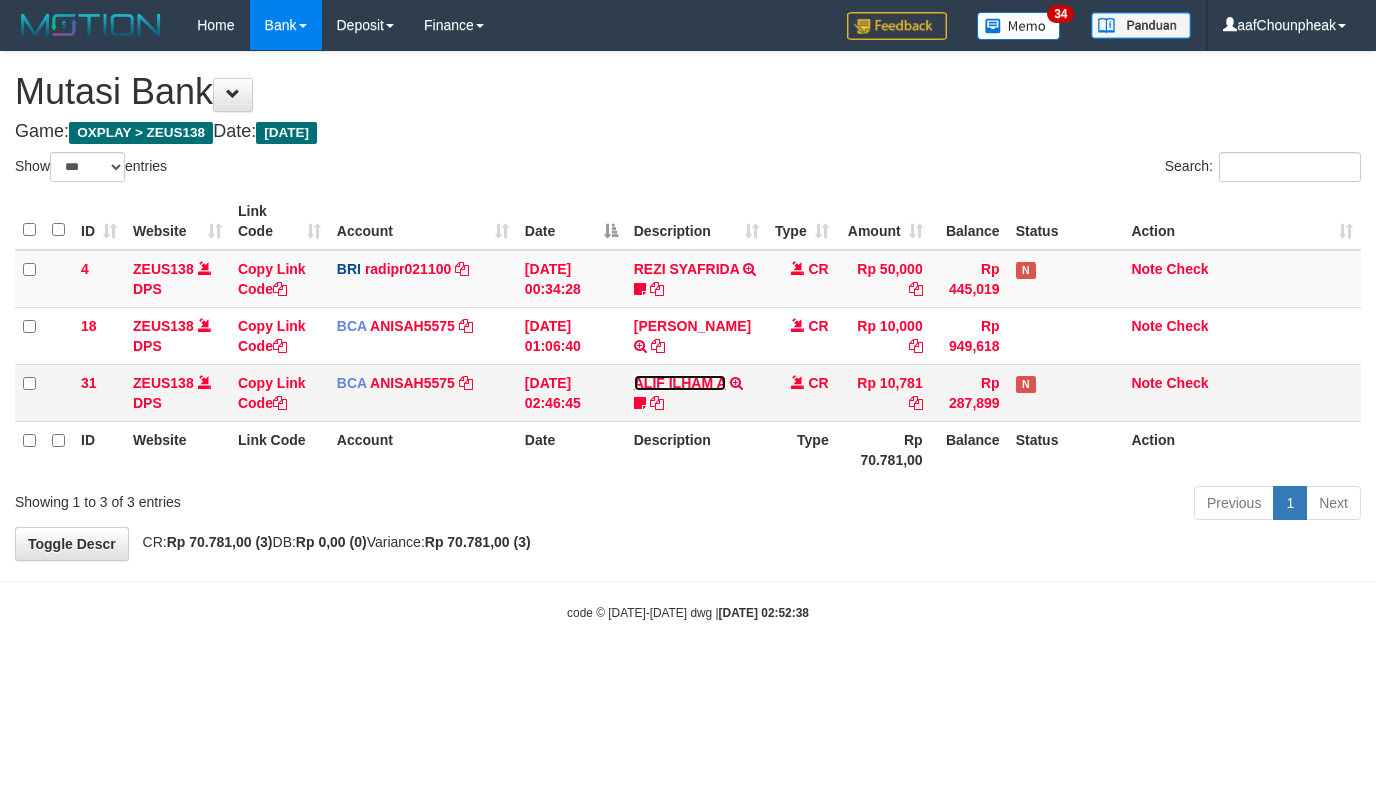 click on "ALIF ILHAM A" at bounding box center [680, 383] 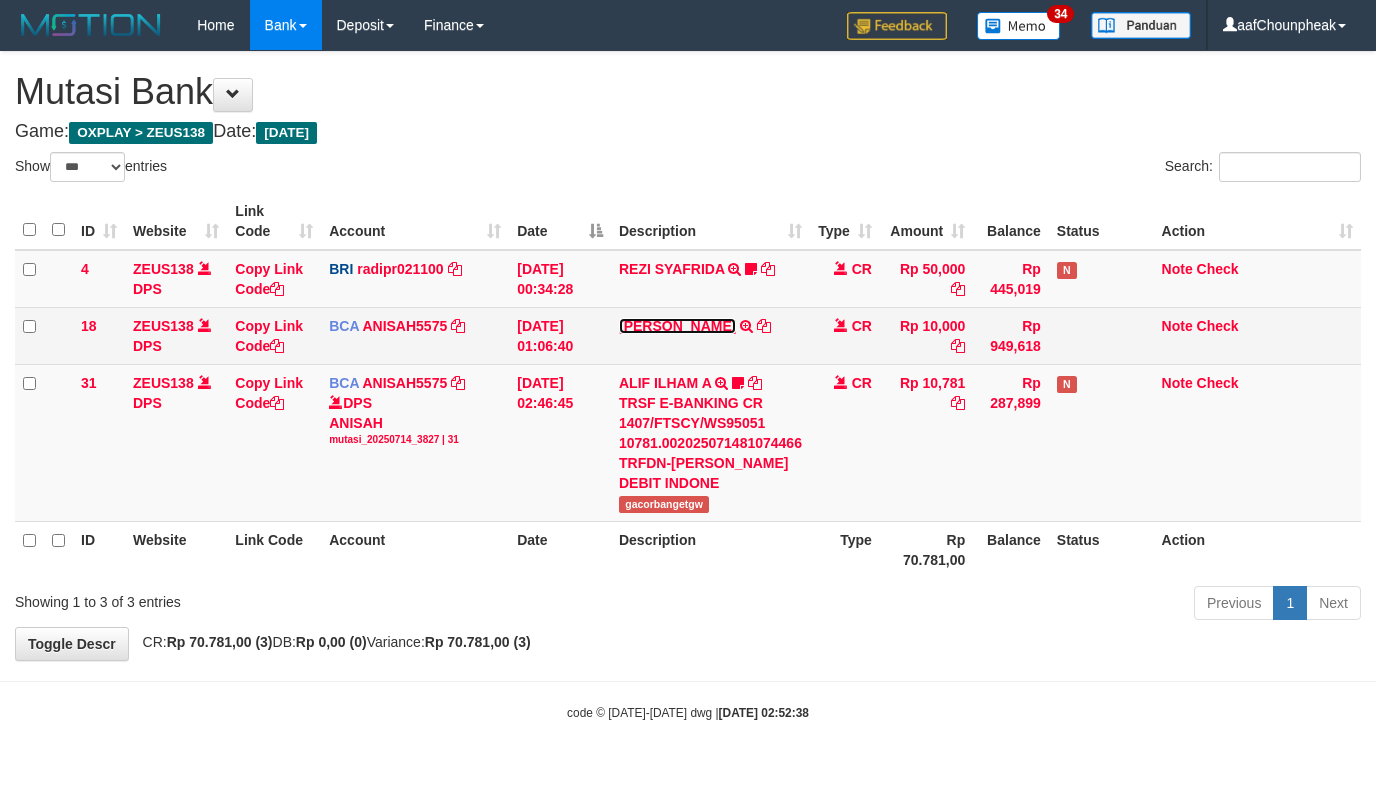 click on "ACHMAD JAINUDIN" at bounding box center (677, 326) 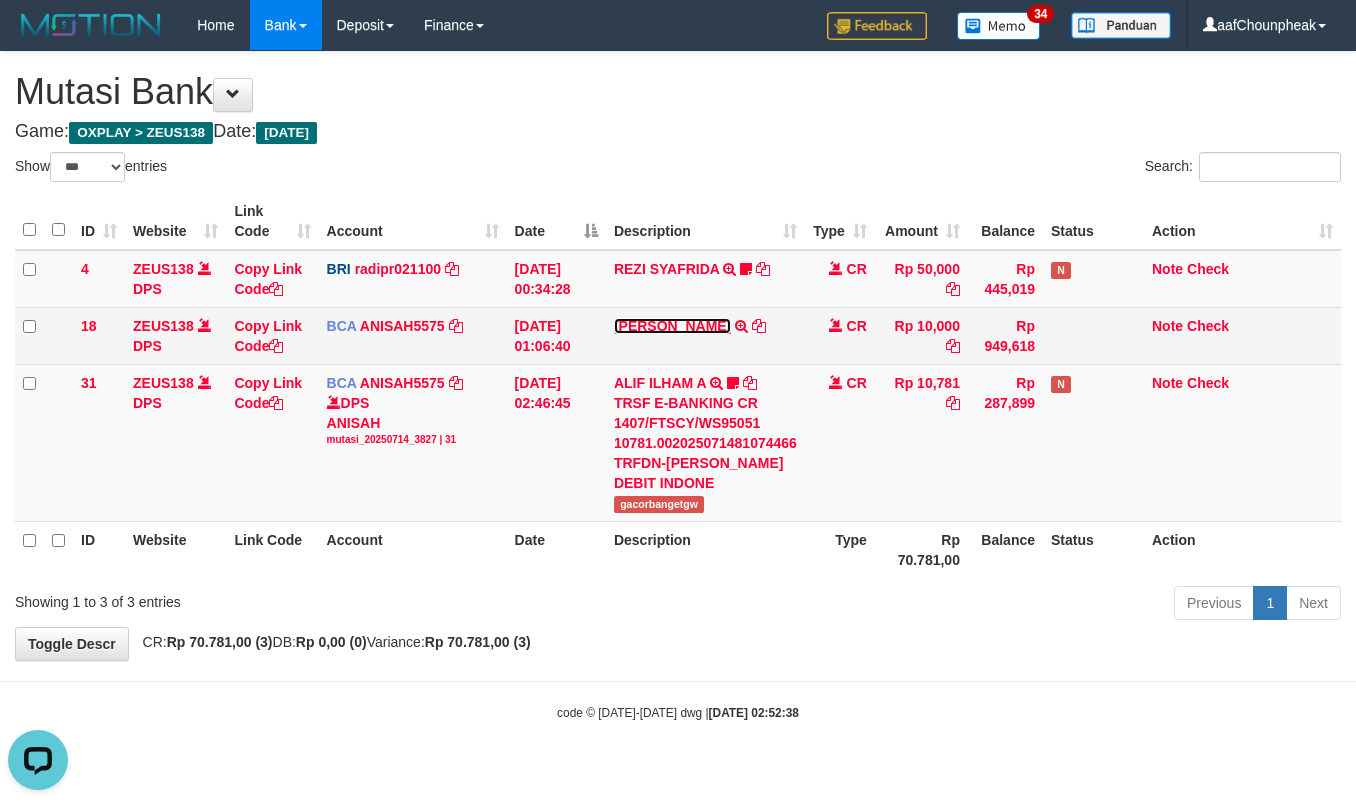 scroll, scrollTop: 0, scrollLeft: 0, axis: both 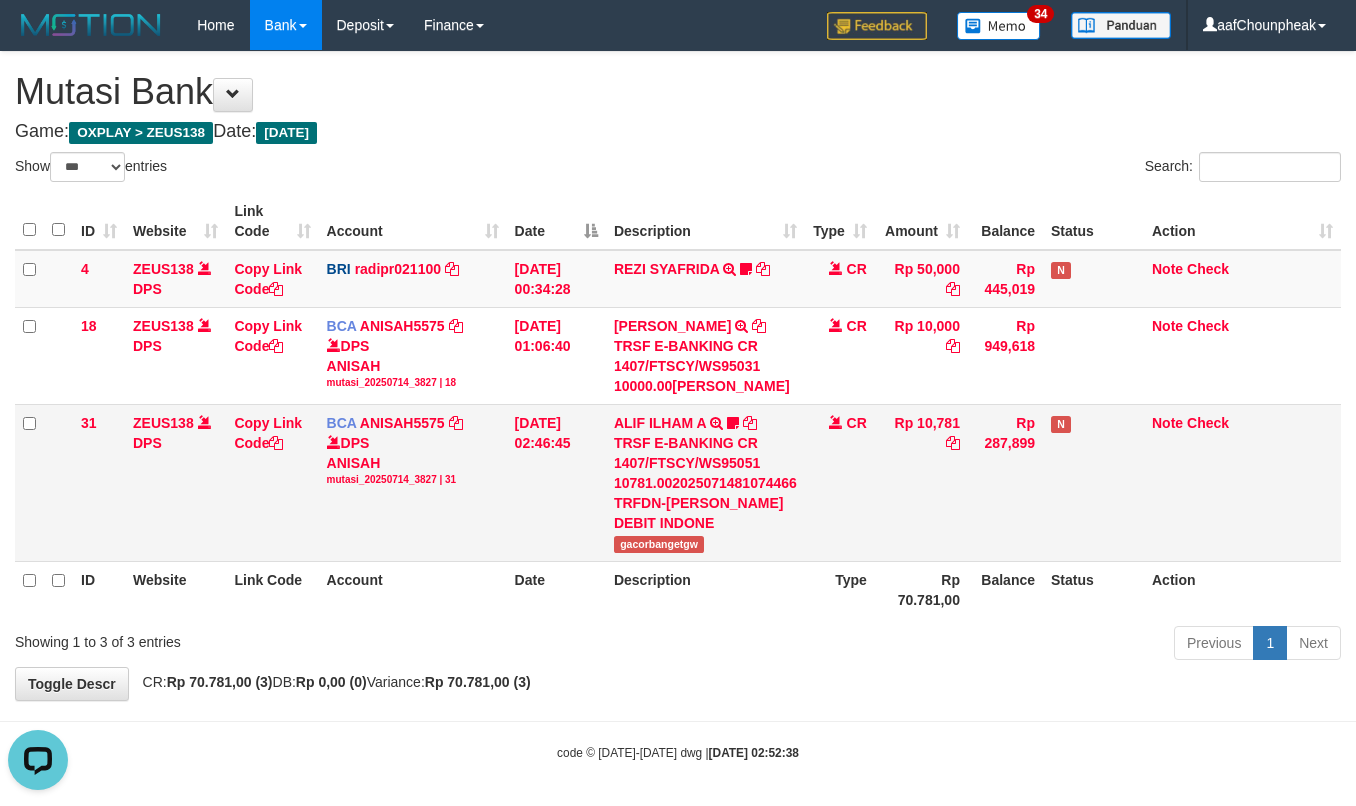 click on "gacorbangetgw" at bounding box center (659, 544) 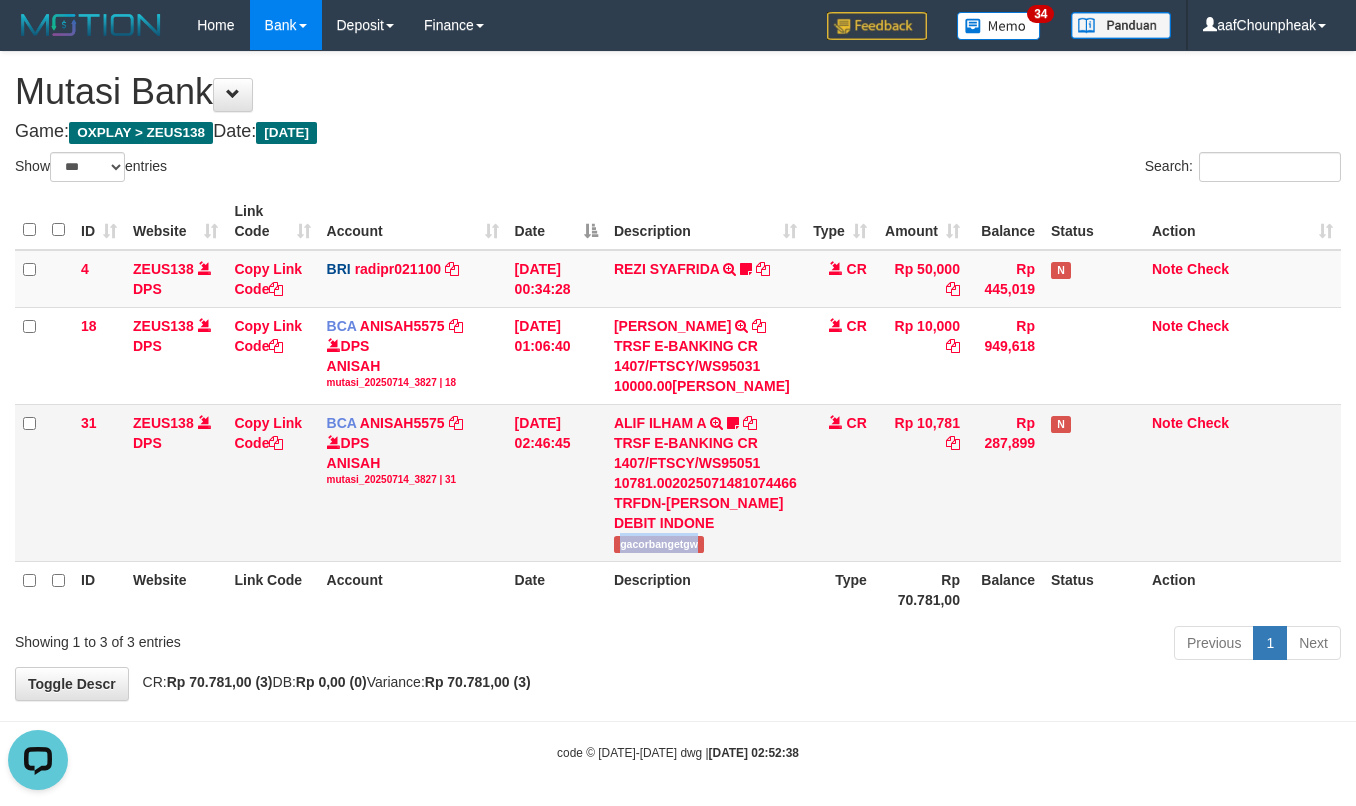 click on "gacorbangetgw" at bounding box center (659, 544) 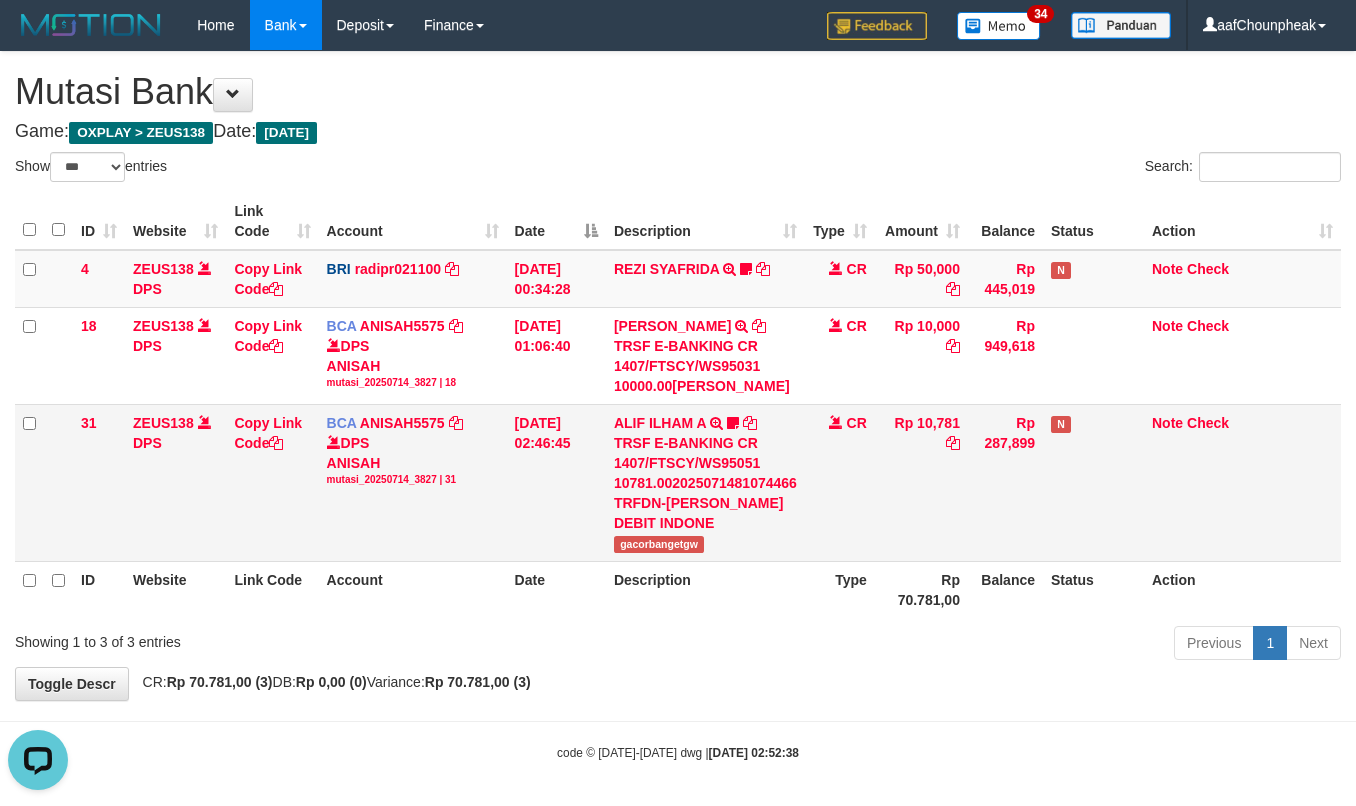 click on "N" at bounding box center (1093, 482) 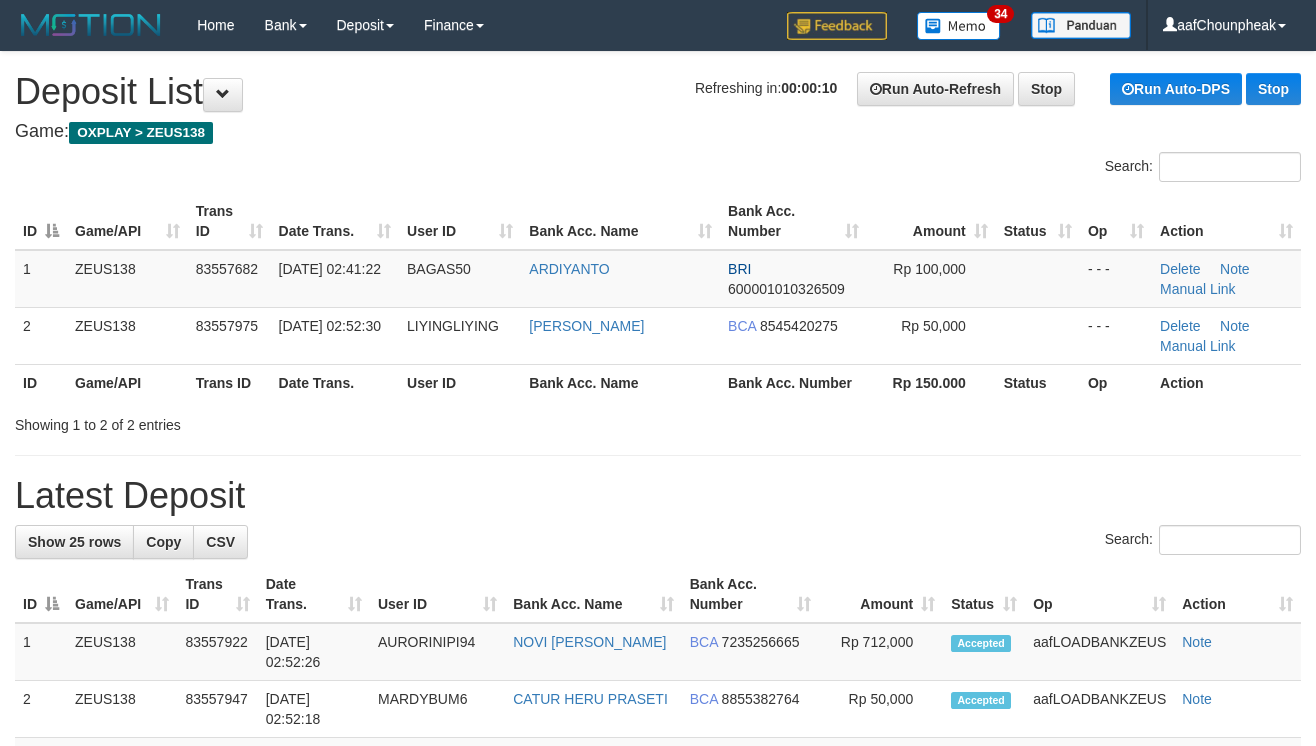 scroll, scrollTop: 0, scrollLeft: 0, axis: both 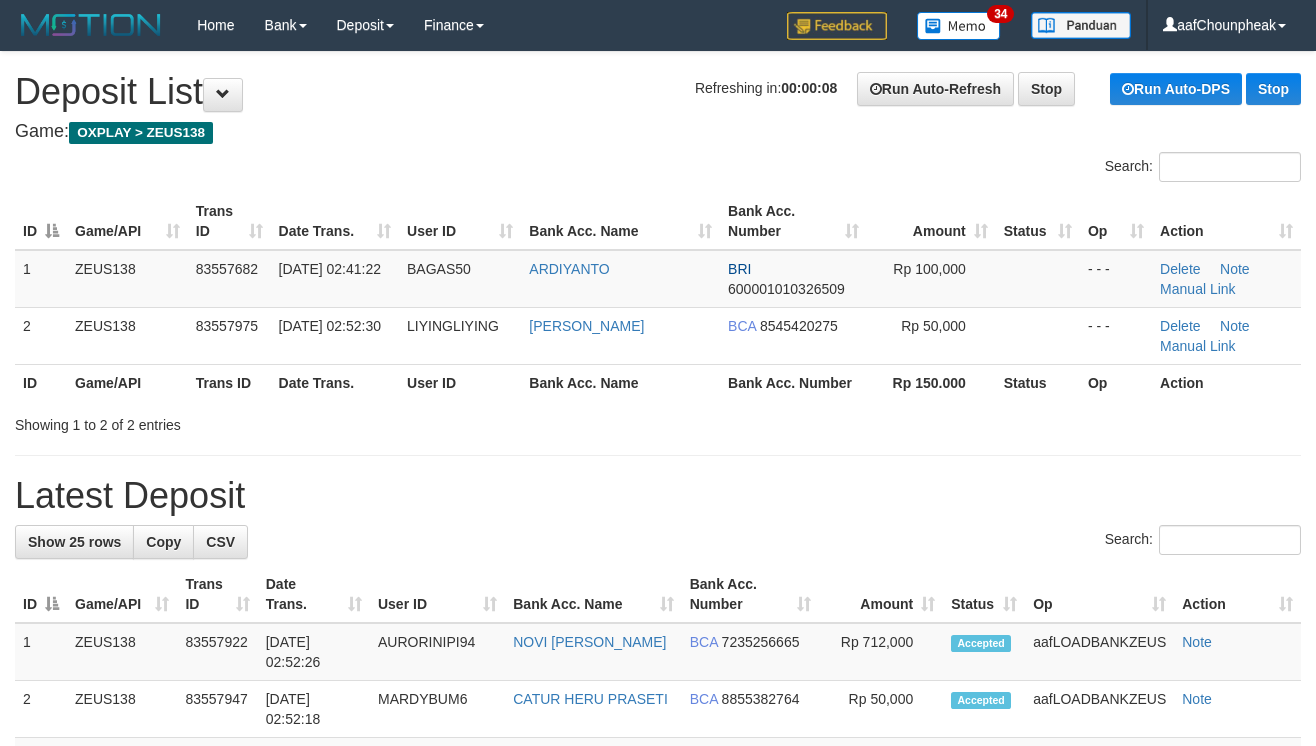 click on "Latest Deposit" at bounding box center [658, 496] 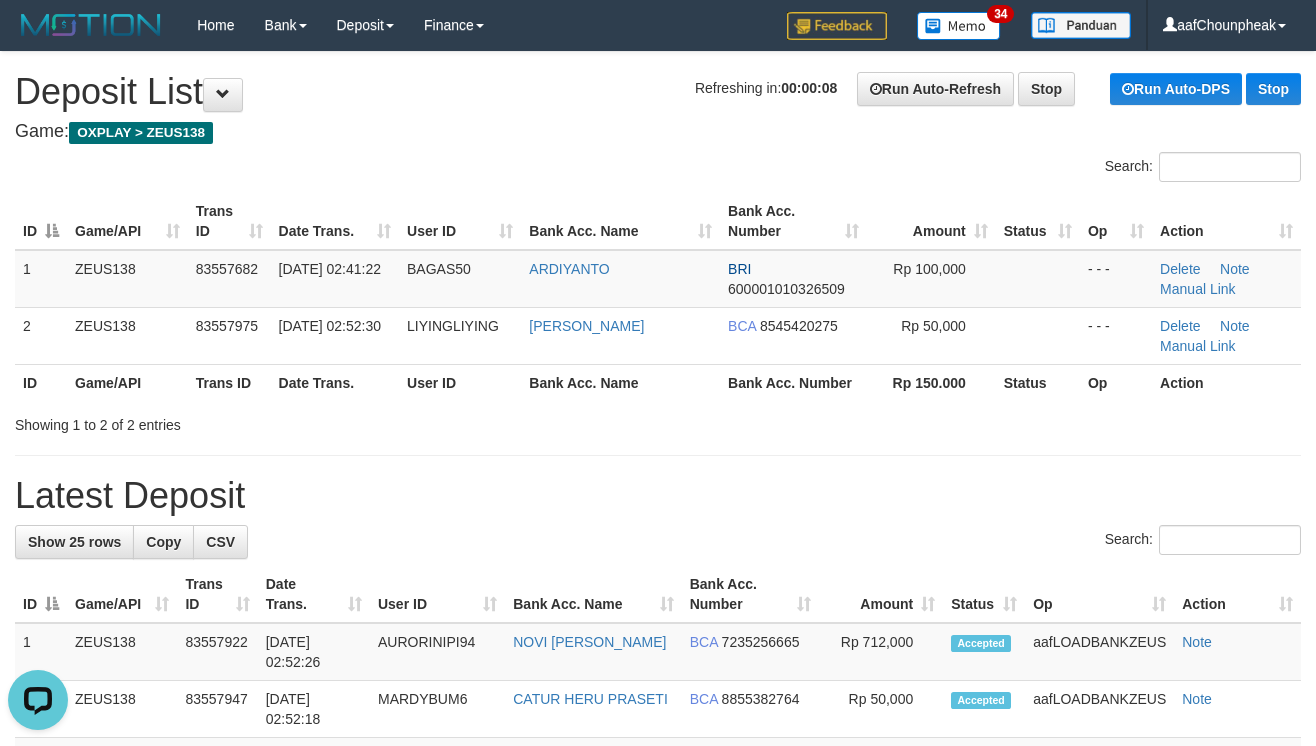 scroll, scrollTop: 0, scrollLeft: 0, axis: both 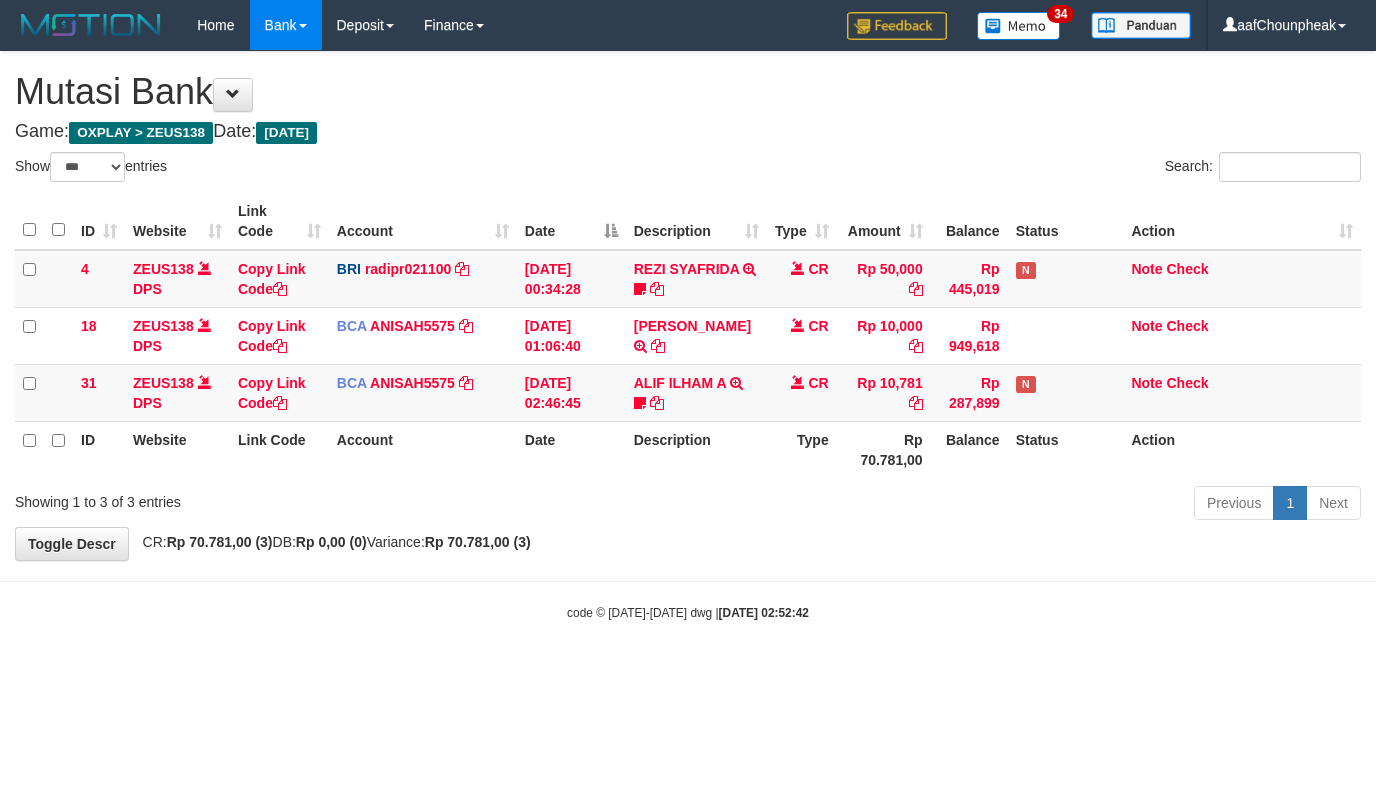 select on "***" 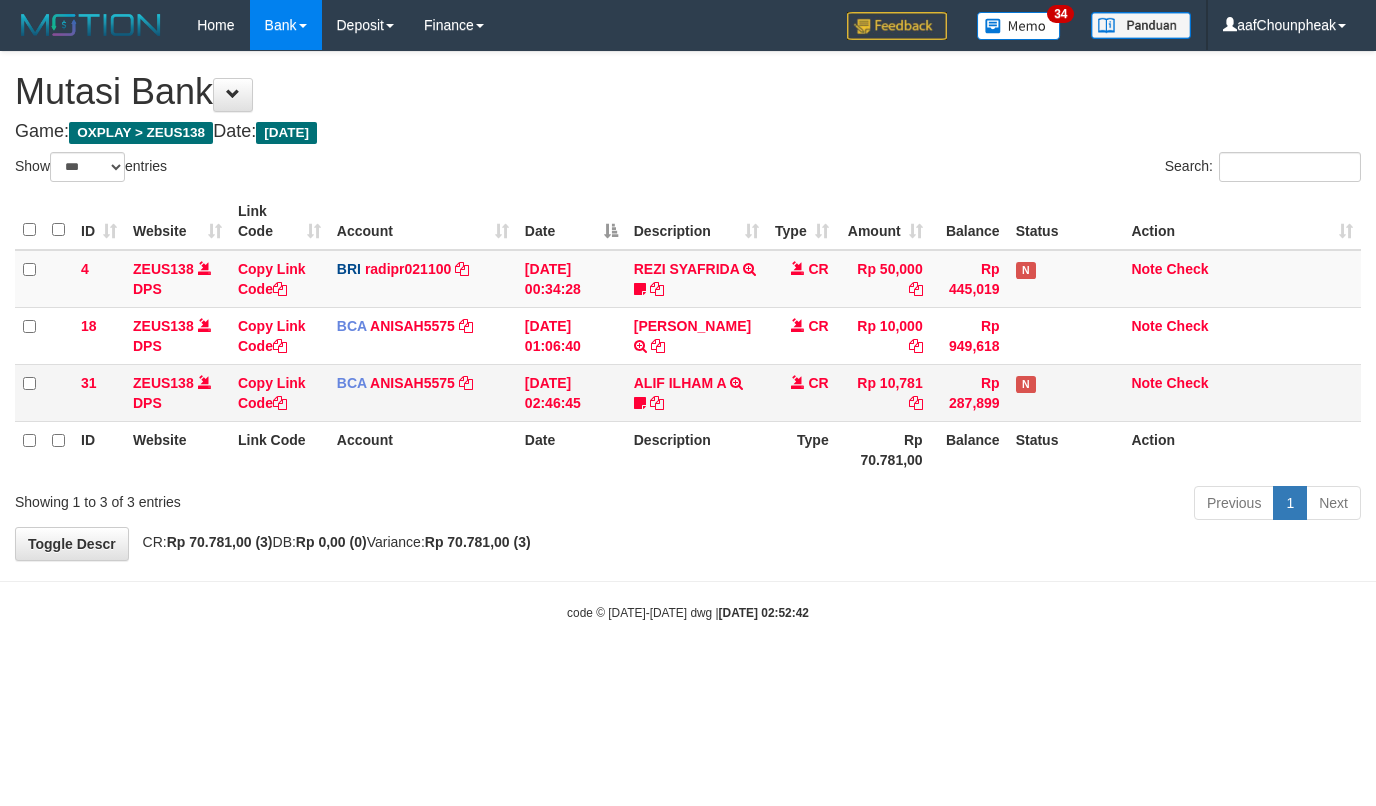 click on "ALIF ILHAM A            TRSF E-BANKING CR 1407/FTSCY/WS95051
10781.002025071481074466 TRFDN-ALIF ILHAM AESPAY DEBIT INDONE    gacorbangetgw" at bounding box center [696, 392] 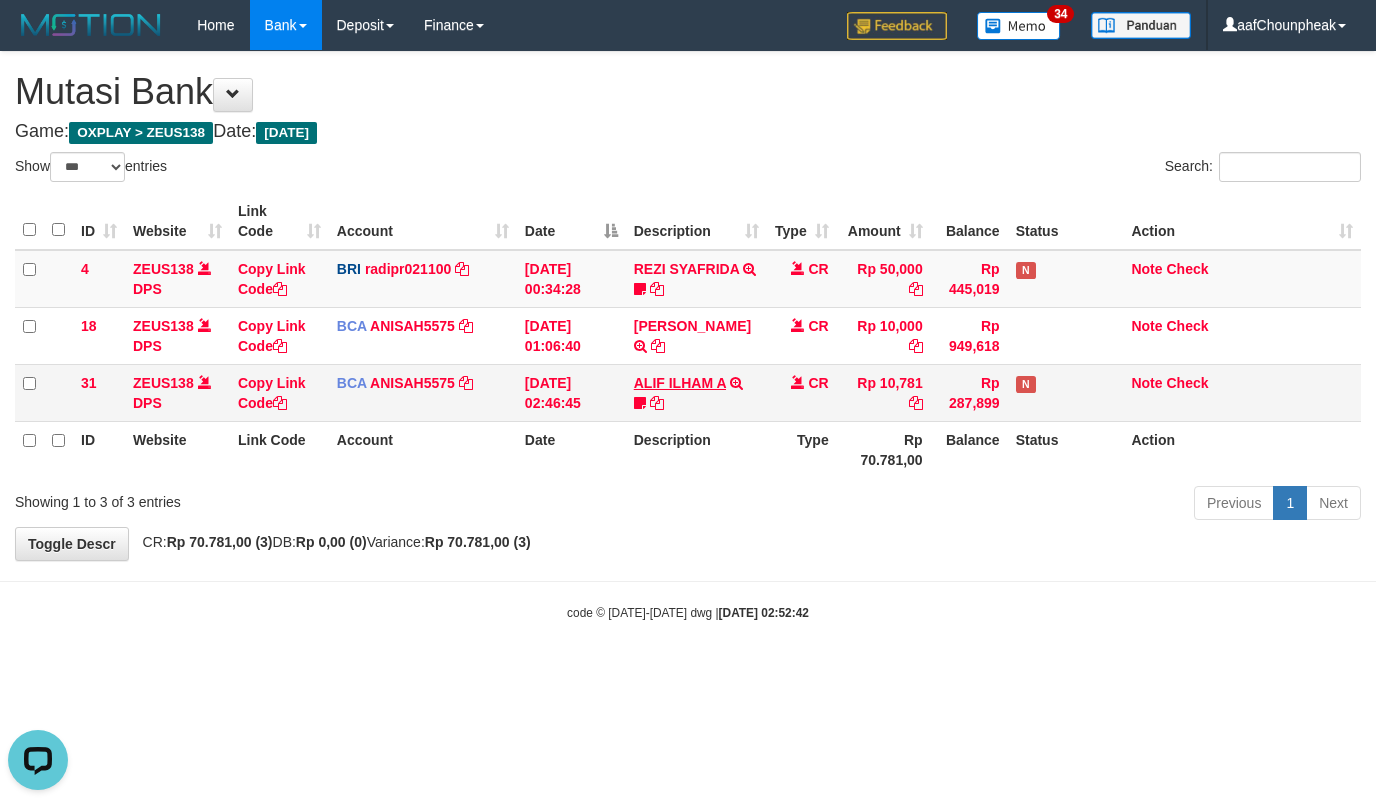 scroll, scrollTop: 0, scrollLeft: 0, axis: both 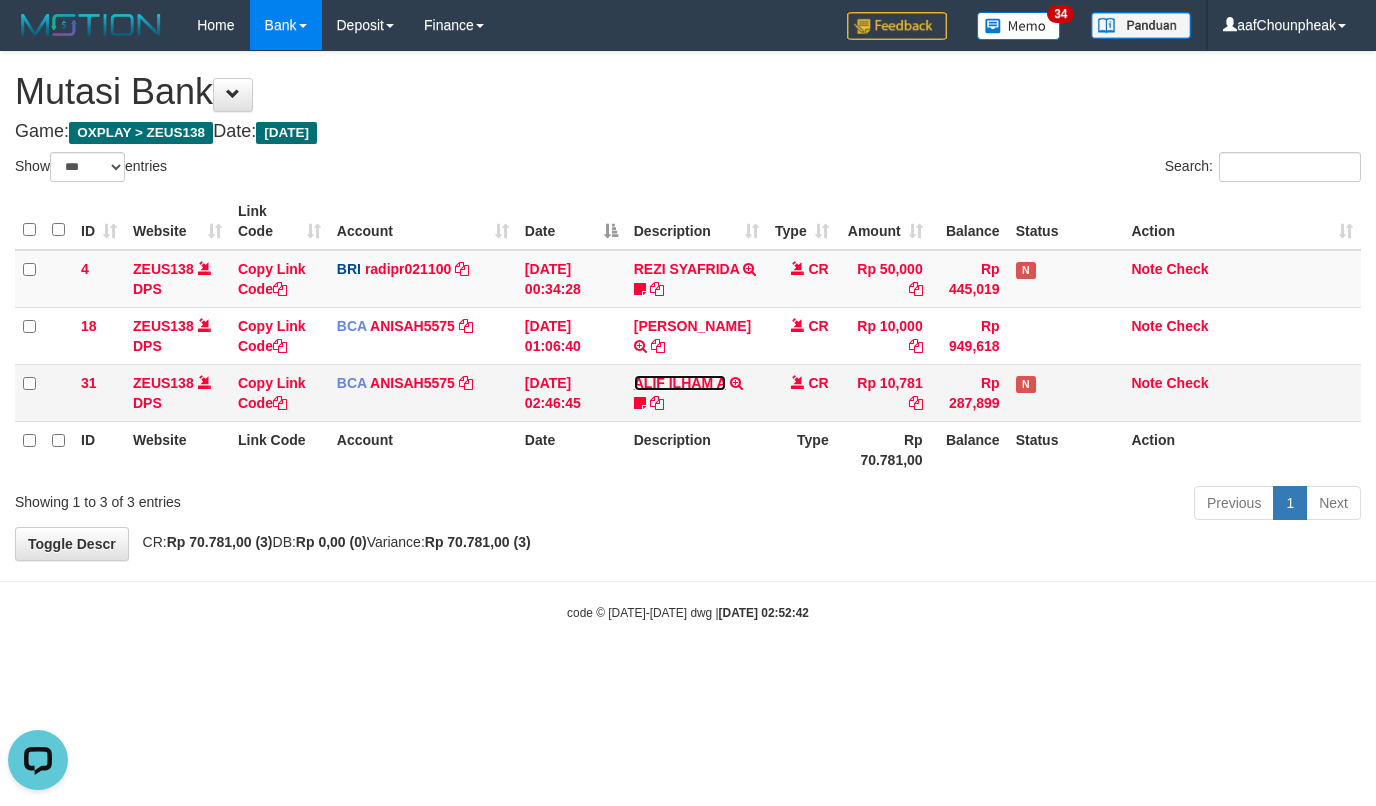 click on "ALIF ILHAM A" at bounding box center (680, 383) 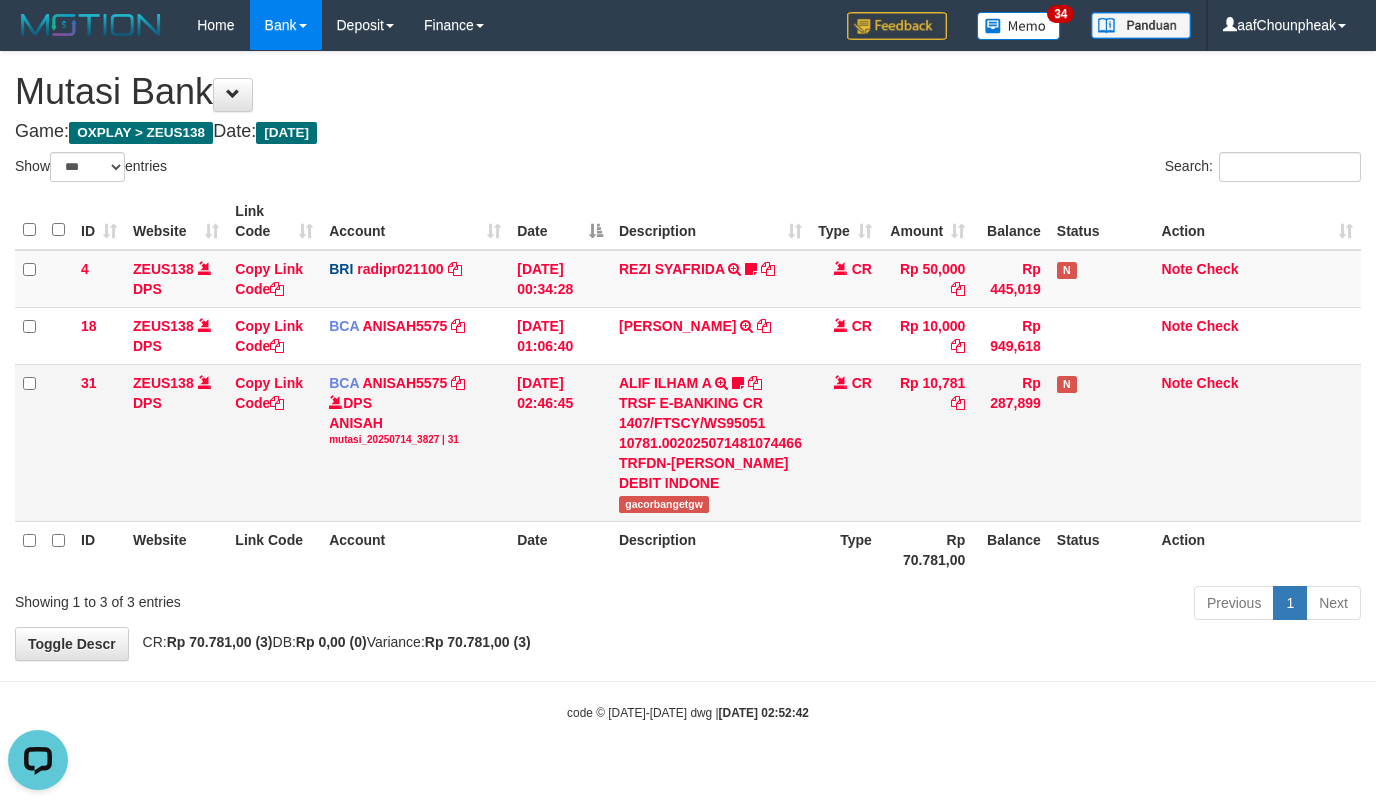 click on "gacorbangetgw" at bounding box center (664, 504) 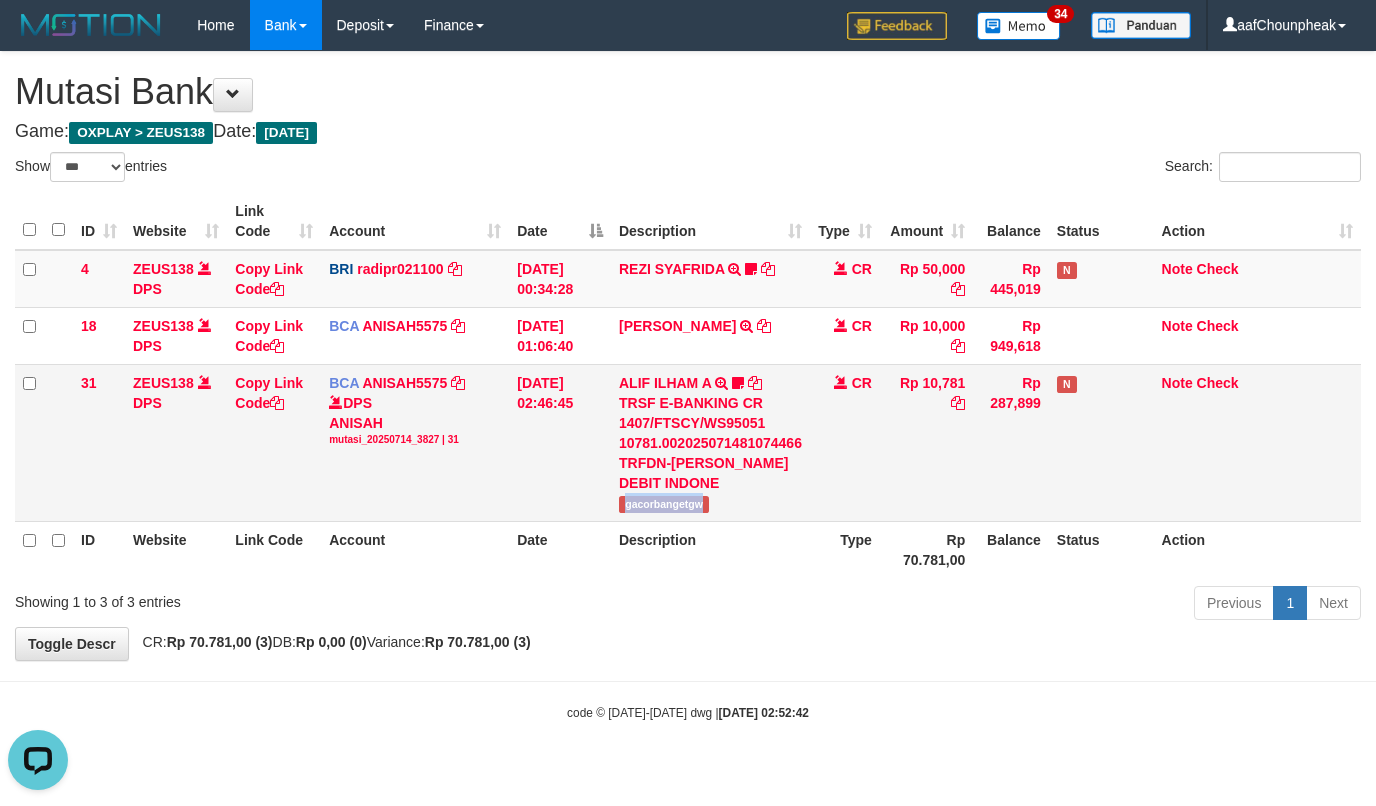 click on "gacorbangetgw" at bounding box center (664, 504) 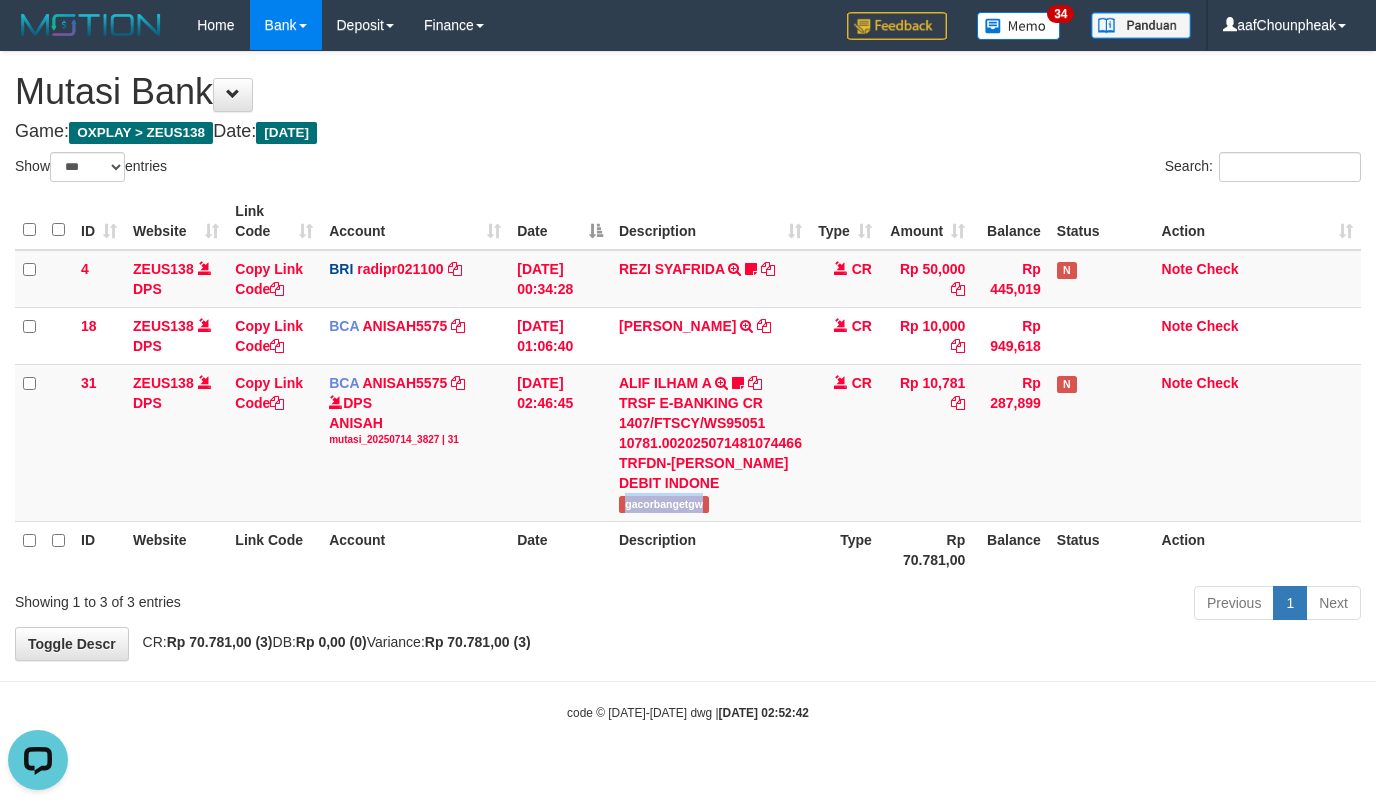 copy on "gacorbangetgw" 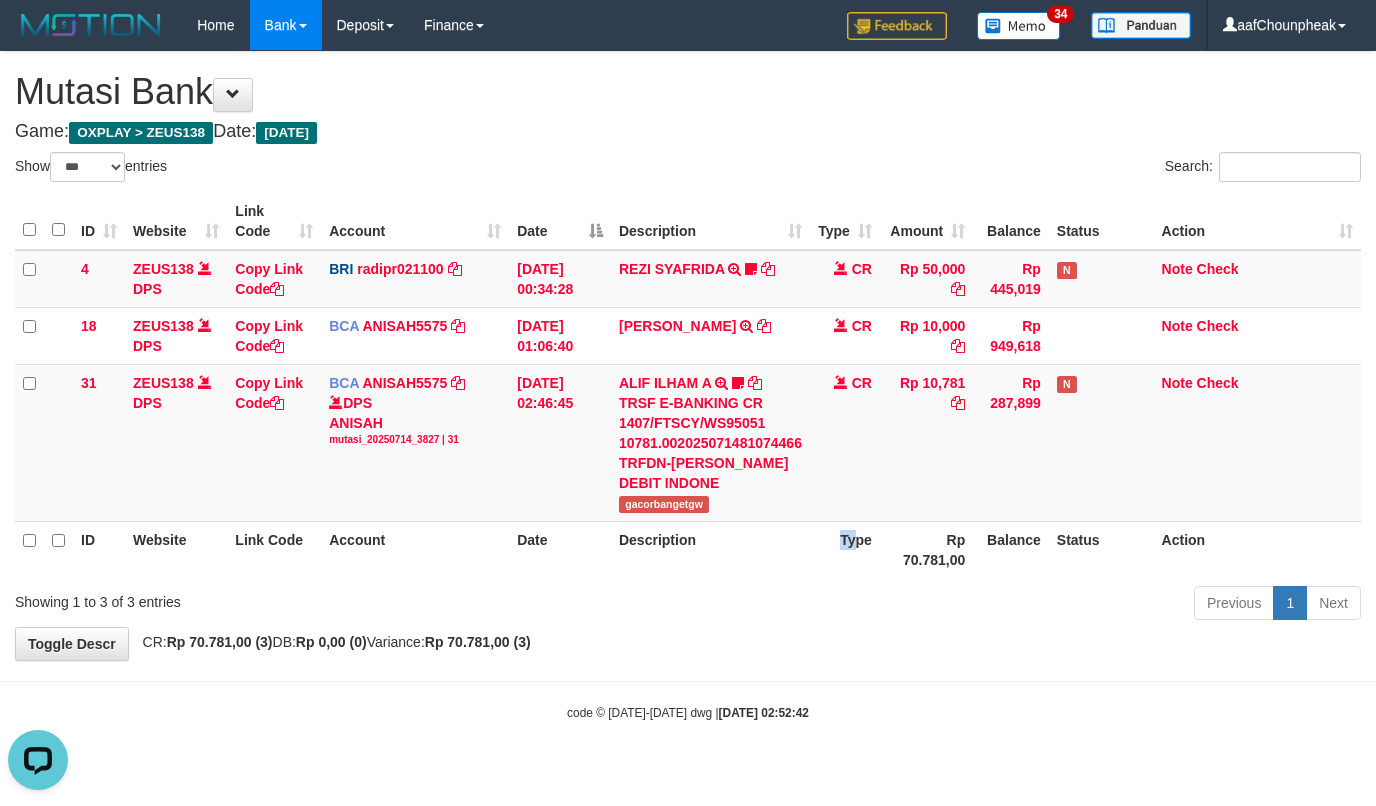 click on "Type" at bounding box center [845, 549] 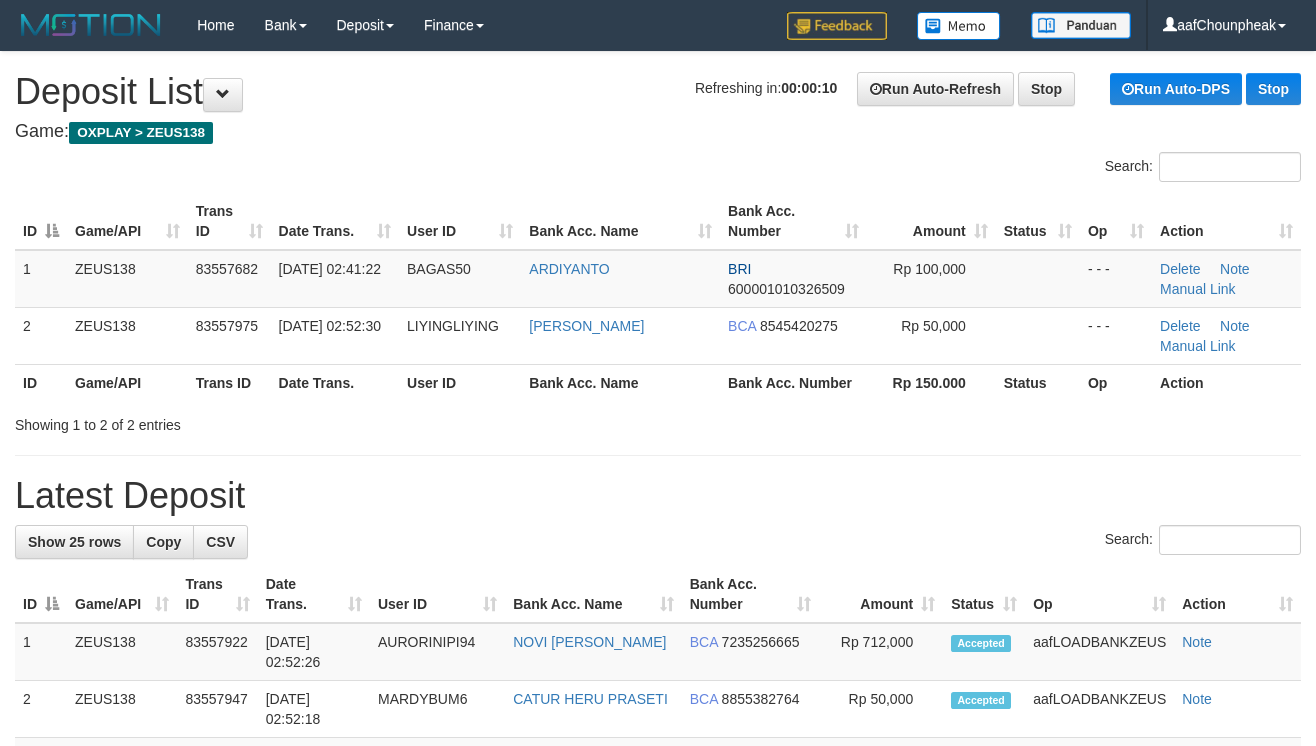 scroll, scrollTop: 0, scrollLeft: 0, axis: both 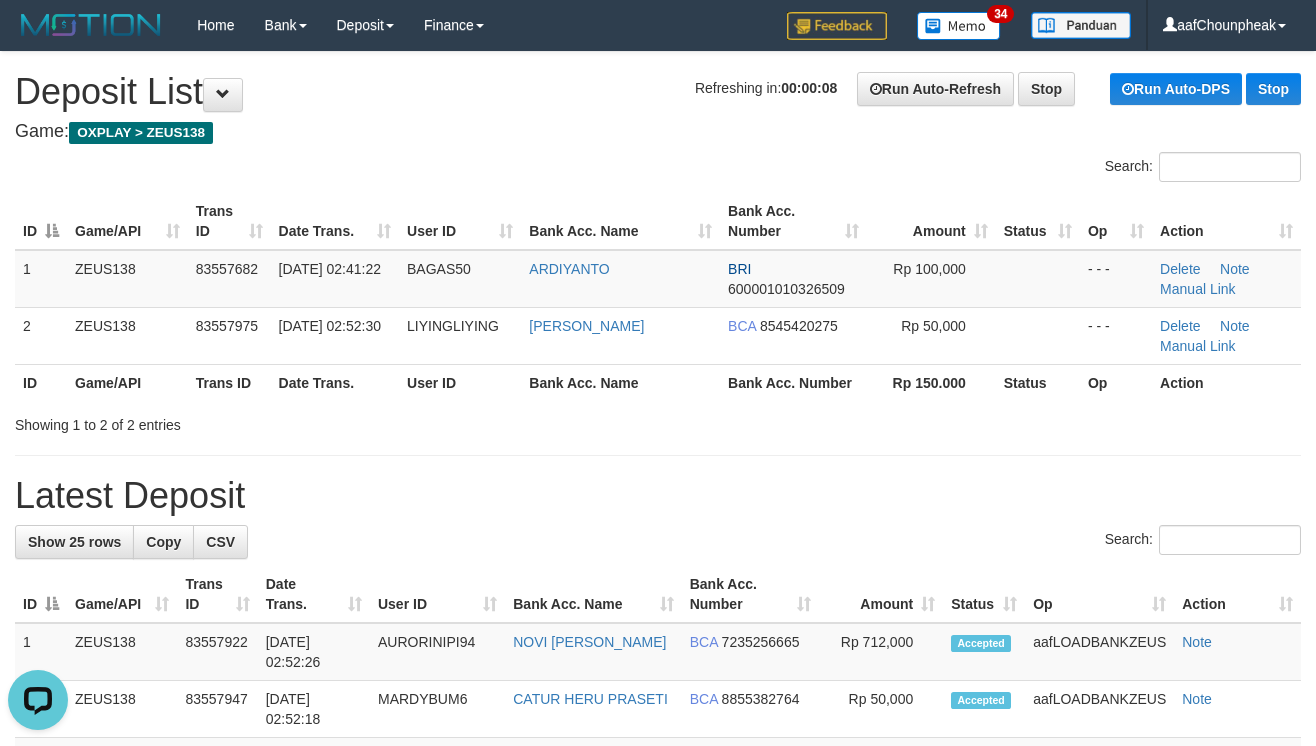 click on "**********" at bounding box center (658, 1127) 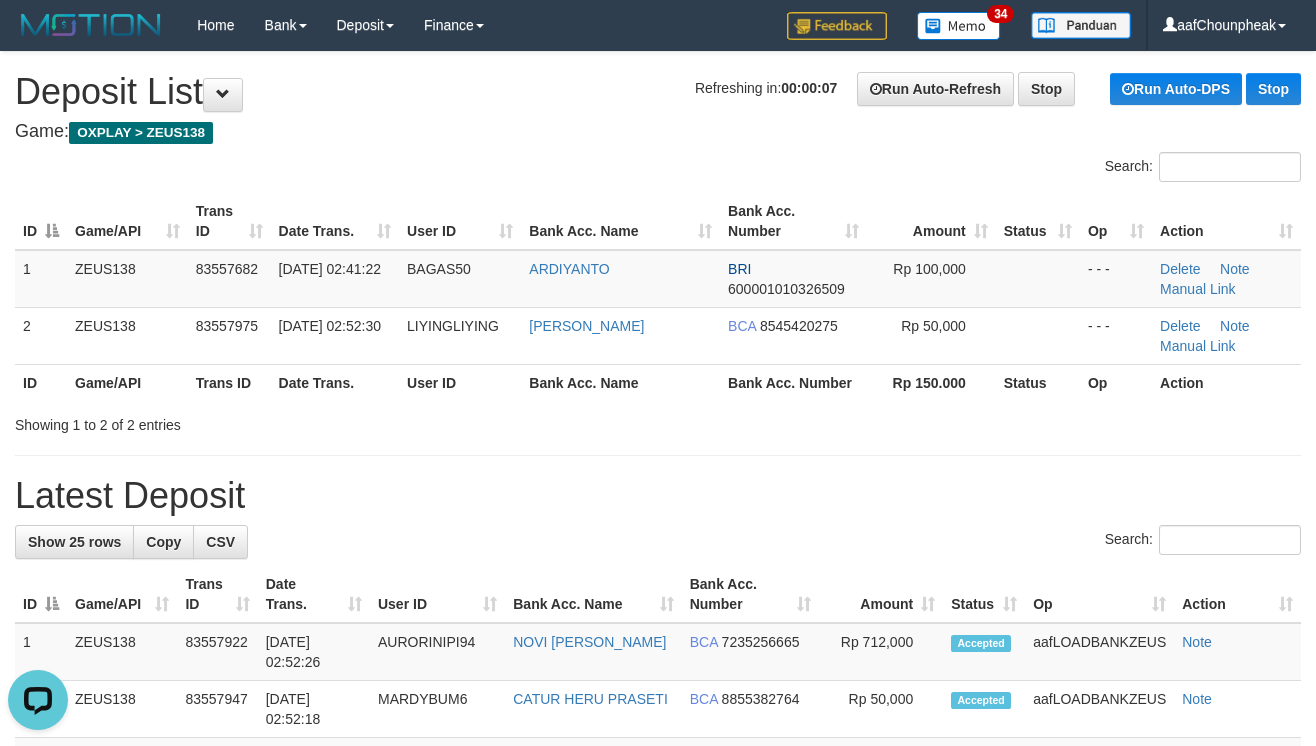 click on "Showing 1 to 2 of 2 entries" at bounding box center (274, 421) 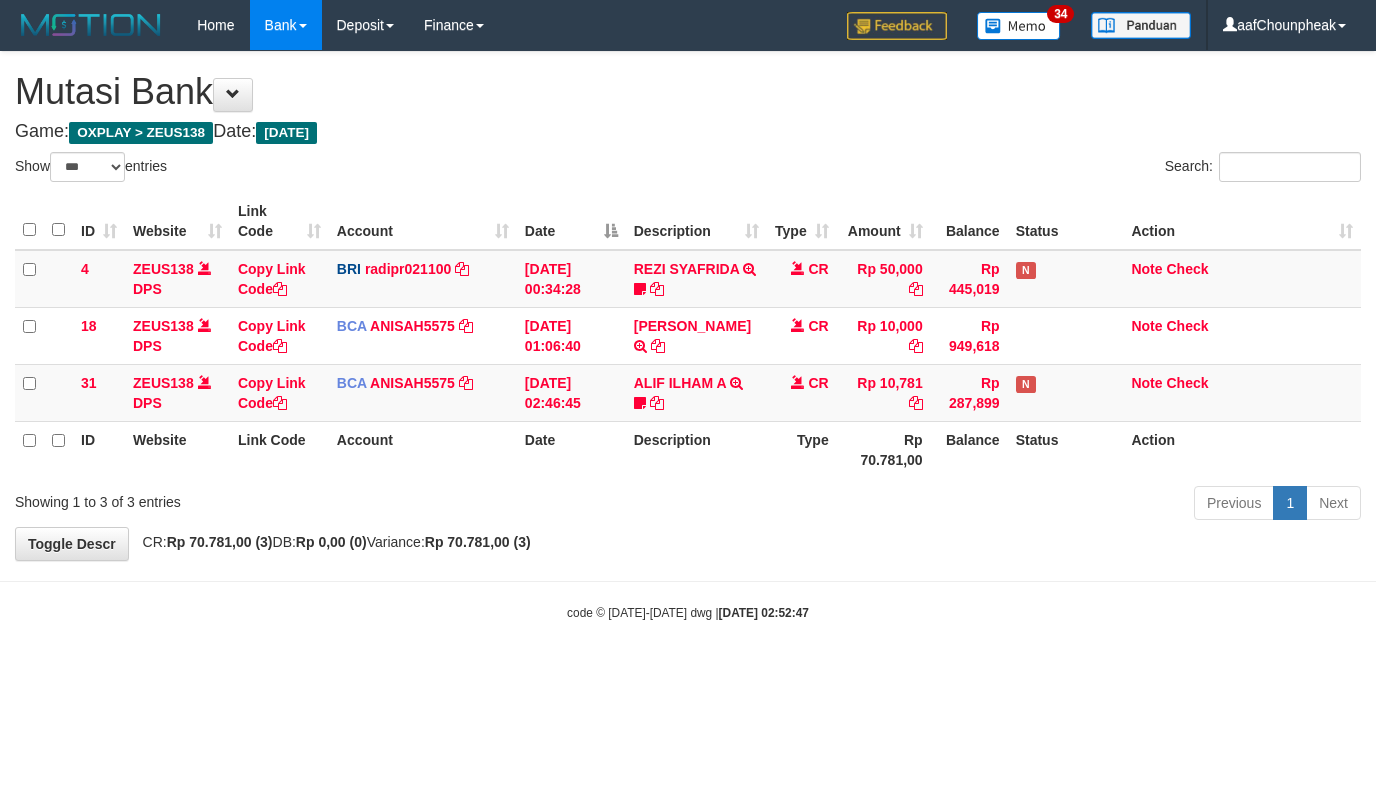 select on "***" 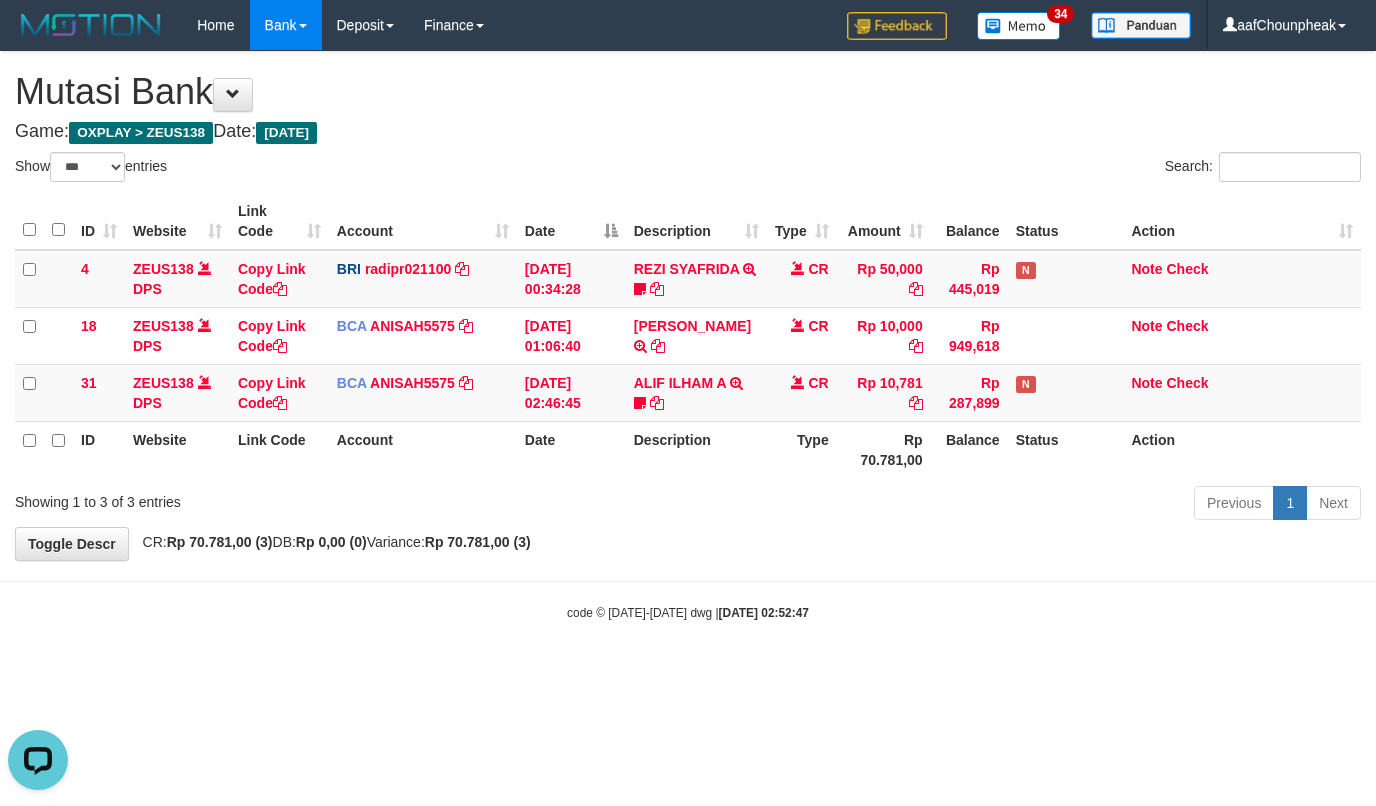 scroll, scrollTop: 0, scrollLeft: 0, axis: both 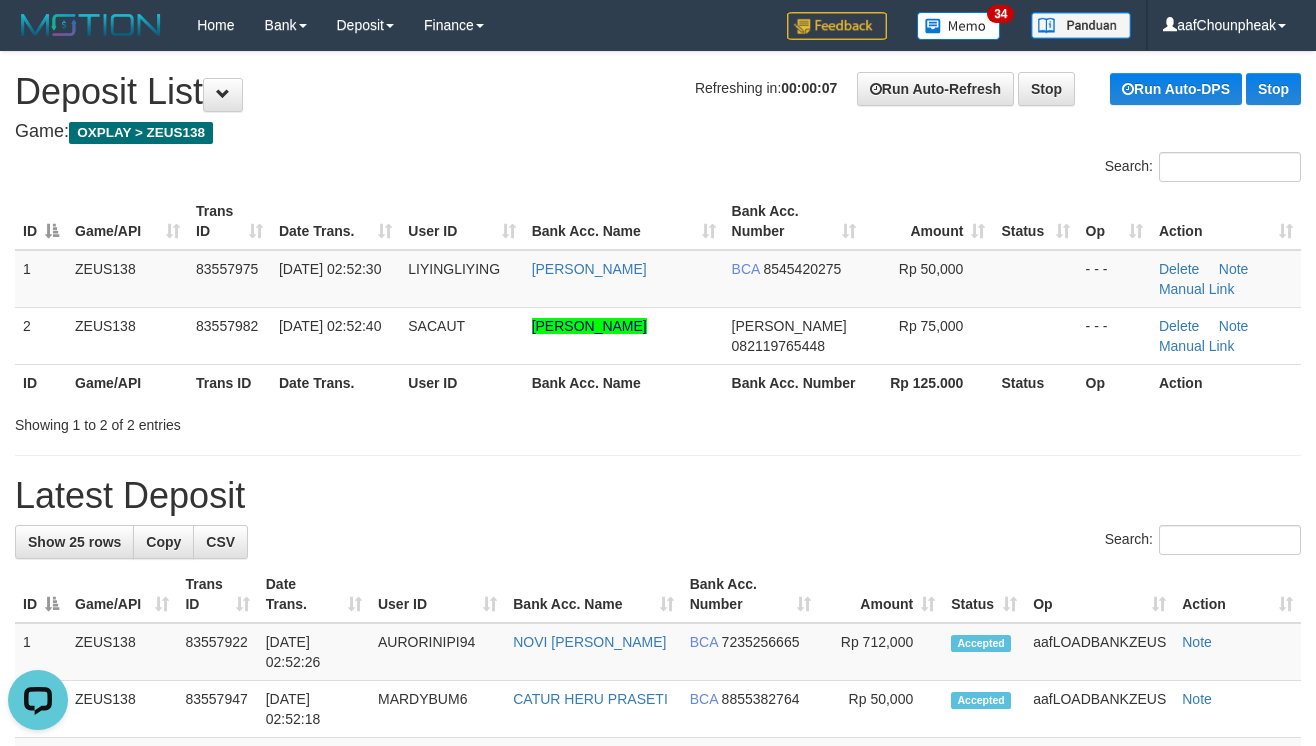 click on "Search:" at bounding box center [658, 542] 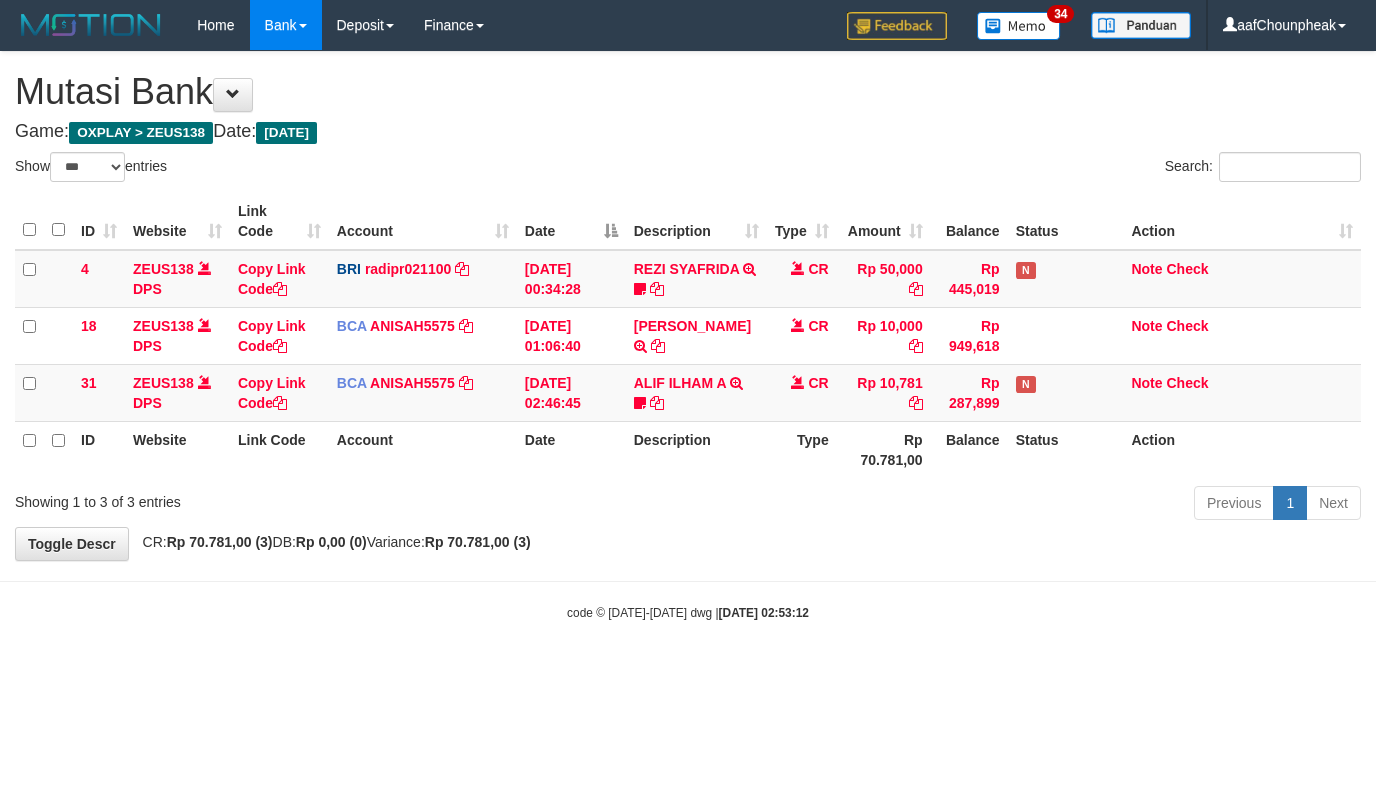 select on "***" 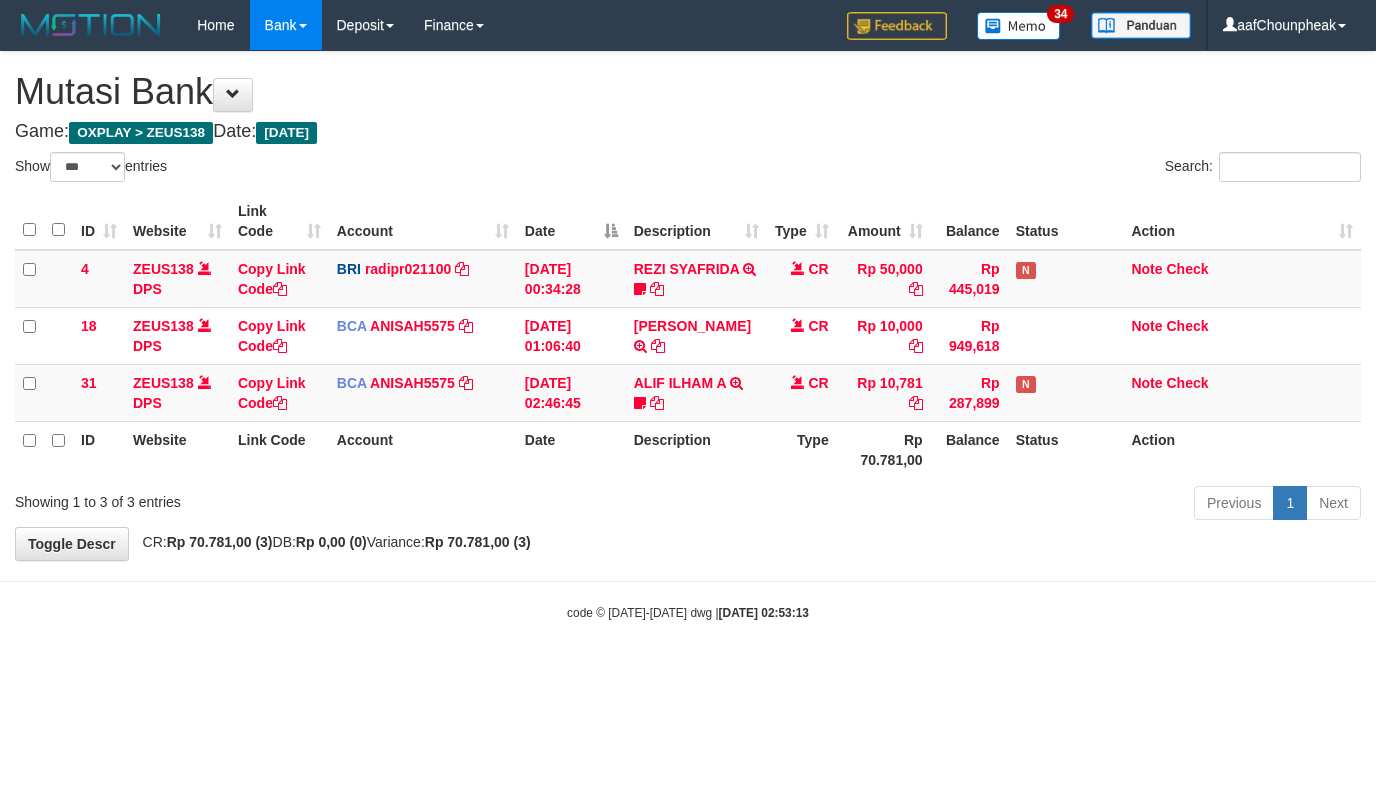 select on "***" 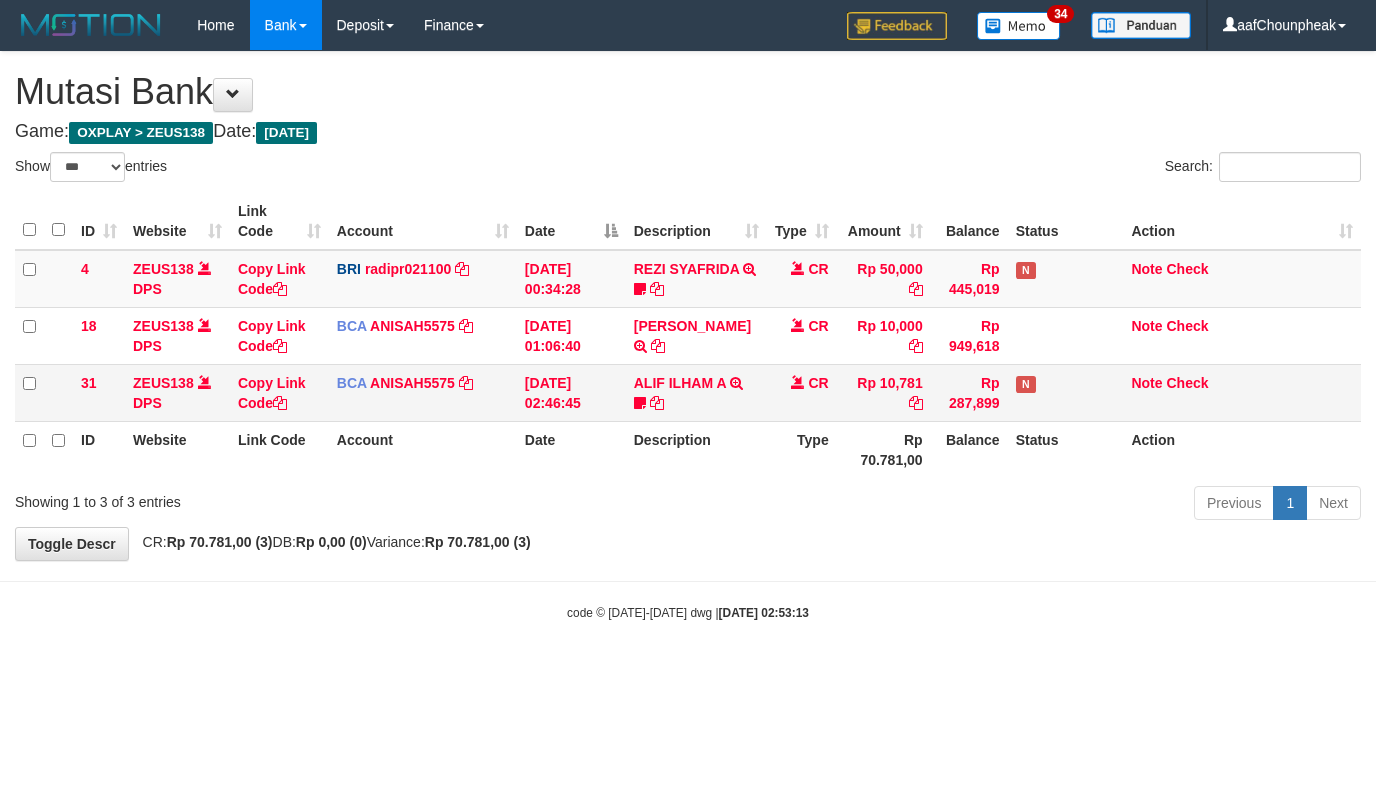 scroll, scrollTop: 0, scrollLeft: 0, axis: both 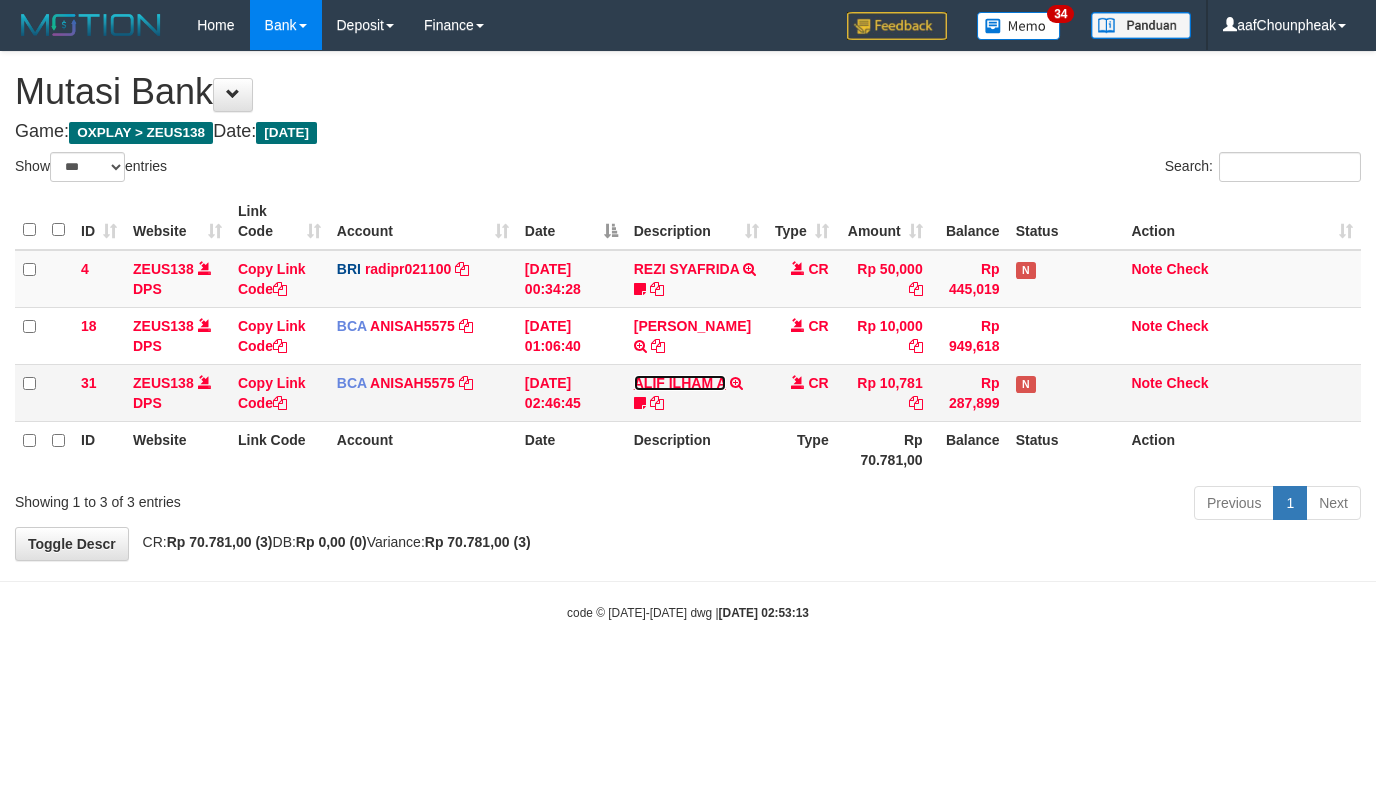 click on "ALIF ILHAM A" at bounding box center [680, 383] 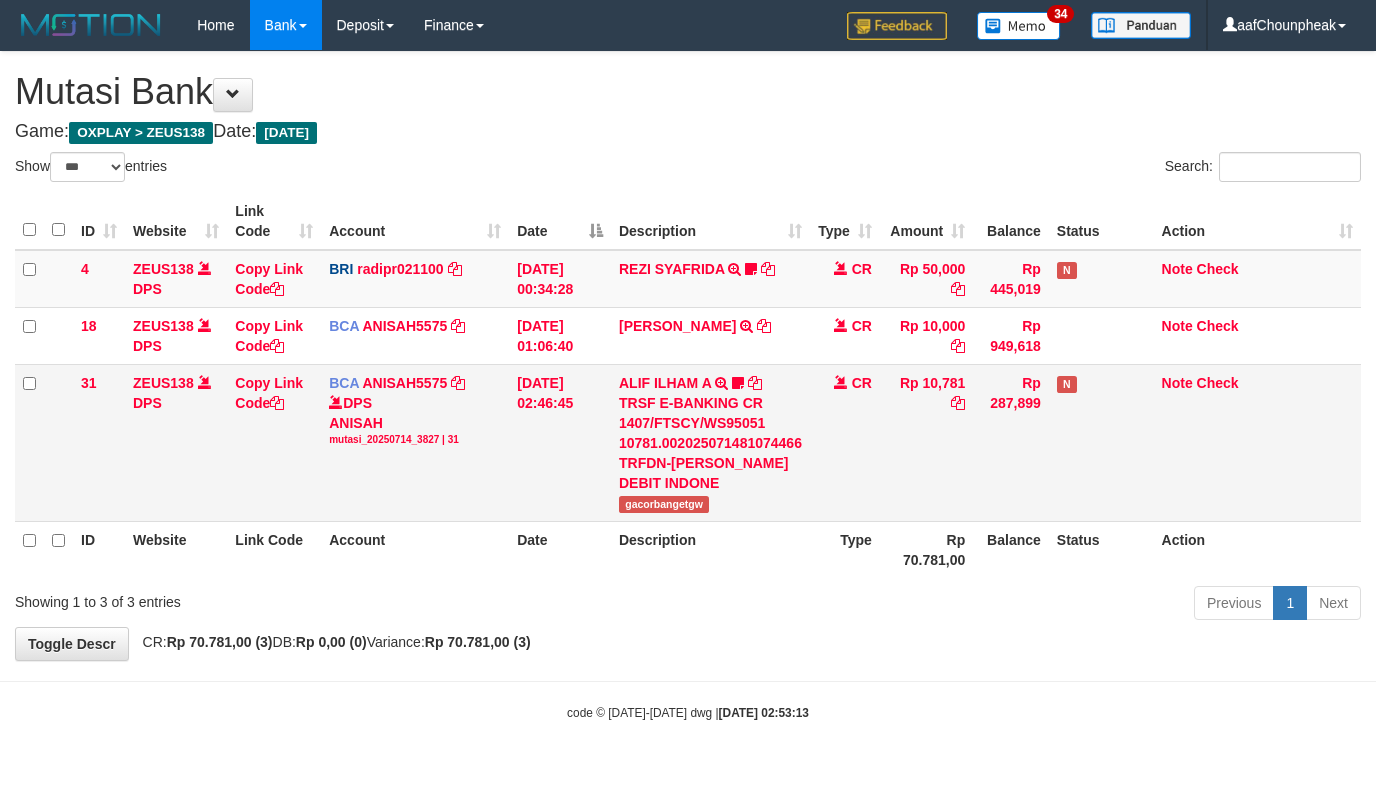 click on "ALIF ILHAM A            TRSF E-BANKING CR 1407/FTSCY/WS95051
10781.002025071481074466 TRFDN-ALIF ILHAM AESPAY DEBIT INDONE    gacorbangetgw" at bounding box center (710, 442) 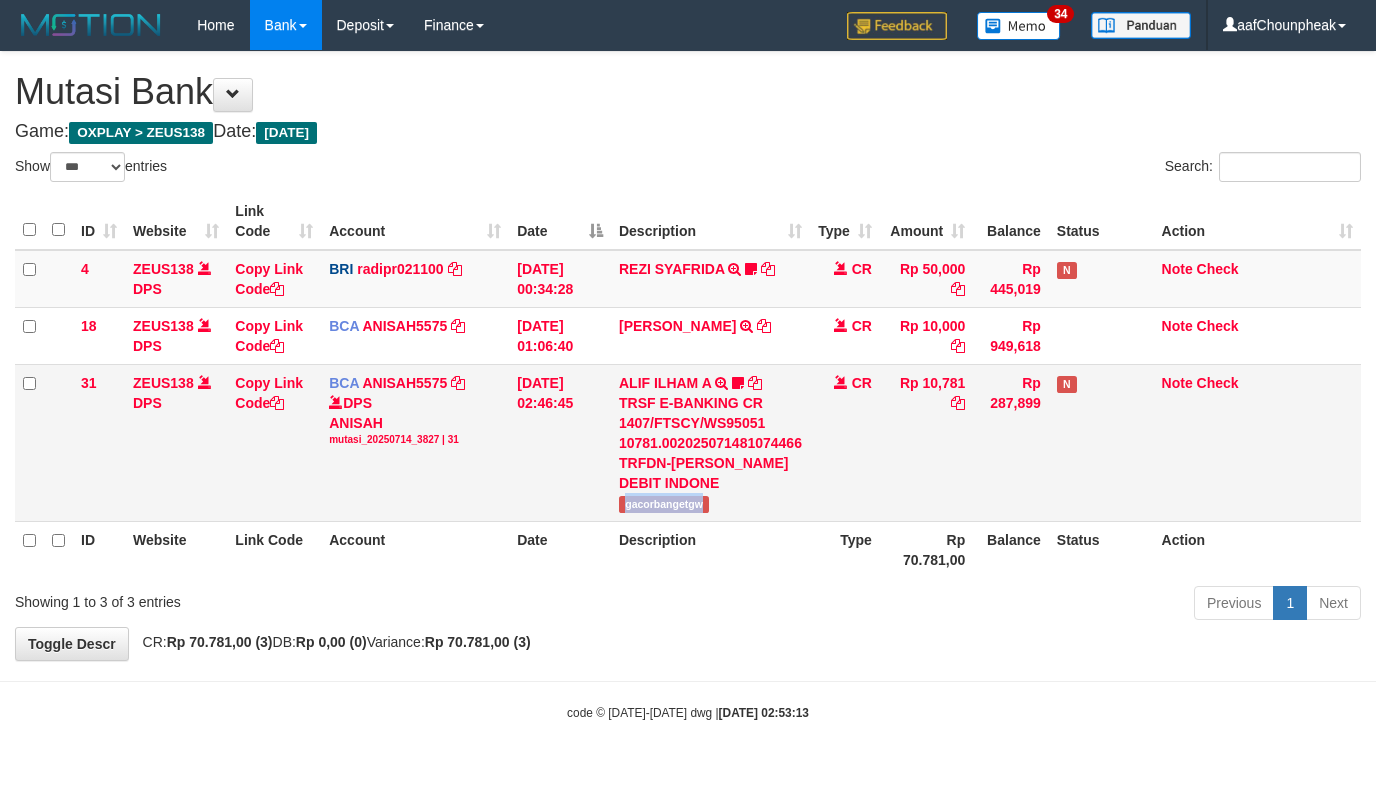 click on "ALIF ILHAM A            TRSF E-BANKING CR 1407/FTSCY/WS95051
10781.002025071481074466 TRFDN-ALIF ILHAM AESPAY DEBIT INDONE    gacorbangetgw" at bounding box center (710, 442) 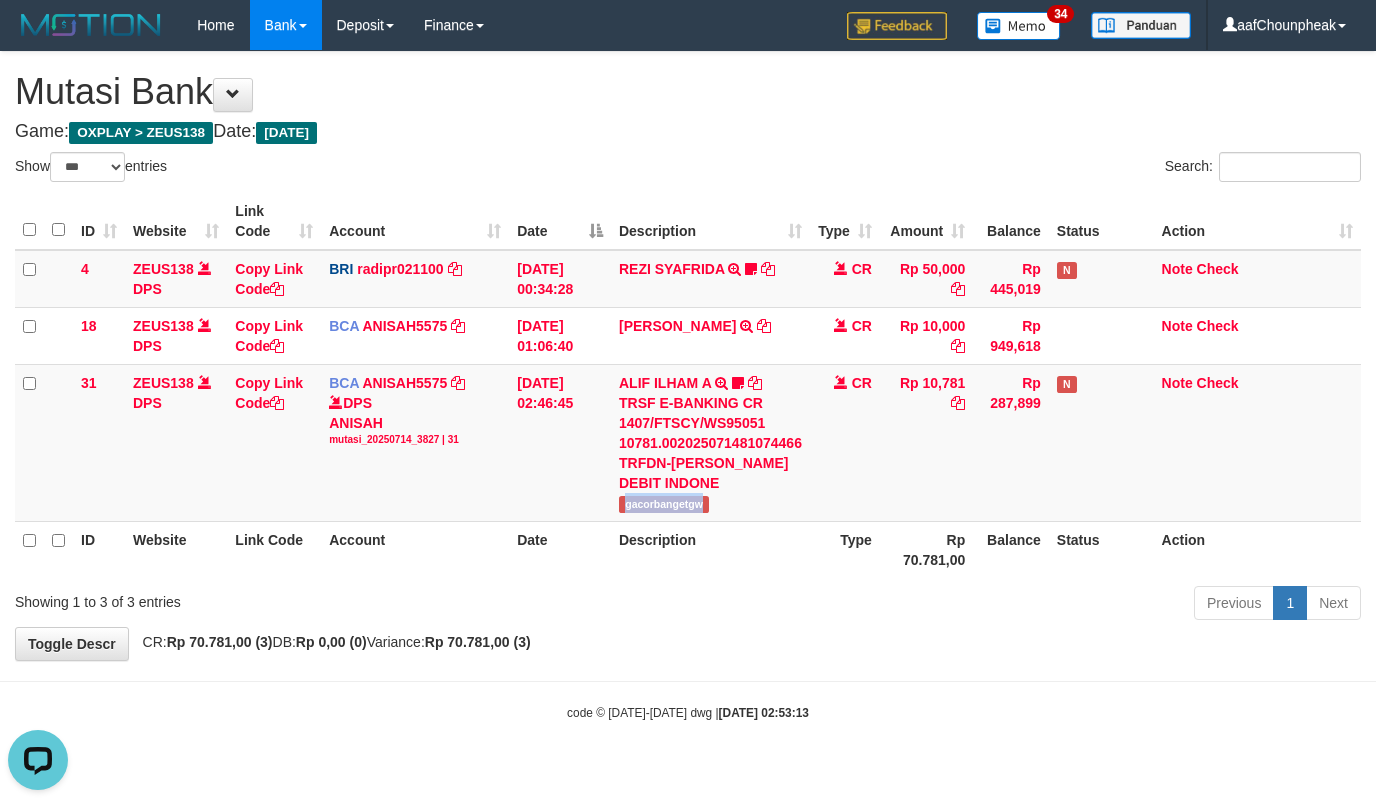 scroll, scrollTop: 0, scrollLeft: 0, axis: both 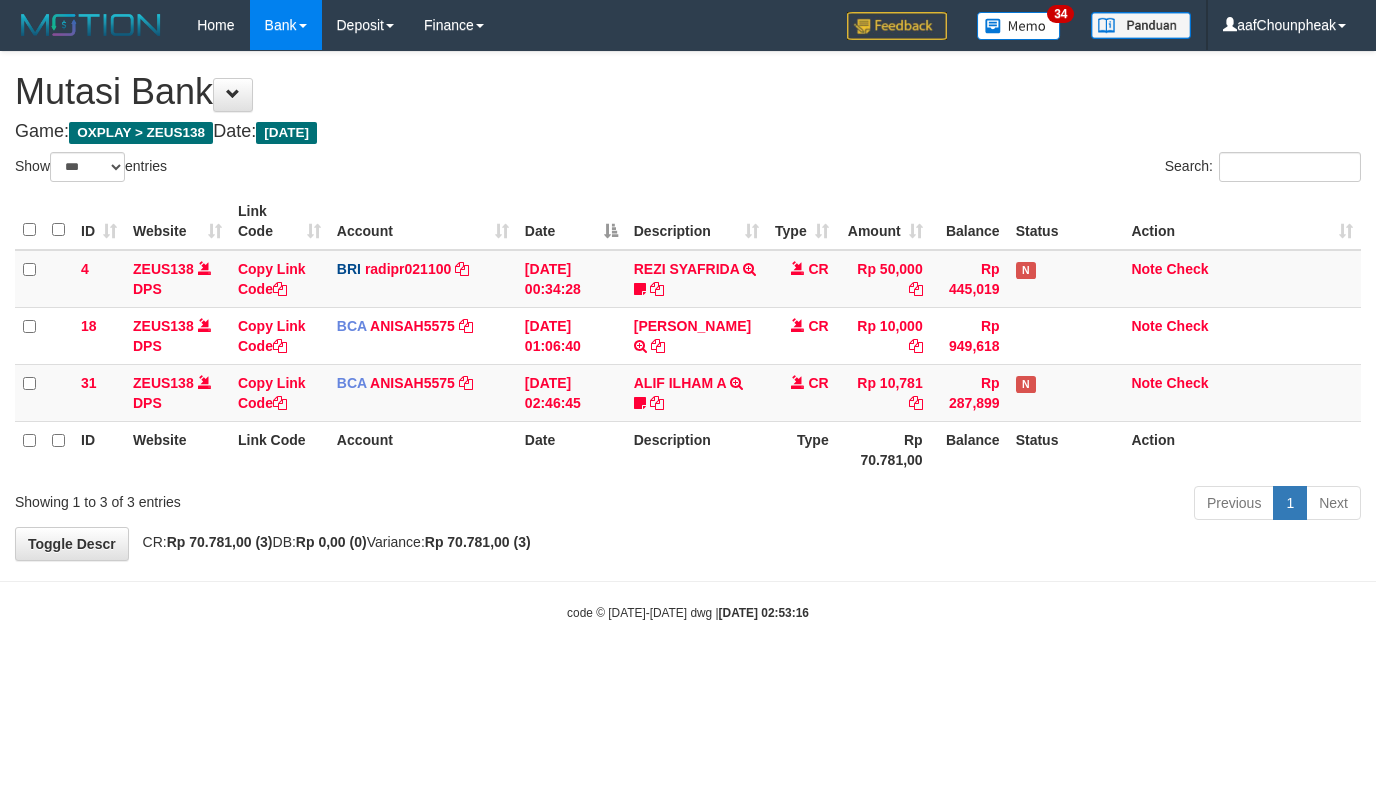 select on "***" 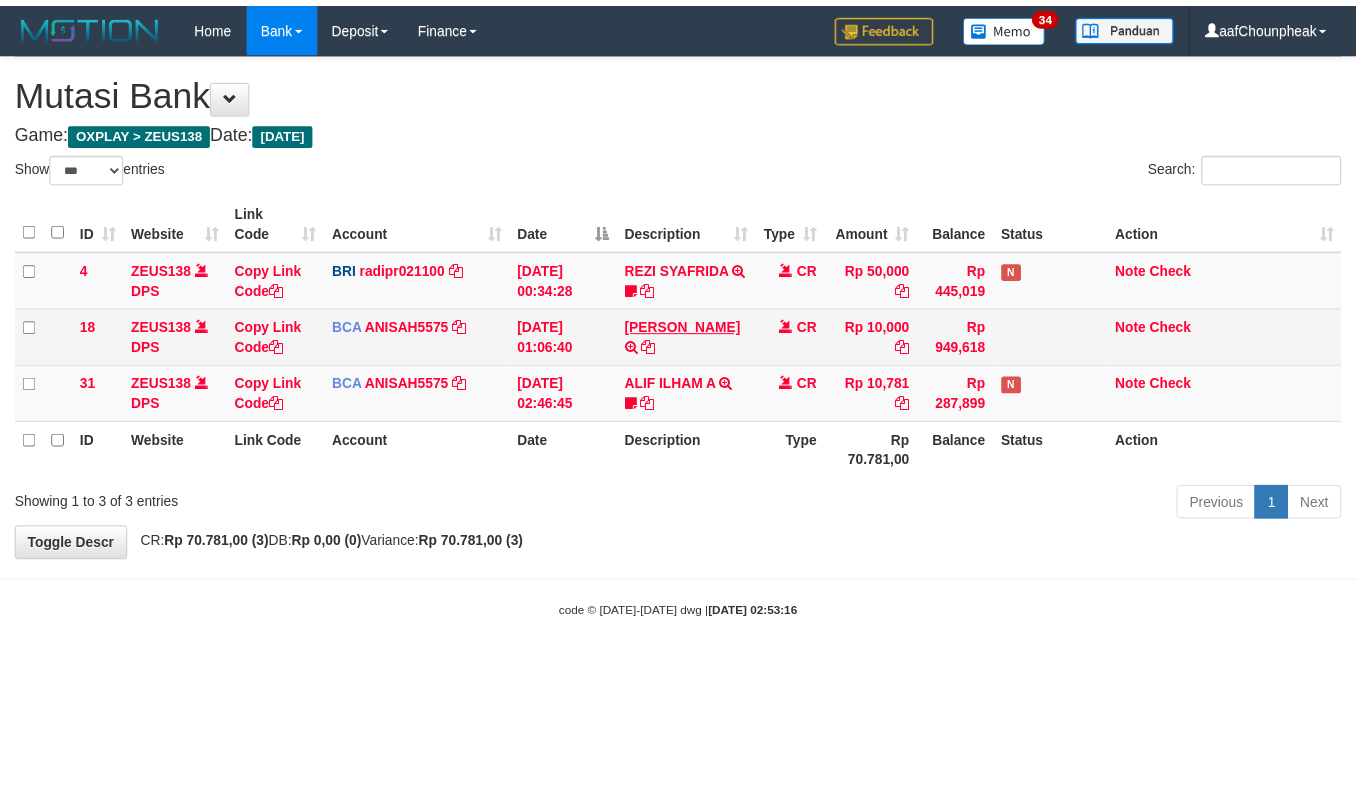 scroll, scrollTop: 0, scrollLeft: 0, axis: both 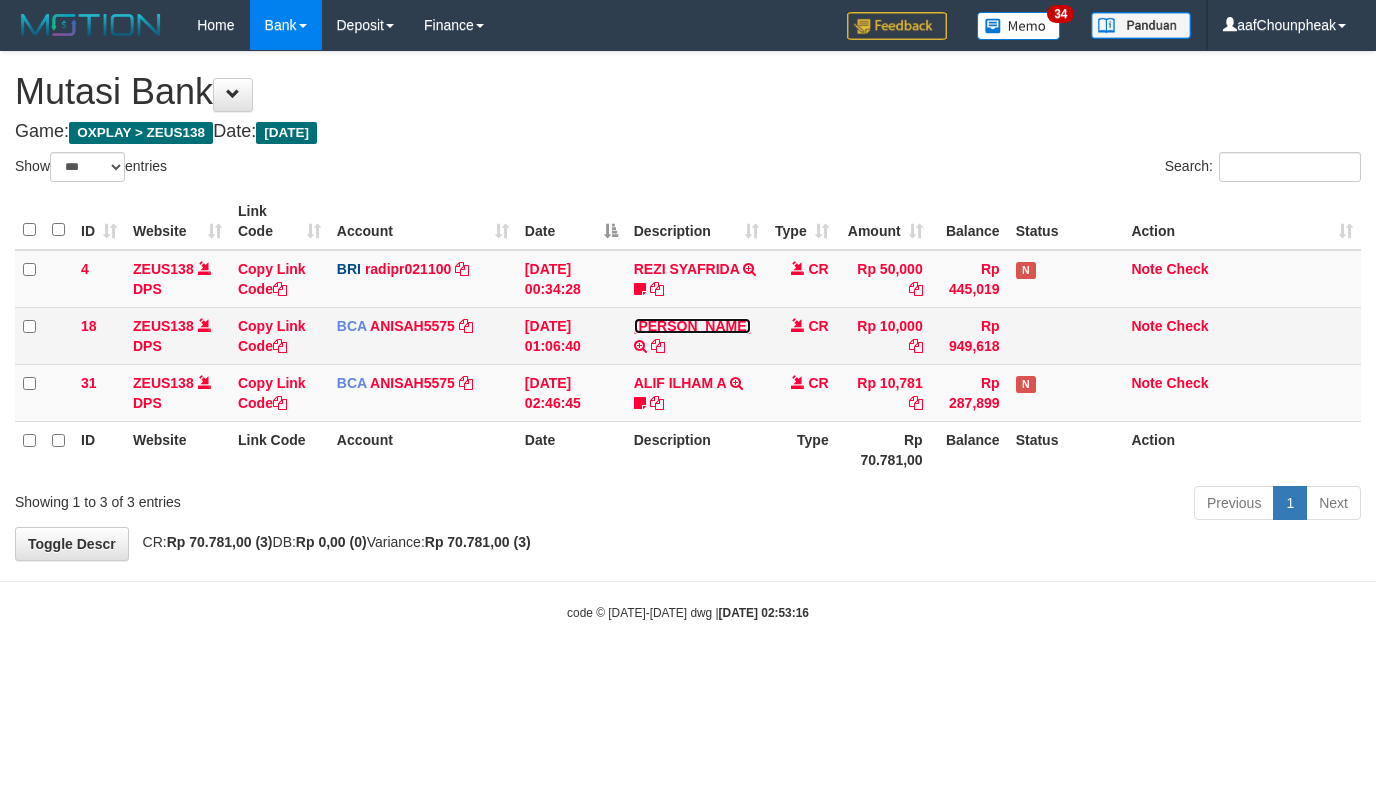 click on "ACHMAD JAINUDIN" at bounding box center [692, 326] 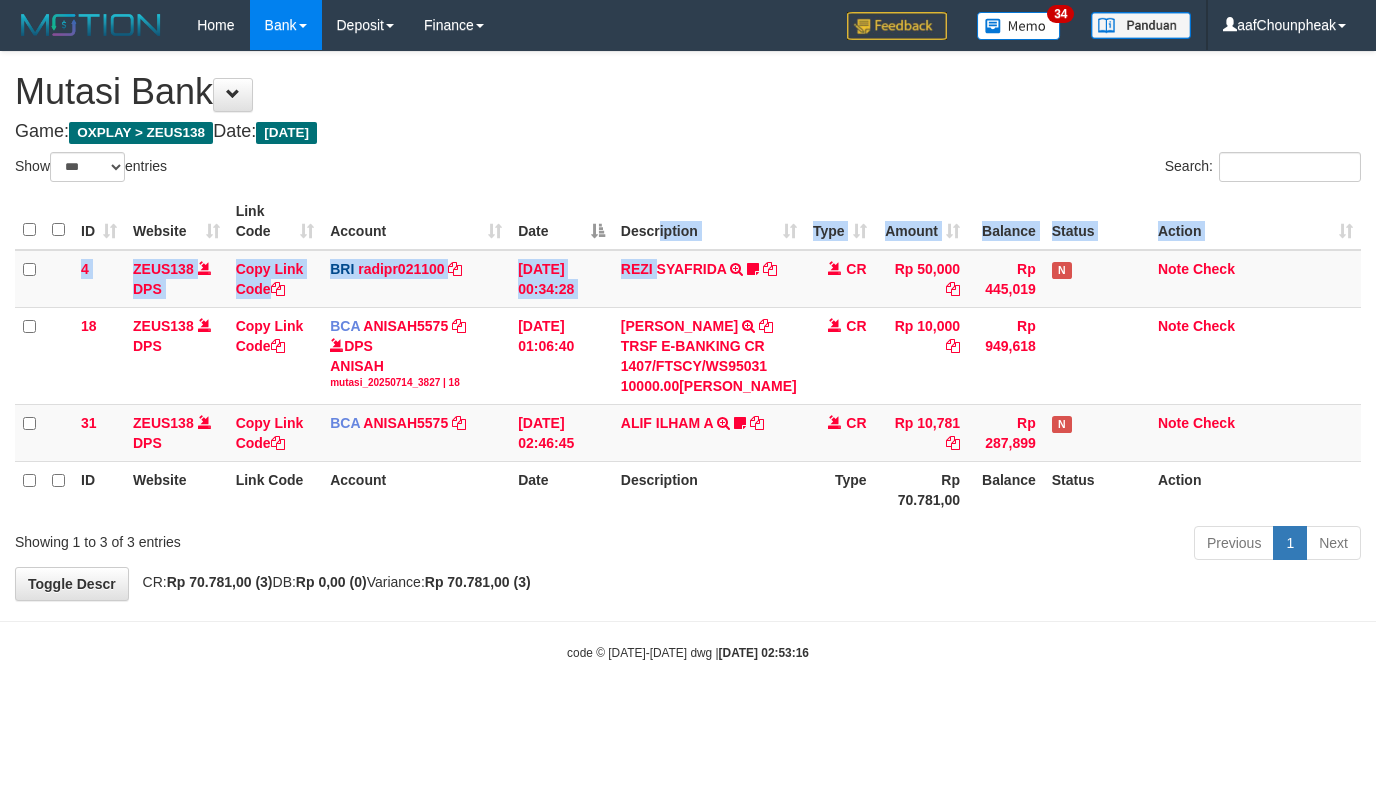click on "ID Website Link Code Account Date Description Type Amount Balance Status Action
4
ZEUS138    DPS
Copy Link Code
BRI
radipr021100
DPS
REYNALDI ADI PRATAMA
mutasi_20250714_3774 | 4
mutasi_20250714_3774 | 4
14/07/2025 00:34:28
REZI SYAFRIDA            TRANSFER NBMB REZI SYAFRIDA TO REYNALDI ADI PRATAMA    808801023311535
CR
Rp 50,000
Rp 445,019
N
Note
Check
18
ZEUS138    DPS
Copy Link Code
BCA
ANISAH5575
DPS" at bounding box center (688, 355) 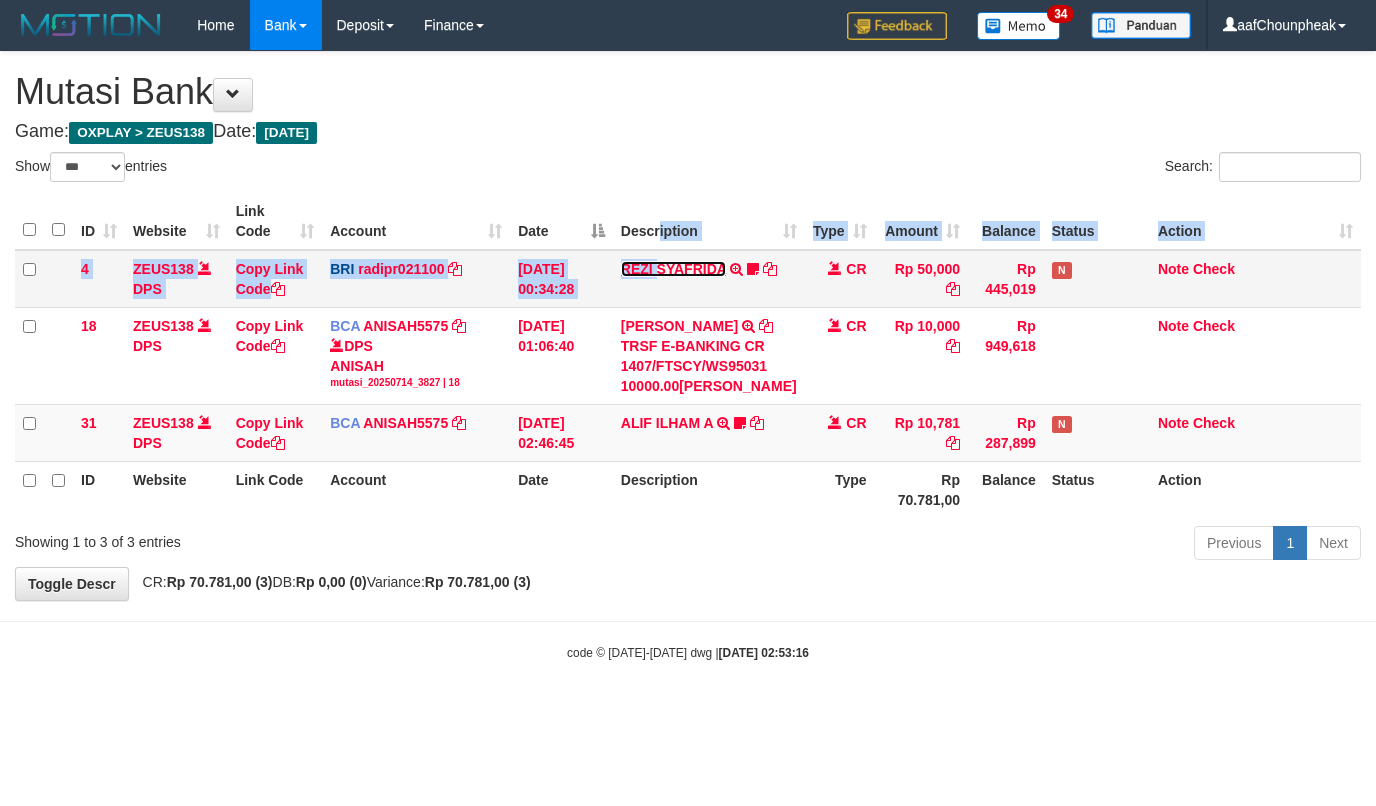 click on "REZI SYAFRIDA" at bounding box center [674, 269] 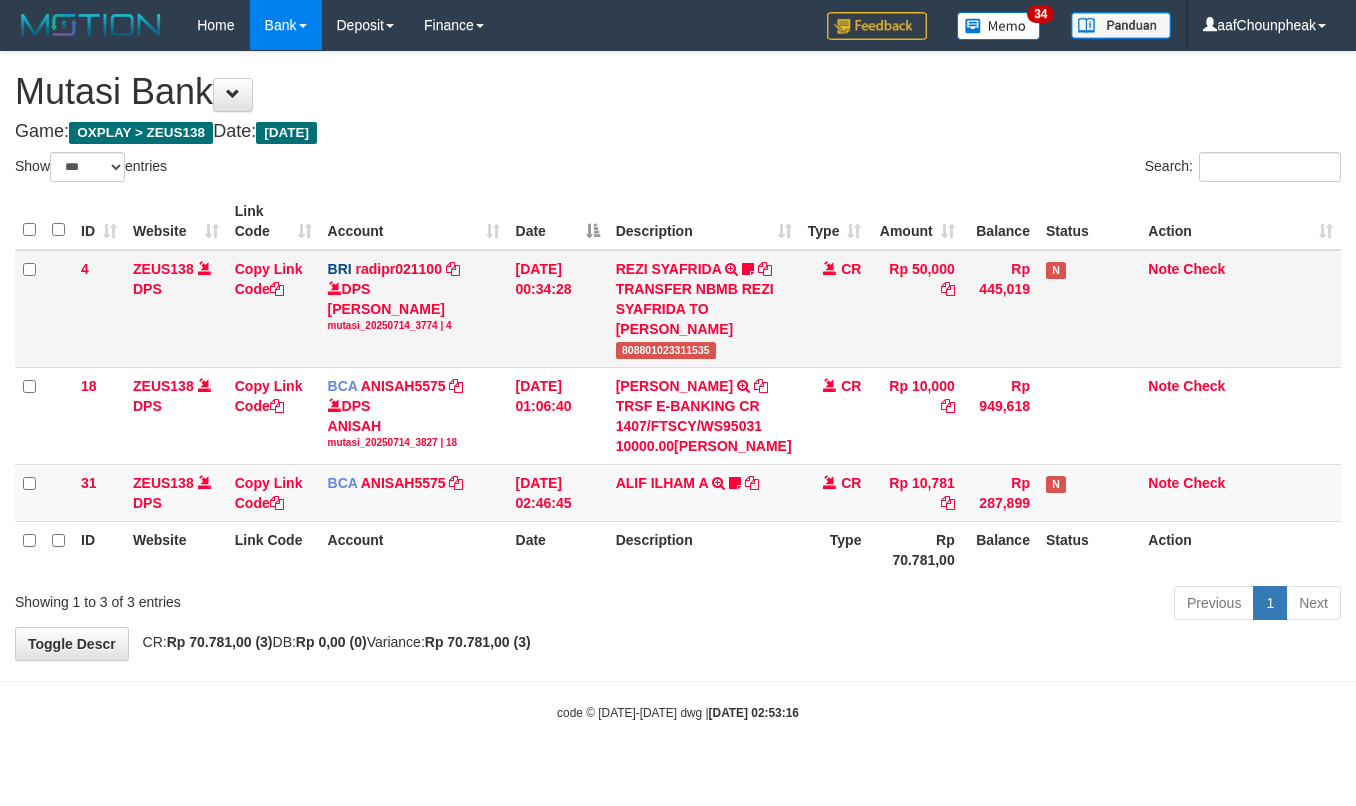 click on "REZI SYAFRIDA            TRANSFER NBMB REZI SYAFRIDA TO REYNALDI ADI PRATAMA    808801023311535" at bounding box center (704, 309) 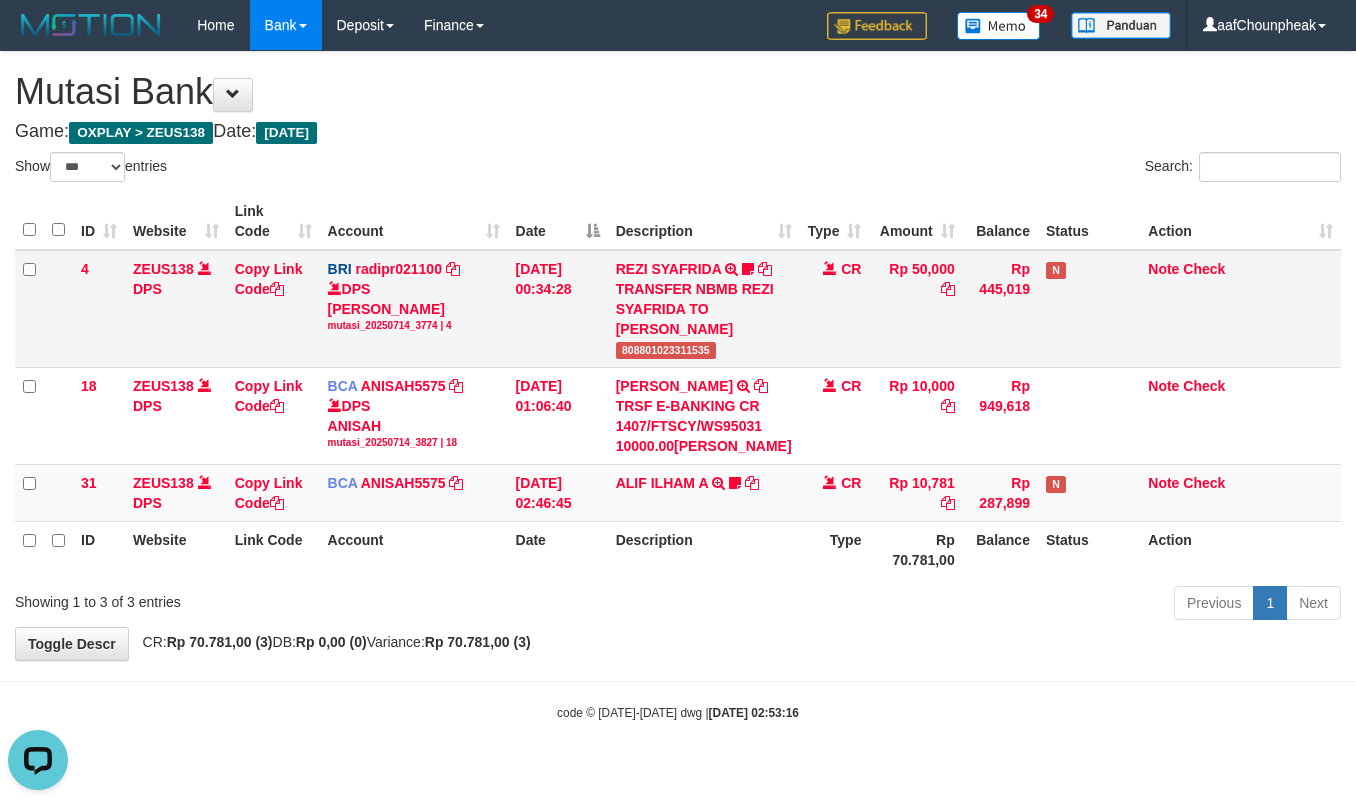 scroll, scrollTop: 0, scrollLeft: 0, axis: both 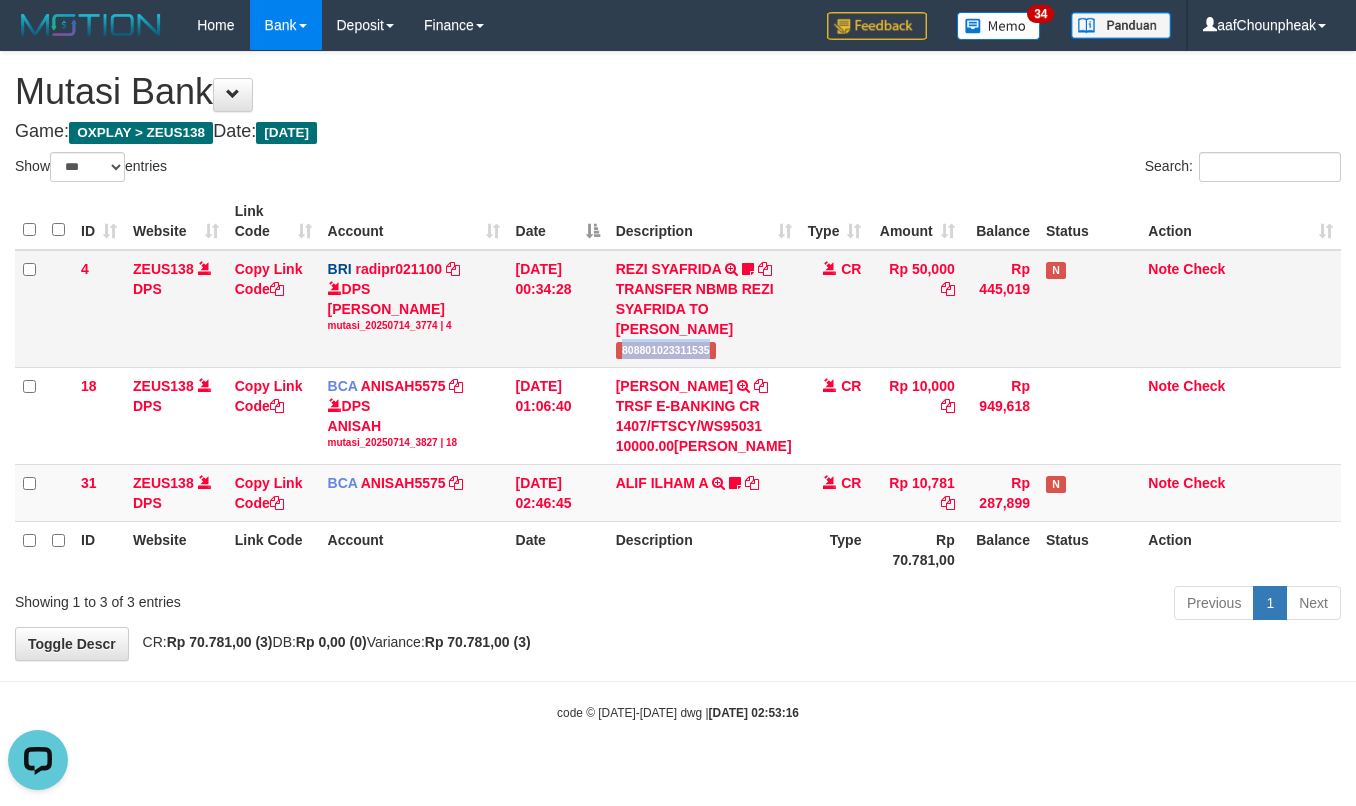 click on "REZI SYAFRIDA            TRANSFER NBMB REZI SYAFRIDA TO REYNALDI ADI PRATAMA    808801023311535" at bounding box center (704, 309) 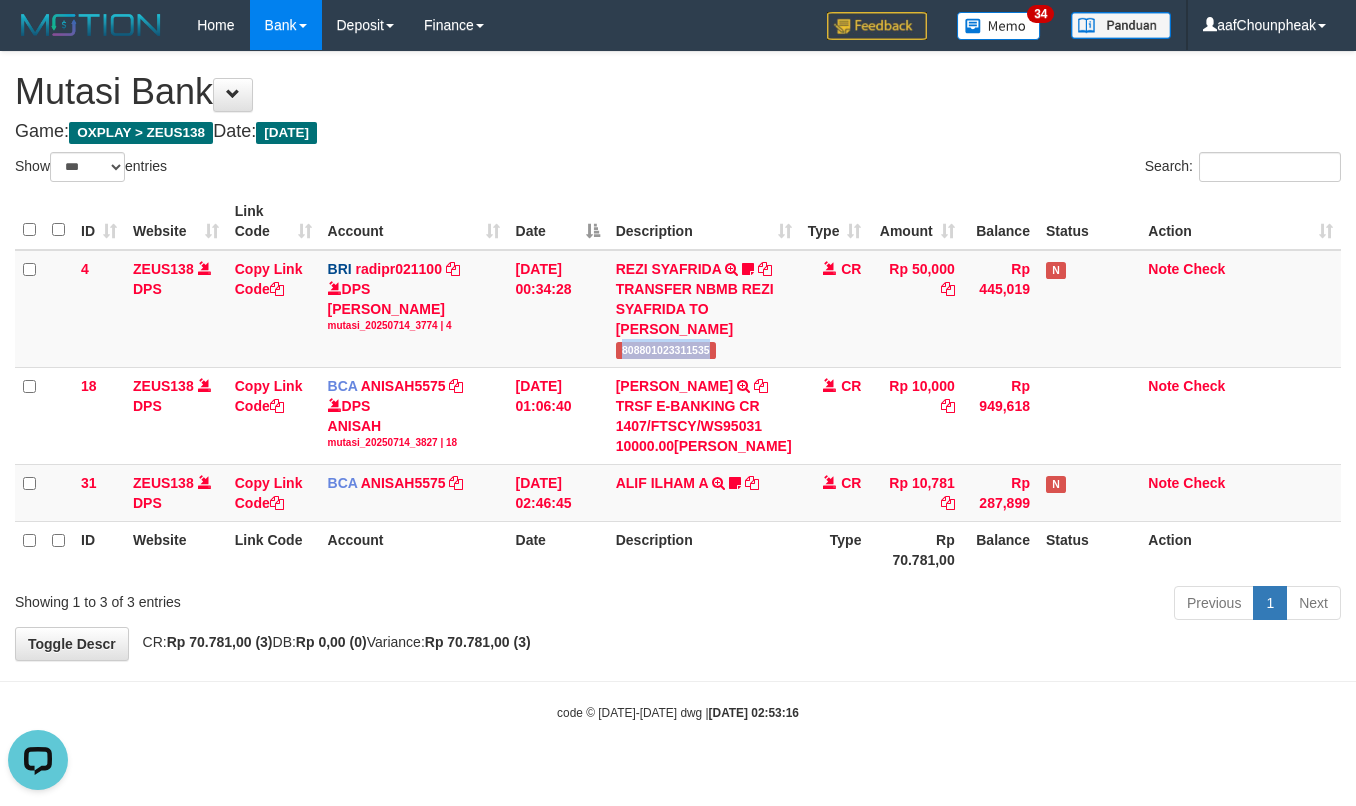 copy on "808801023311535" 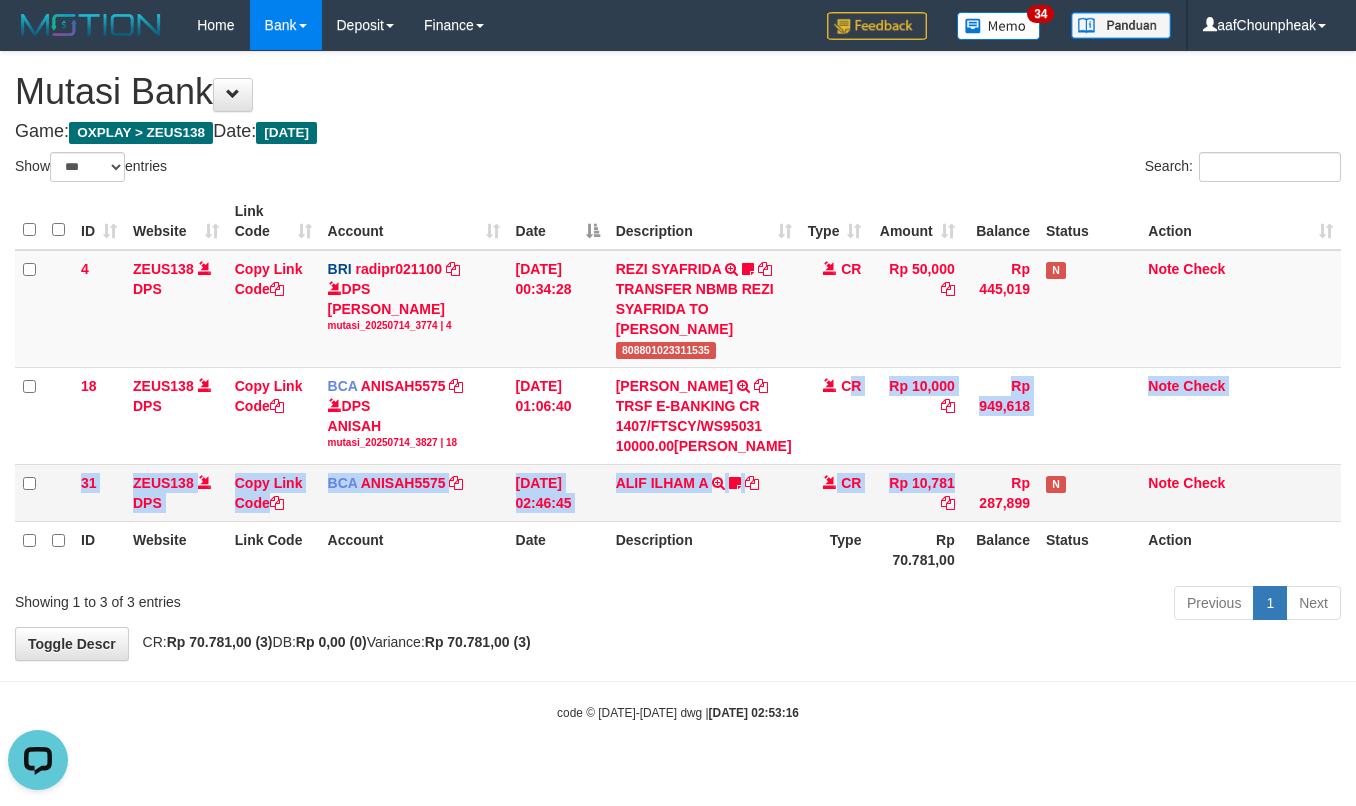 drag, startPoint x: 833, startPoint y: 498, endPoint x: 920, endPoint y: 600, distance: 134.06342 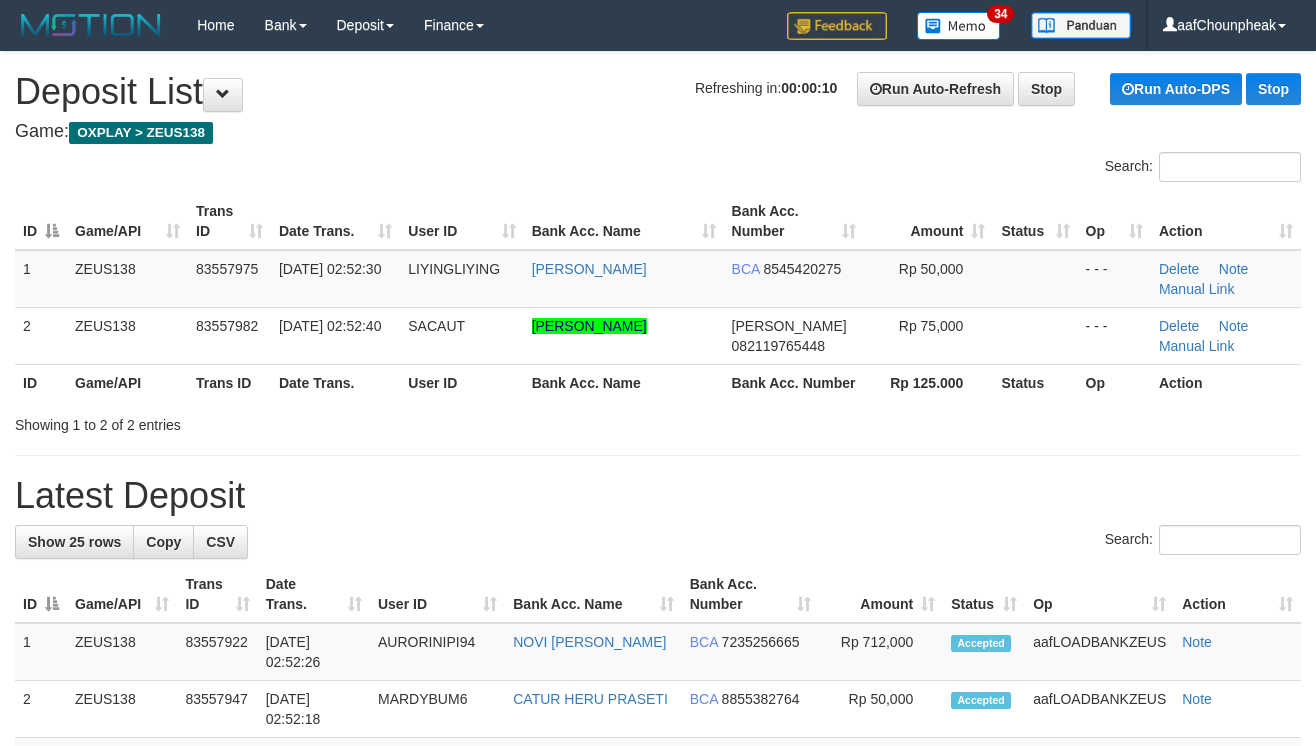 scroll, scrollTop: 0, scrollLeft: 0, axis: both 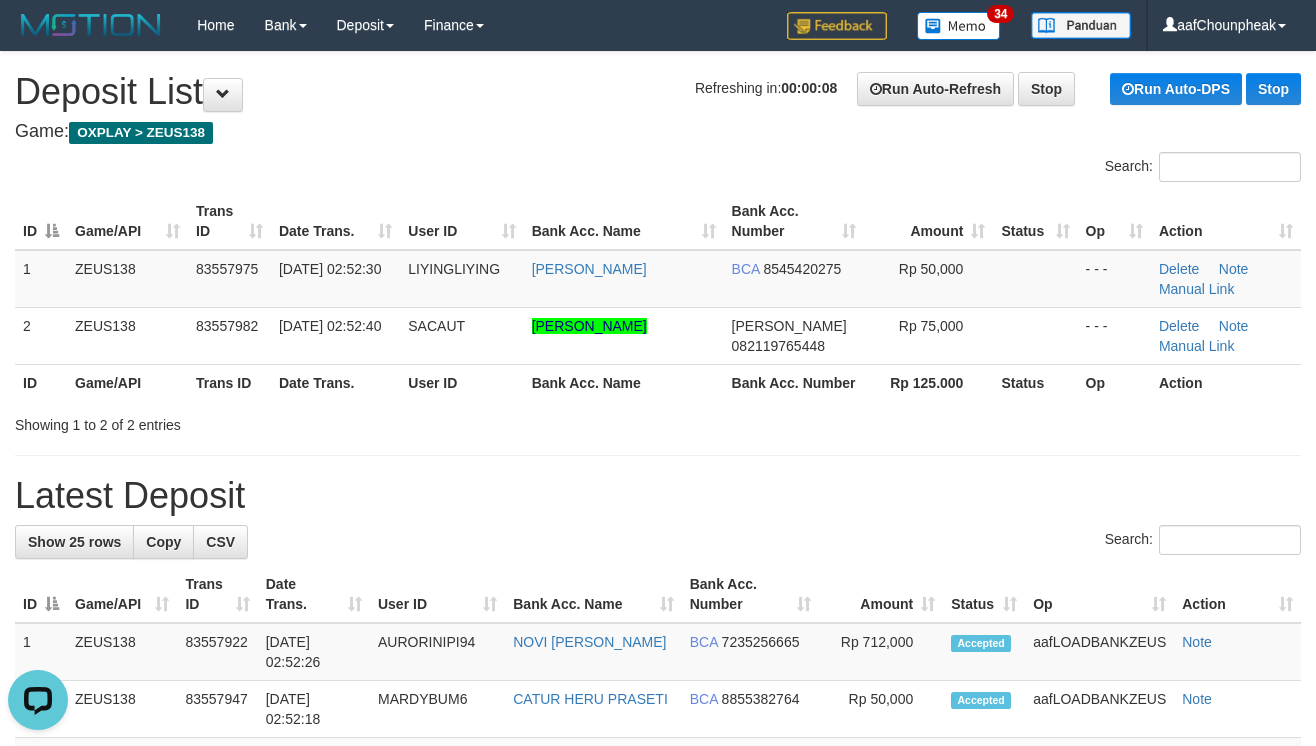 click on "Latest Deposit" at bounding box center (658, 496) 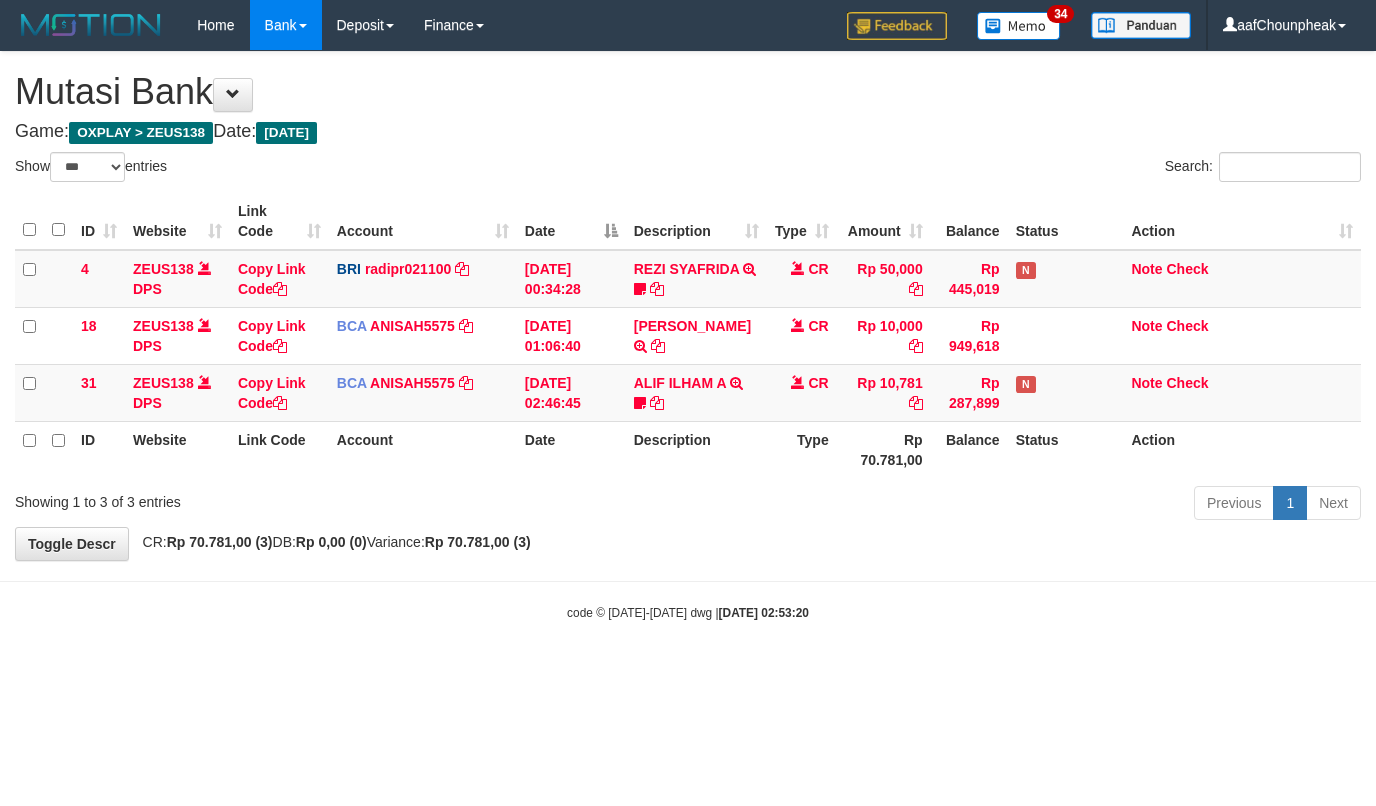 select on "***" 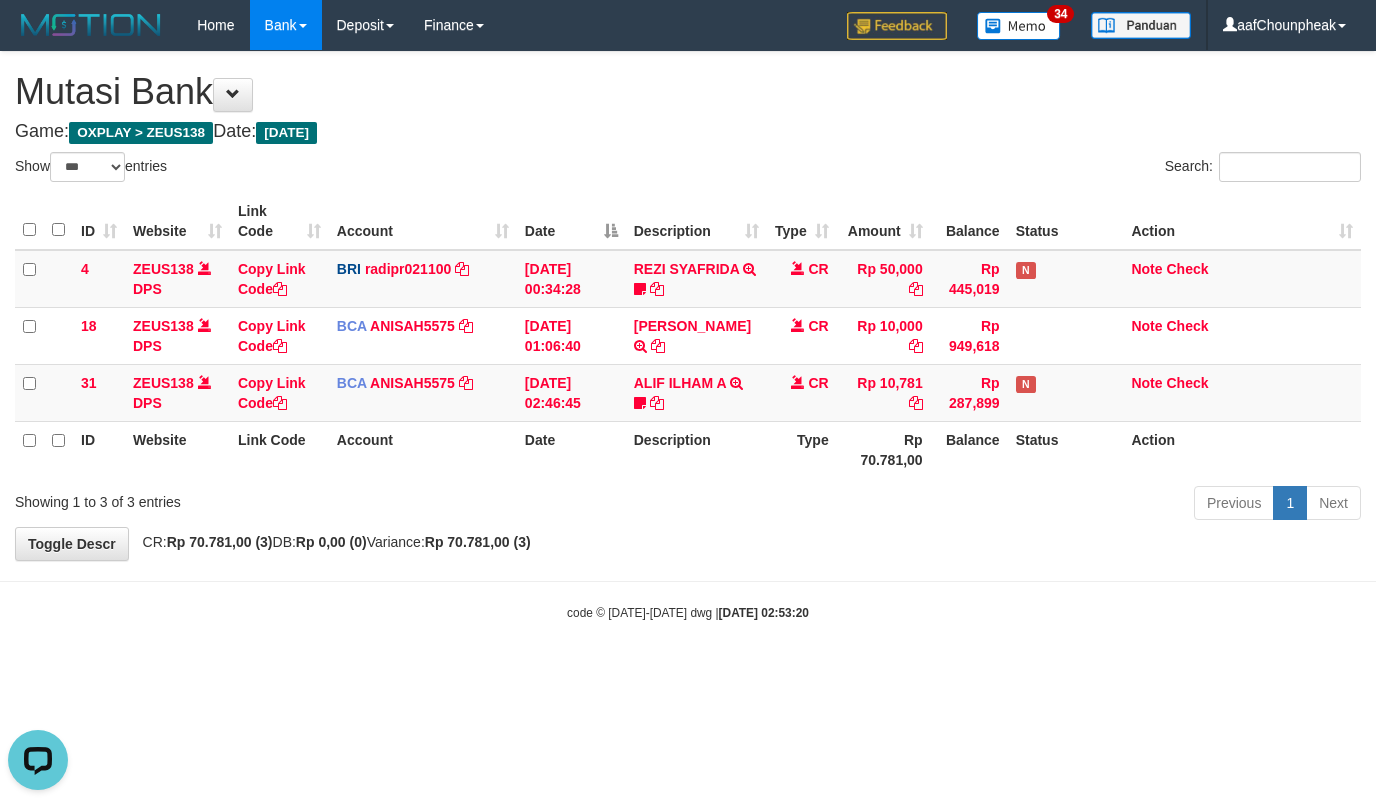scroll, scrollTop: 0, scrollLeft: 0, axis: both 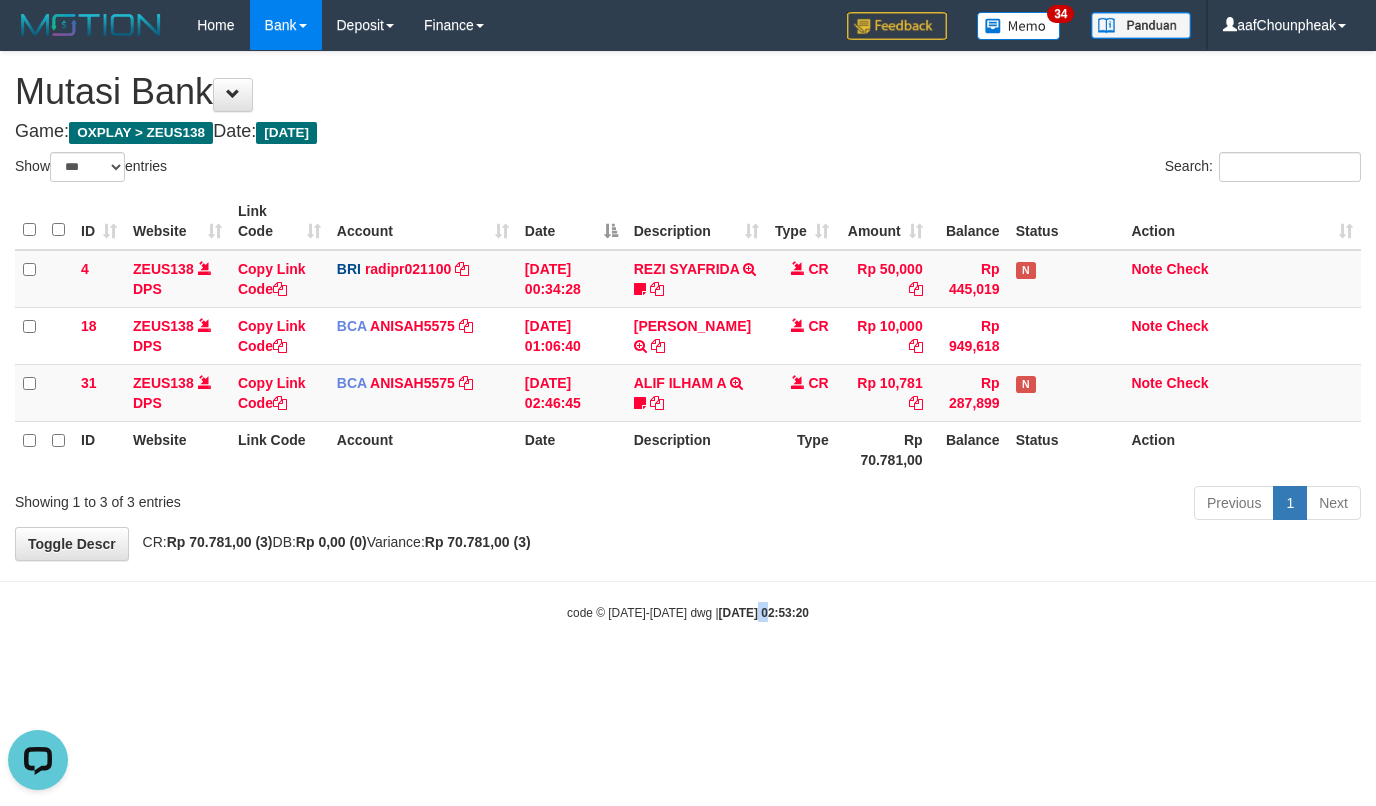 drag, startPoint x: 737, startPoint y: 636, endPoint x: 748, endPoint y: 641, distance: 12.083046 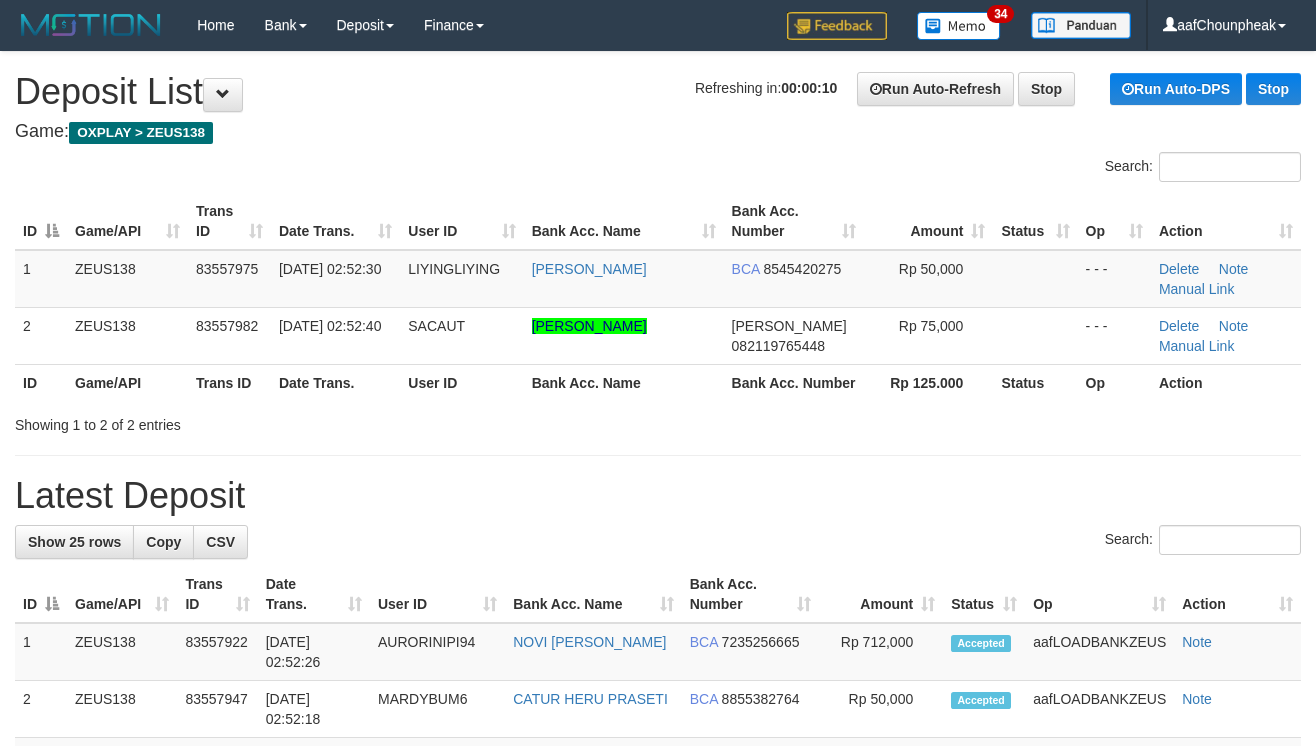 scroll, scrollTop: 0, scrollLeft: 0, axis: both 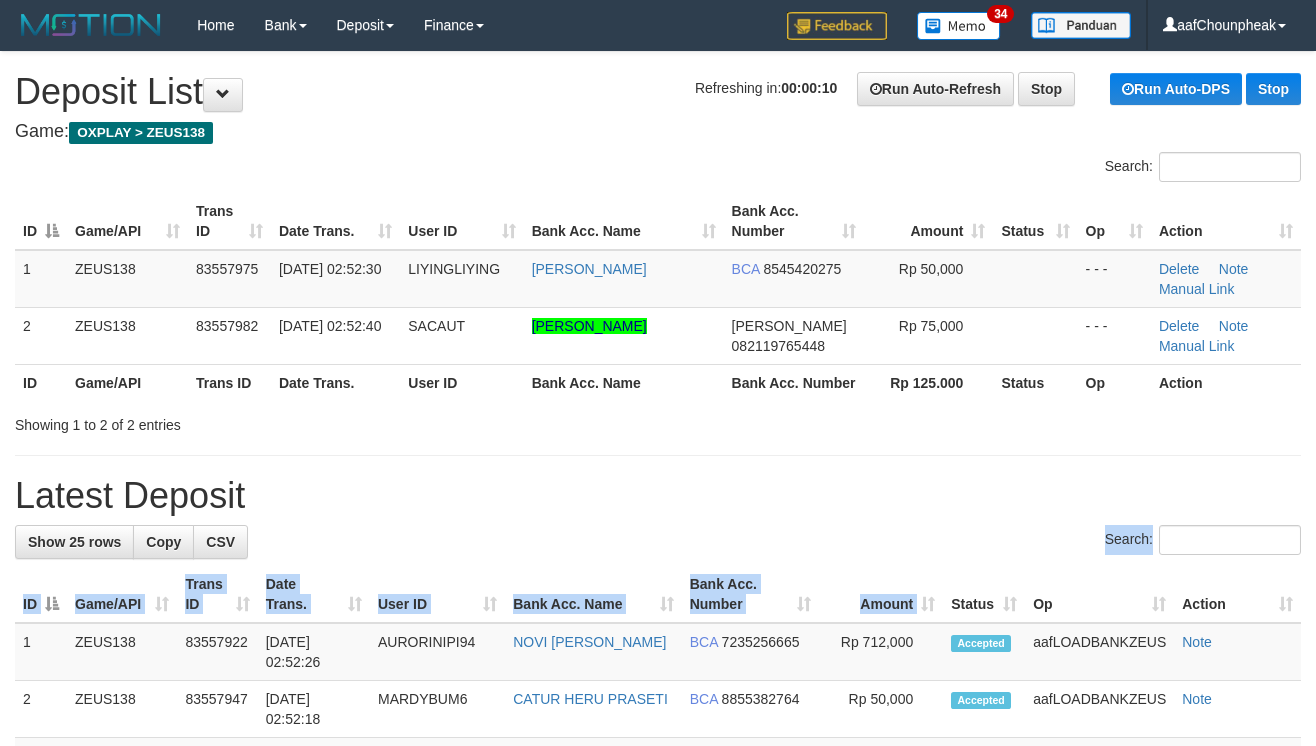 click on "**********" at bounding box center (658, 1127) 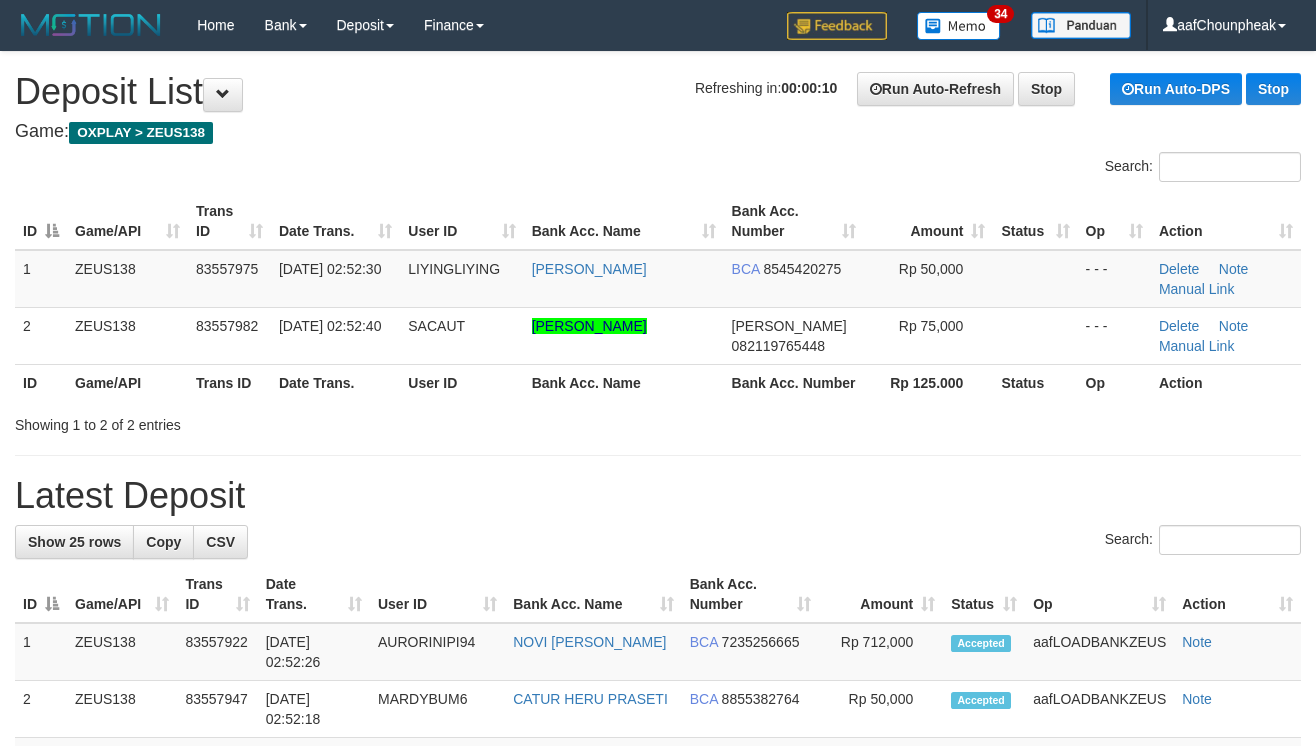scroll, scrollTop: 0, scrollLeft: 0, axis: both 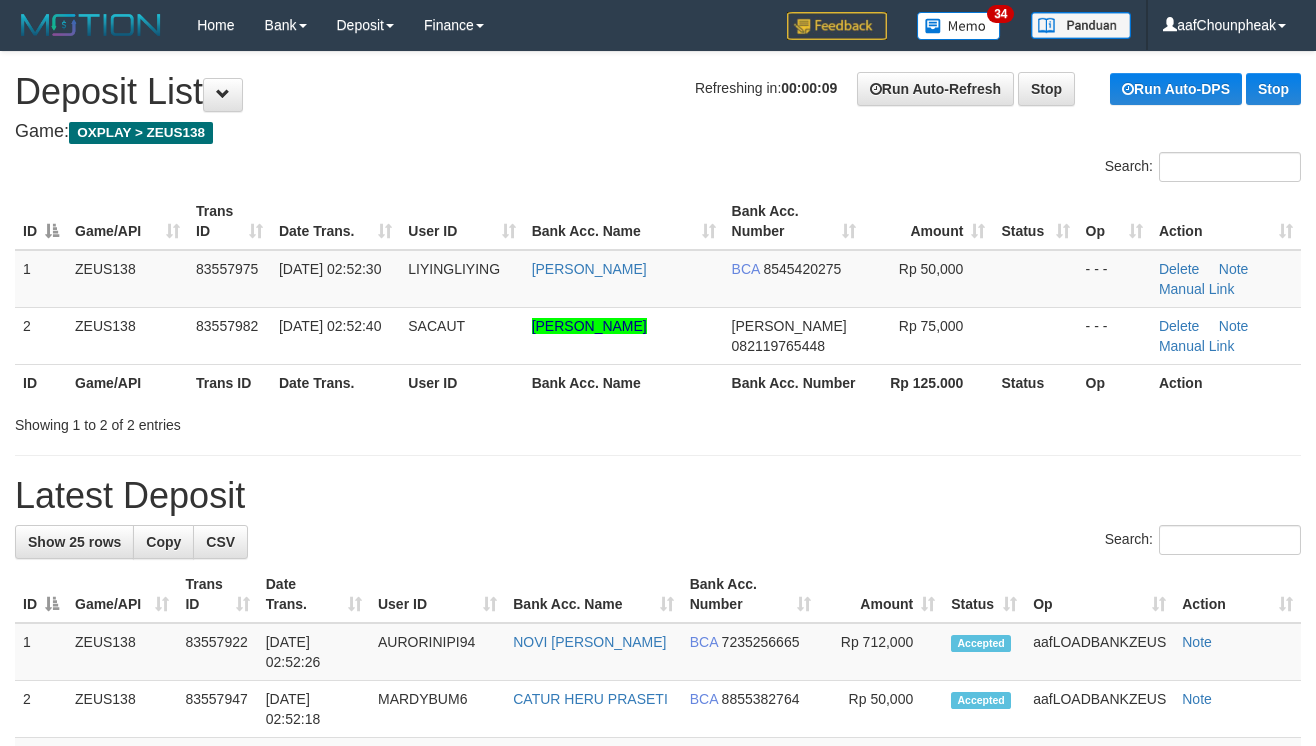 click on "Latest Deposit" at bounding box center [658, 496] 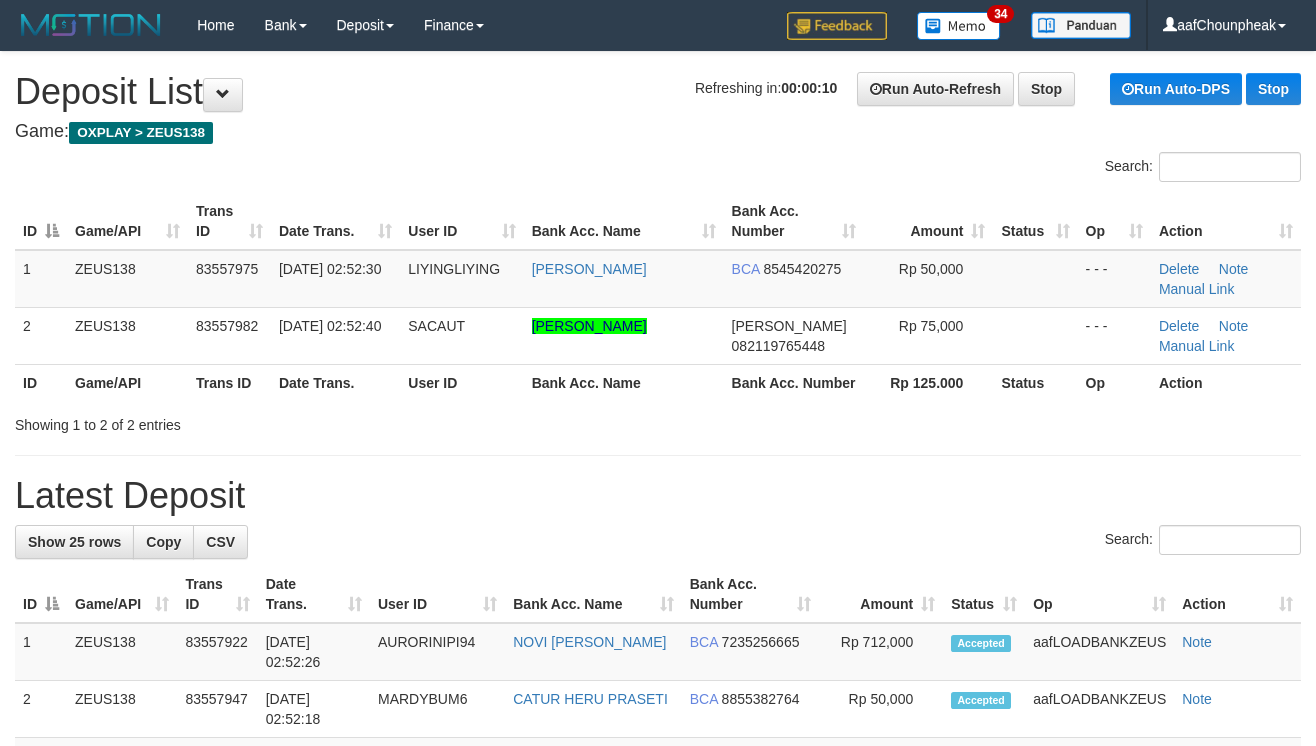 click on "Search:" at bounding box center [658, 542] 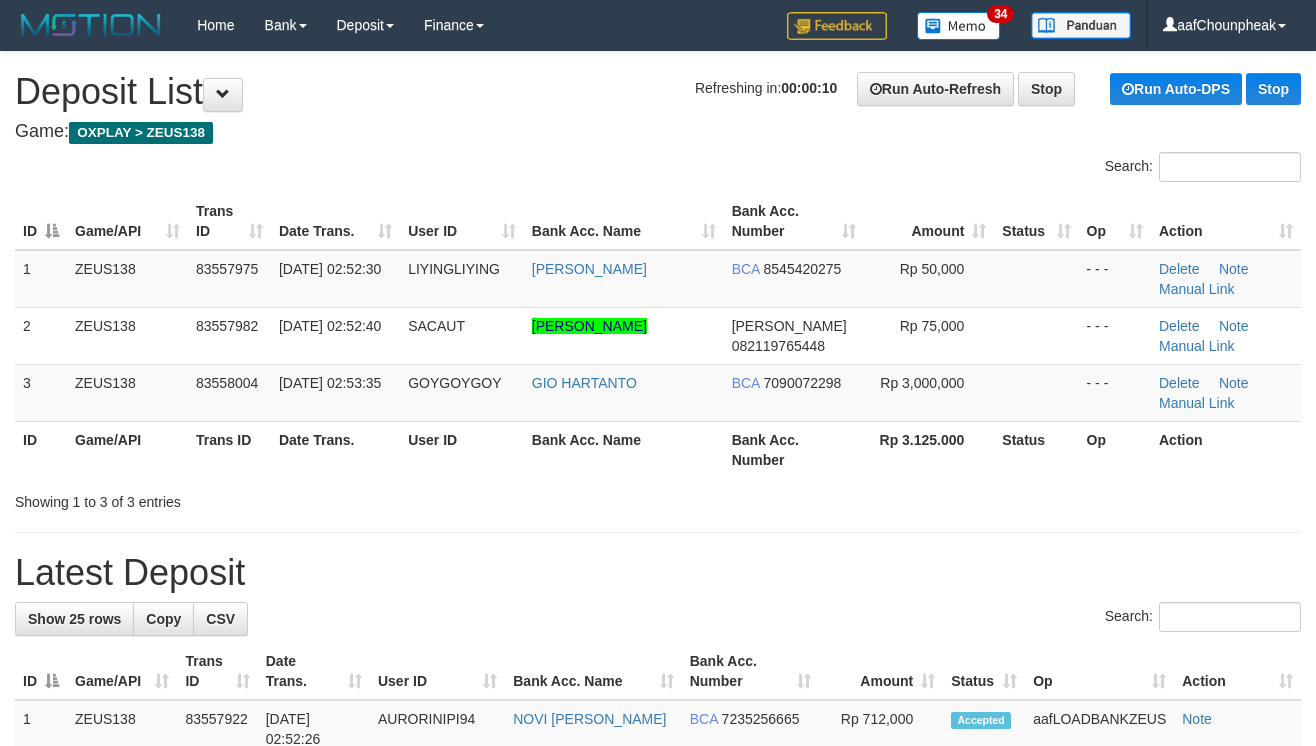 scroll, scrollTop: 0, scrollLeft: 0, axis: both 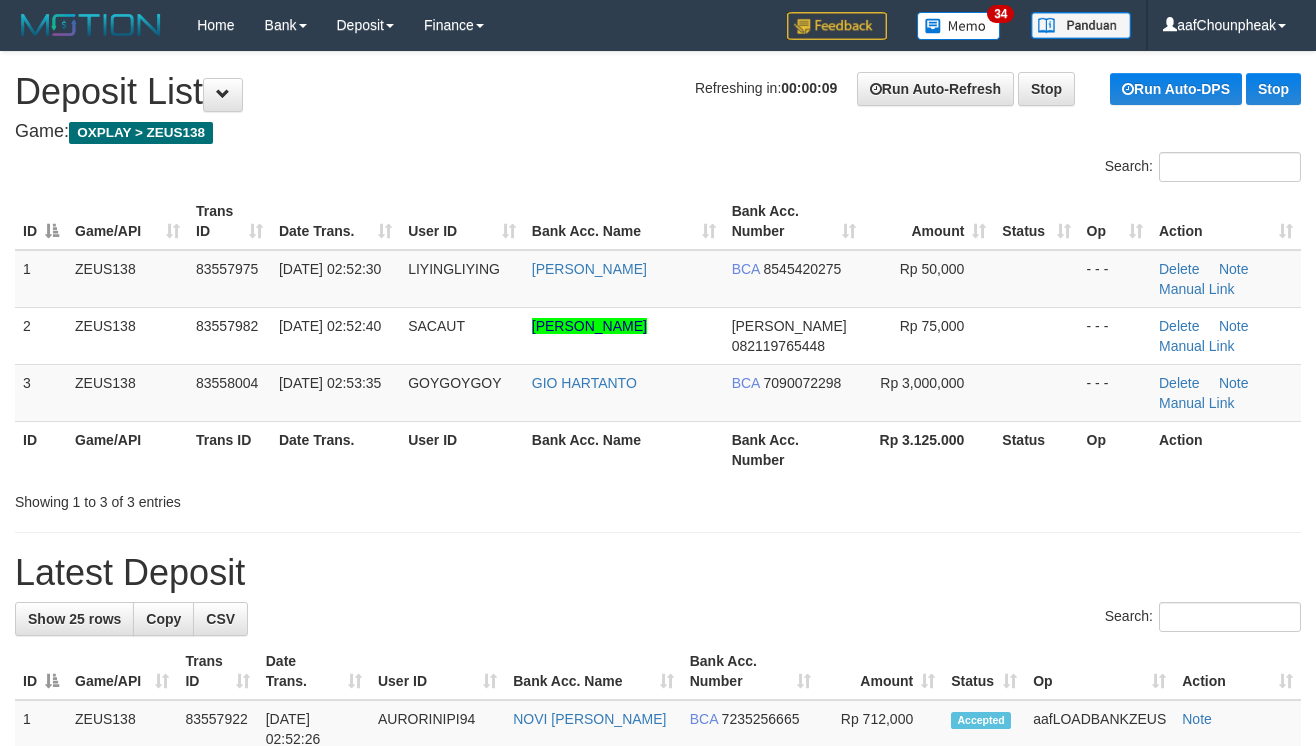 drag, startPoint x: 0, startPoint y: 0, endPoint x: 797, endPoint y: 580, distance: 985.7023 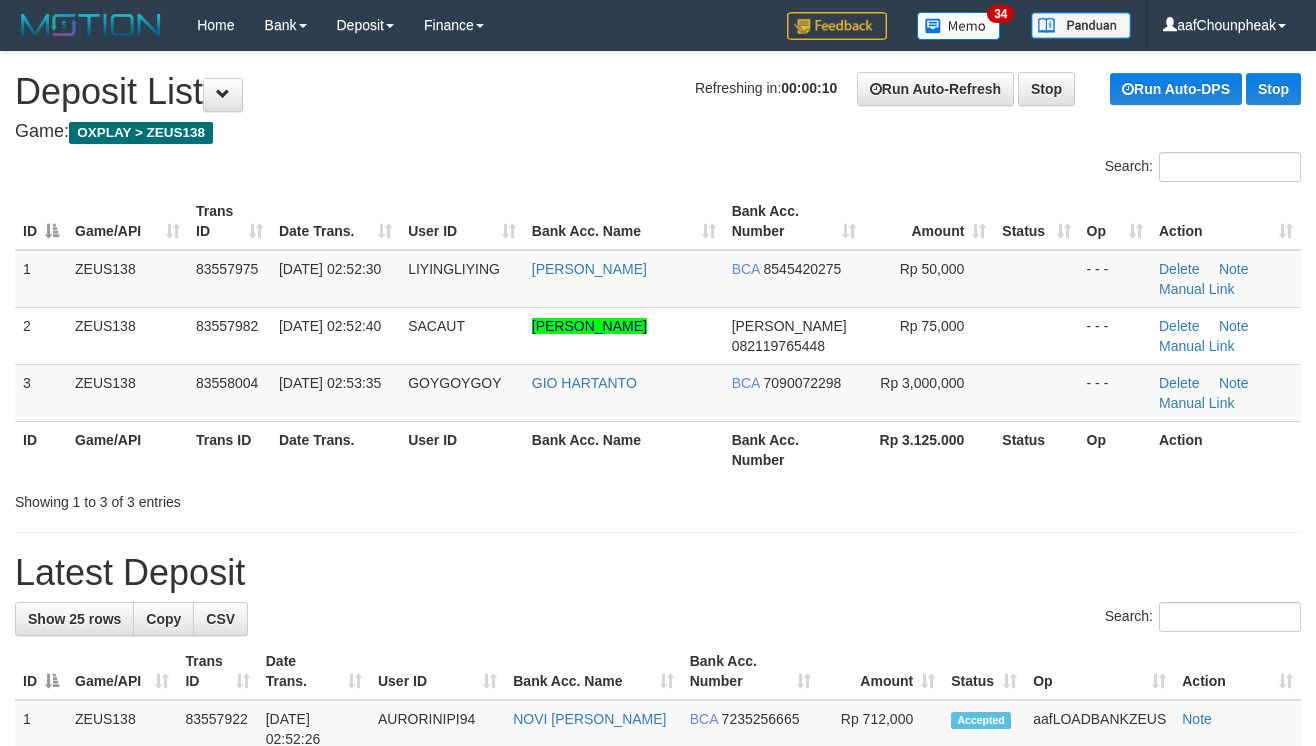 scroll, scrollTop: 0, scrollLeft: 0, axis: both 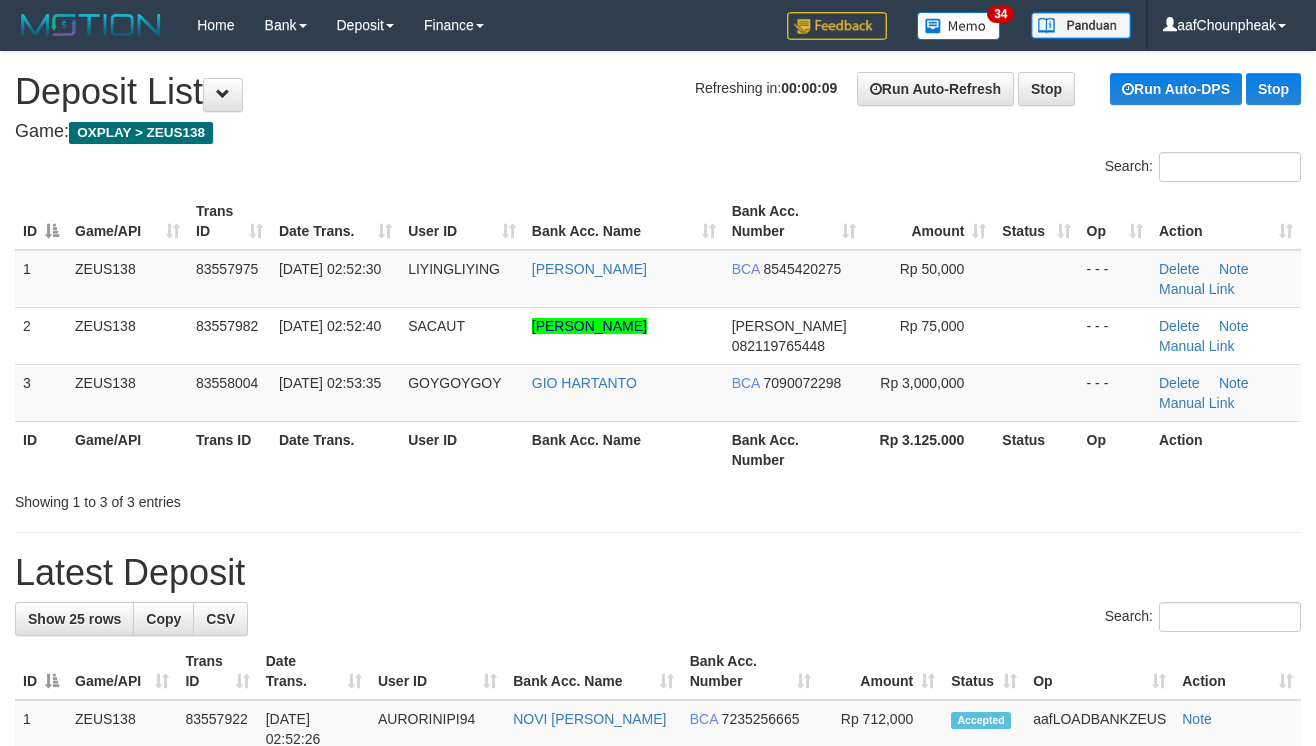 click on "Search:" at bounding box center (658, 619) 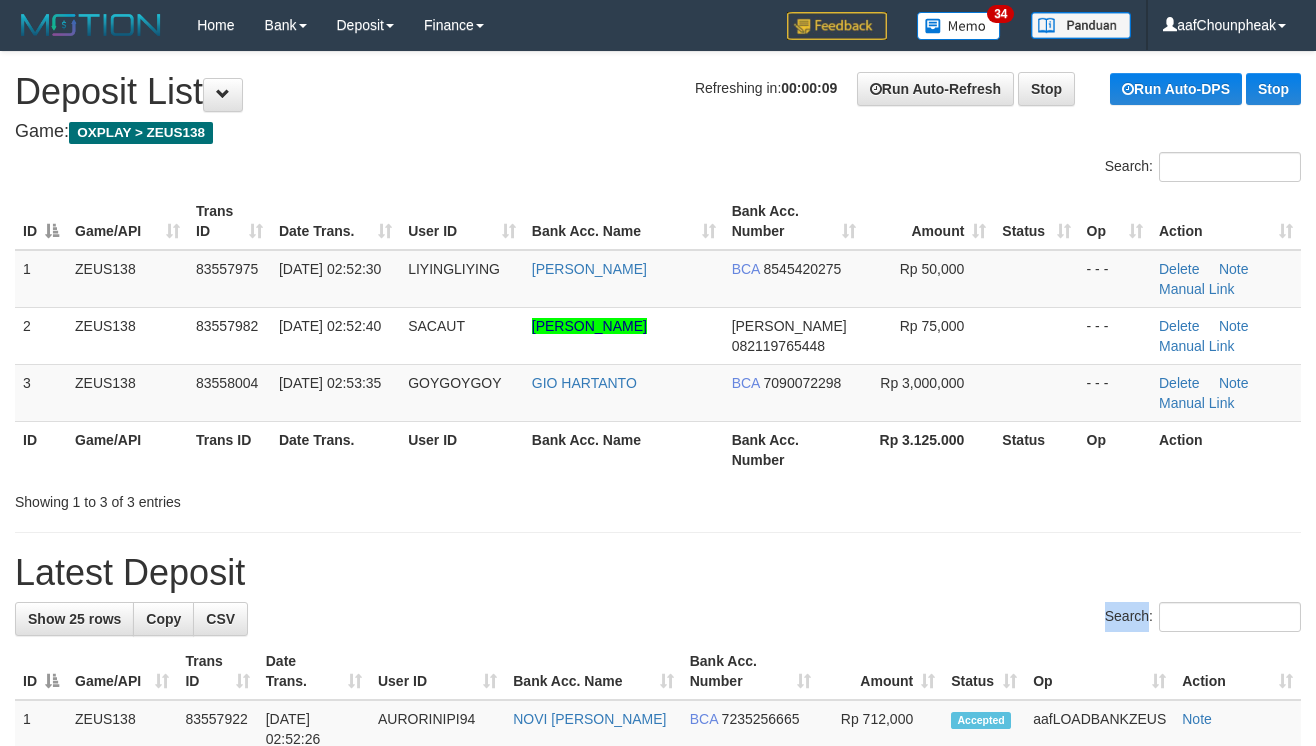 click on "Search:" at bounding box center (658, 619) 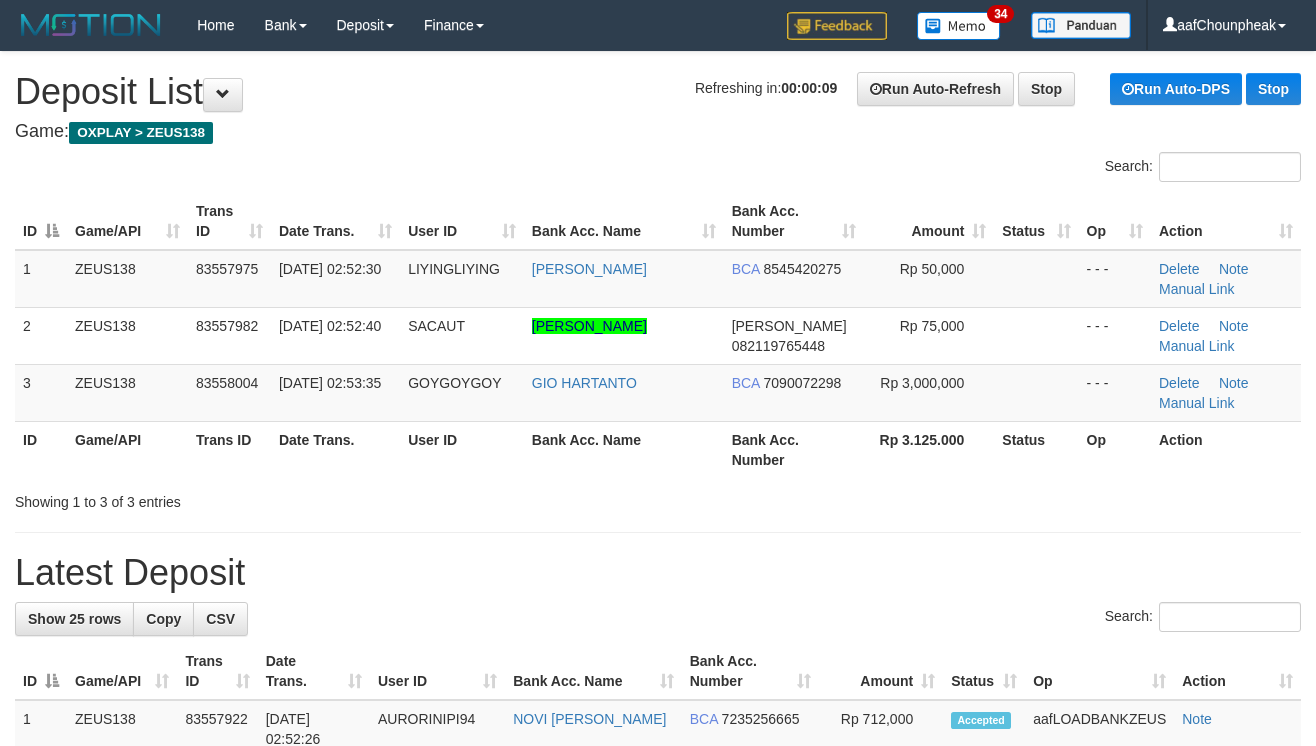 click on "Search:" at bounding box center [658, 619] 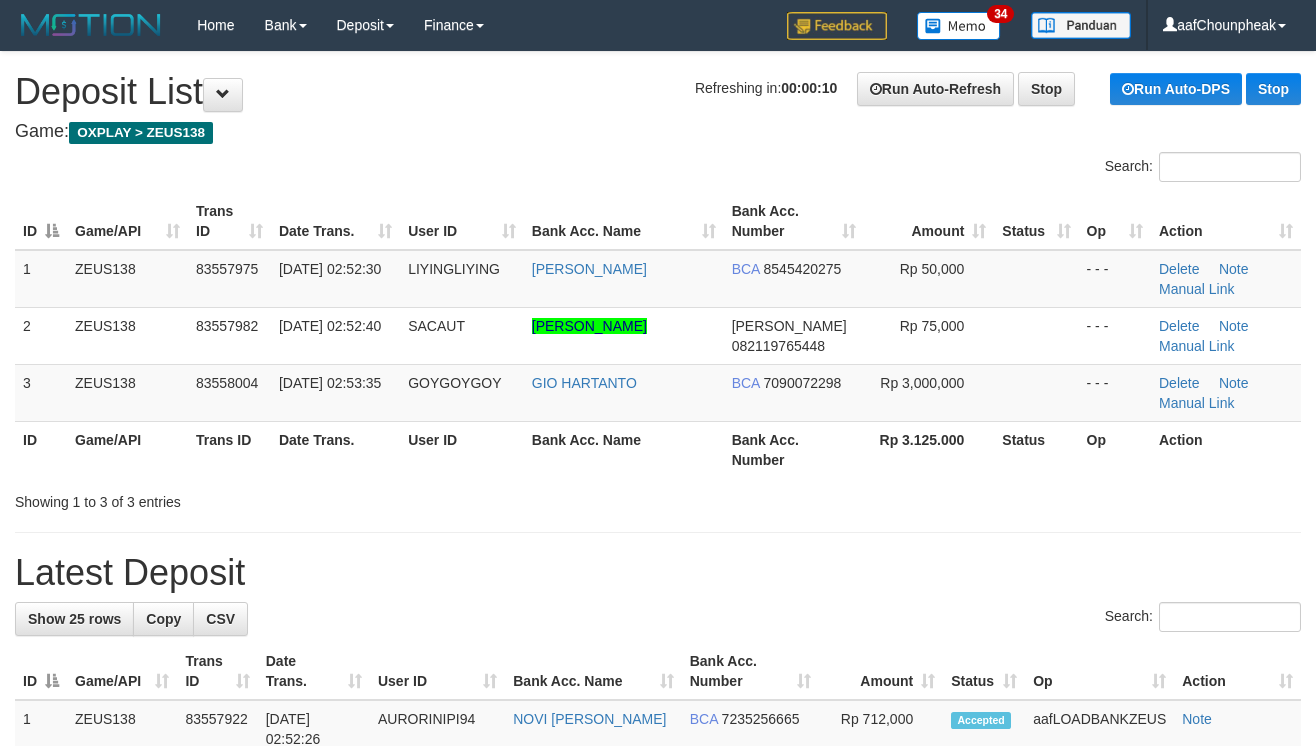 scroll, scrollTop: 0, scrollLeft: 0, axis: both 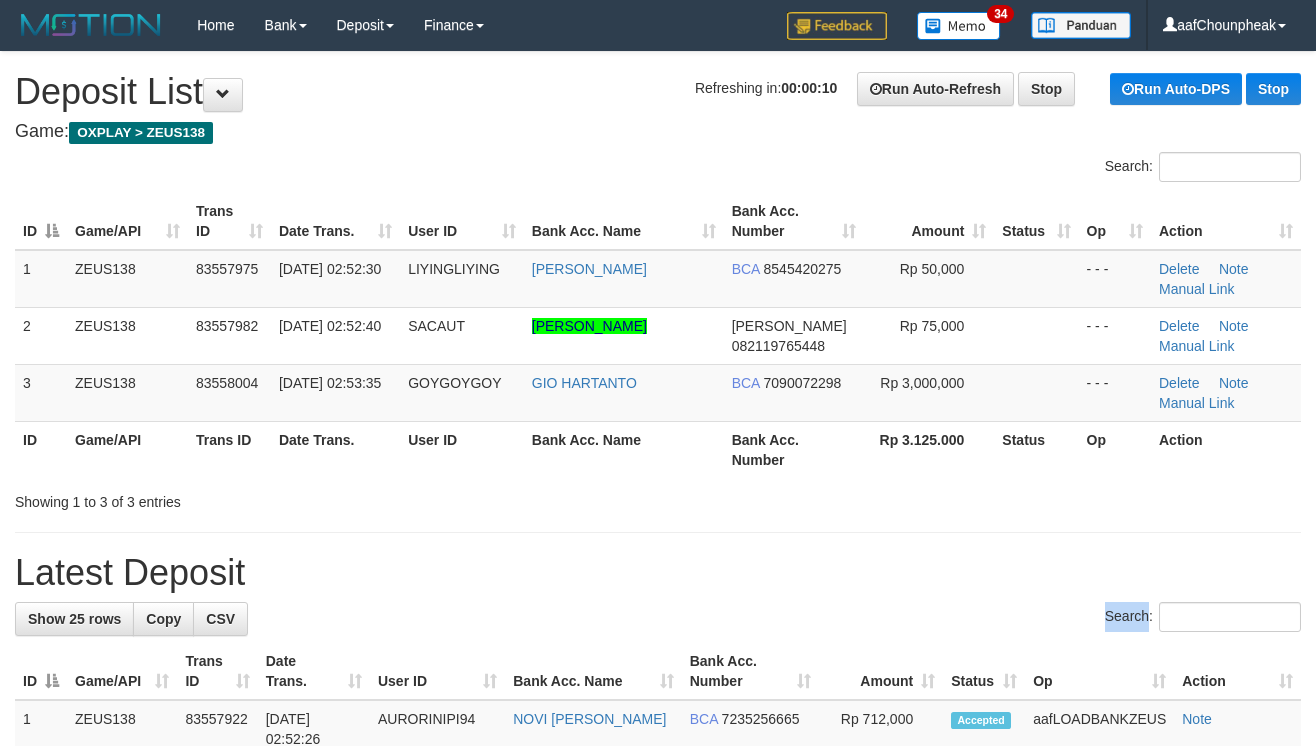 drag, startPoint x: 0, startPoint y: 0, endPoint x: 837, endPoint y: 632, distance: 1048.8055 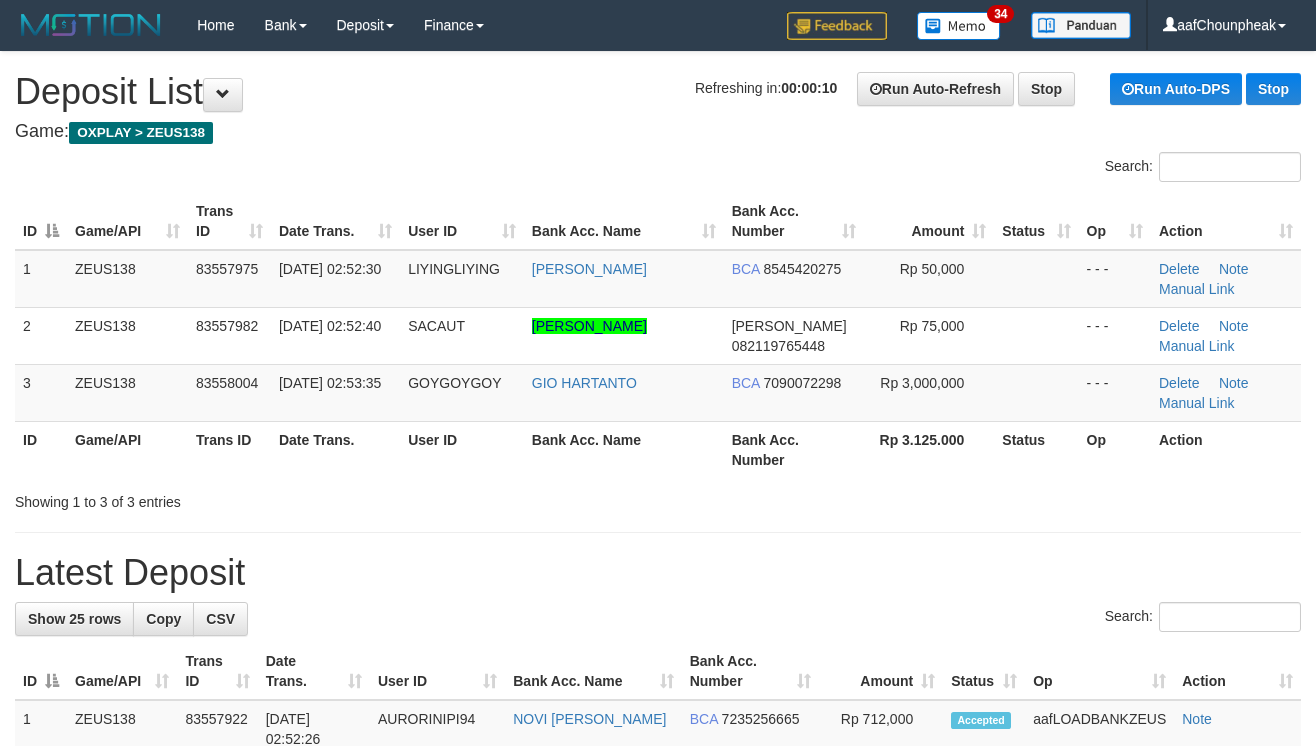 scroll, scrollTop: 0, scrollLeft: 0, axis: both 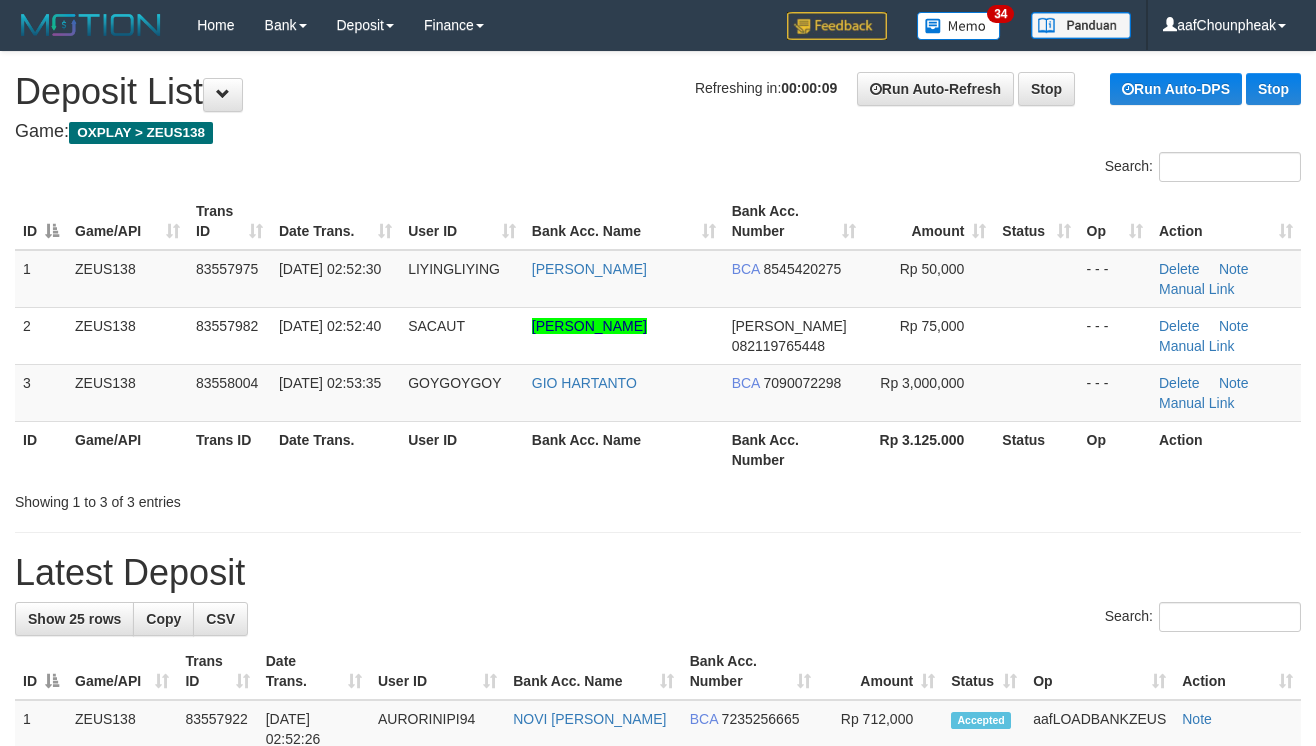 click on "Search:" at bounding box center [658, 619] 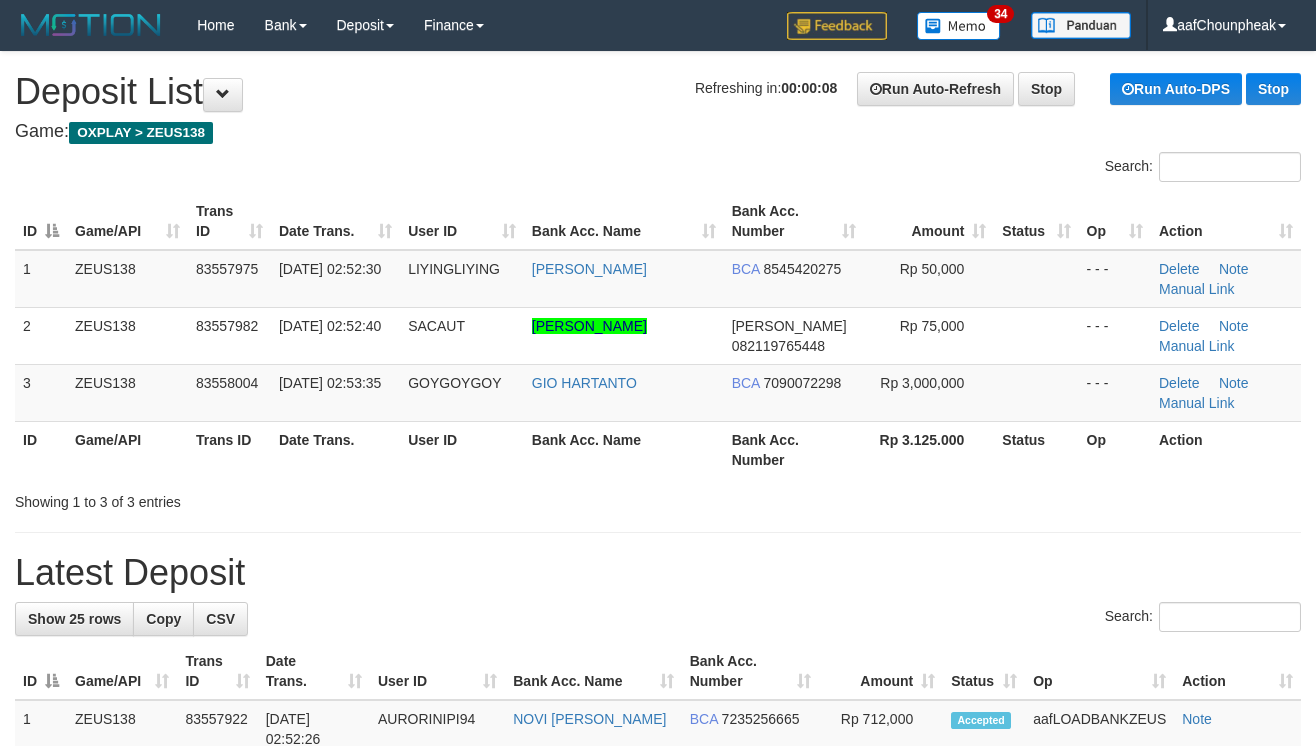 click on "Search:" at bounding box center [658, 619] 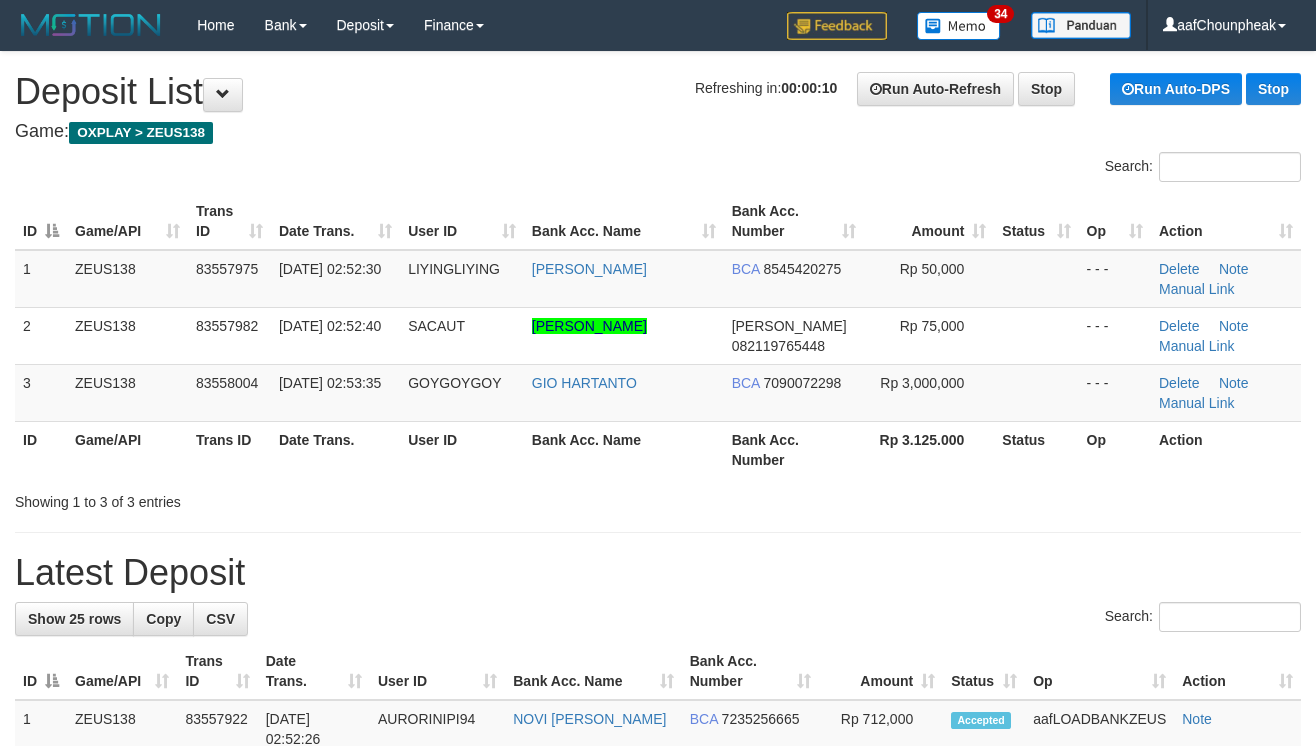 scroll, scrollTop: 0, scrollLeft: 0, axis: both 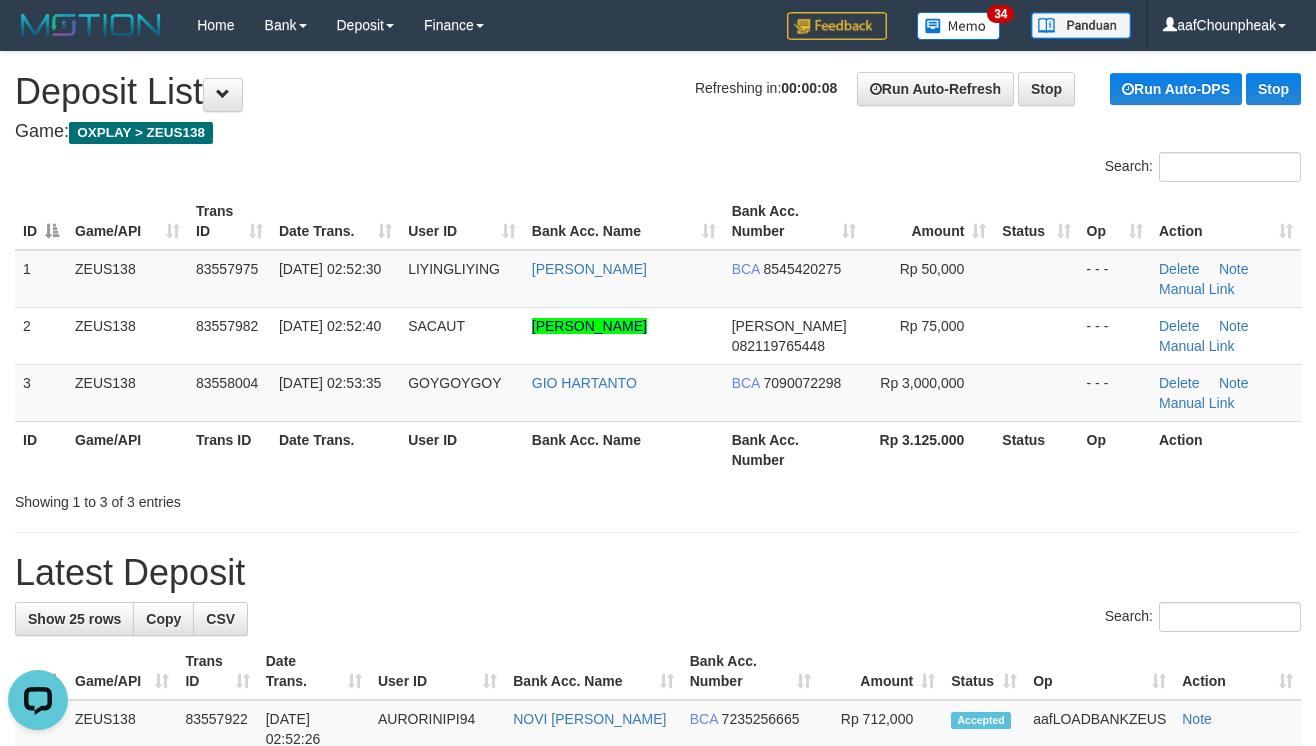 click on "Search:" at bounding box center (658, 619) 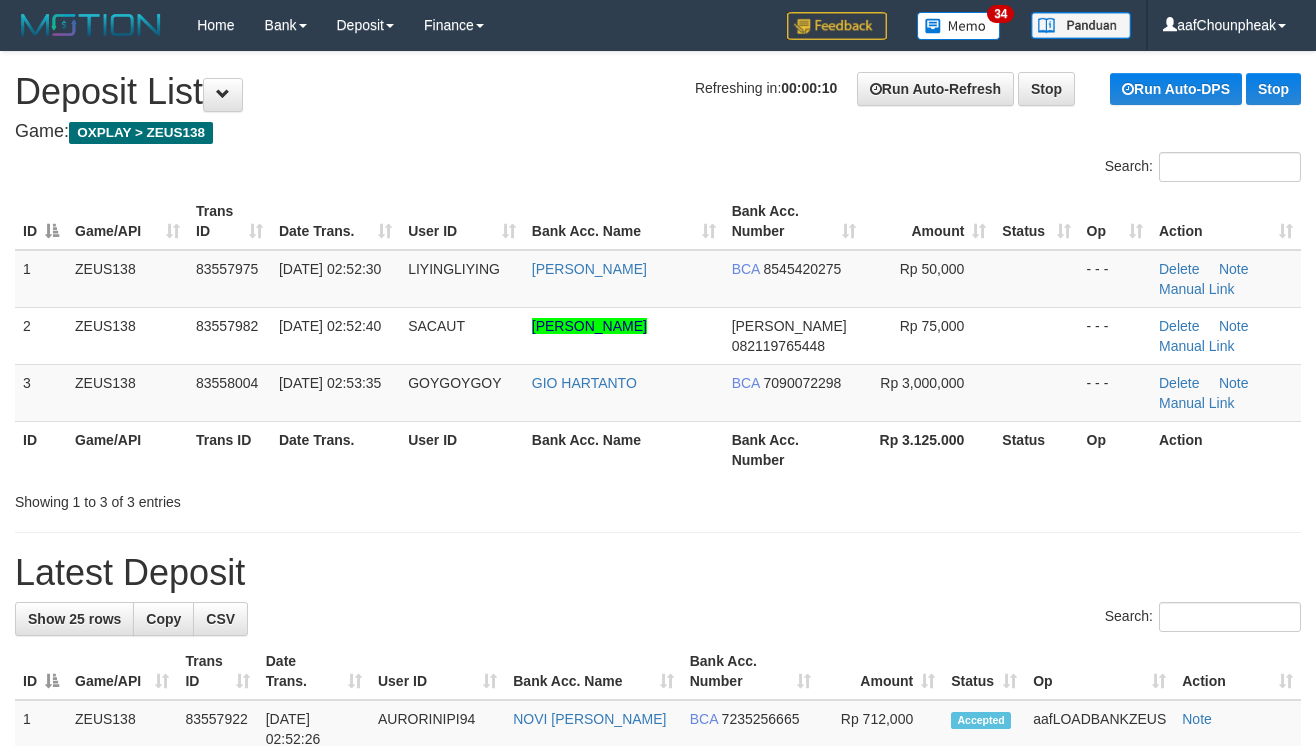 scroll, scrollTop: 0, scrollLeft: 0, axis: both 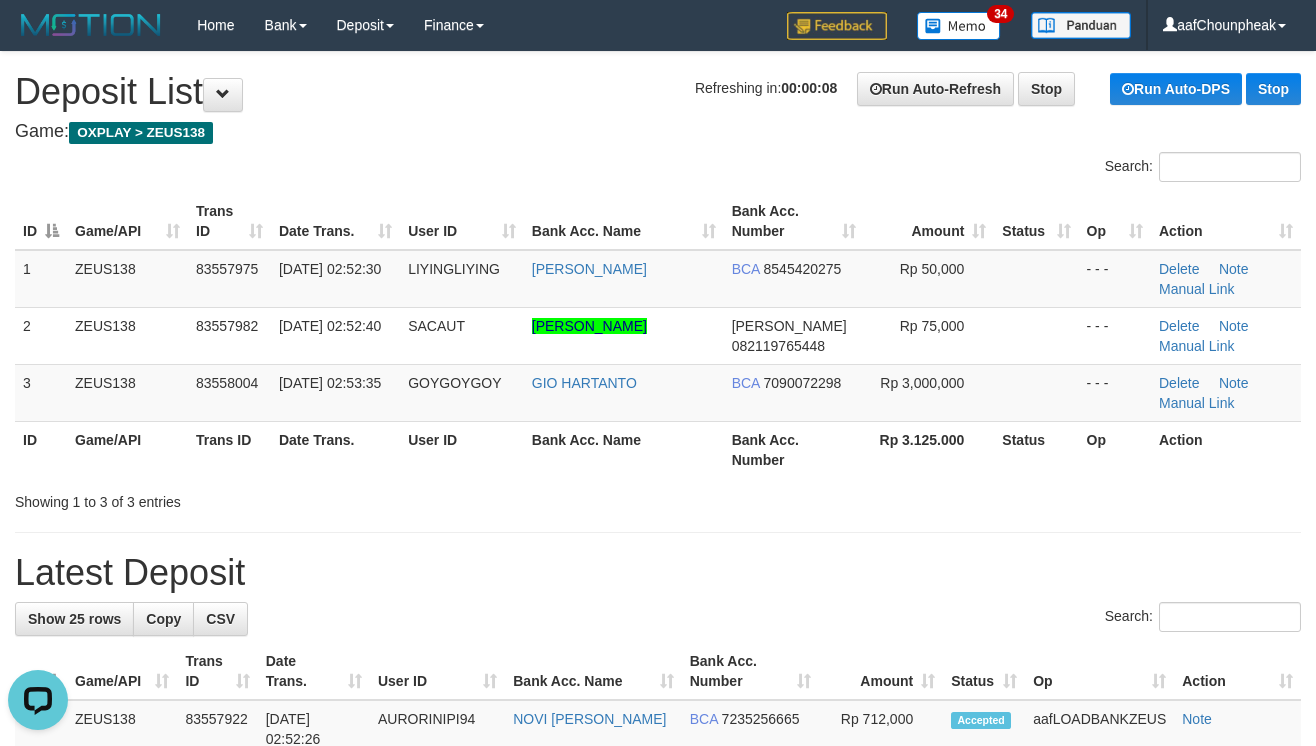 click on "**********" at bounding box center [658, 1165] 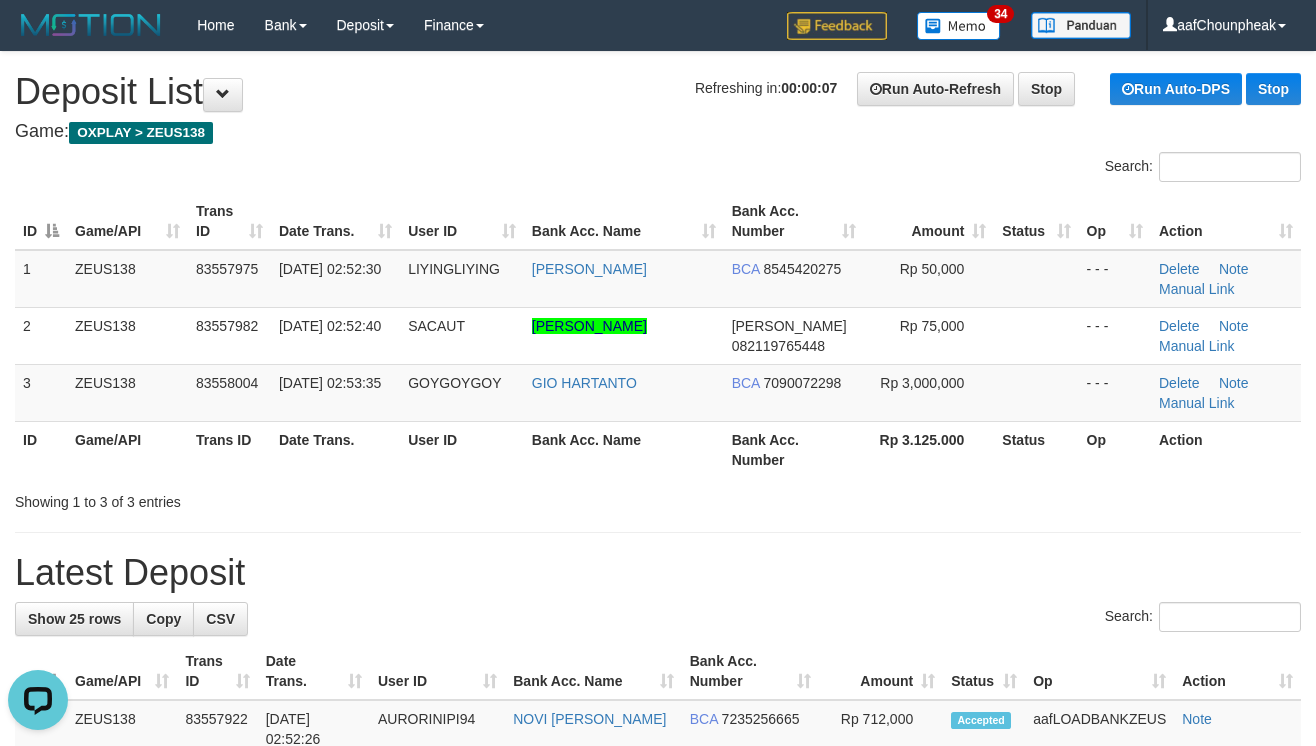 drag, startPoint x: 740, startPoint y: 532, endPoint x: 741, endPoint y: 549, distance: 17.029387 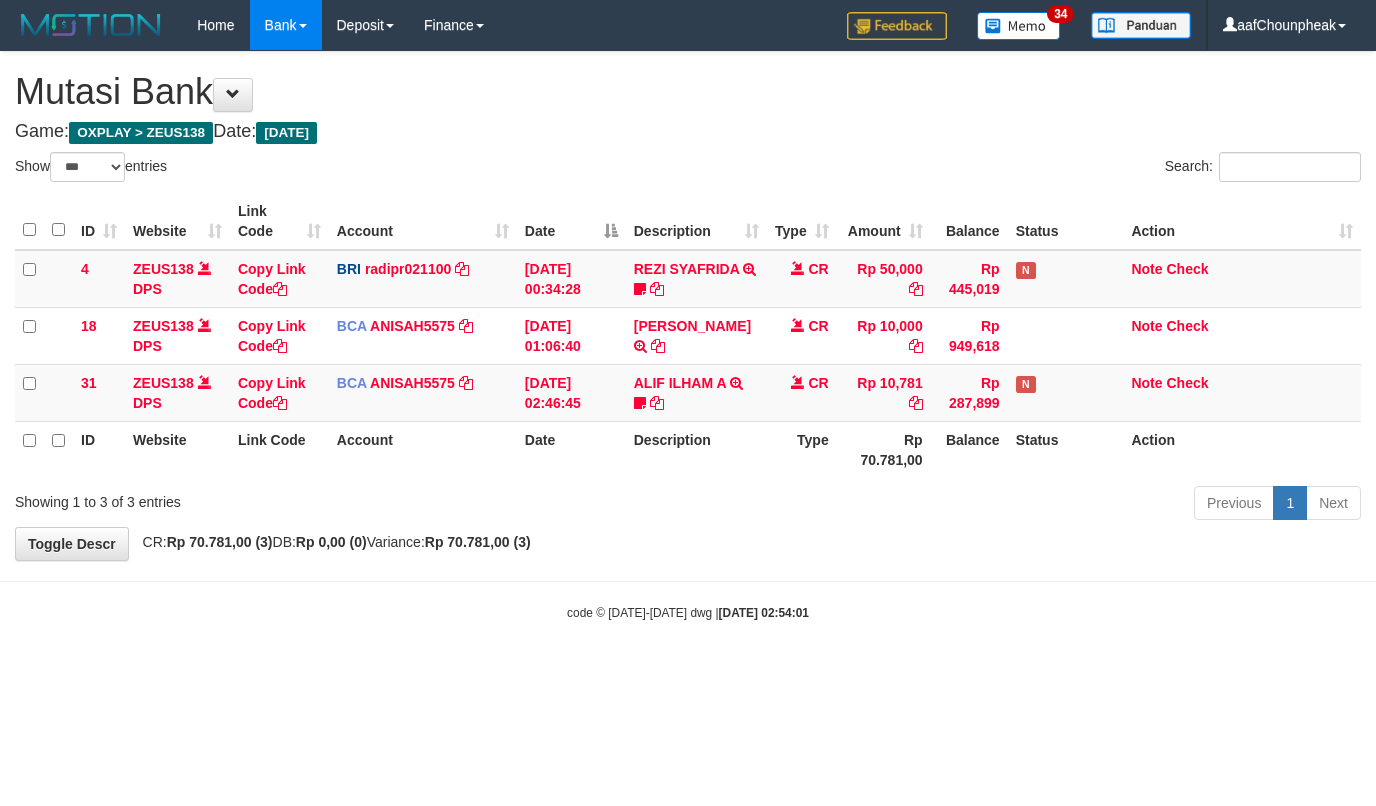 select on "***" 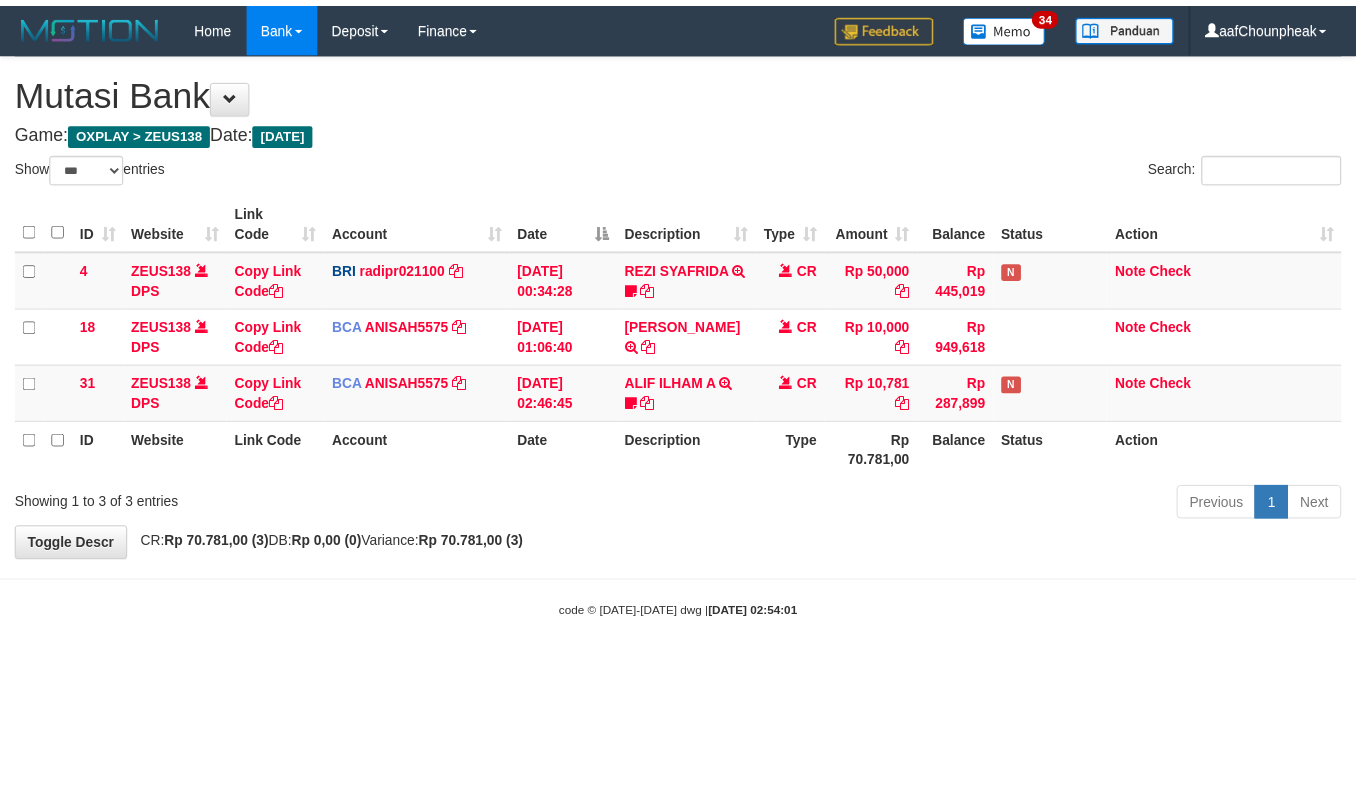scroll, scrollTop: 0, scrollLeft: 0, axis: both 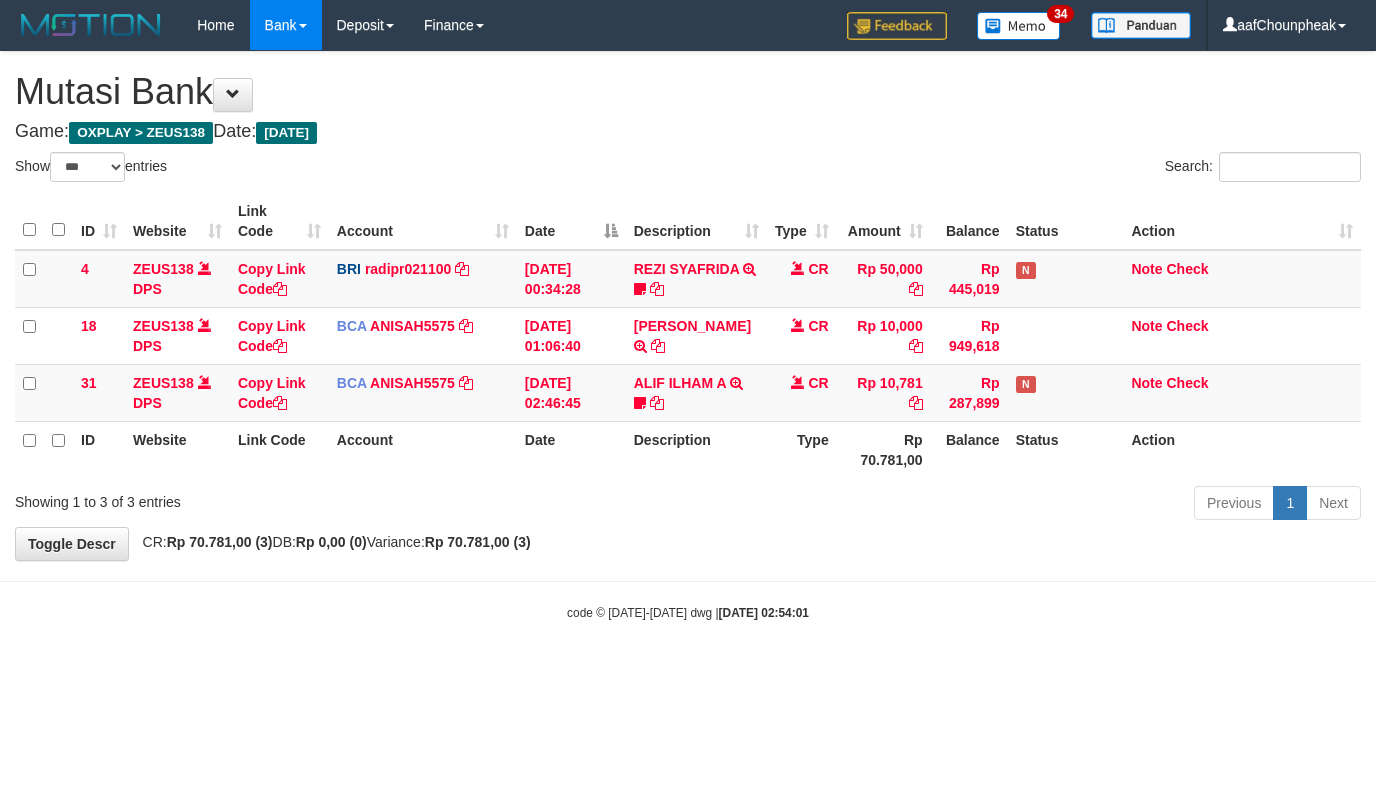 click on "ALIF ILHAM A            TRSF E-BANKING CR 1407/FTSCY/WS95051
10781.002025071481074466 TRFDN-ALIF ILHAM AESPAY DEBIT INDONE    gacorbangetgw" at bounding box center (696, 392) 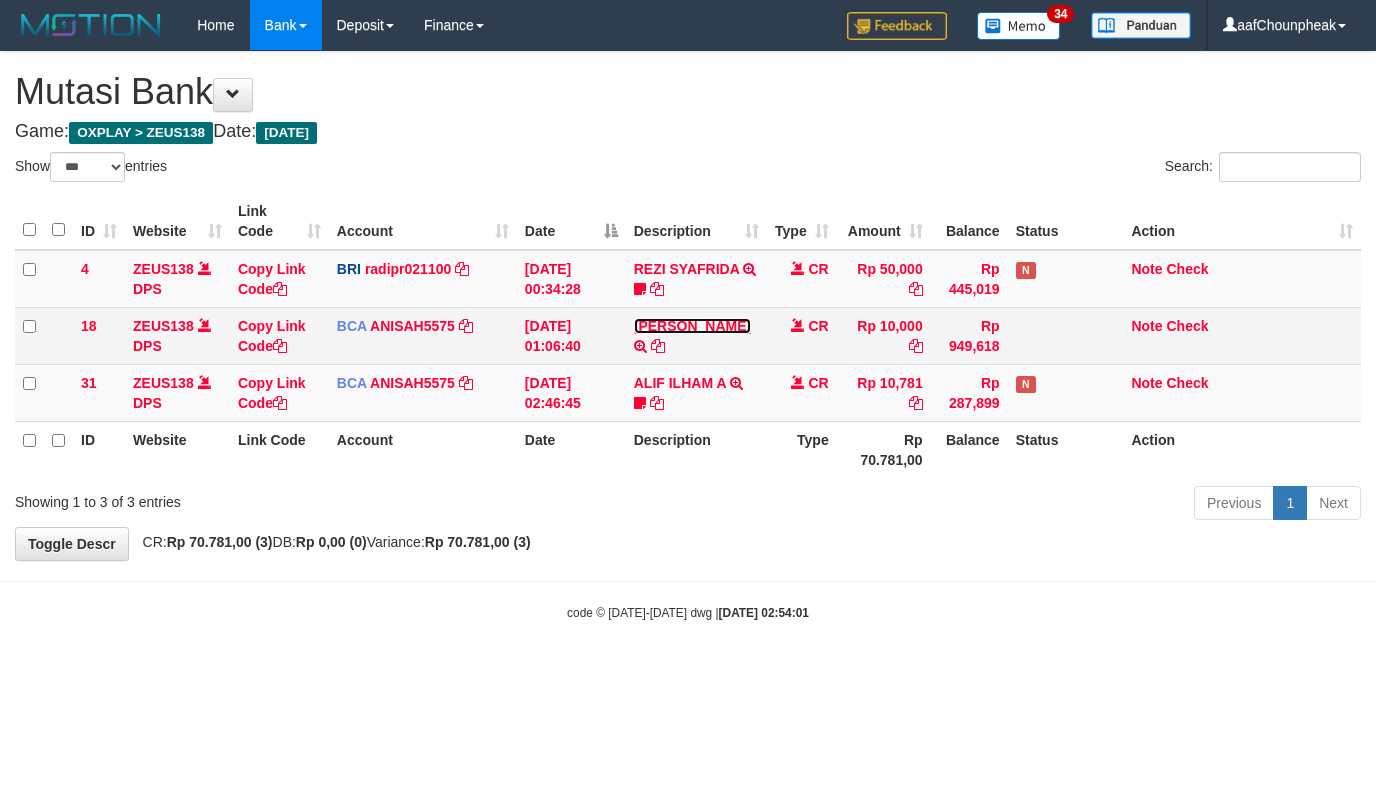 click on "ACHMAD JAINUDIN" at bounding box center (692, 326) 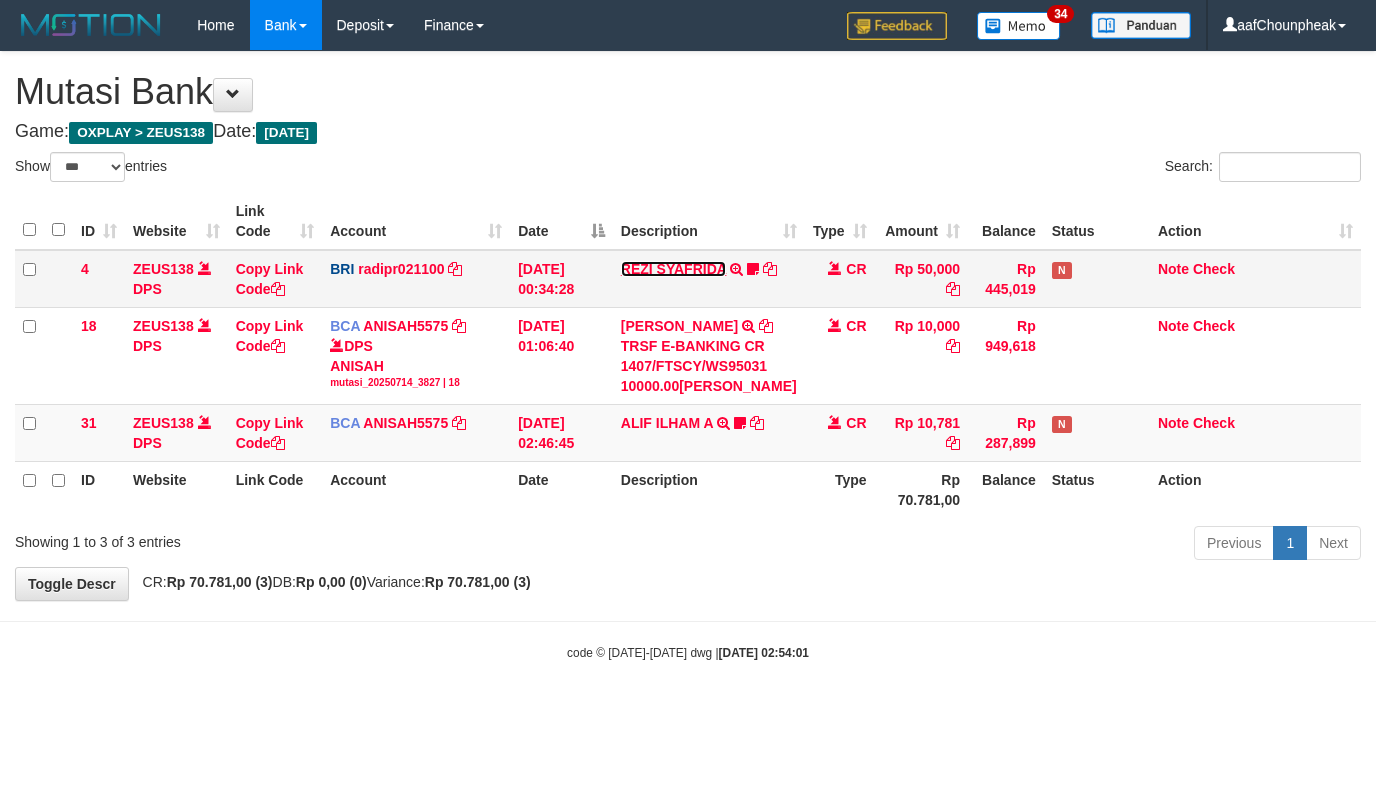 click on "REZI SYAFRIDA" at bounding box center [674, 269] 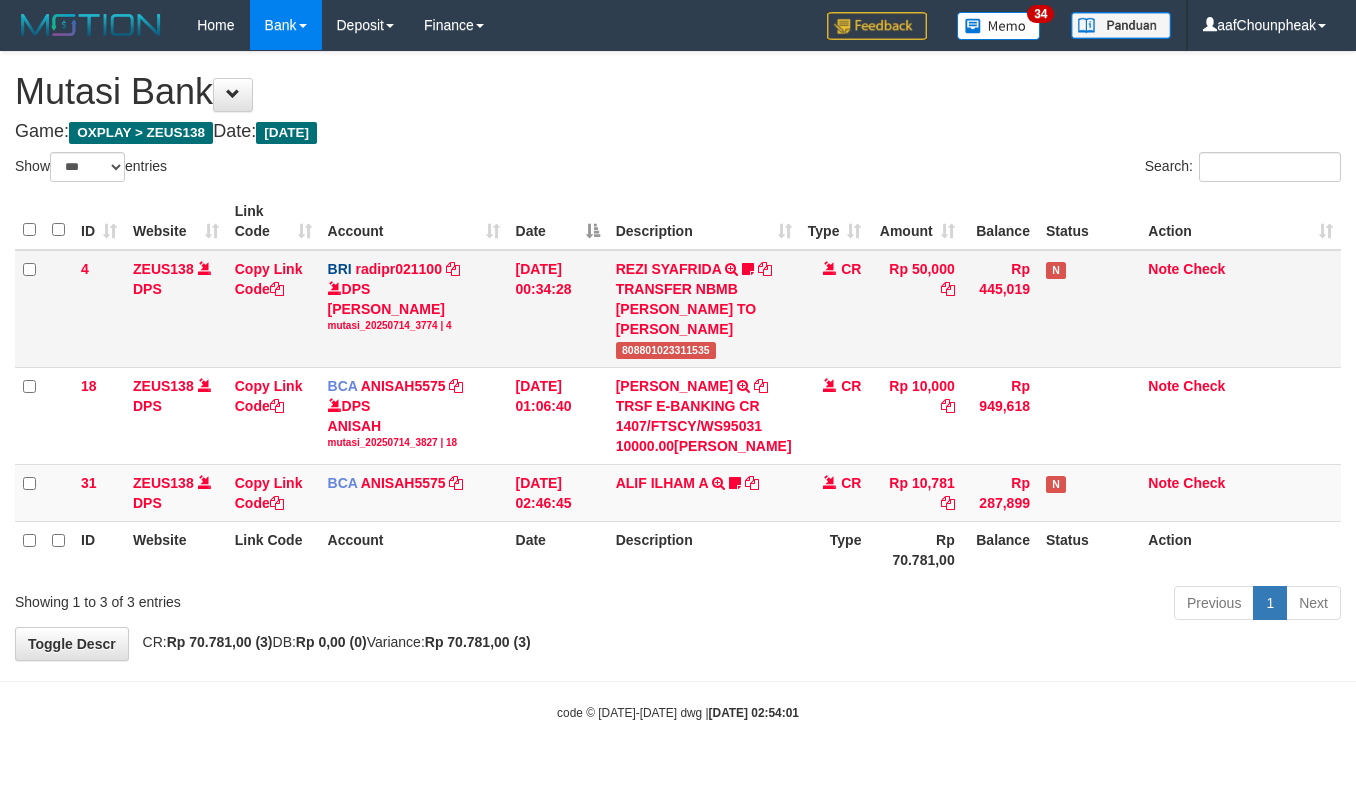 click on "808801023311535" at bounding box center (666, 350) 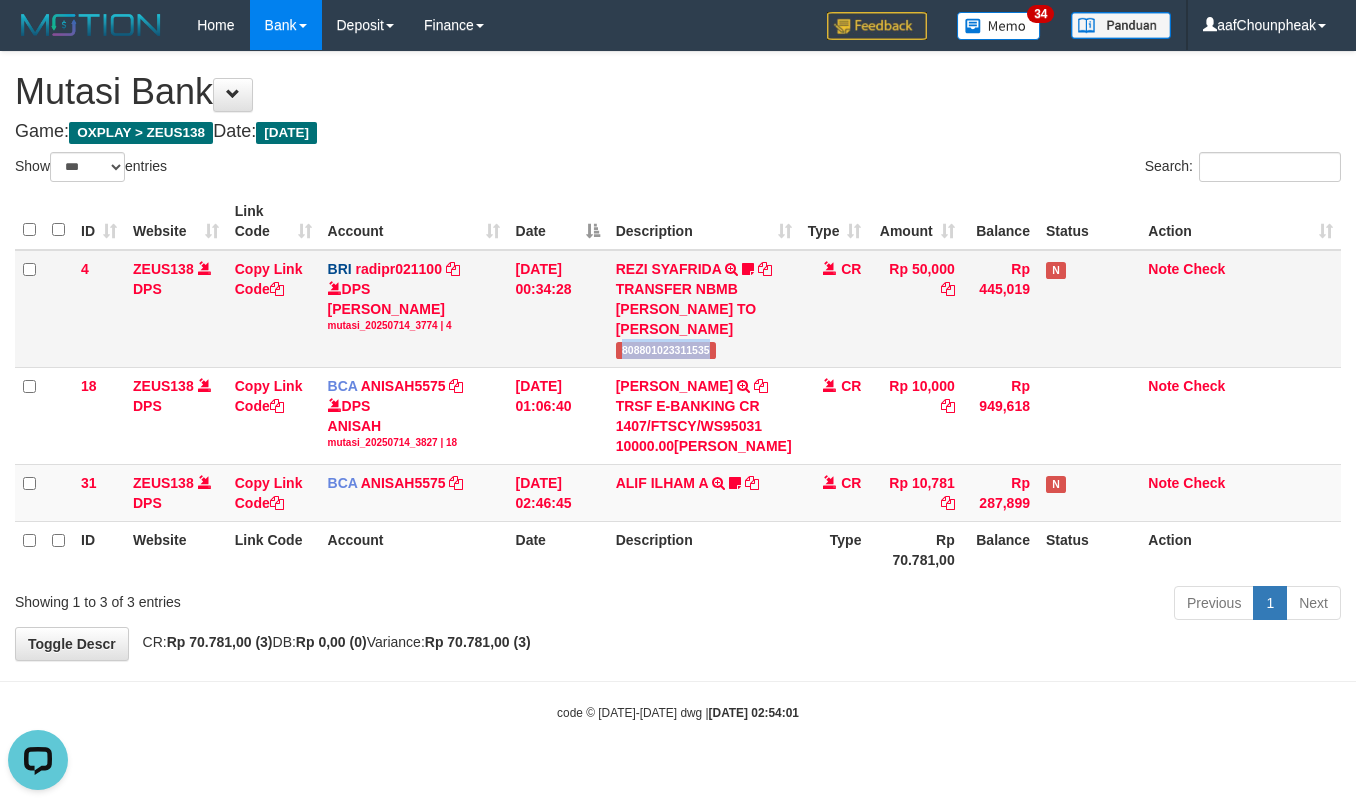 scroll, scrollTop: 0, scrollLeft: 0, axis: both 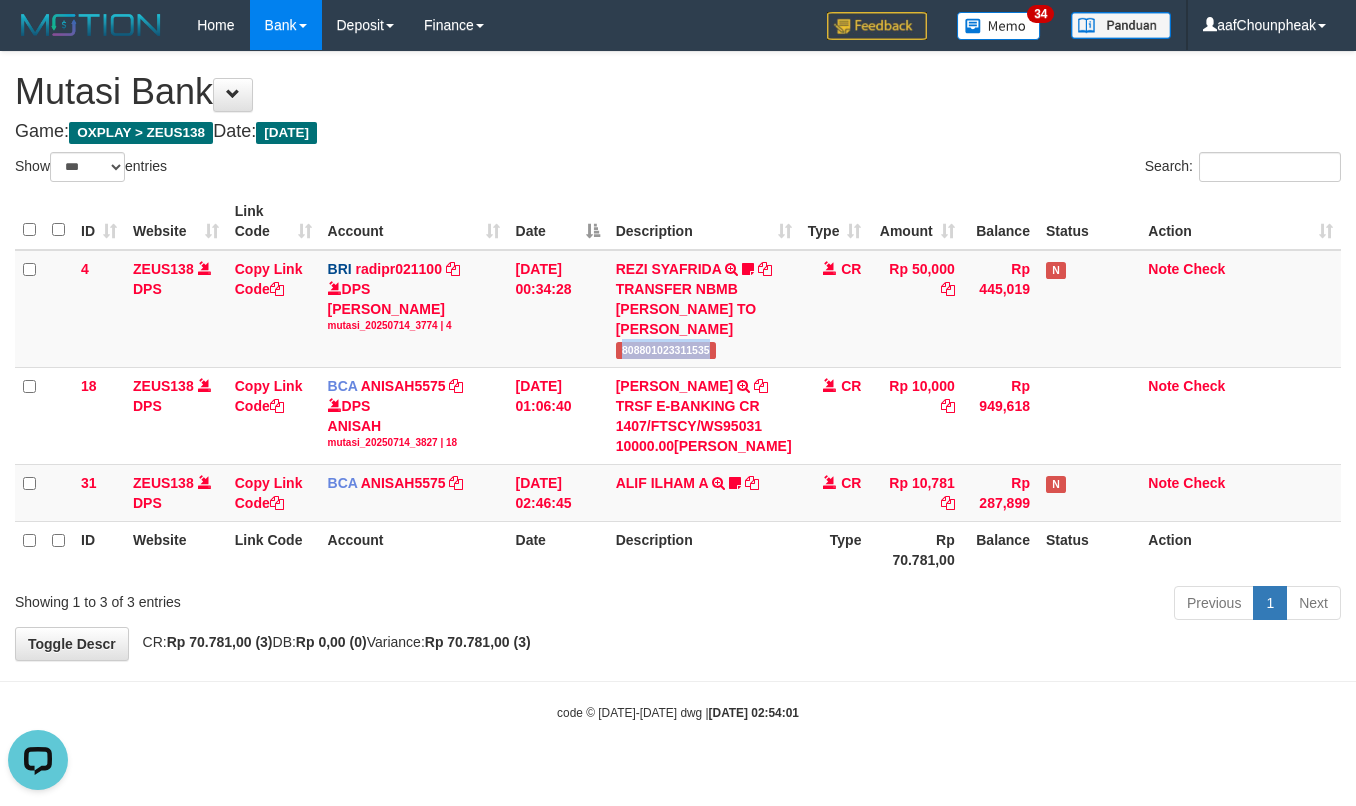 copy on "808801023311535" 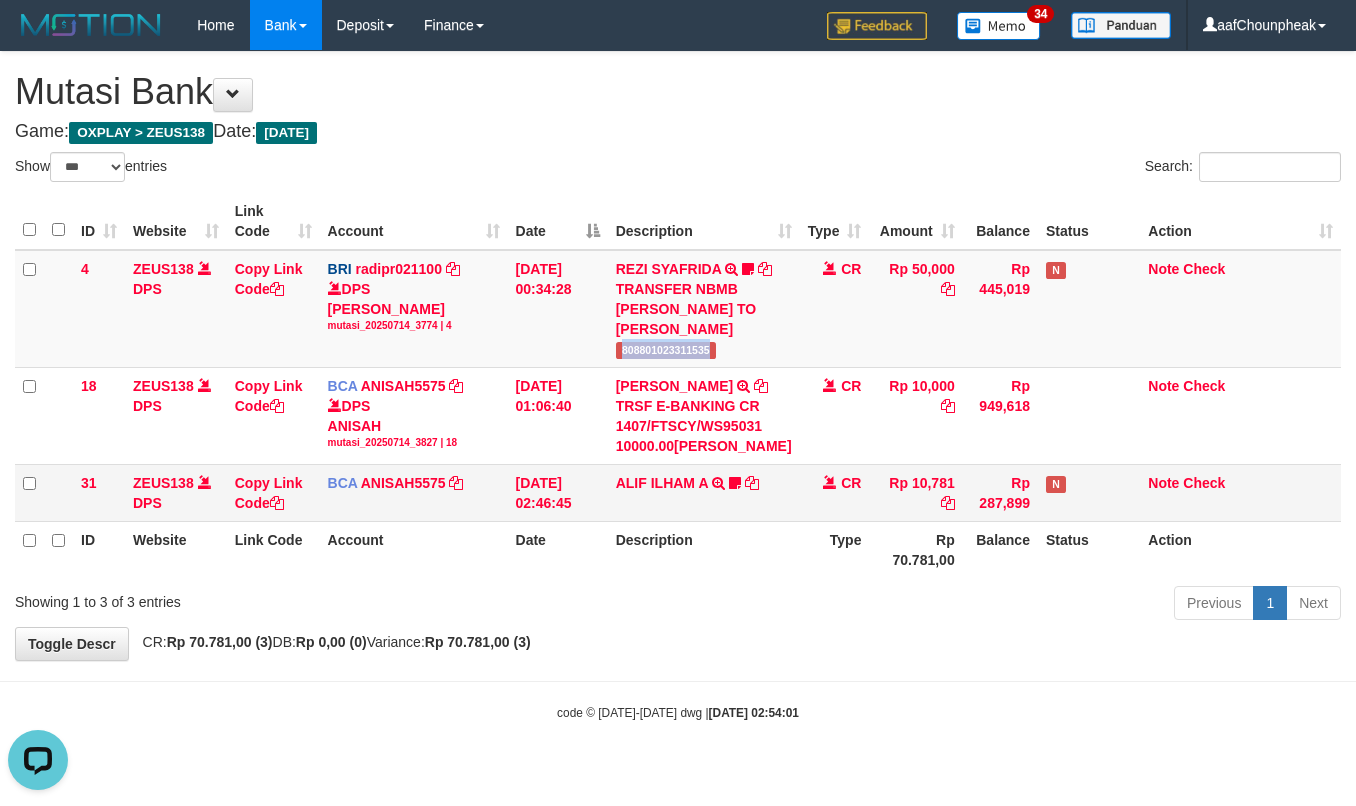 drag, startPoint x: 820, startPoint y: 581, endPoint x: 826, endPoint y: 590, distance: 10.816654 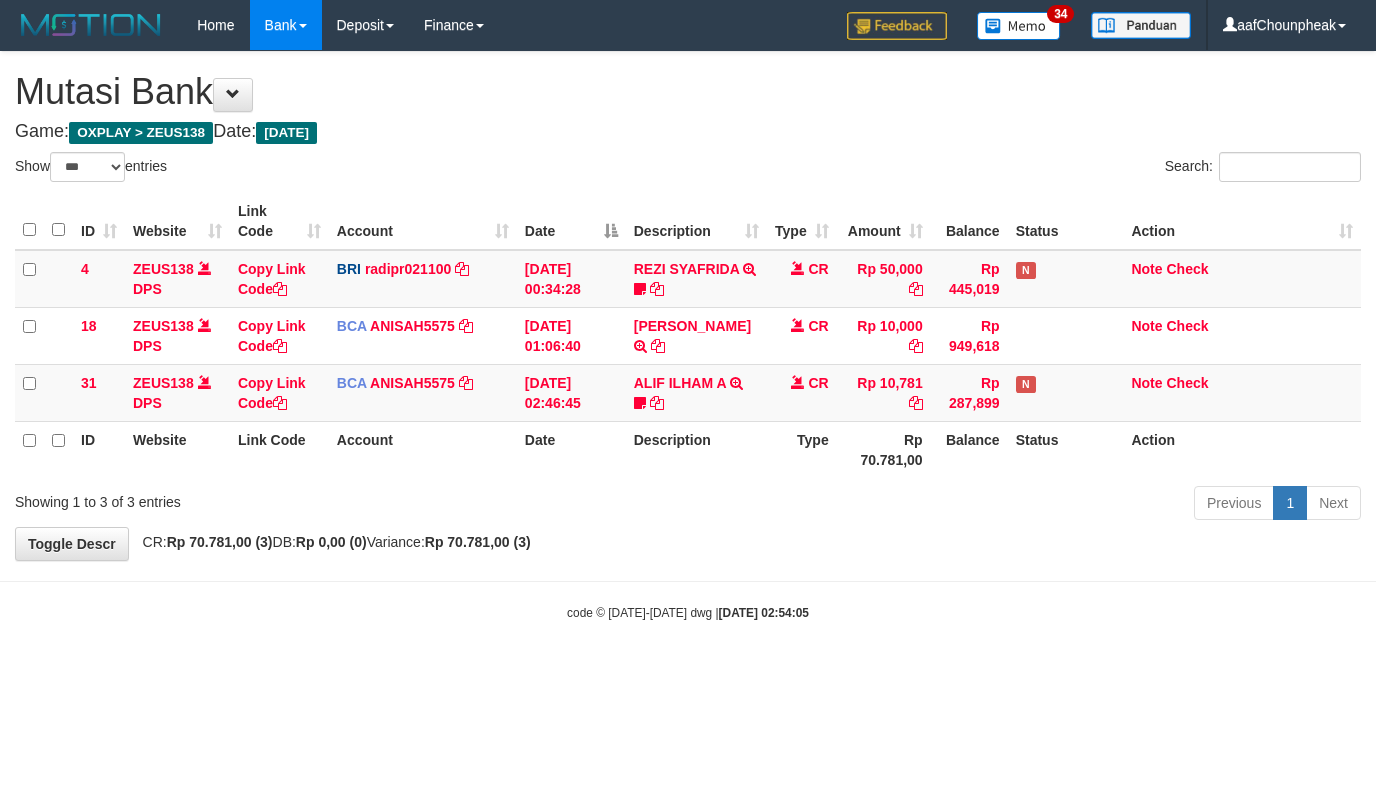select on "***" 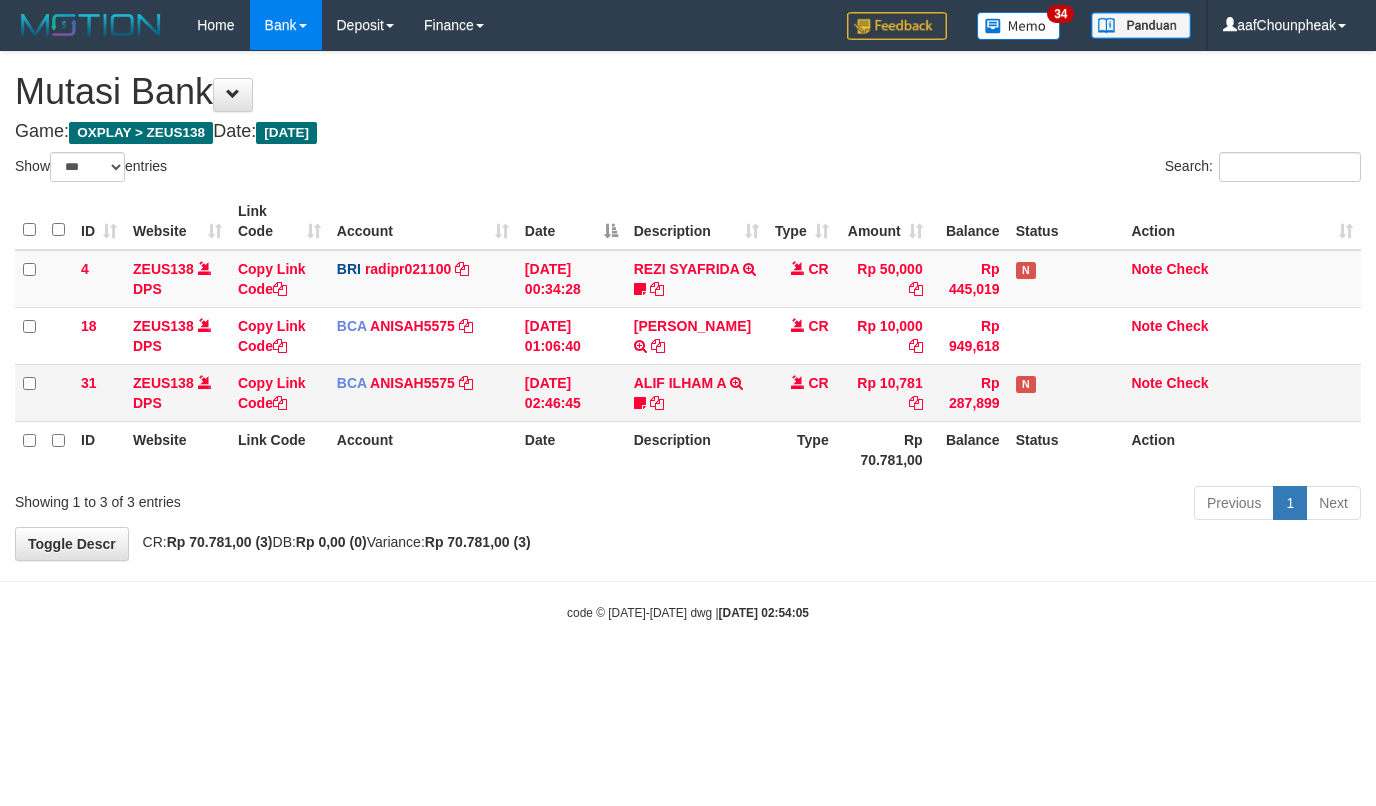 click on "ALIF ILHAM A            TRSF E-BANKING CR 1407/FTSCY/WS95051
10781.002025071481074466 TRFDN-ALIF ILHAM AESPAY DEBIT INDONE    gacorbangetgw" at bounding box center (696, 392) 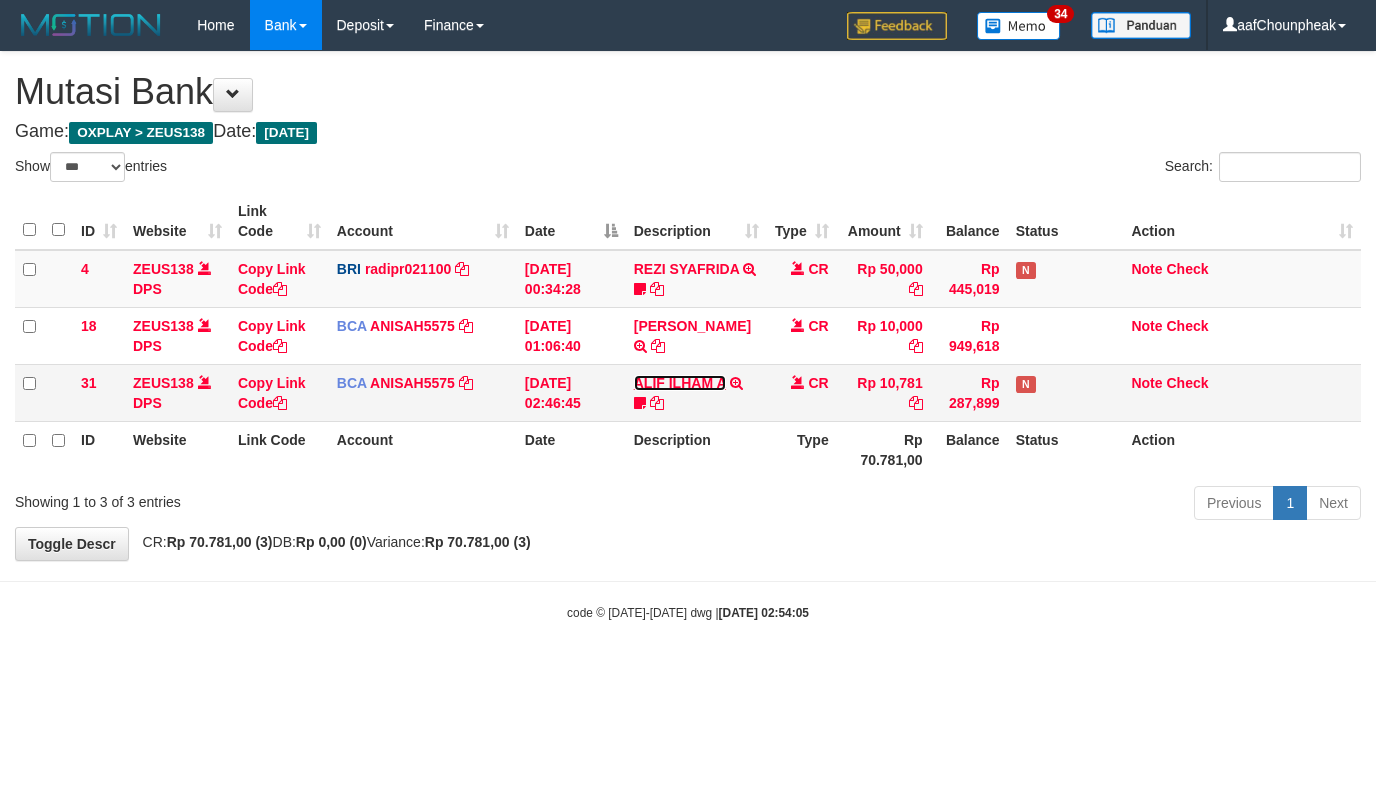 click on "ALIF ILHAM A" at bounding box center [680, 383] 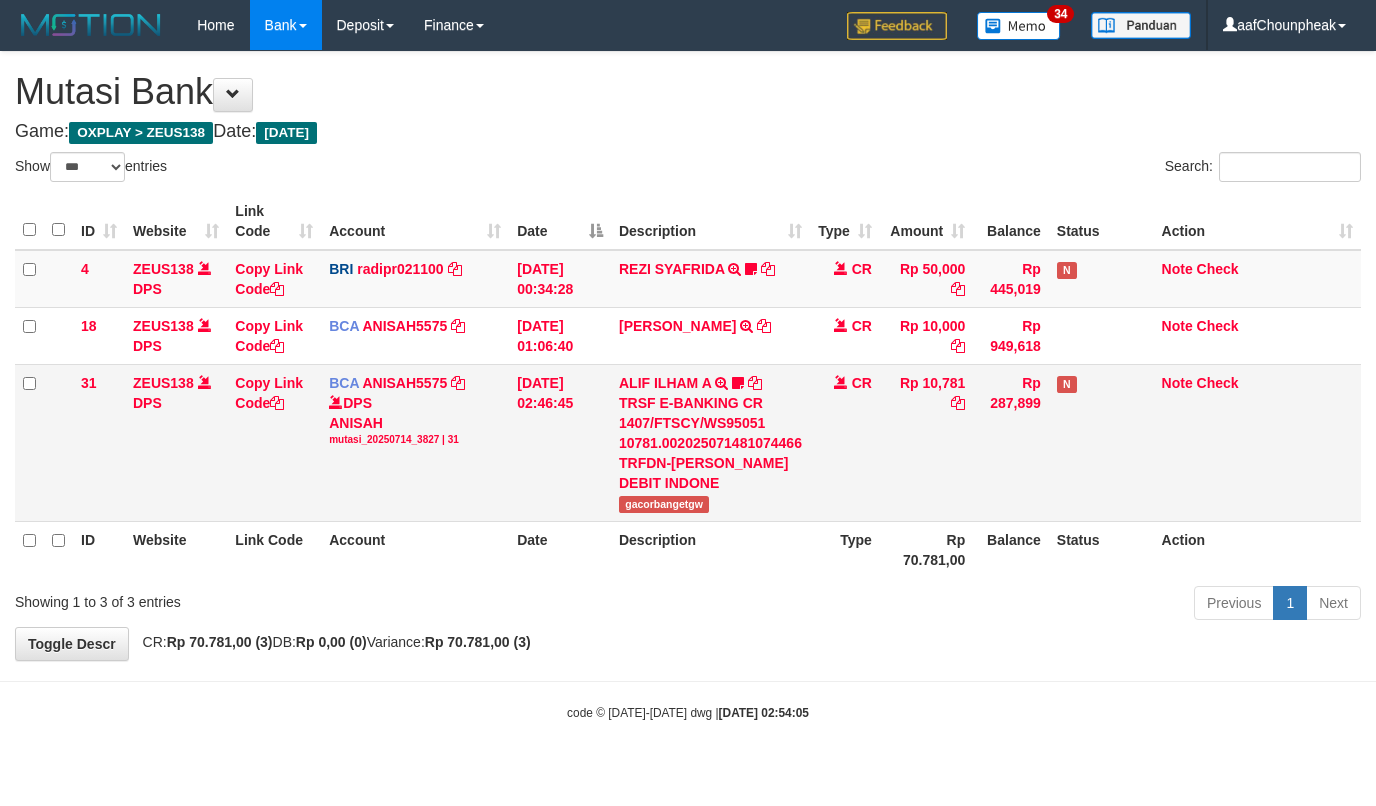 click on "gacorbangetgw" at bounding box center [664, 504] 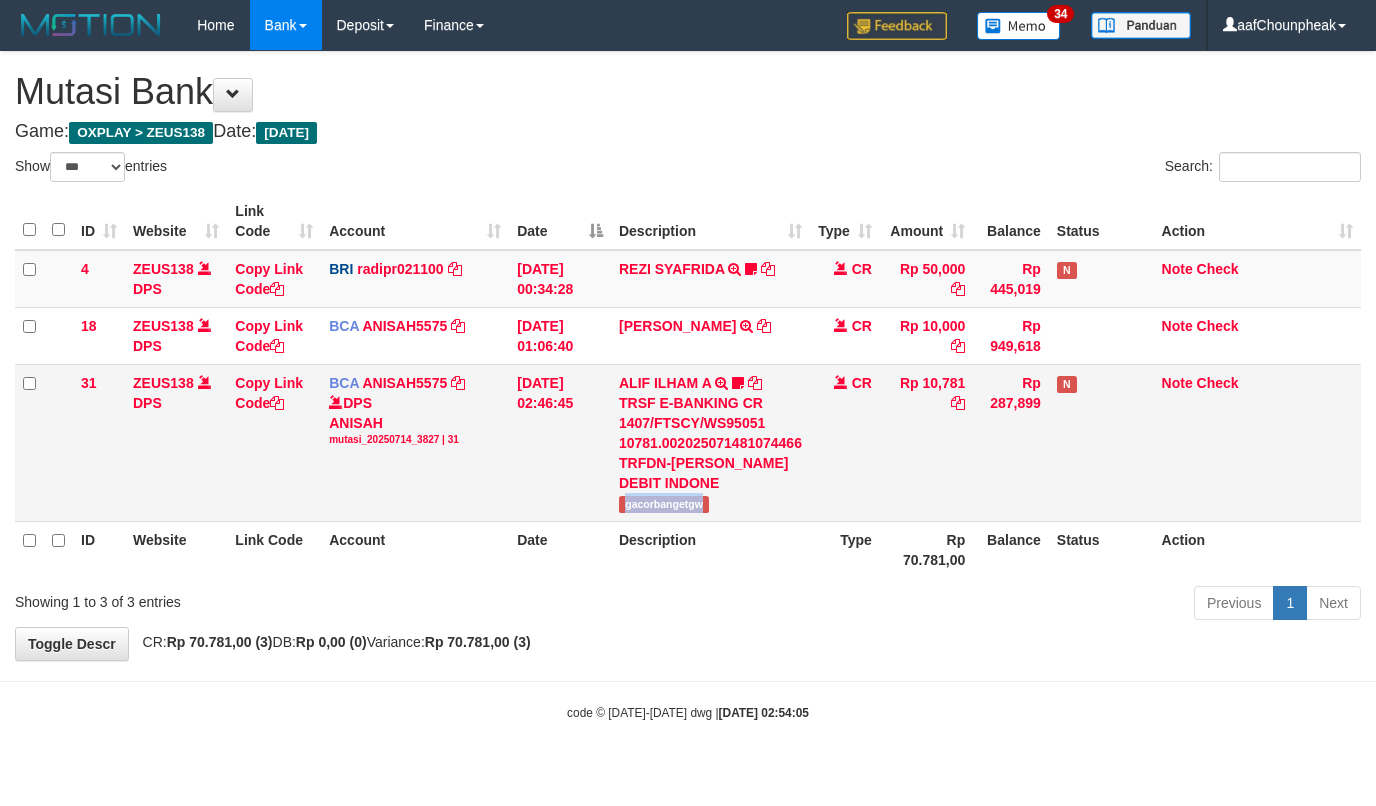 click on "gacorbangetgw" at bounding box center (664, 504) 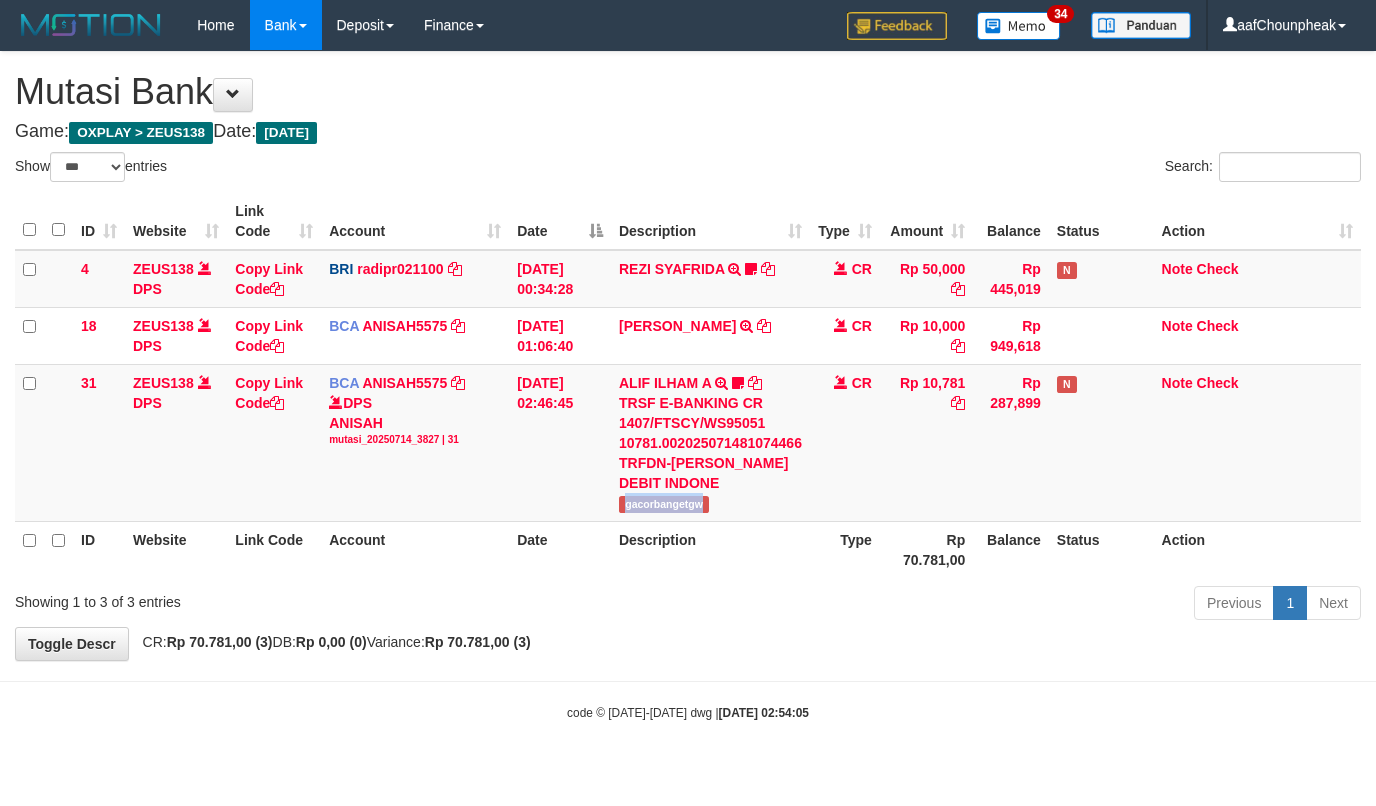 copy on "gacorbangetgw" 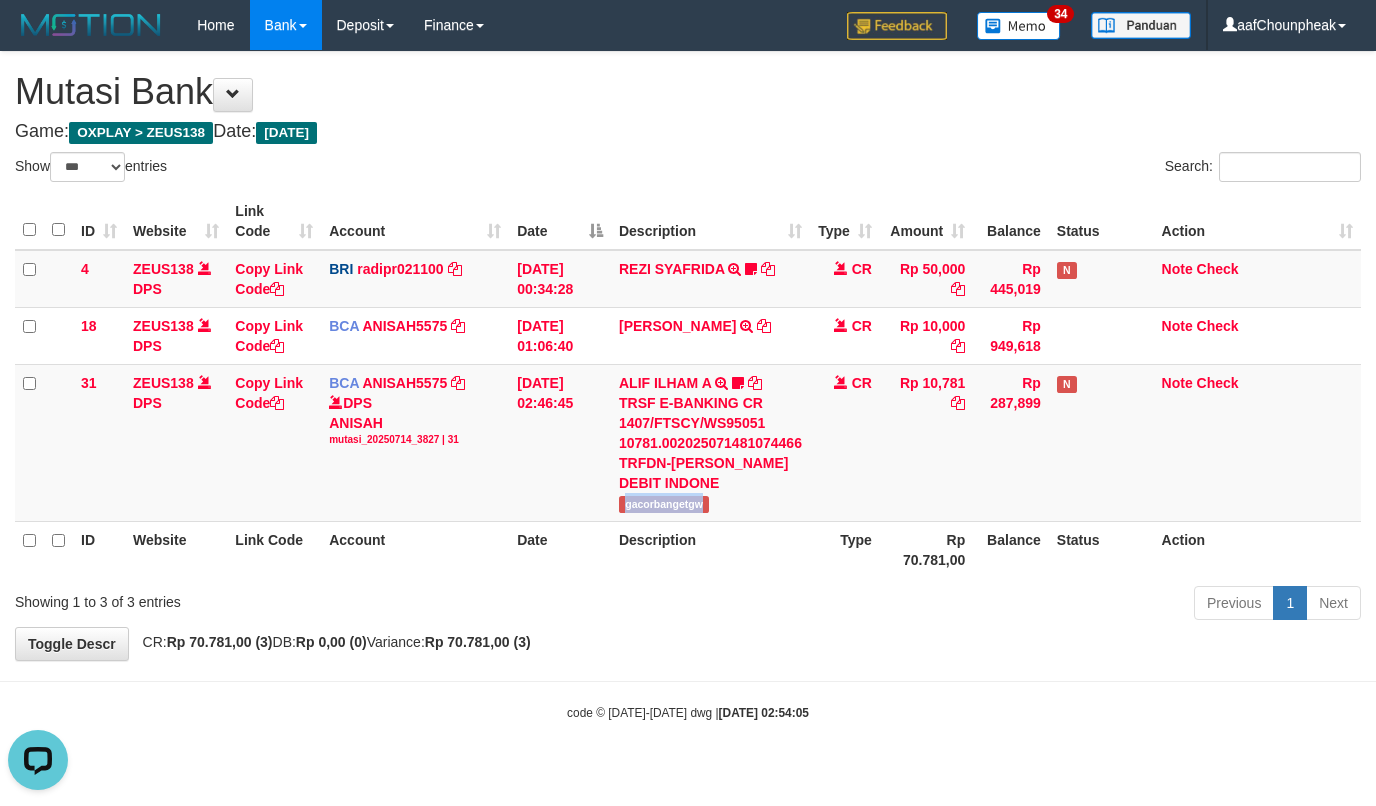 scroll, scrollTop: 0, scrollLeft: 0, axis: both 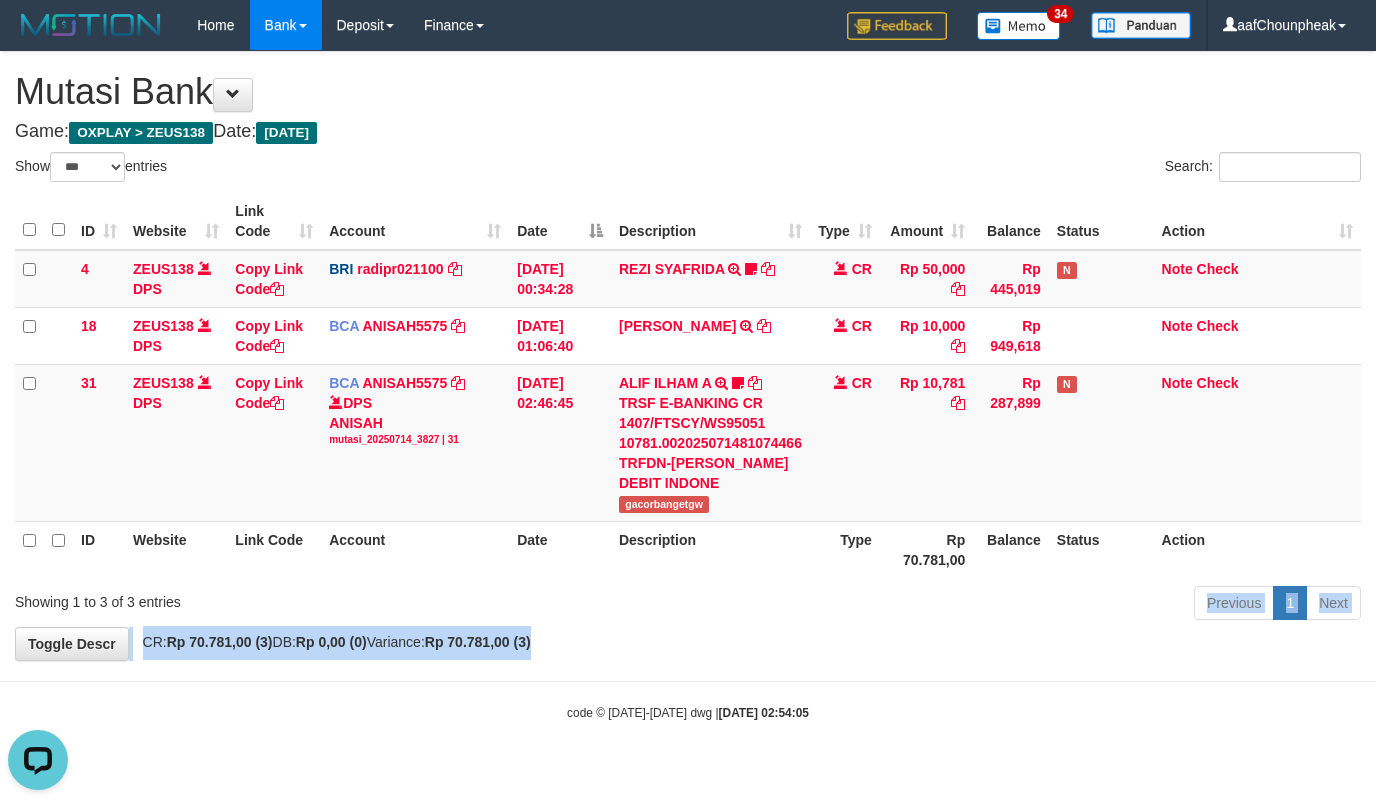 drag, startPoint x: 797, startPoint y: 608, endPoint x: 810, endPoint y: 633, distance: 28.178005 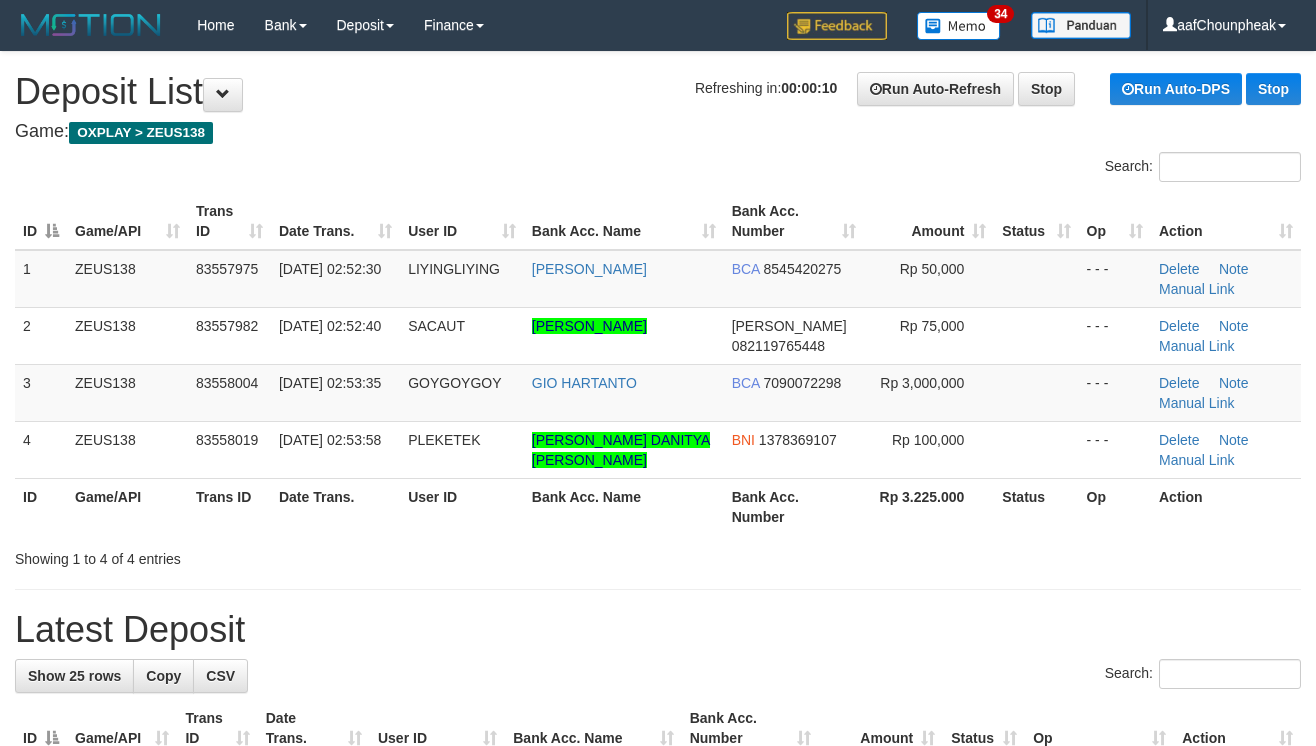 scroll, scrollTop: 0, scrollLeft: 0, axis: both 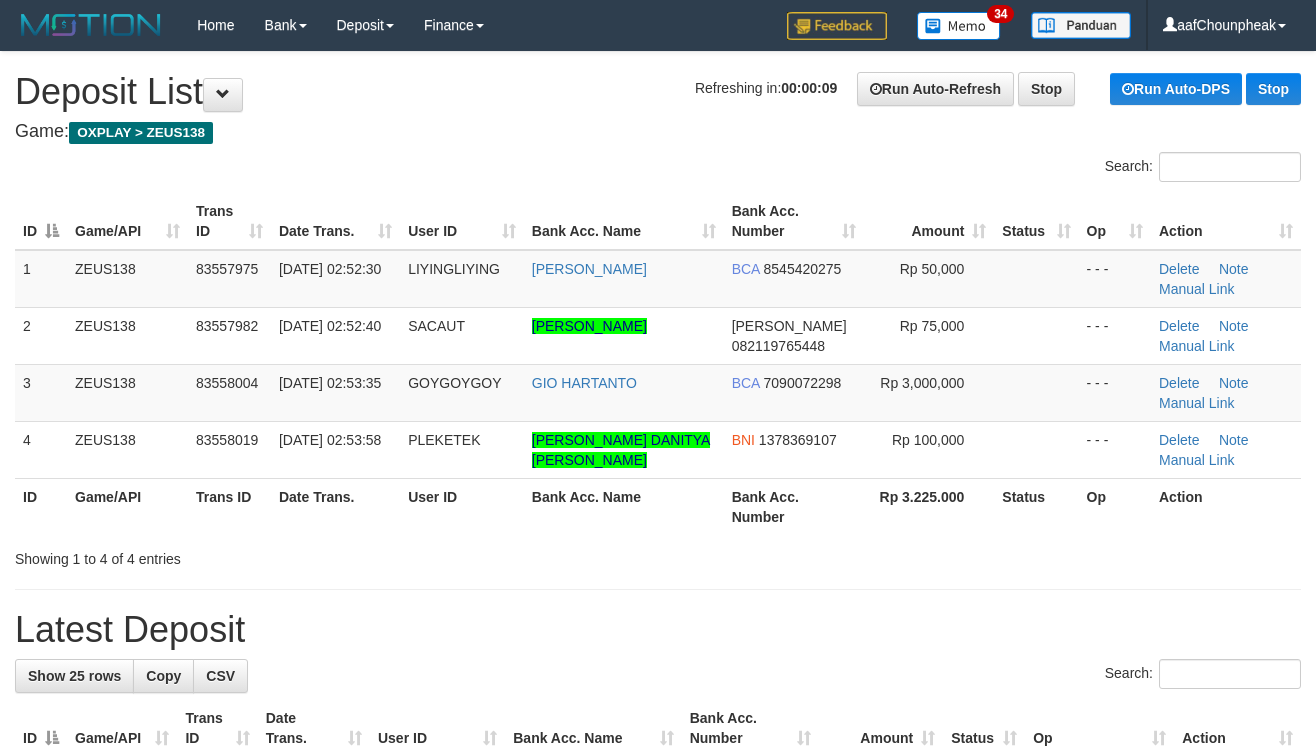 click on "Showing 1 to 4 of 4 entries" at bounding box center (658, 555) 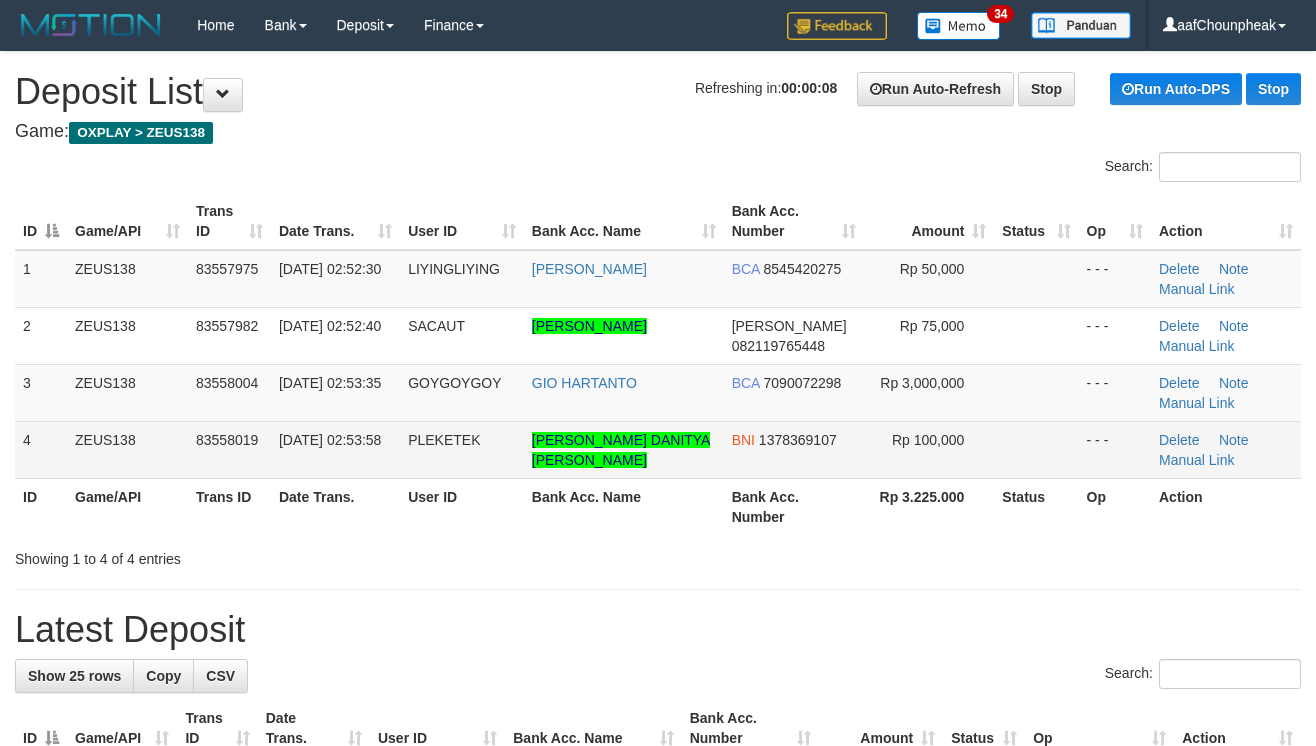drag, startPoint x: 625, startPoint y: 550, endPoint x: 1153, endPoint y: 473, distance: 533.585 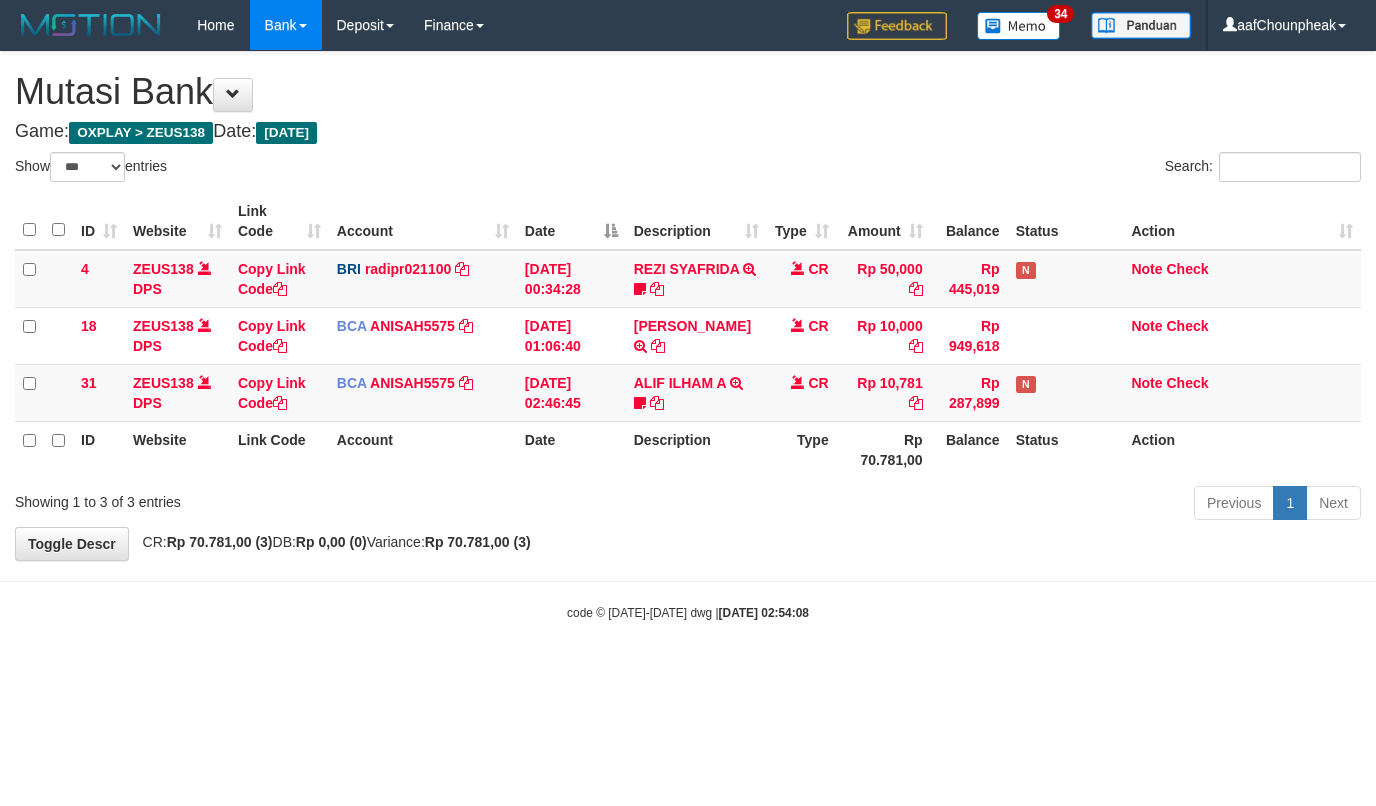 select on "***" 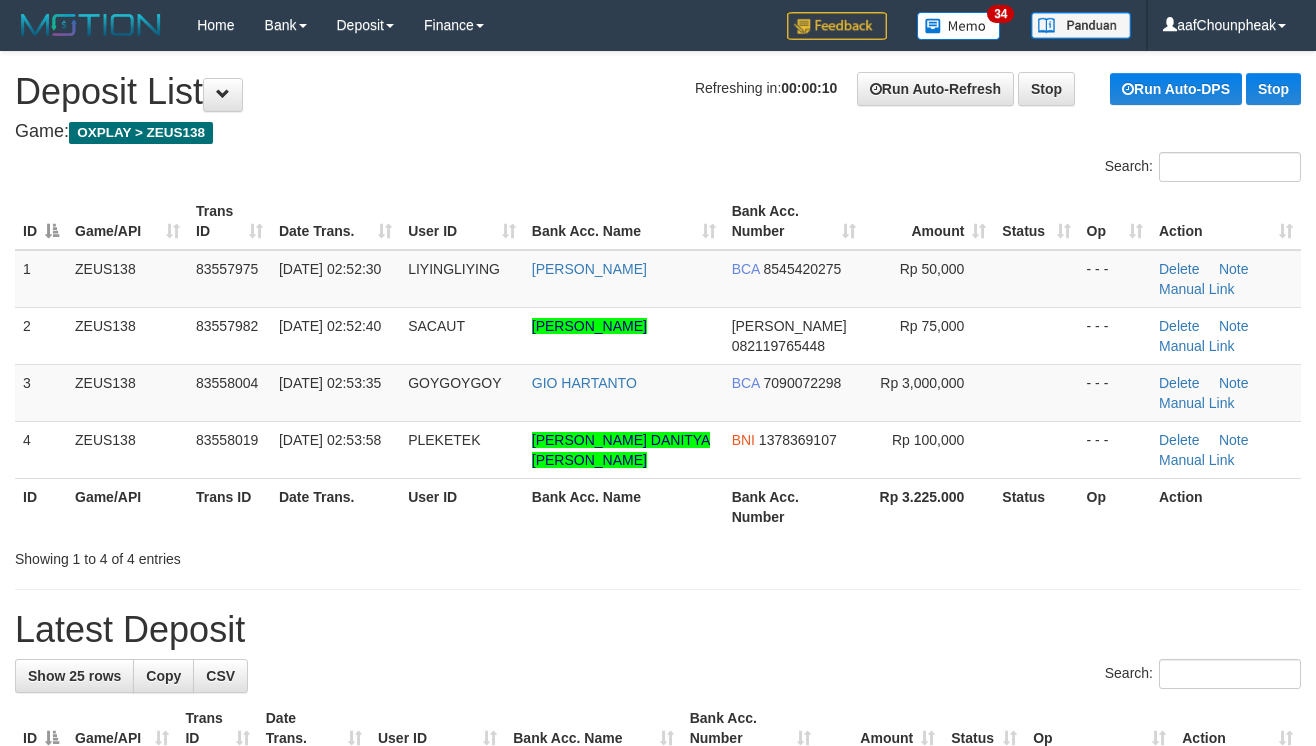 scroll, scrollTop: 0, scrollLeft: 0, axis: both 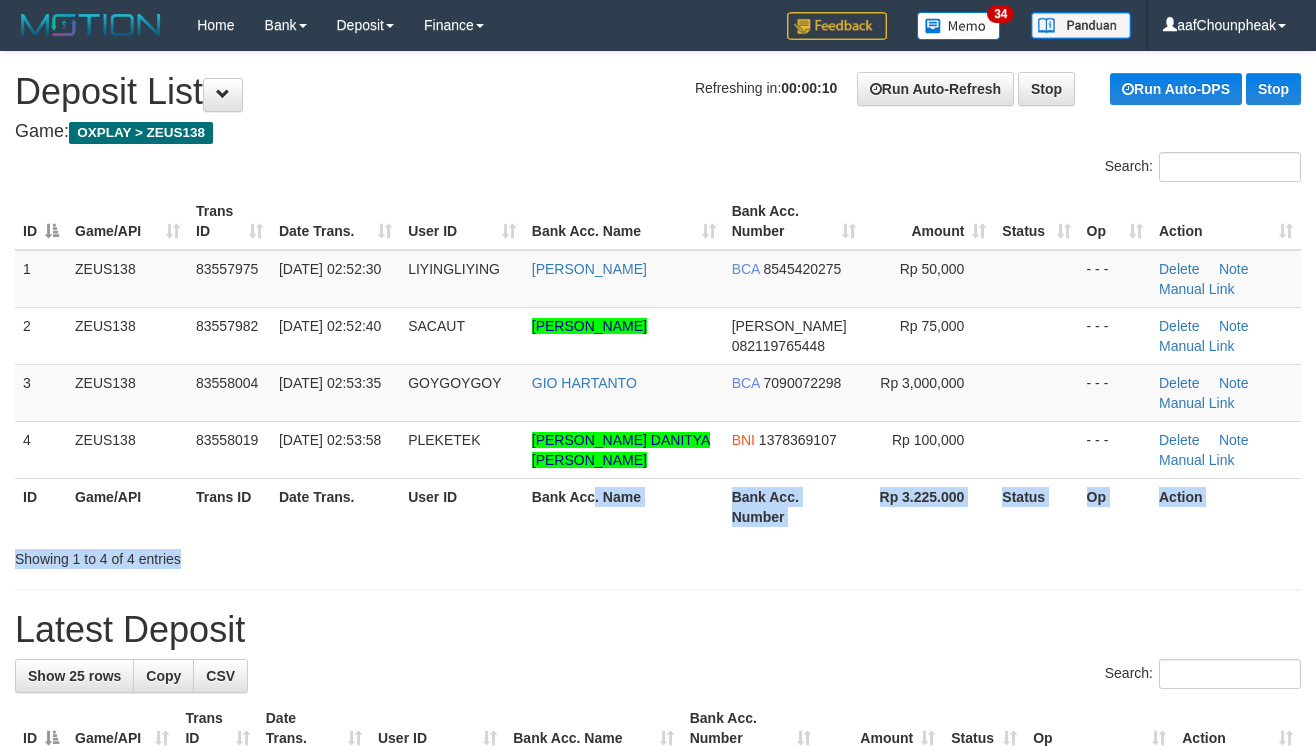drag, startPoint x: 553, startPoint y: 482, endPoint x: 557, endPoint y: 542, distance: 60.133186 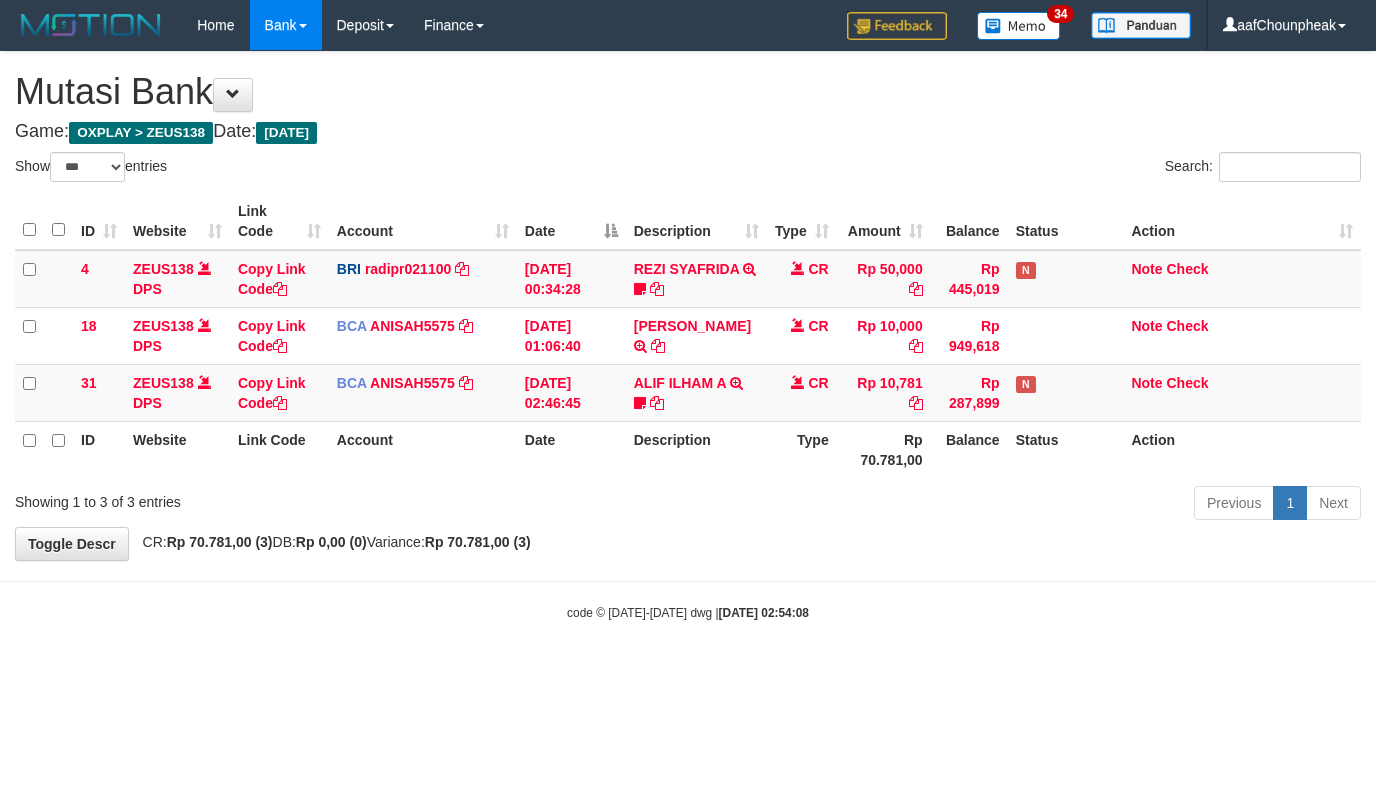 select on "***" 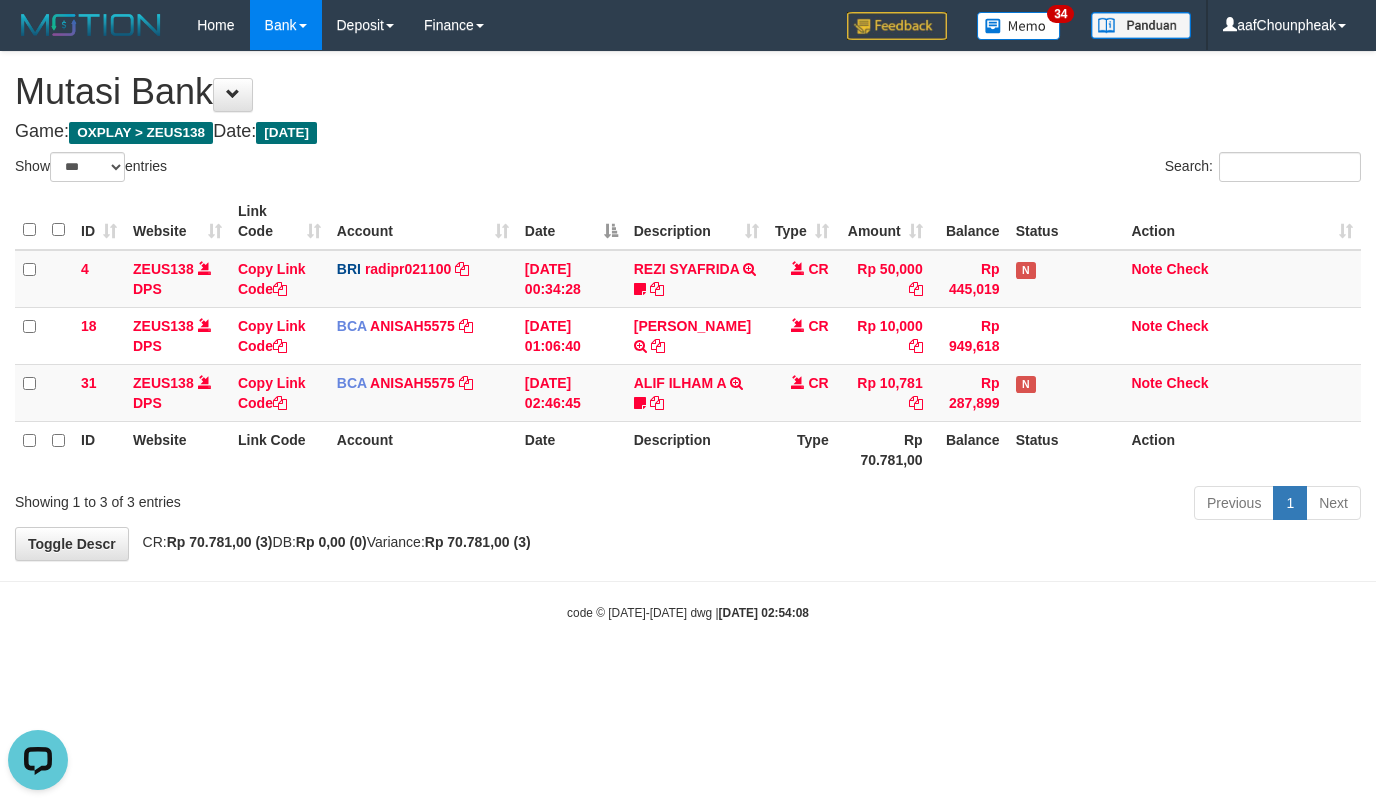 scroll, scrollTop: 0, scrollLeft: 0, axis: both 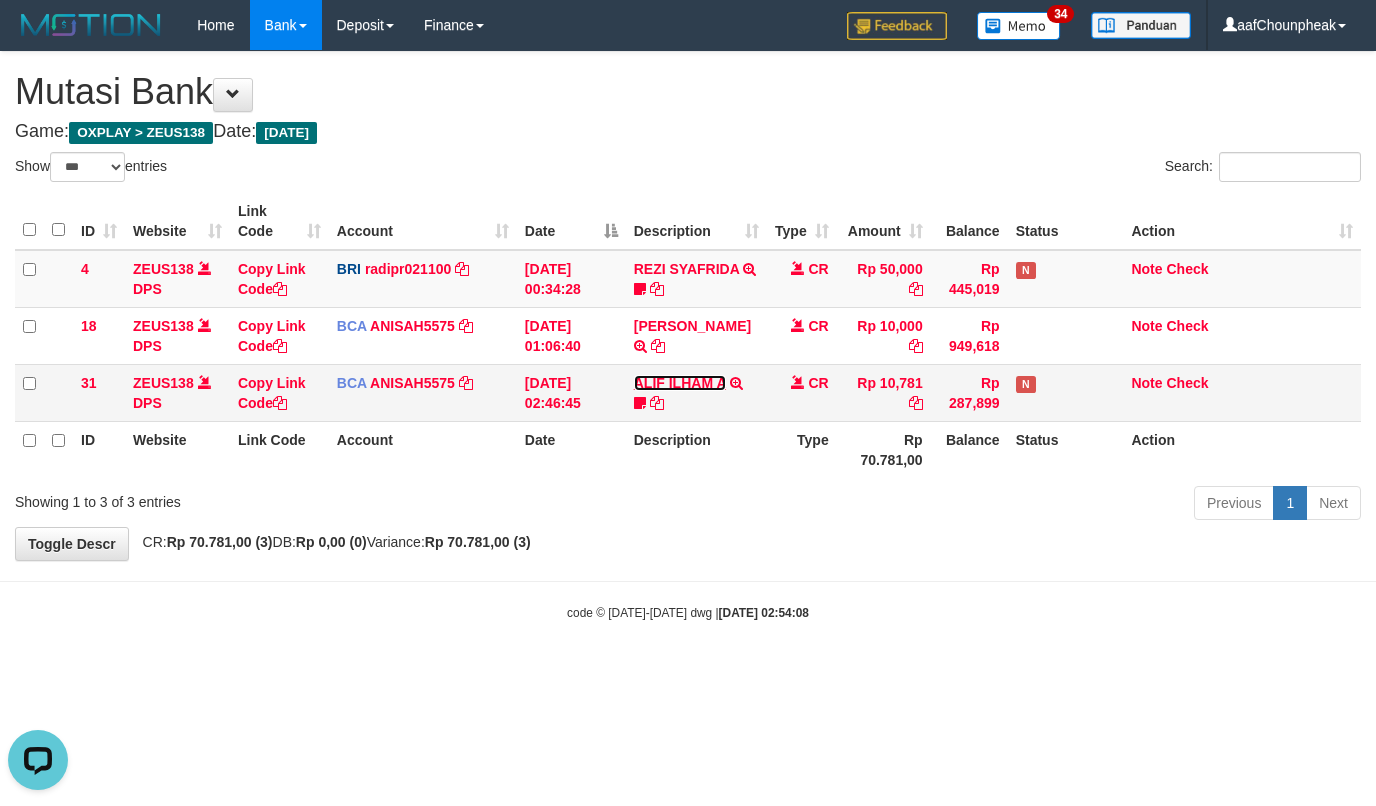click on "ALIF ILHAM A" at bounding box center (680, 383) 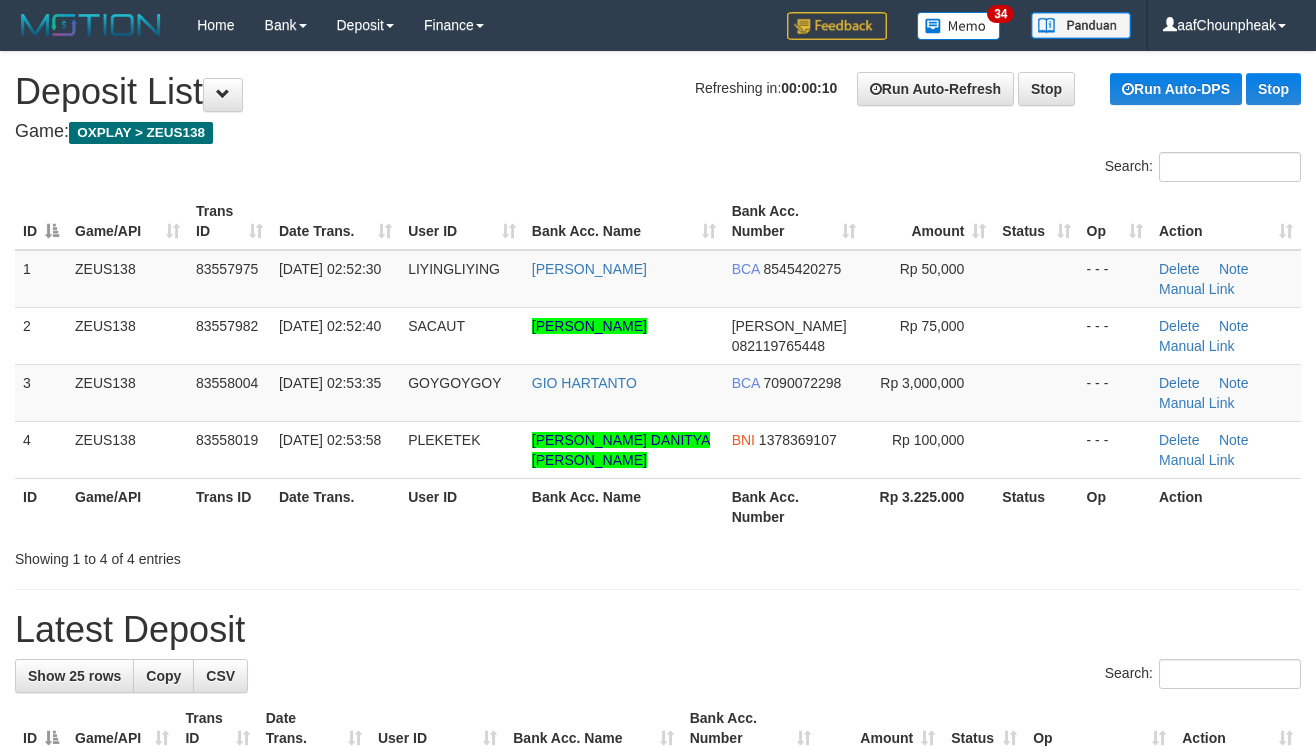 scroll, scrollTop: 0, scrollLeft: 0, axis: both 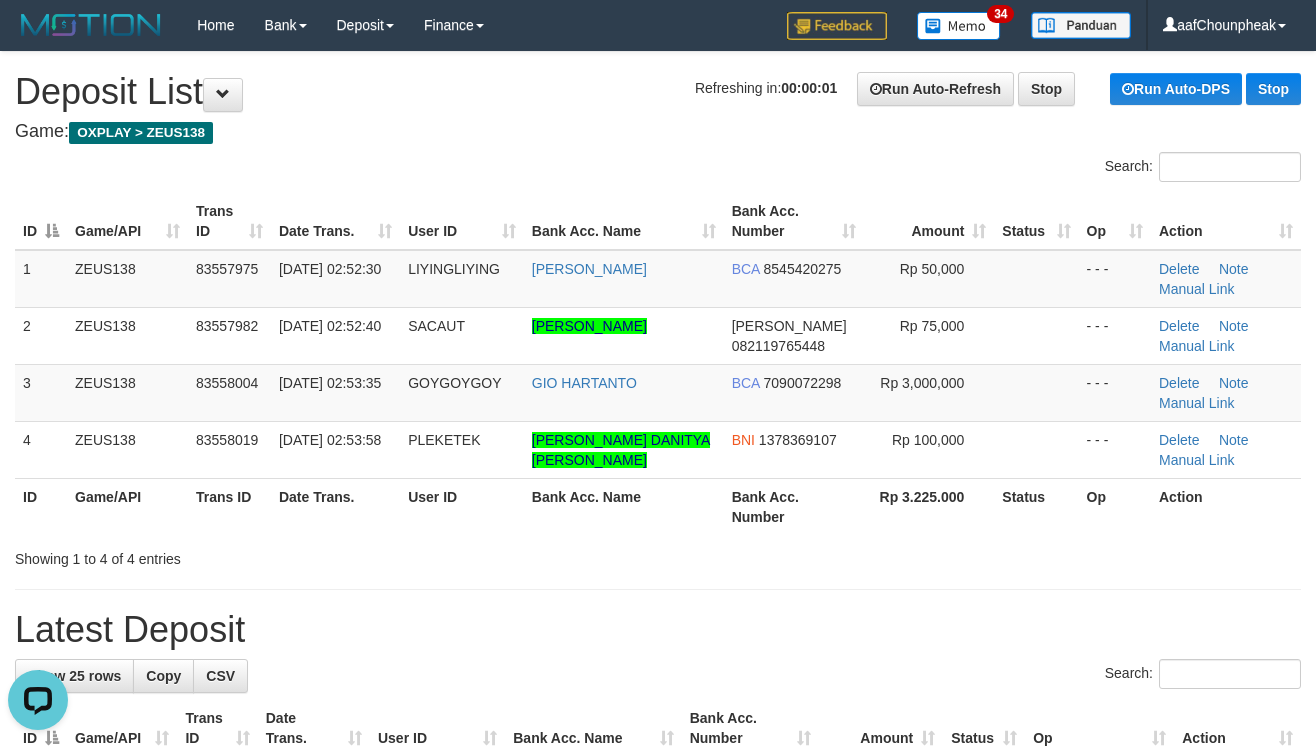 click on "**********" at bounding box center (658, 1194) 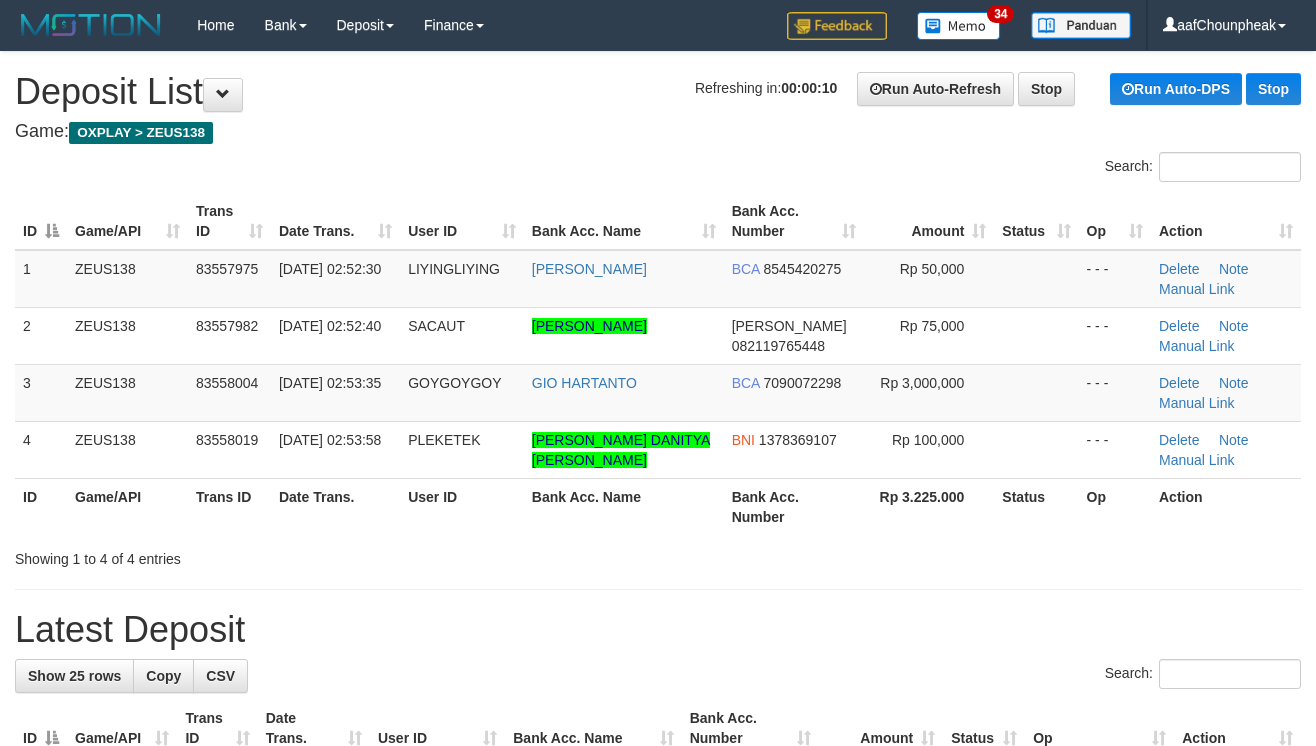scroll, scrollTop: 0, scrollLeft: 0, axis: both 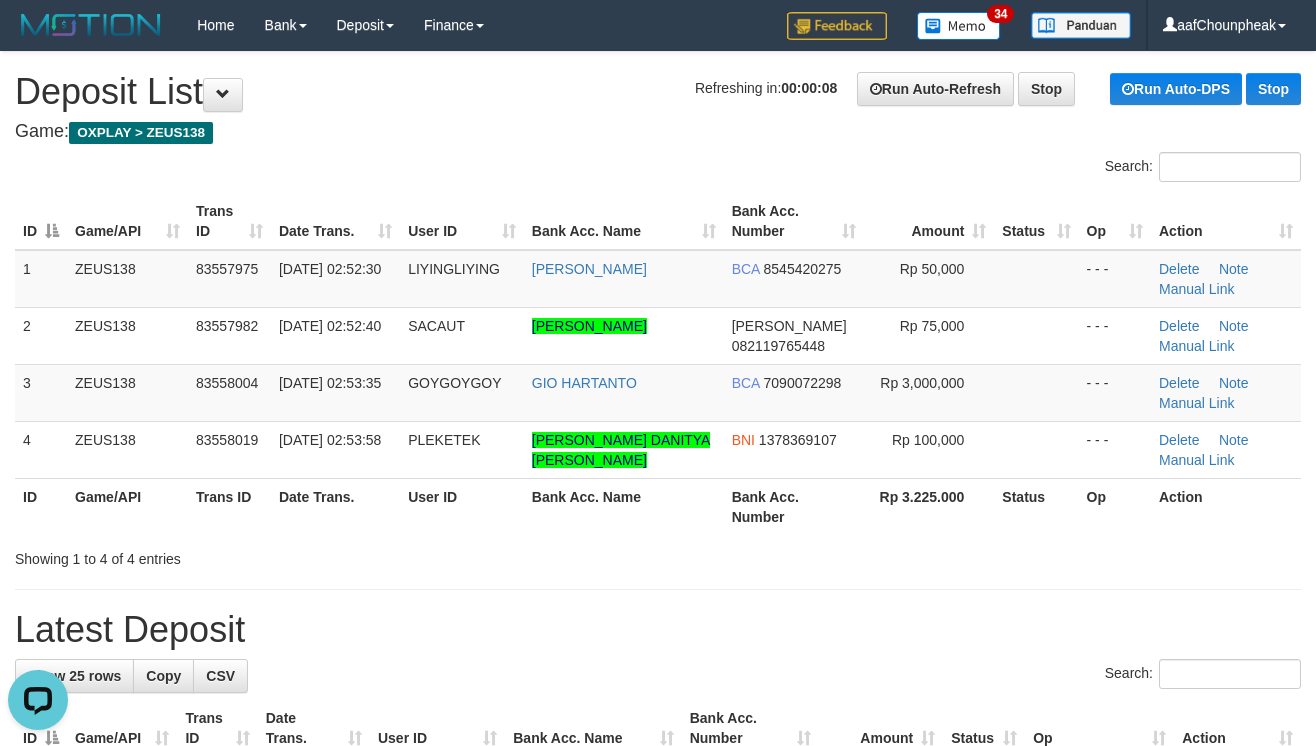 drag, startPoint x: 724, startPoint y: 566, endPoint x: 742, endPoint y: 613, distance: 50.32892 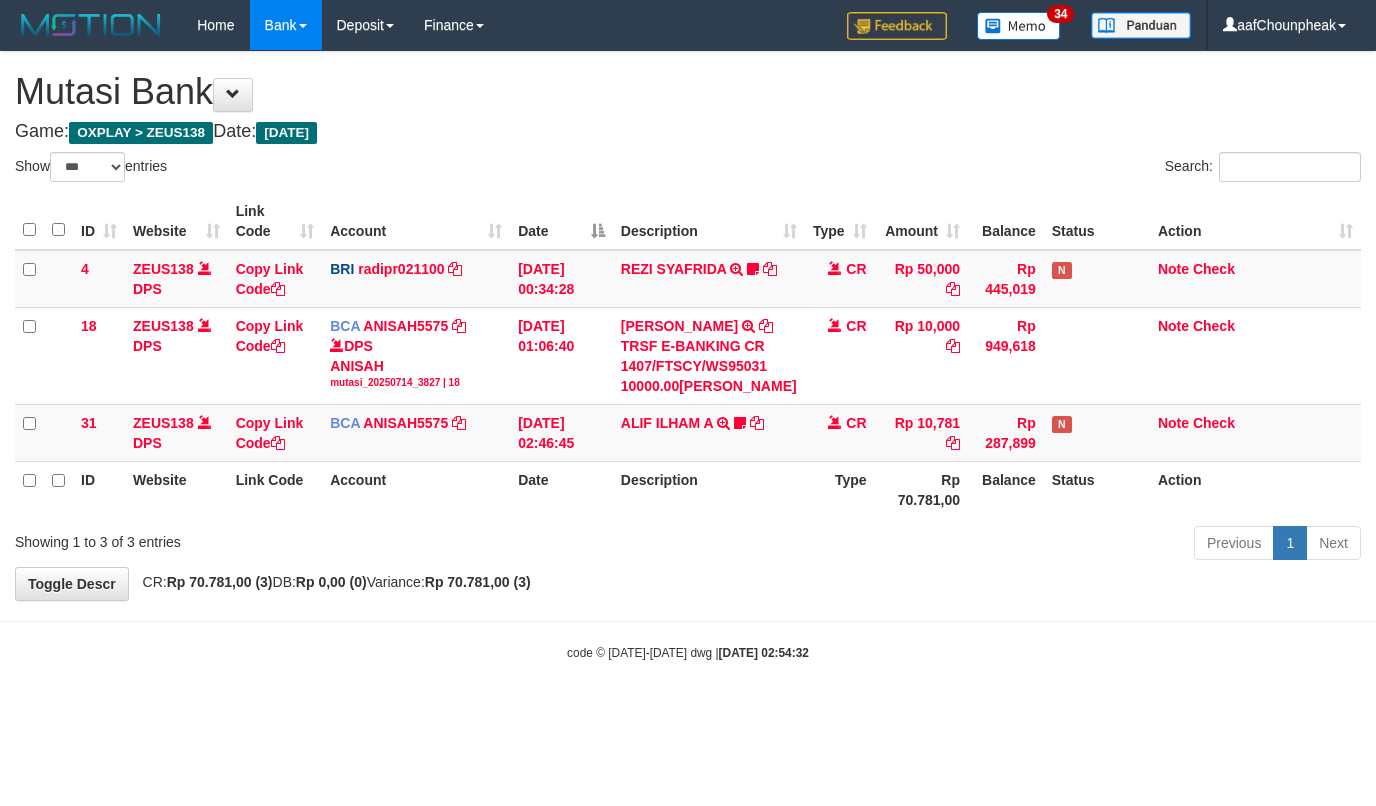 select on "***" 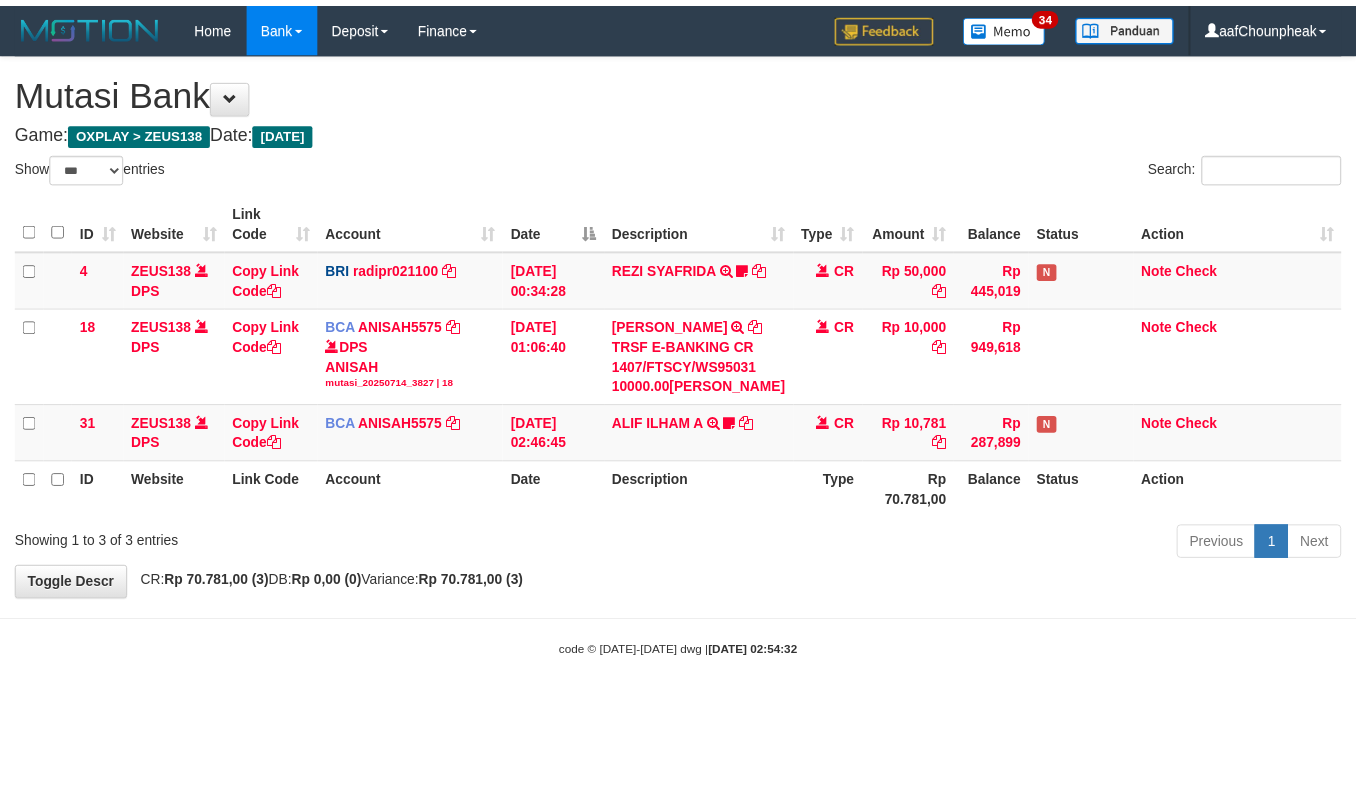 scroll, scrollTop: 0, scrollLeft: 0, axis: both 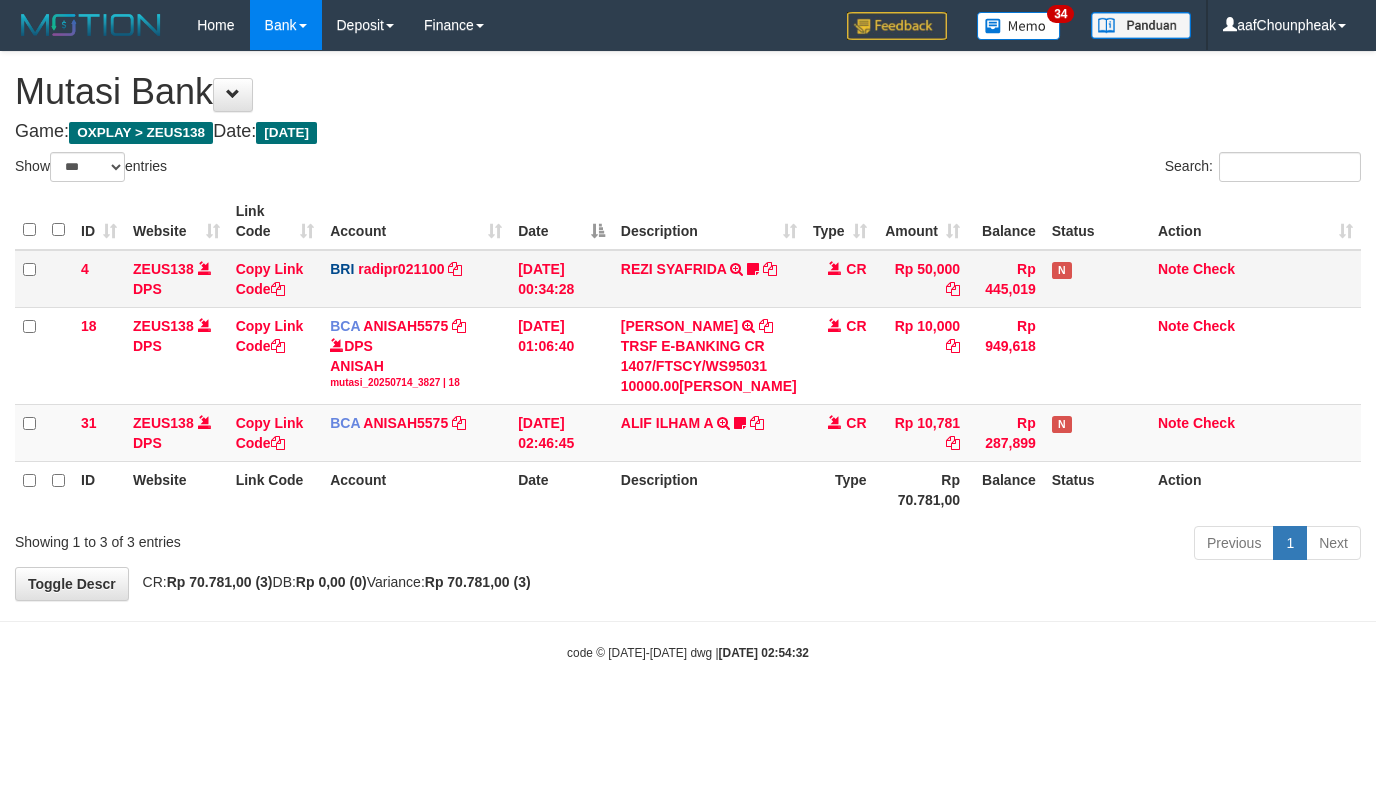 click on "REZI SYAFRIDA            TRANSFER NBMB REZI SYAFRIDA TO REYNALDI ADI PRATAMA    808801023311535" at bounding box center [709, 279] 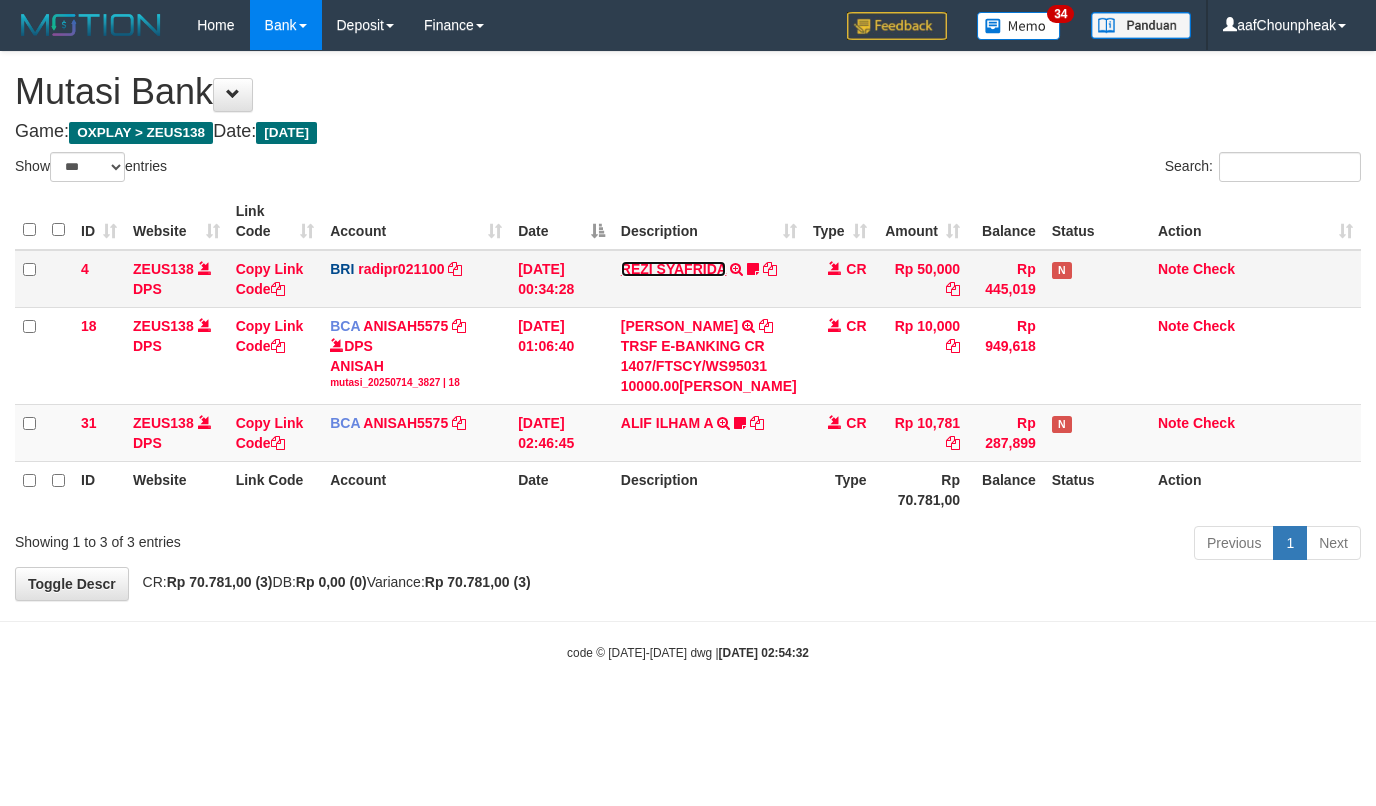 click on "REZI SYAFRIDA" at bounding box center (674, 269) 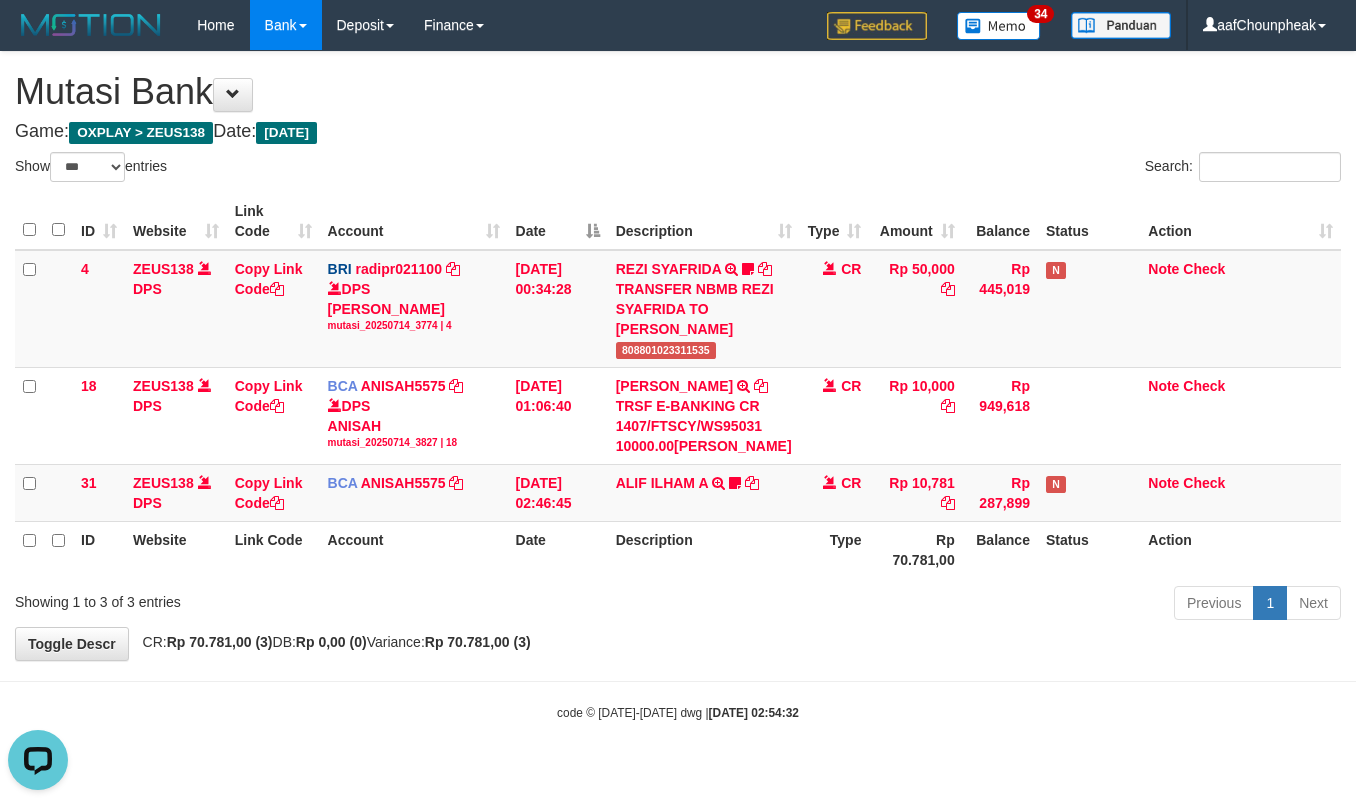 scroll, scrollTop: 0, scrollLeft: 0, axis: both 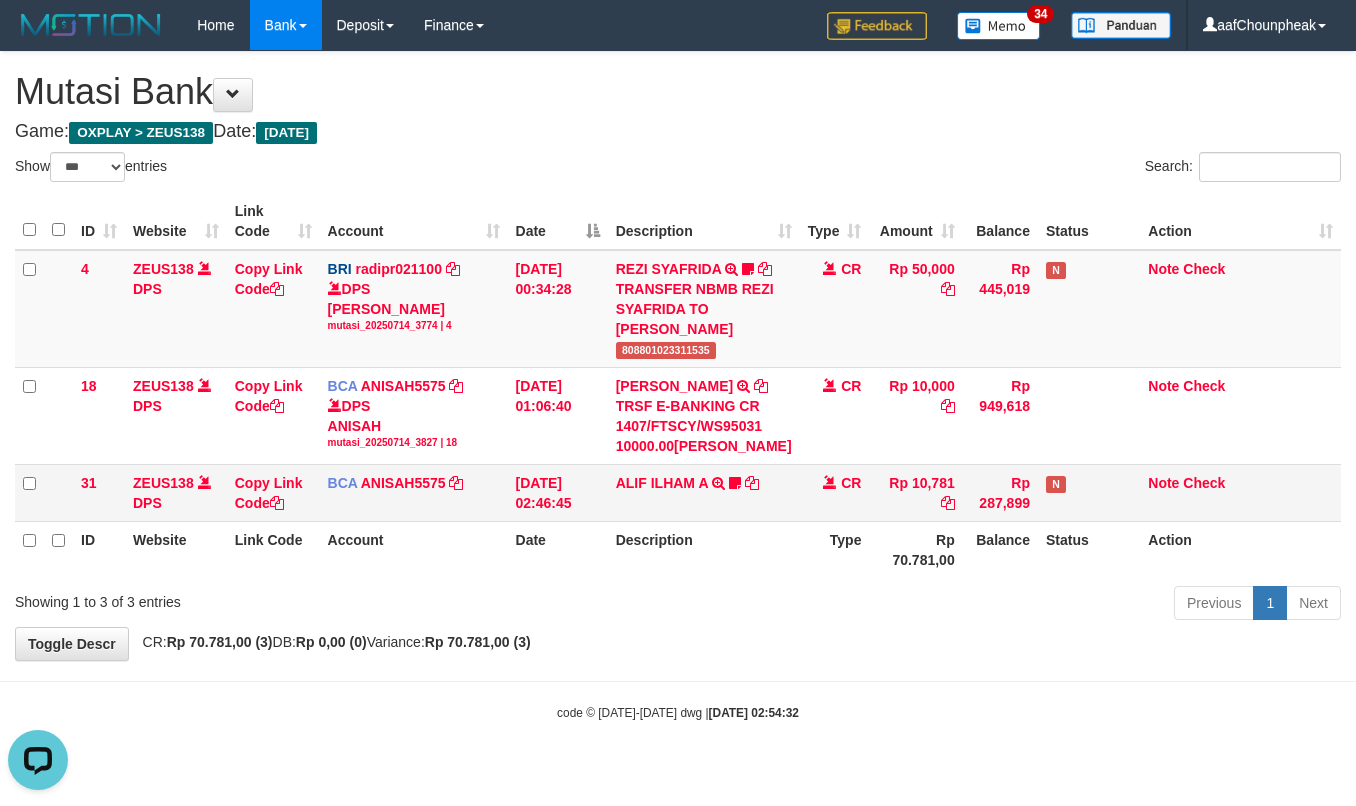 click on "ALIF ILHAM A            TRSF E-BANKING CR 1407/FTSCY/WS95051
10781.002025071481074466 TRFDN-ALIF ILHAM AESPAY DEBIT INDONE    gacorbangetgw" at bounding box center (704, 492) 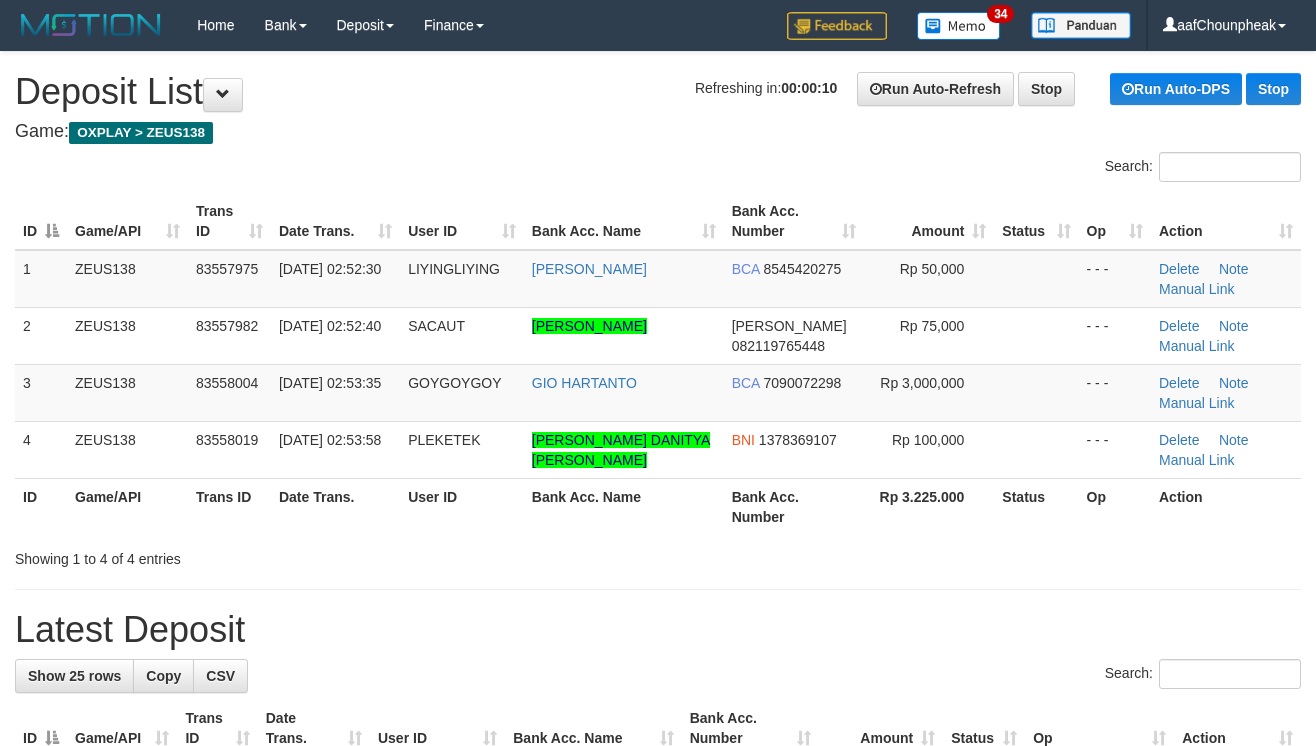 scroll, scrollTop: 0, scrollLeft: 0, axis: both 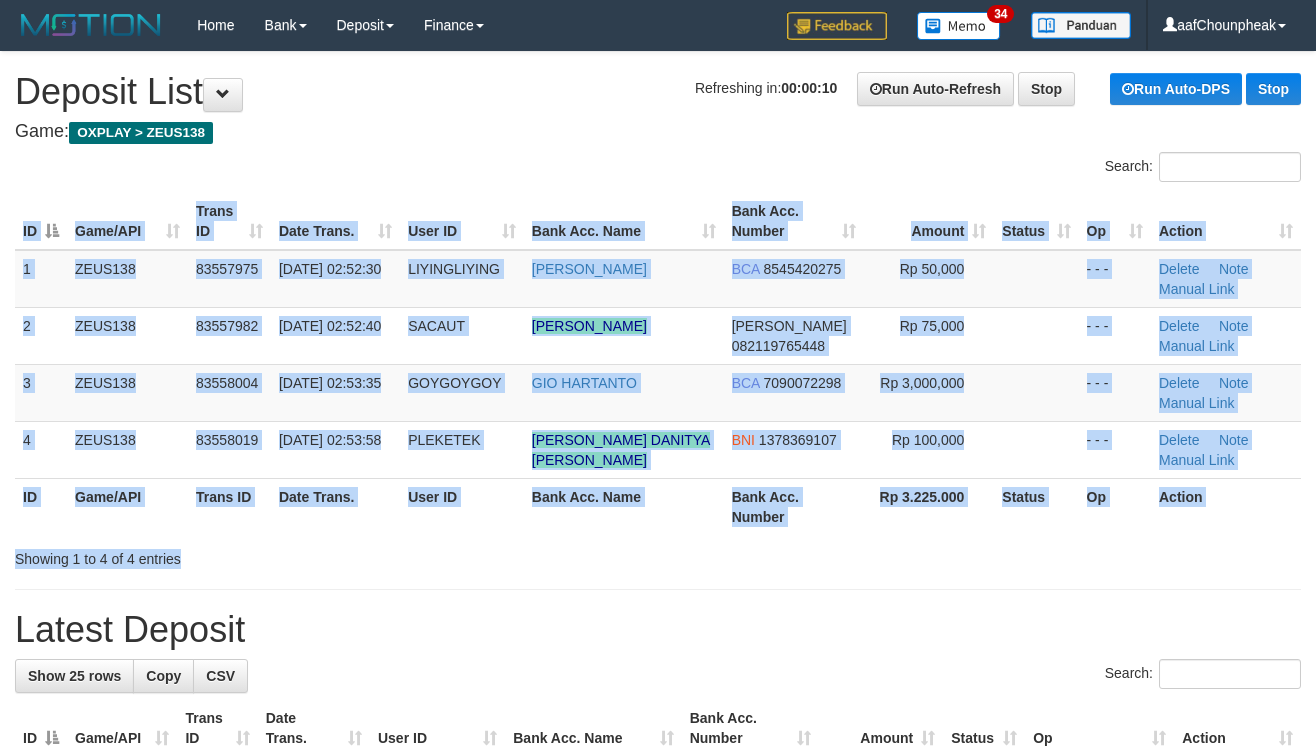 click on "Search:
ID Game/API Trans ID Date Trans. User ID Bank Acc. Name Bank Acc. Number Amount Status Op Action
1
ZEUS138
83557975
14/07/2025 02:52:30
LIYINGLIYING
AMALIA ISFIYANTI
BCA
8545420275
Rp 50,000
- - -
Delete
Note
Manual Link
2
ZEUS138
83557982
14/07/2025 02:52:40
SACAUT
MARTIN DAVID PATOGU HUTAGALUNG
DANA
082119765448
Rp 75,000
- - -
BCA" at bounding box center (658, 360) 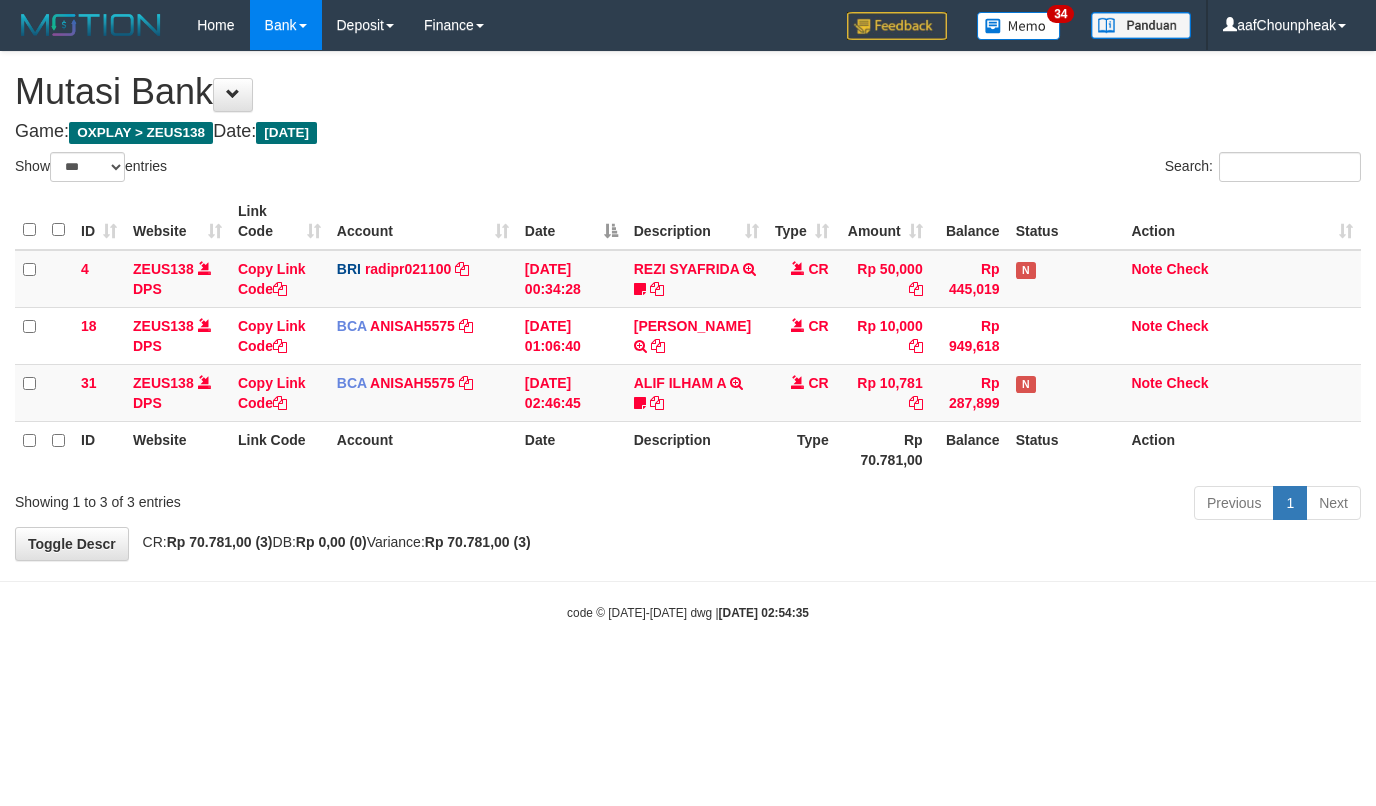select on "***" 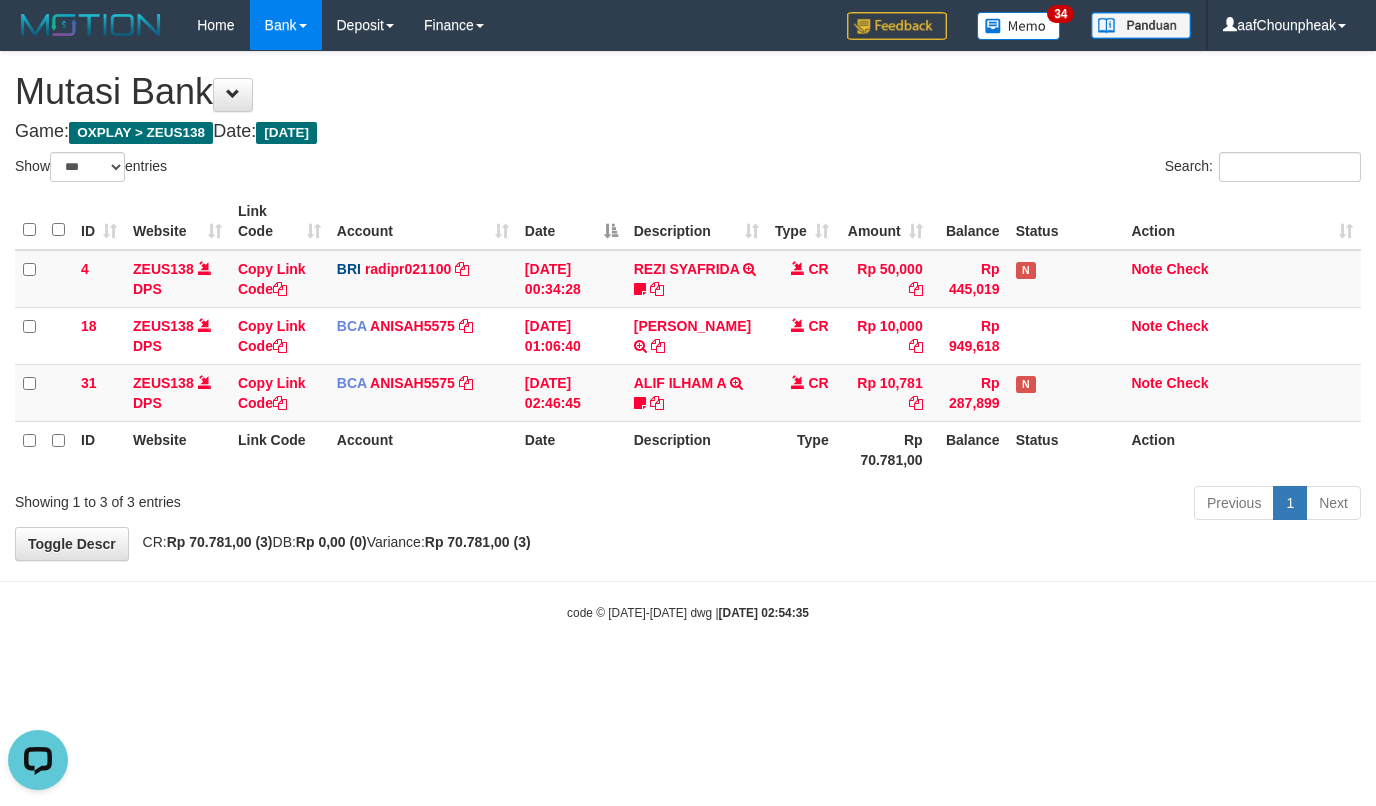 scroll, scrollTop: 0, scrollLeft: 0, axis: both 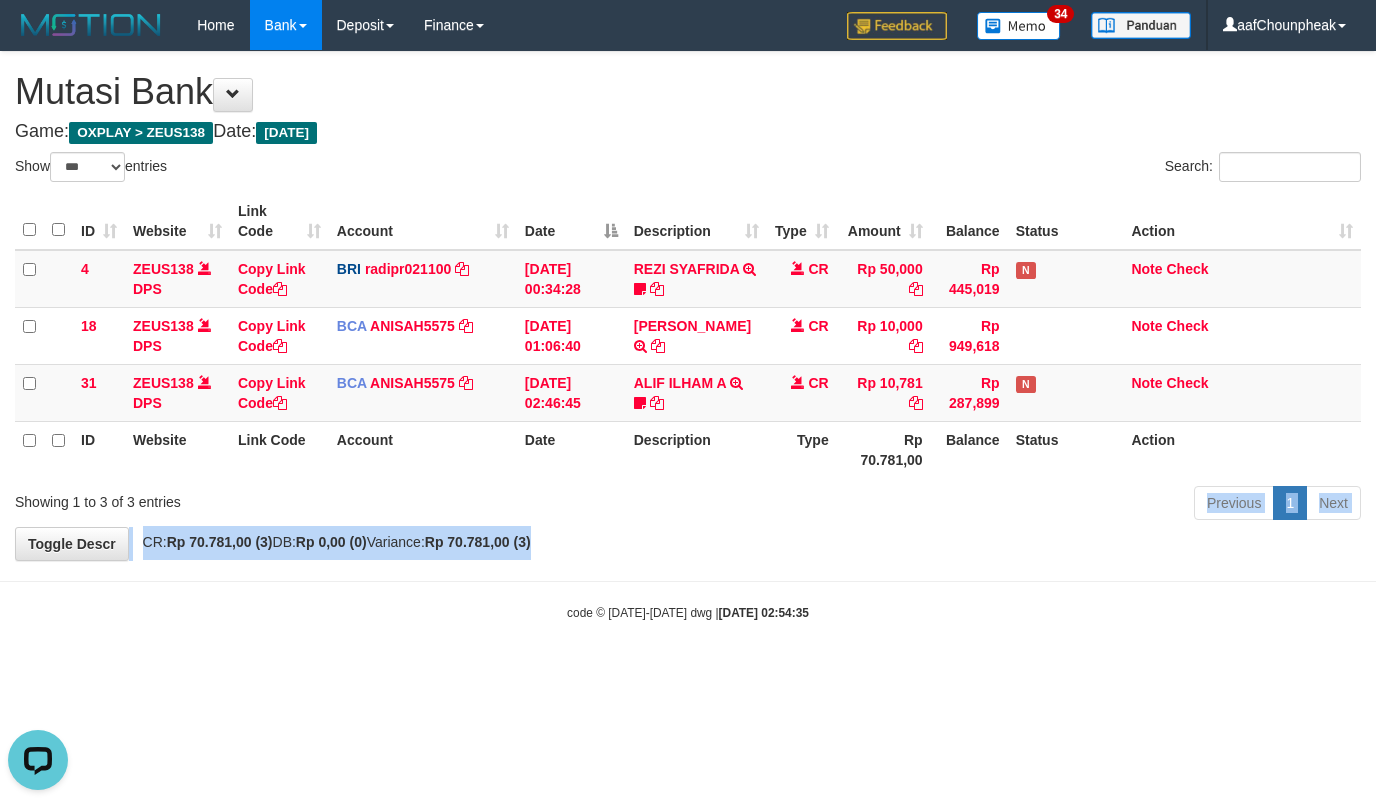 drag, startPoint x: 614, startPoint y: 520, endPoint x: 645, endPoint y: 538, distance: 35.846897 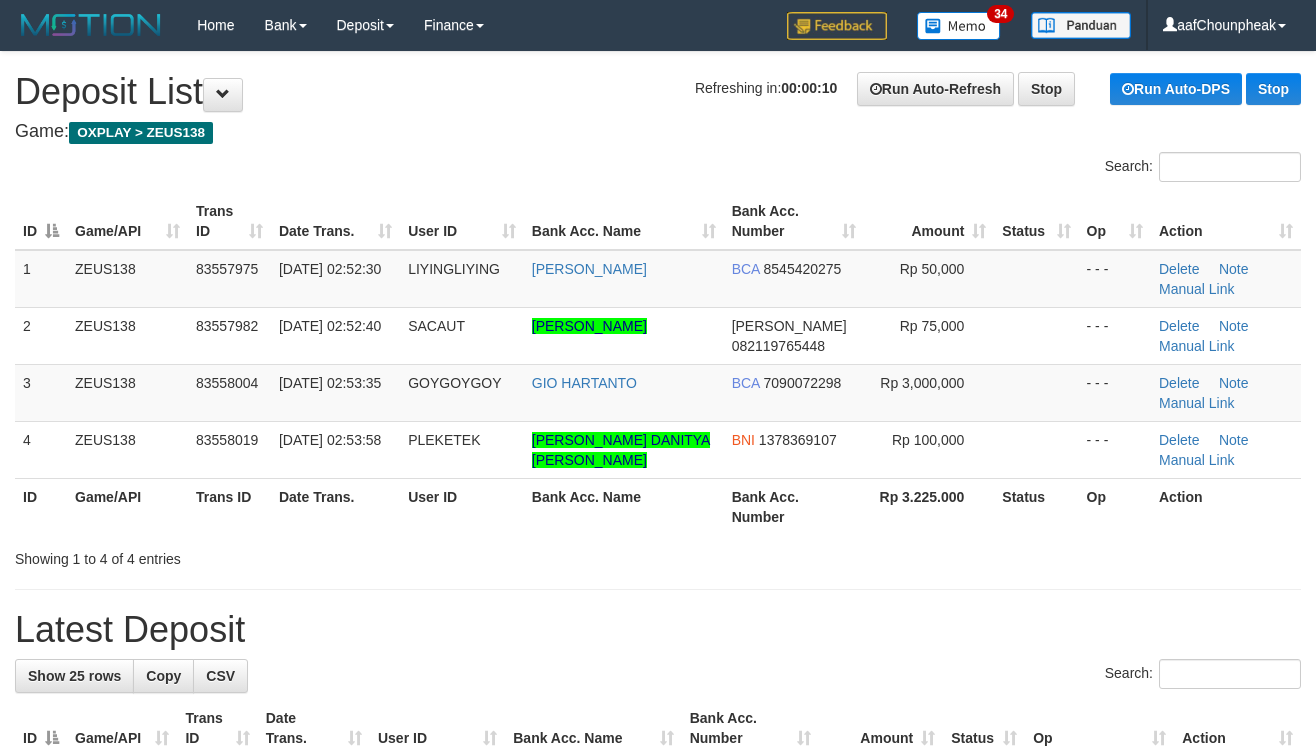 scroll, scrollTop: 0, scrollLeft: 0, axis: both 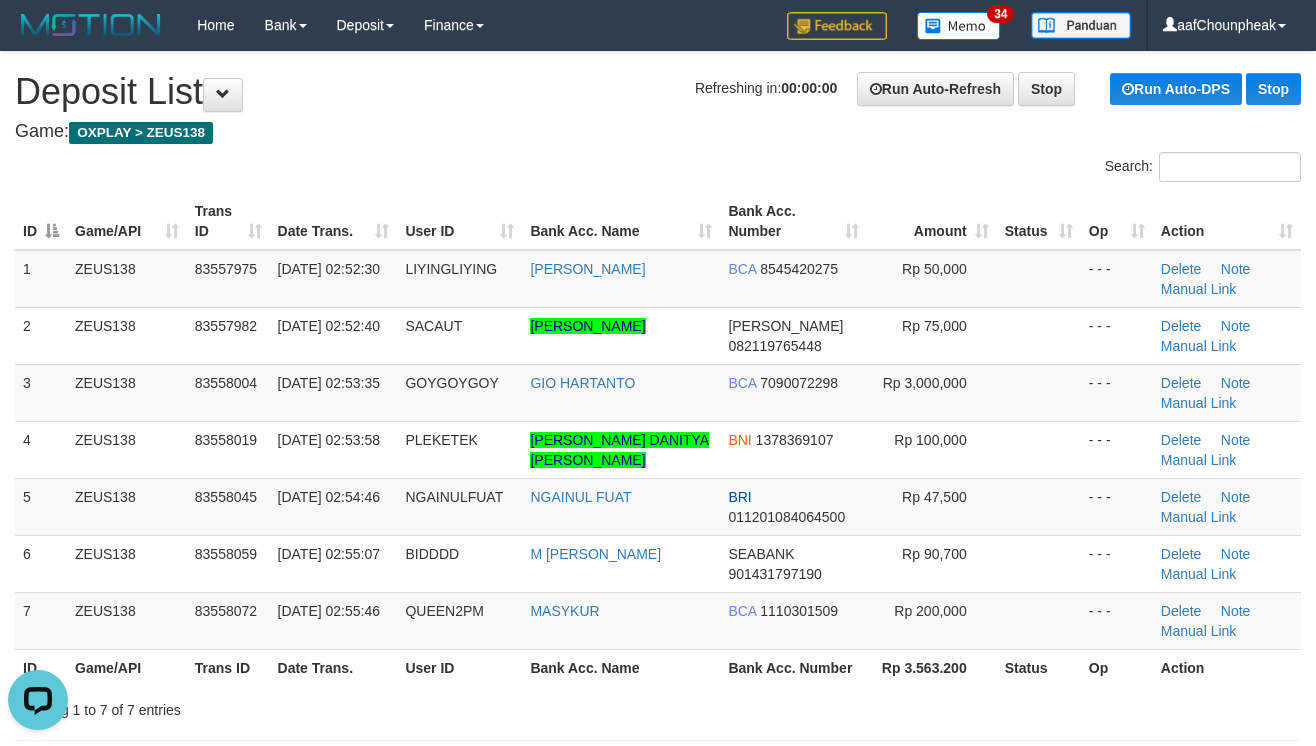 click on "Search:" at bounding box center [658, 169] 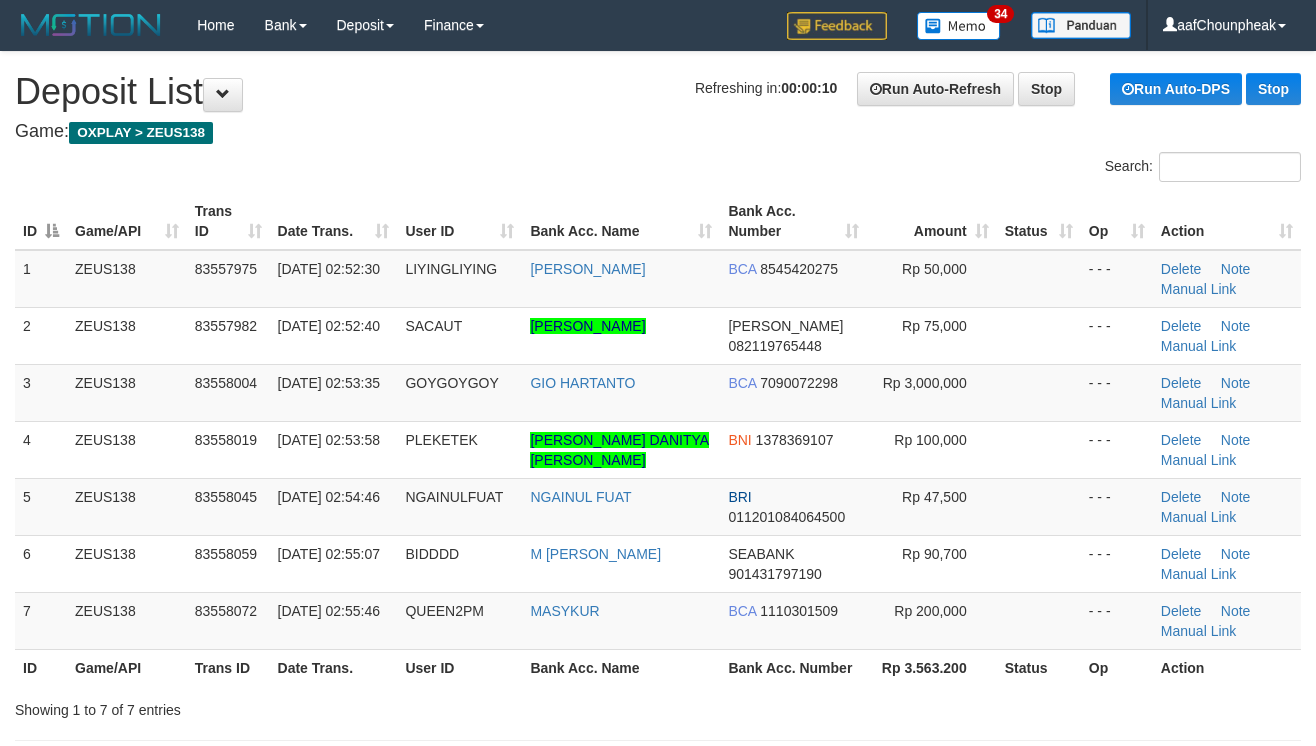 scroll, scrollTop: 0, scrollLeft: 0, axis: both 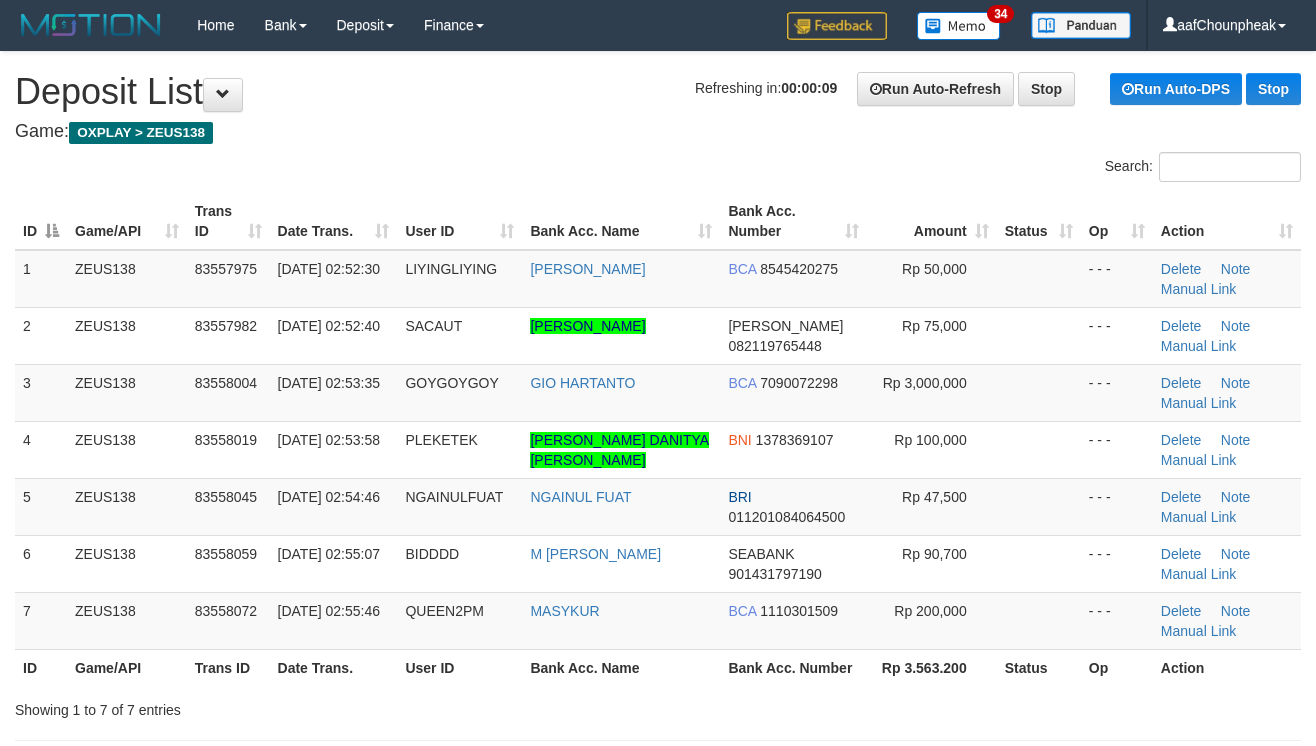 click on "Game:   OXPLAY > ZEUS138" at bounding box center (658, 132) 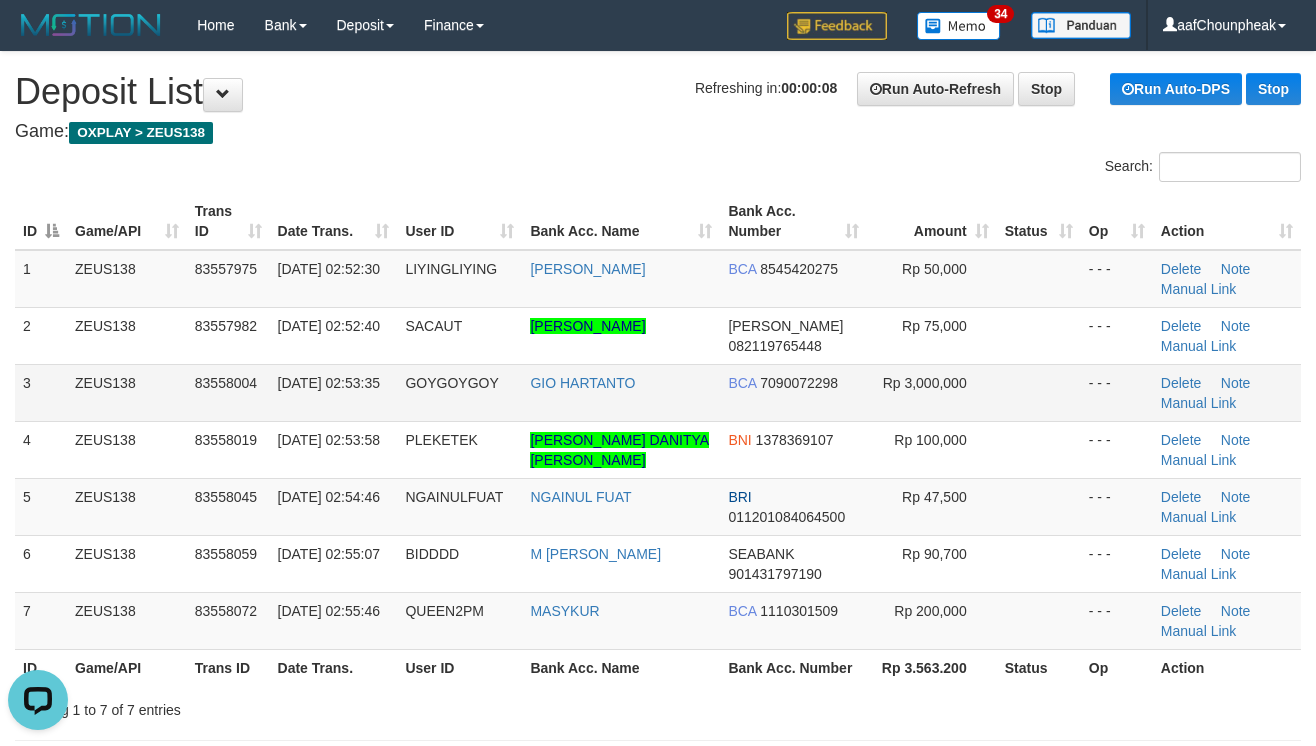 scroll, scrollTop: 0, scrollLeft: 0, axis: both 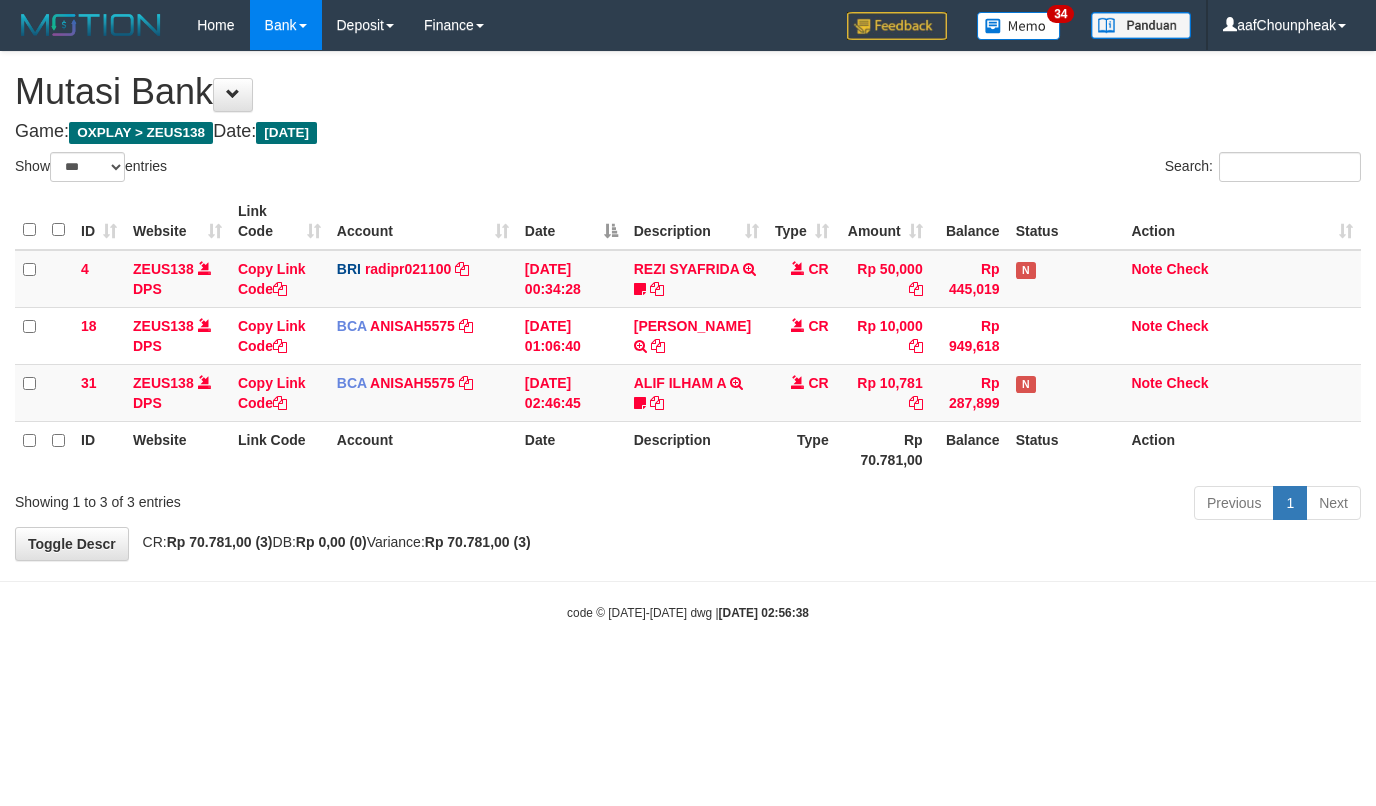 select on "***" 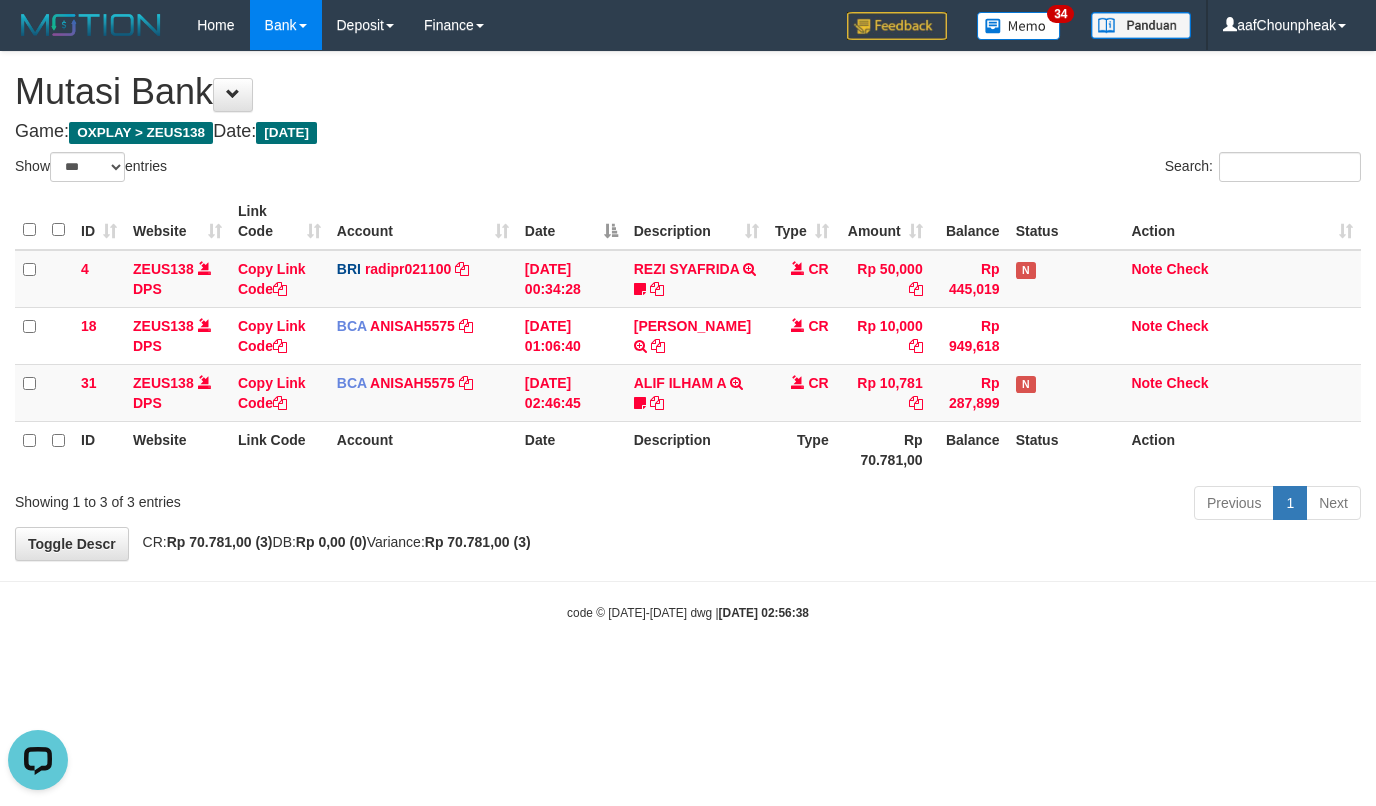 scroll, scrollTop: 0, scrollLeft: 0, axis: both 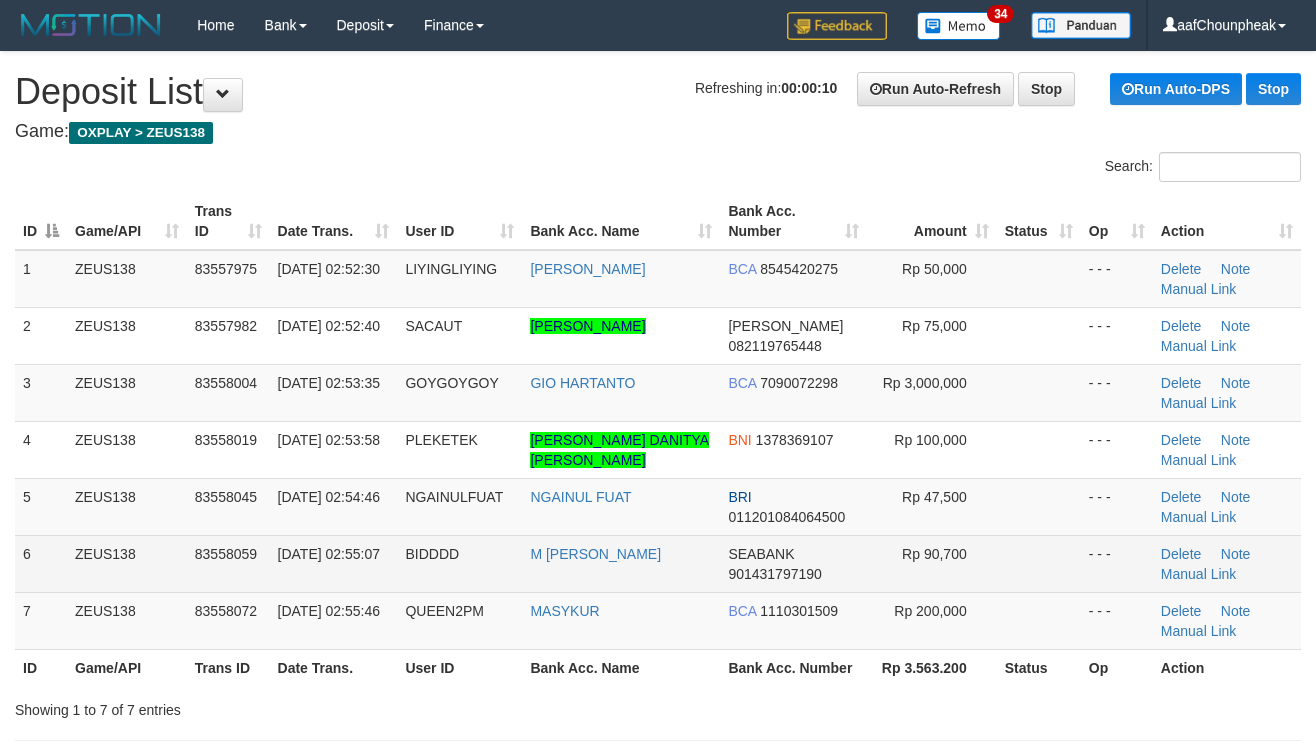 click on "M [PERSON_NAME]" at bounding box center (621, 563) 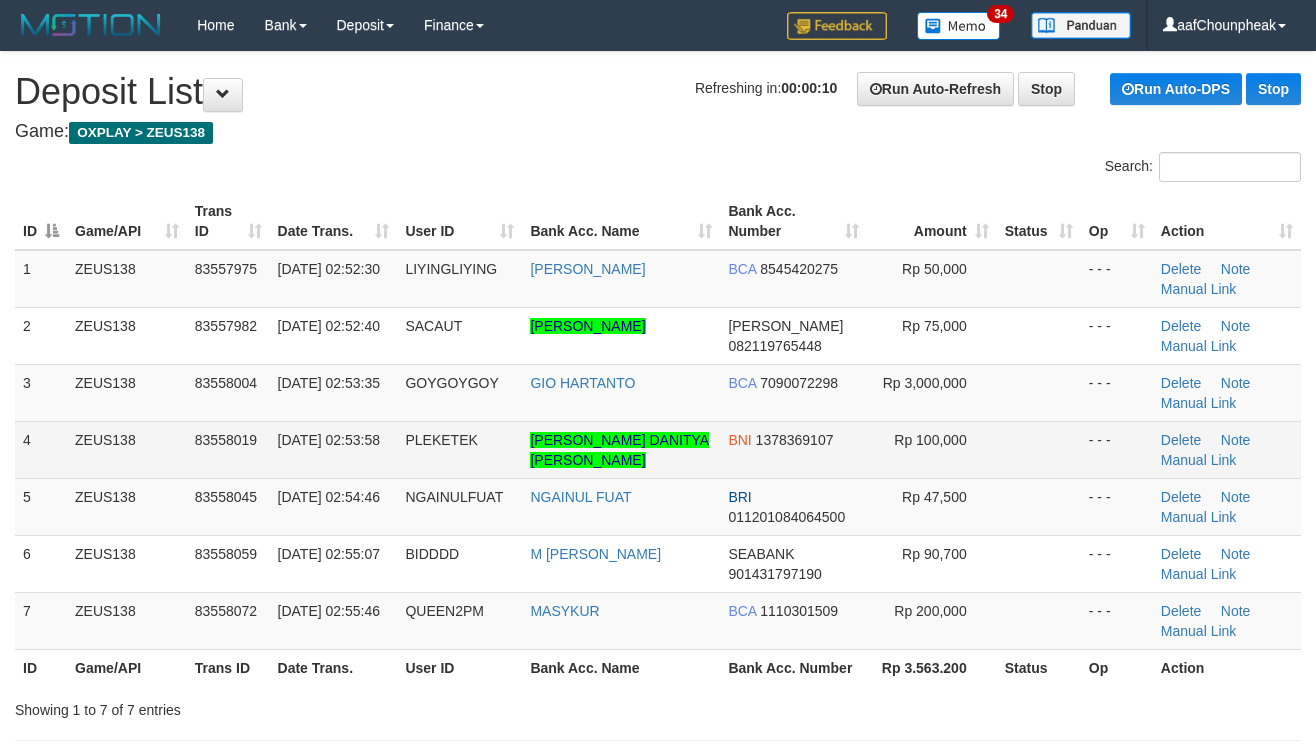 scroll, scrollTop: 0, scrollLeft: 0, axis: both 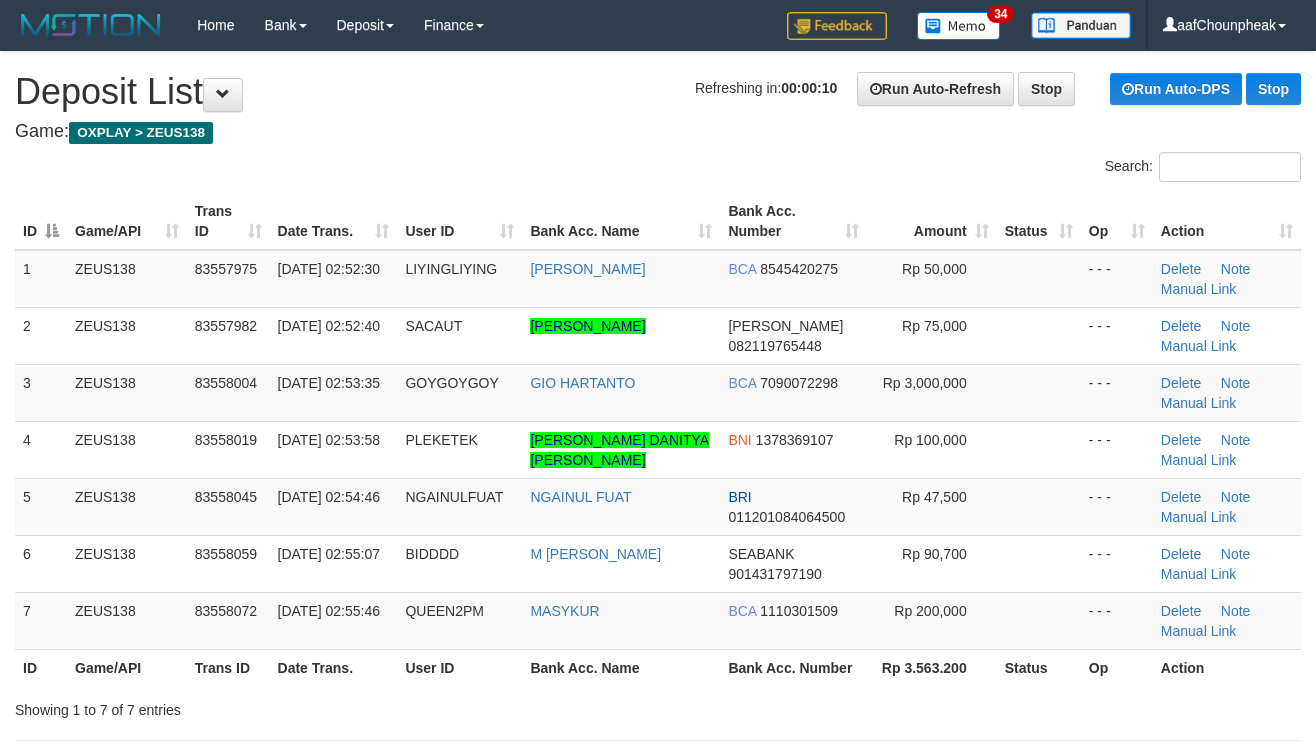 click on "Game:   OXPLAY > ZEUS138" at bounding box center (658, 132) 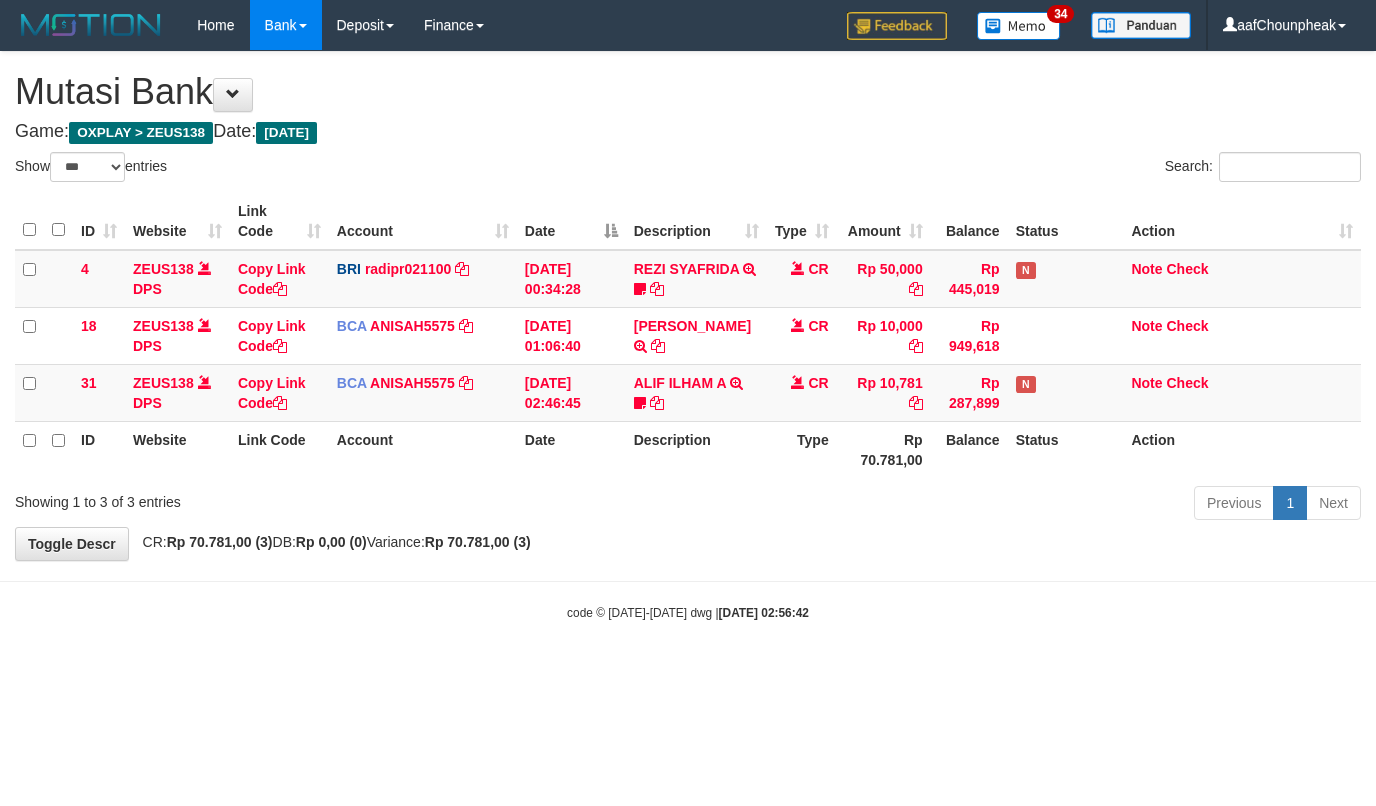 select on "***" 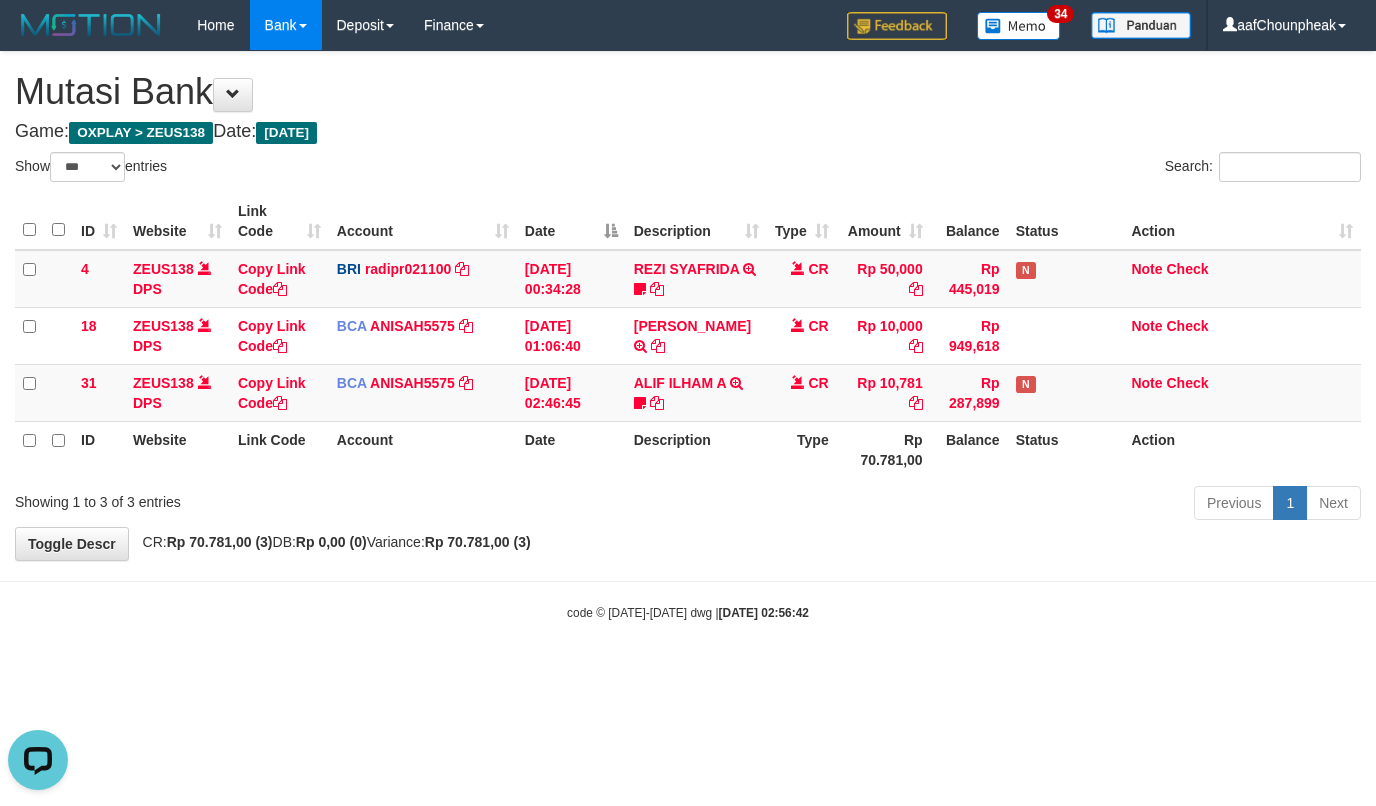 scroll, scrollTop: 0, scrollLeft: 0, axis: both 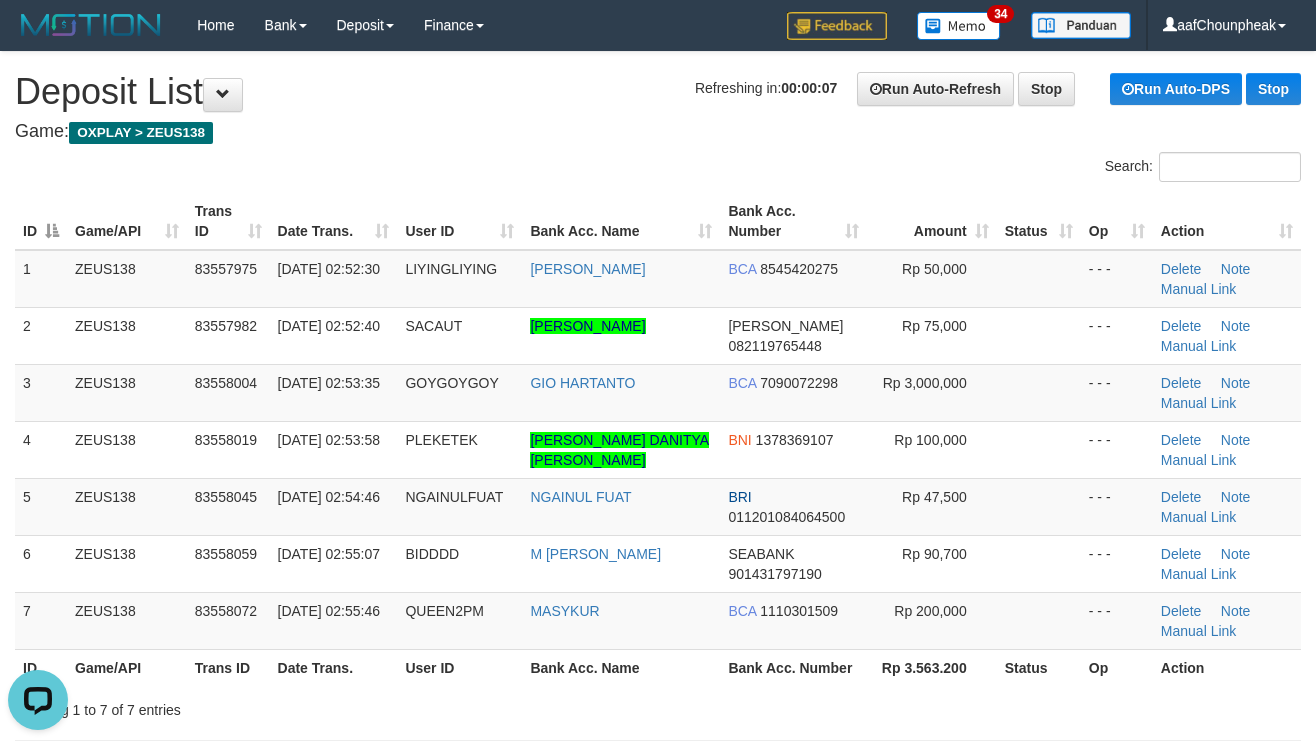 click on "Search:" at bounding box center (658, 169) 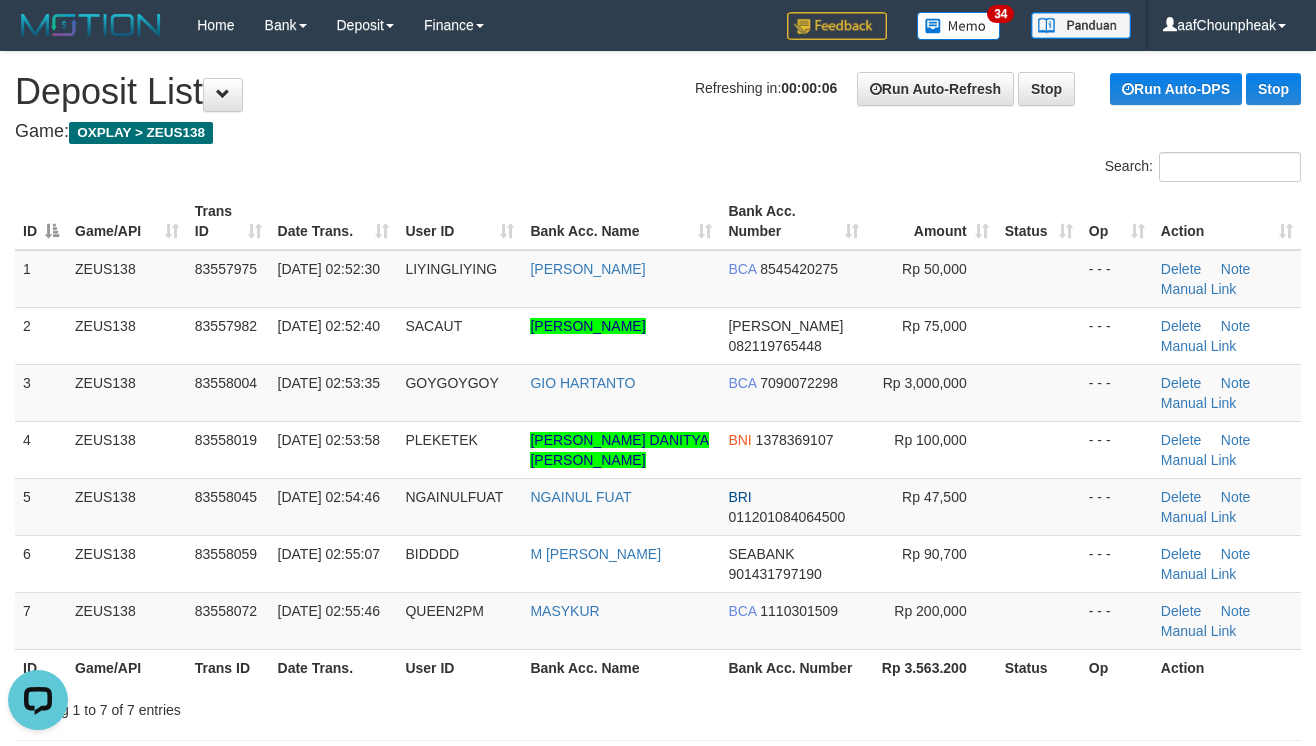 click on "Game:   OXPLAY > ZEUS138" at bounding box center (658, 132) 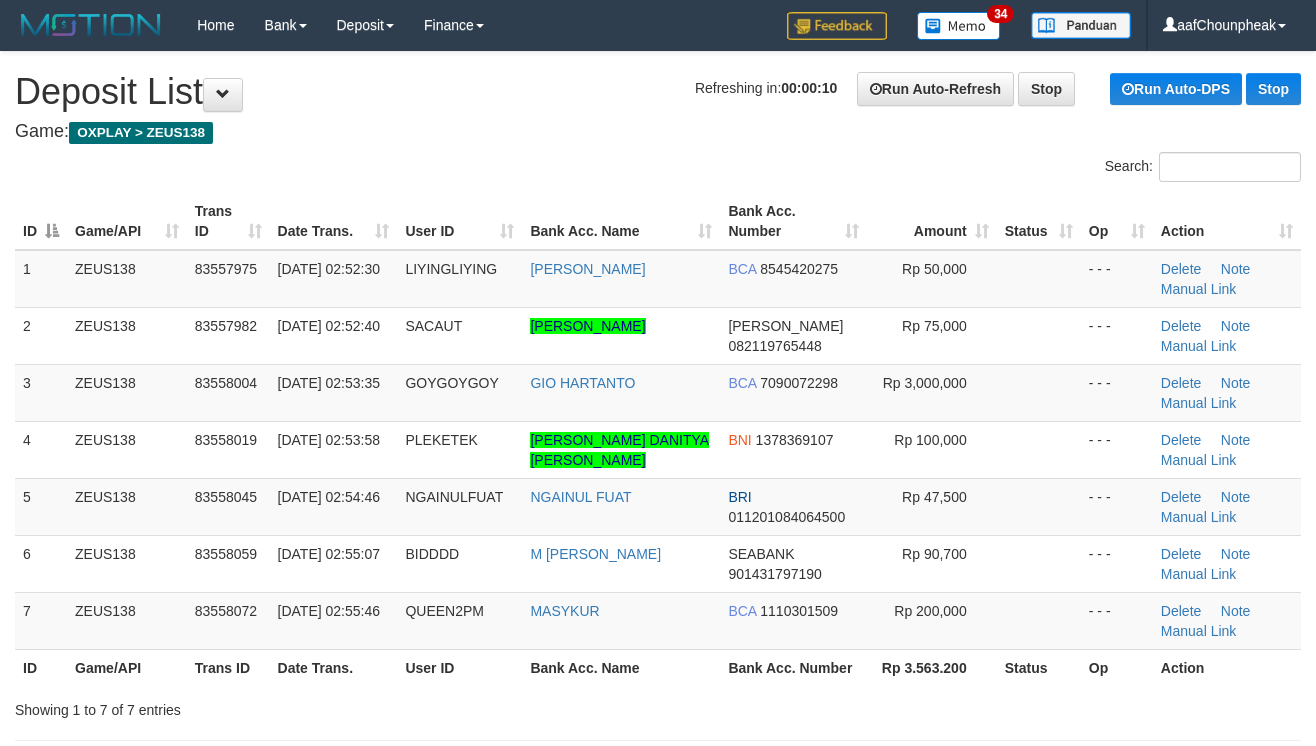 scroll, scrollTop: 0, scrollLeft: 0, axis: both 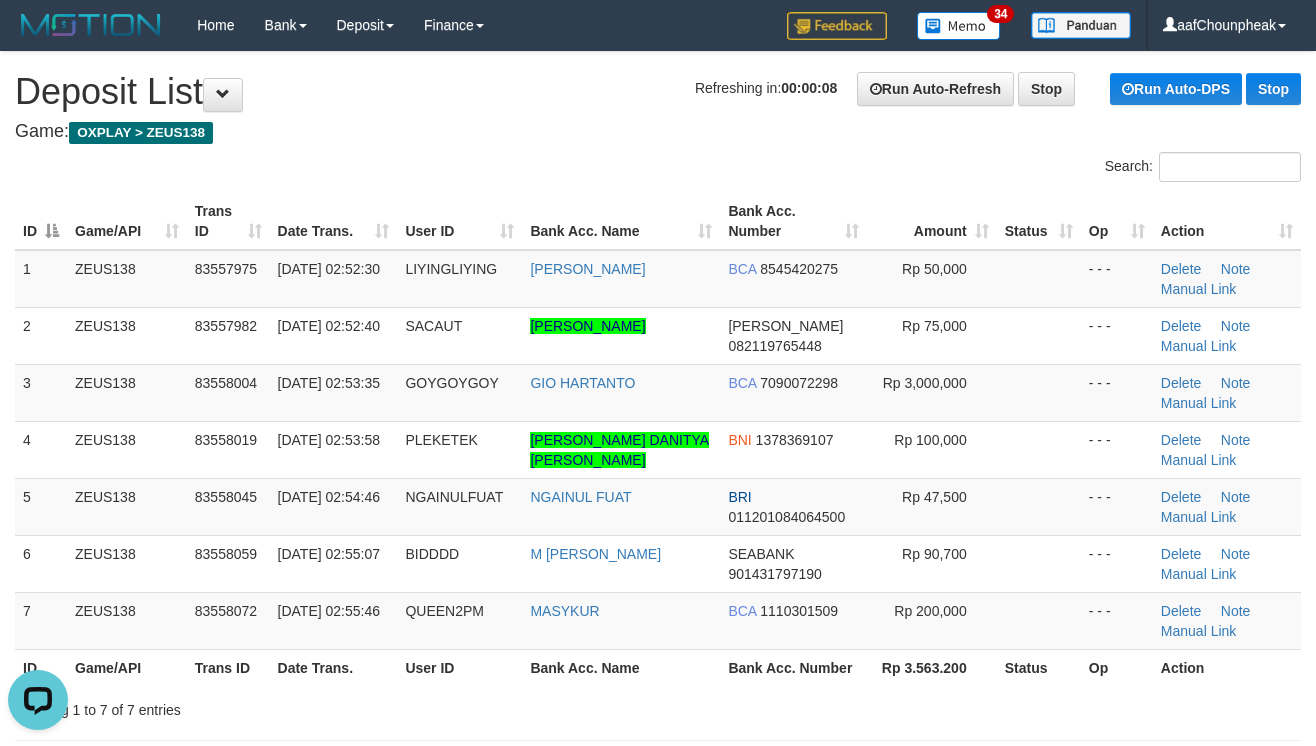 click on "**********" at bounding box center (658, 1269) 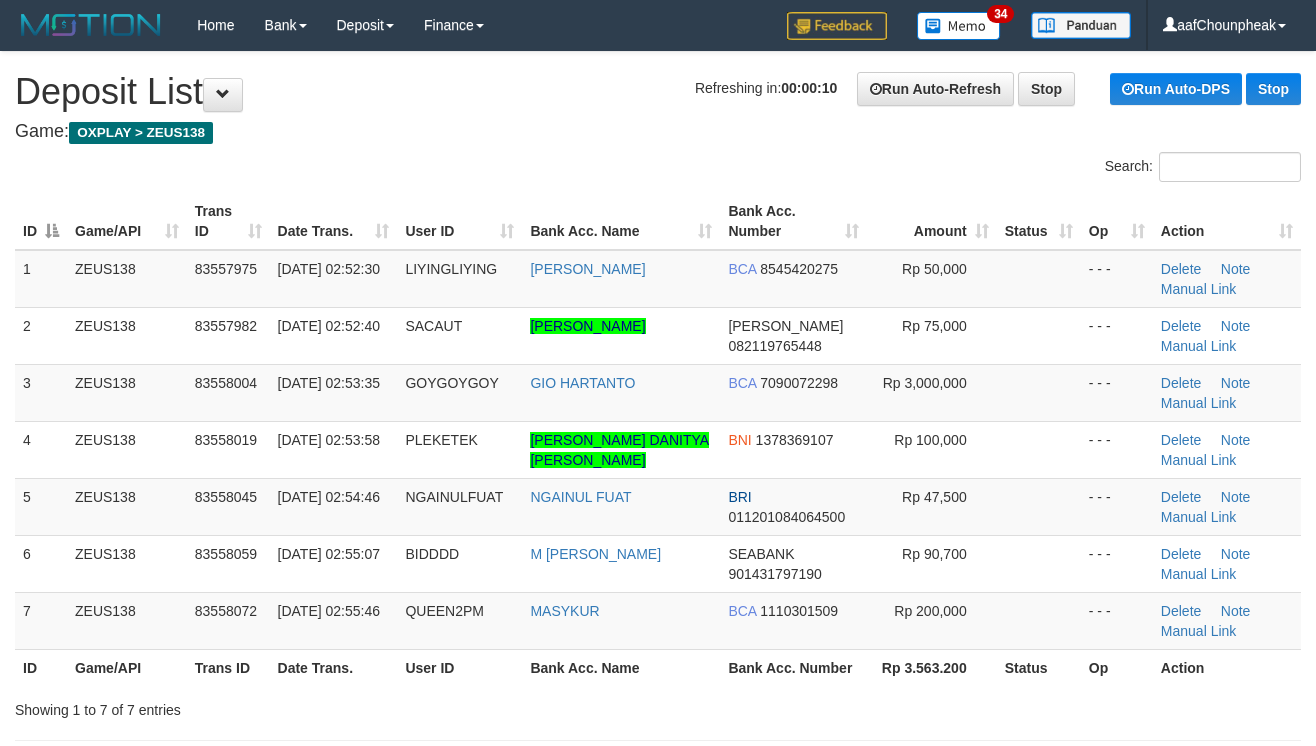 scroll, scrollTop: 0, scrollLeft: 0, axis: both 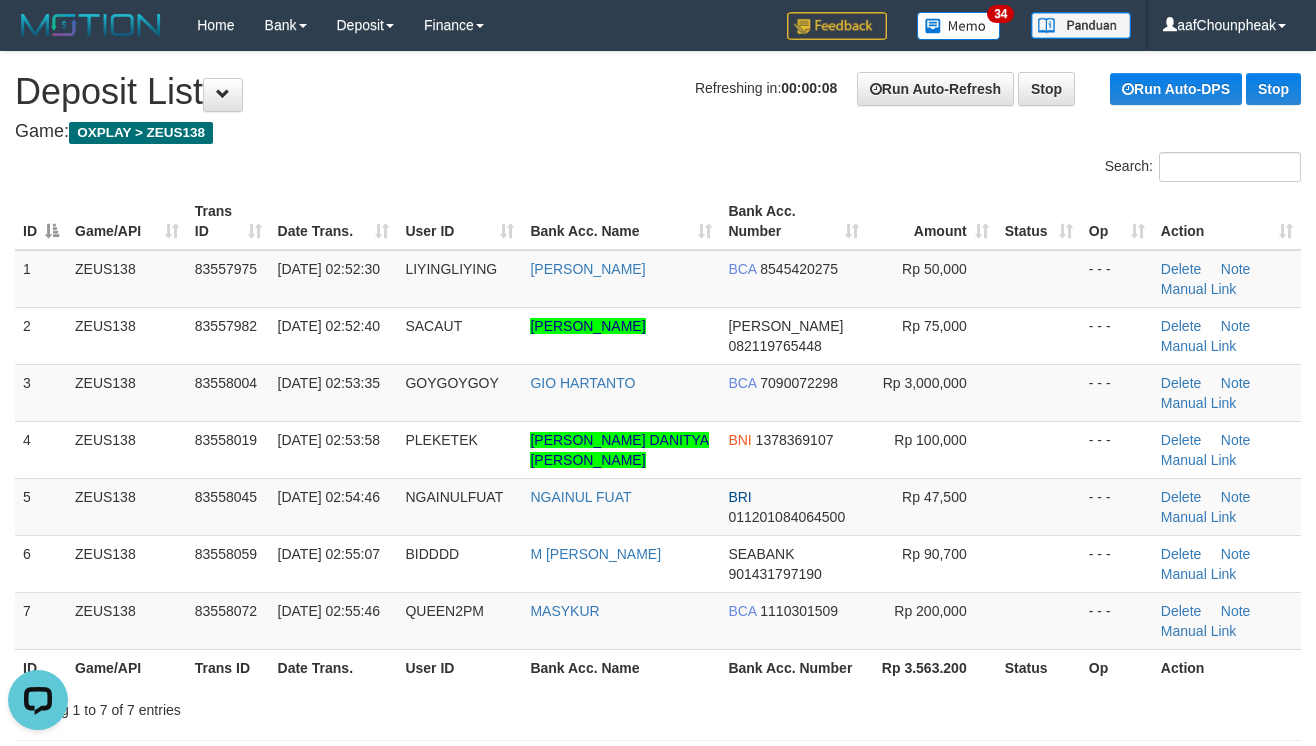 click on "Search:" at bounding box center (658, 169) 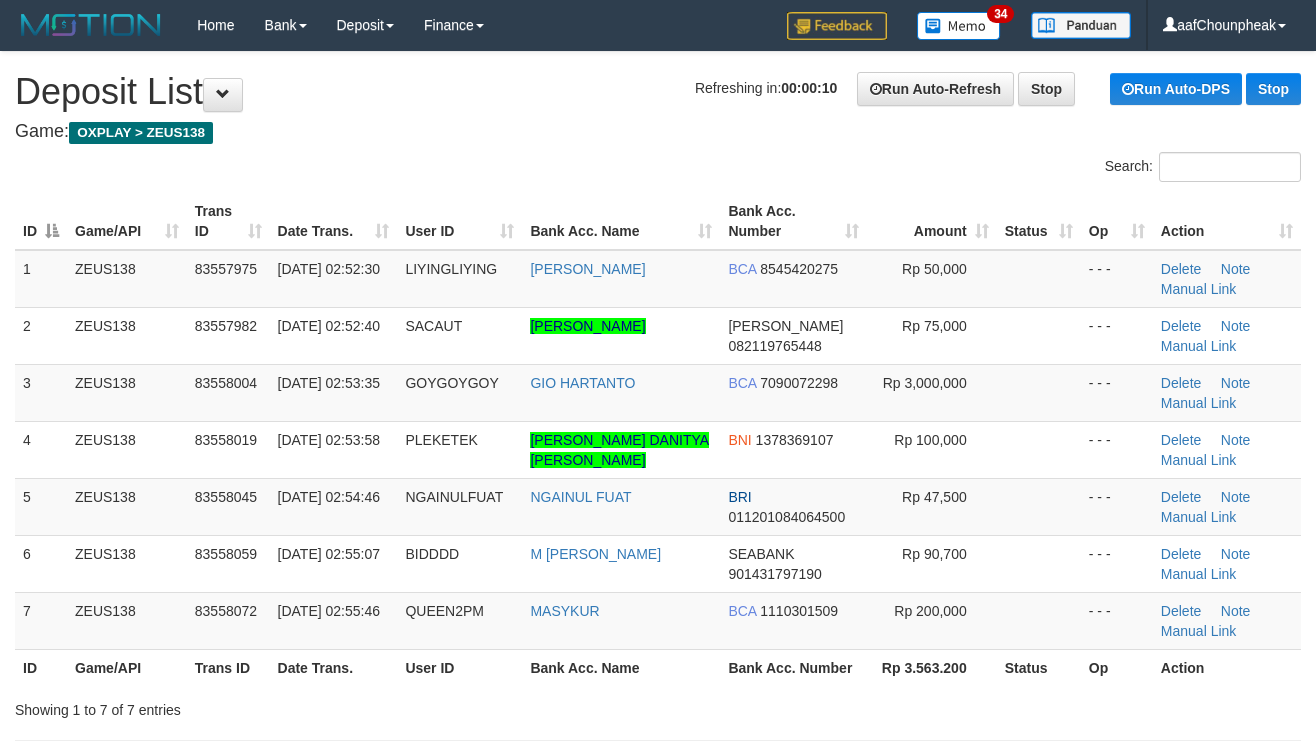 click on "Search:" at bounding box center [658, 169] 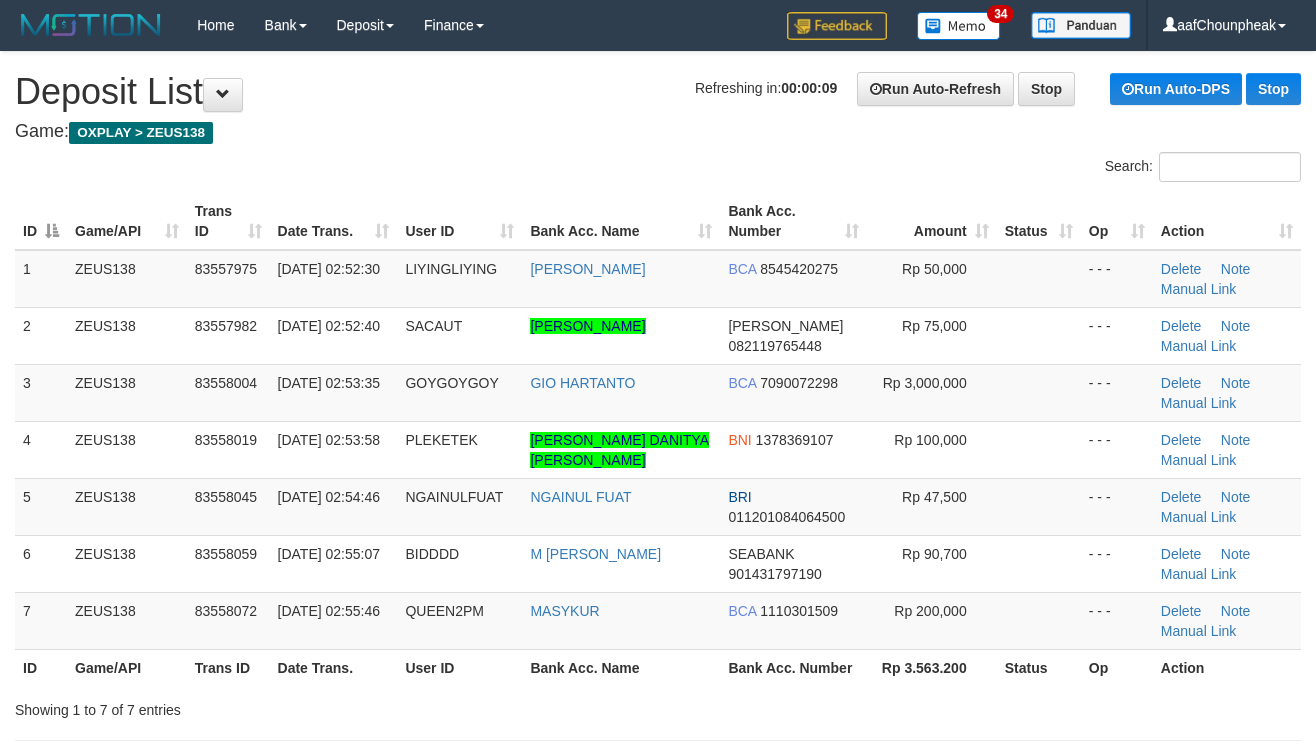drag, startPoint x: 565, startPoint y: 154, endPoint x: 1306, endPoint y: 218, distance: 743.75867 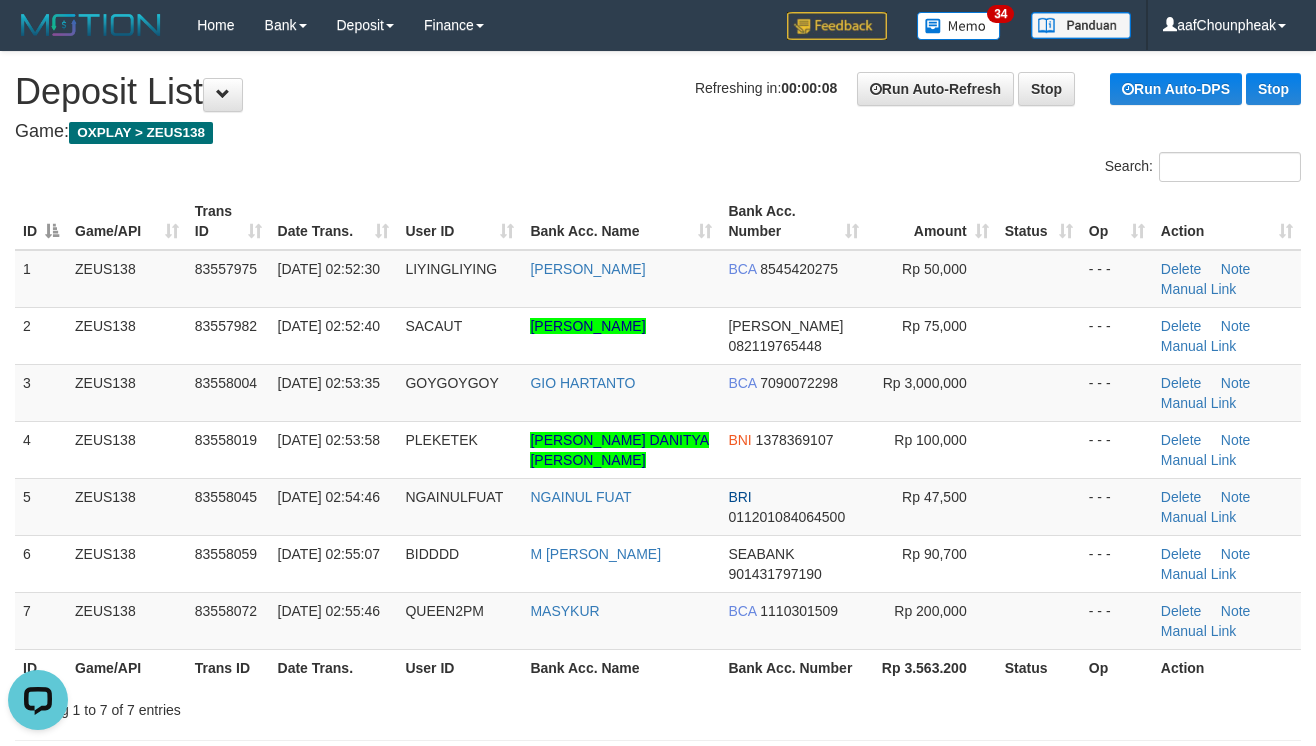 scroll, scrollTop: 0, scrollLeft: 0, axis: both 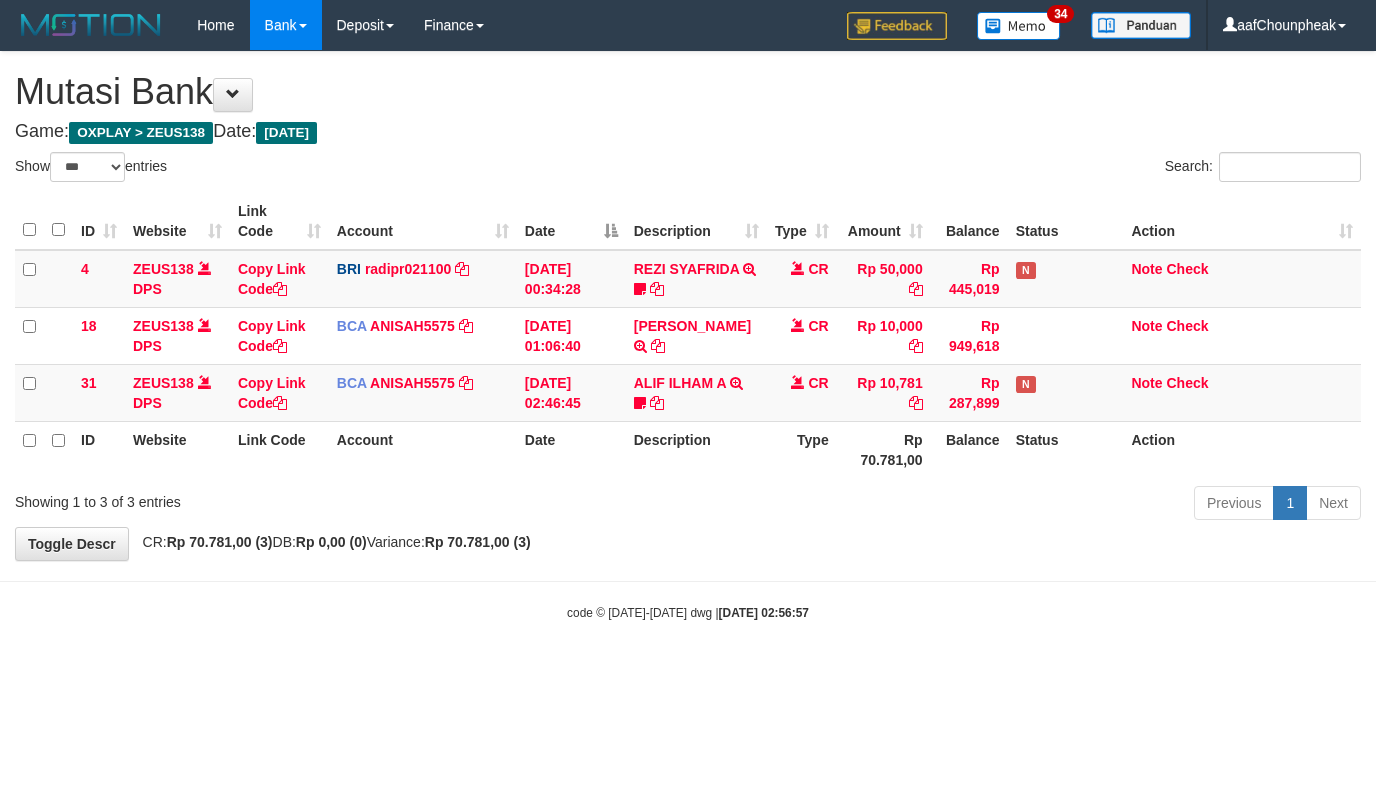 select on "***" 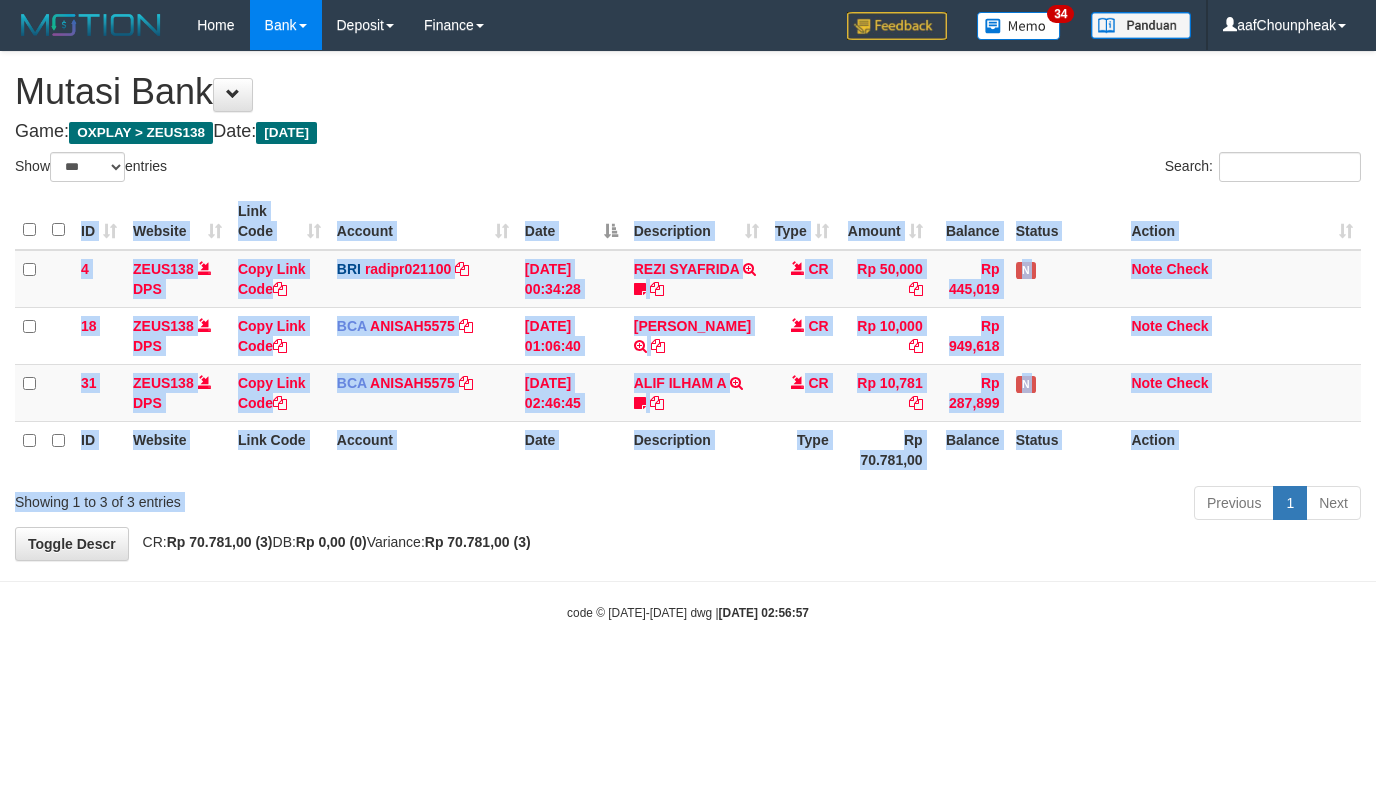 click on "Show  ** ** ** ***  entries Search:
ID Website Link Code Account Date Description Type Amount Balance Status Action
4
ZEUS138    DPS
Copy Link Code
BRI
radipr021100
DPS
REYNALDI ADI PRATAMA
mutasi_20250714_3774 | 4
mutasi_20250714_3774 | 4
14/07/2025 00:34:28
REZI SYAFRIDA            TRANSFER NBMB REZI SYAFRIDA TO REYNALDI ADI PRATAMA    808801023311535
CR
Rp 50,000
Rp 445,019
N
Note
Check
18
ZEUS138    DPS
Copy Link Code
BCA
ANISAH5575" at bounding box center (688, 339) 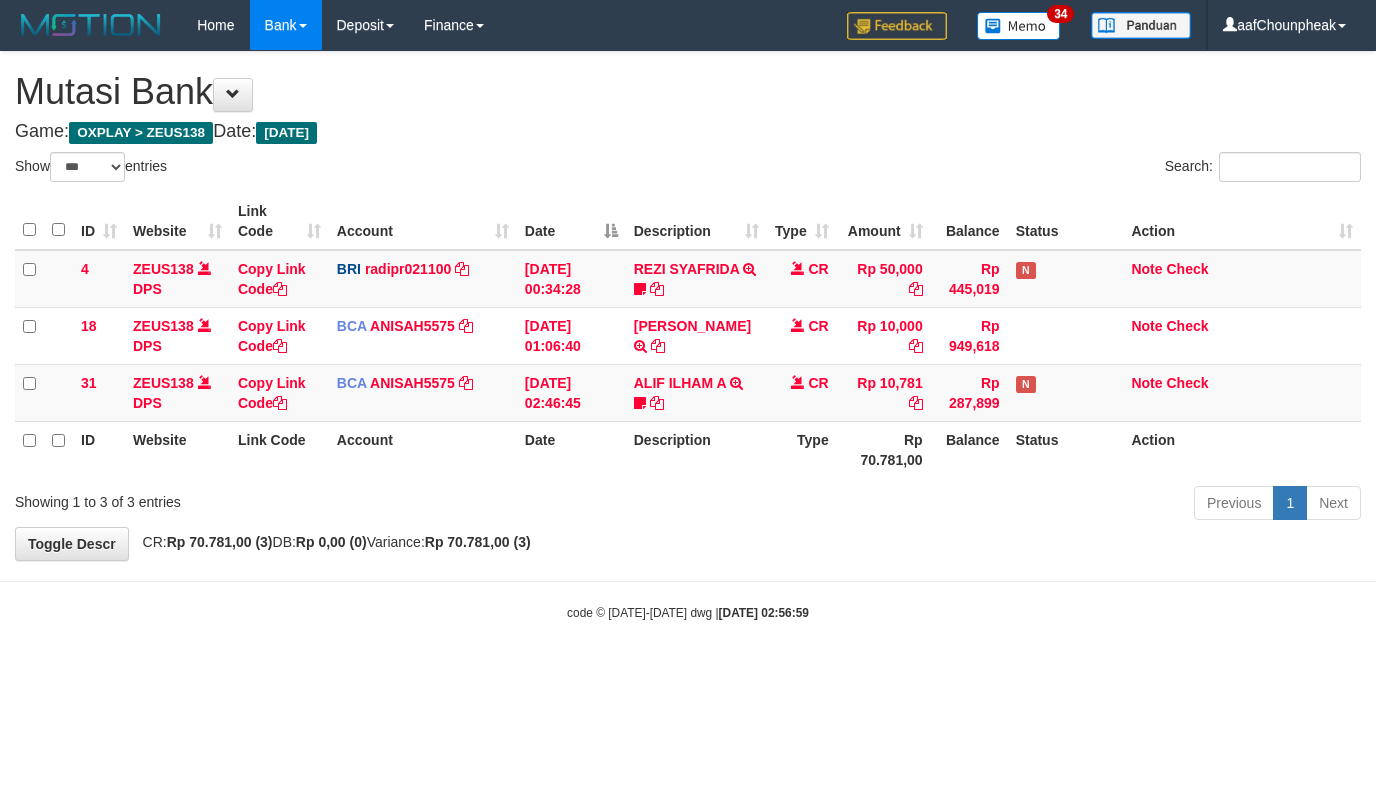 select on "***" 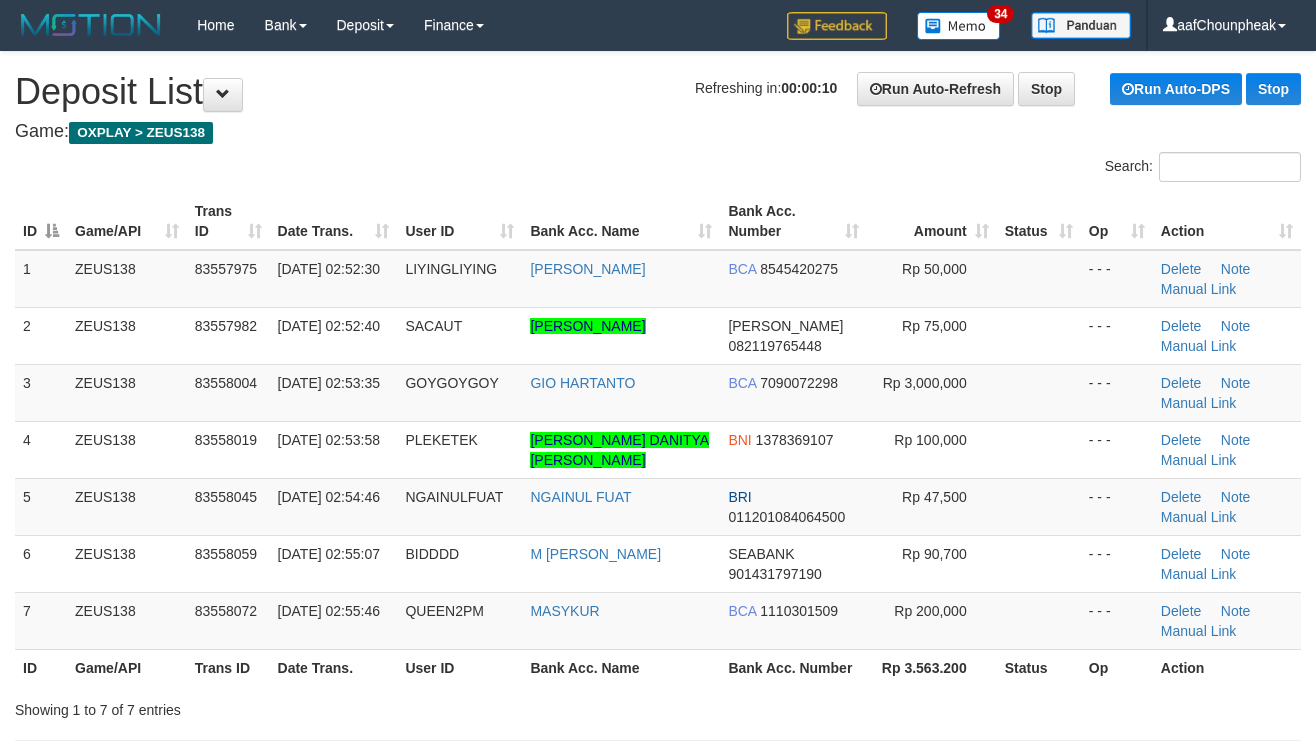 scroll, scrollTop: 0, scrollLeft: 0, axis: both 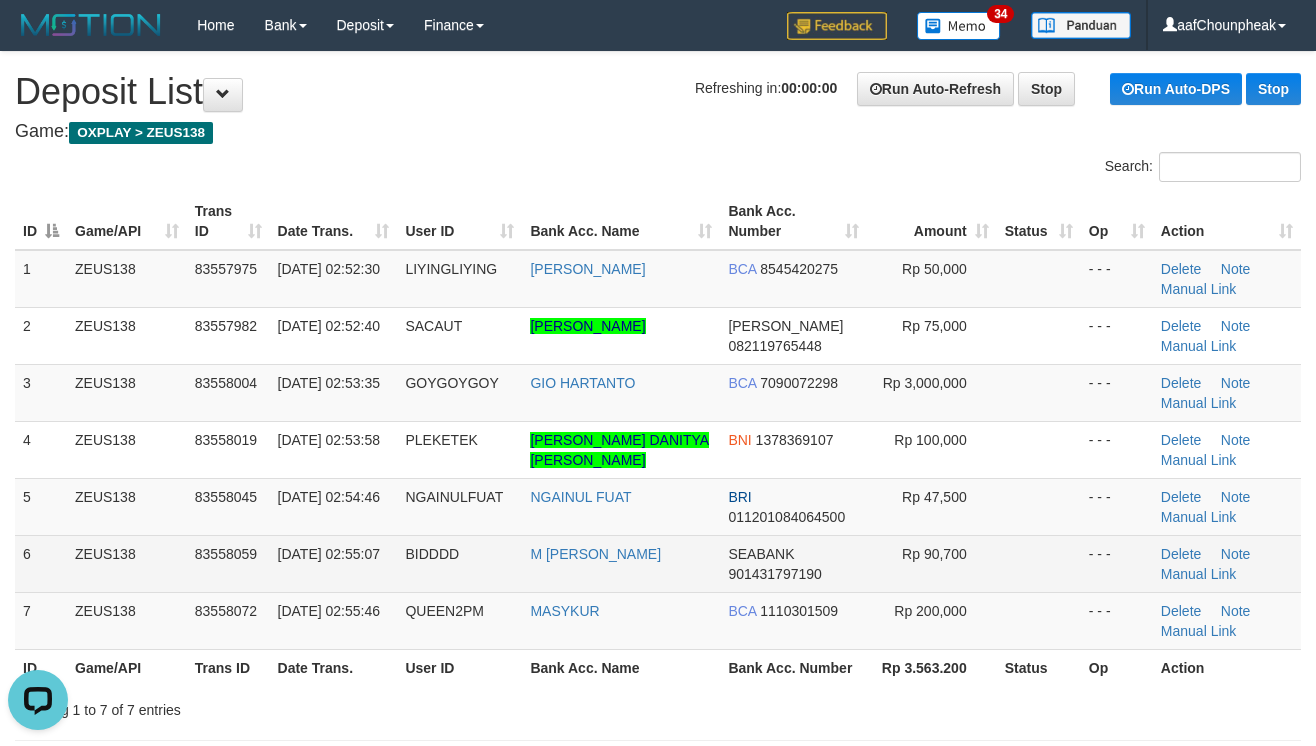 click on "M ZAINAL ABIDIN" at bounding box center (621, 563) 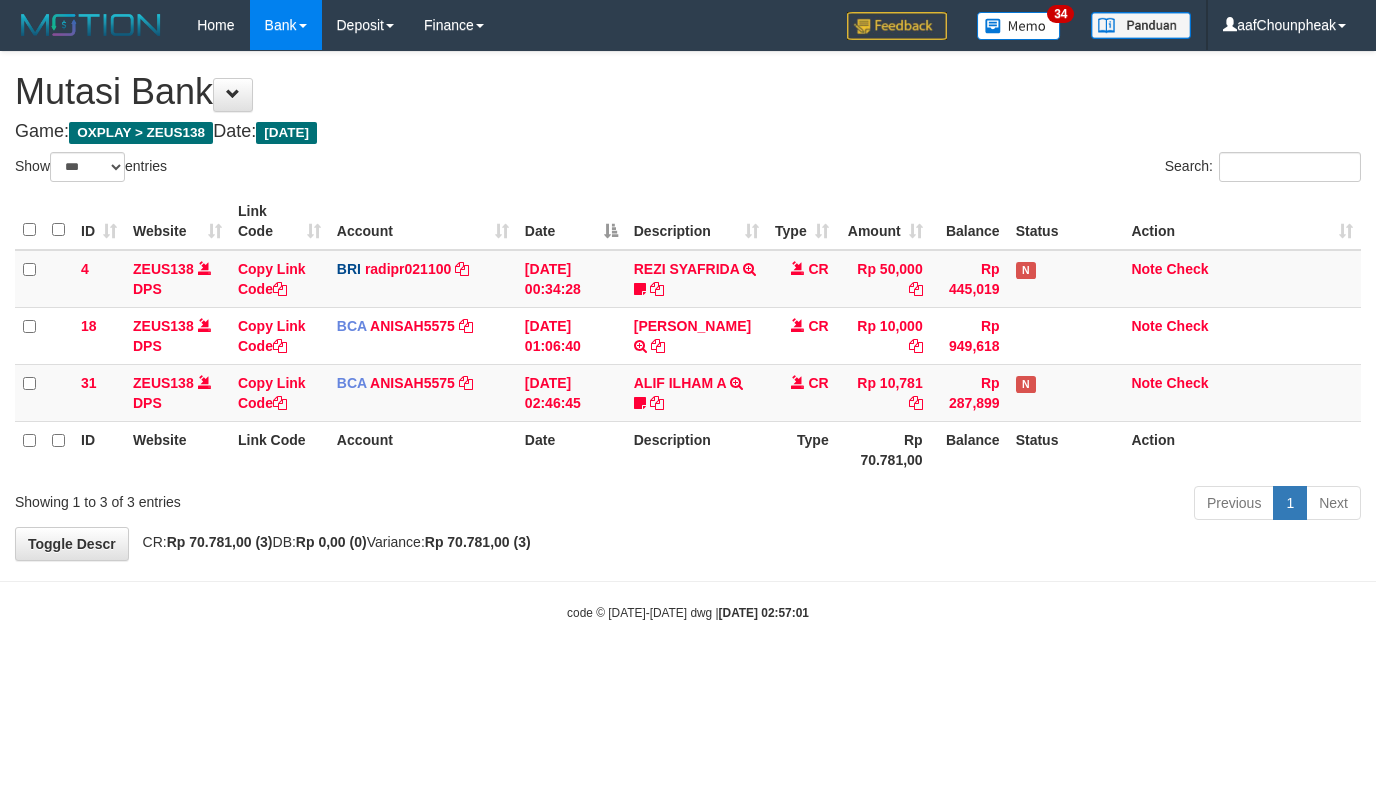 select on "***" 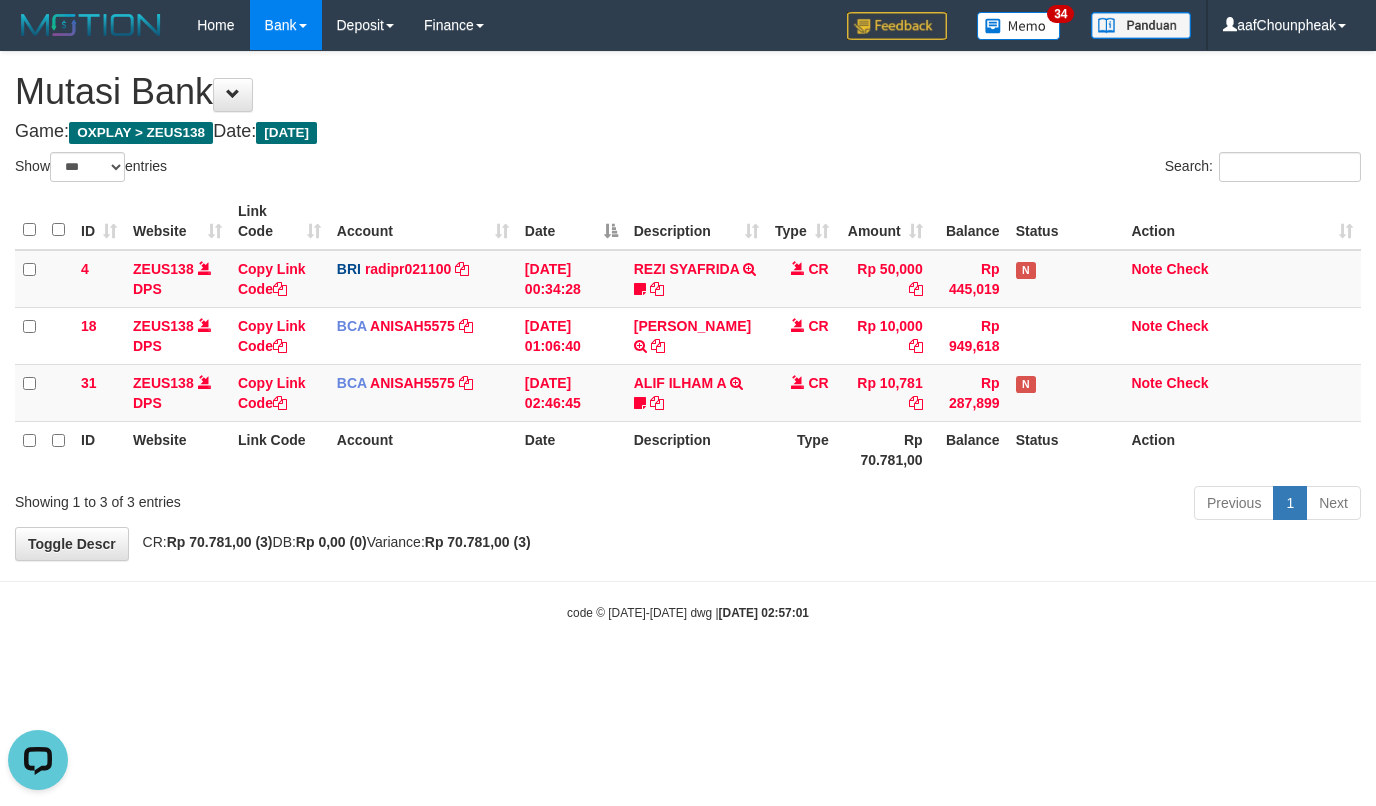 scroll, scrollTop: 0, scrollLeft: 0, axis: both 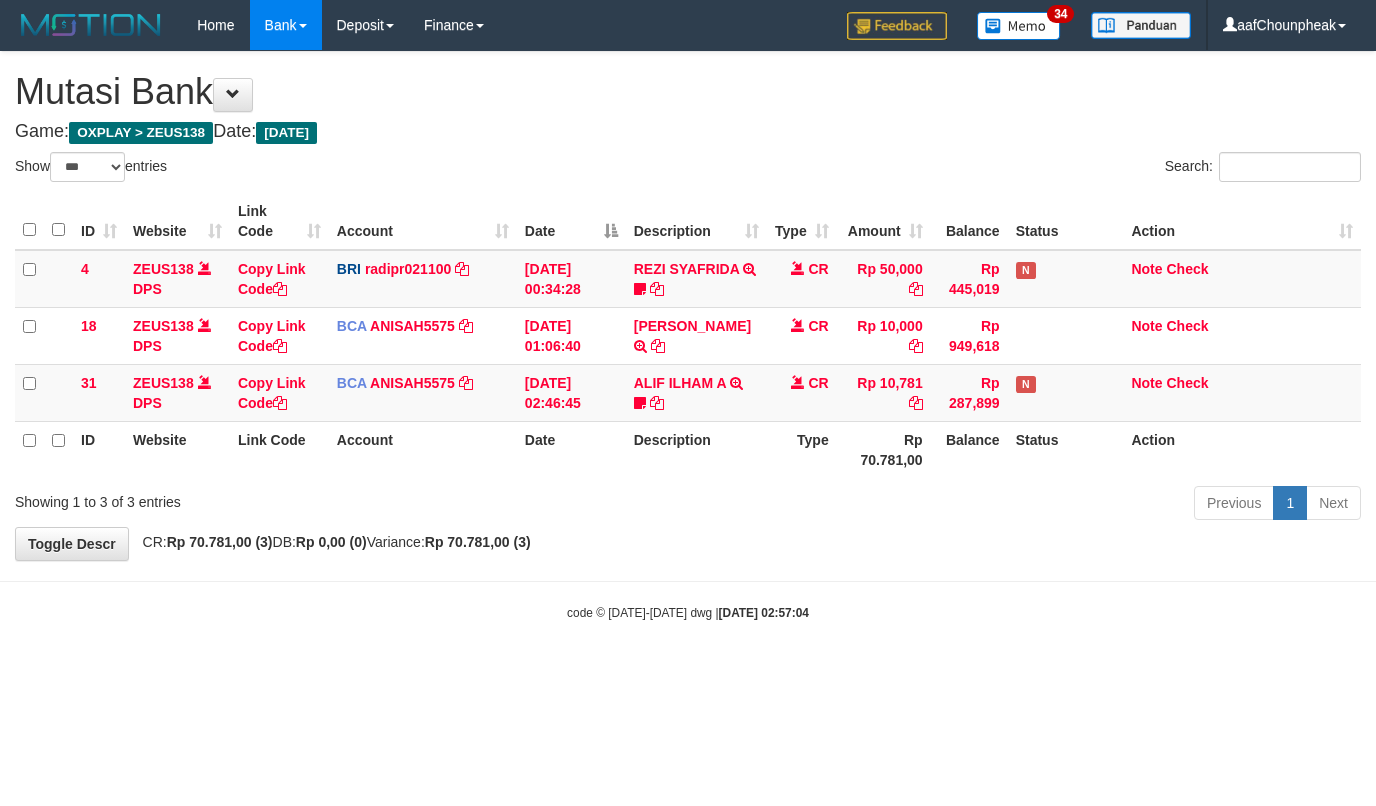 select on "***" 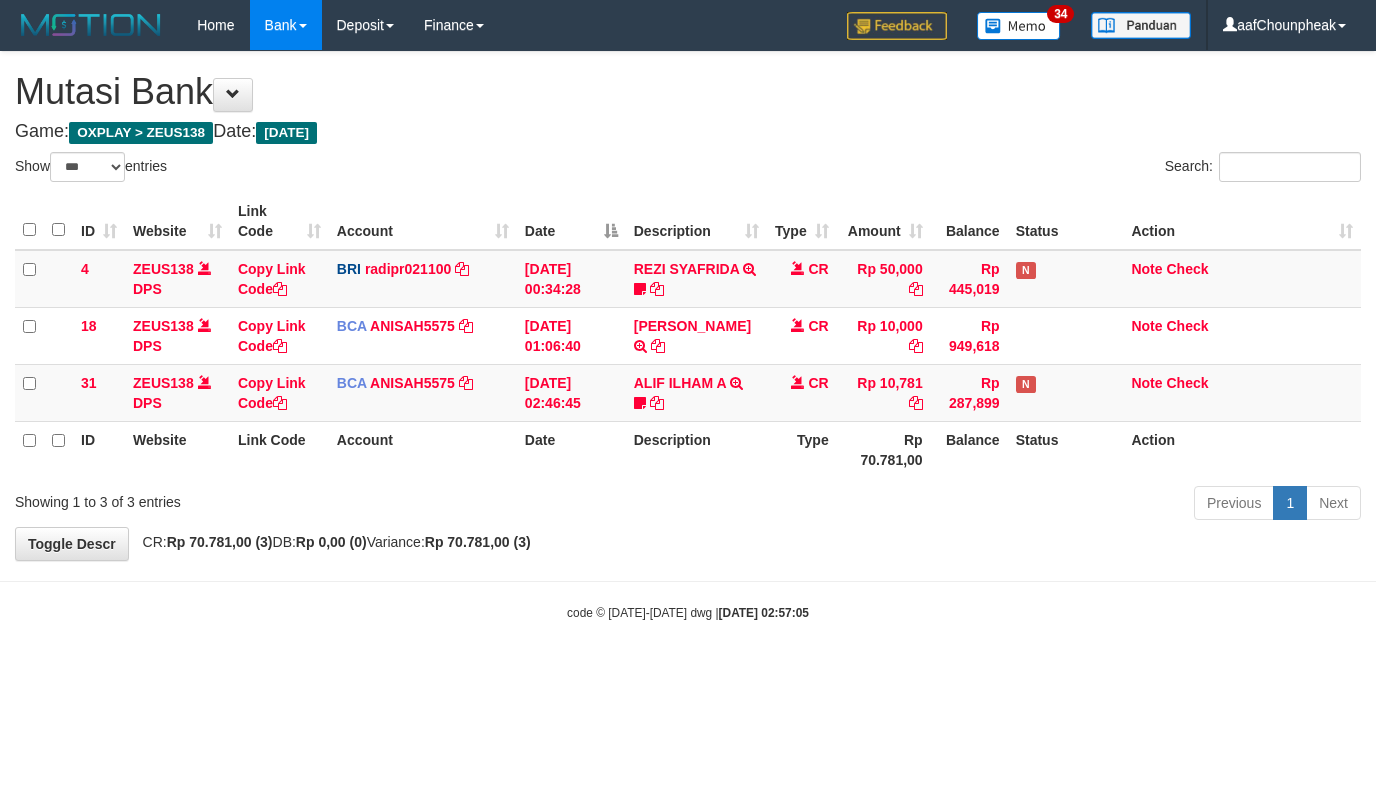 select on "***" 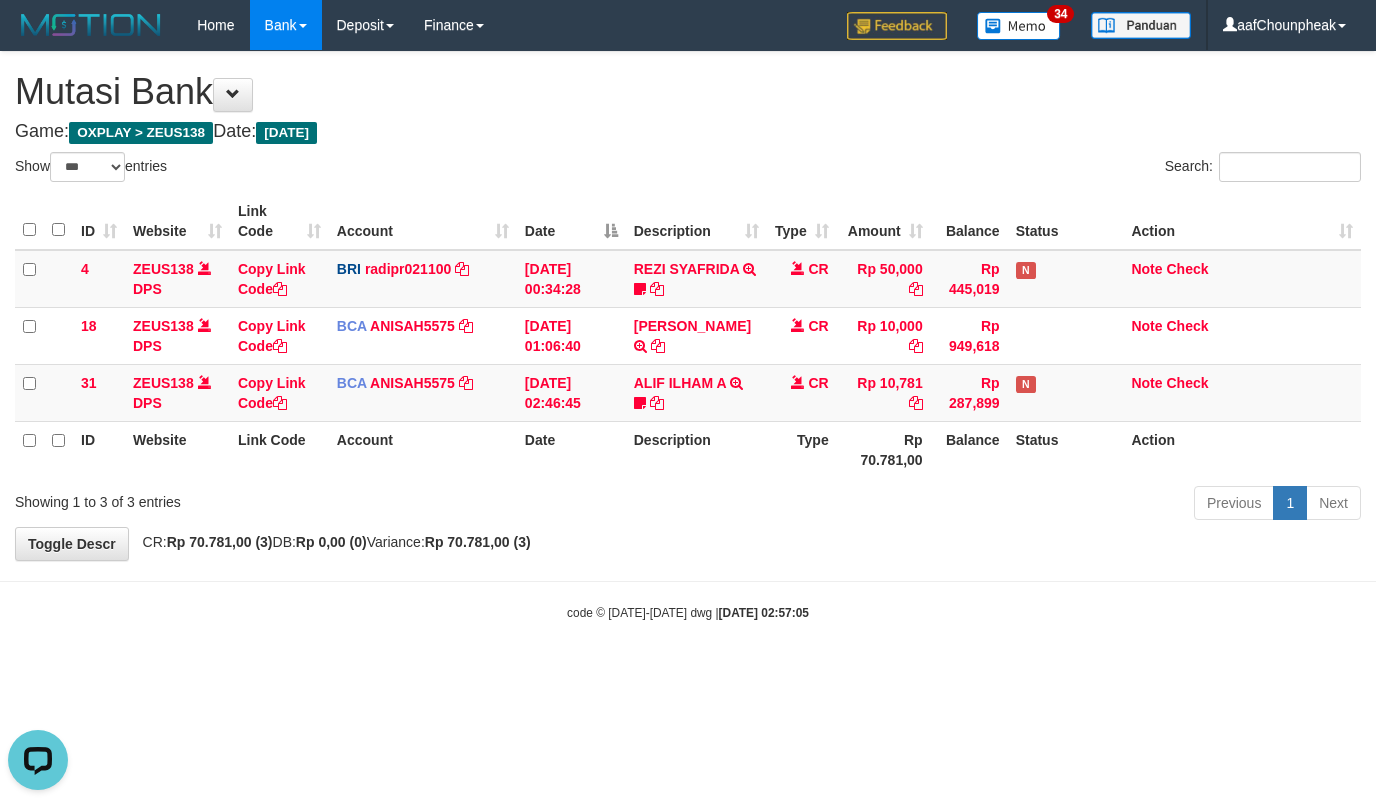 scroll, scrollTop: 0, scrollLeft: 0, axis: both 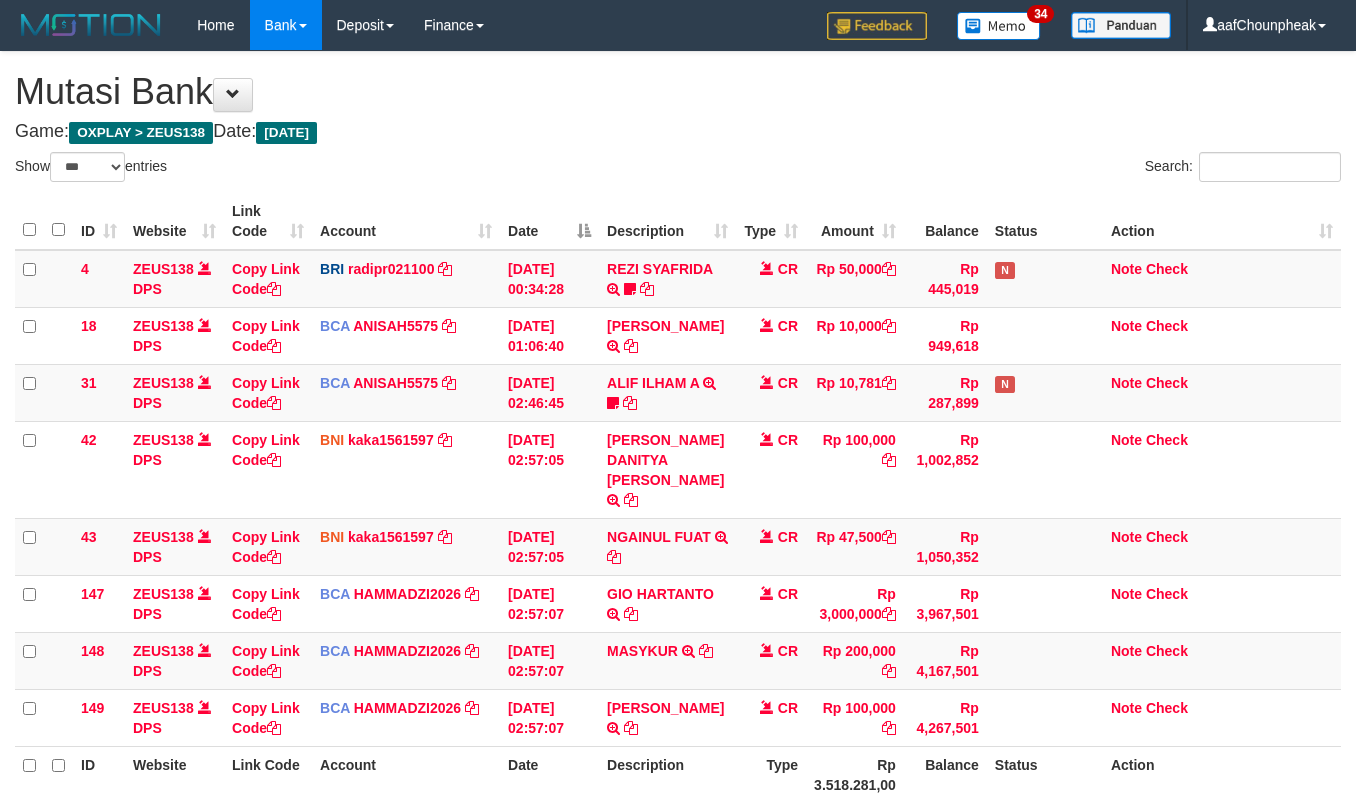 select on "***" 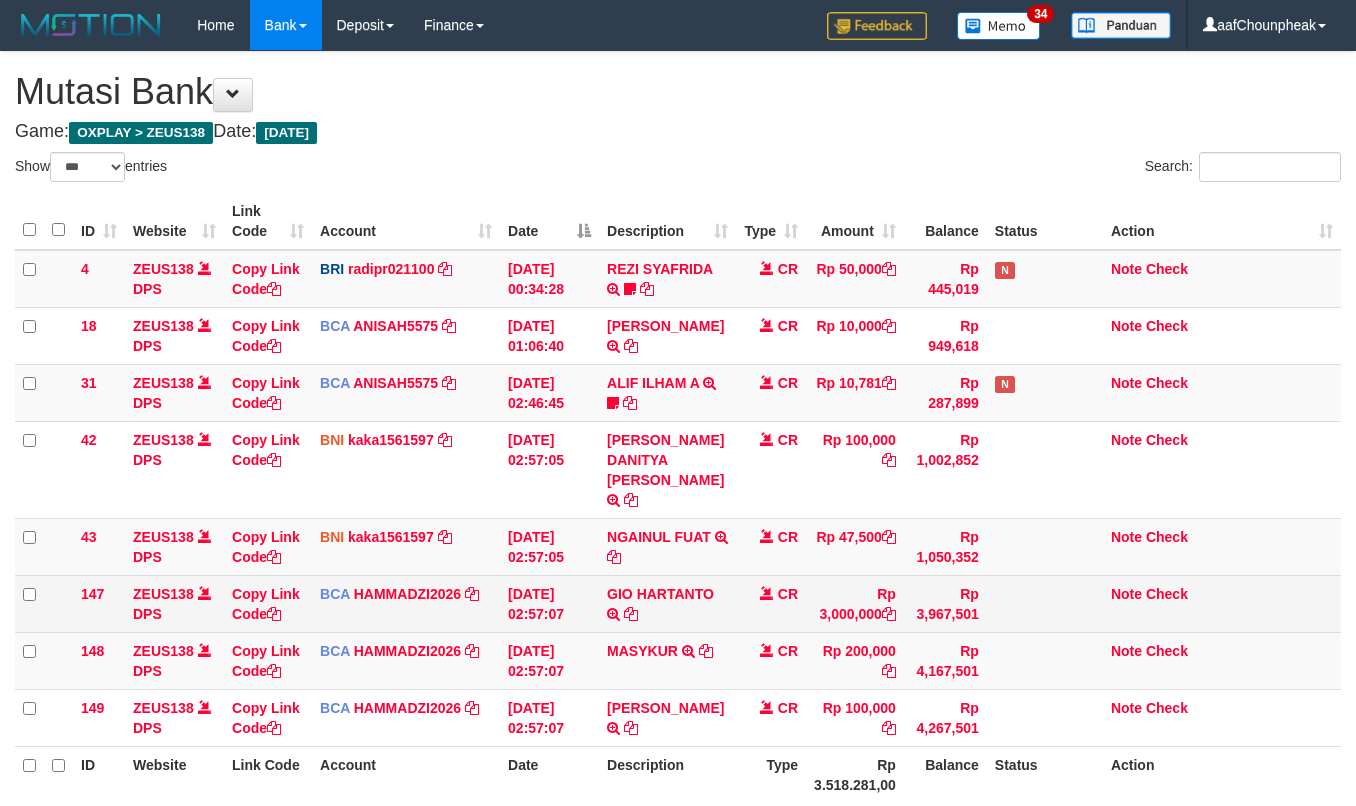 drag, startPoint x: 0, startPoint y: 0, endPoint x: 830, endPoint y: 578, distance: 1011.4267 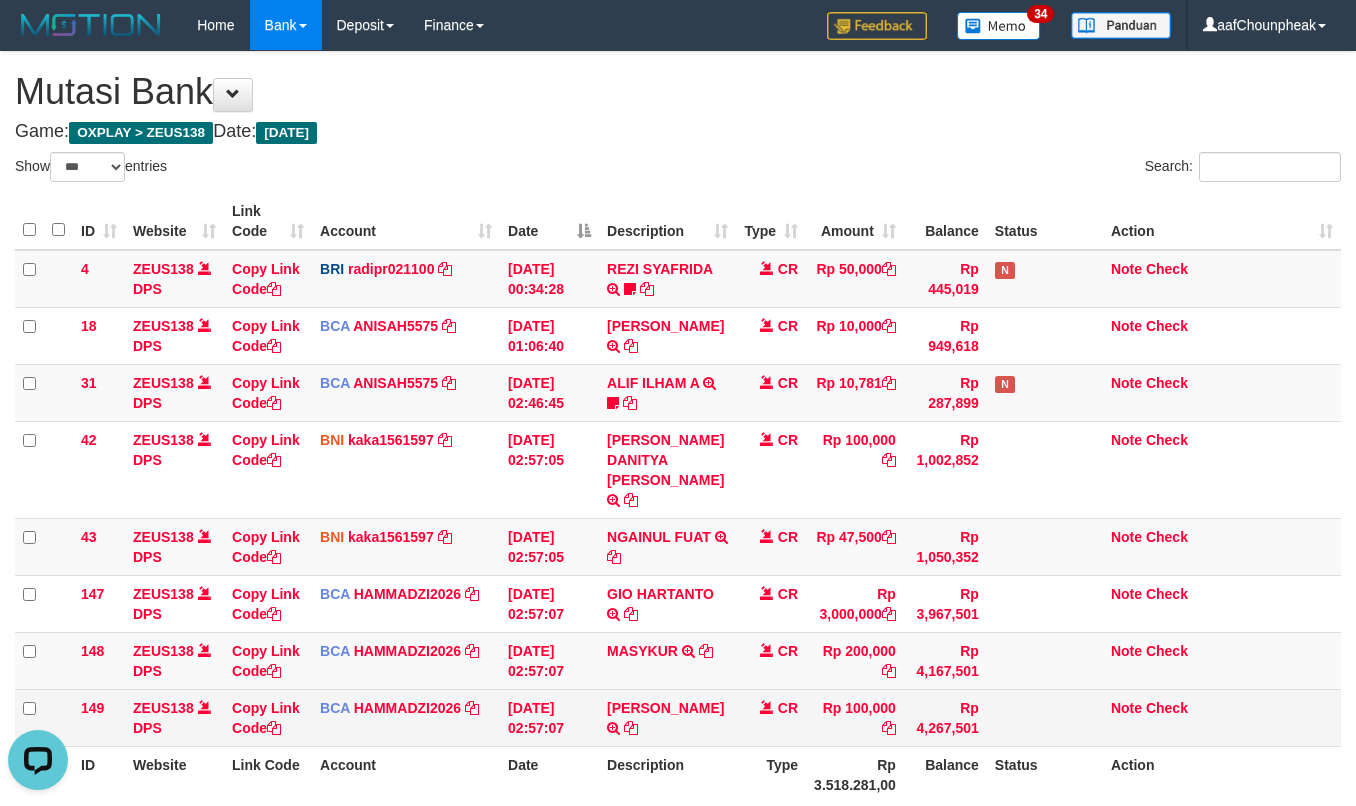 scroll, scrollTop: 0, scrollLeft: 0, axis: both 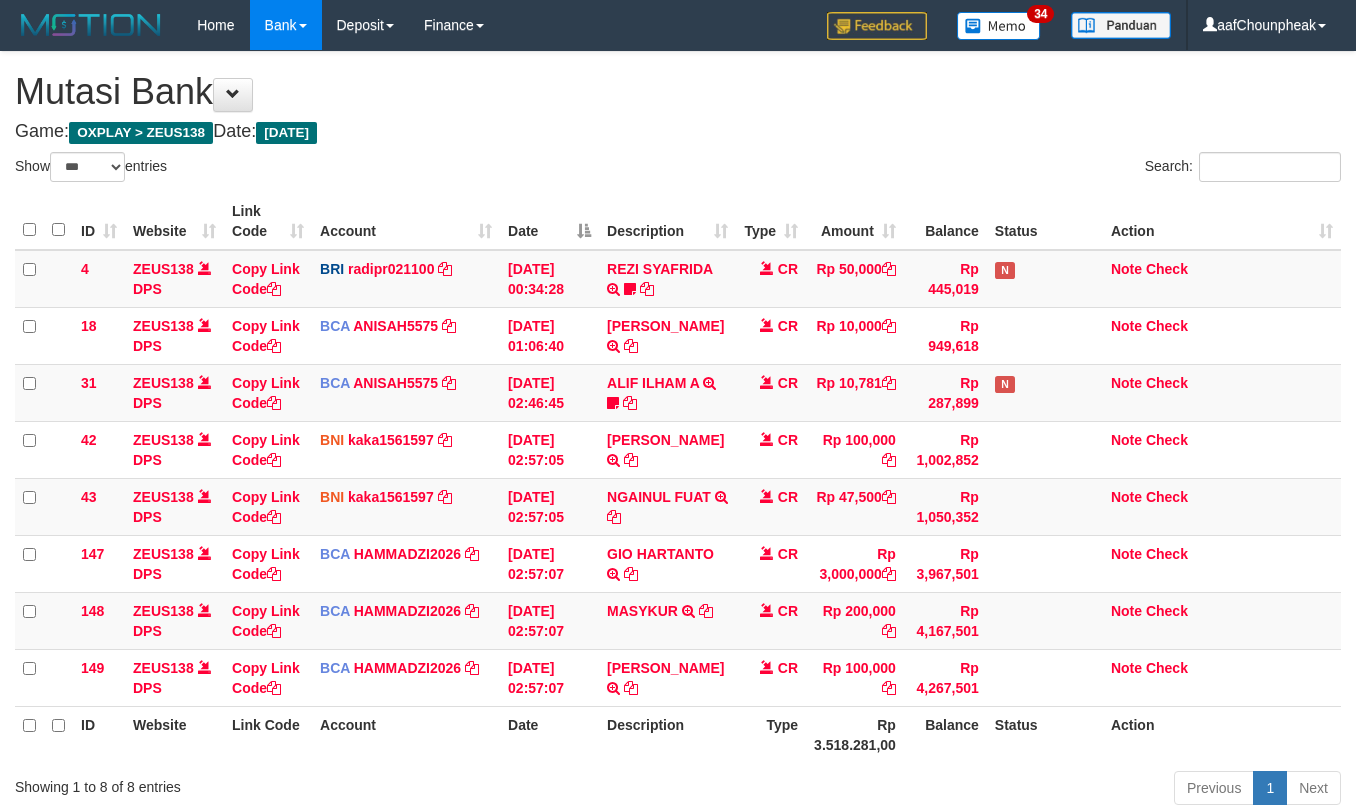 select on "***" 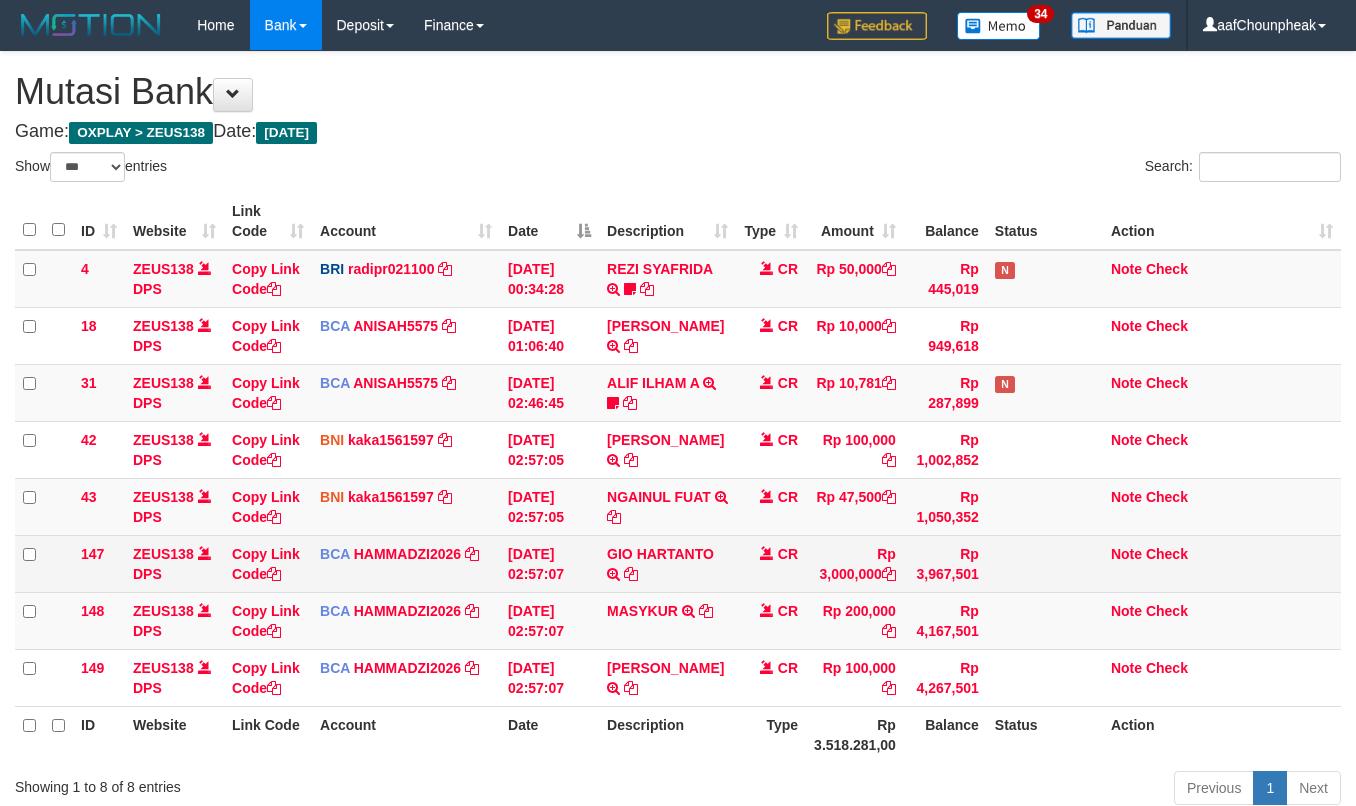 scroll, scrollTop: 0, scrollLeft: 0, axis: both 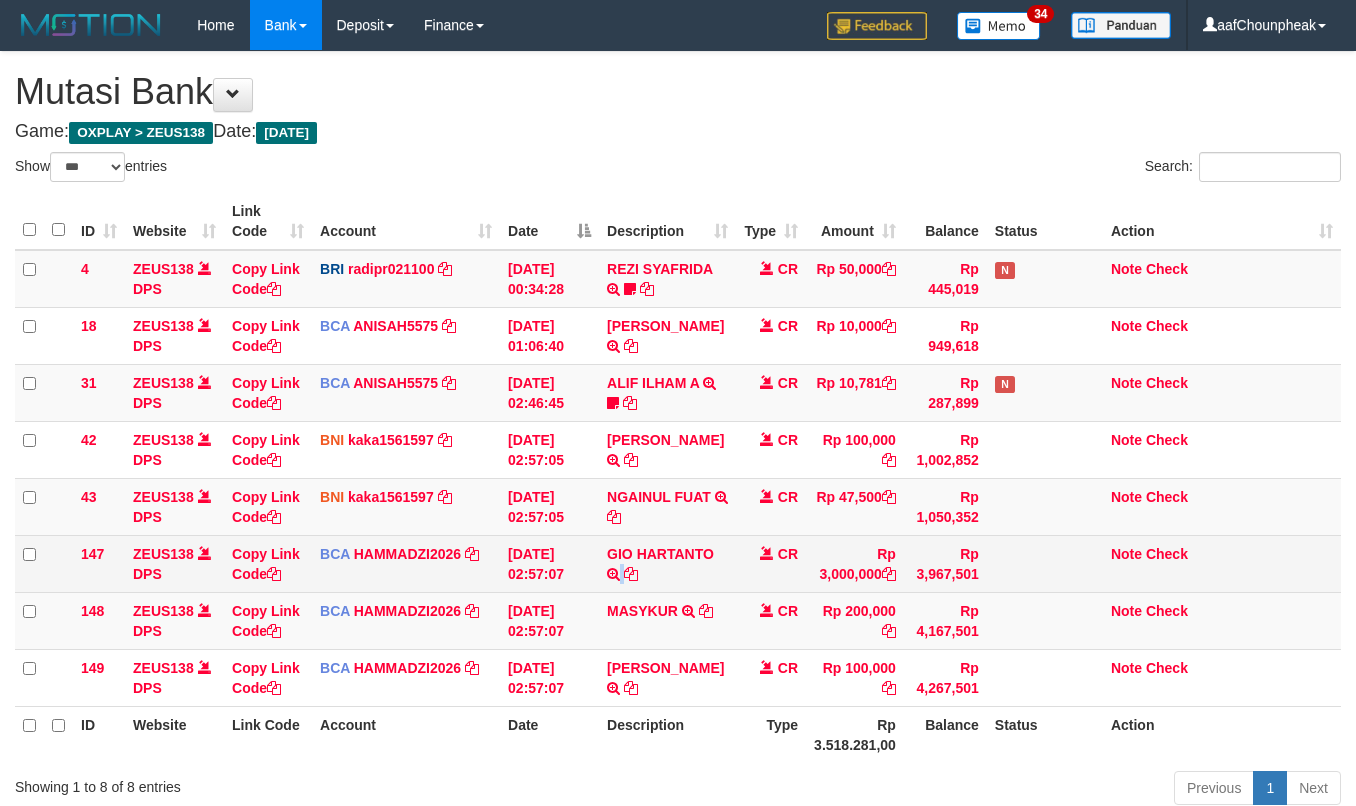 click on "GIO HARTANTO         TRSF E-BANKING CR 1407/FTSCY/WS95271
3000000.00GIO HARTANTO" at bounding box center (667, 563) 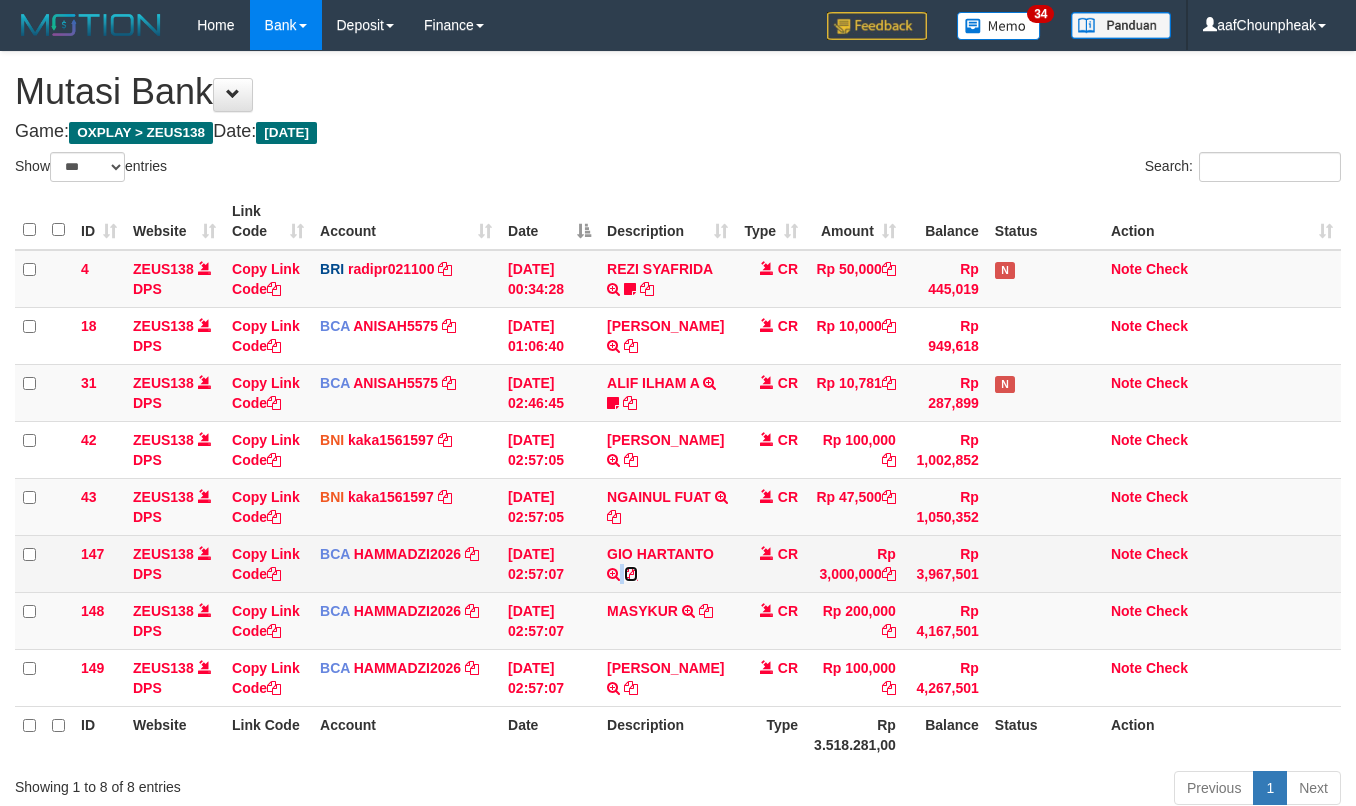 click at bounding box center (631, 574) 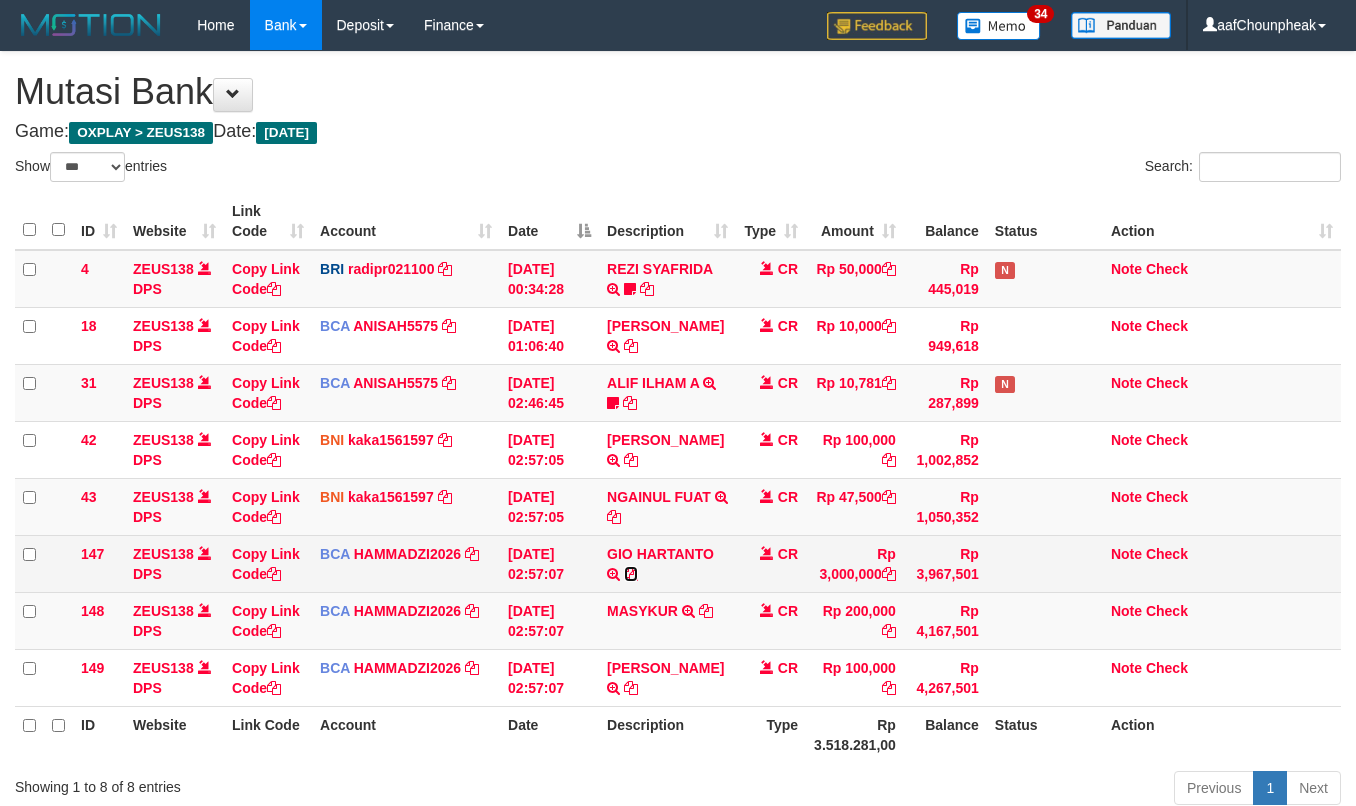 click at bounding box center (631, 574) 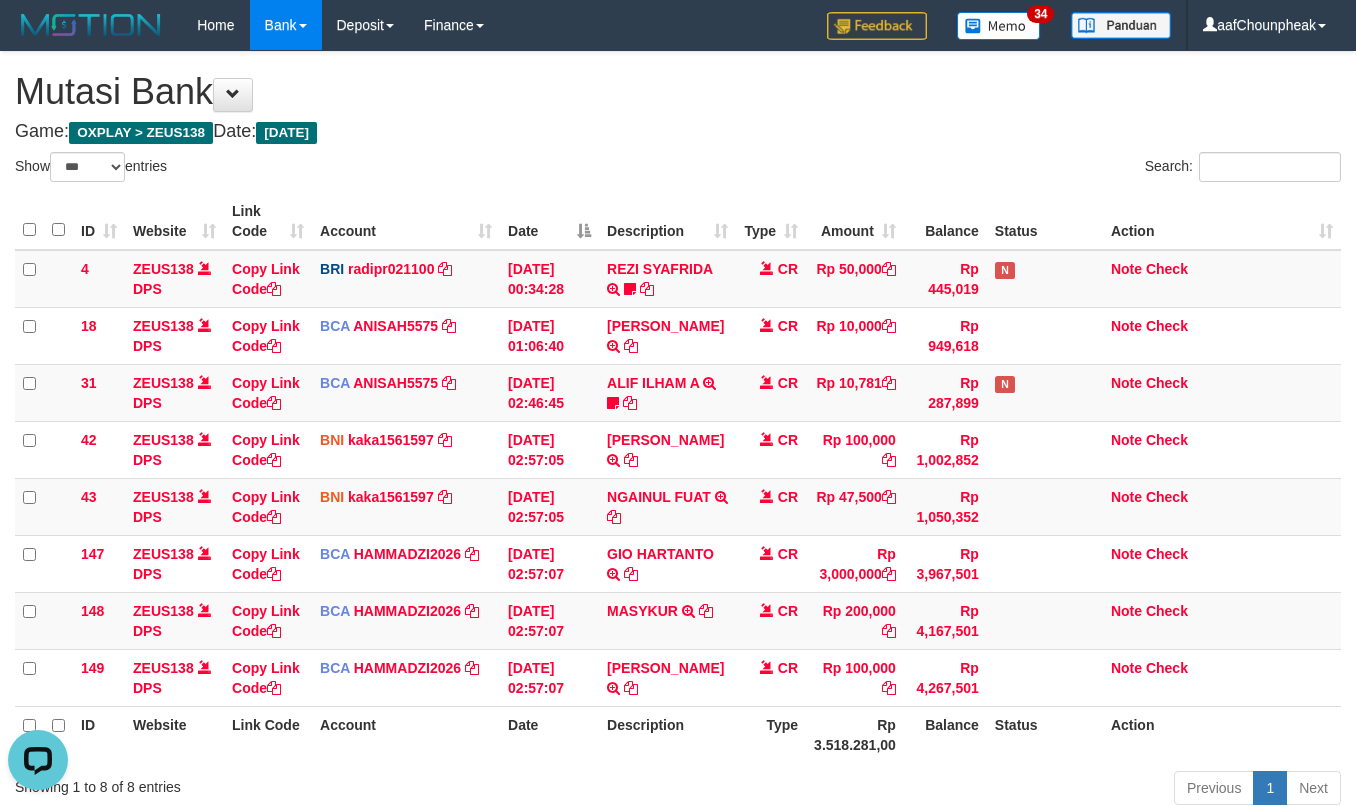 scroll, scrollTop: 0, scrollLeft: 0, axis: both 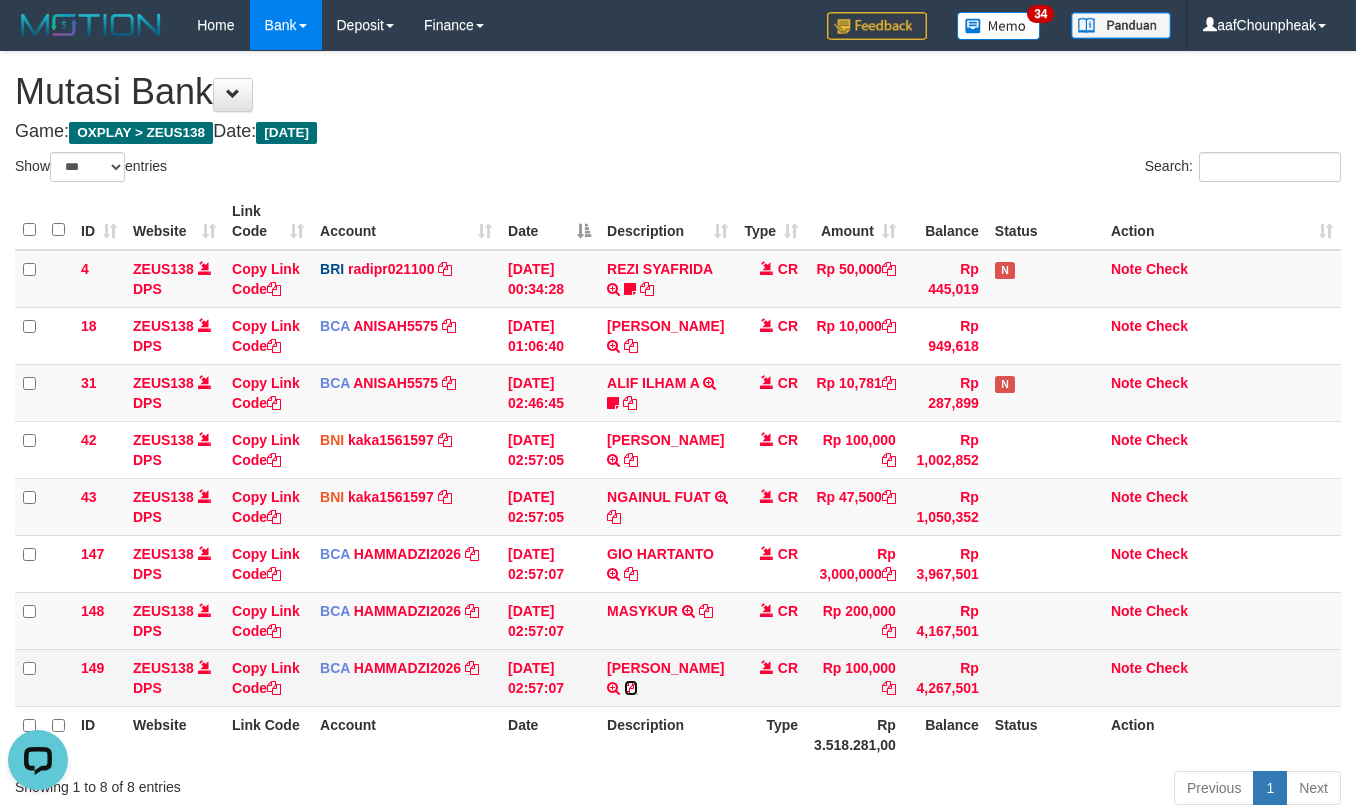 click at bounding box center (631, 688) 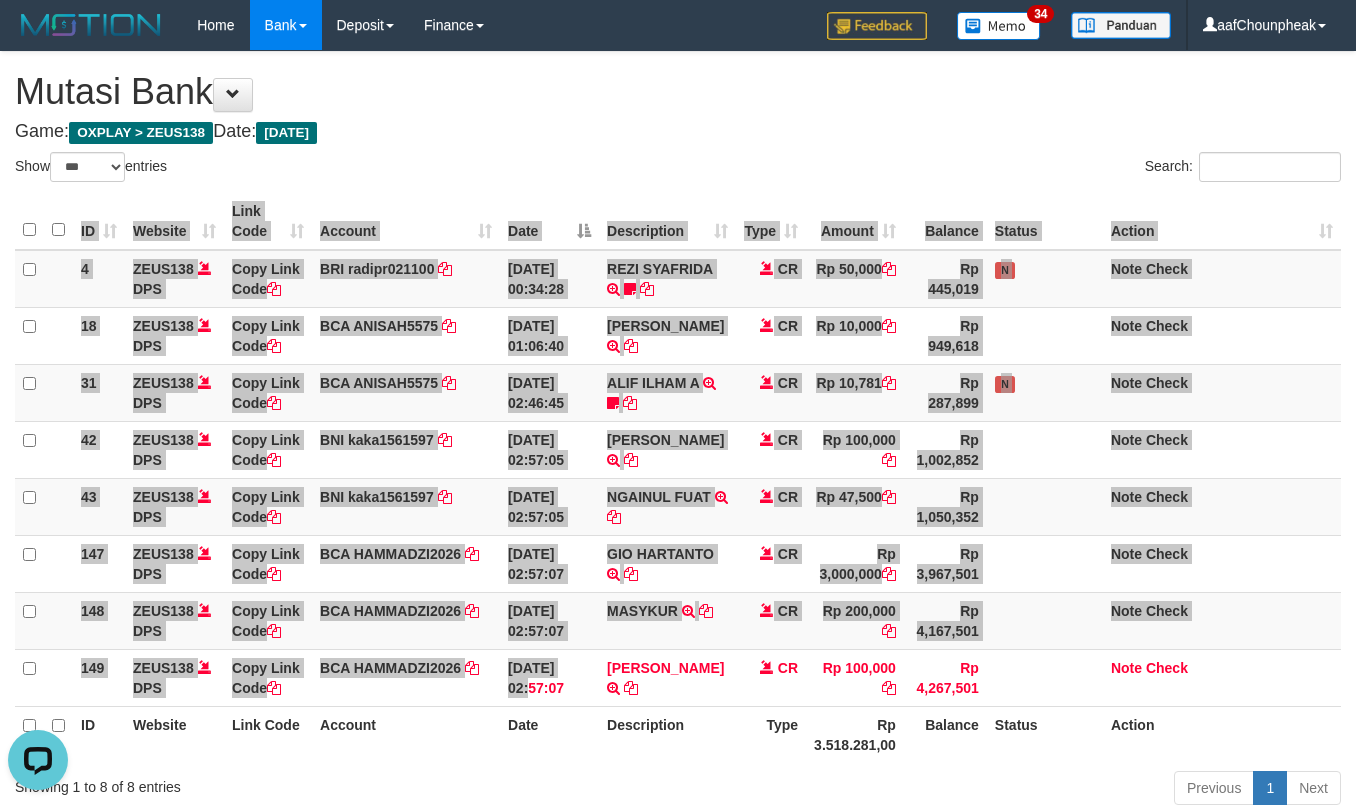 click on "ID Website Link Code Account Date Description Type Amount Balance Status Action
4
ZEUS138    DPS
Copy Link Code
BRI
radipr021100
DPS
REYNALDI ADI PRATAMA
mutasi_20250714_3774 | 4
mutasi_20250714_3774 | 4
14/07/2025 00:34:28
REZI SYAFRIDA            TRANSFER NBMB REZI SYAFRIDA TO REYNALDI ADI PRATAMA    808801023311535
CR
Rp 50,000
Rp 445,019
N
Note
Check
18
ZEUS138    DPS
Copy Link Code
BCA
ANISAH5575" at bounding box center [678, 478] 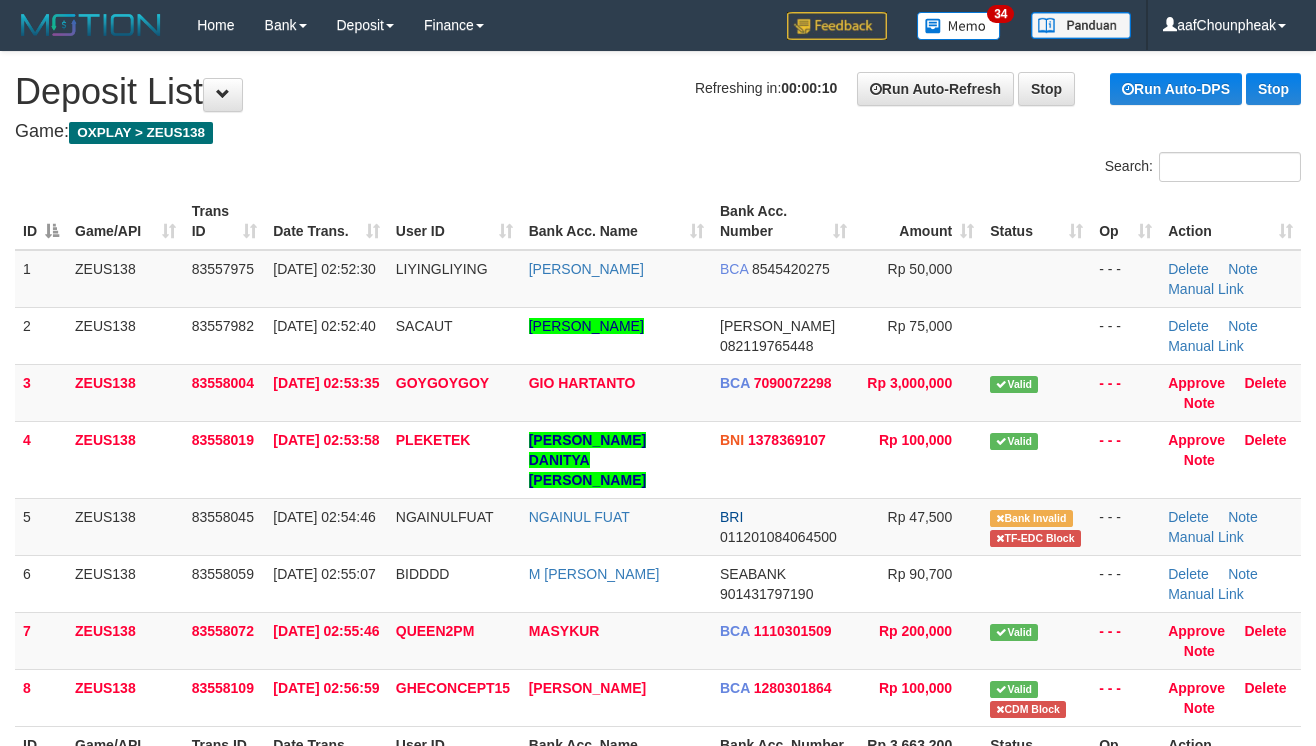 scroll, scrollTop: 0, scrollLeft: 0, axis: both 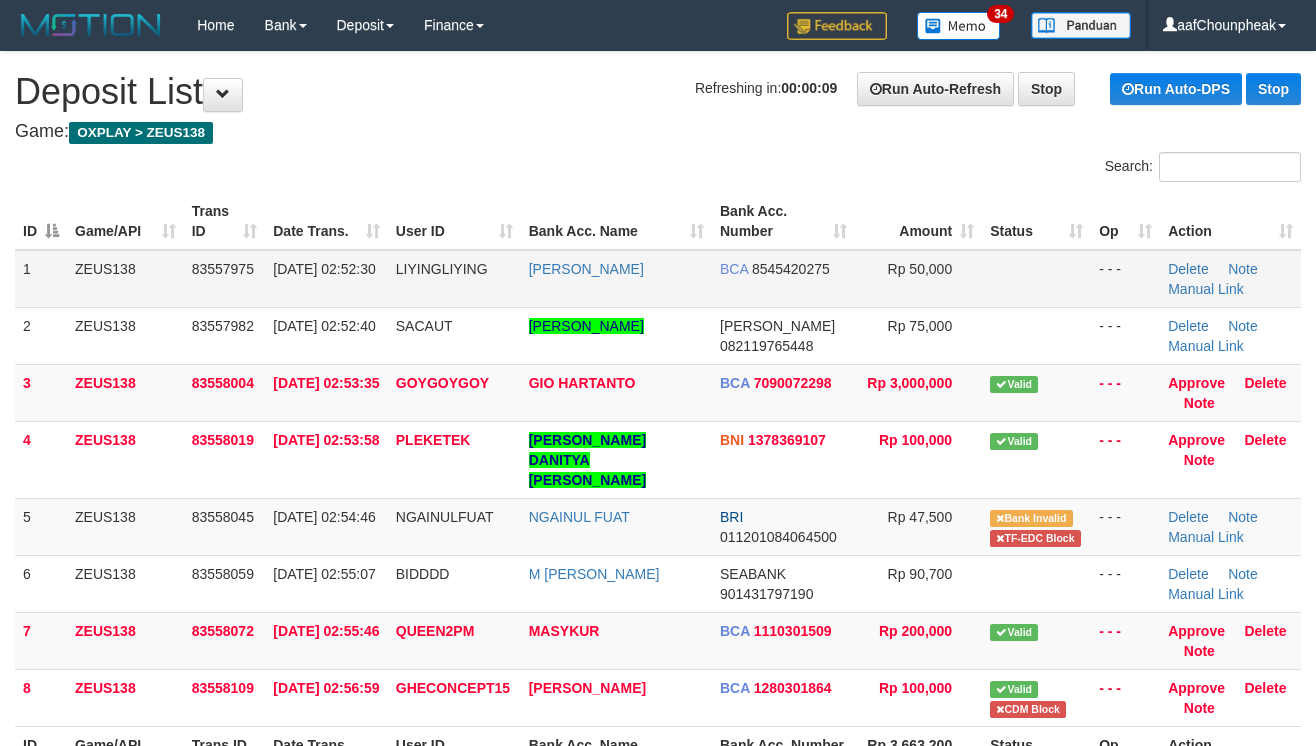 click on "AMALIA ISFIYANTI" at bounding box center (616, 279) 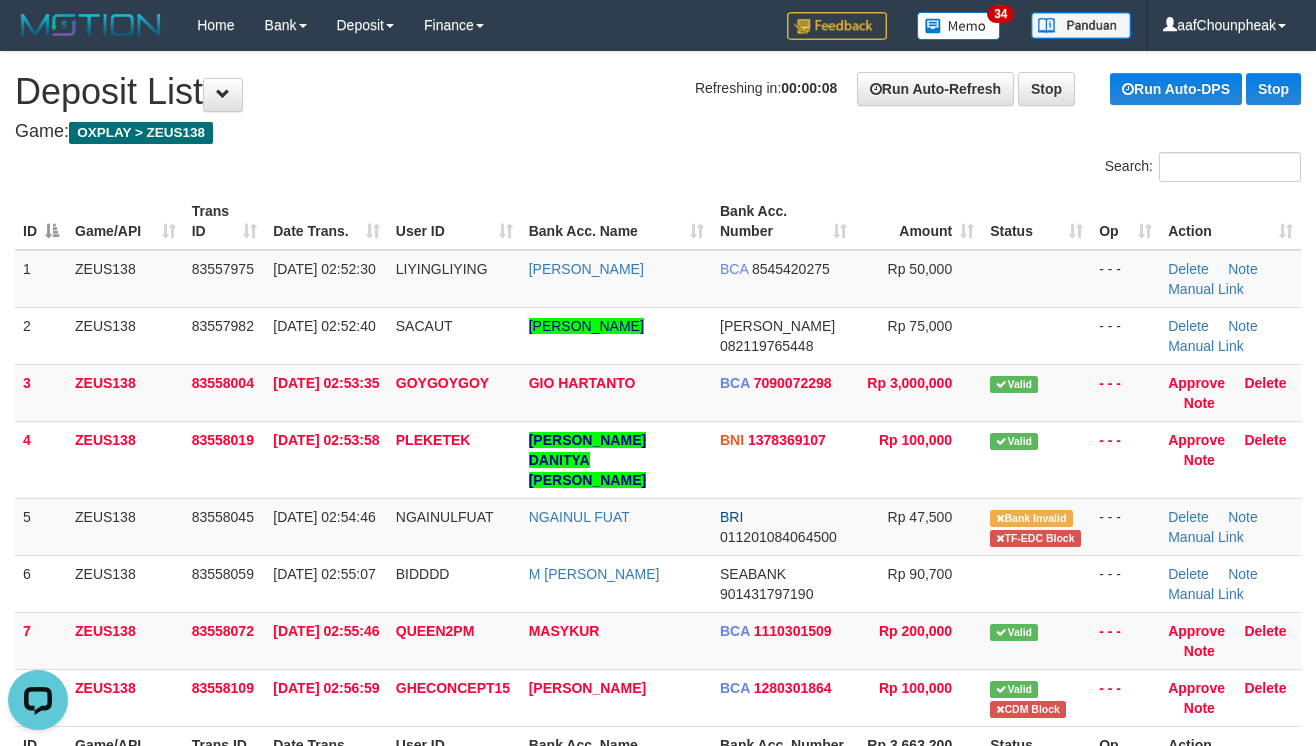 scroll, scrollTop: 0, scrollLeft: 0, axis: both 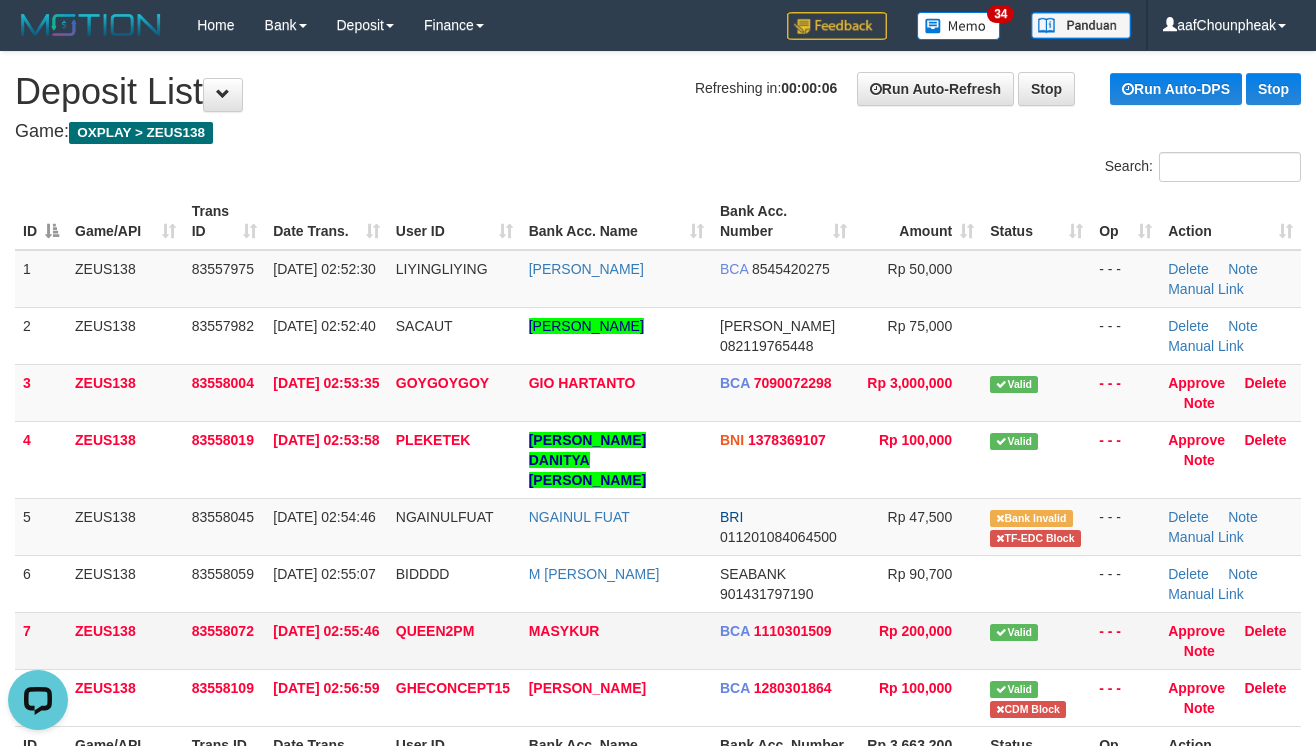 click on "MASYKUR" at bounding box center [616, 640] 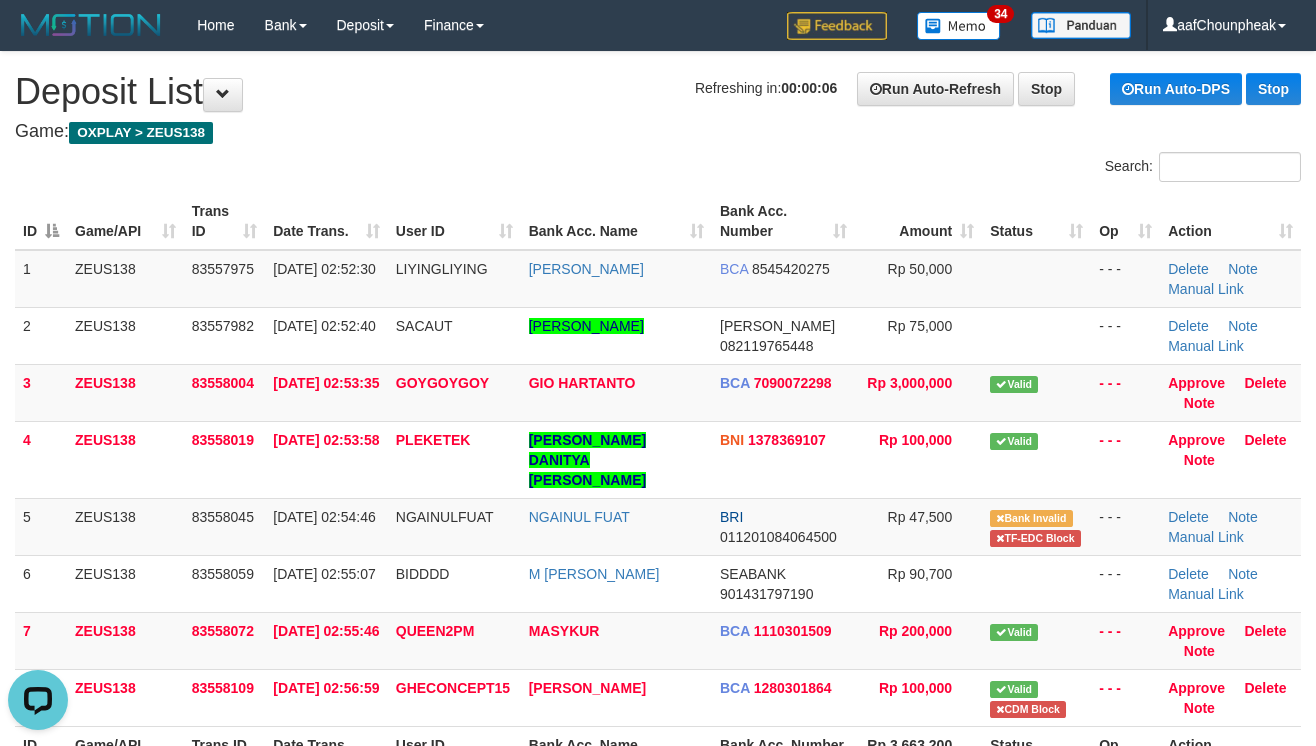 drag, startPoint x: 637, startPoint y: 570, endPoint x: 1332, endPoint y: 540, distance: 695.64716 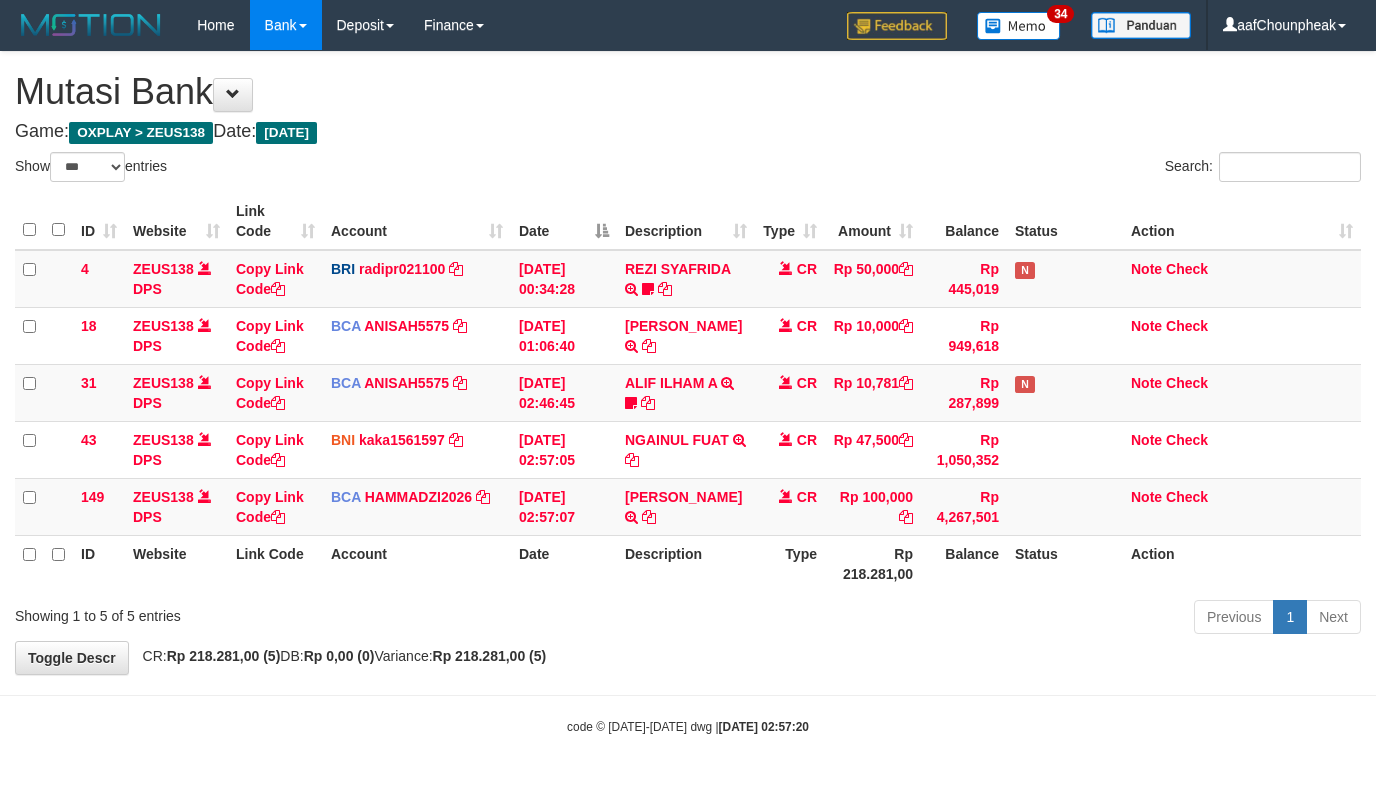 select on "***" 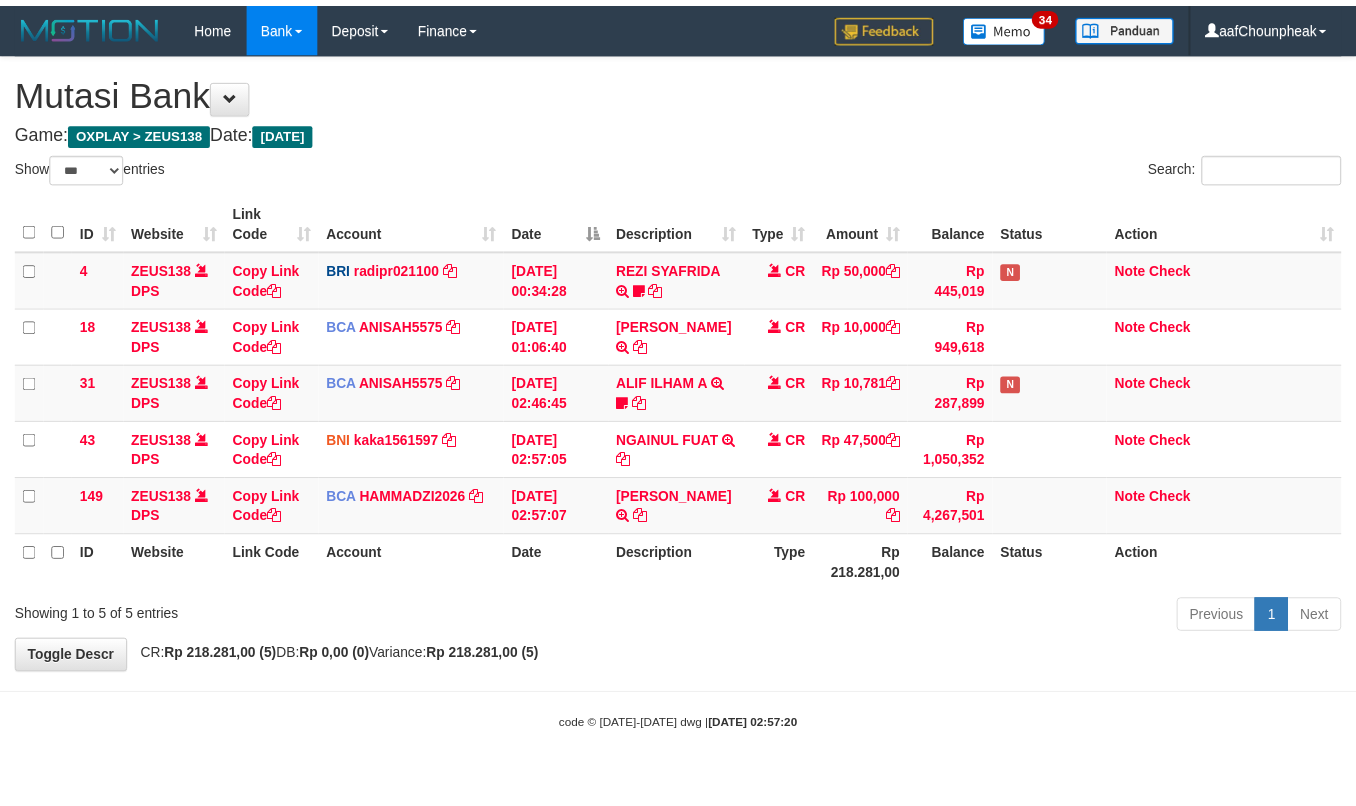 scroll, scrollTop: 0, scrollLeft: 0, axis: both 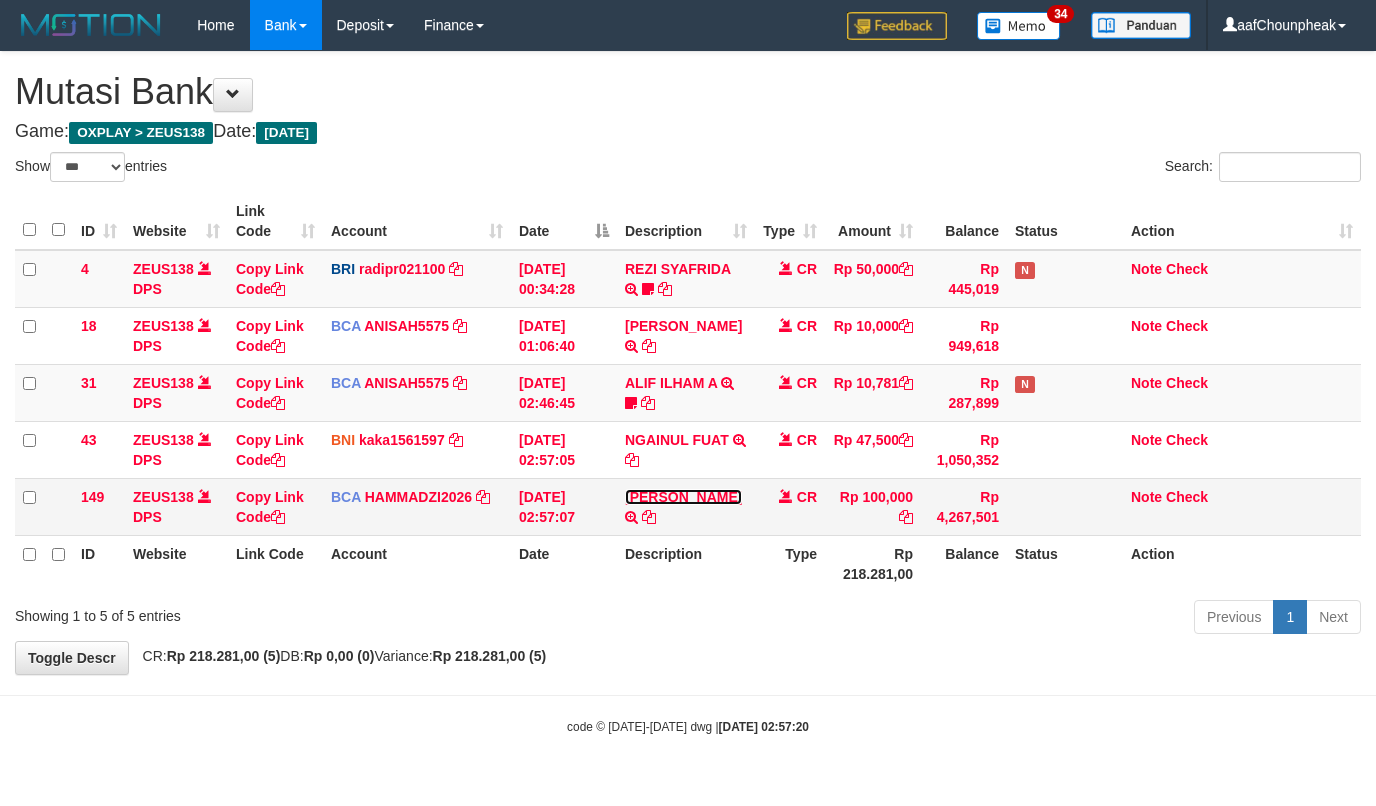 click on "[PERSON_NAME]" at bounding box center [683, 497] 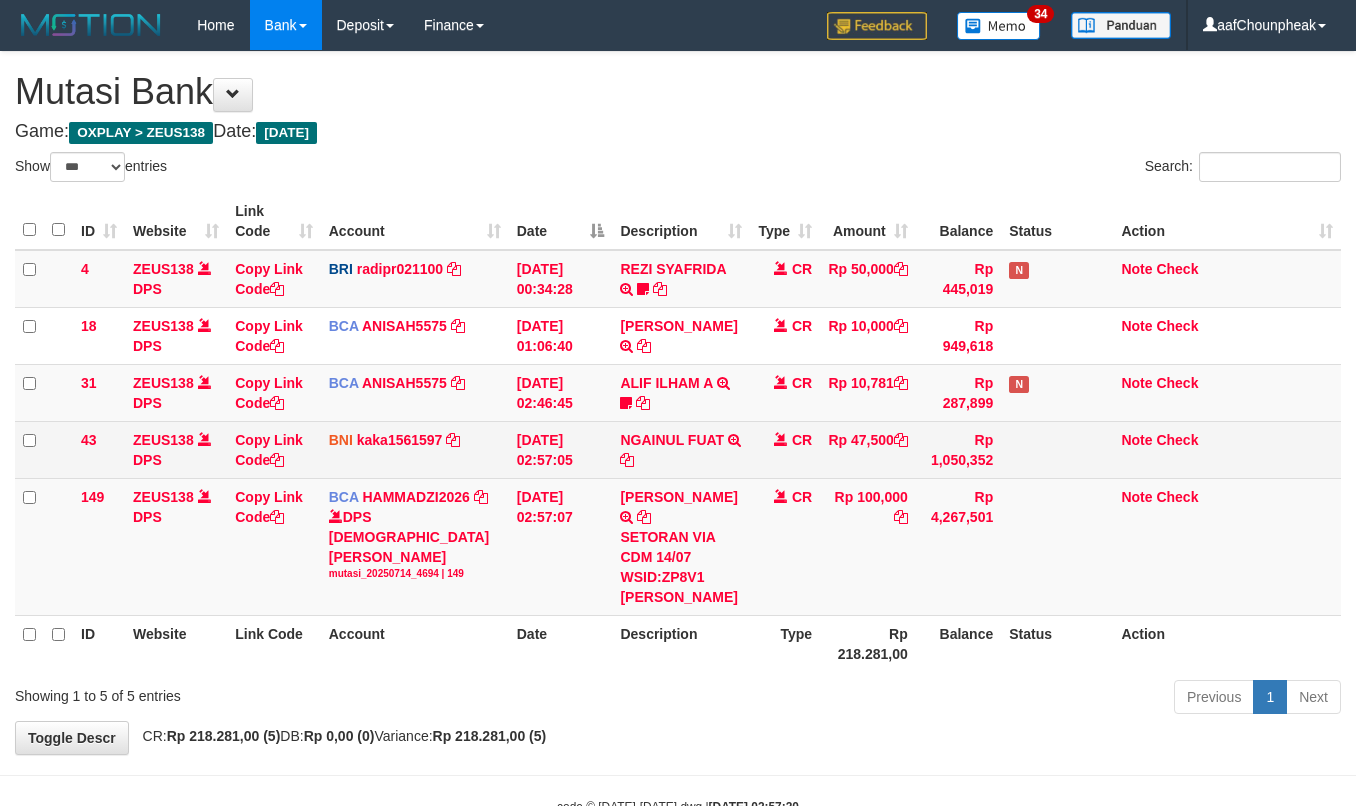 click on "NGAINUL FUAT         TRF/PAY/TOP-UP ECHANNEL NGAINUL FUAT" at bounding box center [681, 449] 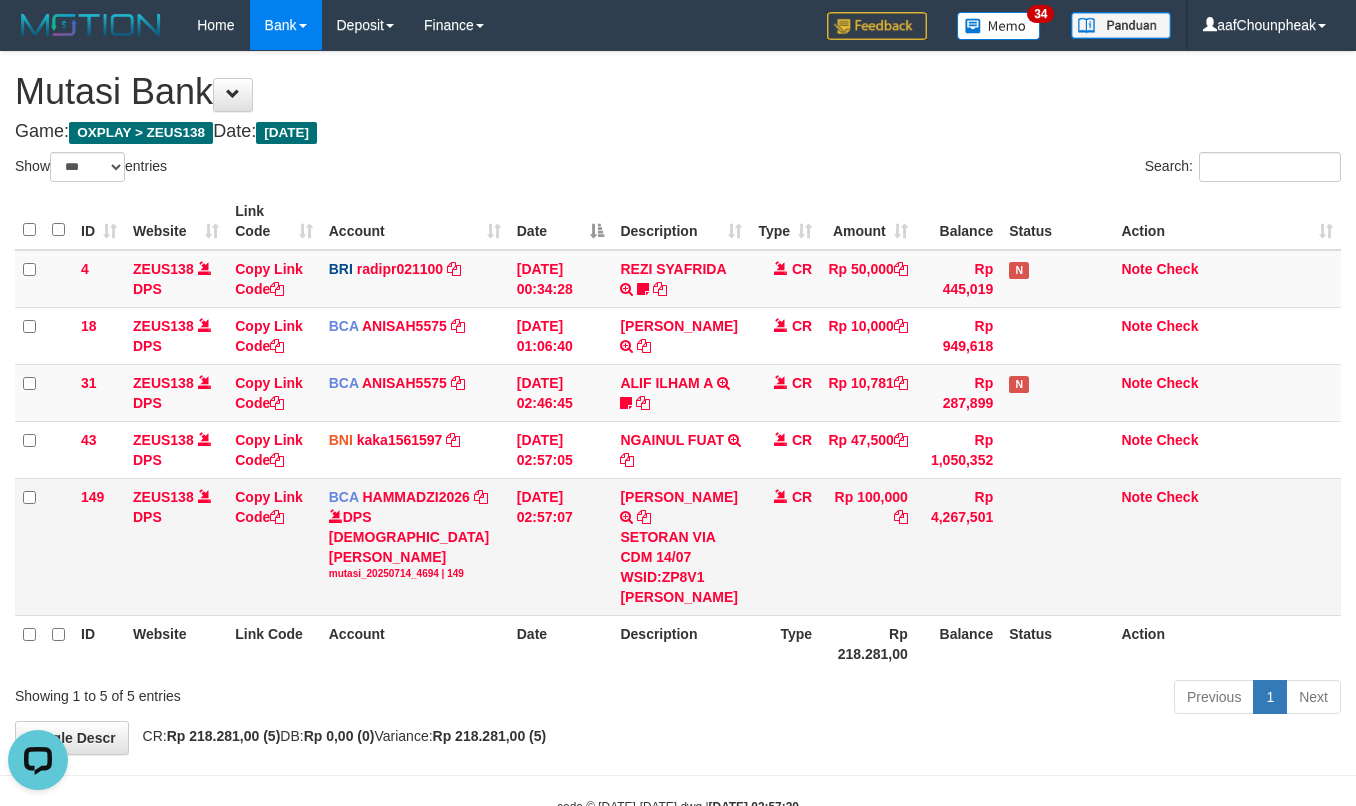 scroll, scrollTop: 0, scrollLeft: 0, axis: both 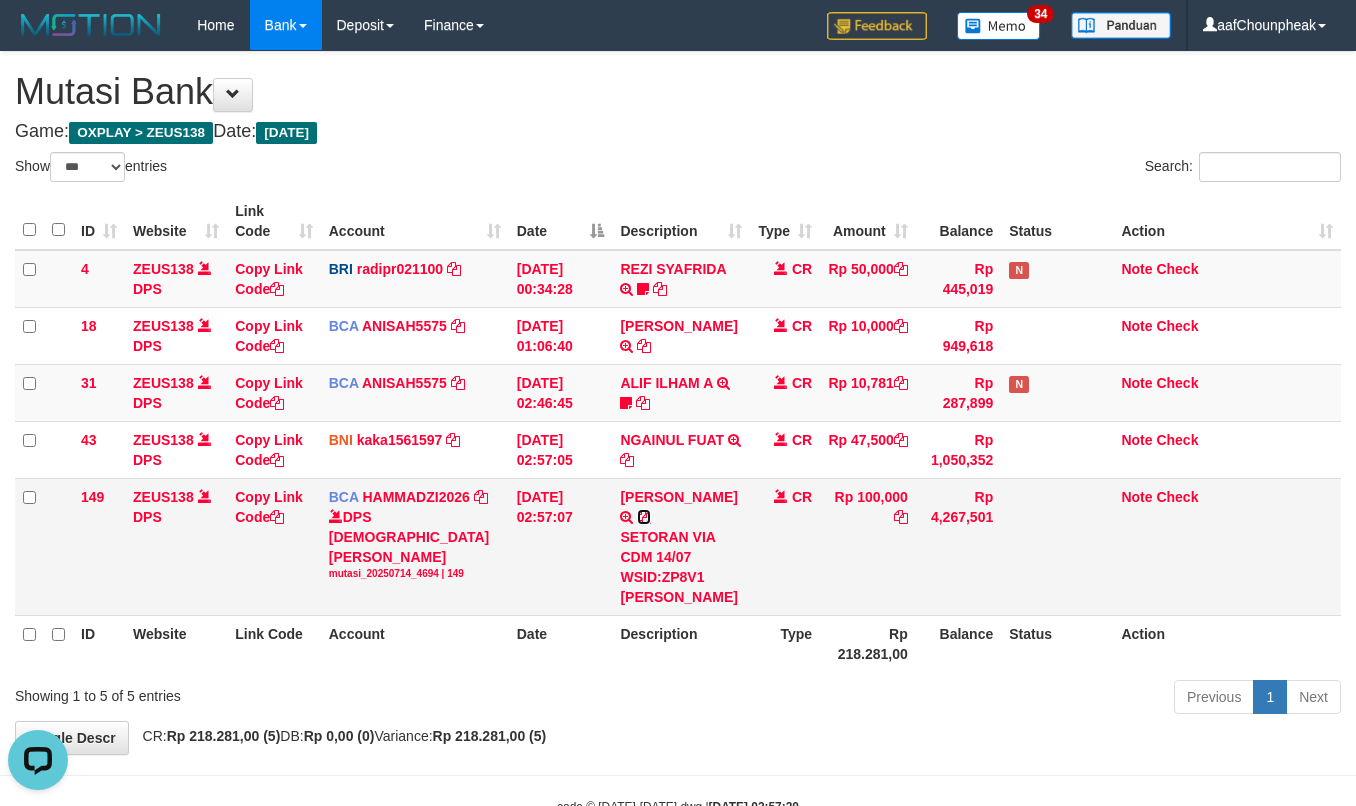 click at bounding box center (644, 517) 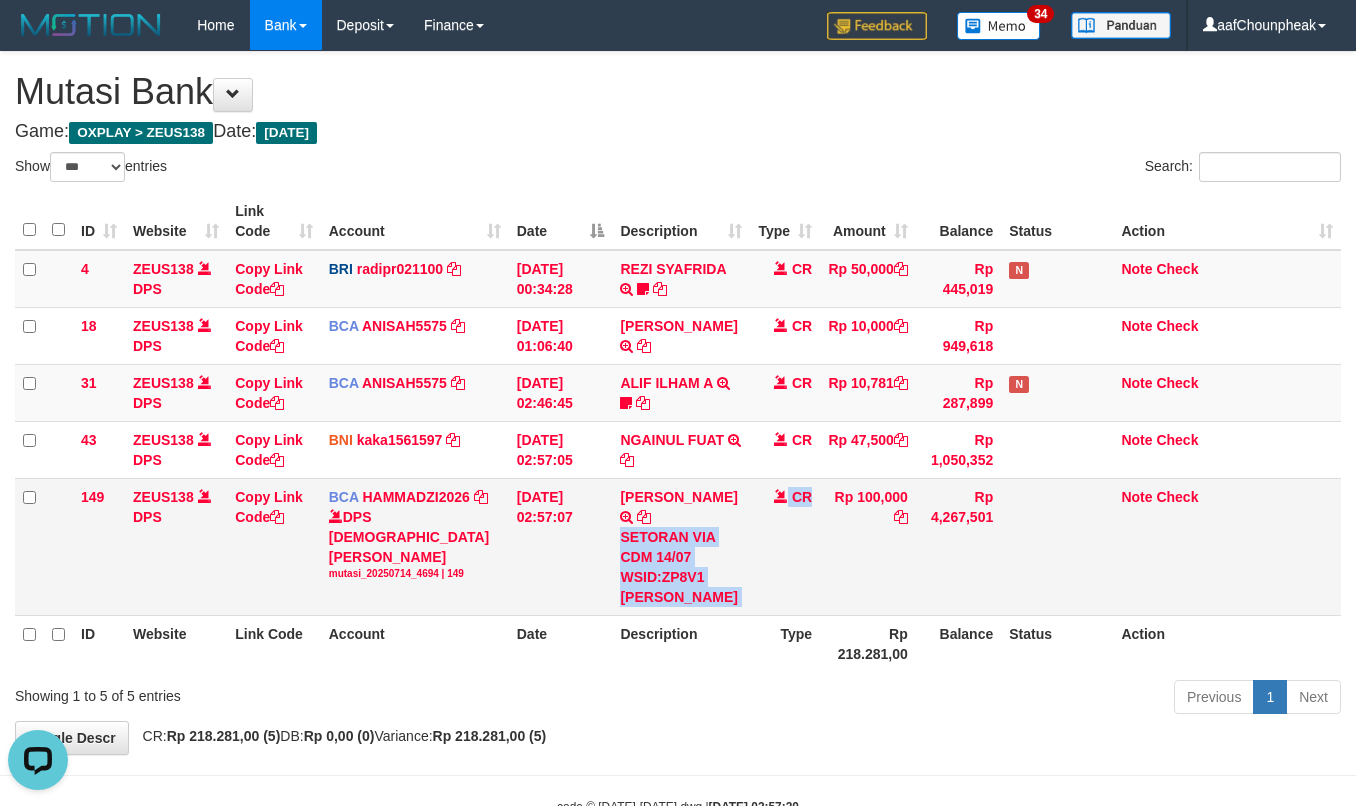 drag, startPoint x: 736, startPoint y: 541, endPoint x: 812, endPoint y: 594, distance: 92.65527 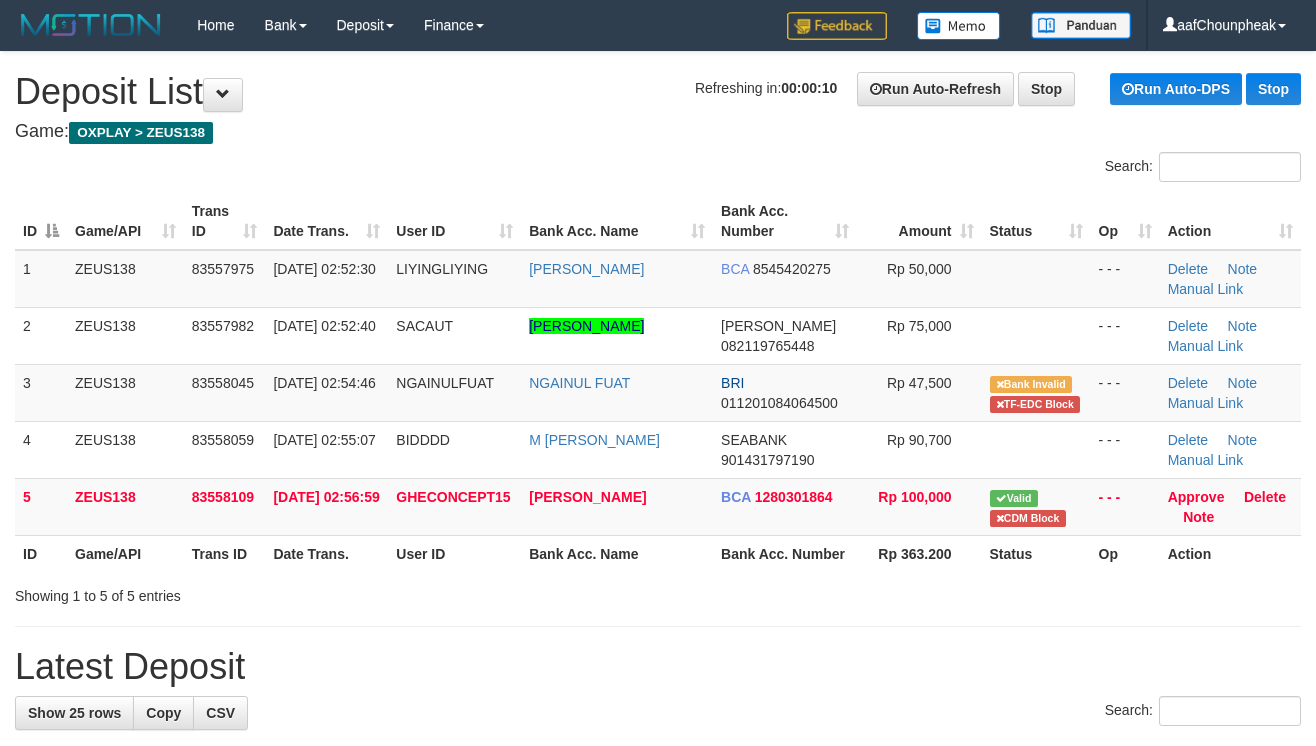 scroll, scrollTop: 0, scrollLeft: 0, axis: both 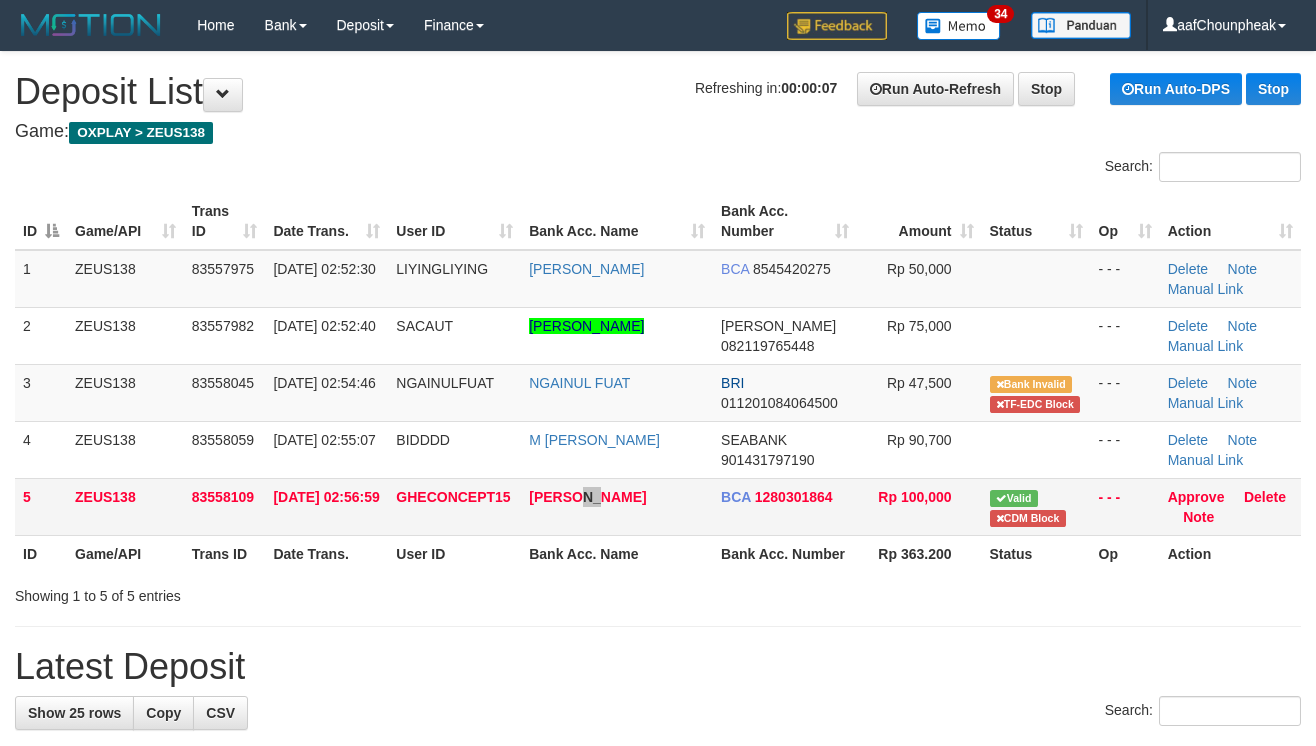 click on "[PERSON_NAME]" at bounding box center (617, 506) 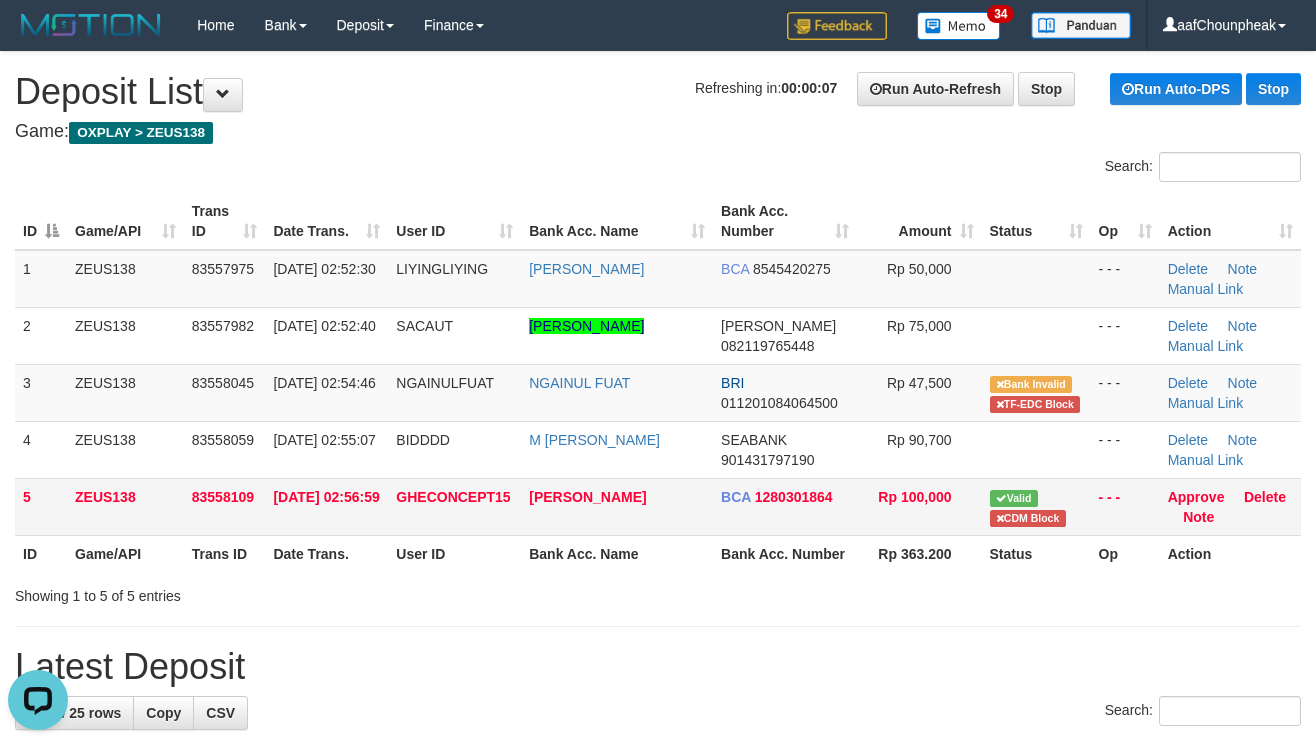 scroll, scrollTop: 0, scrollLeft: 0, axis: both 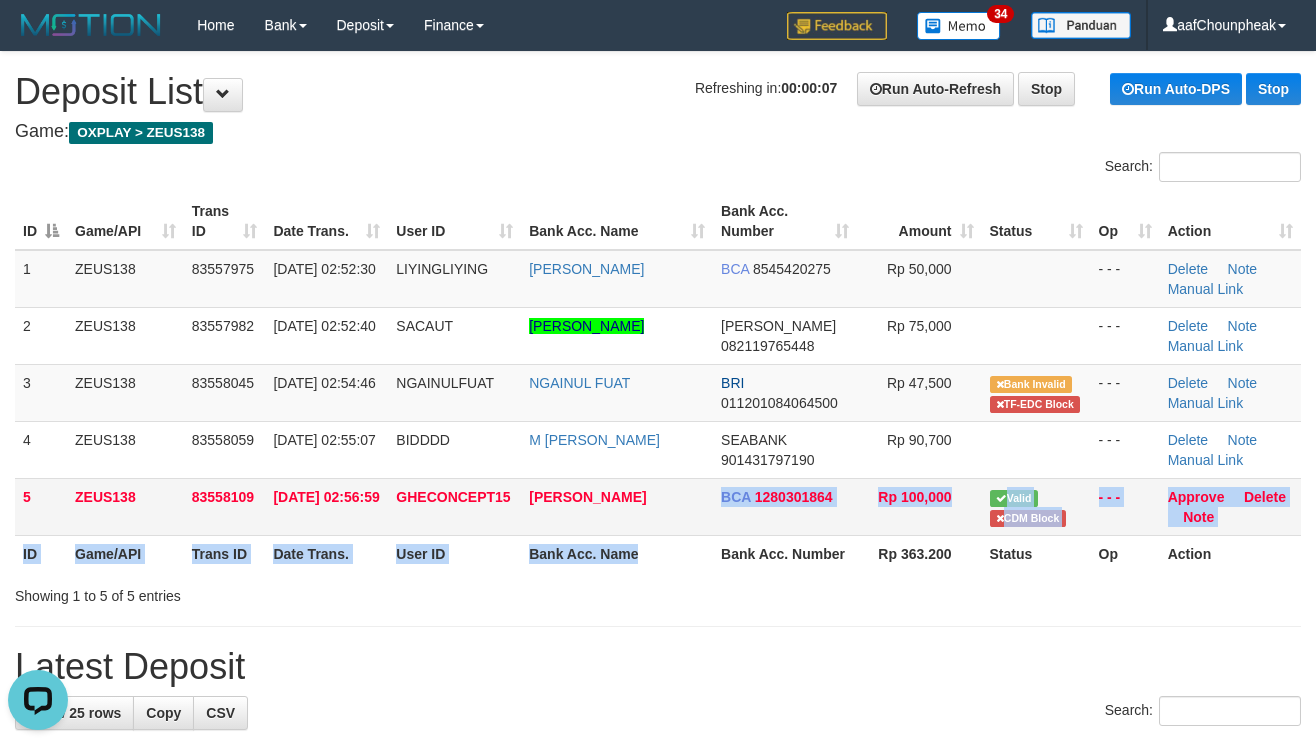 drag, startPoint x: 673, startPoint y: 516, endPoint x: 1157, endPoint y: 484, distance: 485.0567 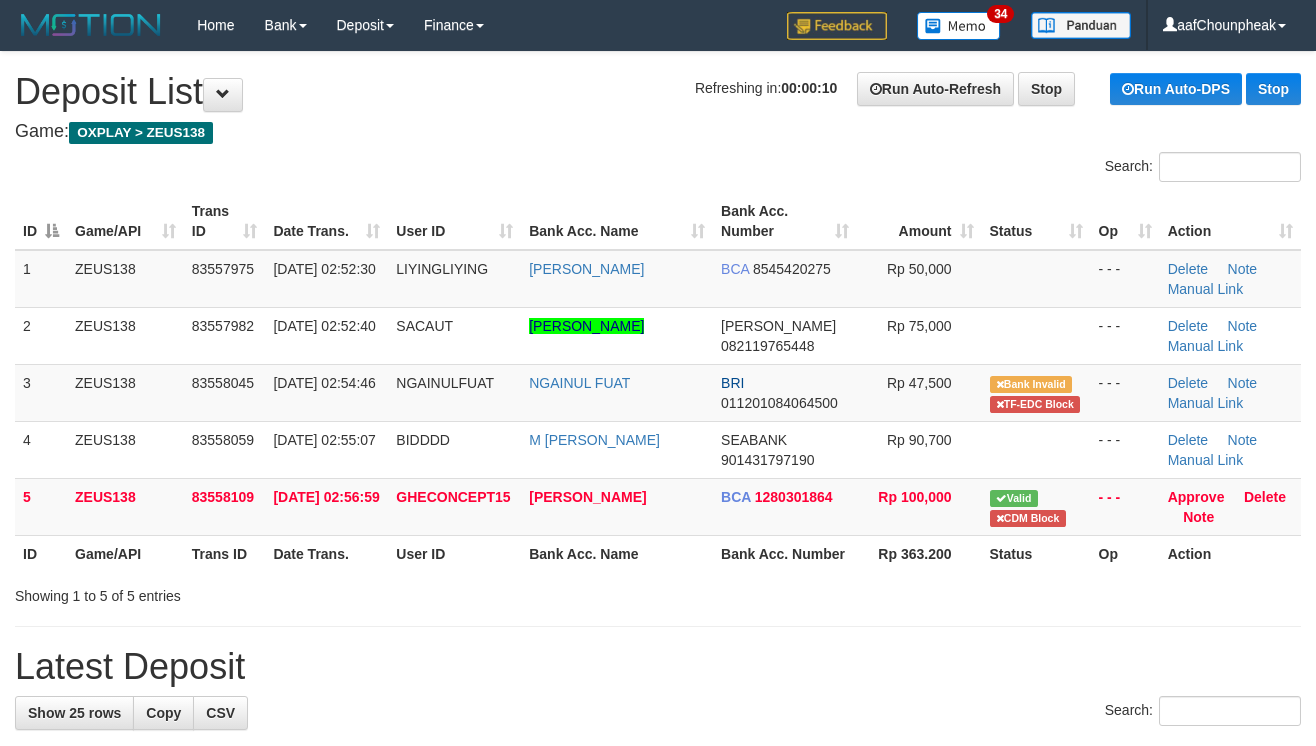 scroll, scrollTop: 0, scrollLeft: 0, axis: both 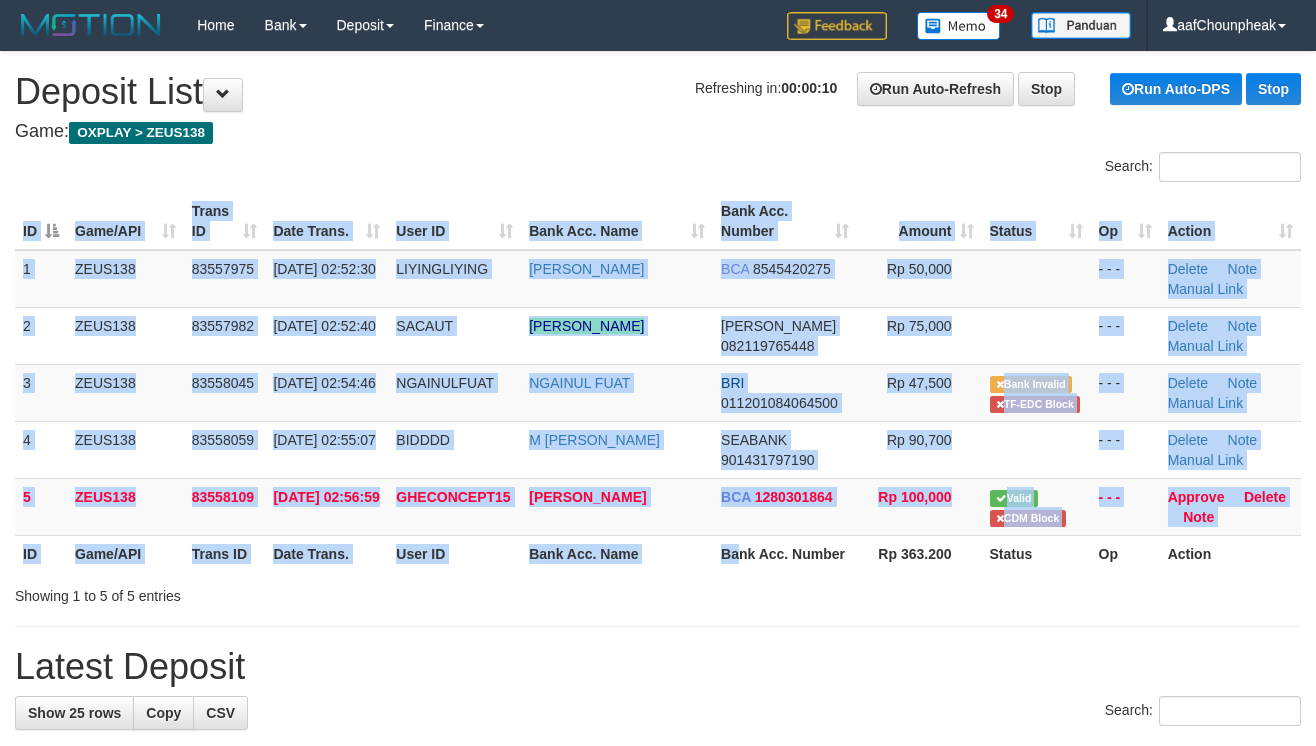 click on "ID Game/API Trans ID Date Trans. User ID Bank Acc. Name Bank Acc. Number Amount Status Op Action
1
ZEUS138
83557975
[DATE] 02:52:30
LIYINGLIYING
[PERSON_NAME]
BCA
8545420275
Rp 50,000
- - -
[GEOGRAPHIC_DATA]
Note
Manual Link
2
ZEUS138
83557982
[DATE] 02:52:40
SACAUT
[PERSON_NAME] PATOGU [PERSON_NAME]
082119765448
Rp 75,000
- - -
BRI" at bounding box center [658, 382] 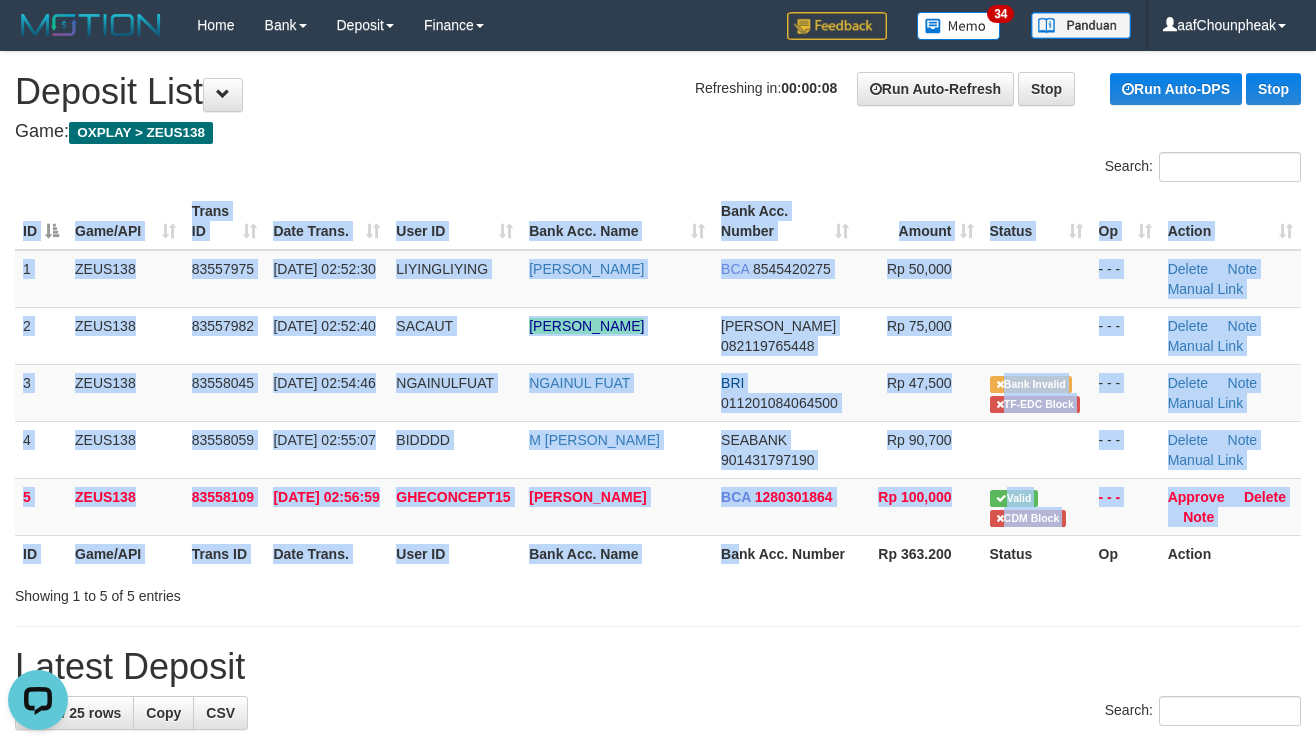 scroll, scrollTop: 0, scrollLeft: 0, axis: both 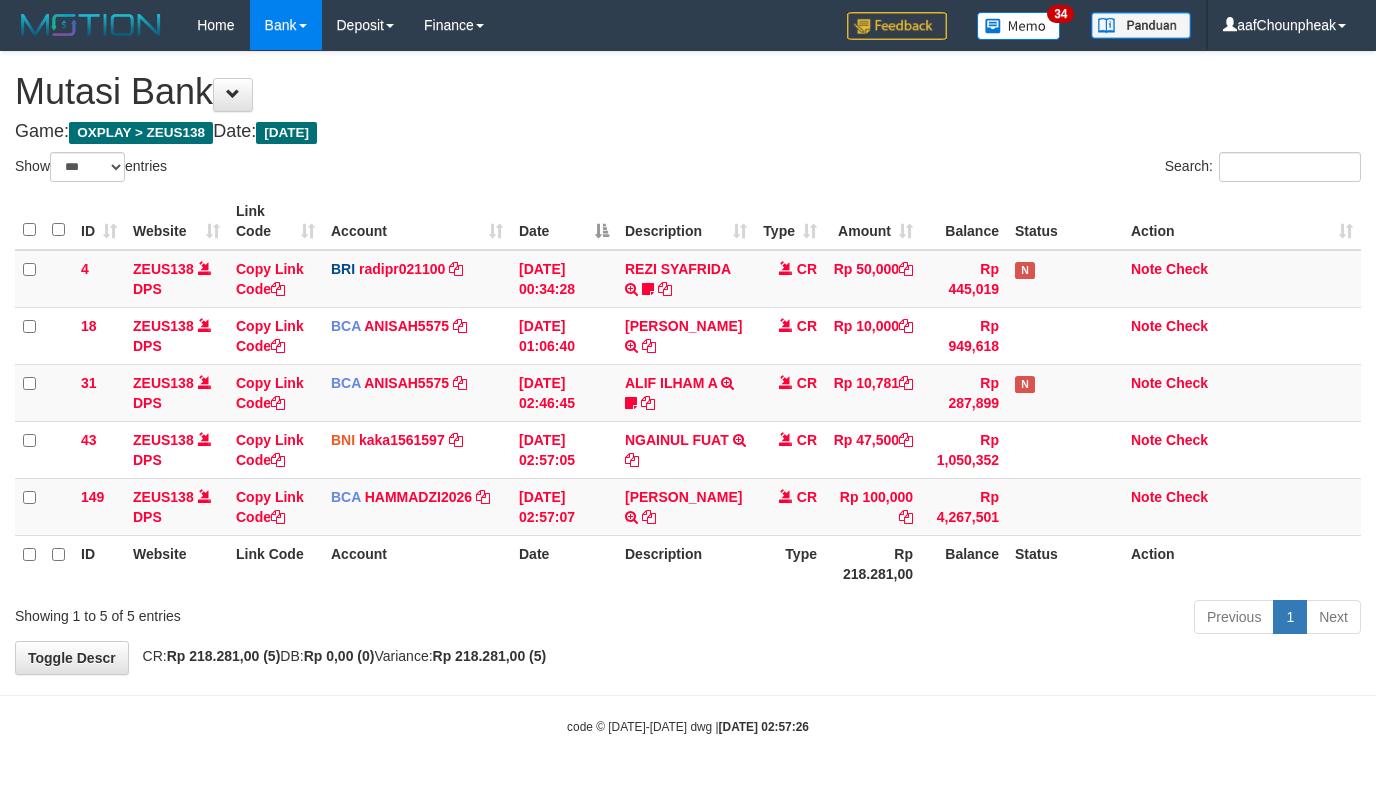 select on "***" 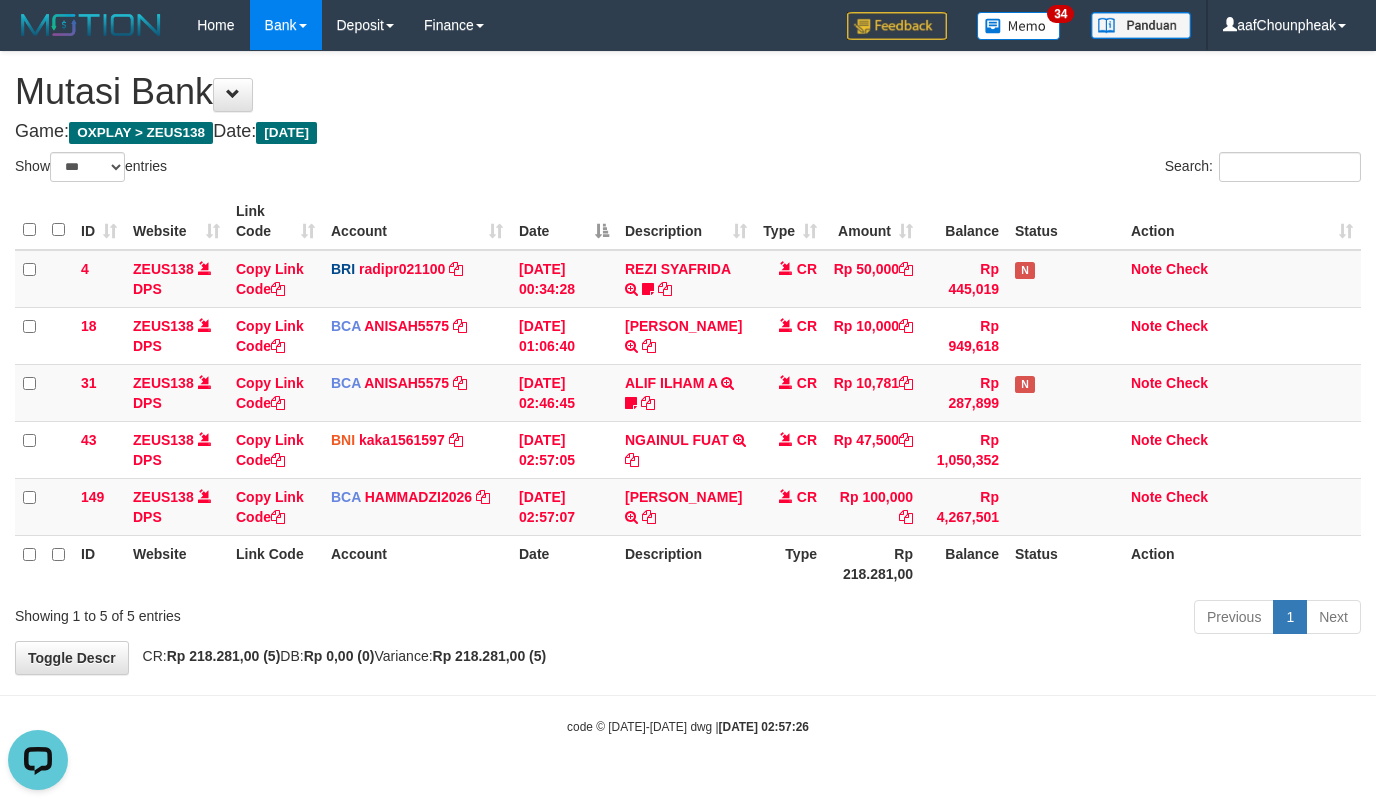 scroll, scrollTop: 0, scrollLeft: 0, axis: both 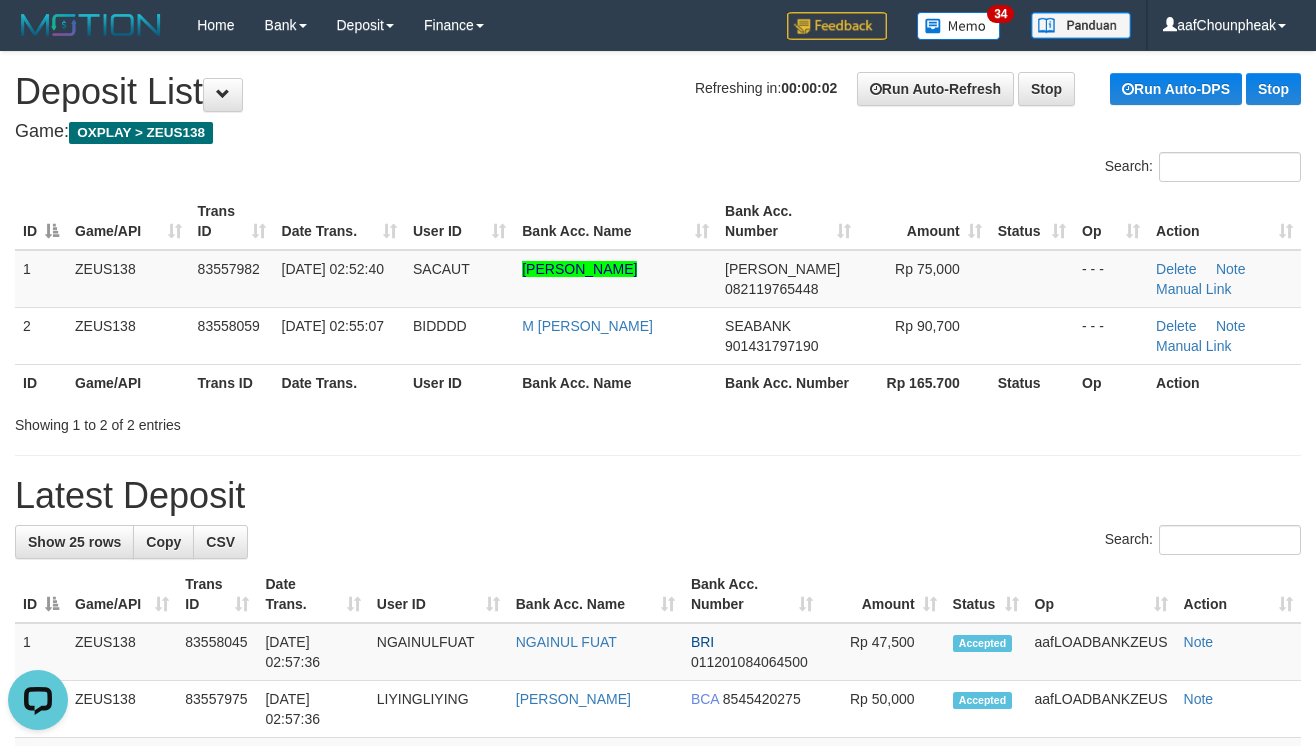 click on "**********" at bounding box center [658, 1137] 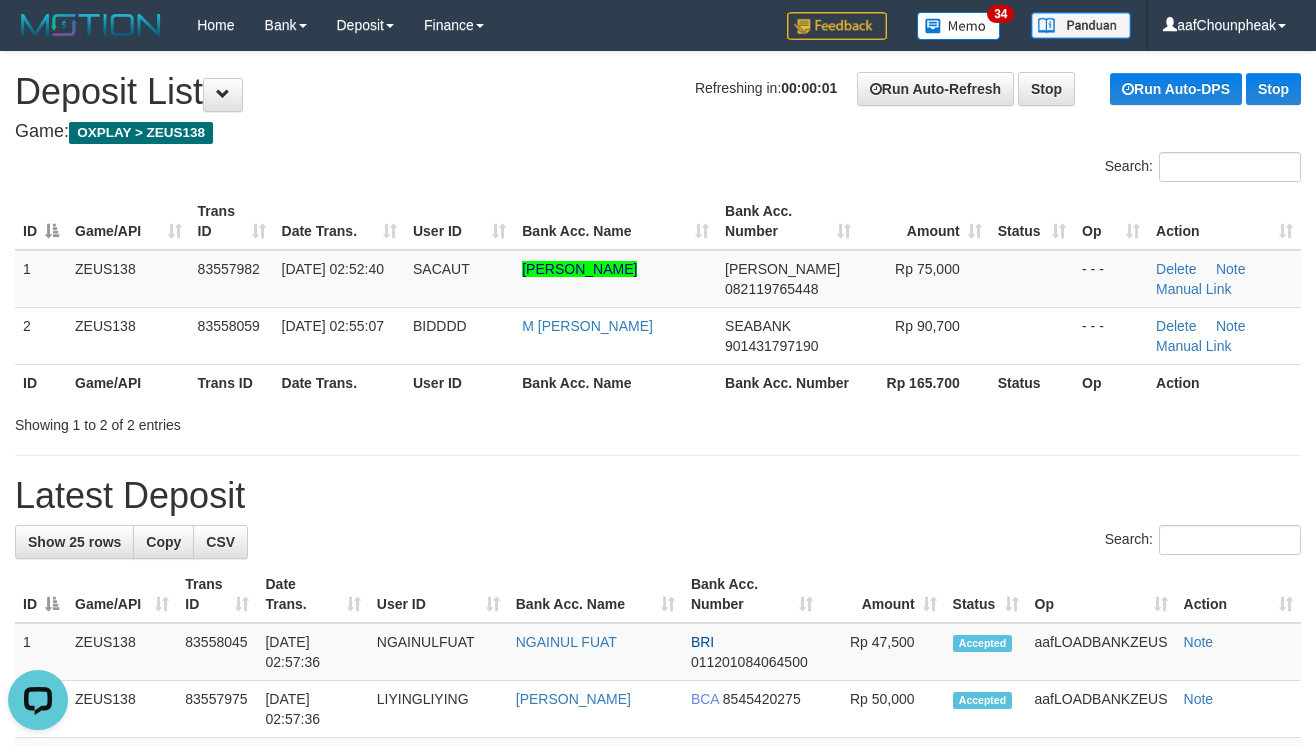 drag, startPoint x: 597, startPoint y: 492, endPoint x: 612, endPoint y: 493, distance: 15.033297 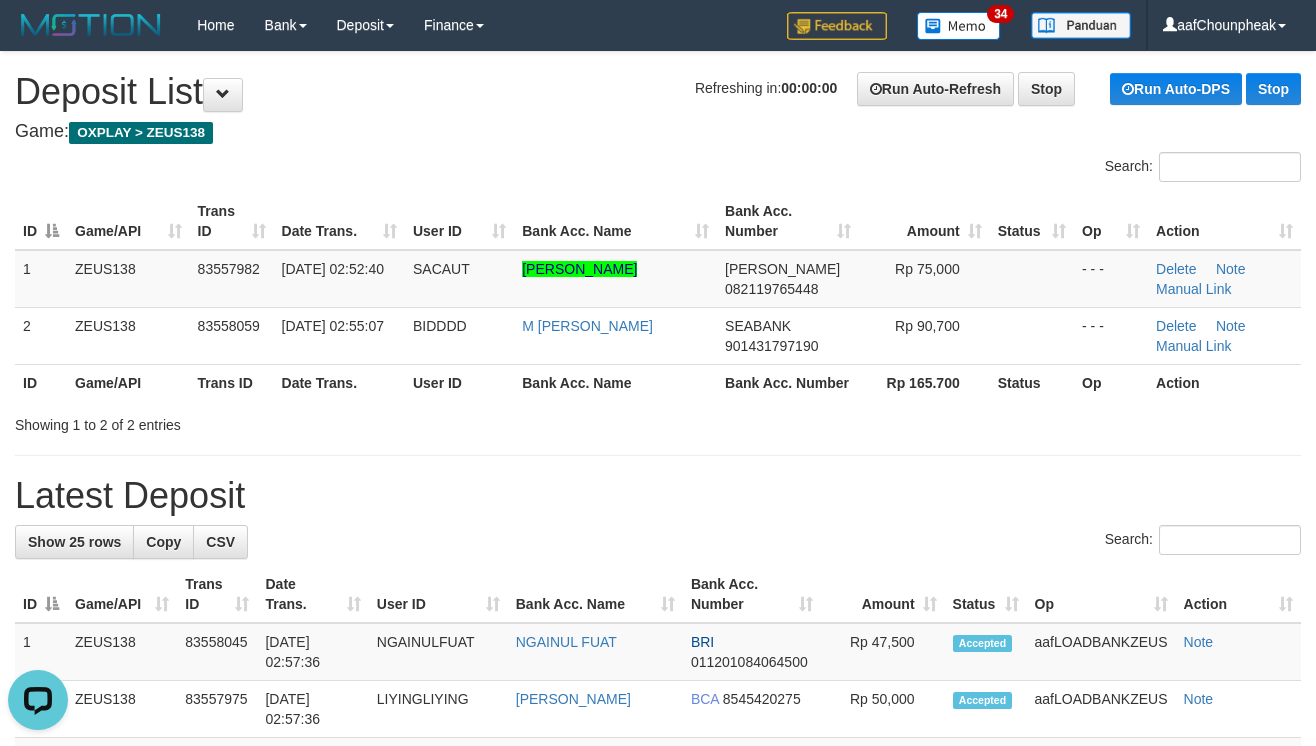 click on "Latest Deposit" at bounding box center (658, 496) 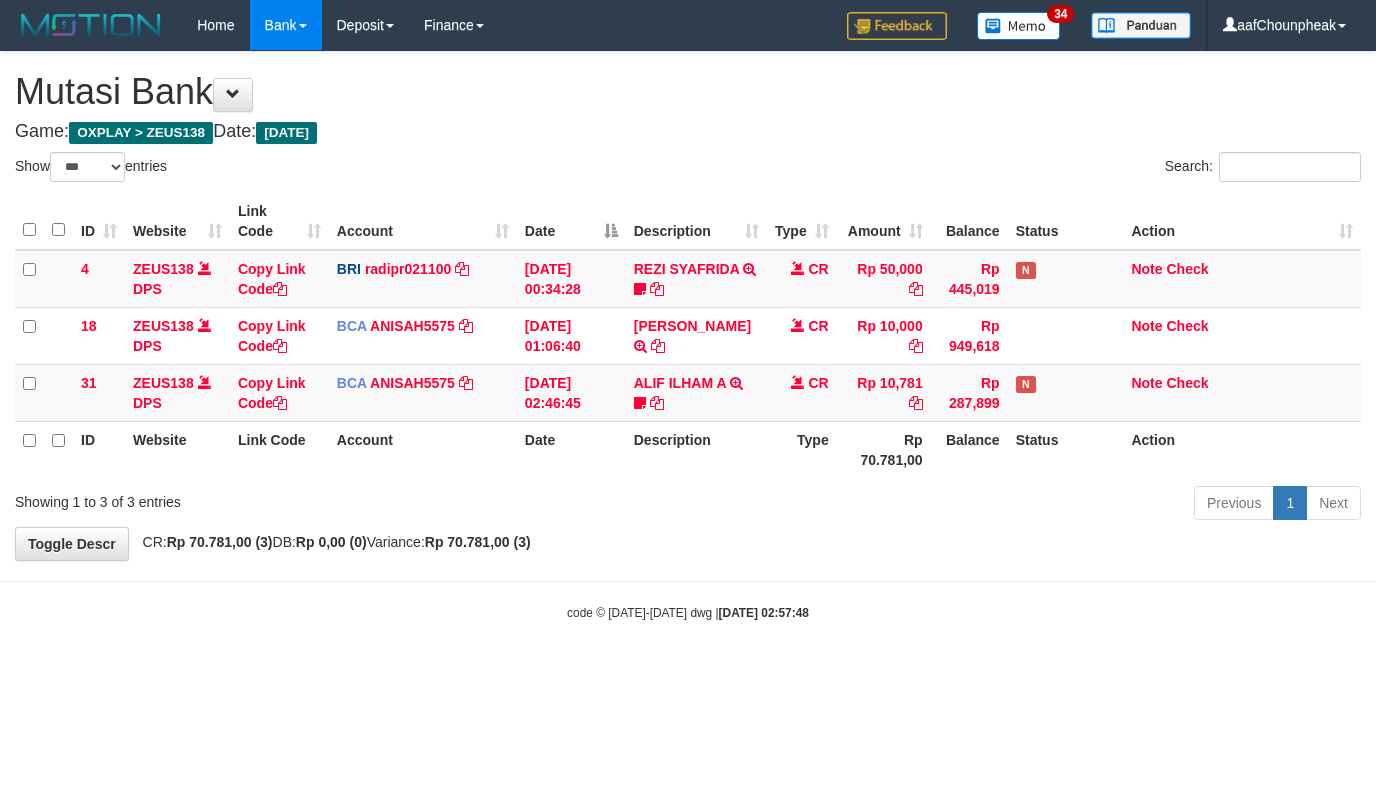 select on "***" 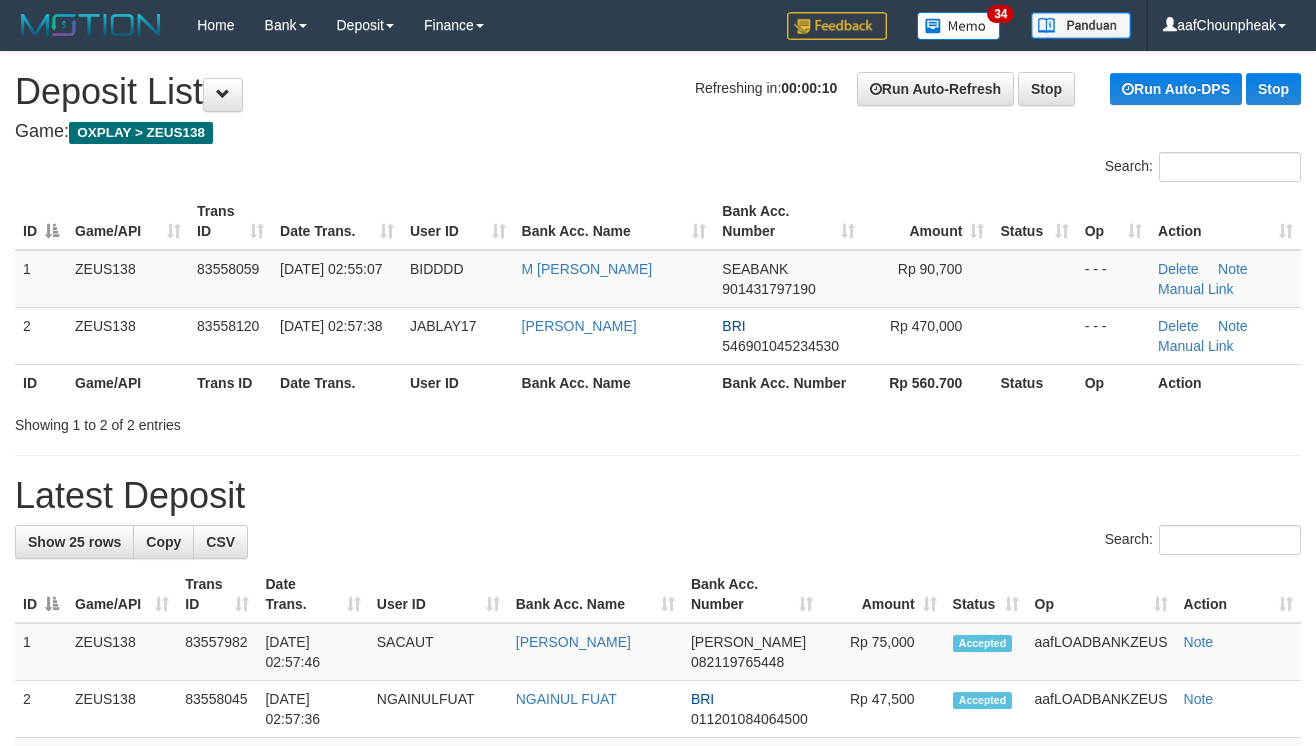 scroll, scrollTop: 0, scrollLeft: 0, axis: both 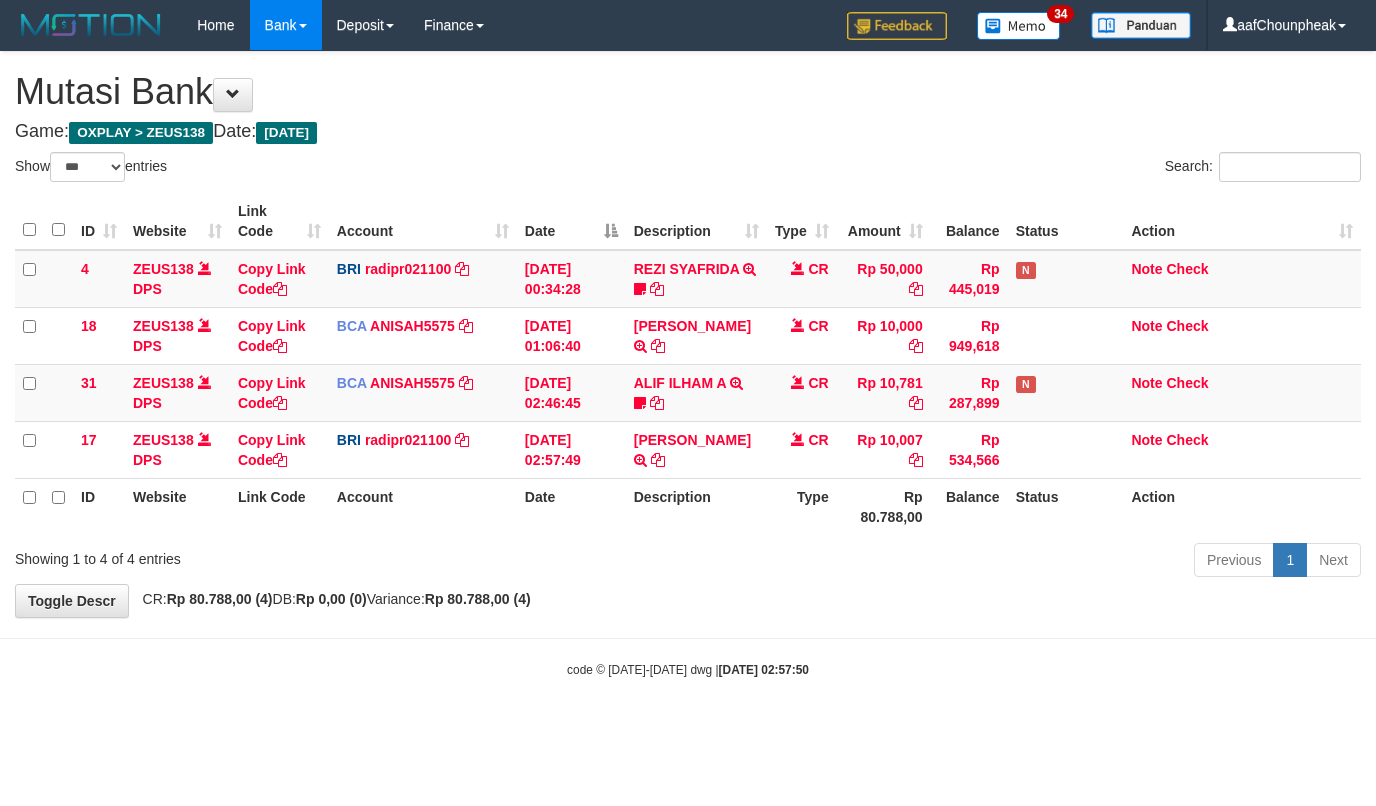 select on "***" 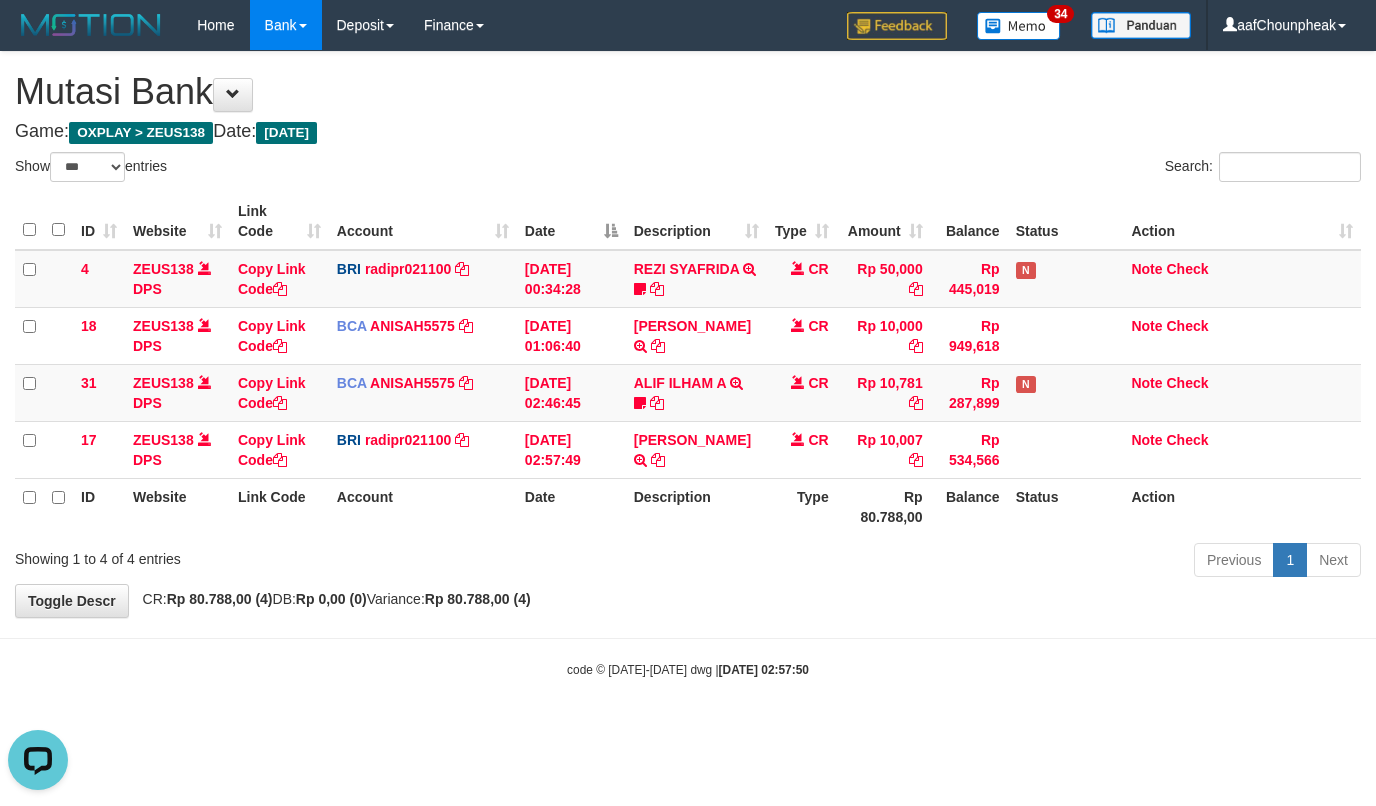 scroll, scrollTop: 0, scrollLeft: 0, axis: both 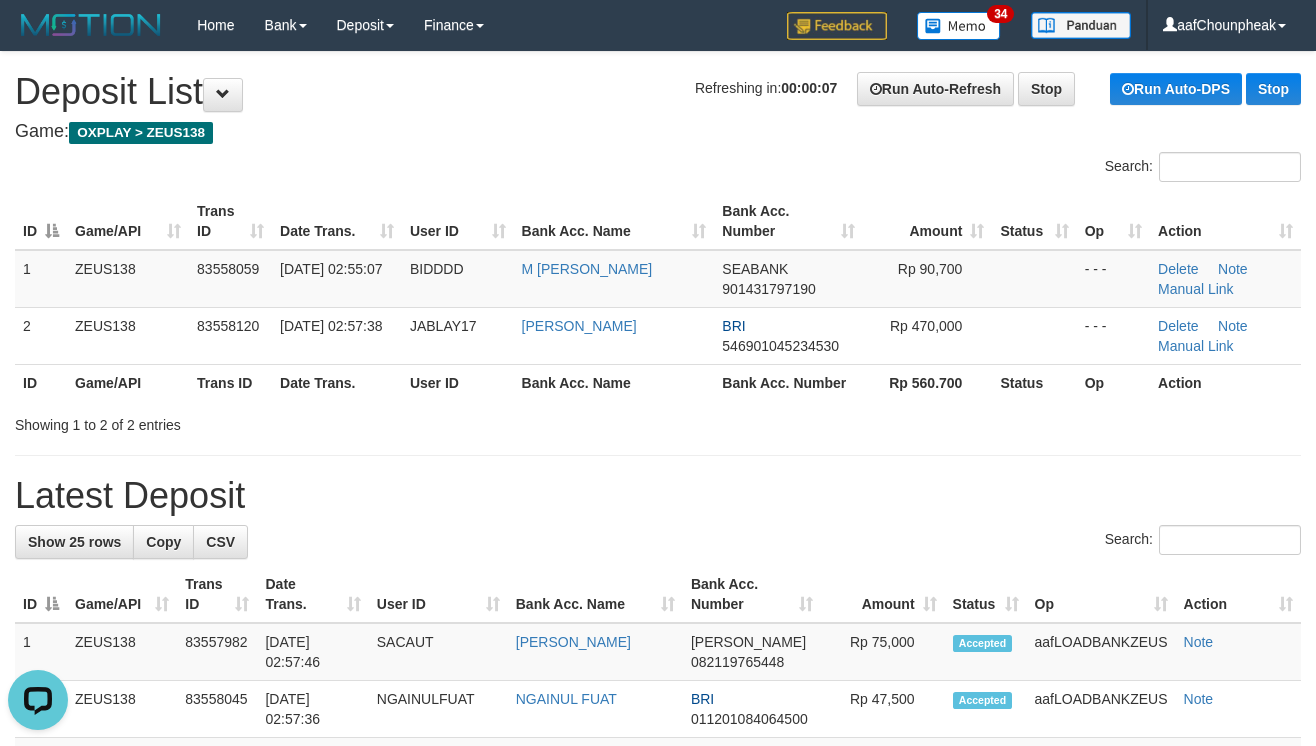 click on "**********" at bounding box center (658, 1137) 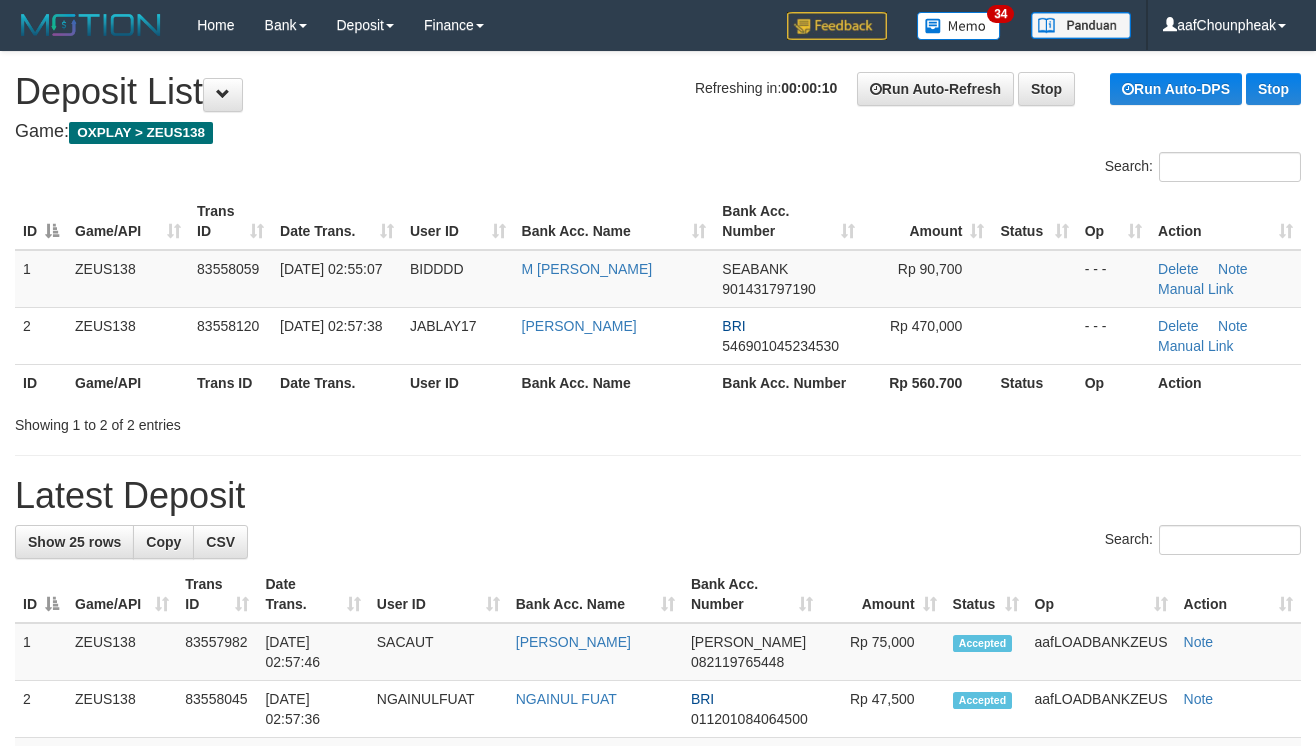 scroll, scrollTop: 0, scrollLeft: 0, axis: both 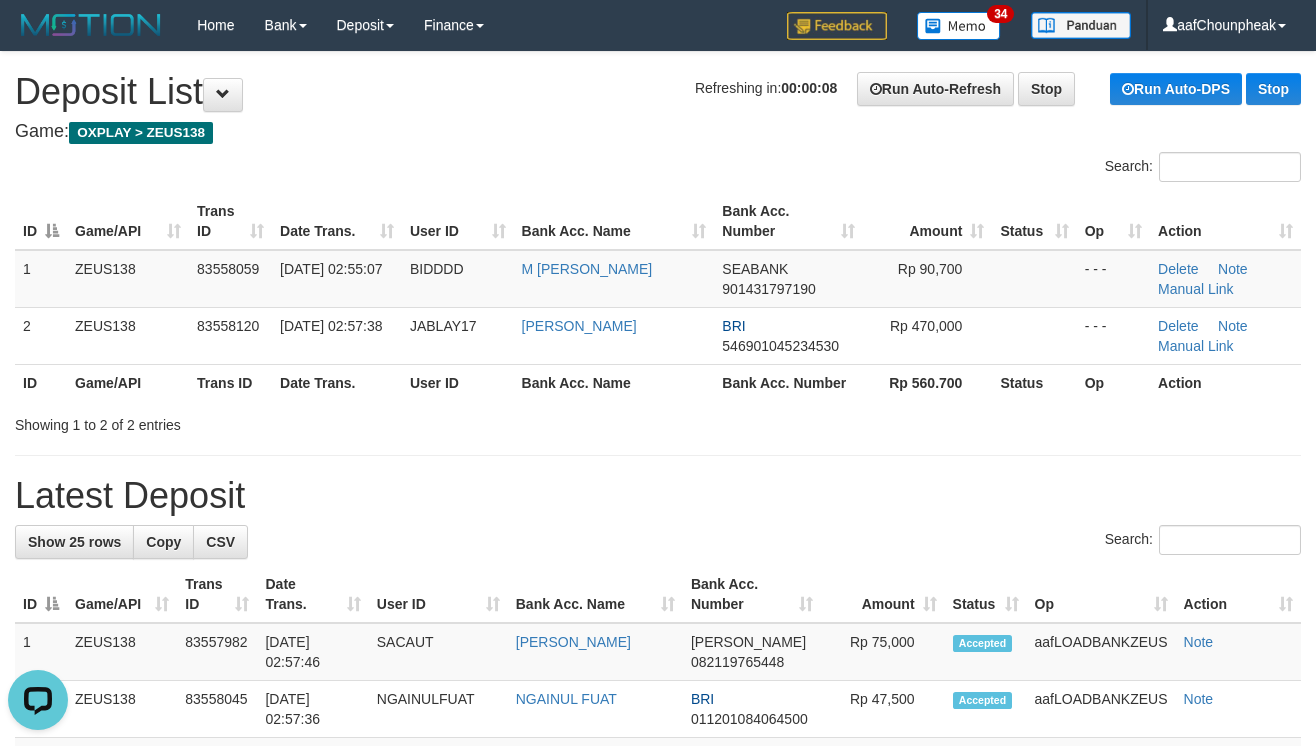 click on "Latest Deposit" at bounding box center (658, 496) 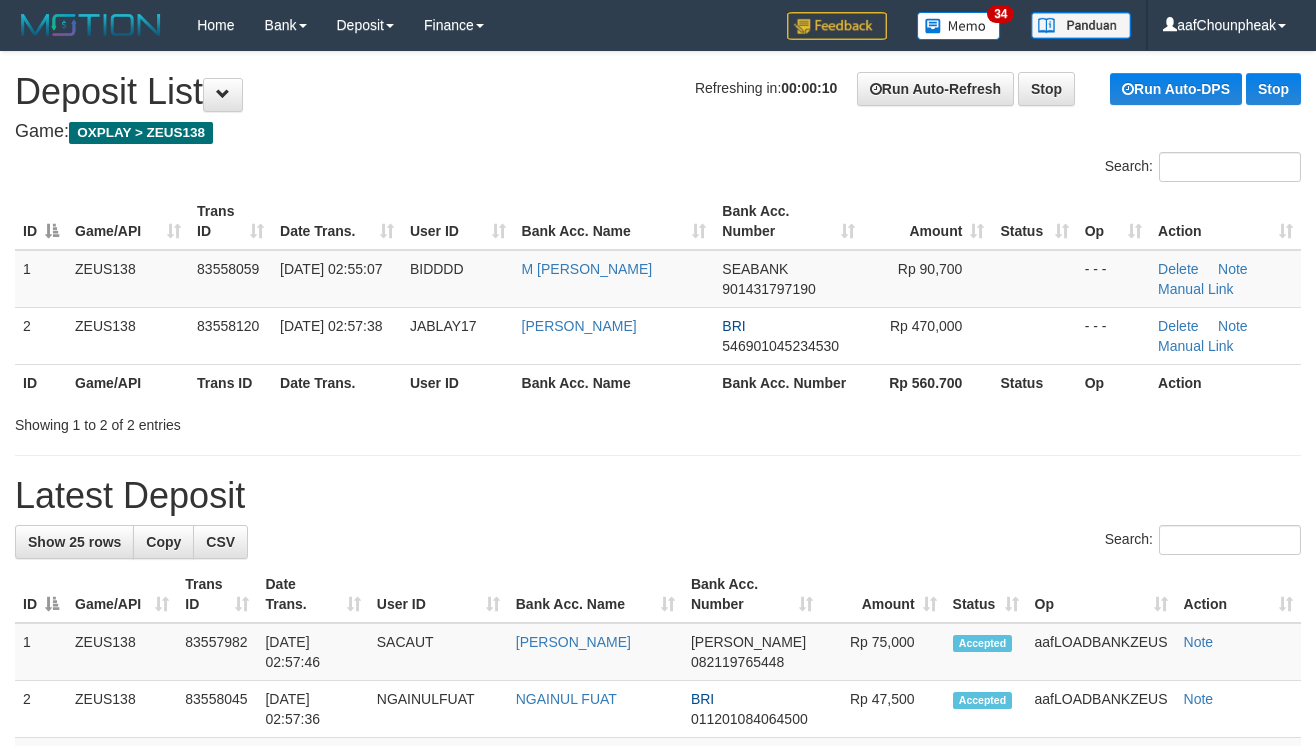 scroll, scrollTop: 0, scrollLeft: 0, axis: both 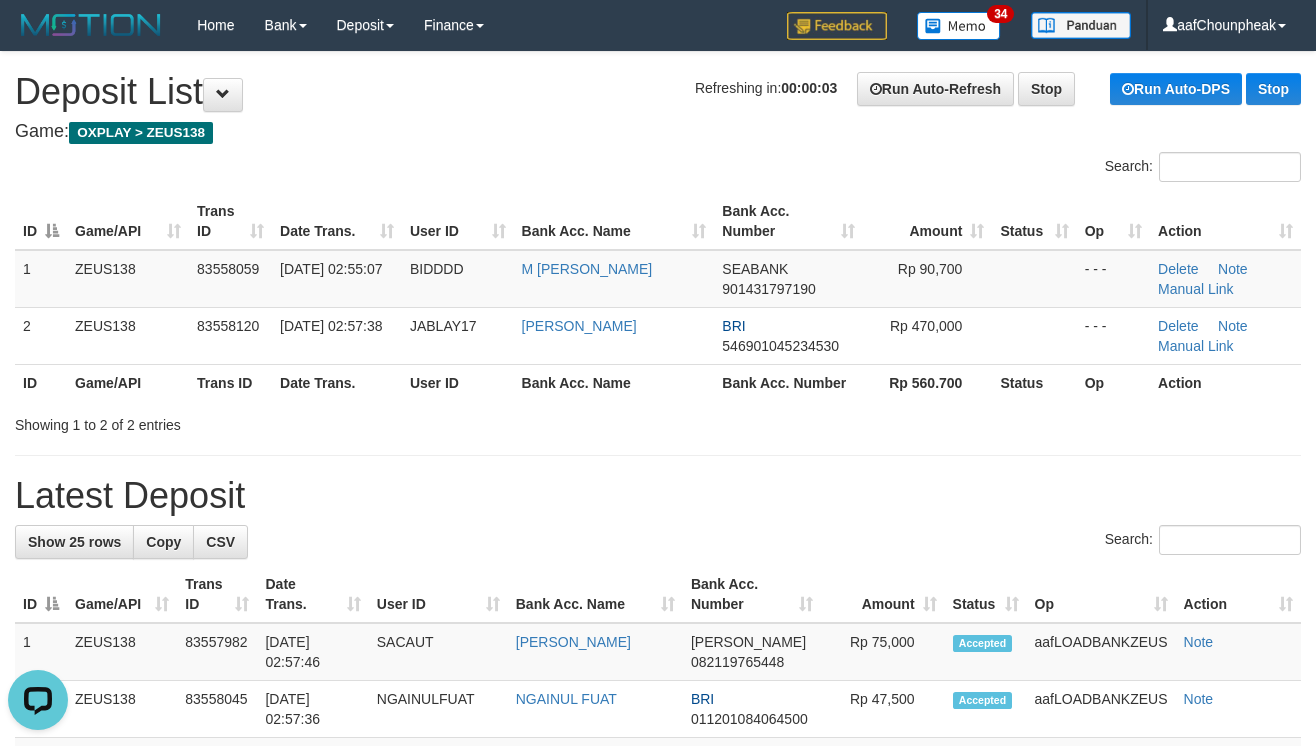 drag, startPoint x: 0, startPoint y: 0, endPoint x: 1160, endPoint y: 536, distance: 1277.8481 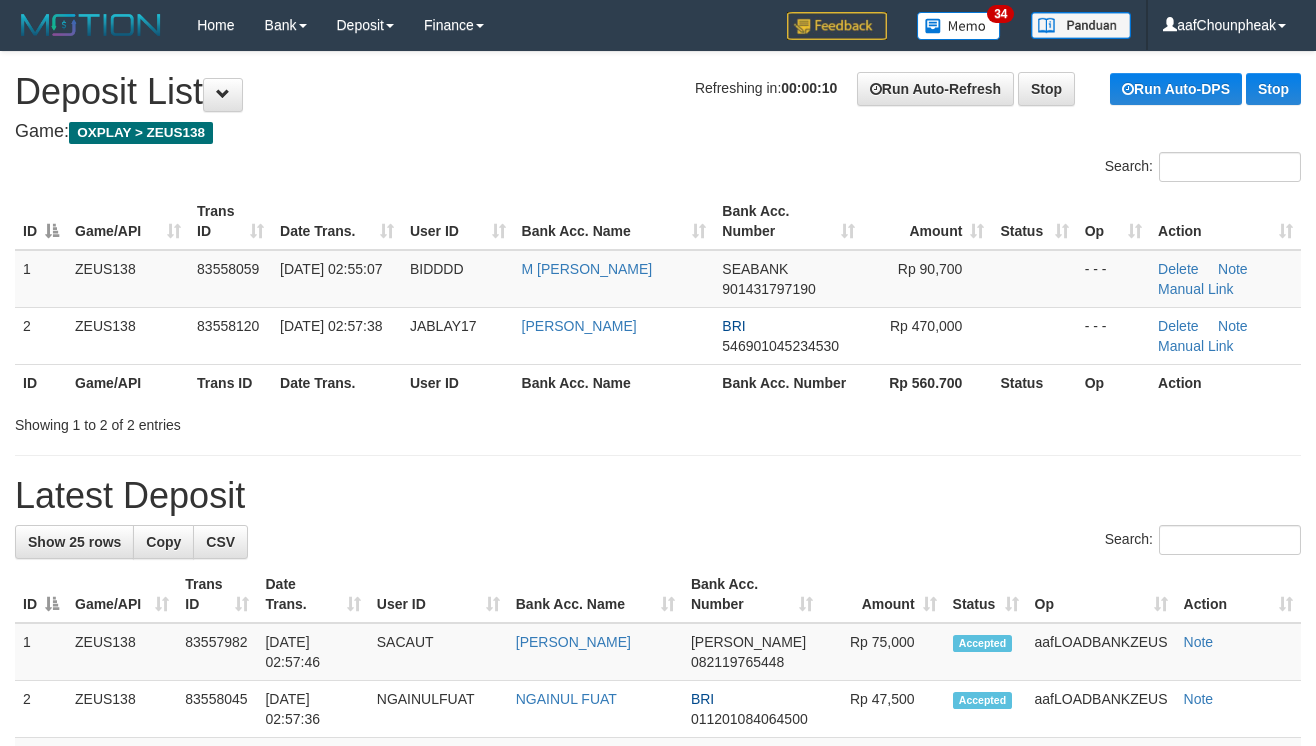 scroll, scrollTop: 0, scrollLeft: 0, axis: both 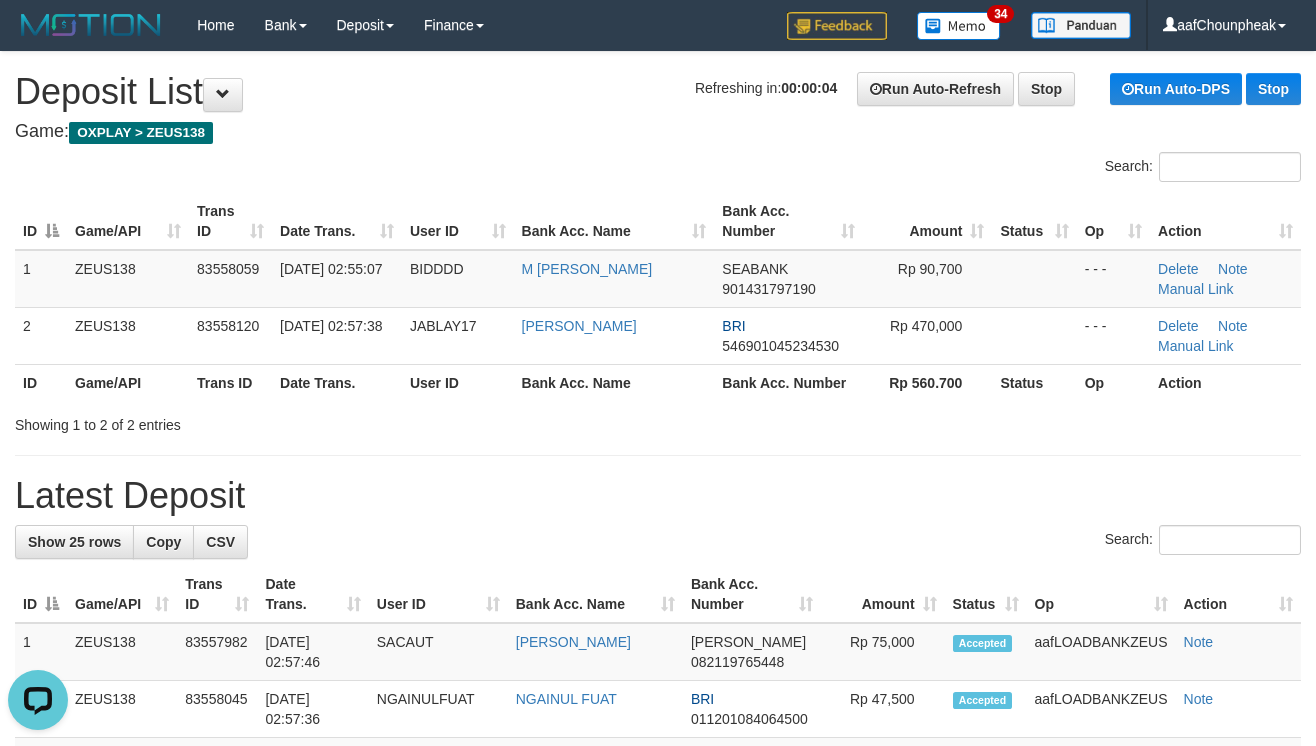 click on "Search:" at bounding box center [658, 542] 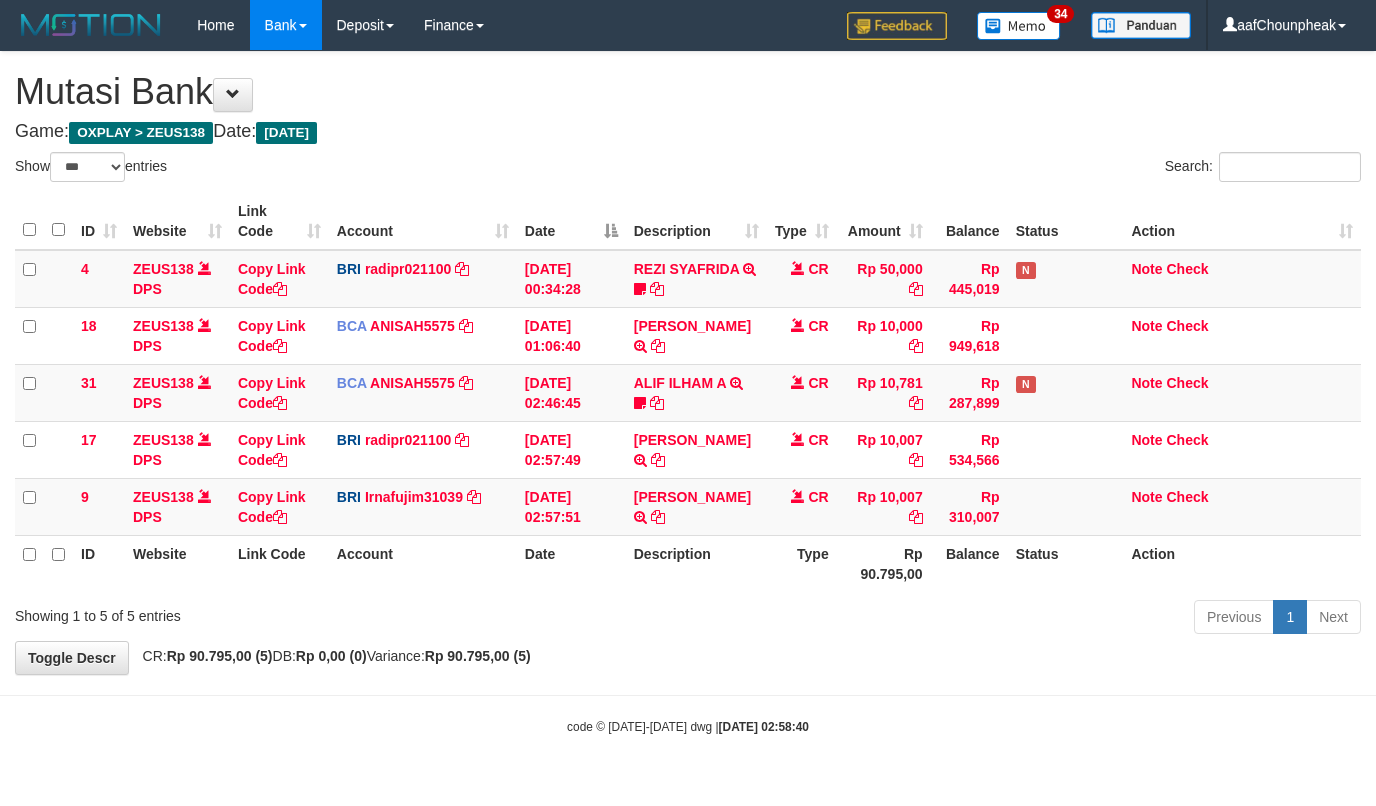 select on "***" 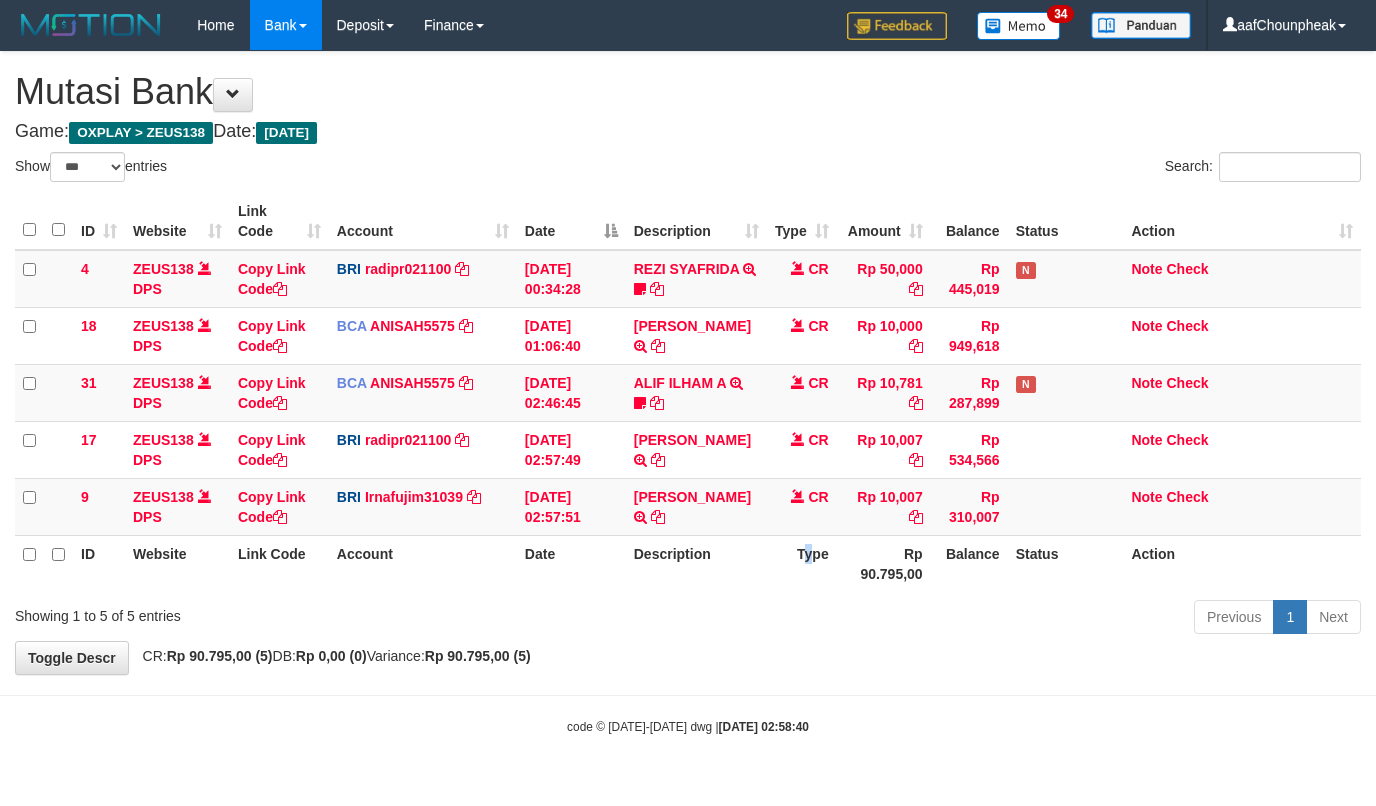 click on "Type" at bounding box center [802, 563] 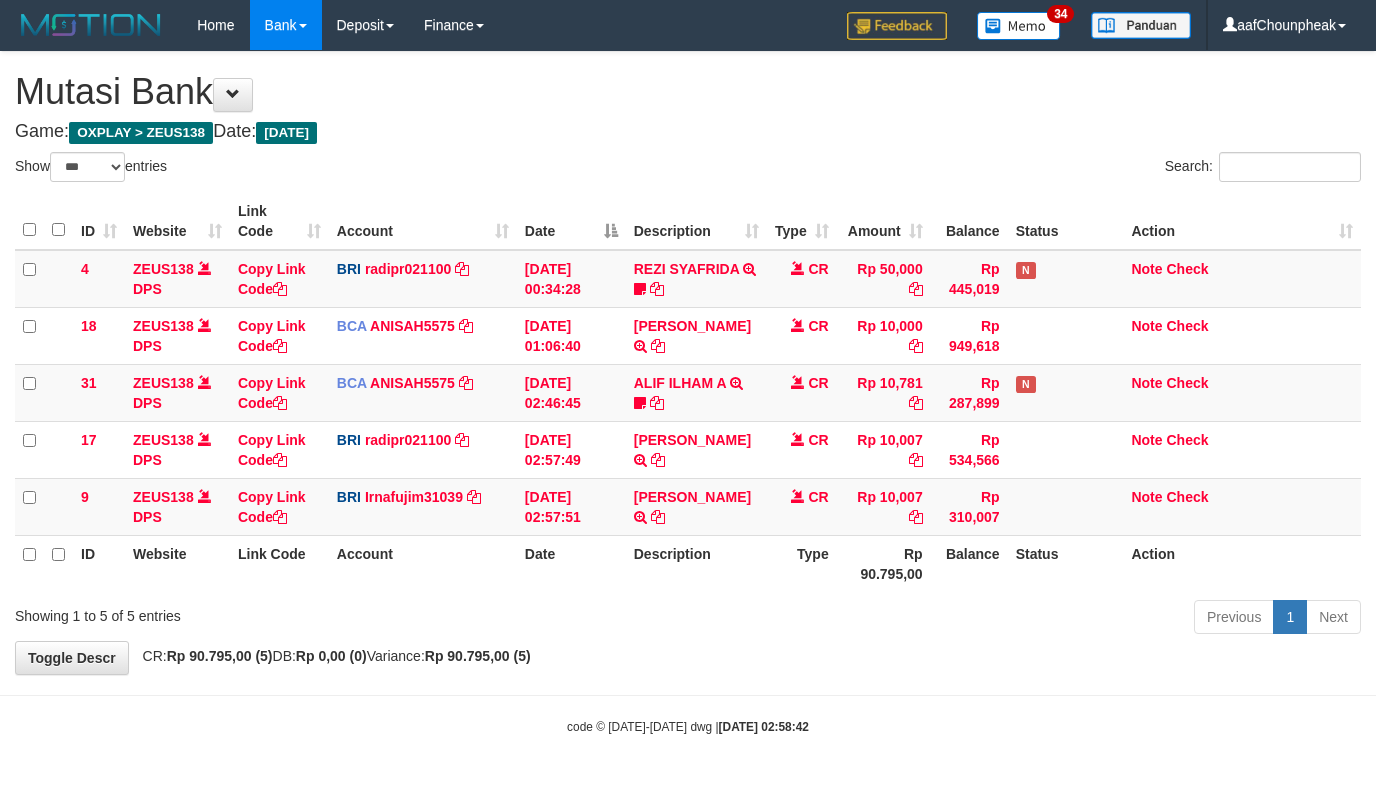 select on "***" 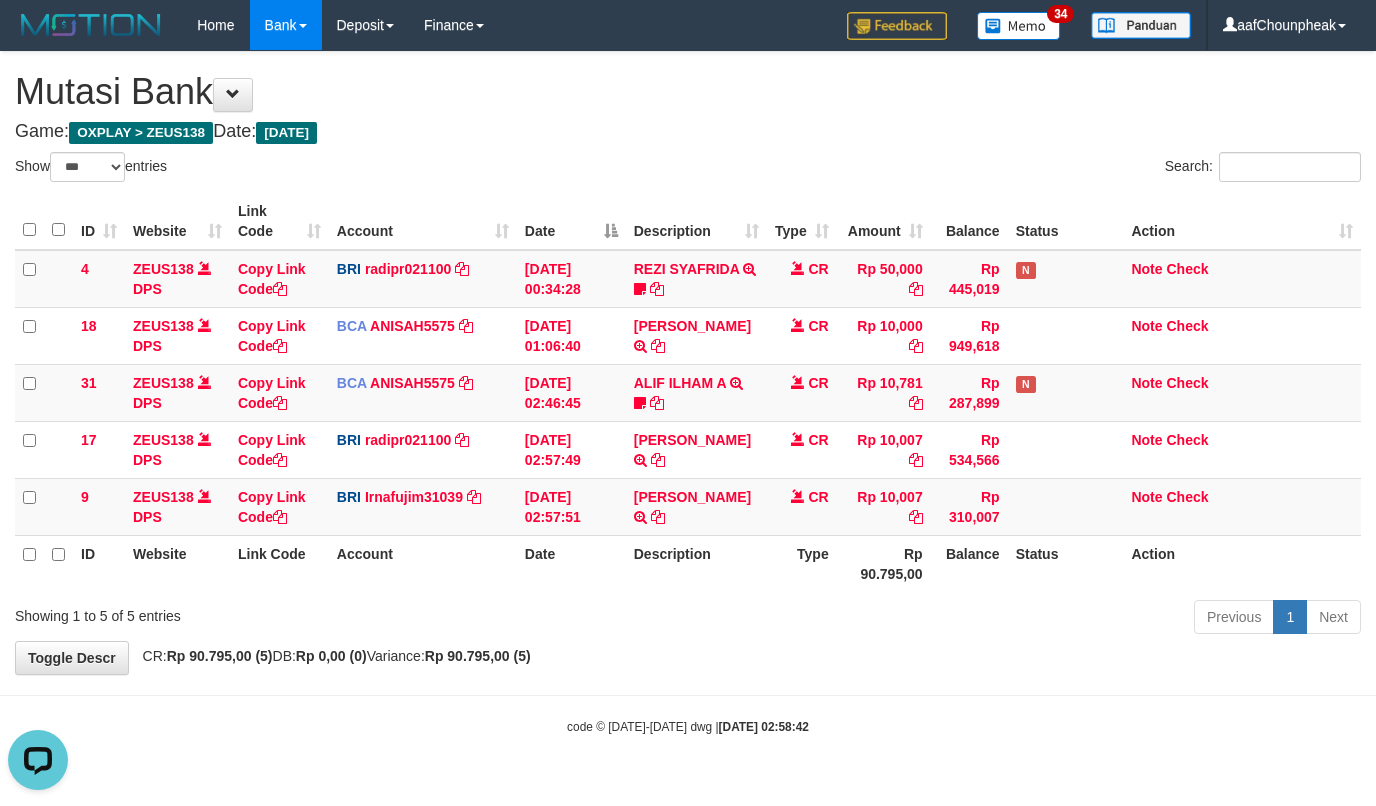 scroll, scrollTop: 0, scrollLeft: 0, axis: both 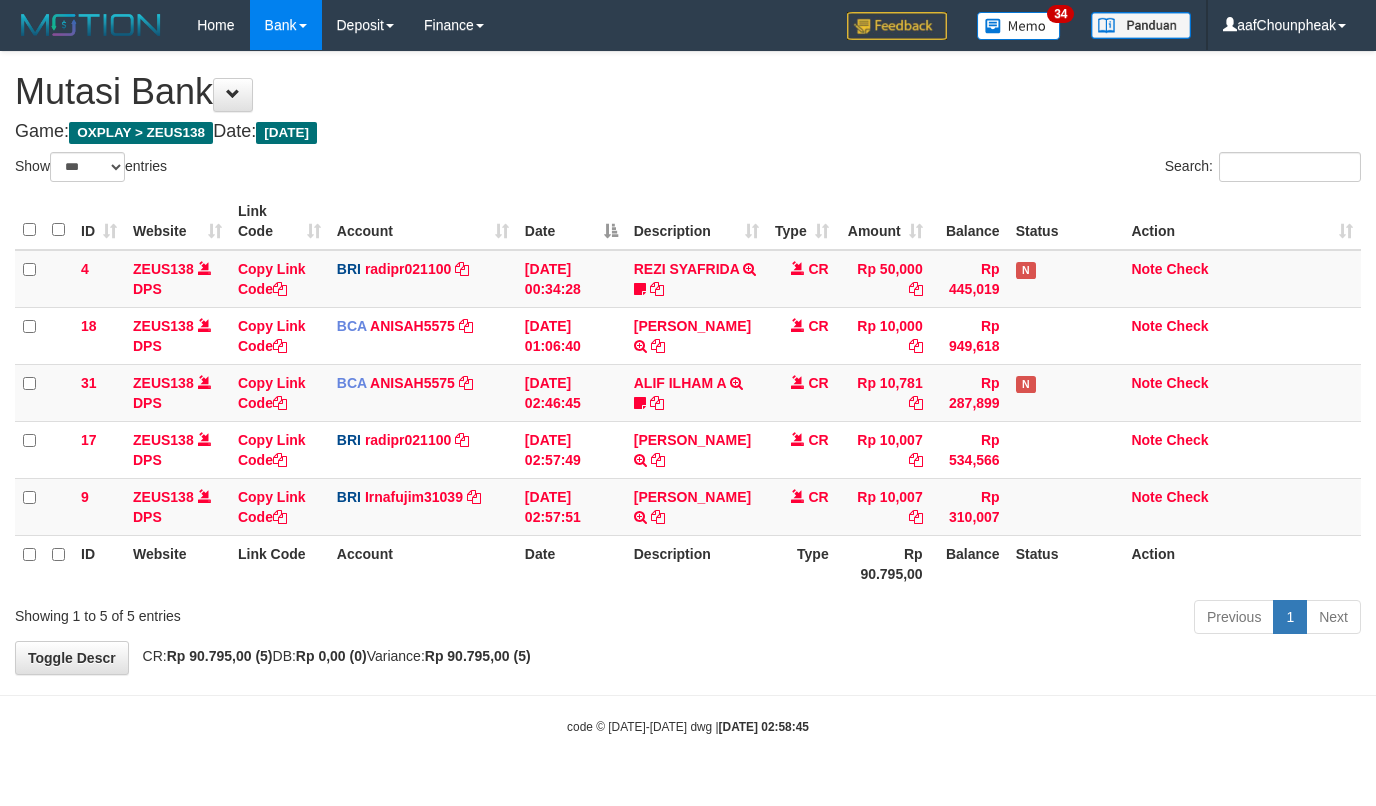 select on "***" 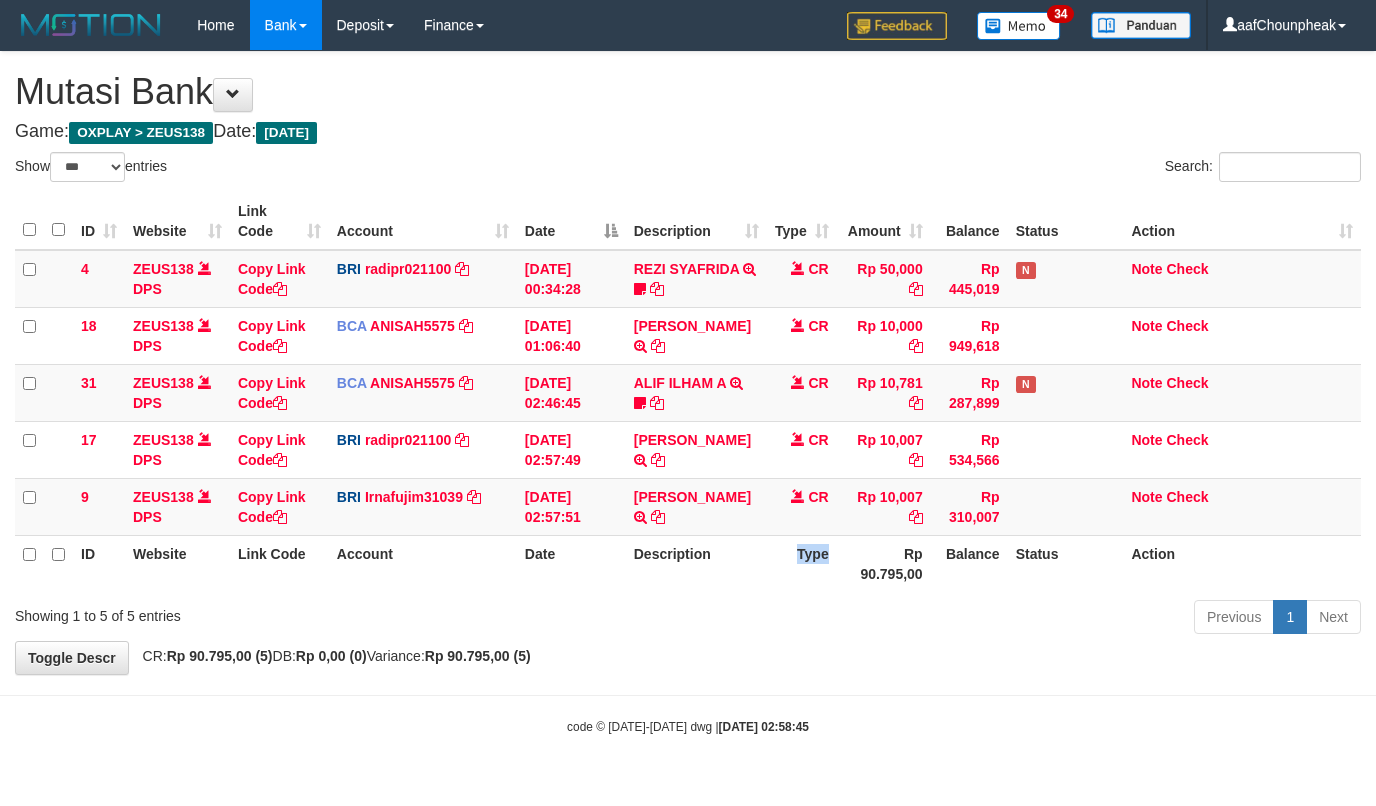 click on "Type" at bounding box center (802, 563) 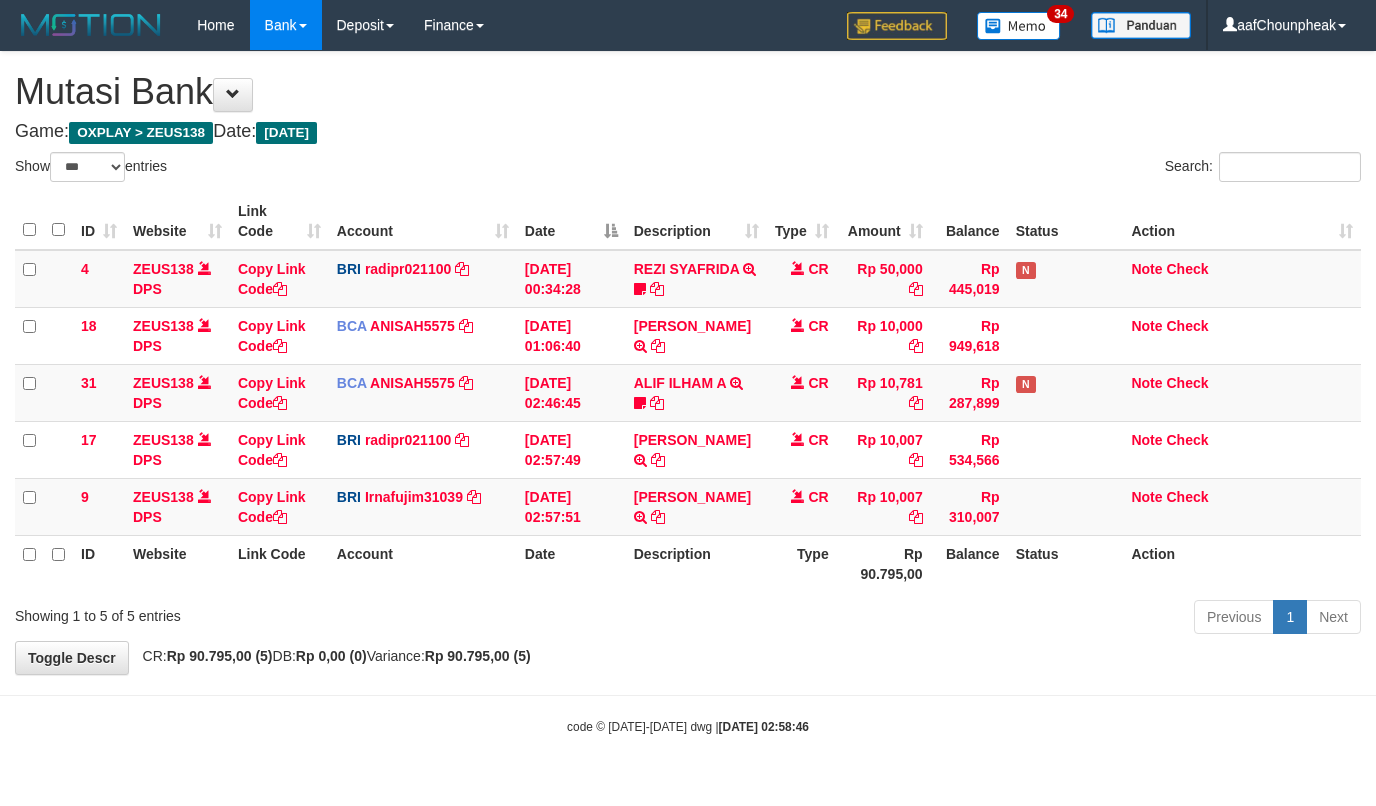 select on "***" 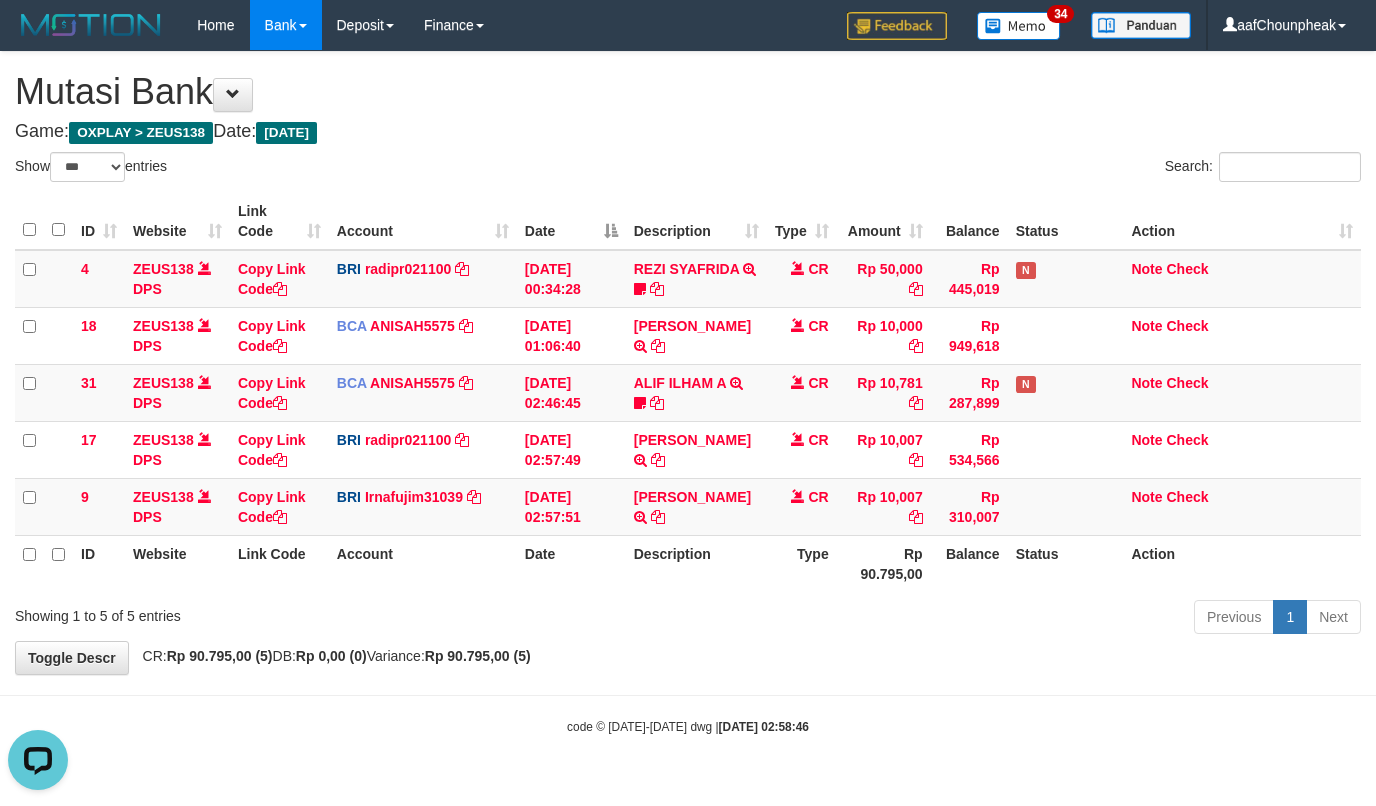 scroll, scrollTop: 0, scrollLeft: 0, axis: both 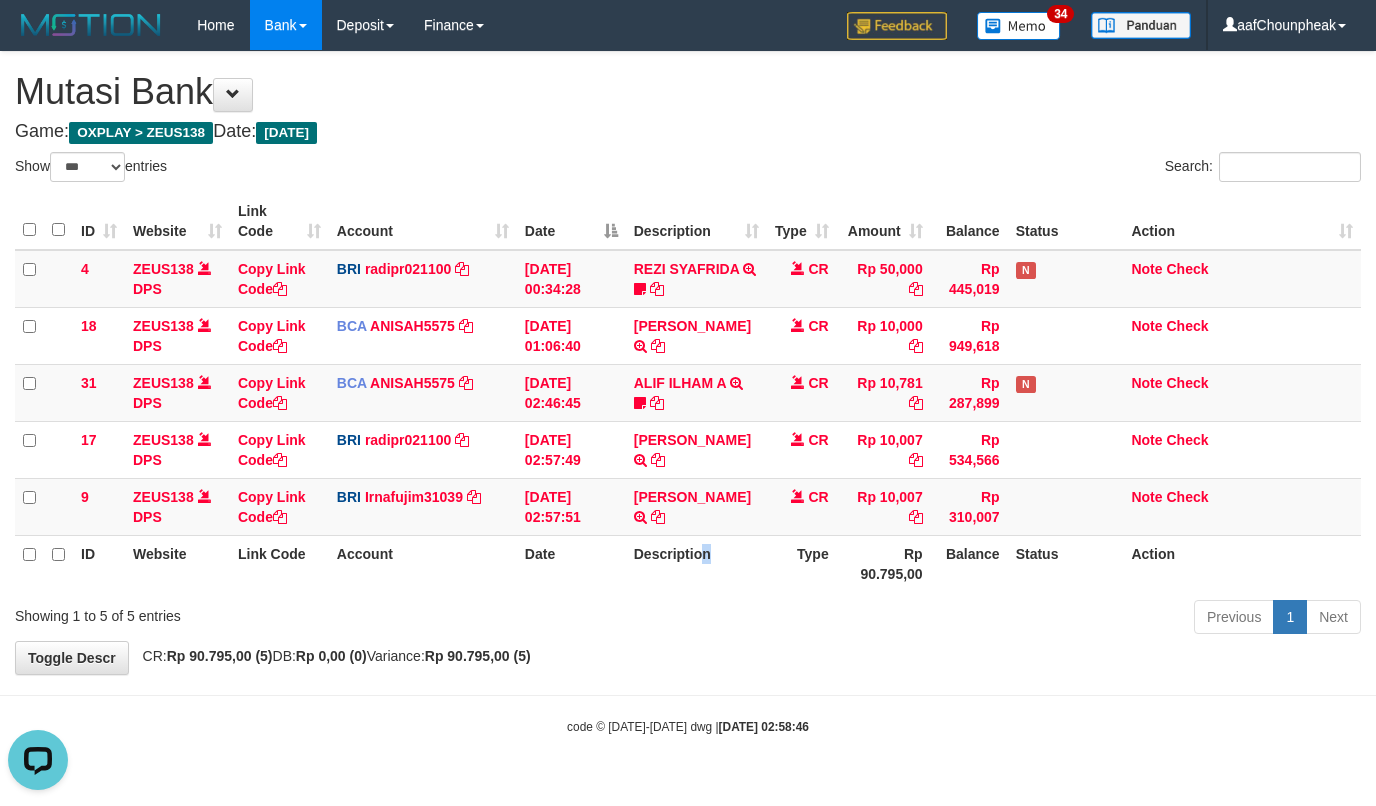 click on "Description" at bounding box center (696, 563) 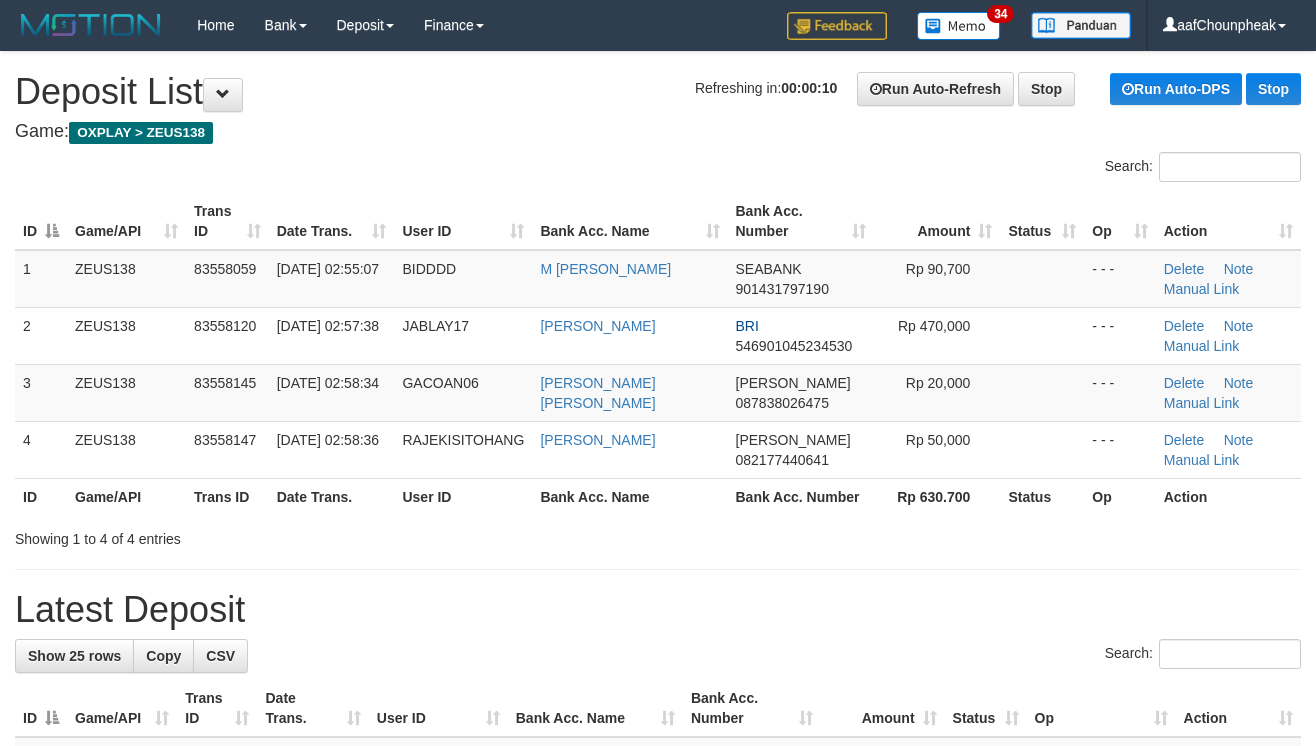 scroll, scrollTop: 0, scrollLeft: 0, axis: both 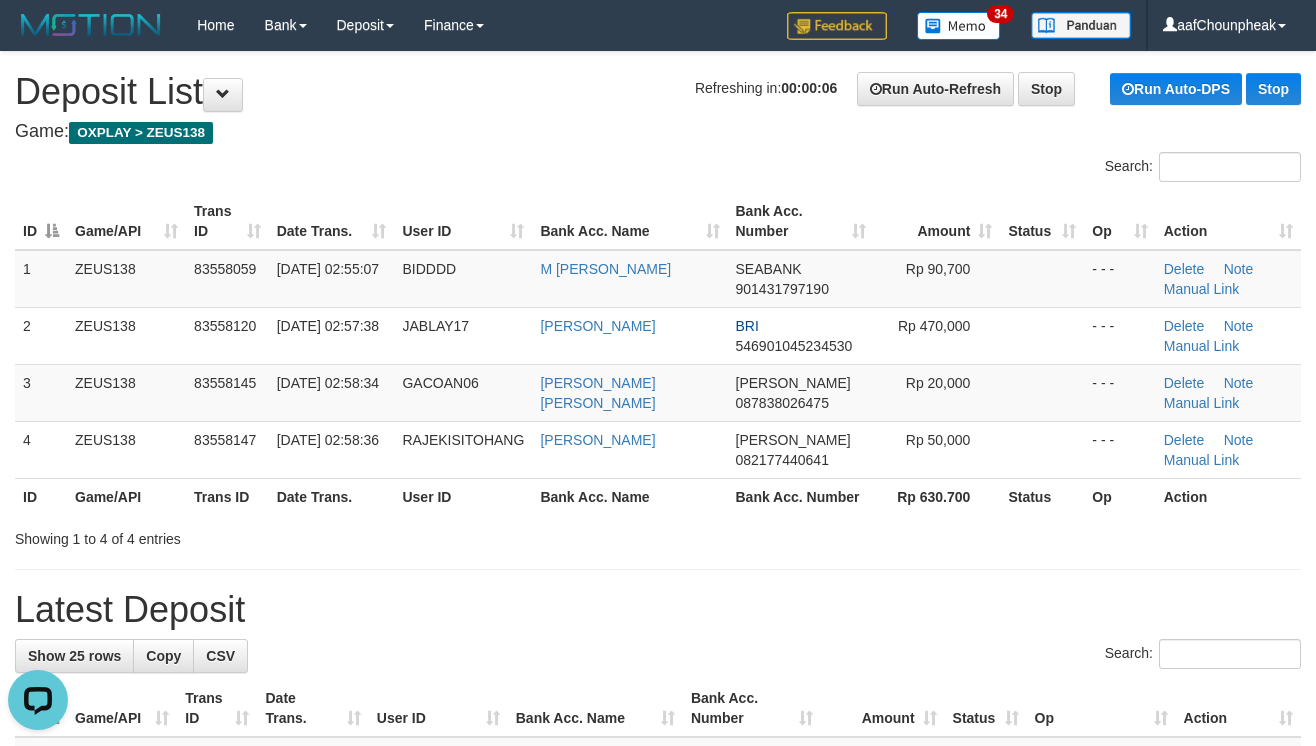 click on "**********" at bounding box center (658, 1194) 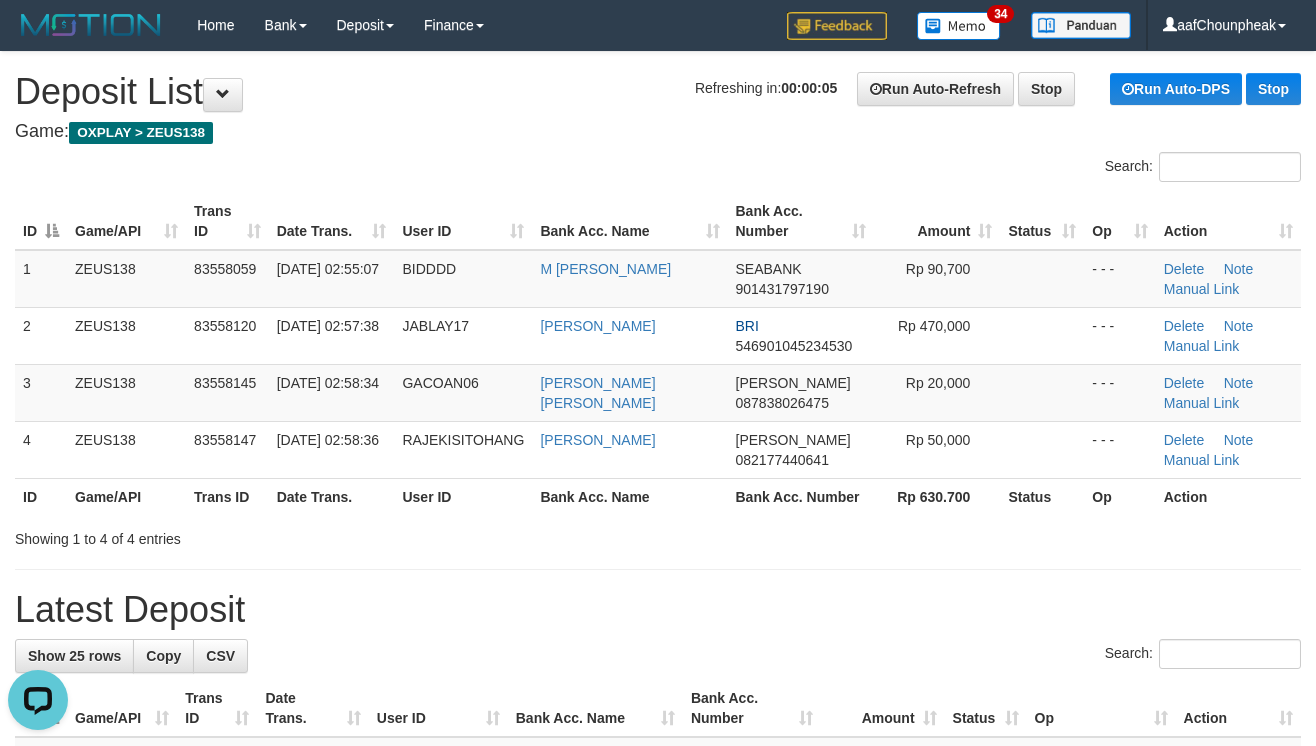 click on "**********" at bounding box center [658, 1194] 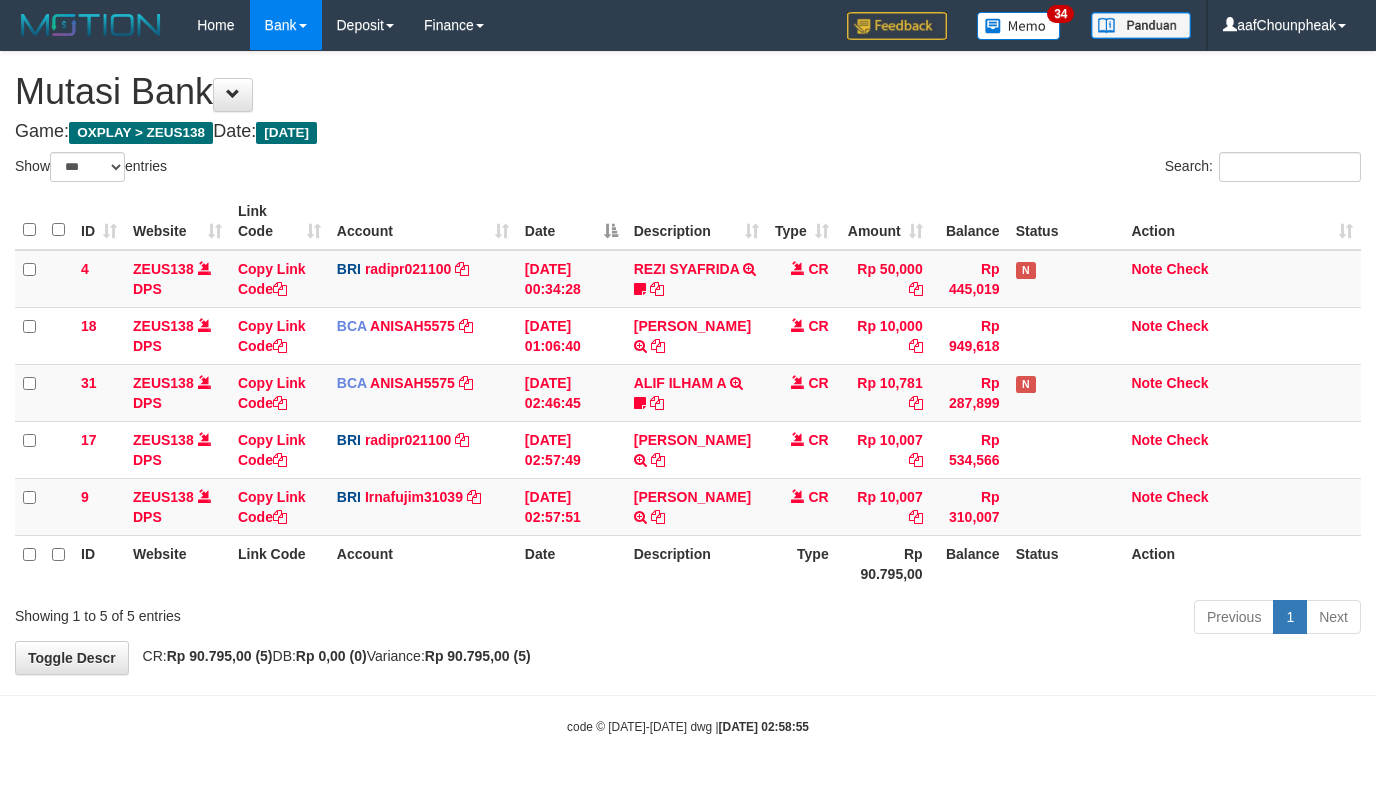 select on "***" 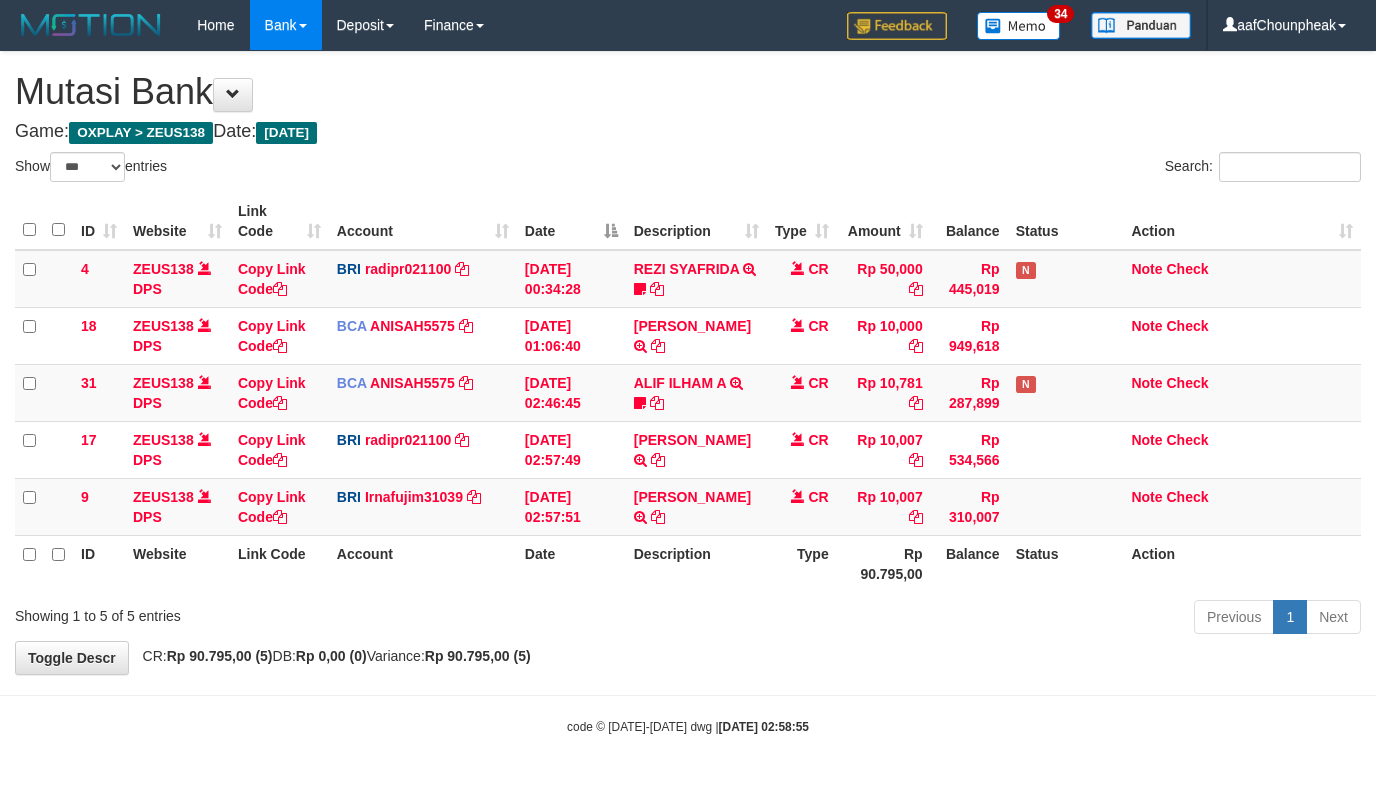 click on "**********" at bounding box center [688, 363] 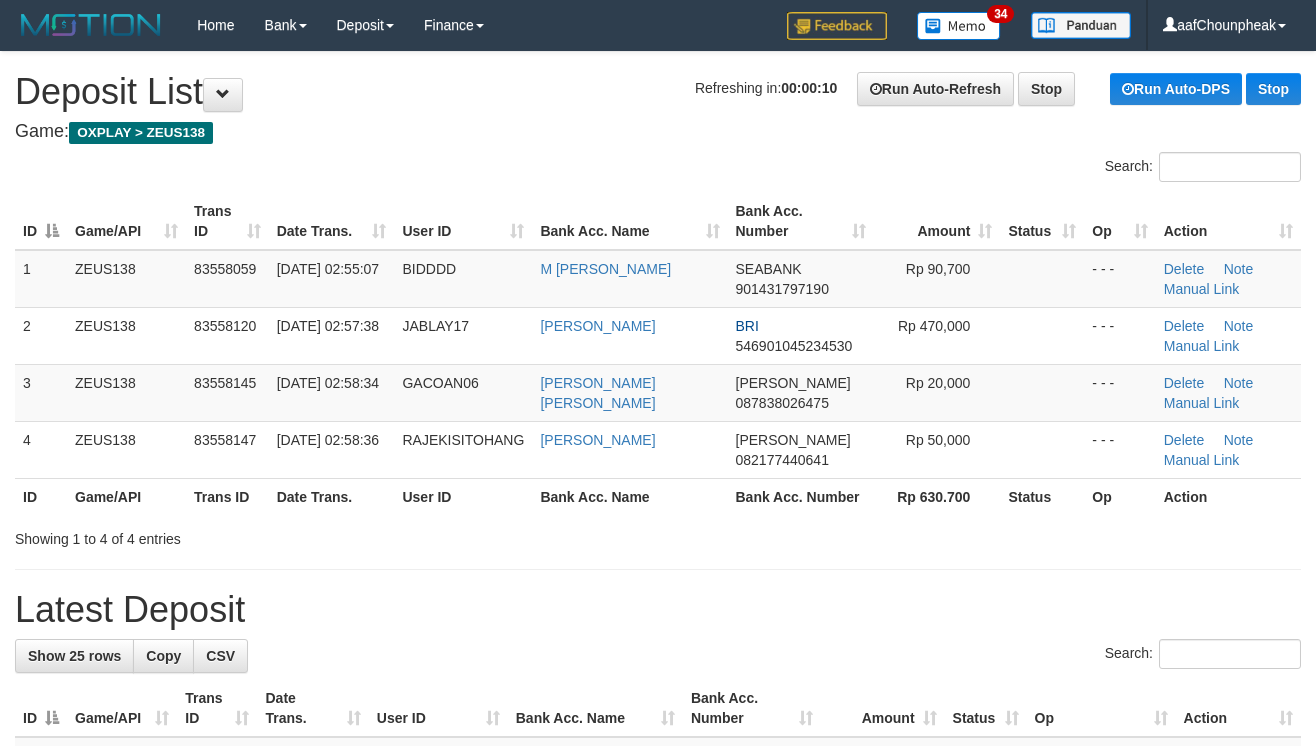 scroll, scrollTop: 0, scrollLeft: 0, axis: both 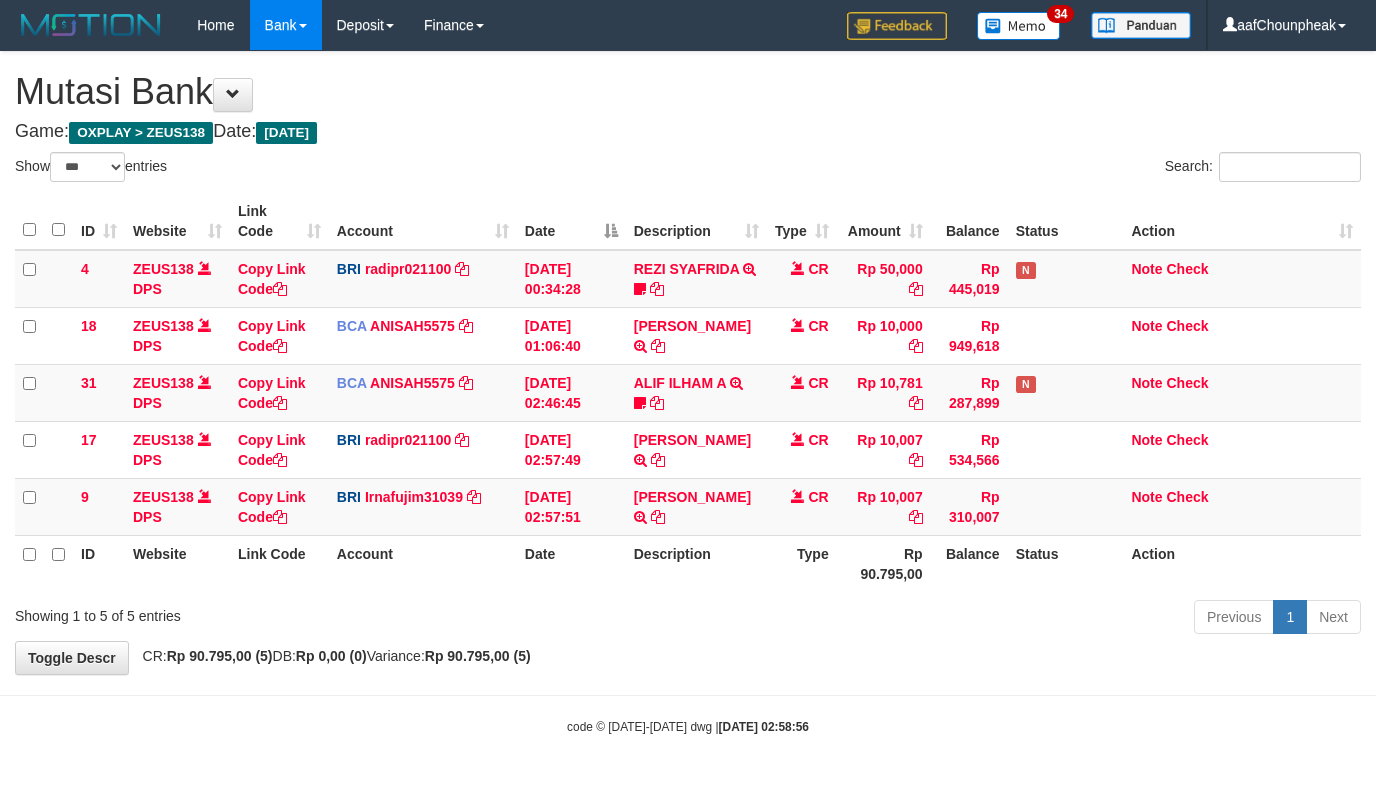 select on "***" 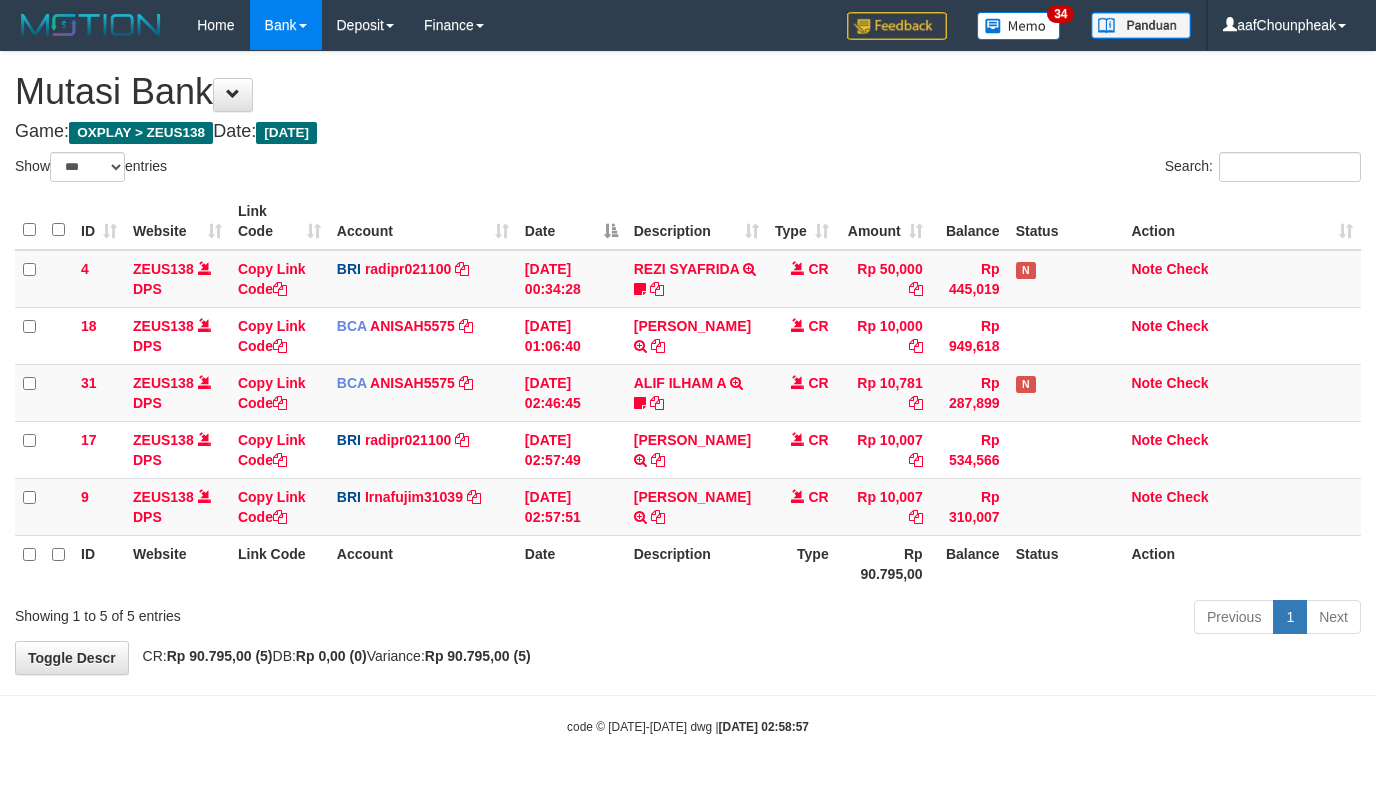 select on "***" 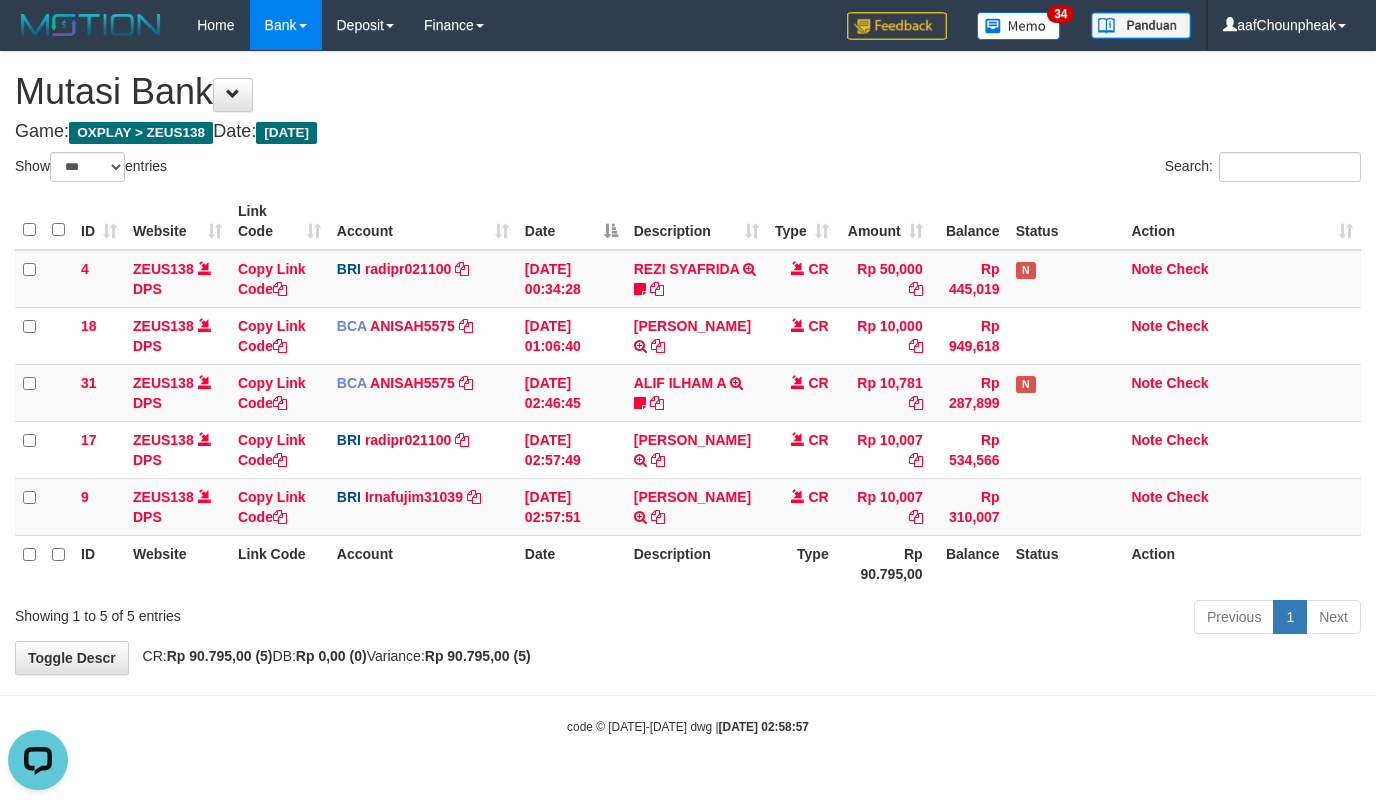 scroll, scrollTop: 0, scrollLeft: 0, axis: both 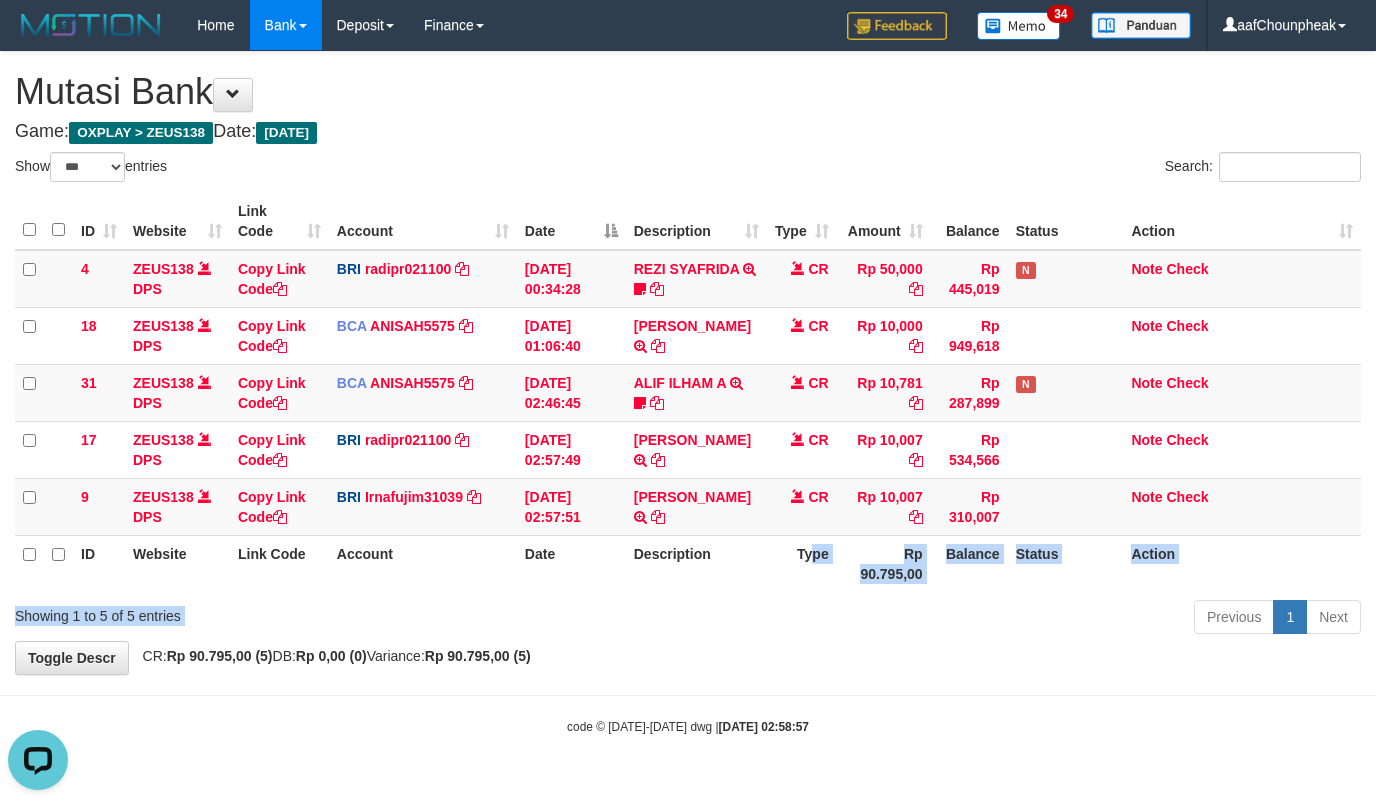 drag, startPoint x: 772, startPoint y: 574, endPoint x: 769, endPoint y: 610, distance: 36.124783 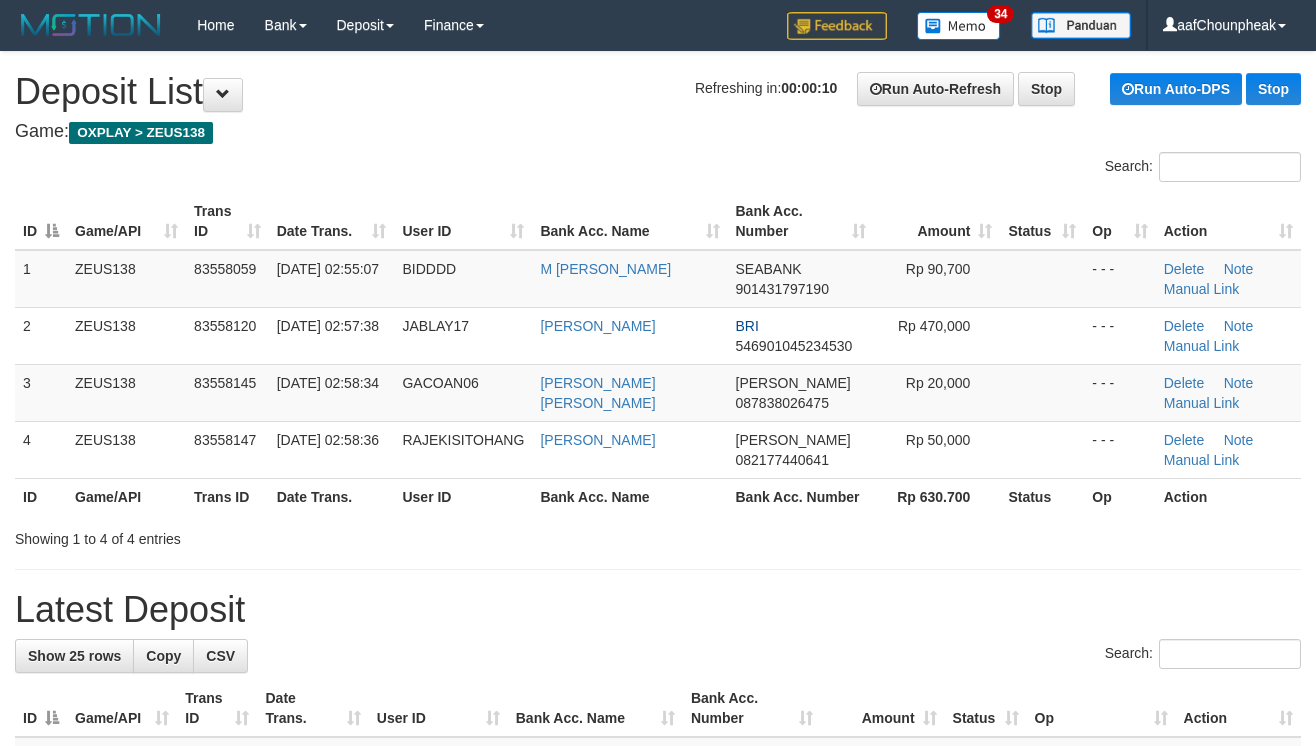 scroll, scrollTop: 0, scrollLeft: 0, axis: both 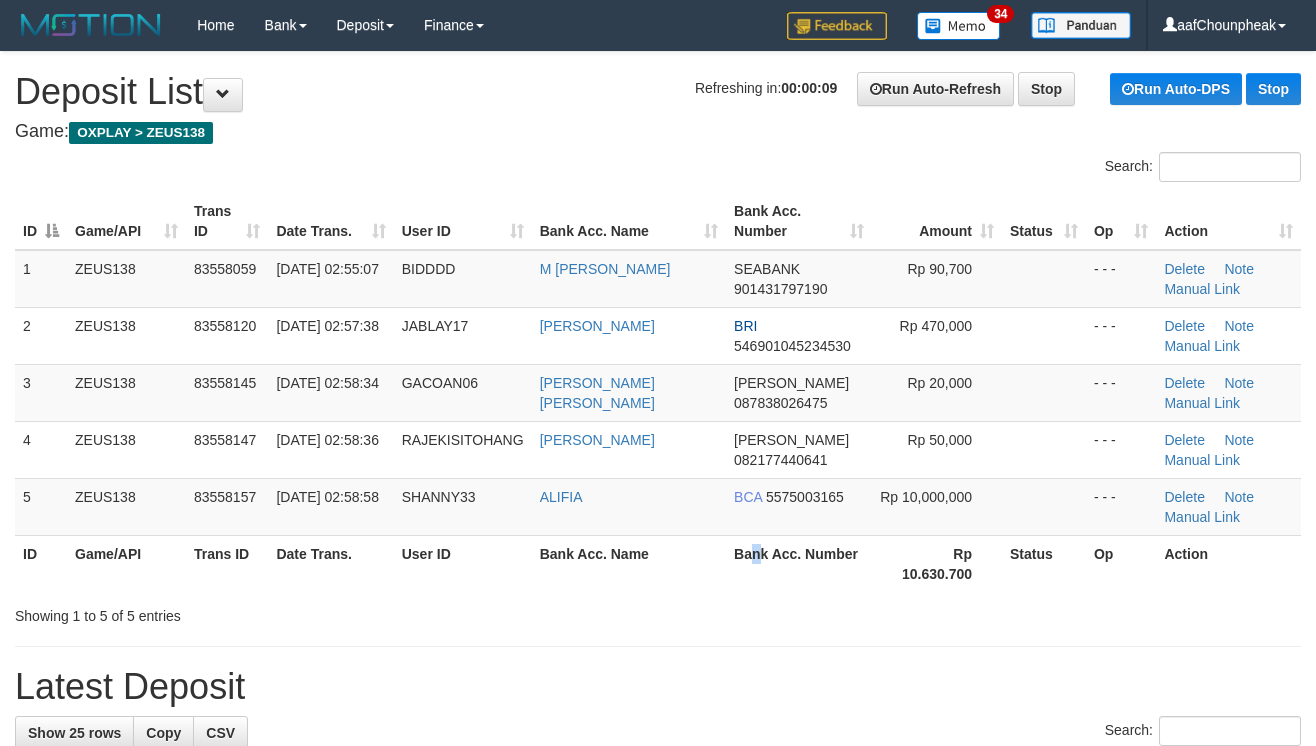 click on "Bank Acc. Number" at bounding box center (799, 563) 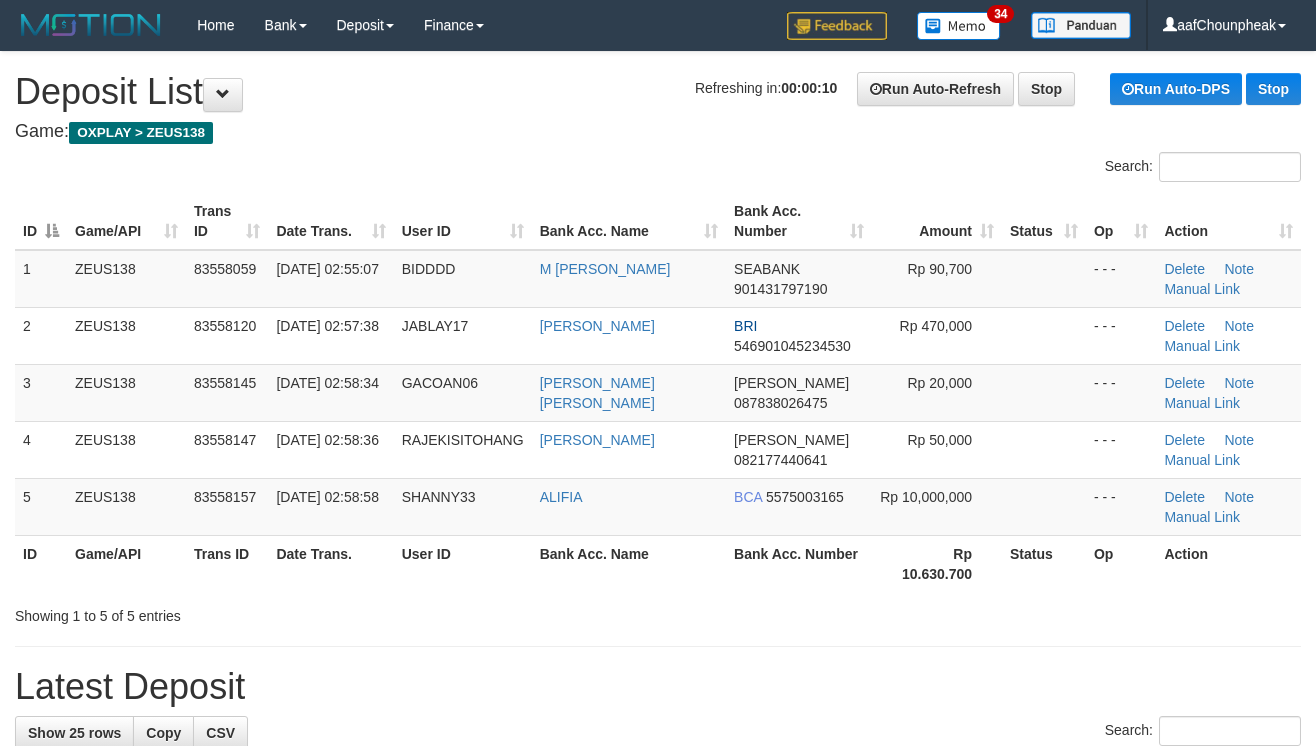 scroll, scrollTop: 0, scrollLeft: 0, axis: both 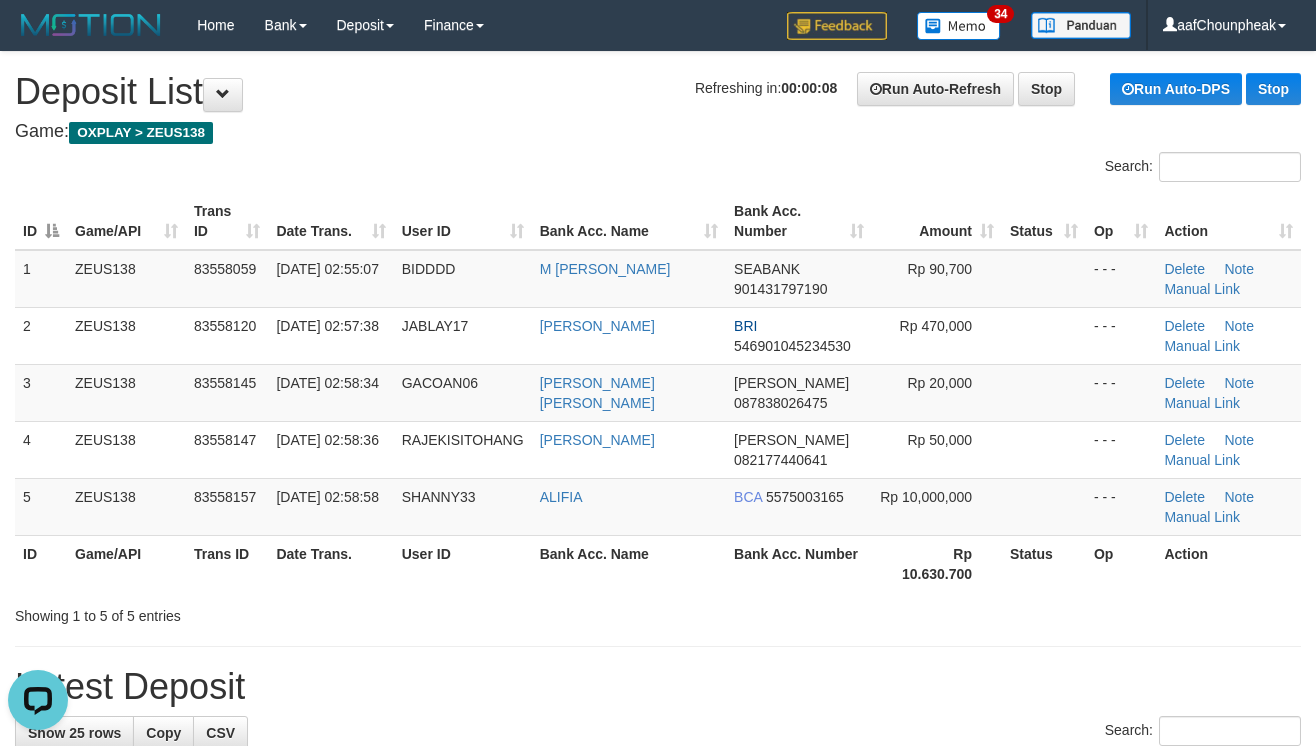 drag, startPoint x: 754, startPoint y: 597, endPoint x: 752, endPoint y: 613, distance: 16.124516 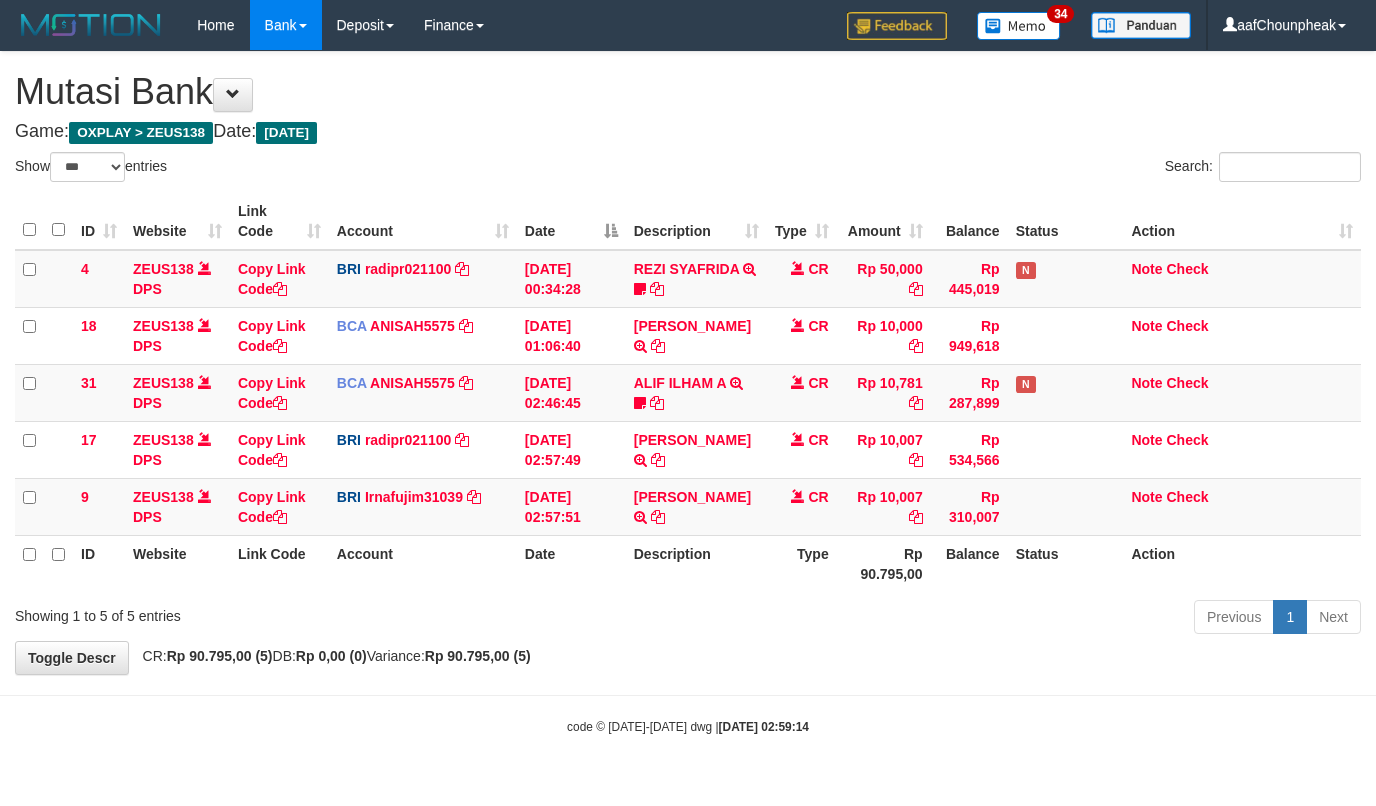 select on "***" 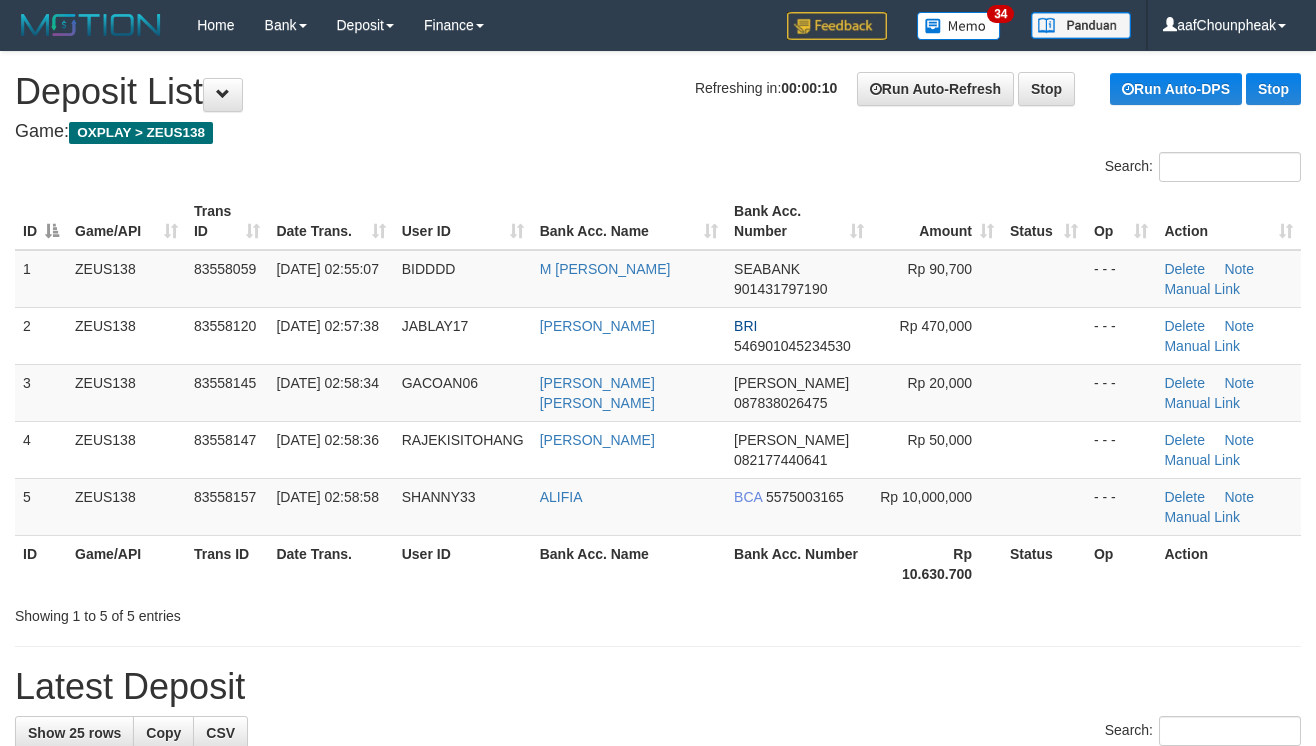 scroll, scrollTop: 0, scrollLeft: 0, axis: both 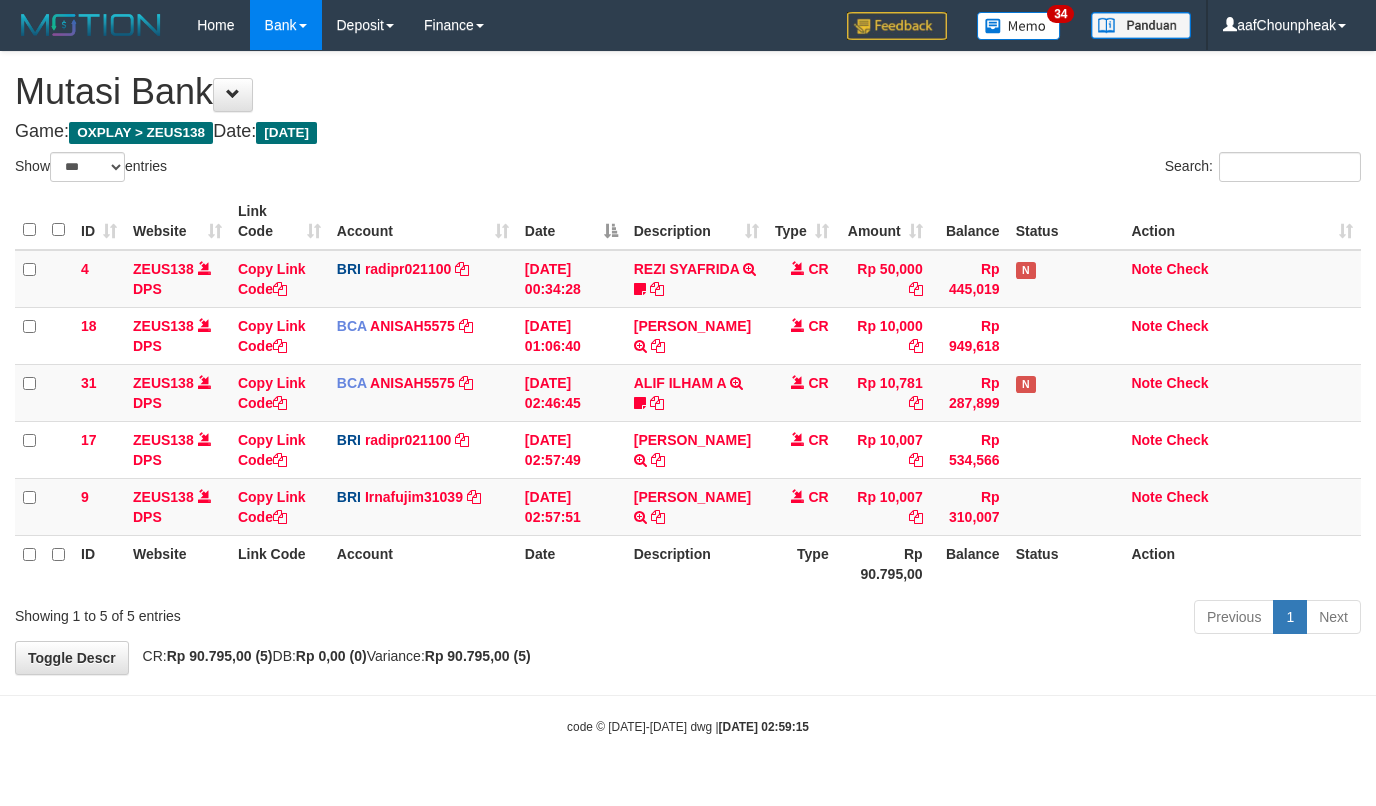 select on "***" 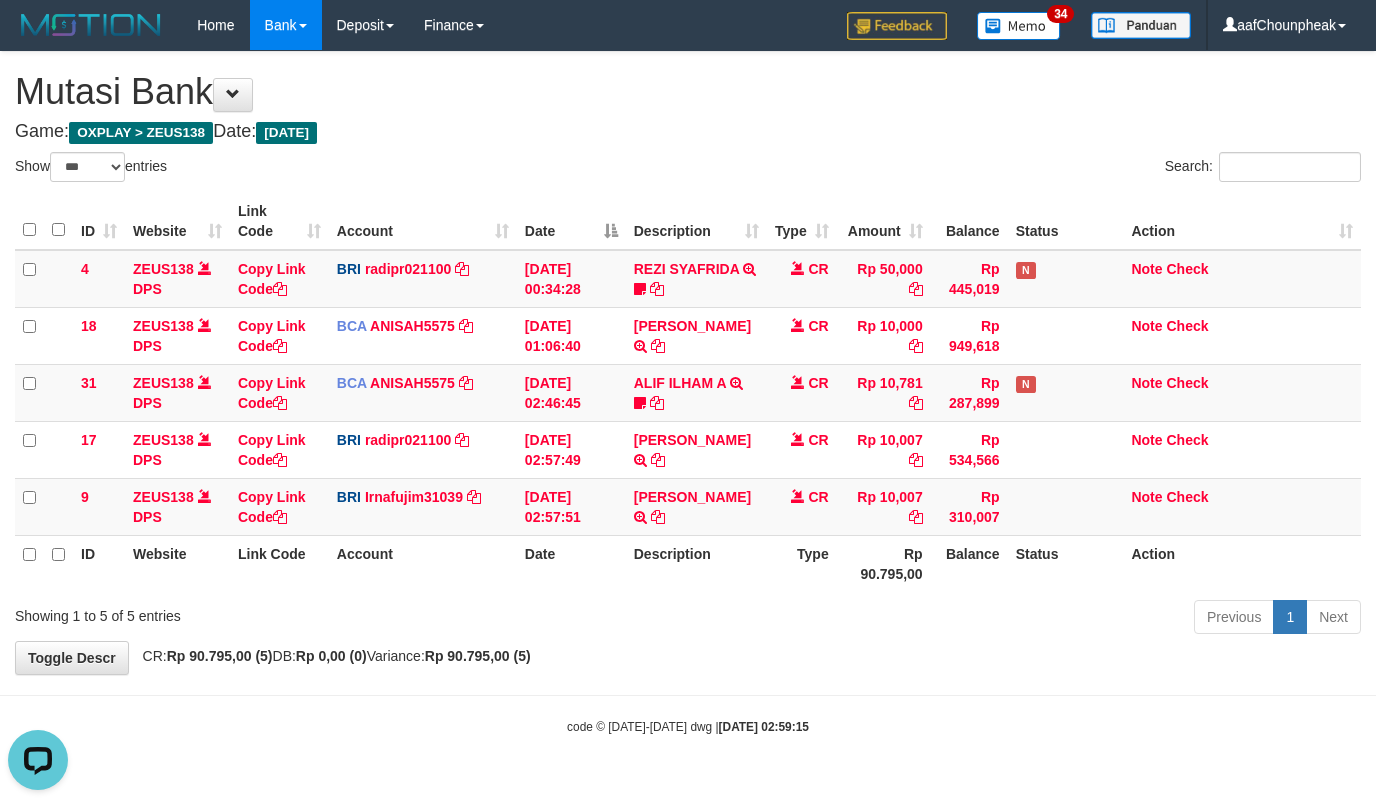 scroll, scrollTop: 0, scrollLeft: 0, axis: both 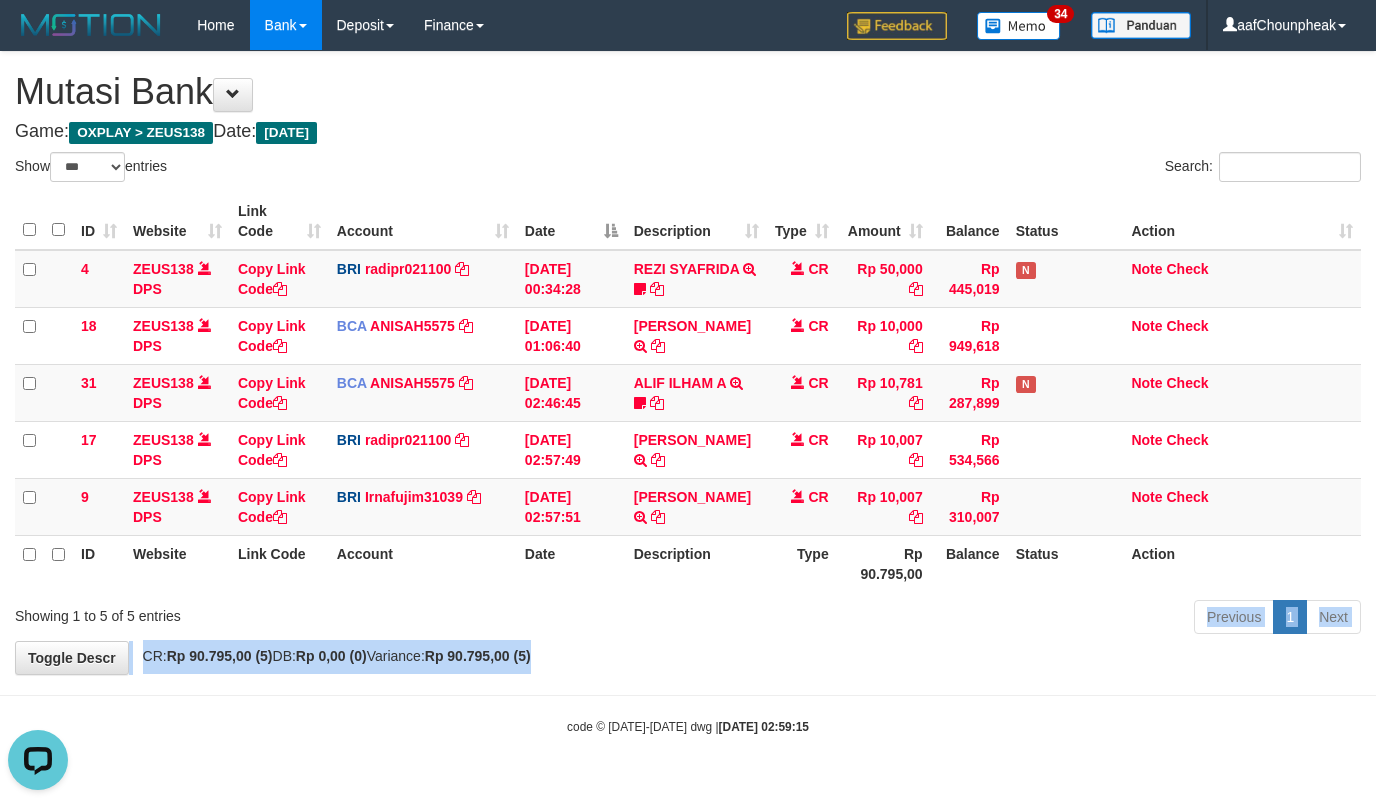 click on "**********" at bounding box center [688, 363] 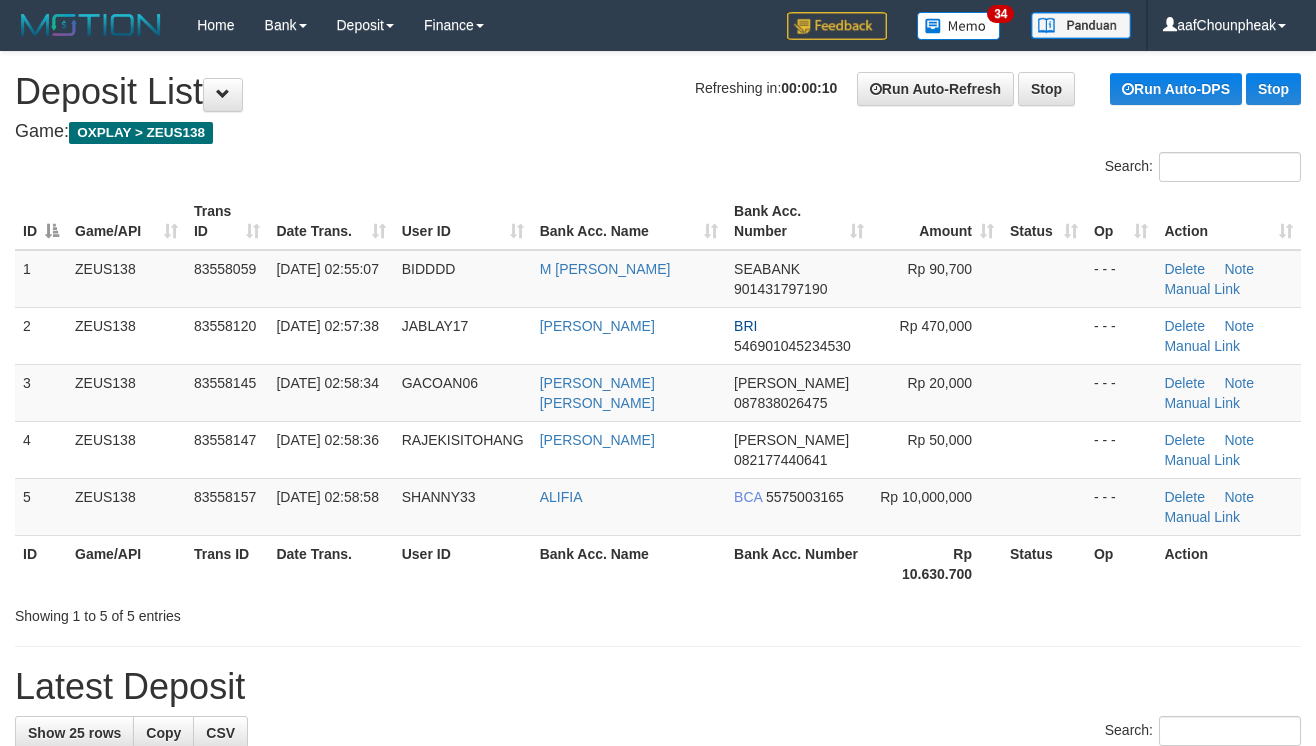 scroll, scrollTop: 0, scrollLeft: 0, axis: both 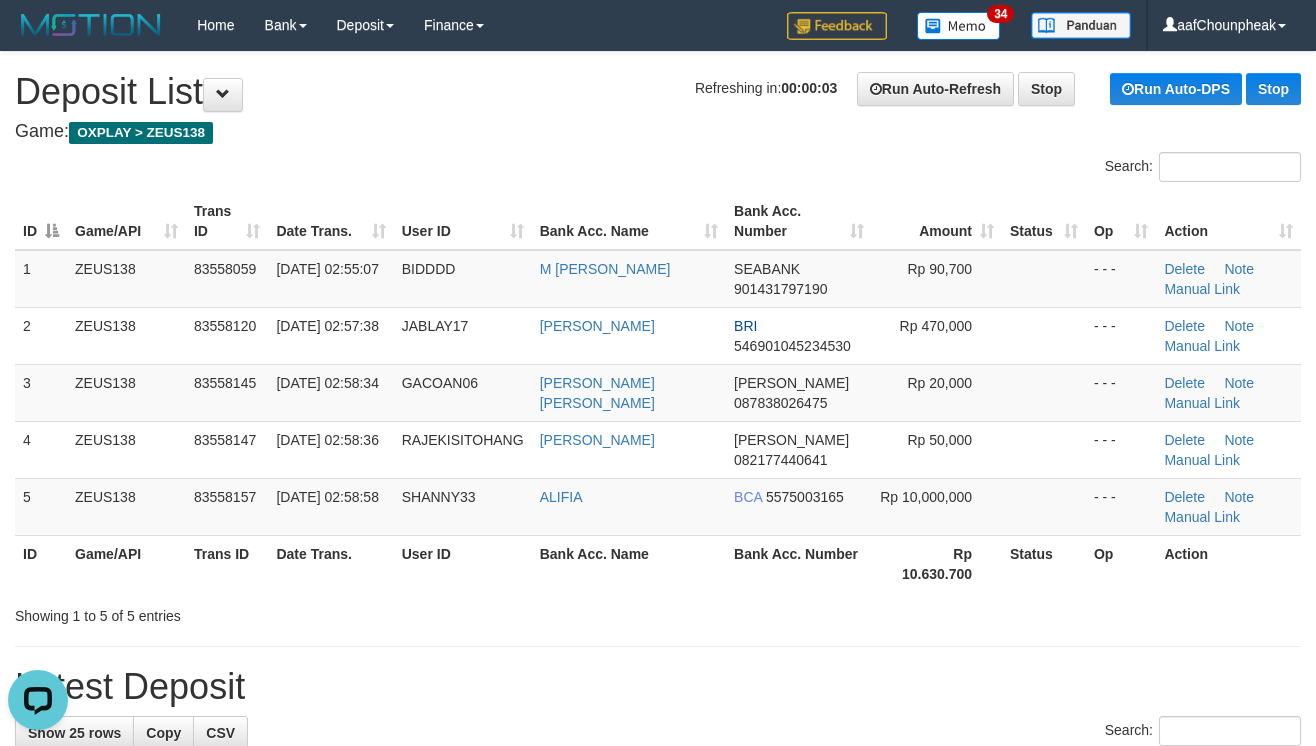 drag, startPoint x: 746, startPoint y: 601, endPoint x: 728, endPoint y: 625, distance: 30 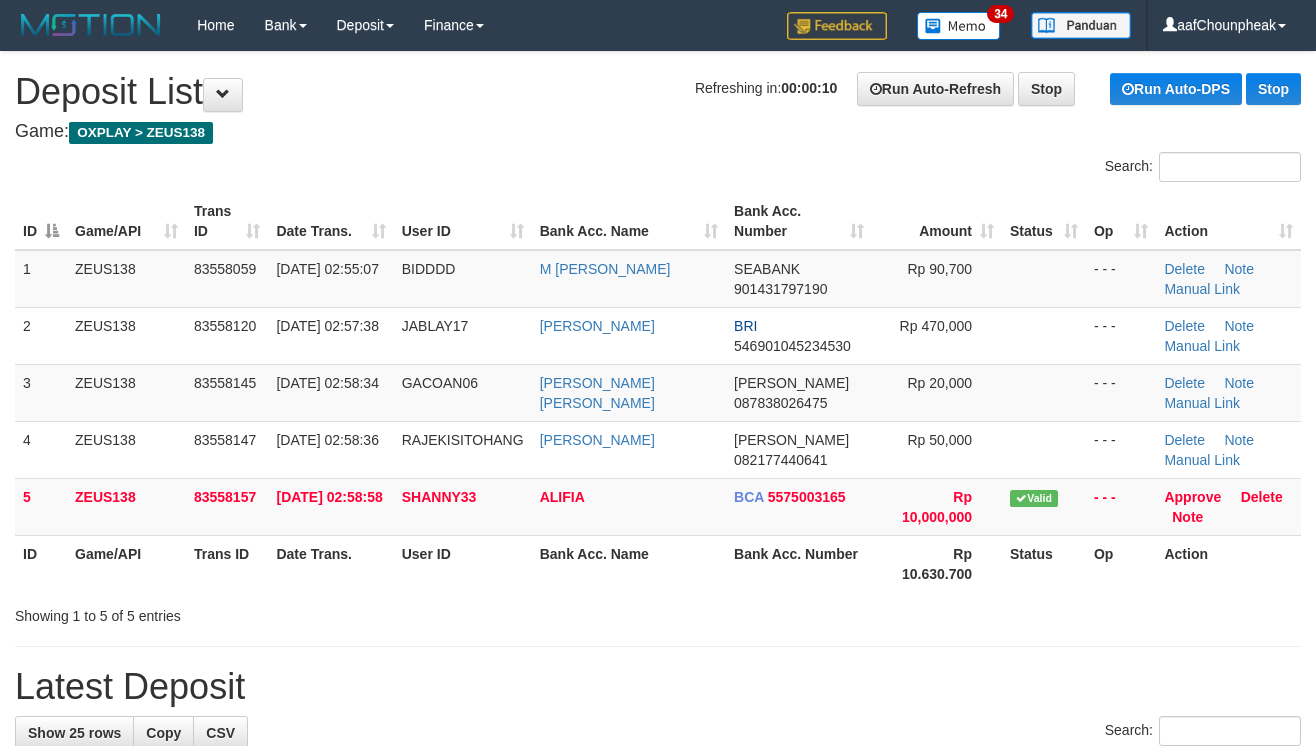 scroll, scrollTop: 0, scrollLeft: 0, axis: both 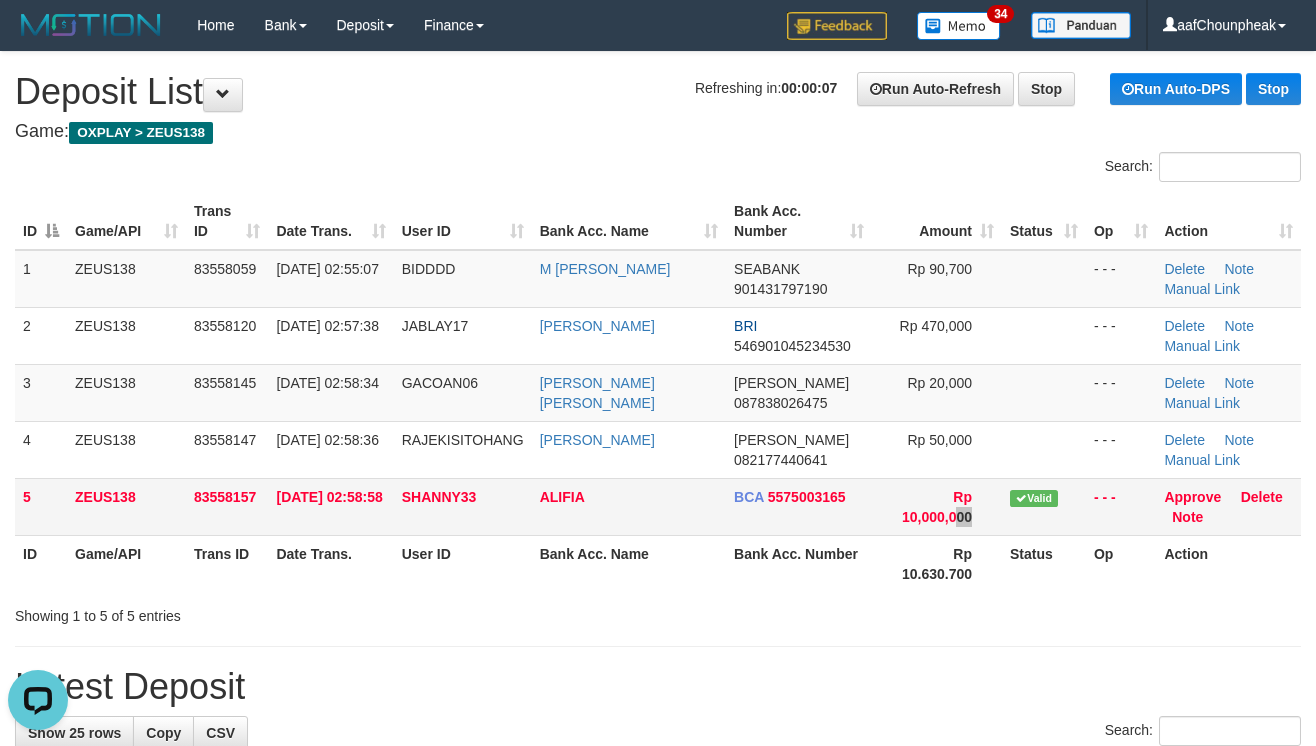 click on "5
ZEUS138
83558157
14/07/2025 02:58:58
SHANNY33
ALIFIA
BCA
5575003165
Rp 10,000,000
Valid
- - -
Approve
Delete
Note" at bounding box center (658, 506) 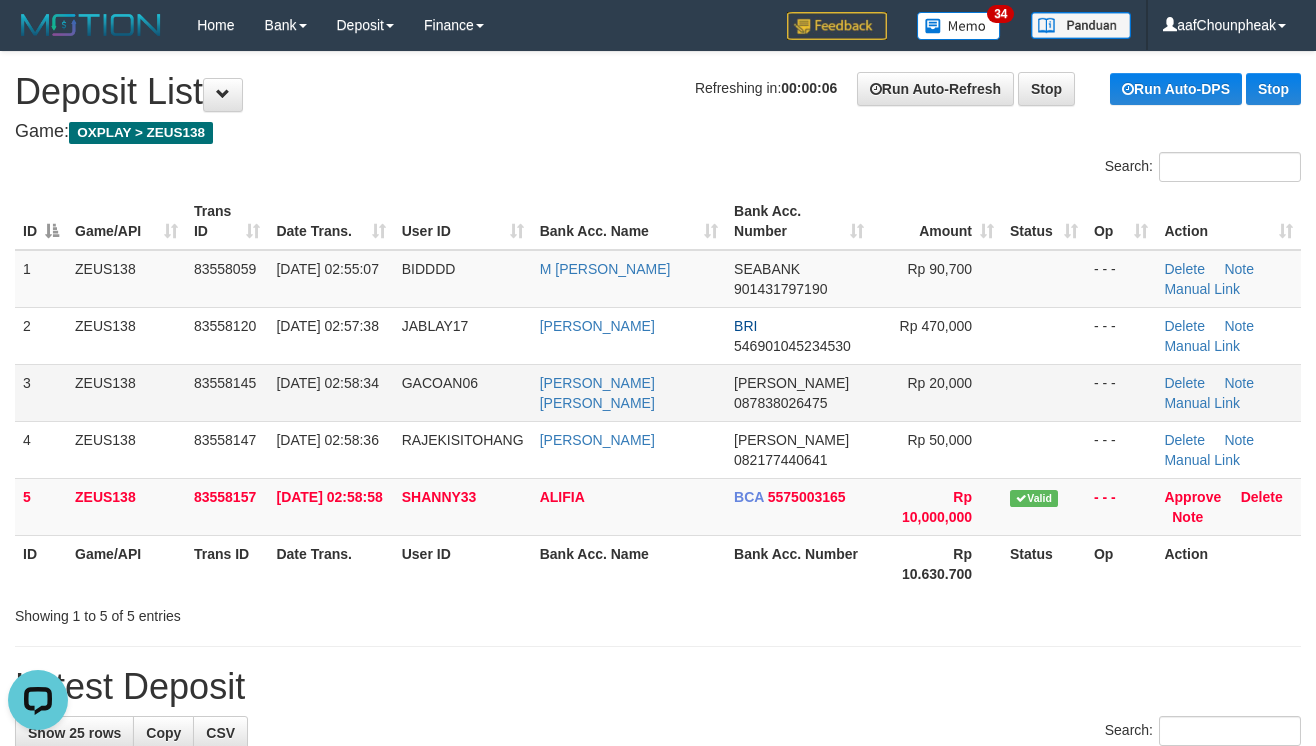 drag, startPoint x: 1062, startPoint y: 378, endPoint x: 1064, endPoint y: 394, distance: 16.124516 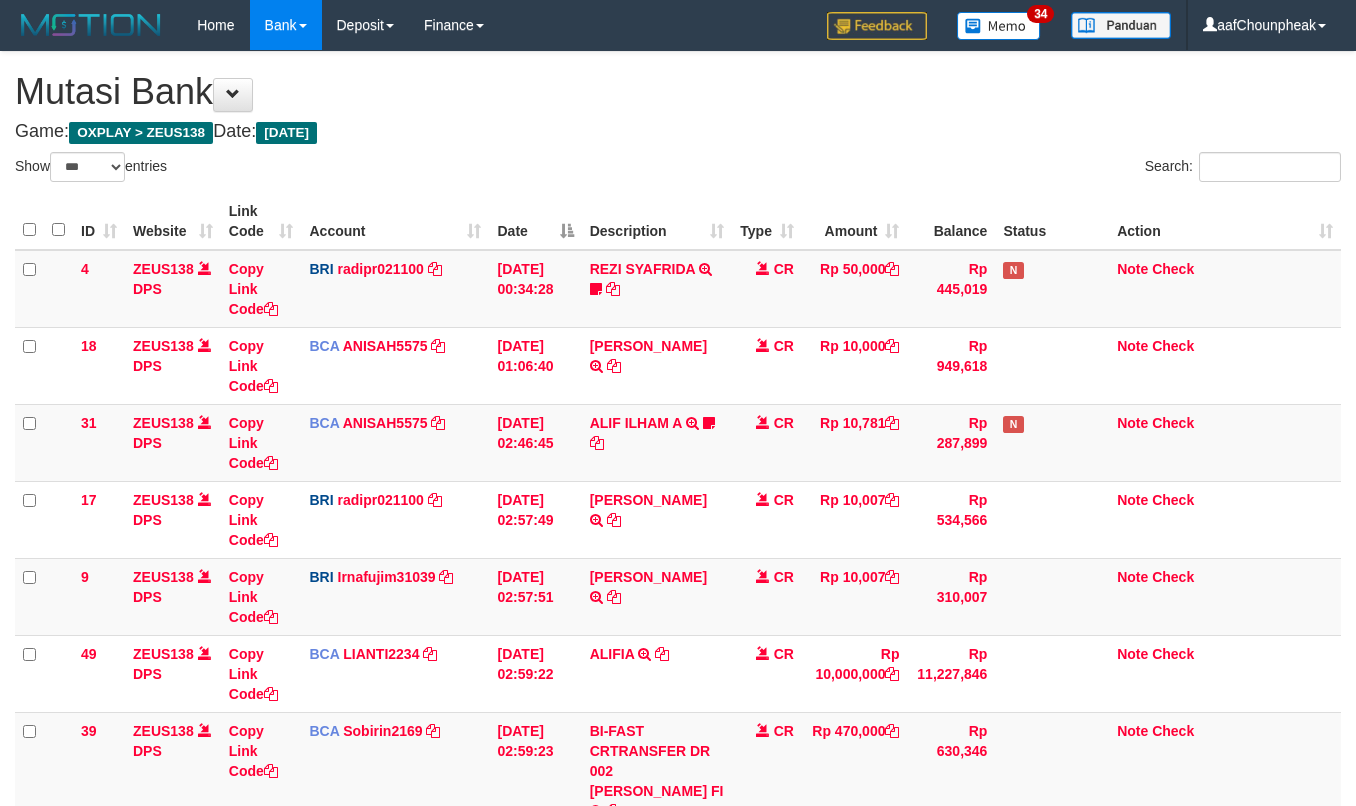 select on "***" 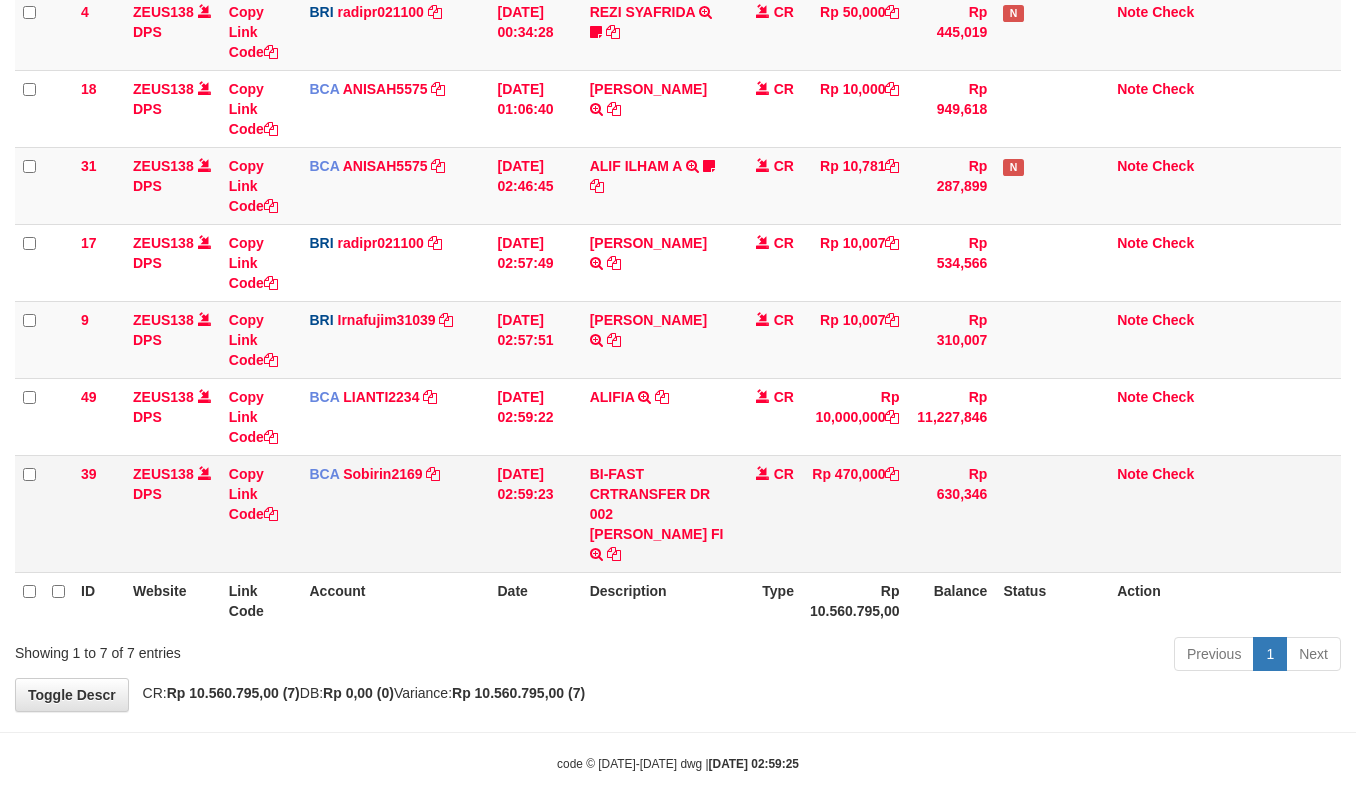 drag, startPoint x: 613, startPoint y: 512, endPoint x: 662, endPoint y: 536, distance: 54.56189 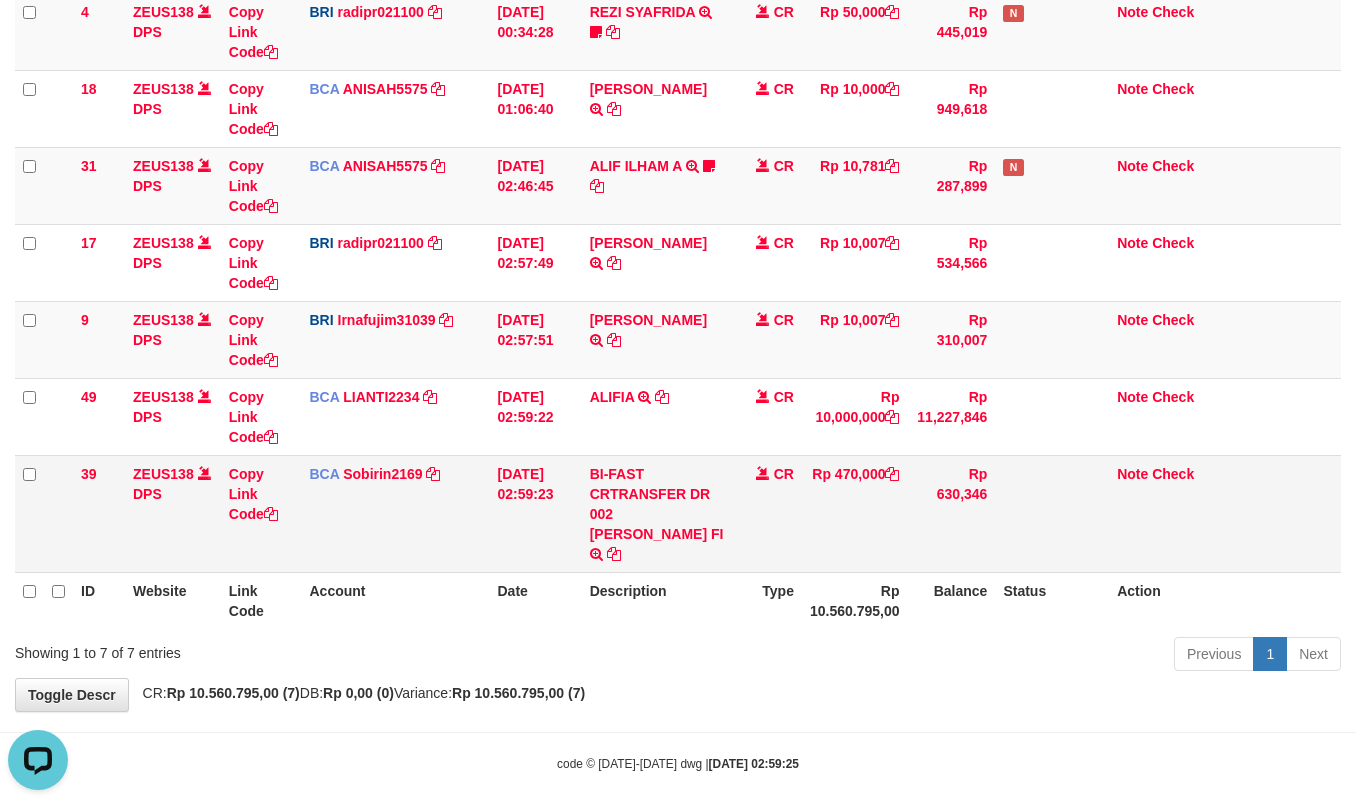 scroll, scrollTop: 0, scrollLeft: 0, axis: both 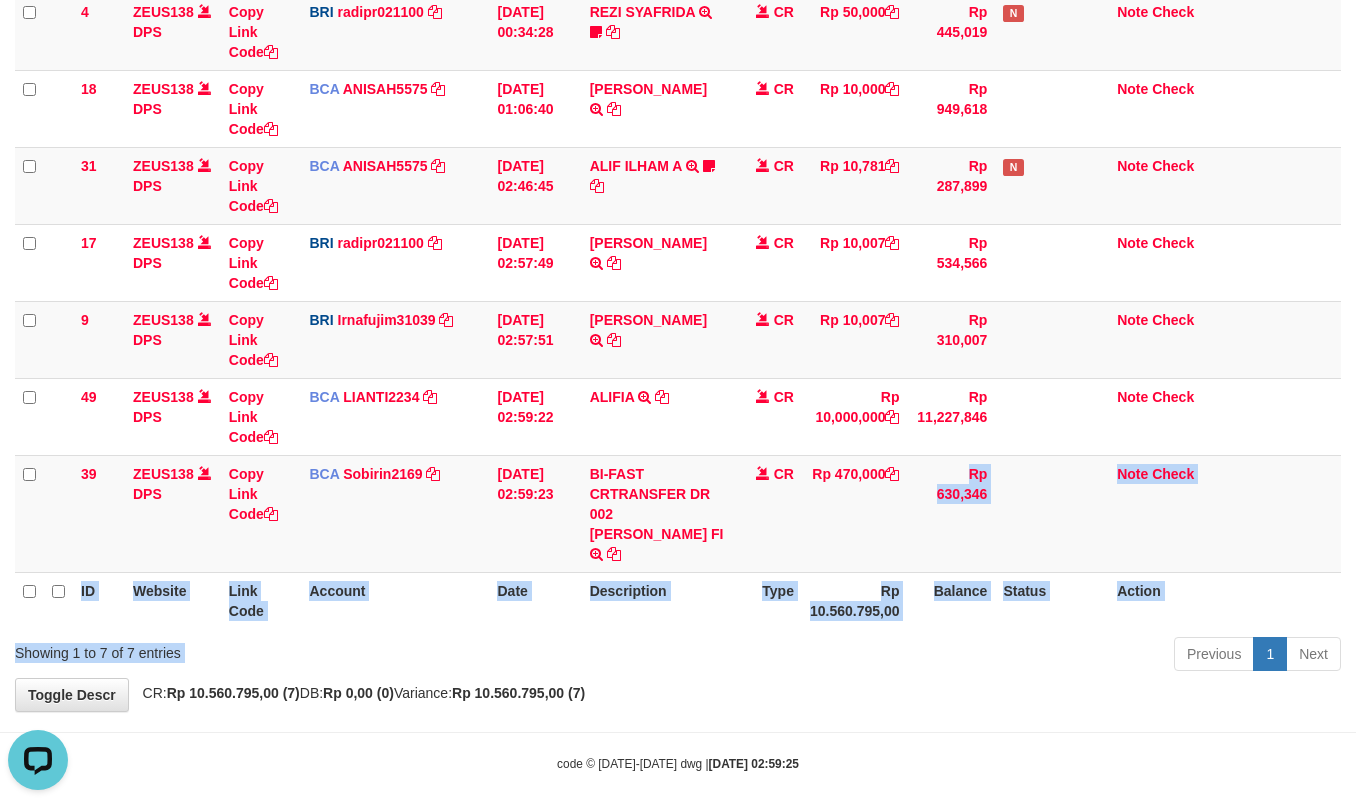 drag, startPoint x: 882, startPoint y: 553, endPoint x: 900, endPoint y: 648, distance: 96.69022 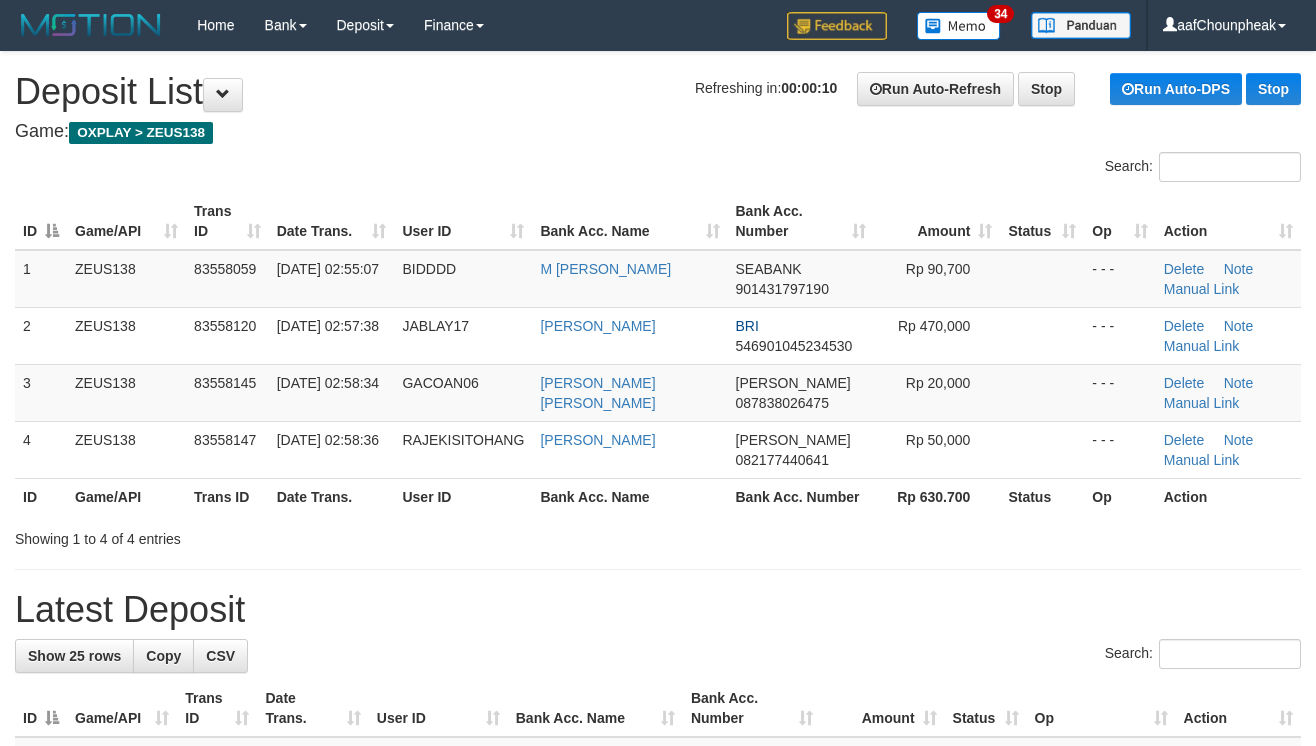 scroll, scrollTop: 0, scrollLeft: 0, axis: both 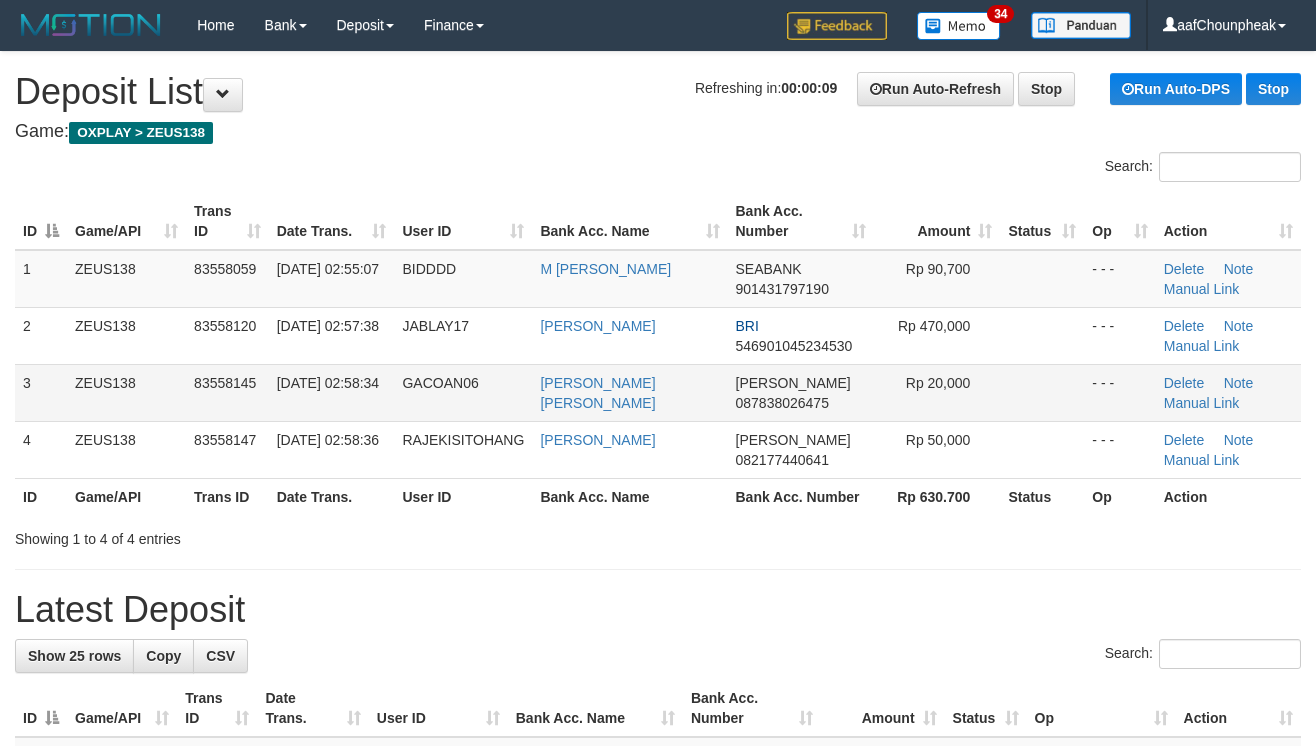 drag, startPoint x: 0, startPoint y: 0, endPoint x: 1041, endPoint y: 389, distance: 1111.3064 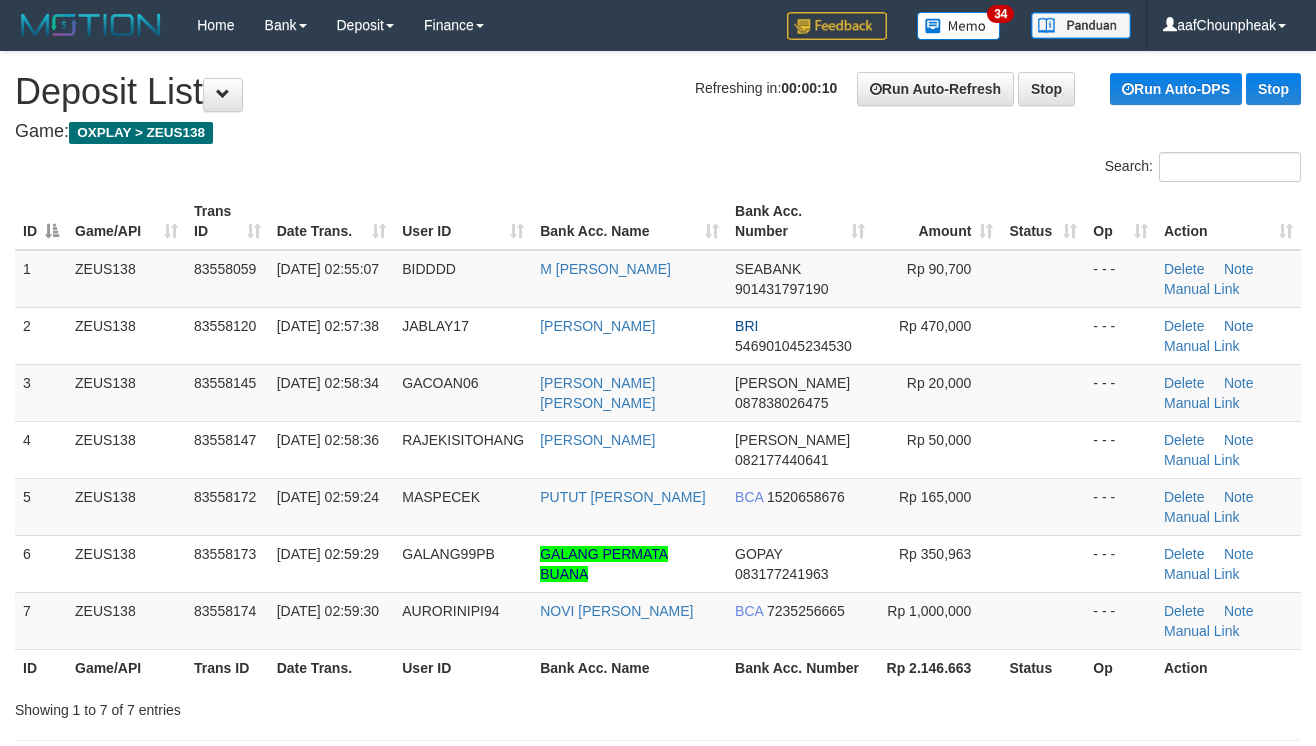 scroll, scrollTop: 0, scrollLeft: 0, axis: both 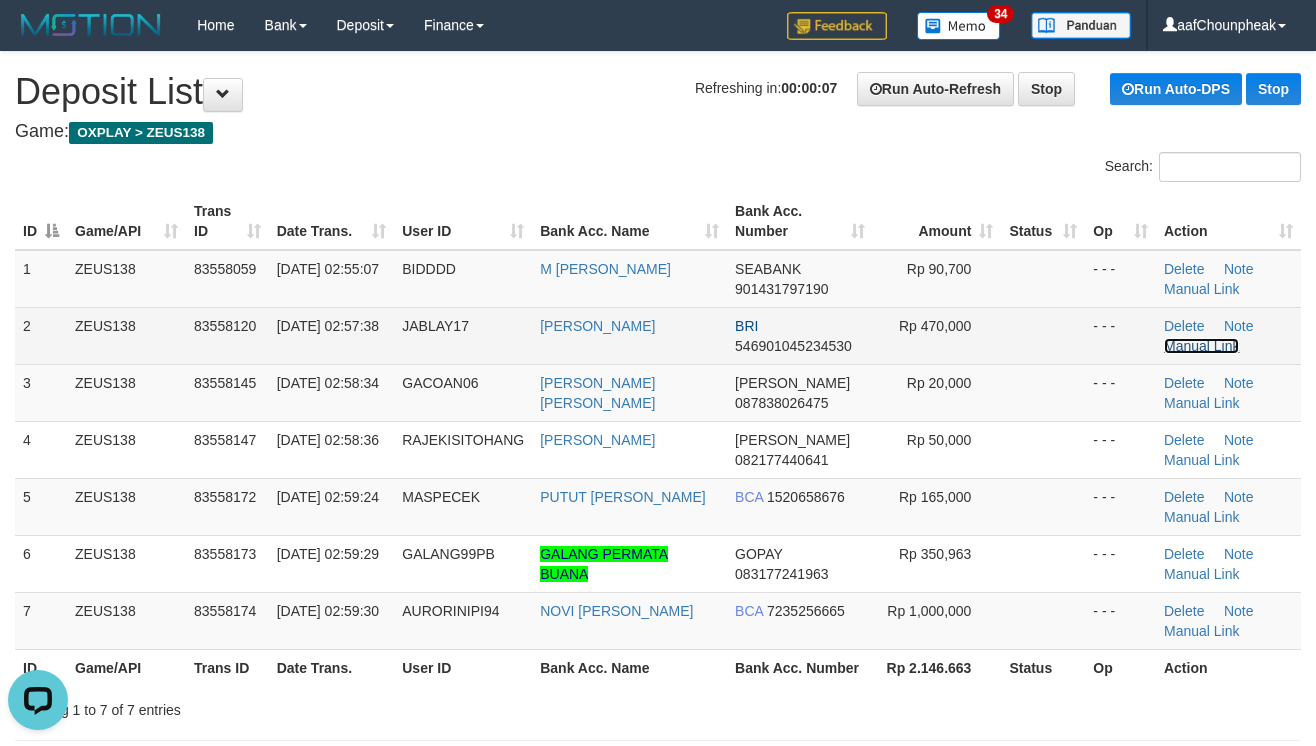 click on "Manual Link" at bounding box center (1202, 346) 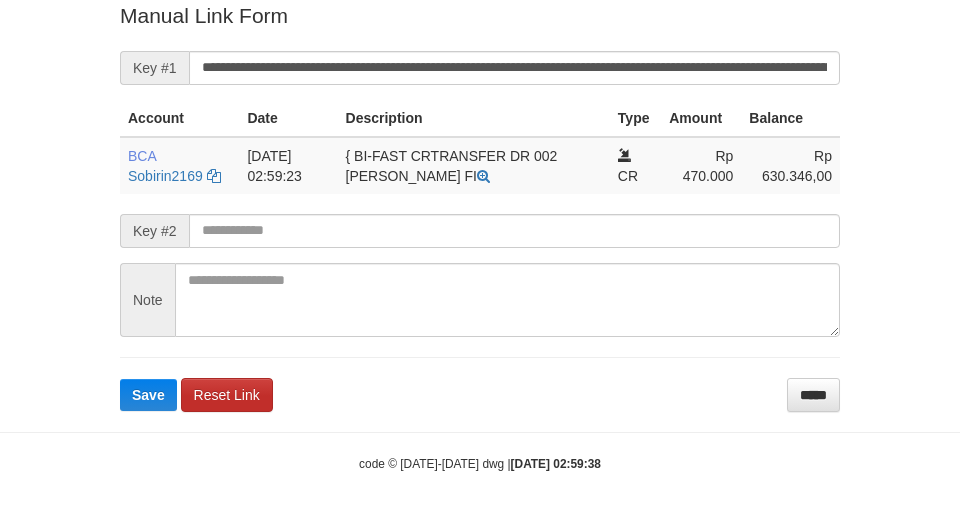 drag, startPoint x: 118, startPoint y: 437, endPoint x: 180, endPoint y: 402, distance: 71.19691 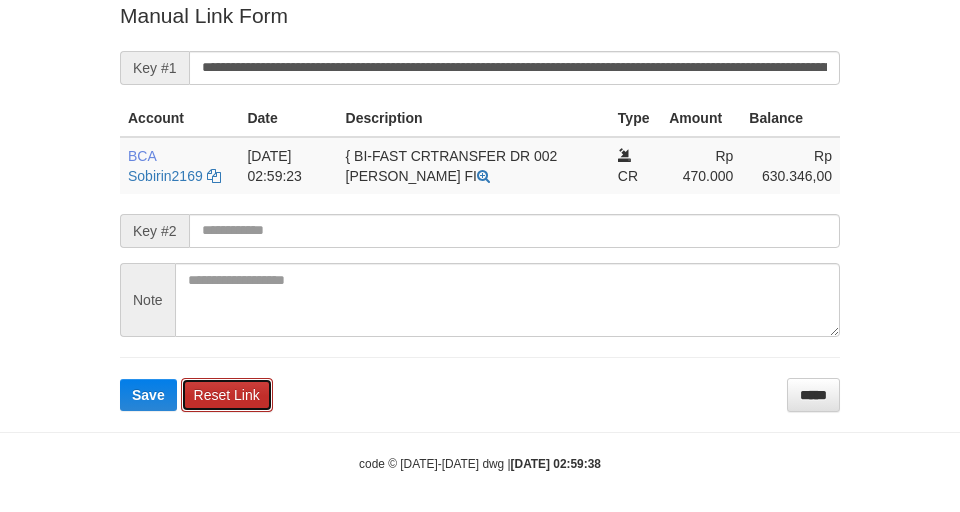 scroll, scrollTop: 413, scrollLeft: 0, axis: vertical 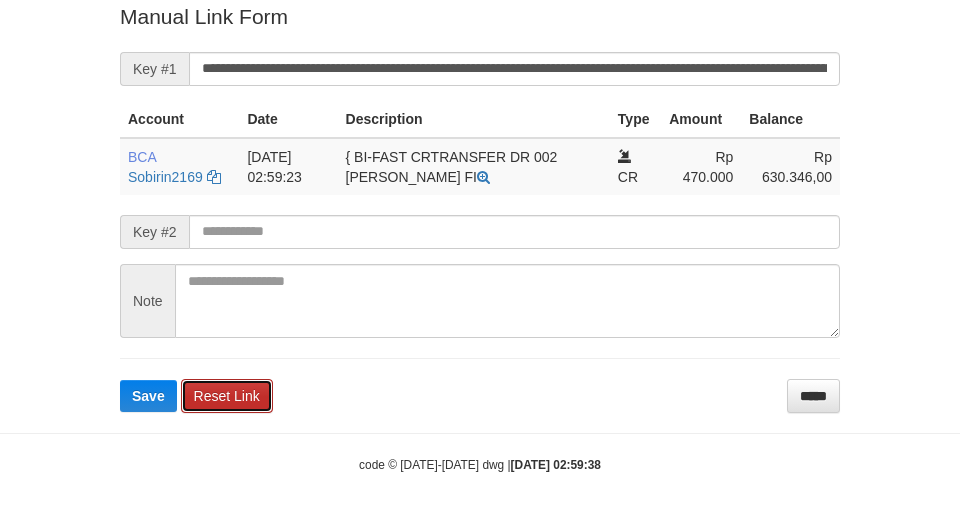 click on "Reset Link" at bounding box center (227, 396) 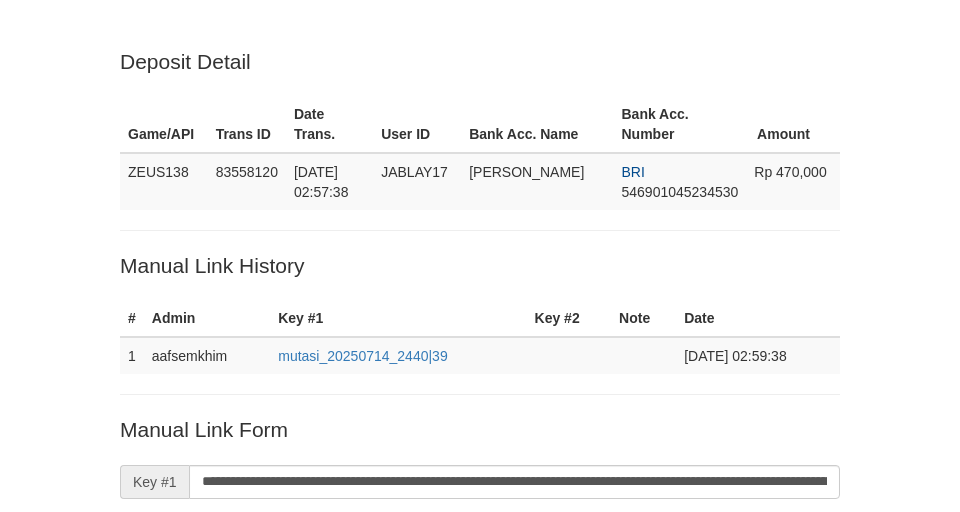 scroll, scrollTop: 413, scrollLeft: 0, axis: vertical 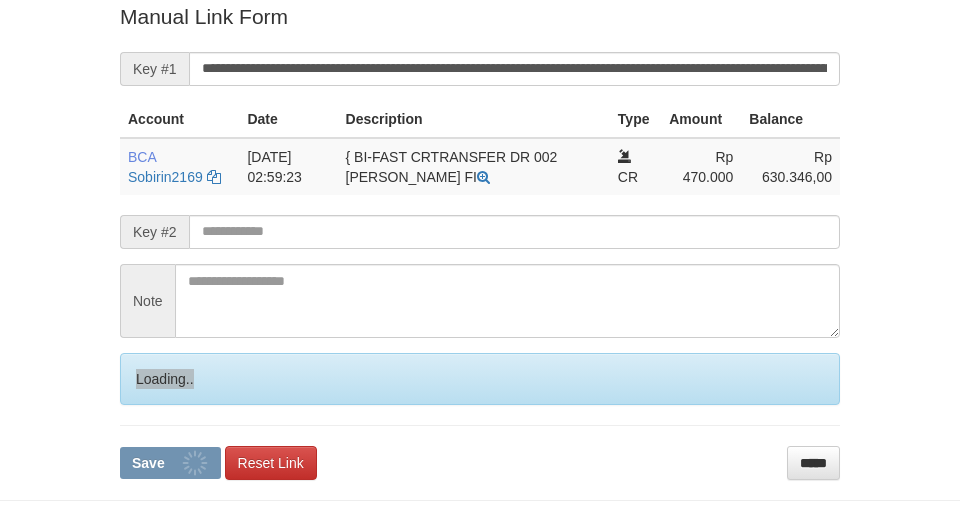 click on "Loading.." at bounding box center (480, 379) 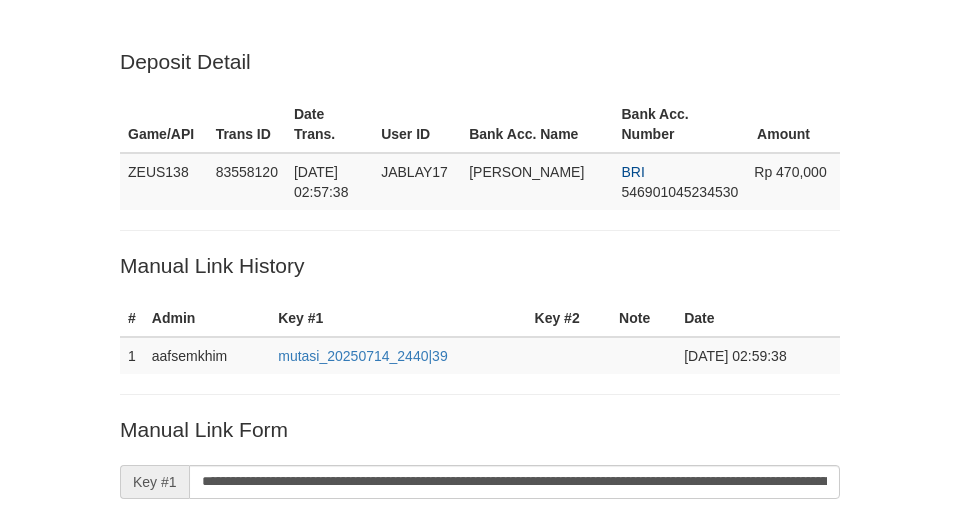 scroll, scrollTop: 413, scrollLeft: 0, axis: vertical 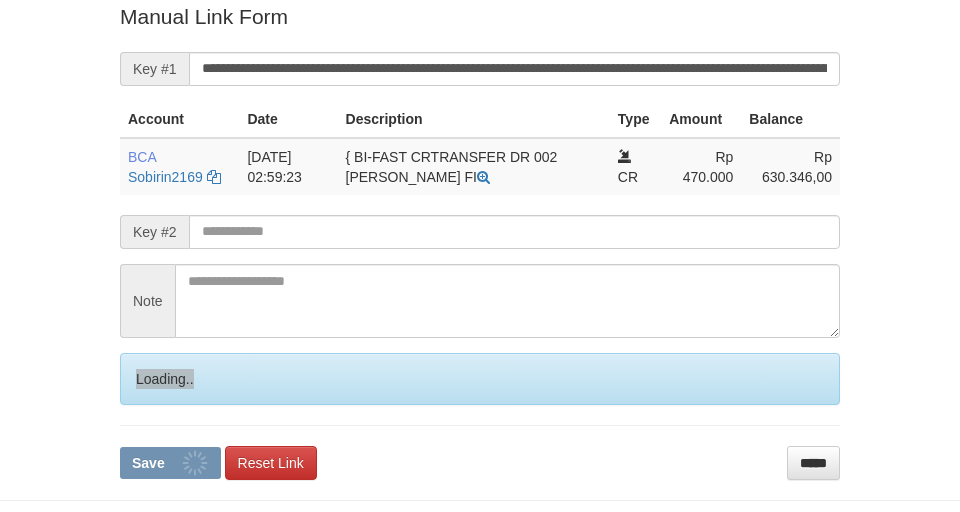 click on "Loading.." at bounding box center [480, 379] 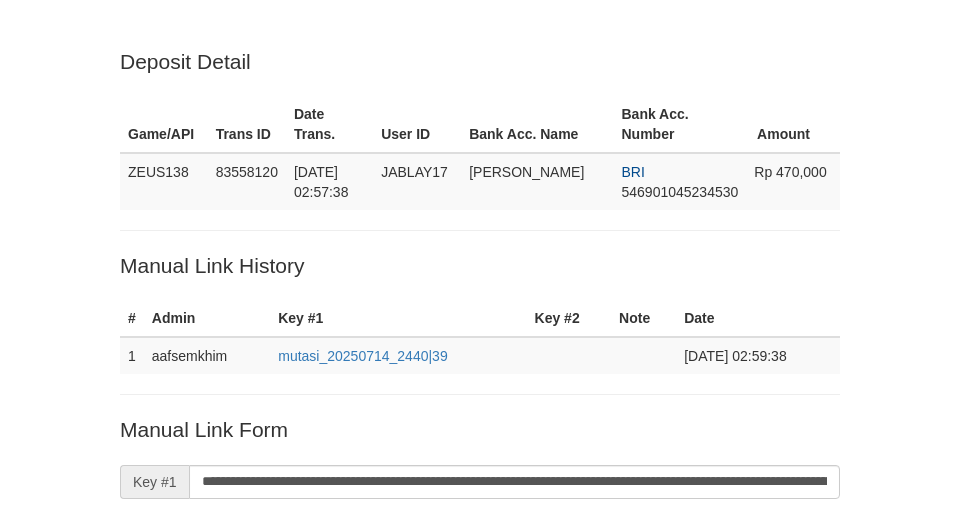 scroll, scrollTop: 413, scrollLeft: 0, axis: vertical 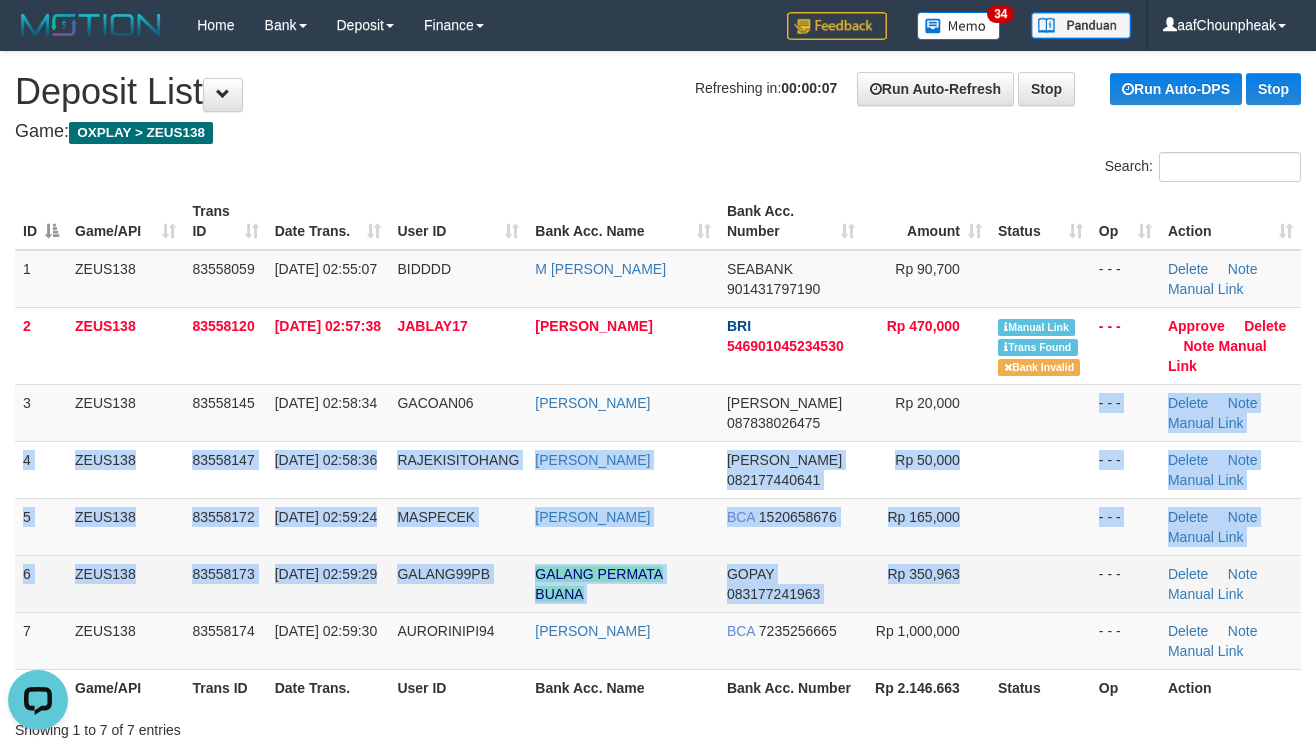 drag, startPoint x: 961, startPoint y: 517, endPoint x: 985, endPoint y: 560, distance: 49.24429 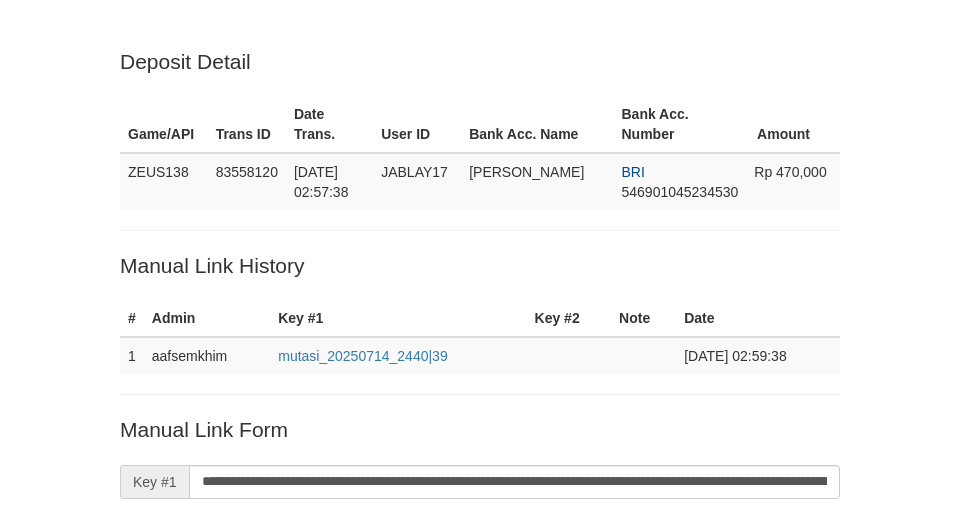 scroll, scrollTop: 413, scrollLeft: 0, axis: vertical 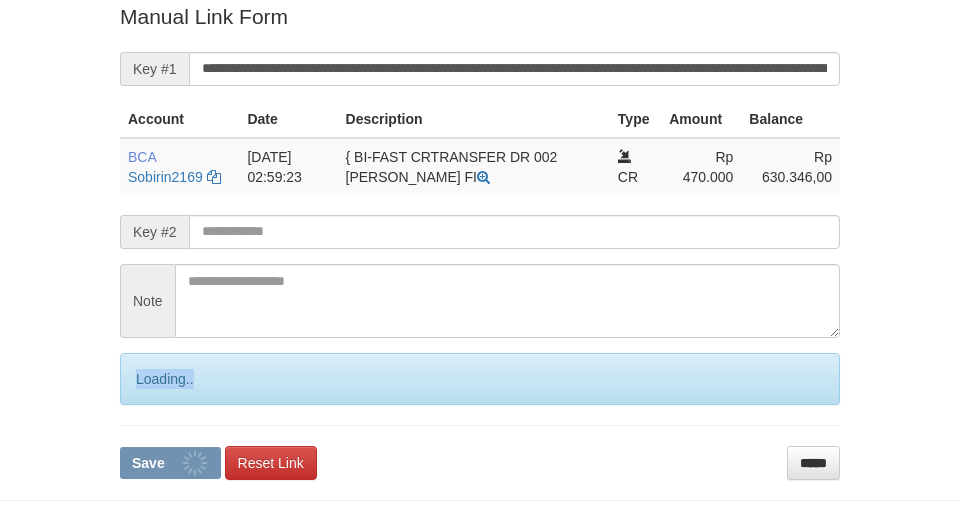 click on "Loading.." at bounding box center [480, 379] 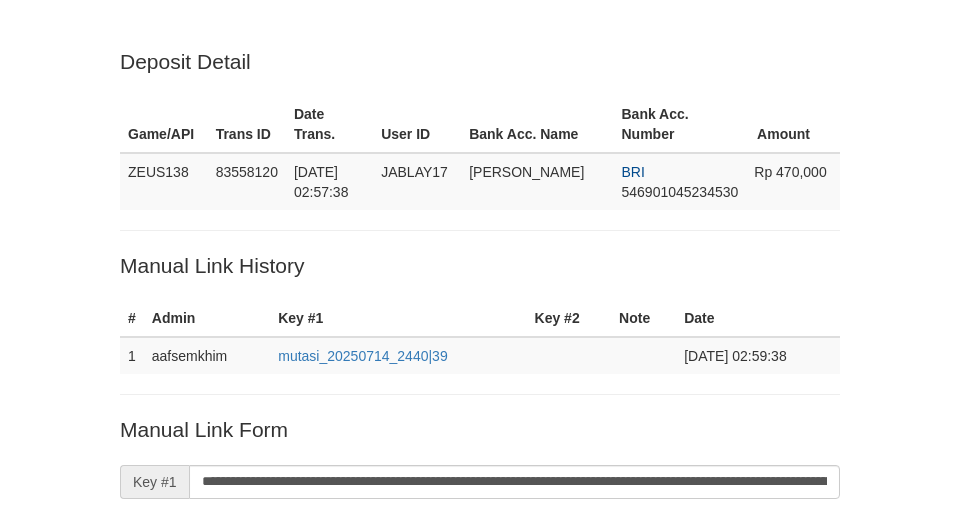 scroll, scrollTop: 413, scrollLeft: 0, axis: vertical 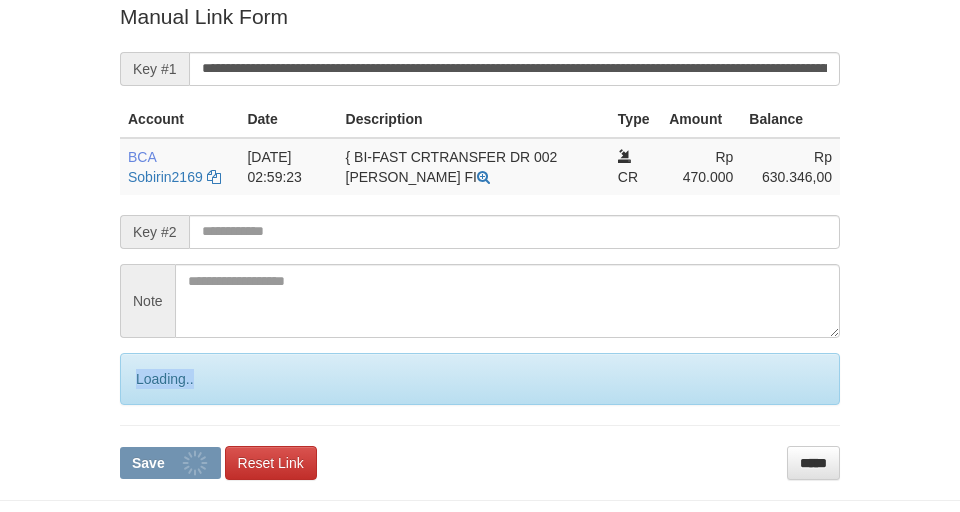 click on "Loading.." at bounding box center (480, 379) 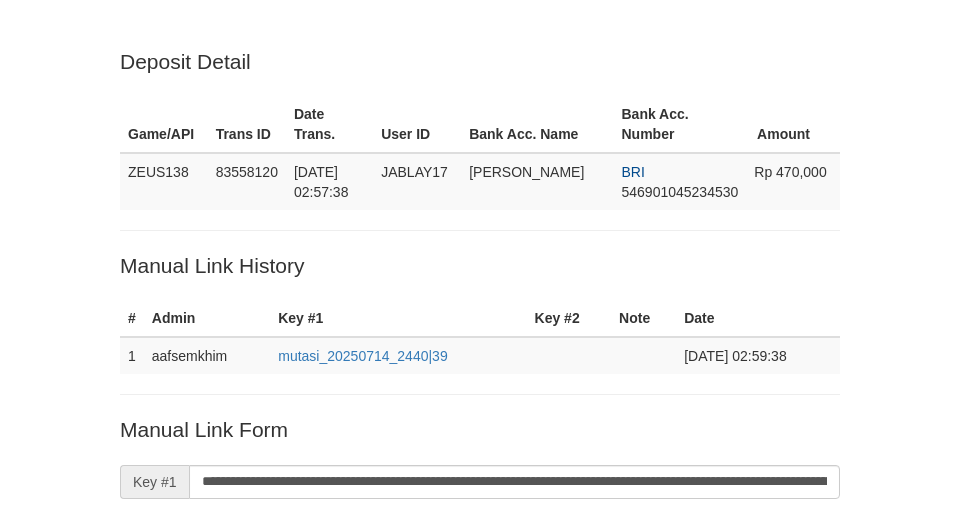 scroll, scrollTop: 413, scrollLeft: 0, axis: vertical 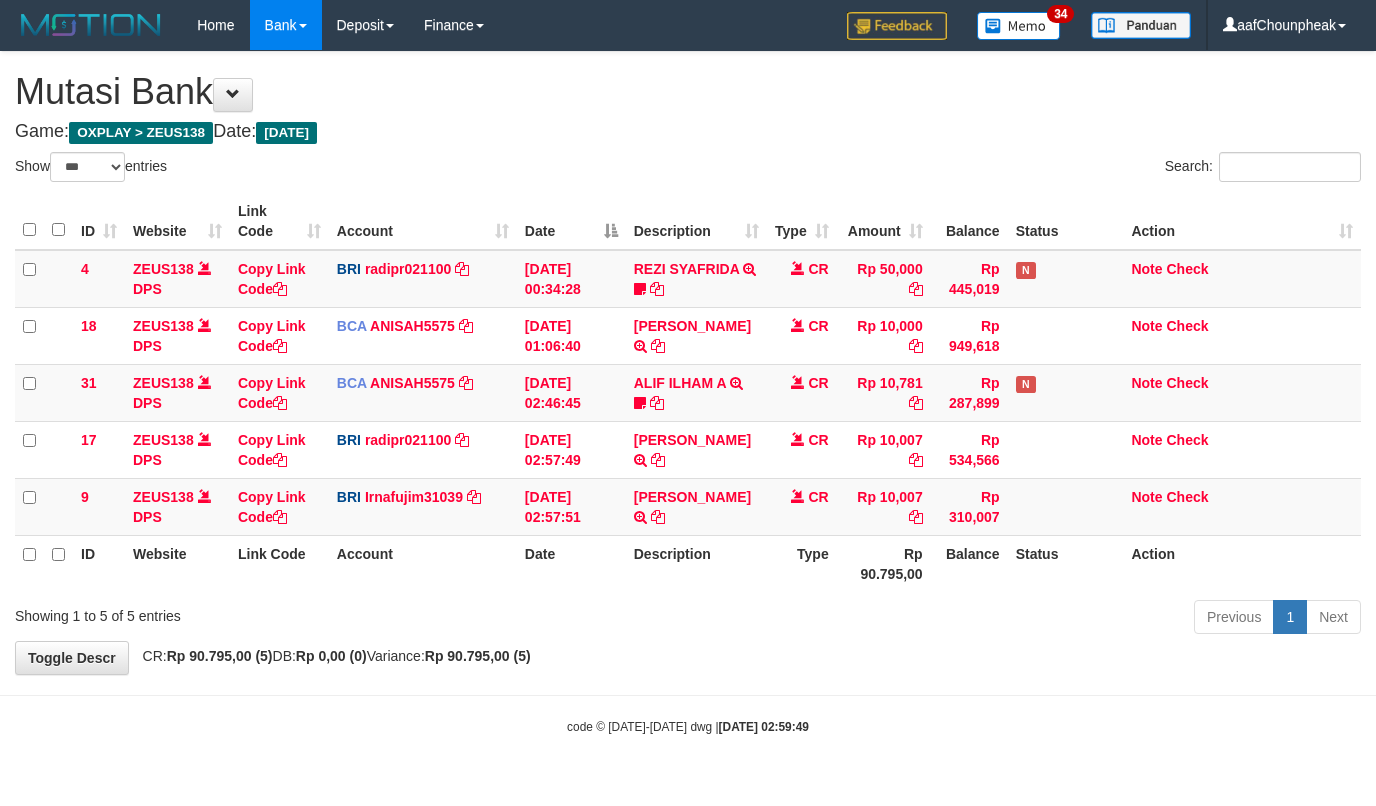 select on "***" 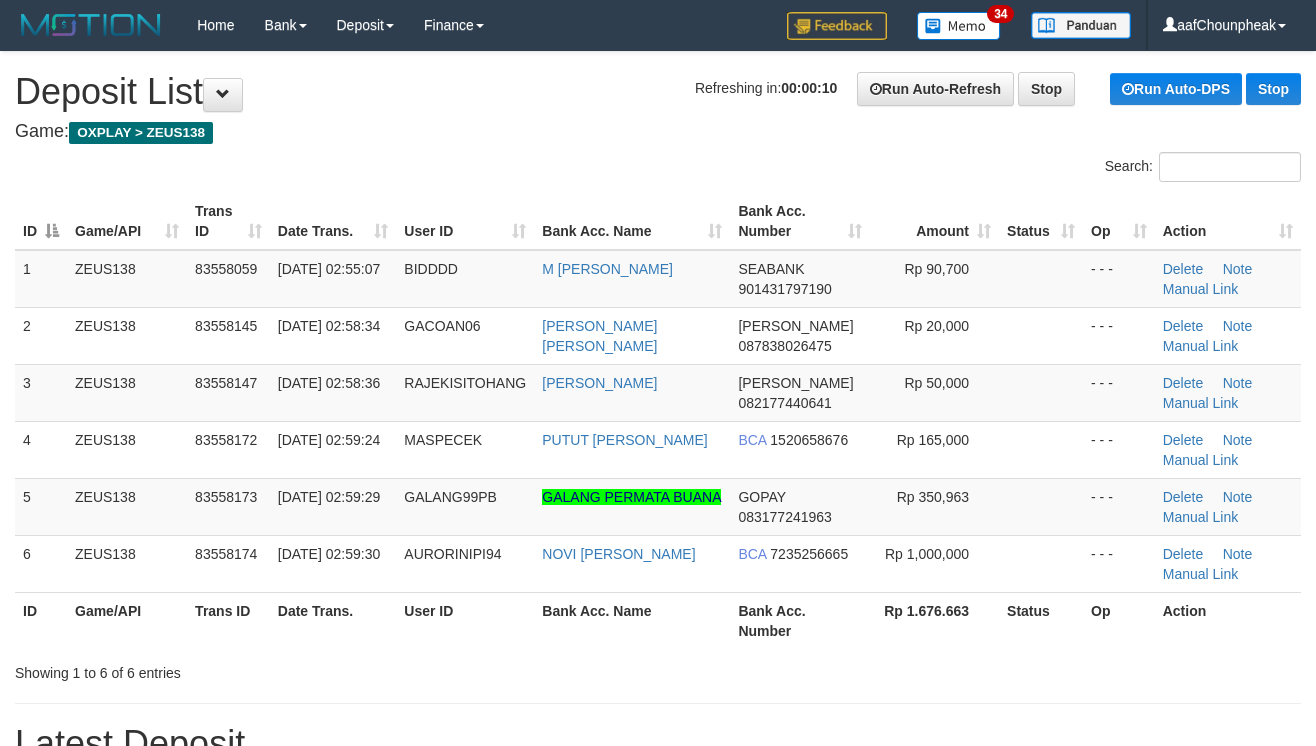 scroll, scrollTop: 0, scrollLeft: 0, axis: both 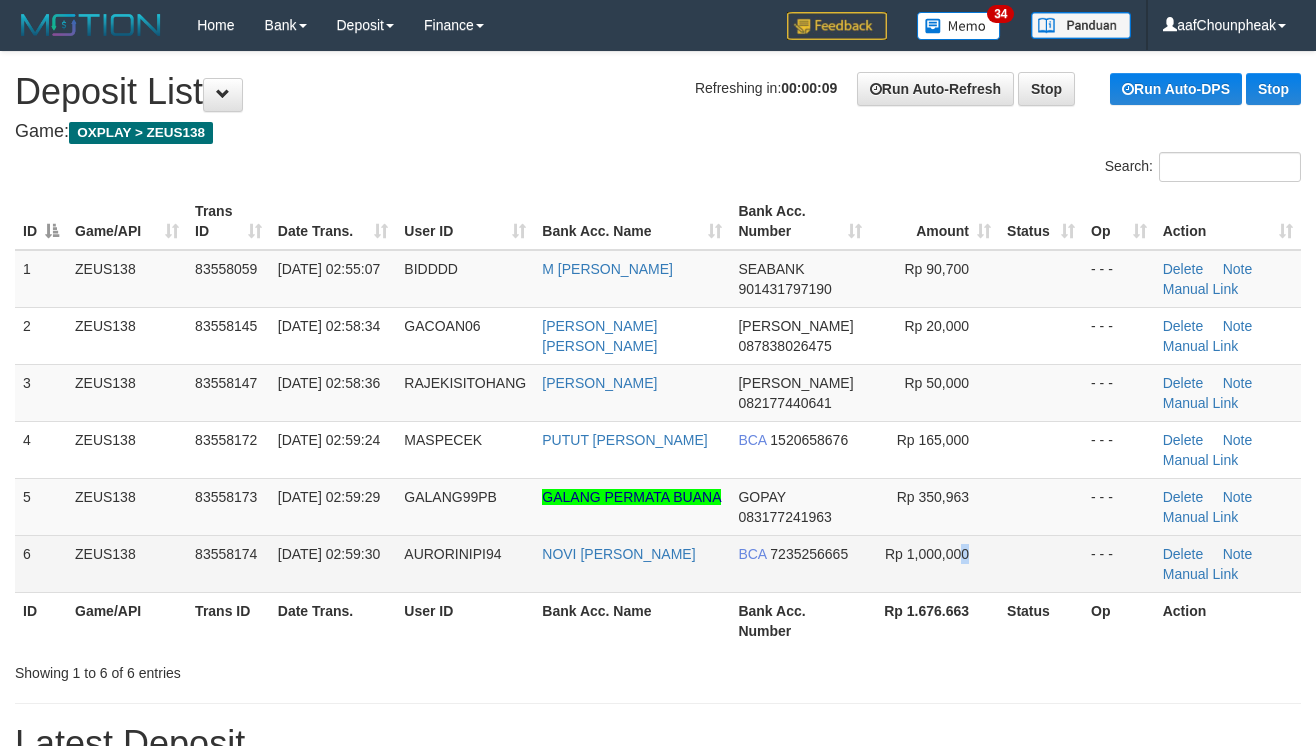 click on "Rp 1,000,000" at bounding box center (934, 563) 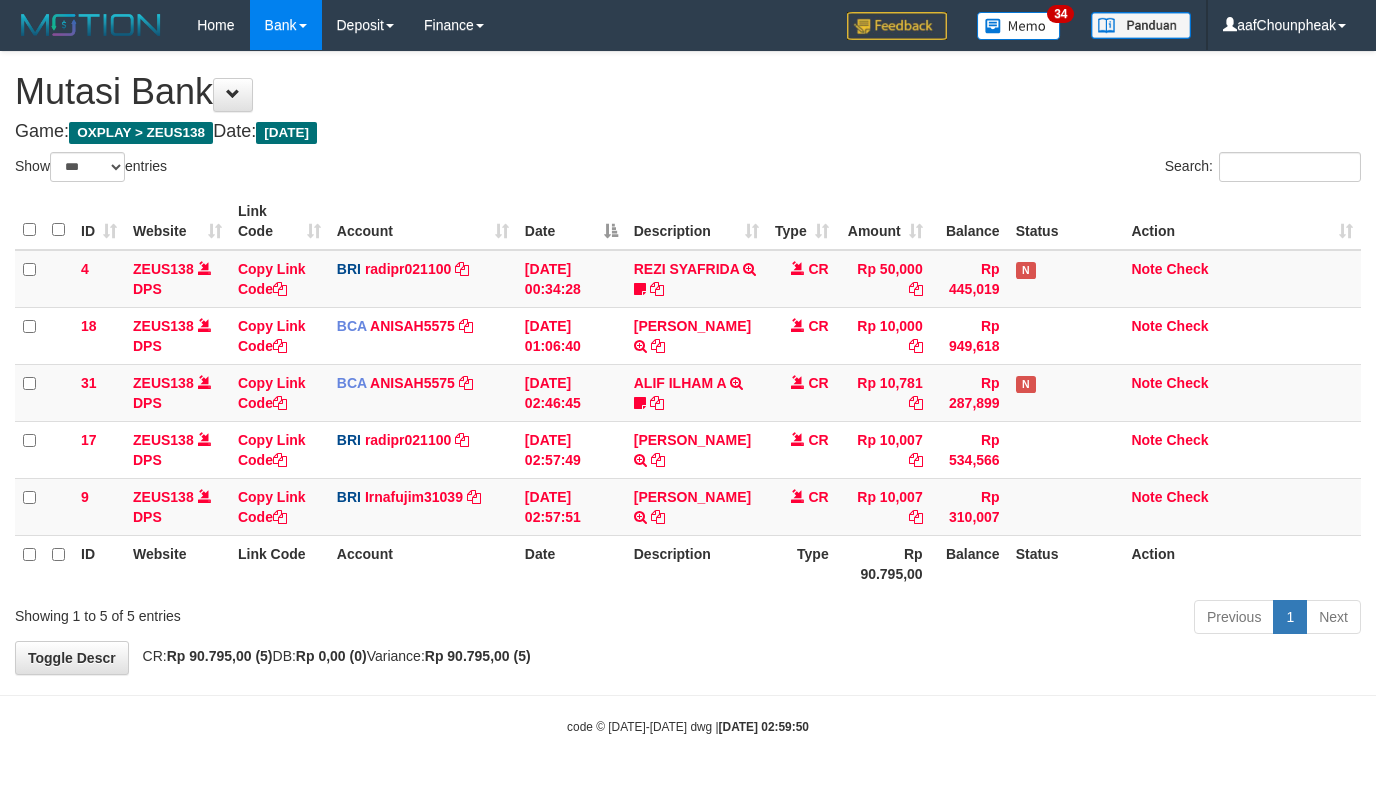 select on "***" 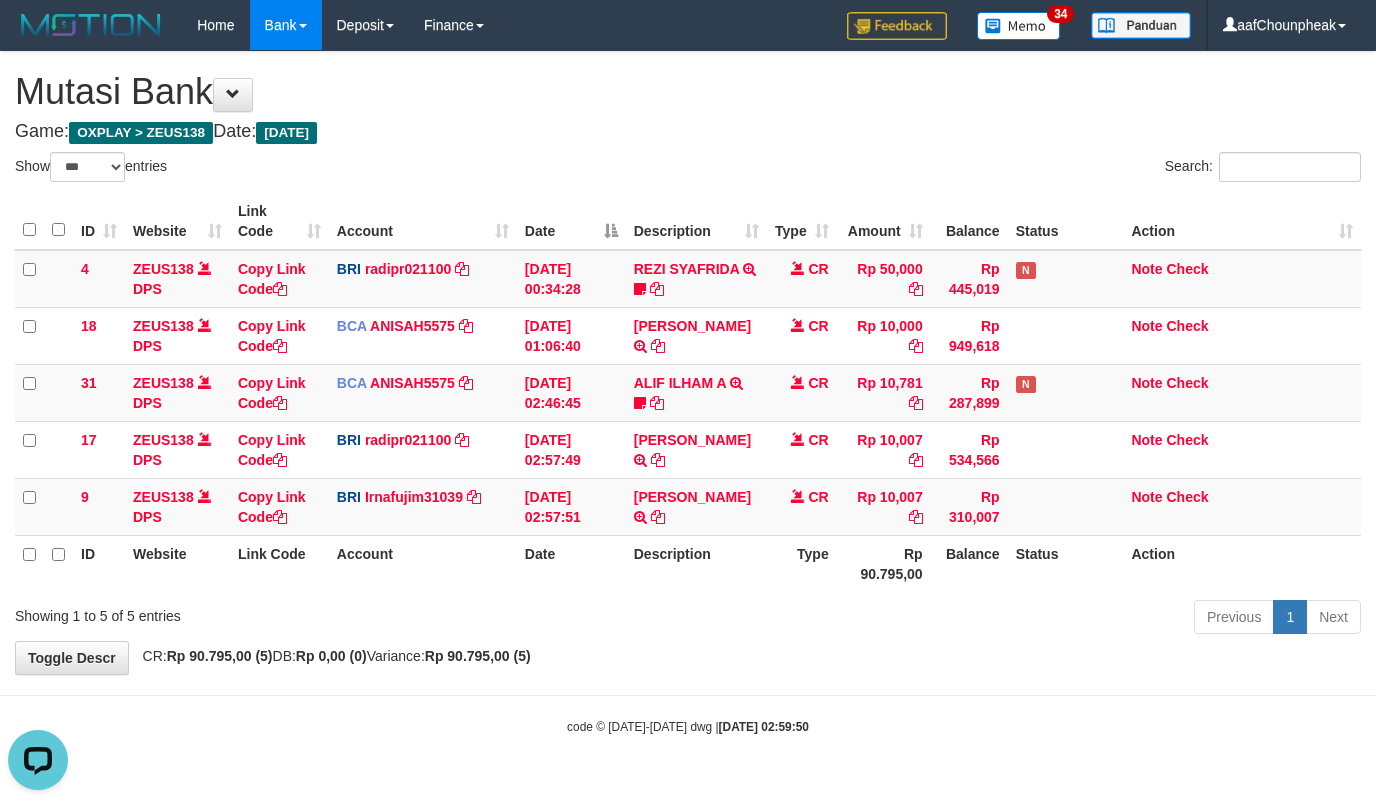 scroll, scrollTop: 0, scrollLeft: 0, axis: both 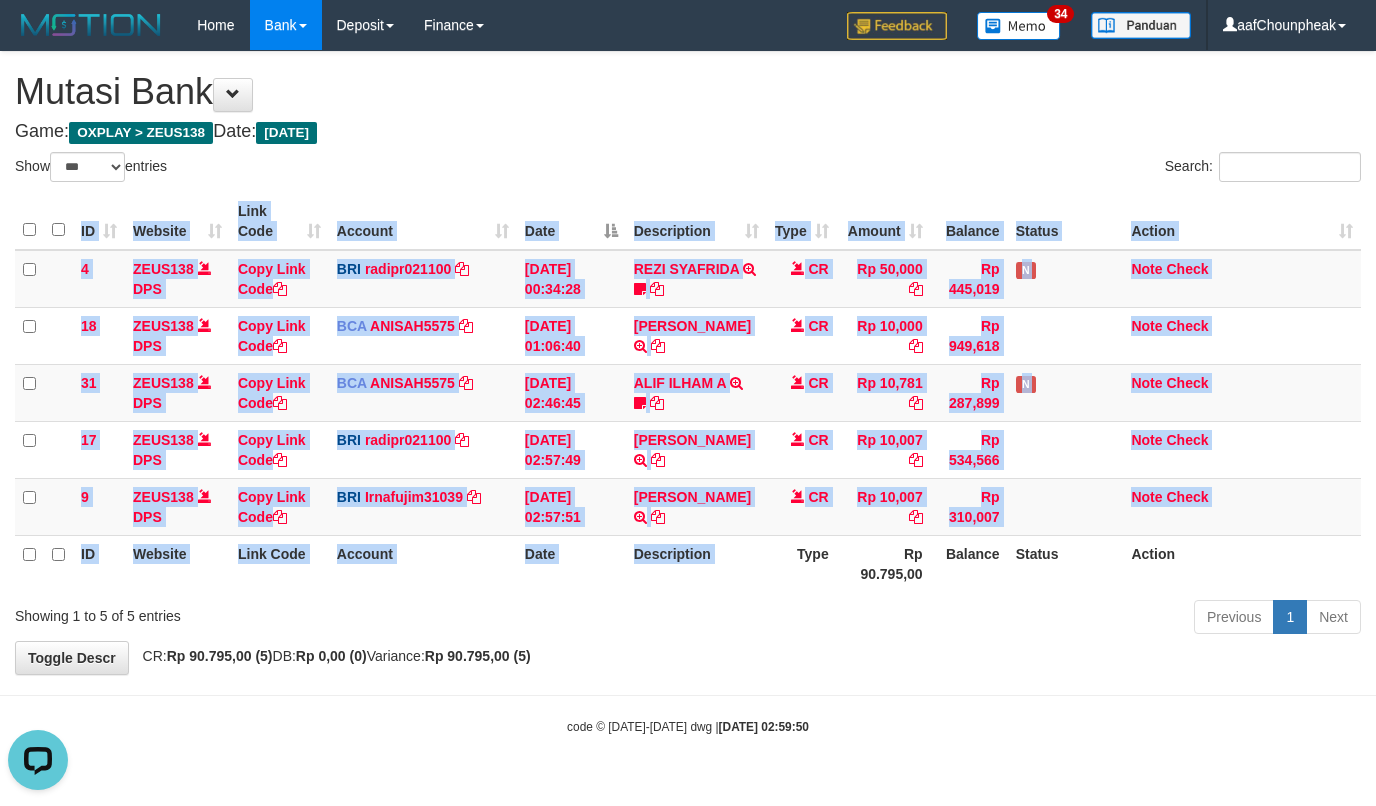 click on "ID Website Link Code Account Date Description Type Amount Balance Status Action
4
ZEUS138    DPS
Copy Link Code
BRI
radipr021100
DPS
REYNALDI ADI PRATAMA
mutasi_20250714_3774 | 4
mutasi_20250714_3774 | 4
14/07/2025 00:34:28
REZI SYAFRIDA            TRANSFER NBMB REZI SYAFRIDA TO REYNALDI ADI PRATAMA    808801023311535
CR
Rp 50,000
Rp 445,019
N
Note
Check
18
ZEUS138    DPS
Copy Link Code
BCA
ANISAH5575
DPS" at bounding box center (688, 392) 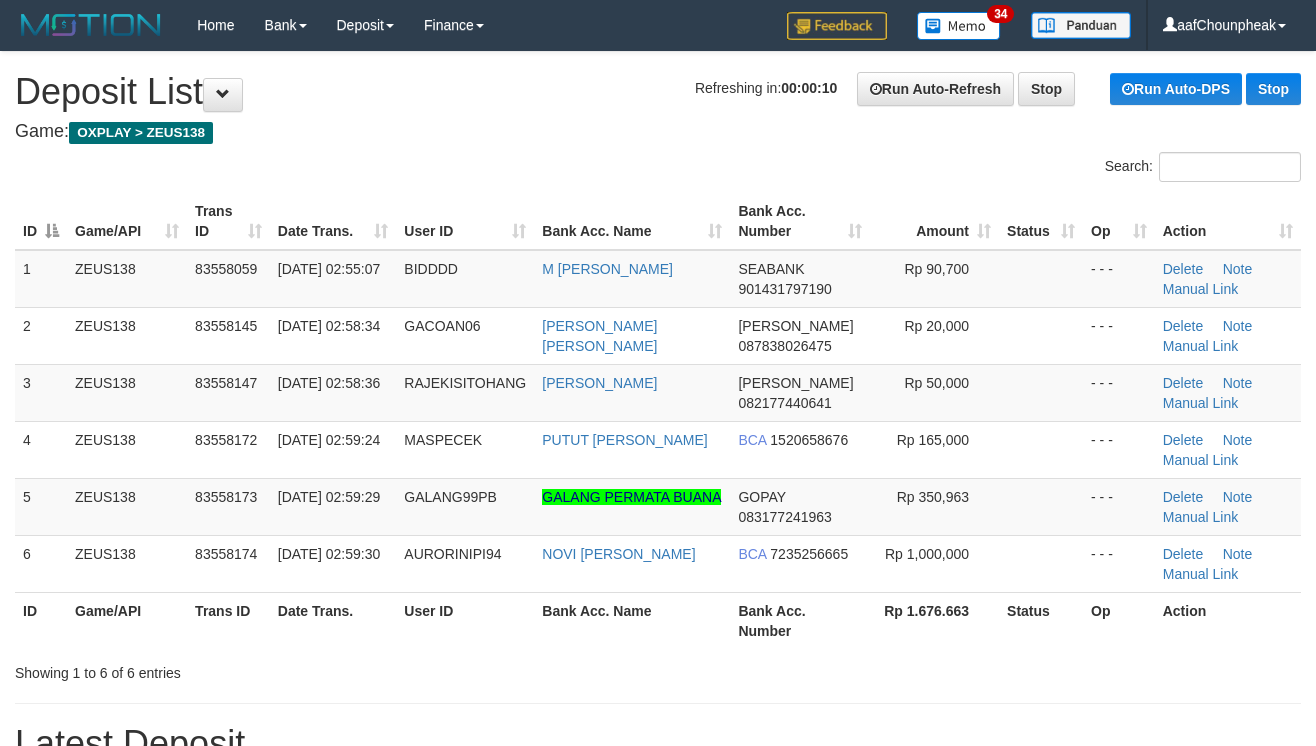 scroll, scrollTop: 0, scrollLeft: 0, axis: both 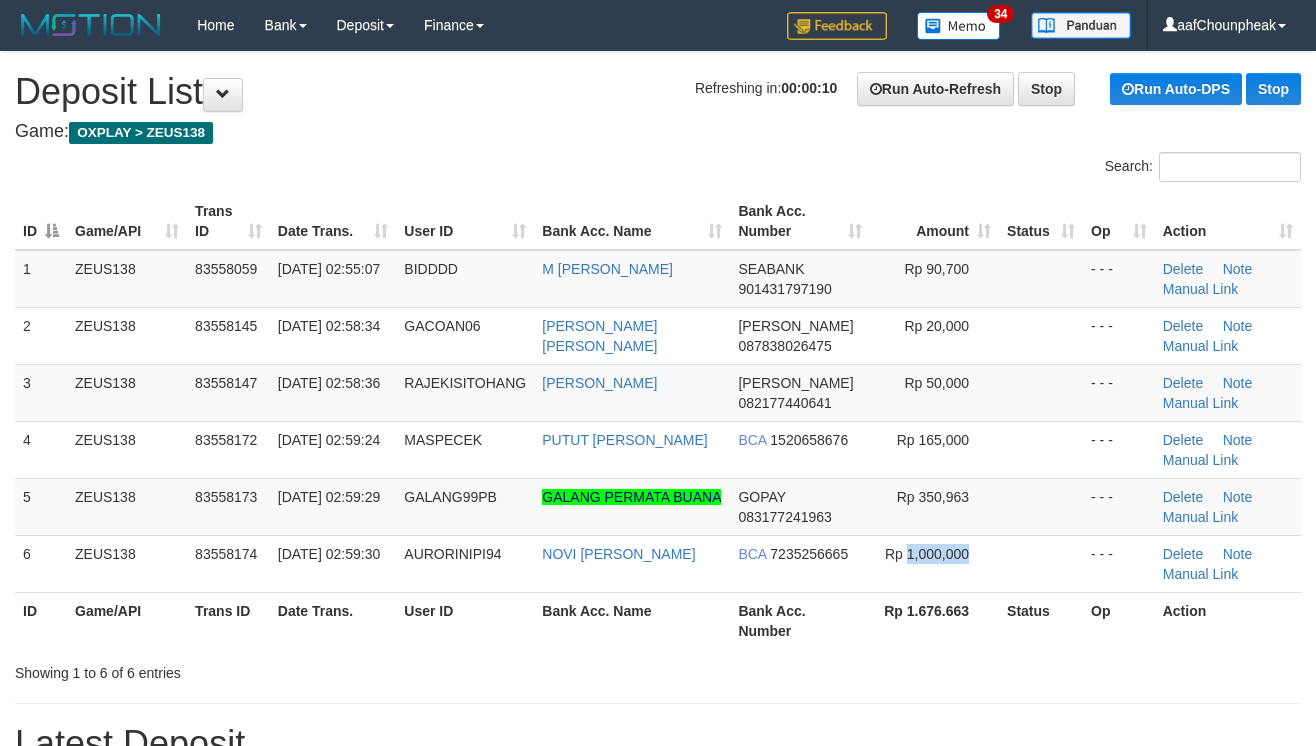 click on "Rp 1,000,000" at bounding box center [934, 563] 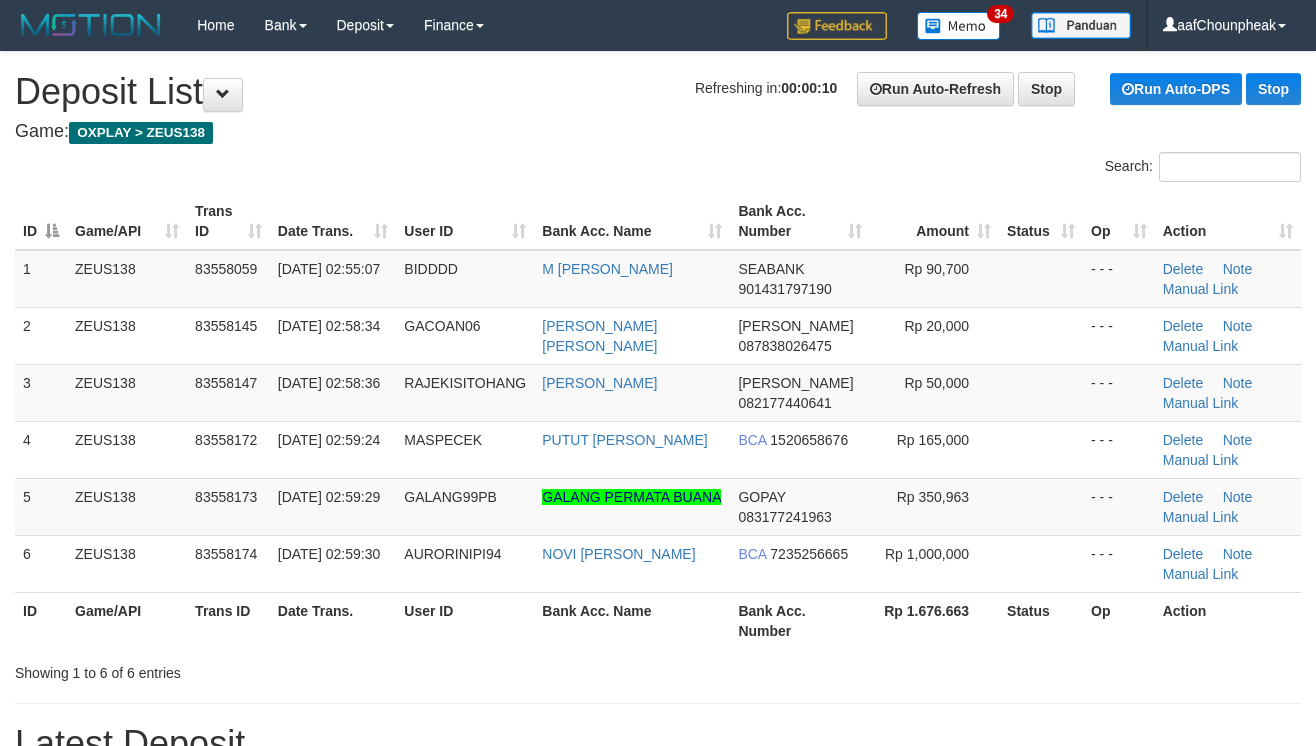 scroll, scrollTop: 0, scrollLeft: 0, axis: both 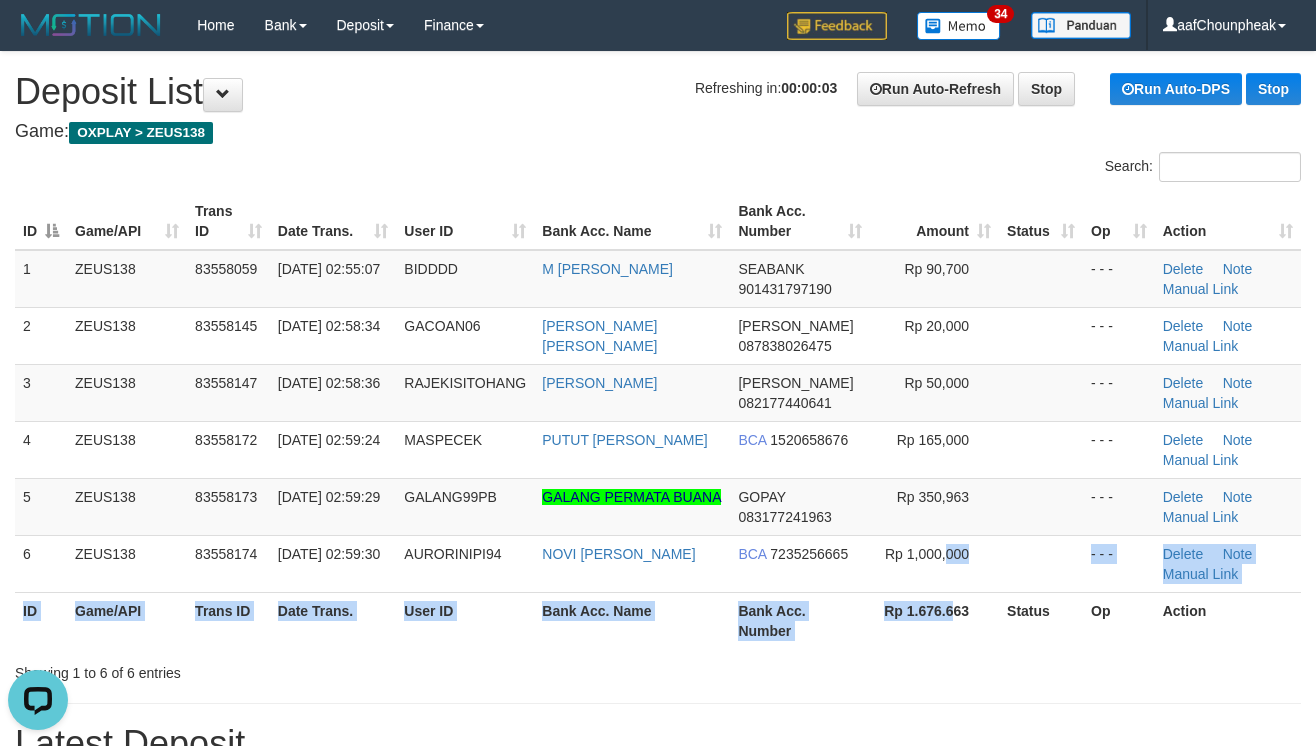 drag, startPoint x: 0, startPoint y: 0, endPoint x: 958, endPoint y: 636, distance: 1149.8956 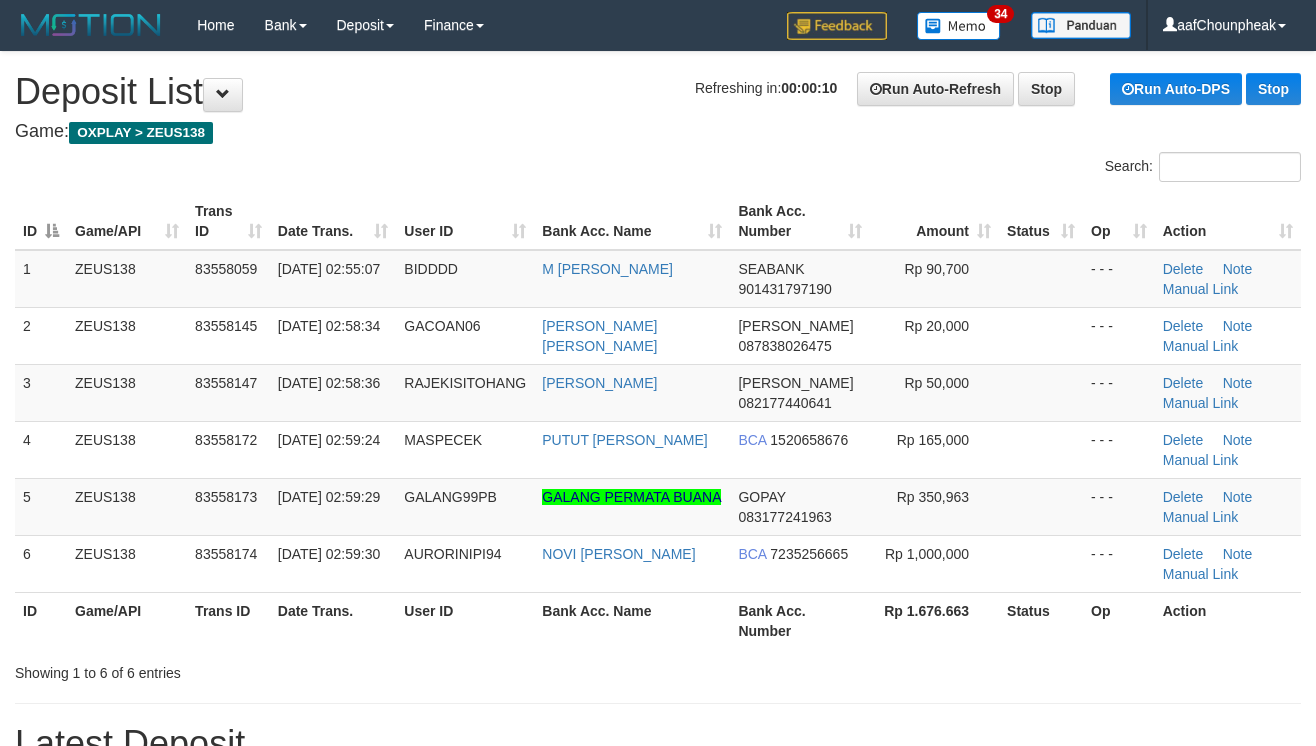 scroll, scrollTop: 0, scrollLeft: 0, axis: both 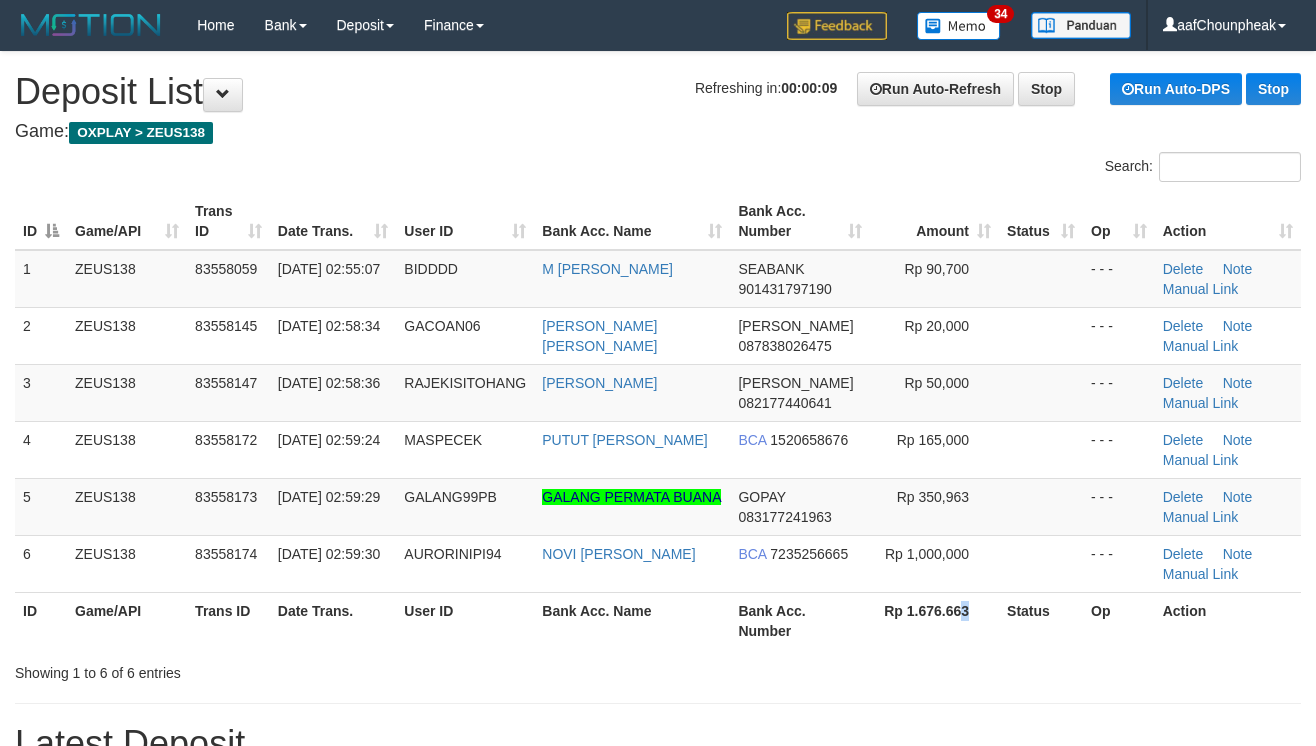 click on "ID Game/API Trans ID Date Trans. User ID Bank Acc. Name Bank Acc. Number Amount Status Op Action
1
ZEUS138
83558059
14/07/2025 02:55:07
BIDDDD
M ZAINAL ABIDIN
SEABANK
901431797190
Rp 90,700
- - -
Delete
Note
Manual Link
2
ZEUS138
83558145
14/07/2025 02:58:34
GACOAN06
ABDUL RONI HIDAYAT
DANA
087838026475
Rp 20,000
- - -" at bounding box center (658, 421) 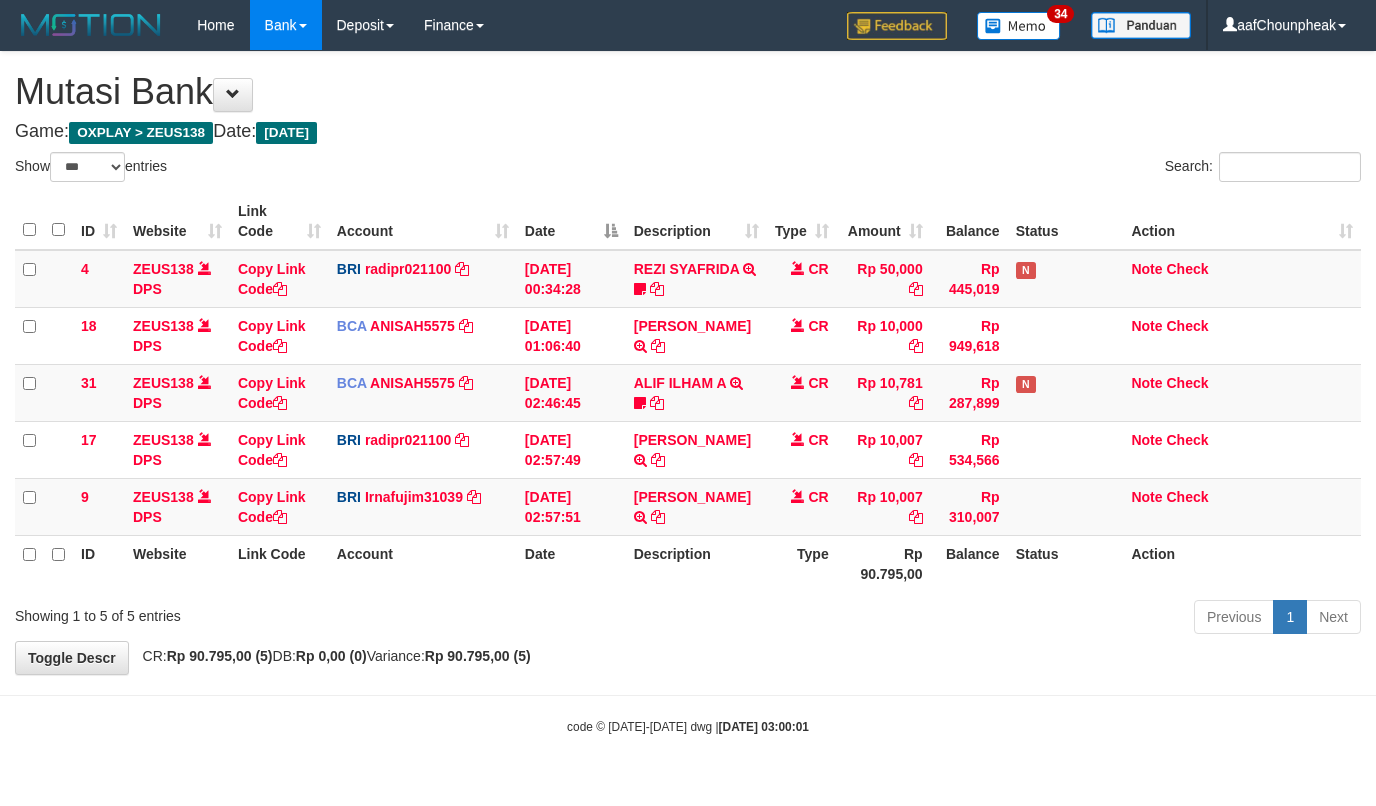 select on "***" 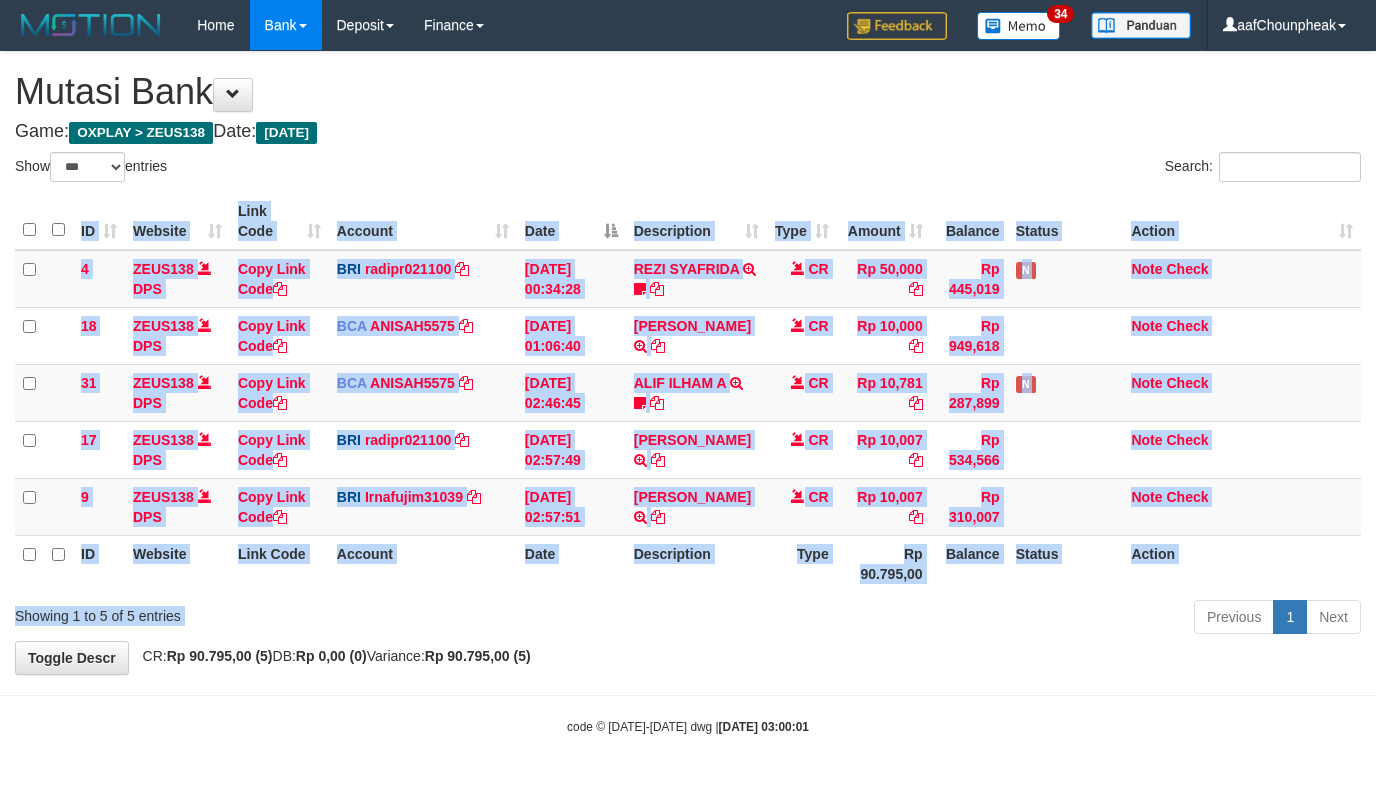 drag, startPoint x: 0, startPoint y: 0, endPoint x: 794, endPoint y: 598, distance: 994.002 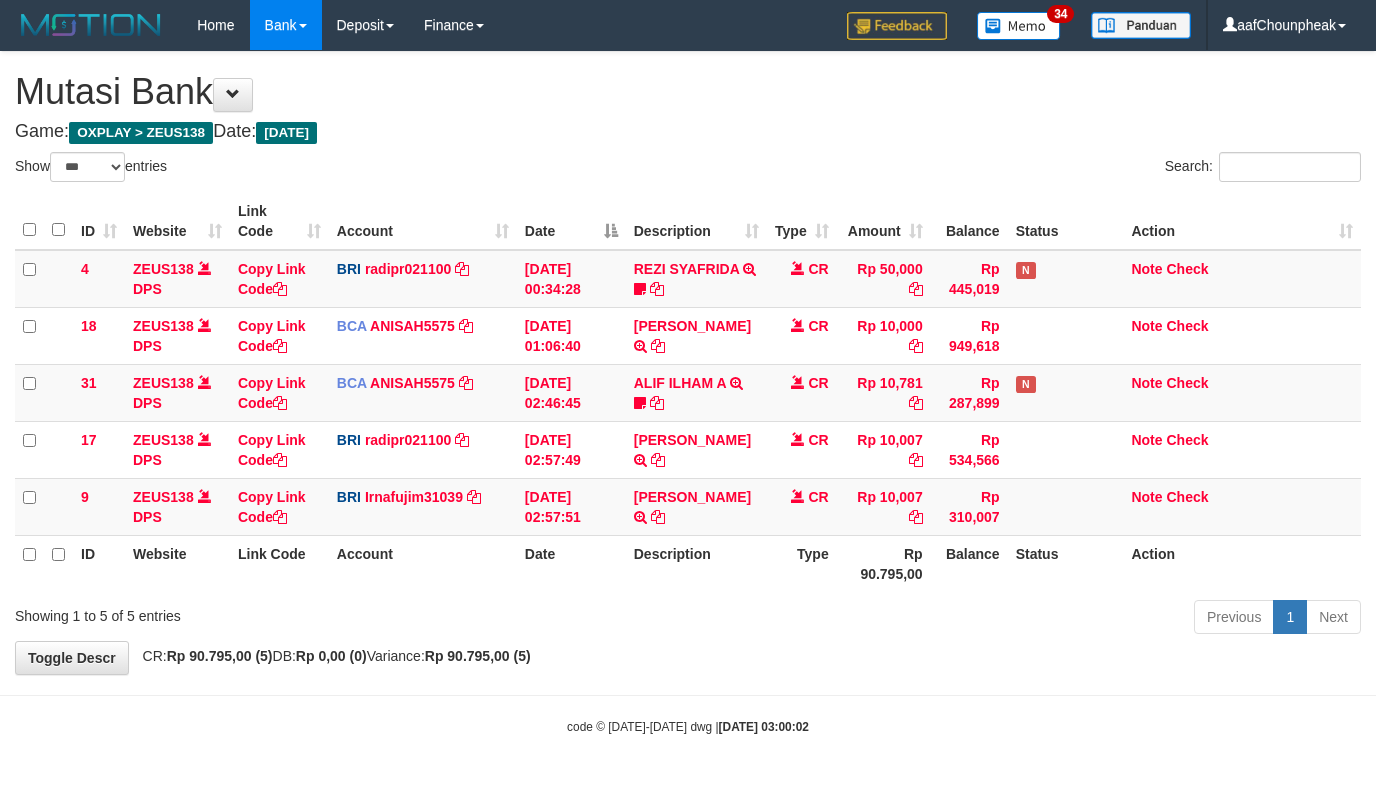 select on "***" 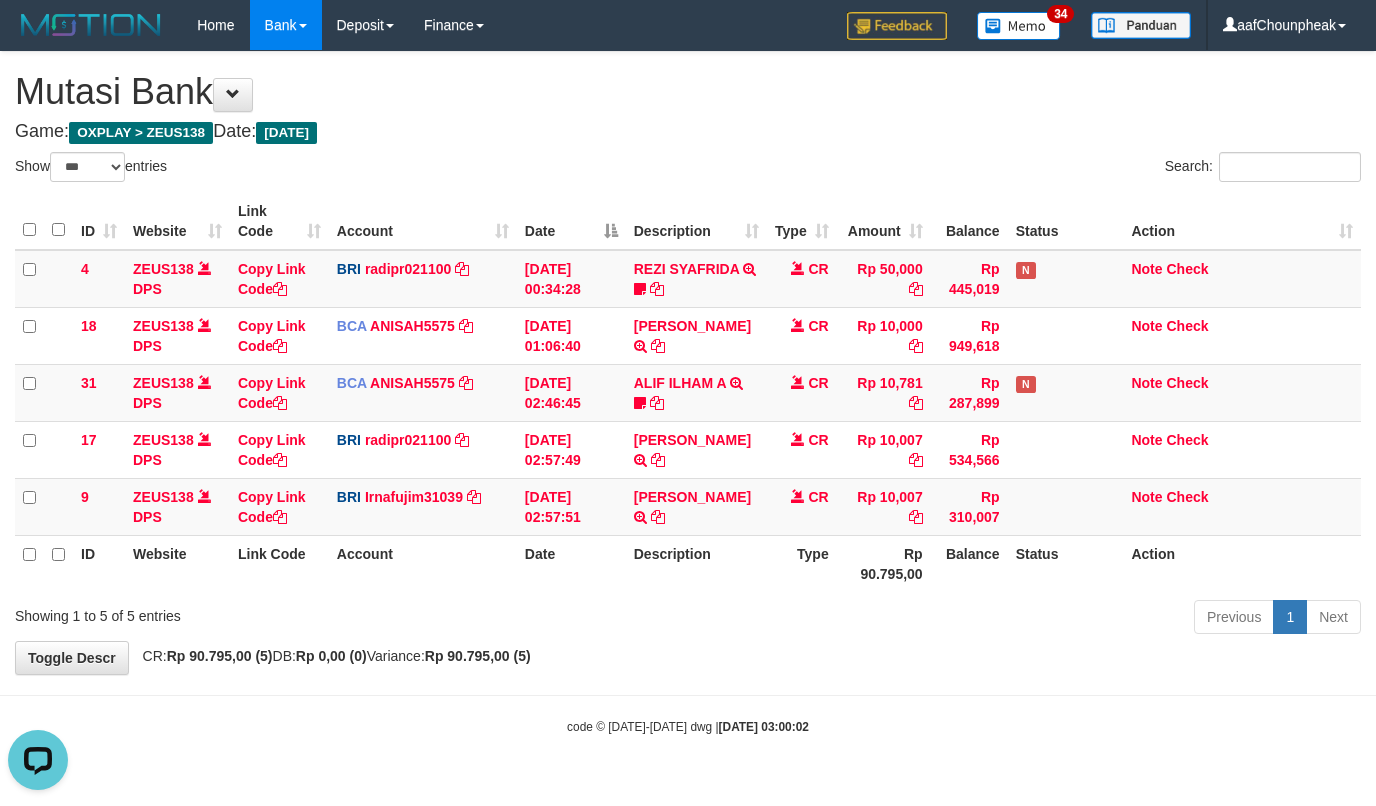 scroll, scrollTop: 0, scrollLeft: 0, axis: both 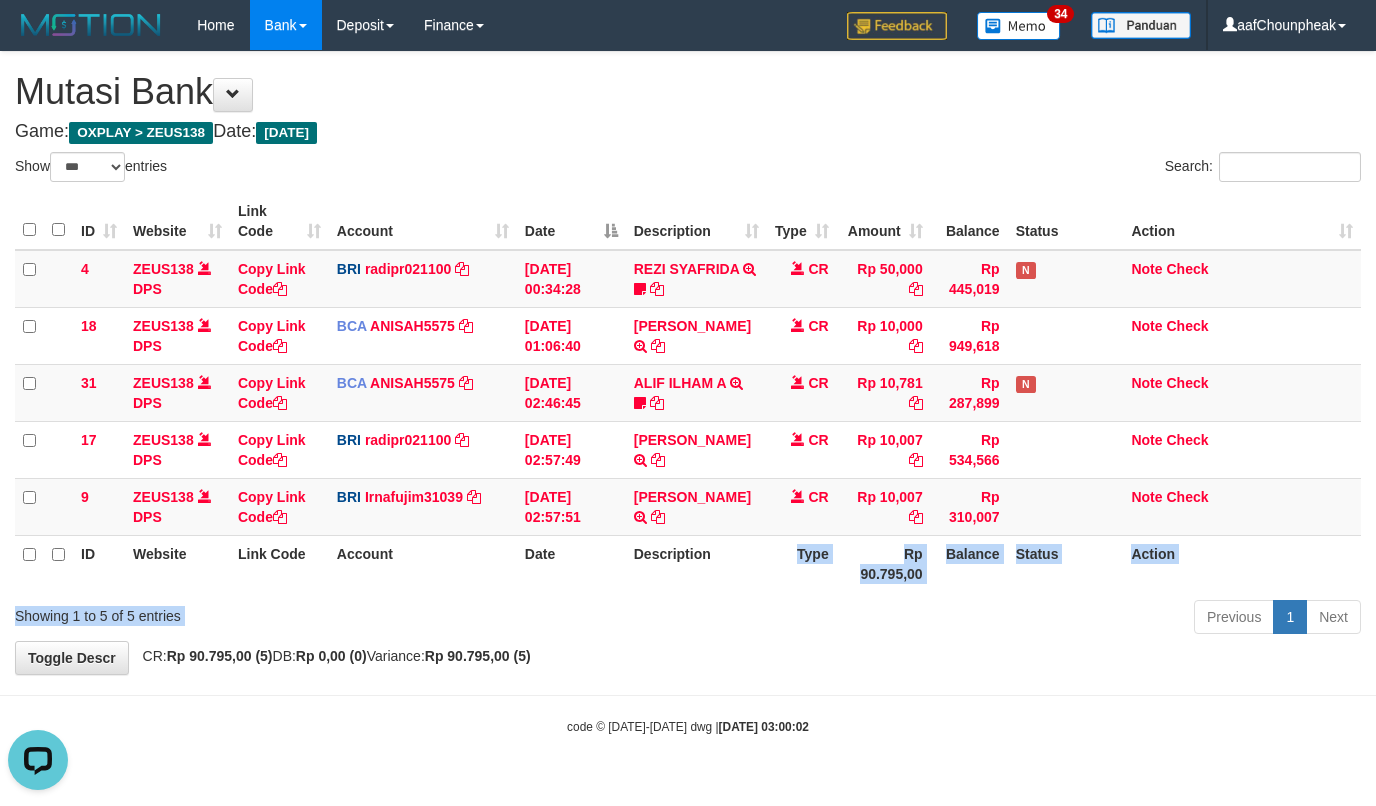 click on "Show  ** ** ** ***  entries Search:
ID Website Link Code Account Date Description Type Amount Balance Status Action
4
ZEUS138    DPS
Copy Link Code
BRI
radipr021100
DPS
REYNALDI ADI PRATAMA
mutasi_20250714_3774 | 4
mutasi_20250714_3774 | 4
[DATE] 00:34:28
REZI SYAFRIDA            TRANSFER NBMB REZI SYAFRIDA TO REYNALDI ADI PRATAMA    808801023311535
CR
Rp 50,000
Rp 445,019
N
Note
Check
18
ZEUS138    DPS
Copy Link Code
BCA
ANISAH5575" at bounding box center (688, 396) 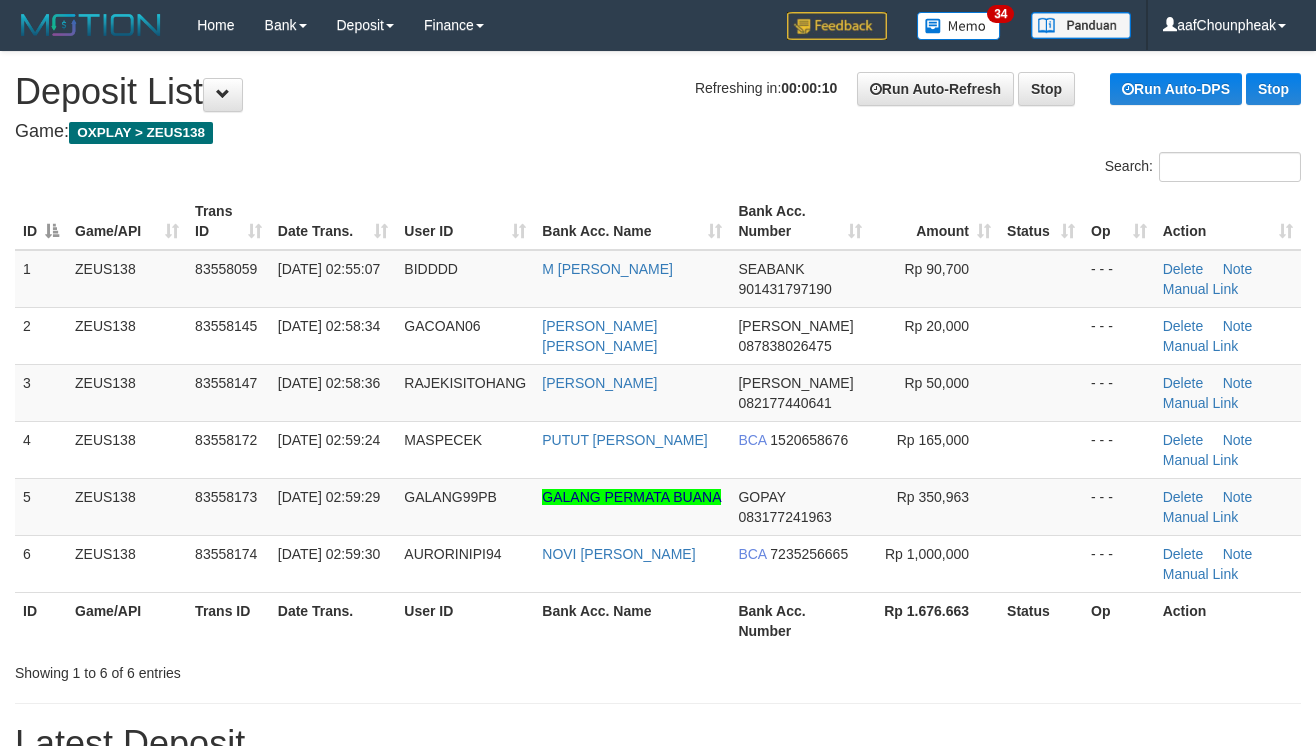 scroll, scrollTop: 0, scrollLeft: 0, axis: both 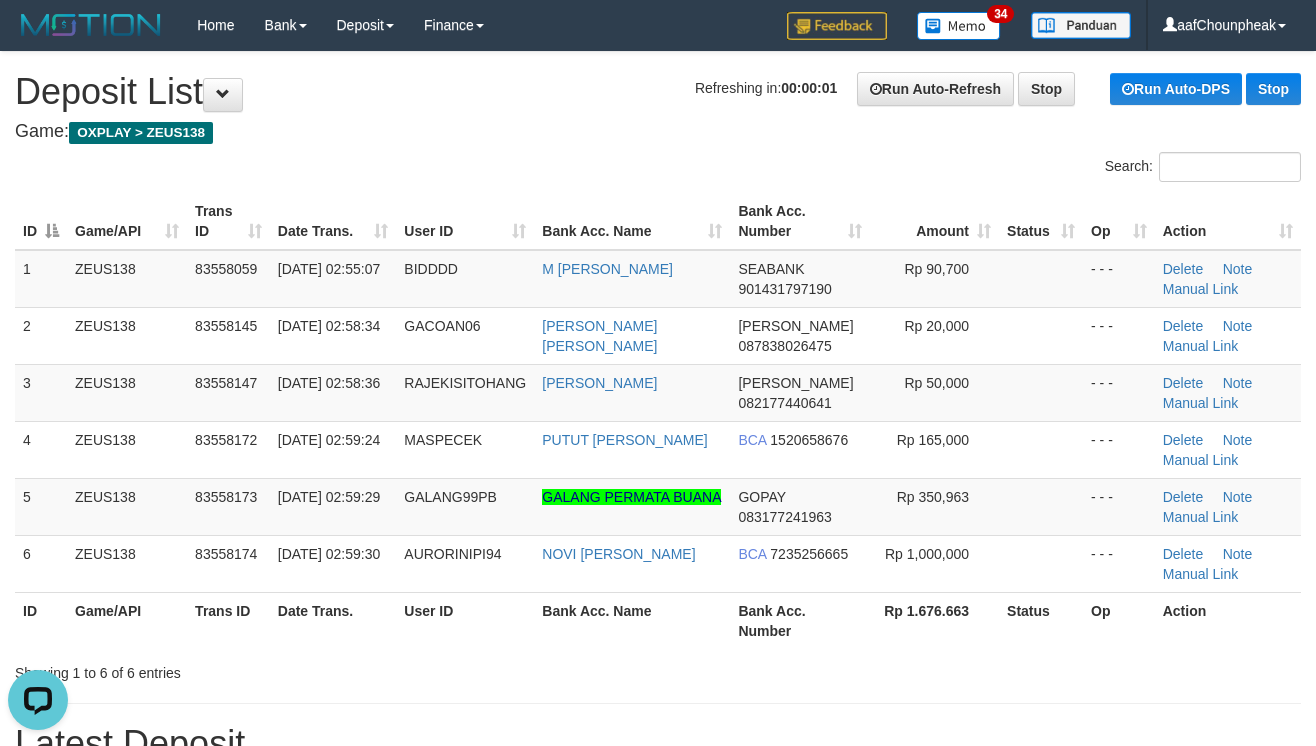 click at bounding box center (329, 152) 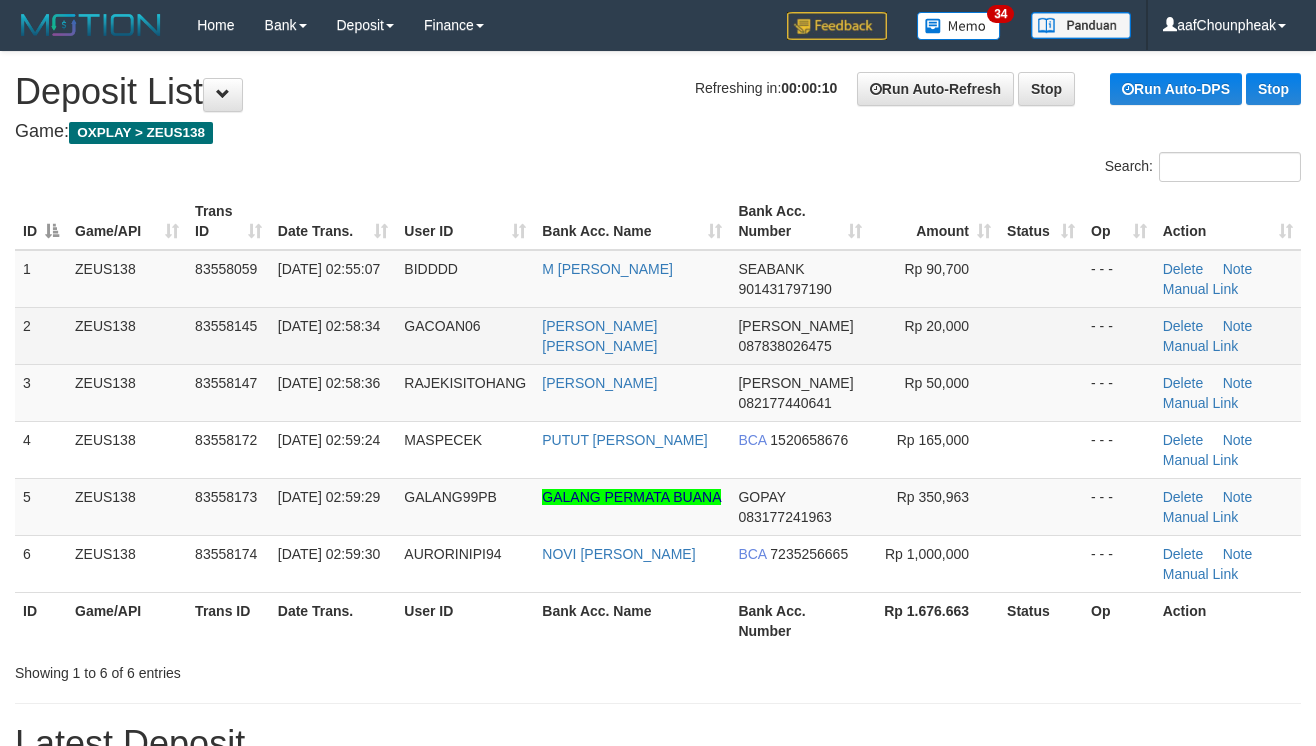 scroll, scrollTop: 0, scrollLeft: 0, axis: both 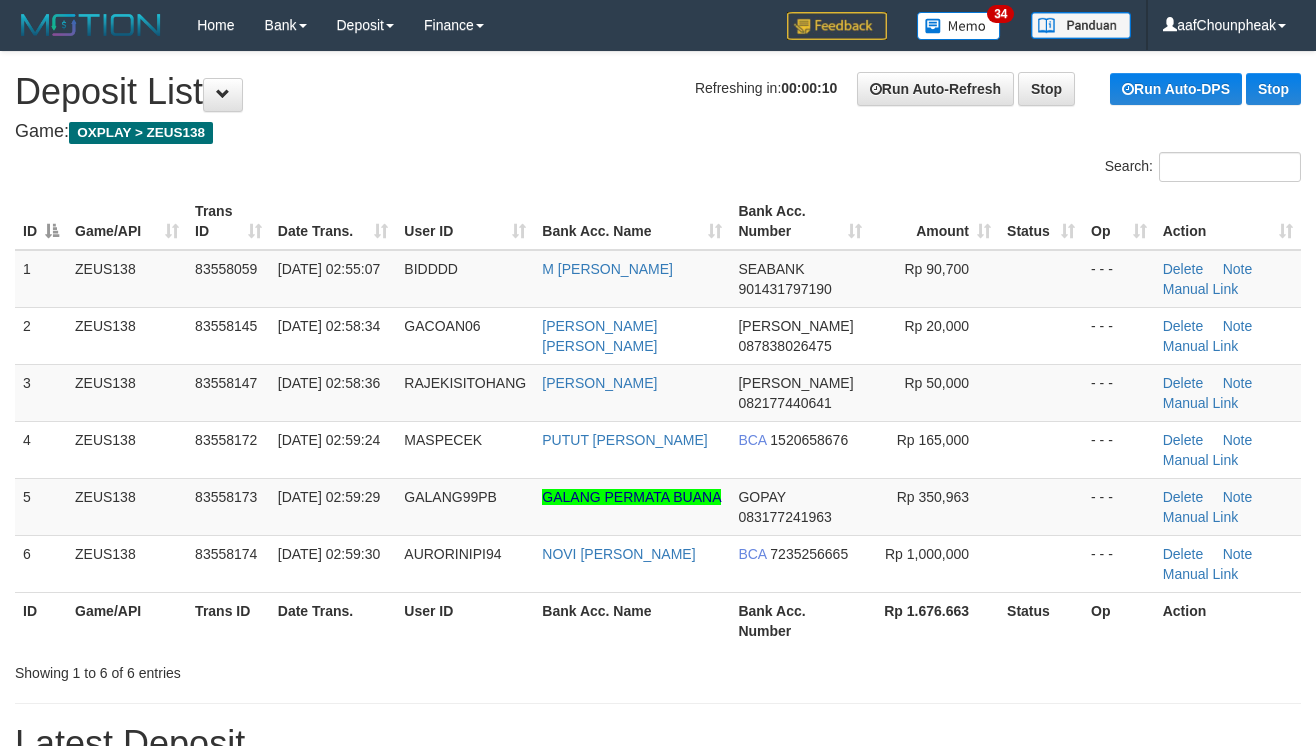 click on "Search:" at bounding box center (658, 169) 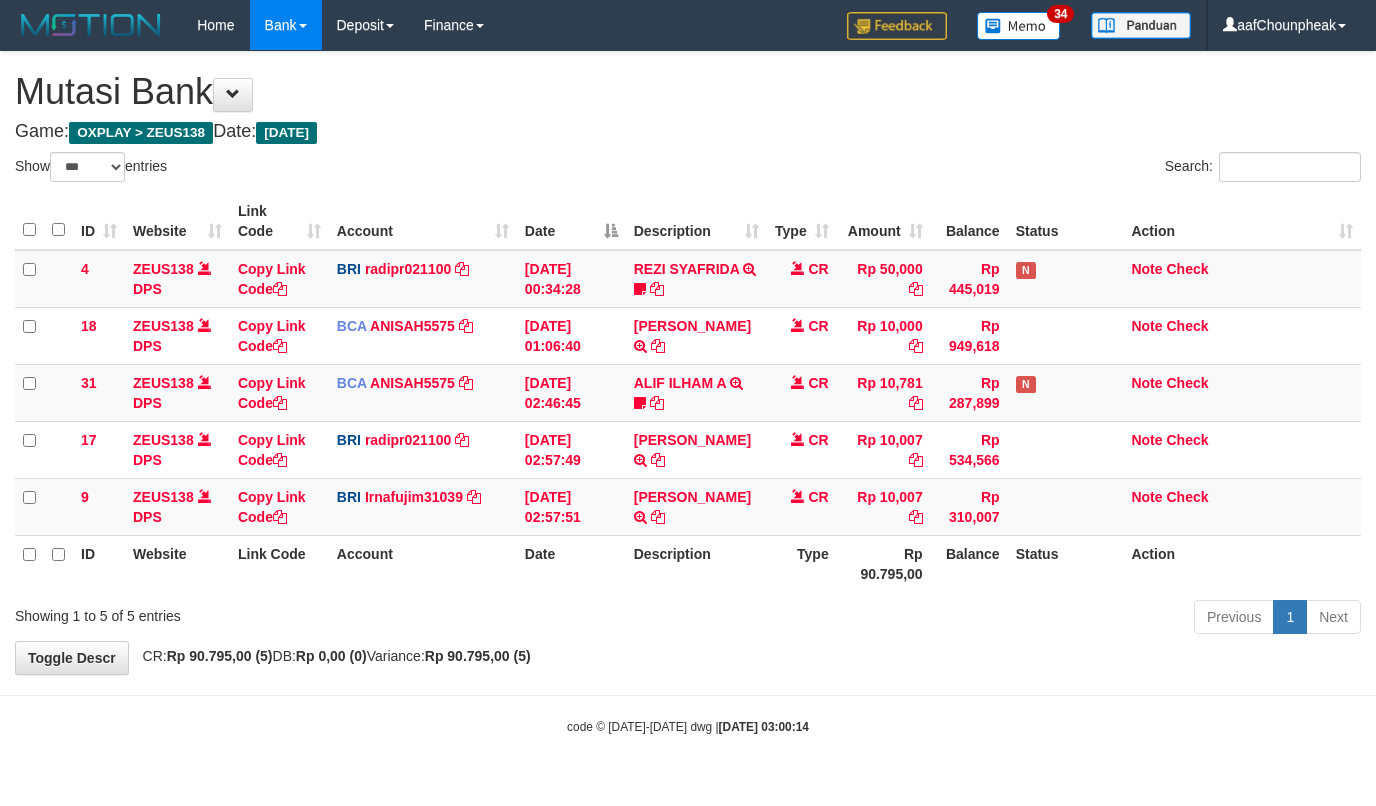 select on "***" 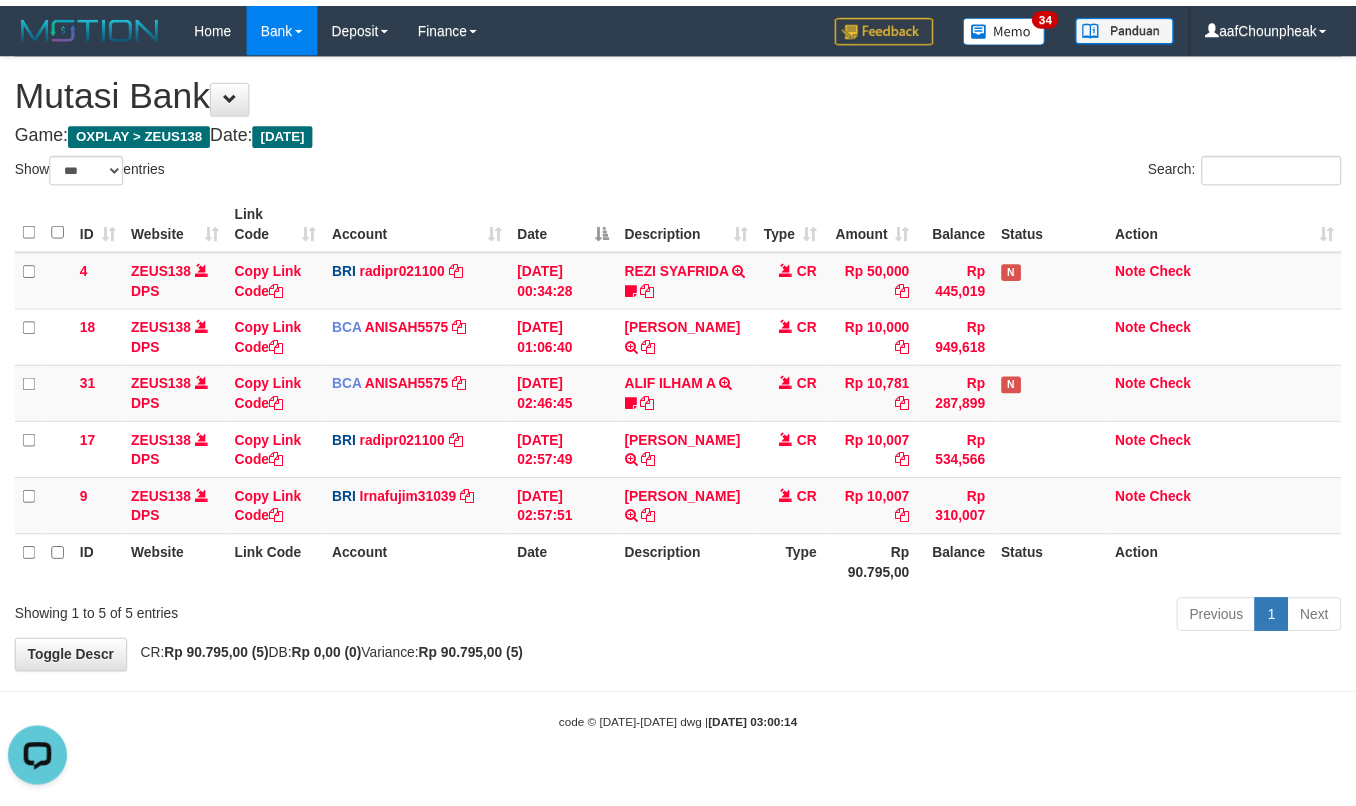 scroll, scrollTop: 0, scrollLeft: 0, axis: both 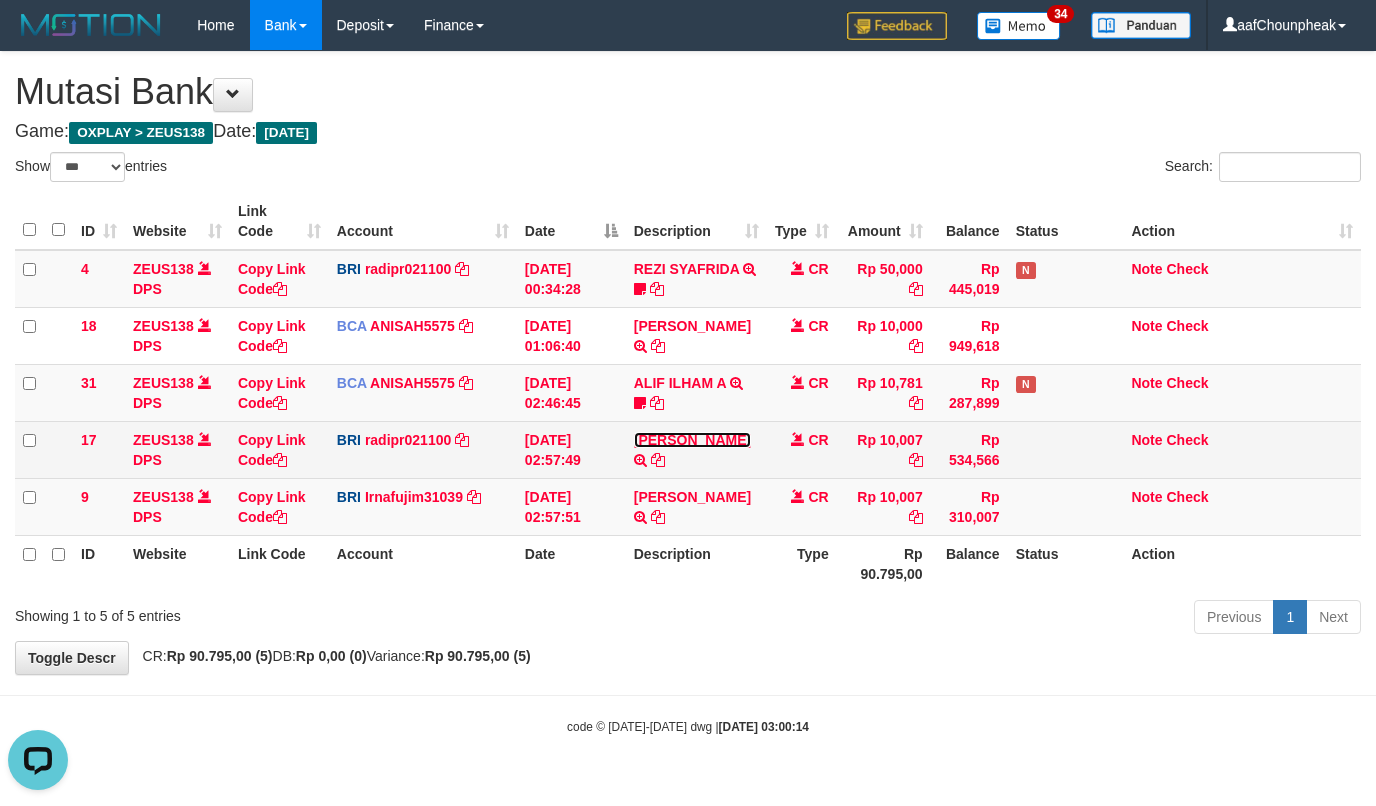 click on "[PERSON_NAME]" at bounding box center (692, 440) 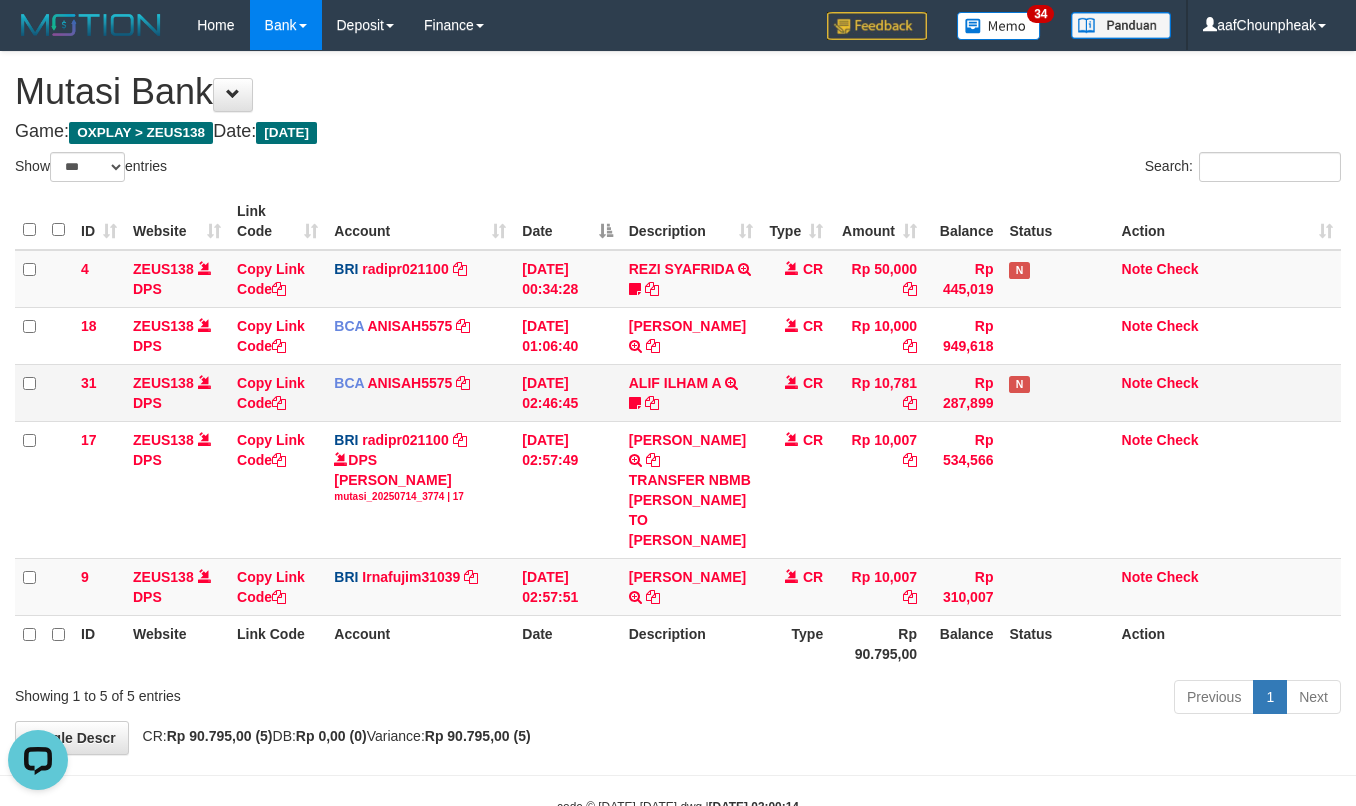 click on "ALIF ILHAM A            TRSF E-BANKING CR 1407/FTSCY/WS95051
10781.002025071481074466 TRFDN-ALIF ILHAM AESPAY DEBIT INDONE    gacorbangetgw" at bounding box center [691, 392] 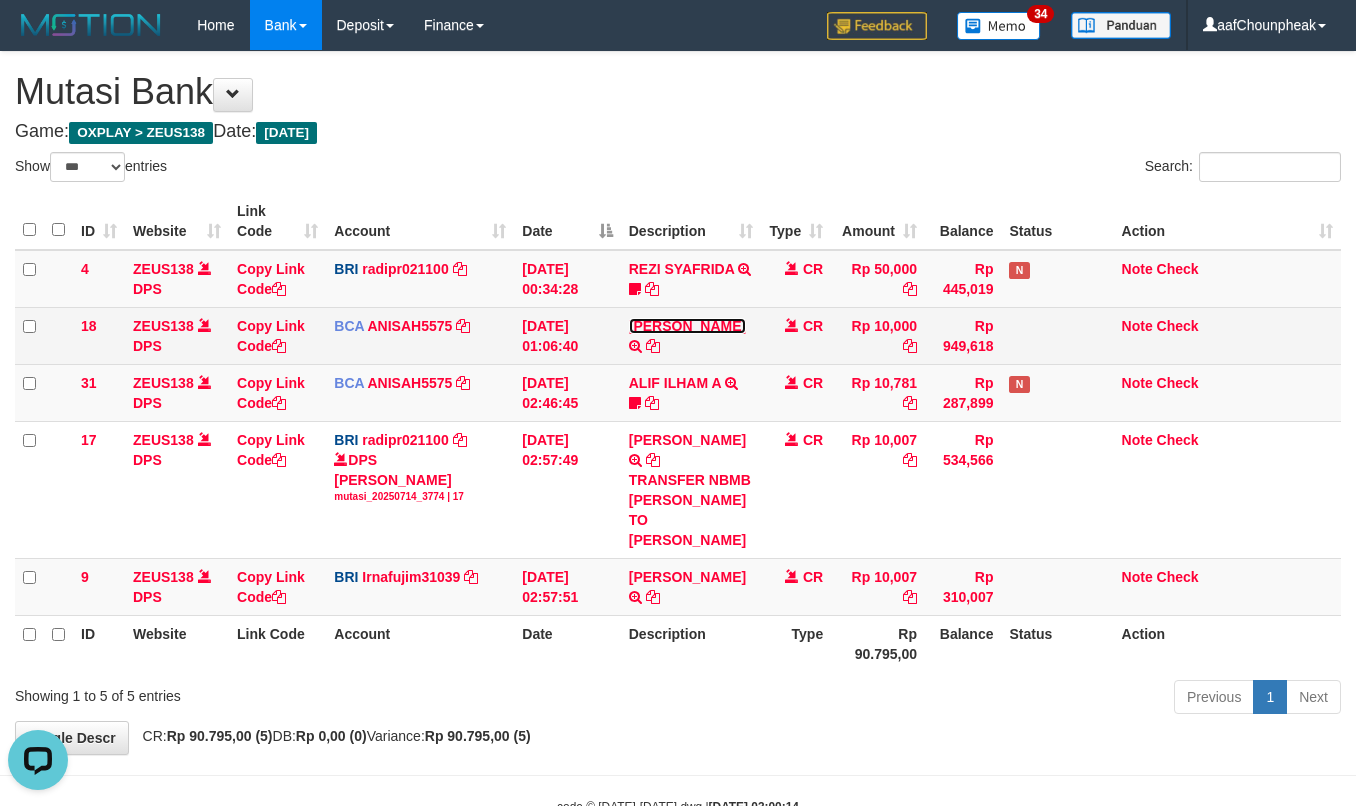 click on "[PERSON_NAME]" at bounding box center [687, 326] 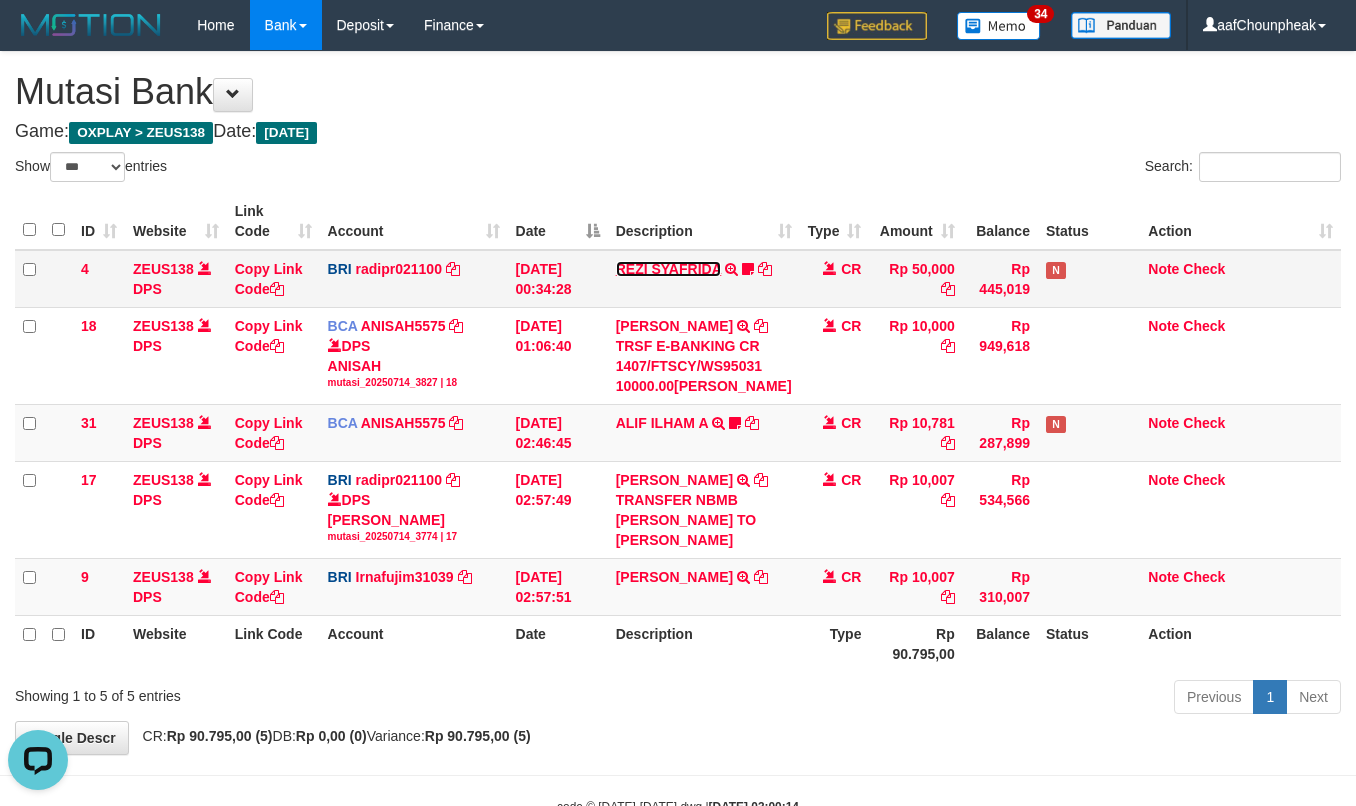 click on "REZI SYAFRIDA" at bounding box center [669, 269] 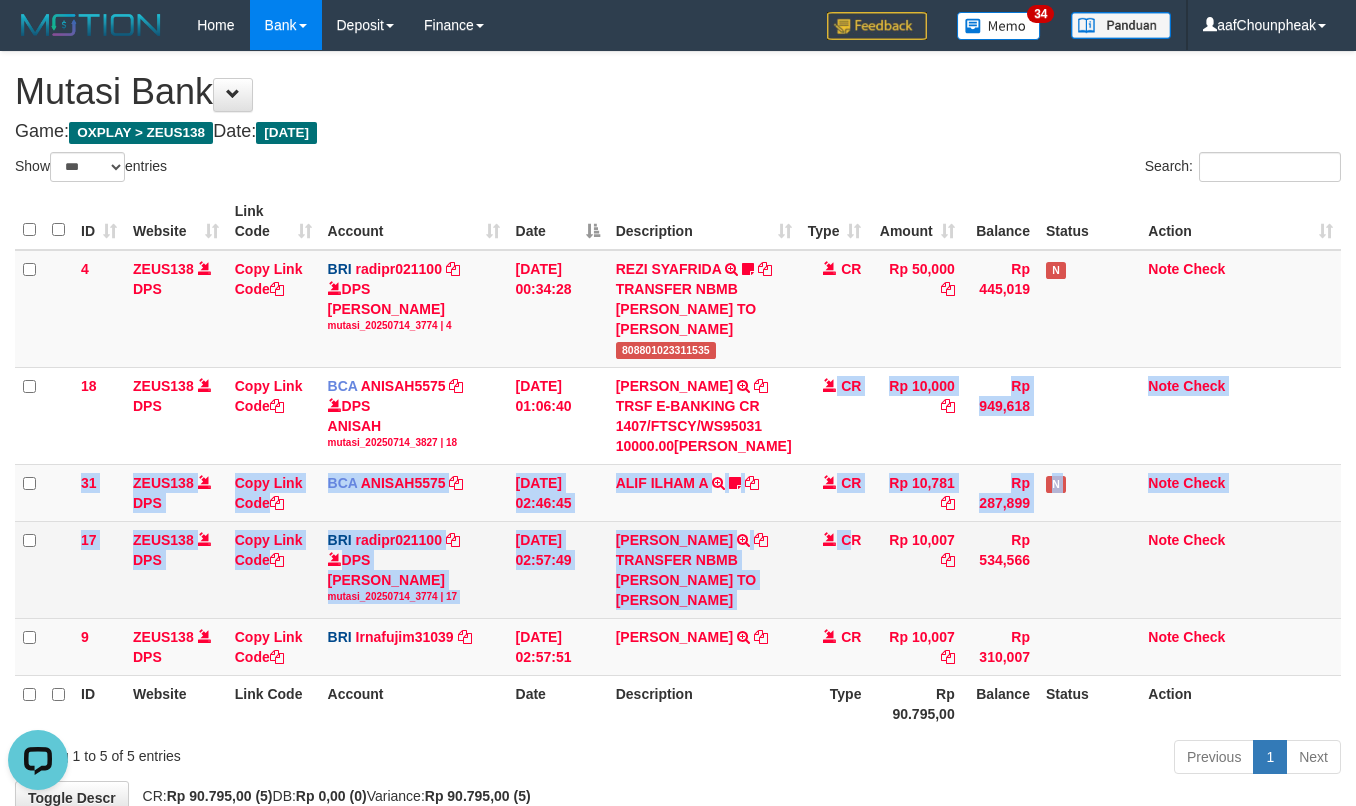 click on "4
ZEUS138    DPS
Copy Link Code
BRI
radipr021100
DPS
REYNALDI ADI PRATAMA
mutasi_20250714_3774 | 4
mutasi_20250714_3774 | 4
14/07/2025 00:34:28
REZI SYAFRIDA            TRANSFER NBMB REZI SYAFRIDA TO REYNALDI ADI PRATAMA    808801023311535
CR
Rp 50,000
Rp 445,019
N
Note
Check
18
ZEUS138    DPS
Copy Link Code
BCA
ANISAH5575
DPS
ANISAH
mutasi_20250714_3827 | 18
mutasi_20250714_3827 | 18" at bounding box center [678, 463] 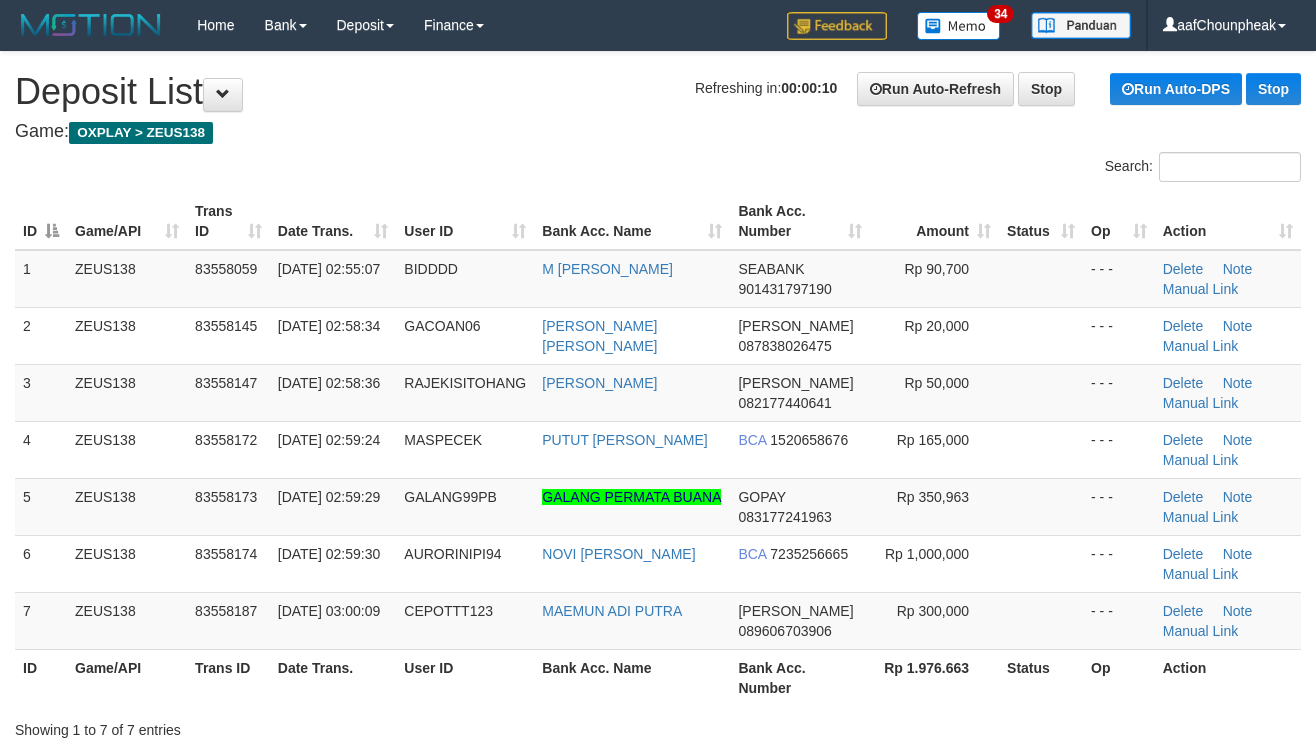 scroll, scrollTop: 0, scrollLeft: 0, axis: both 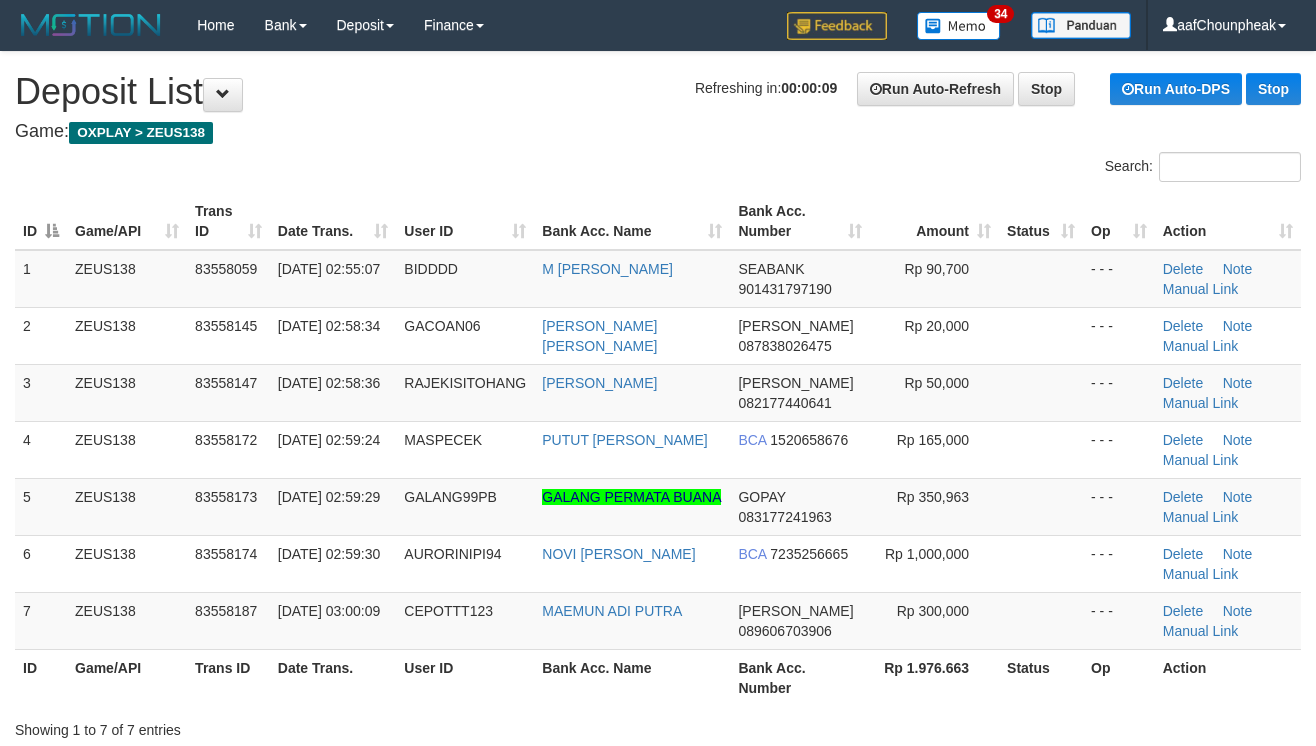 drag, startPoint x: 0, startPoint y: 0, endPoint x: 588, endPoint y: 173, distance: 612.9217 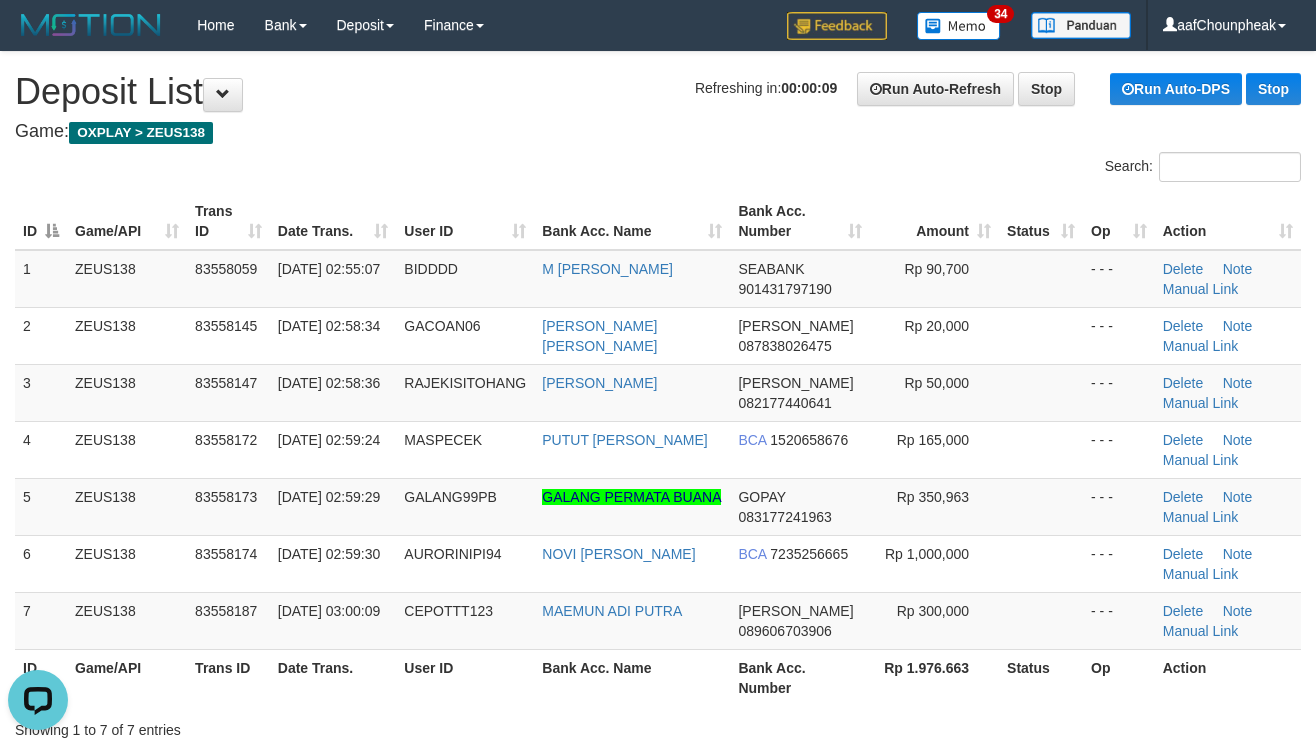 scroll, scrollTop: 0, scrollLeft: 0, axis: both 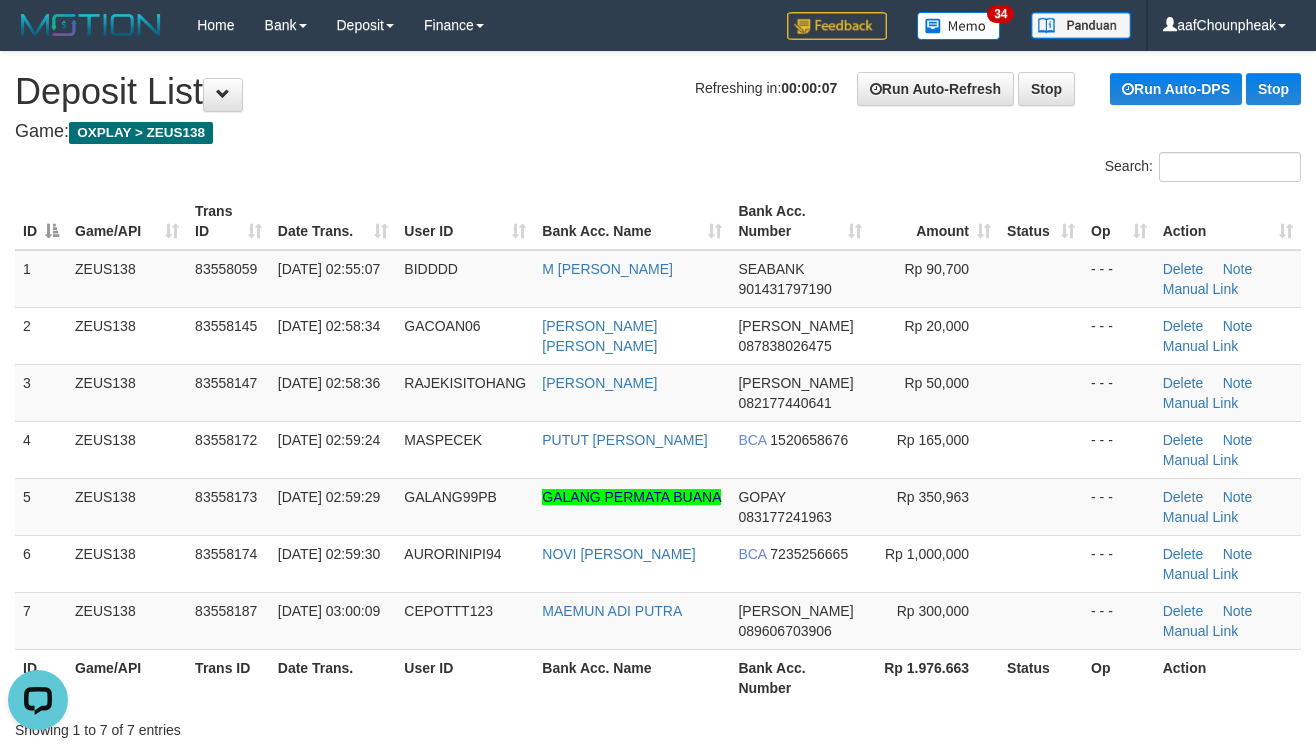 click on "Bank Acc. Name" at bounding box center (632, 221) 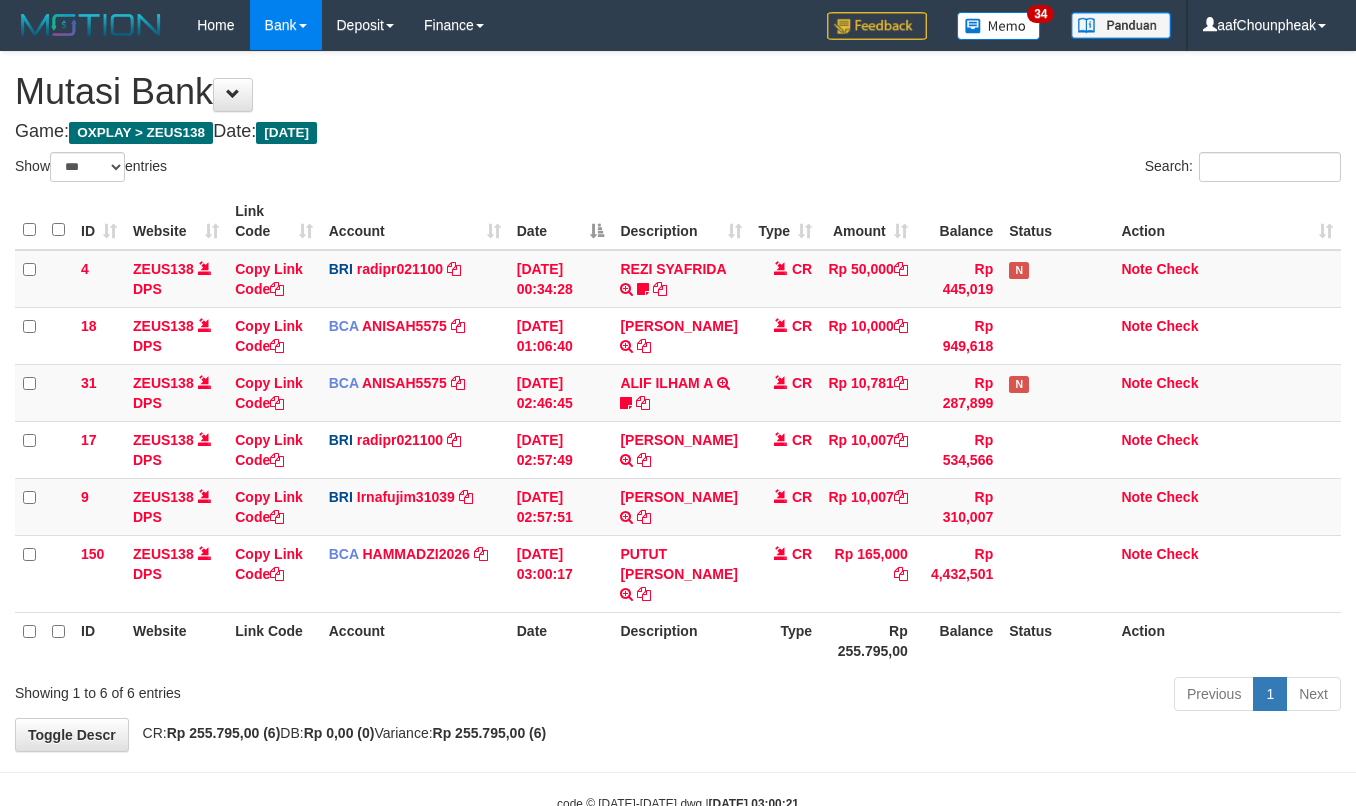 select on "***" 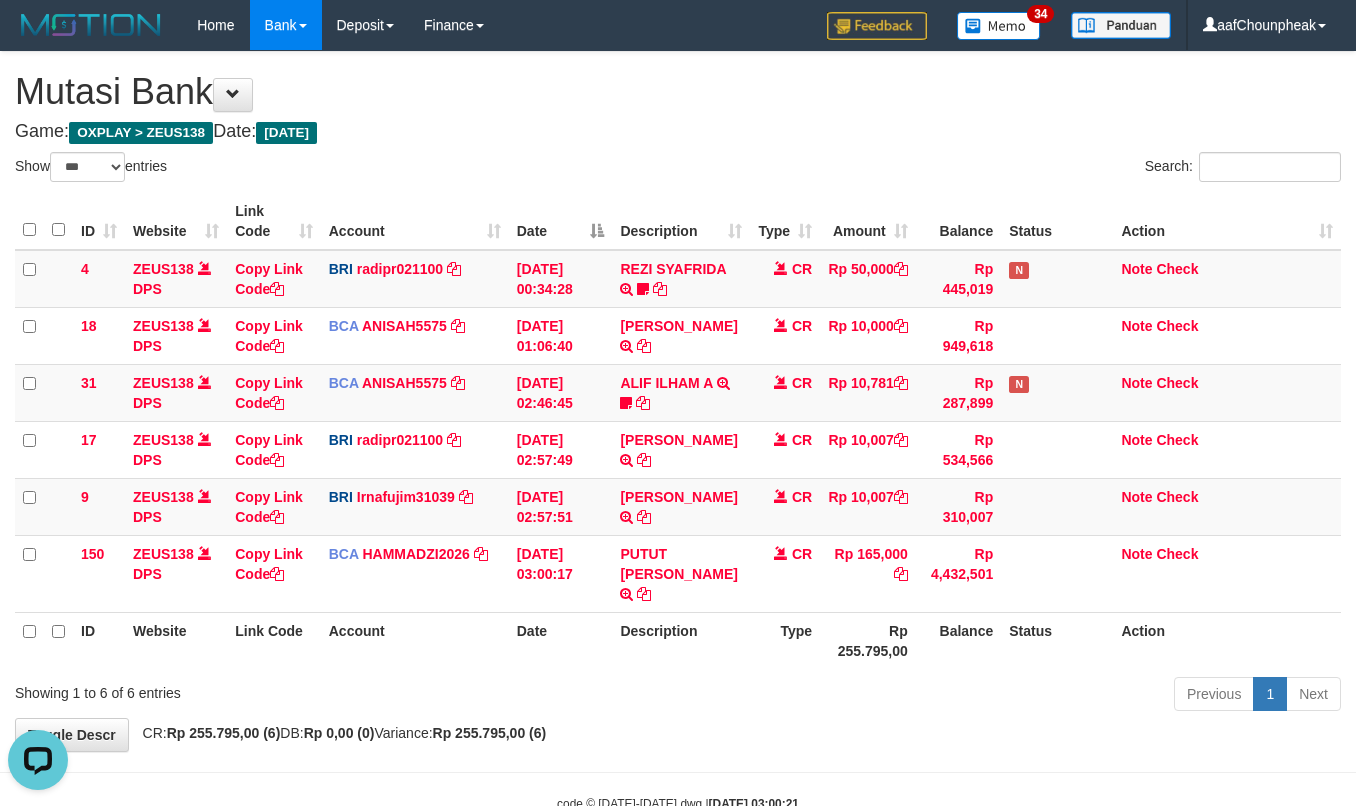 scroll, scrollTop: 0, scrollLeft: 0, axis: both 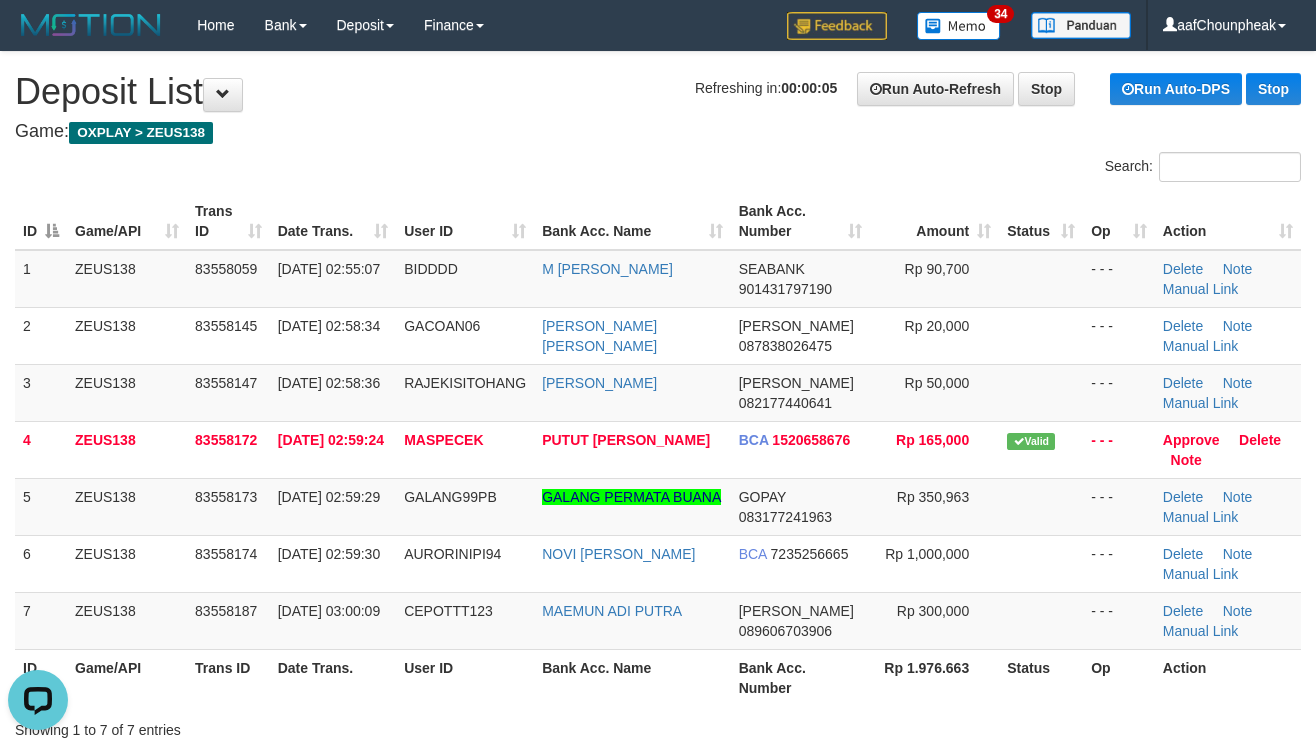 click on "Bank Acc. Name" at bounding box center [632, 221] 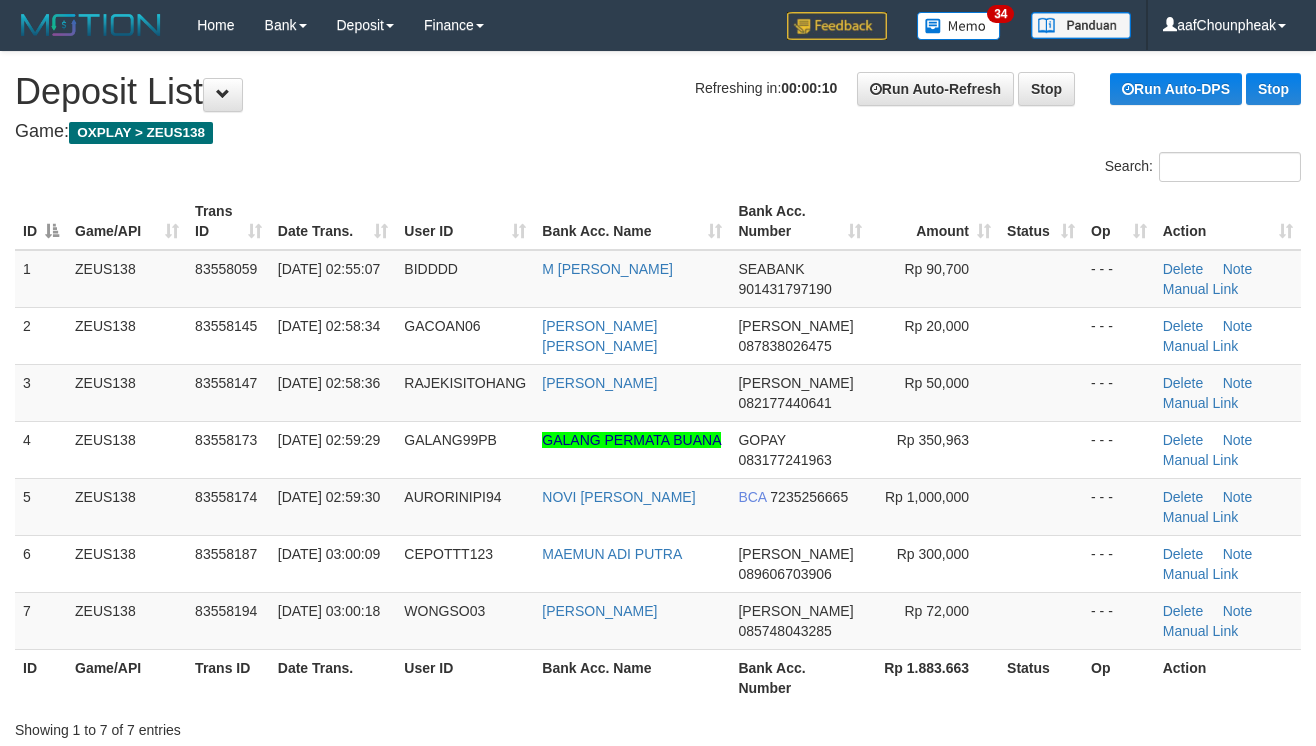 scroll, scrollTop: 0, scrollLeft: 0, axis: both 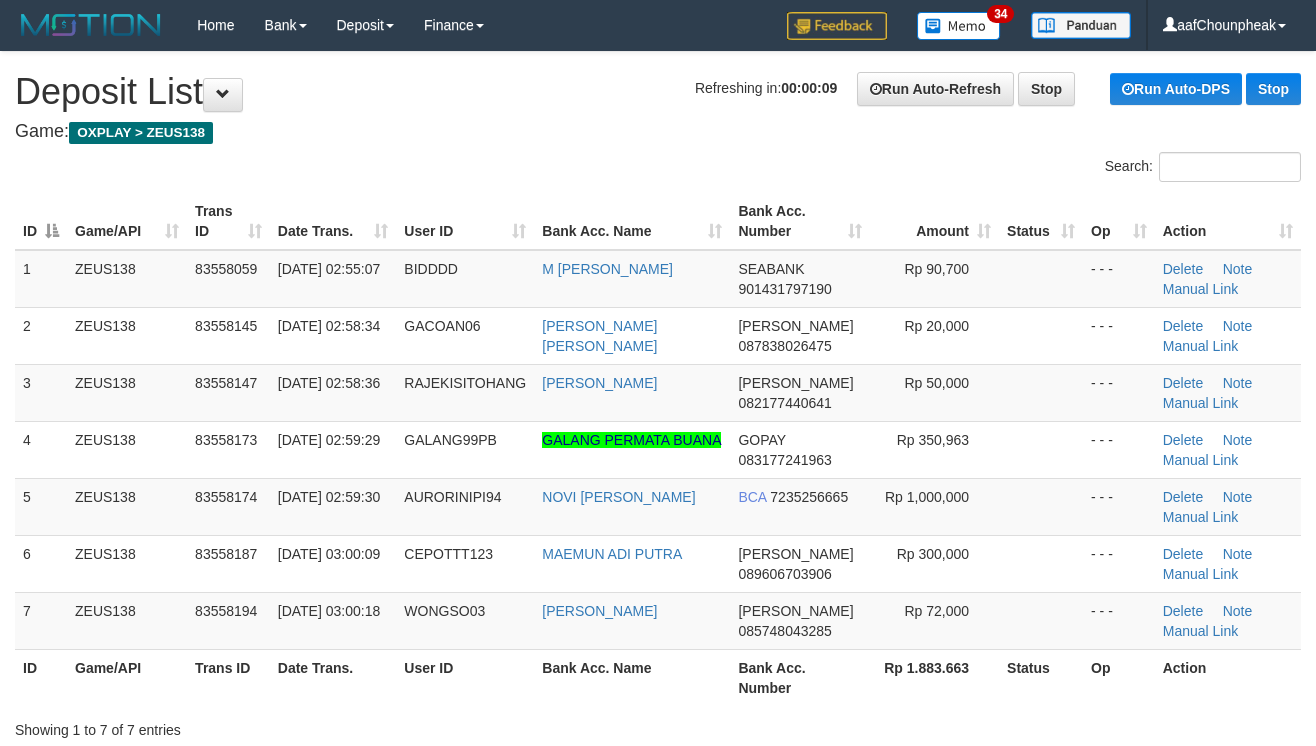 click on "Bank Acc. Name" at bounding box center [632, 221] 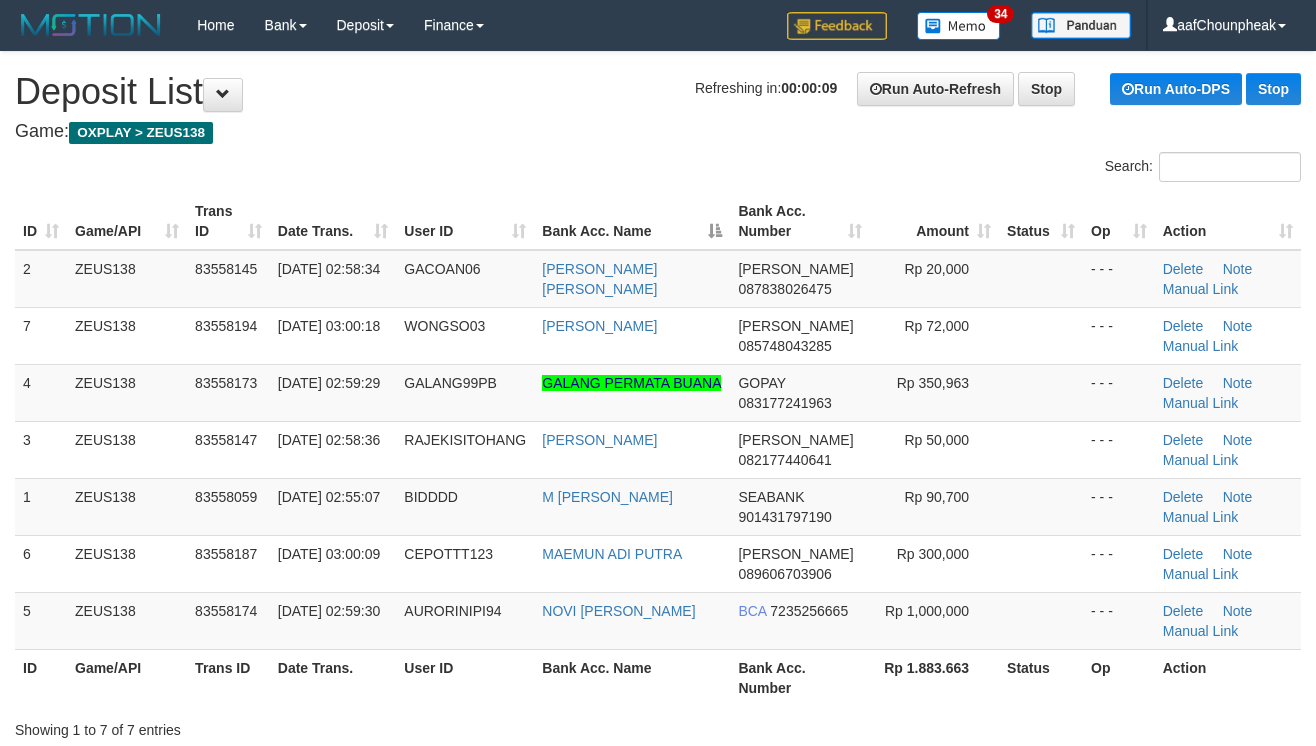 click on "Bank Acc. Name" at bounding box center [632, 221] 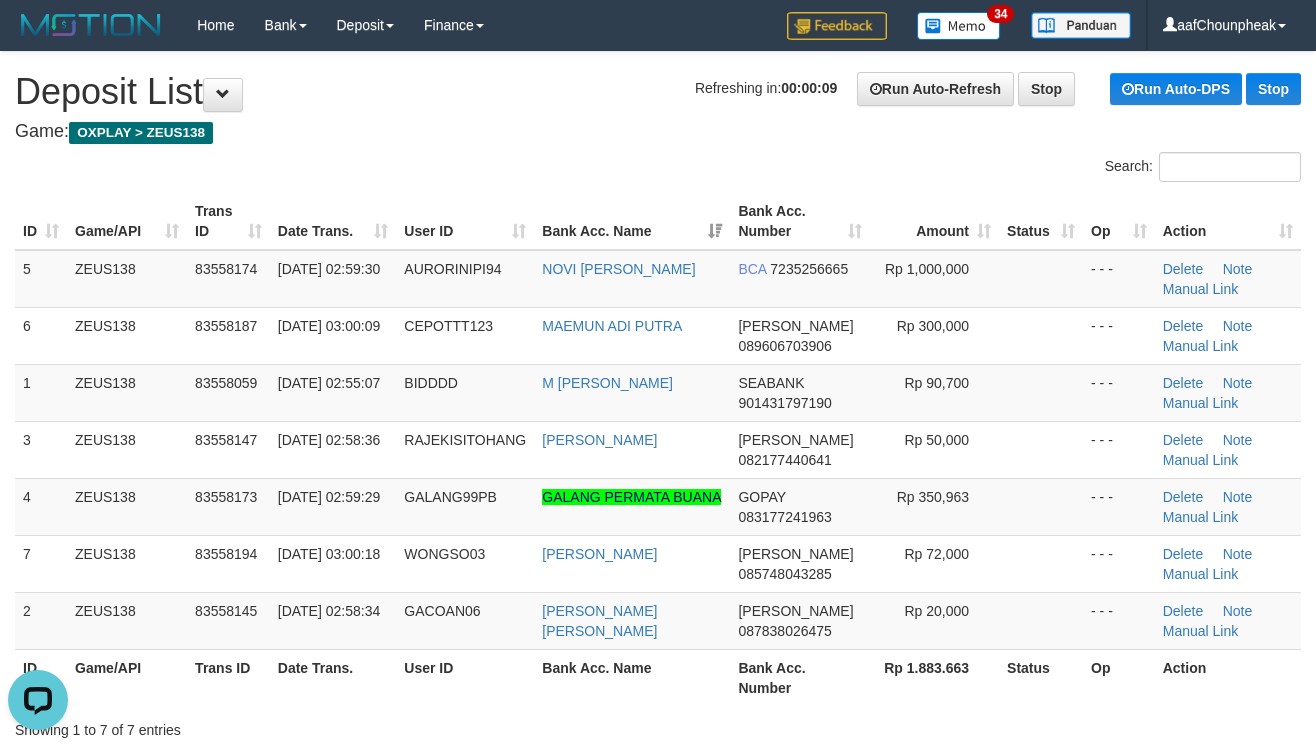 scroll, scrollTop: 0, scrollLeft: 0, axis: both 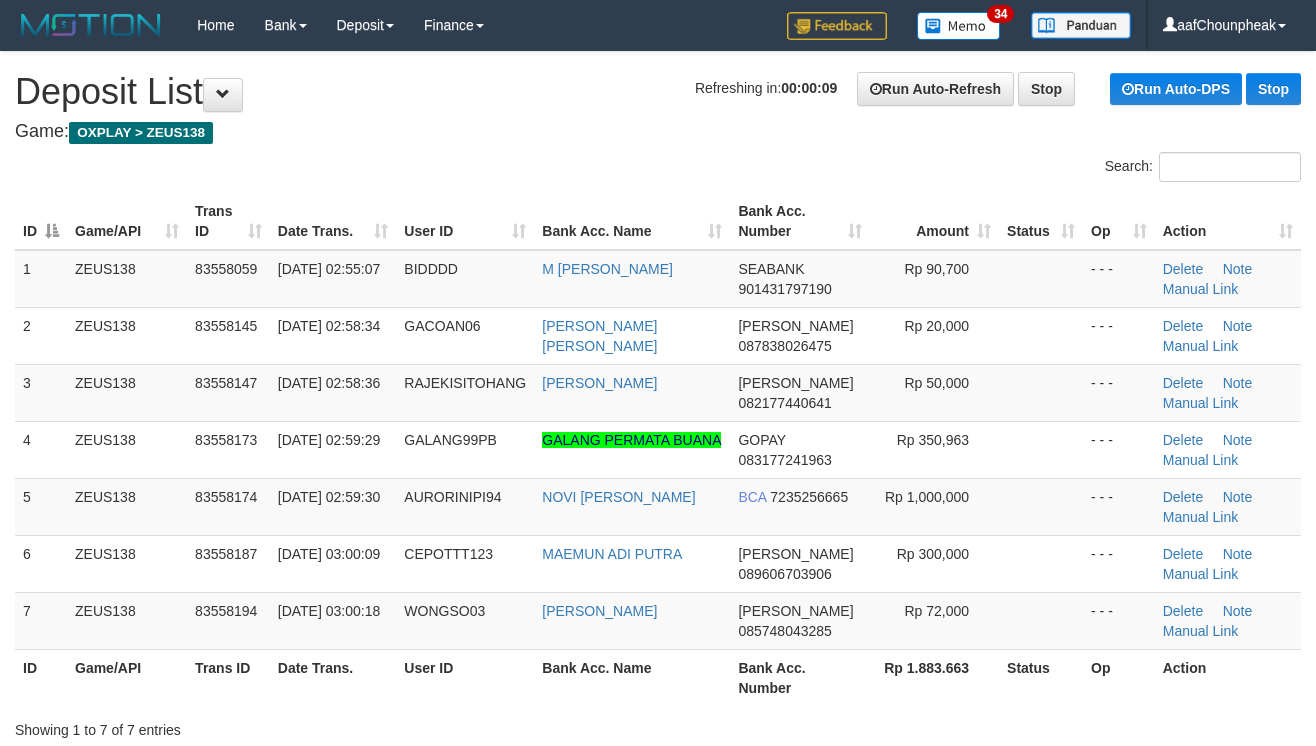 click on "Search:" at bounding box center [658, 169] 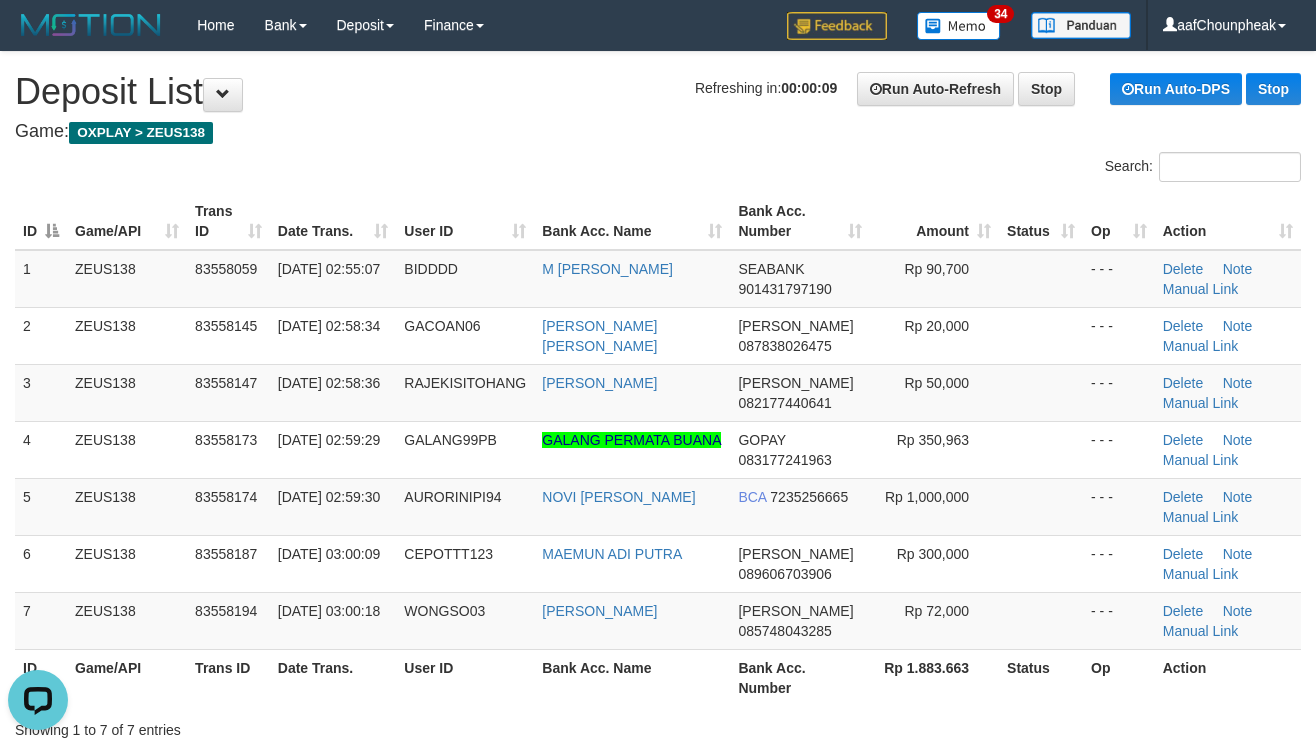 scroll, scrollTop: 0, scrollLeft: 0, axis: both 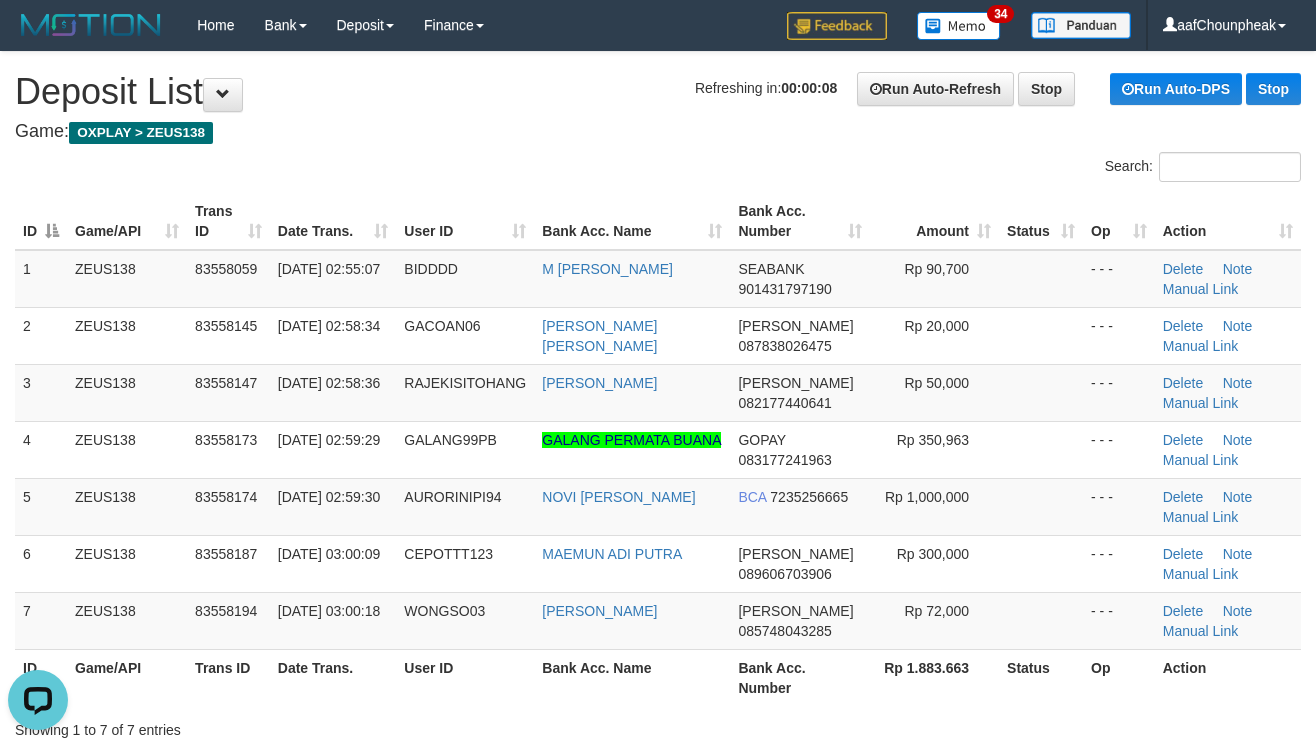 click on "Search:" at bounding box center [658, 169] 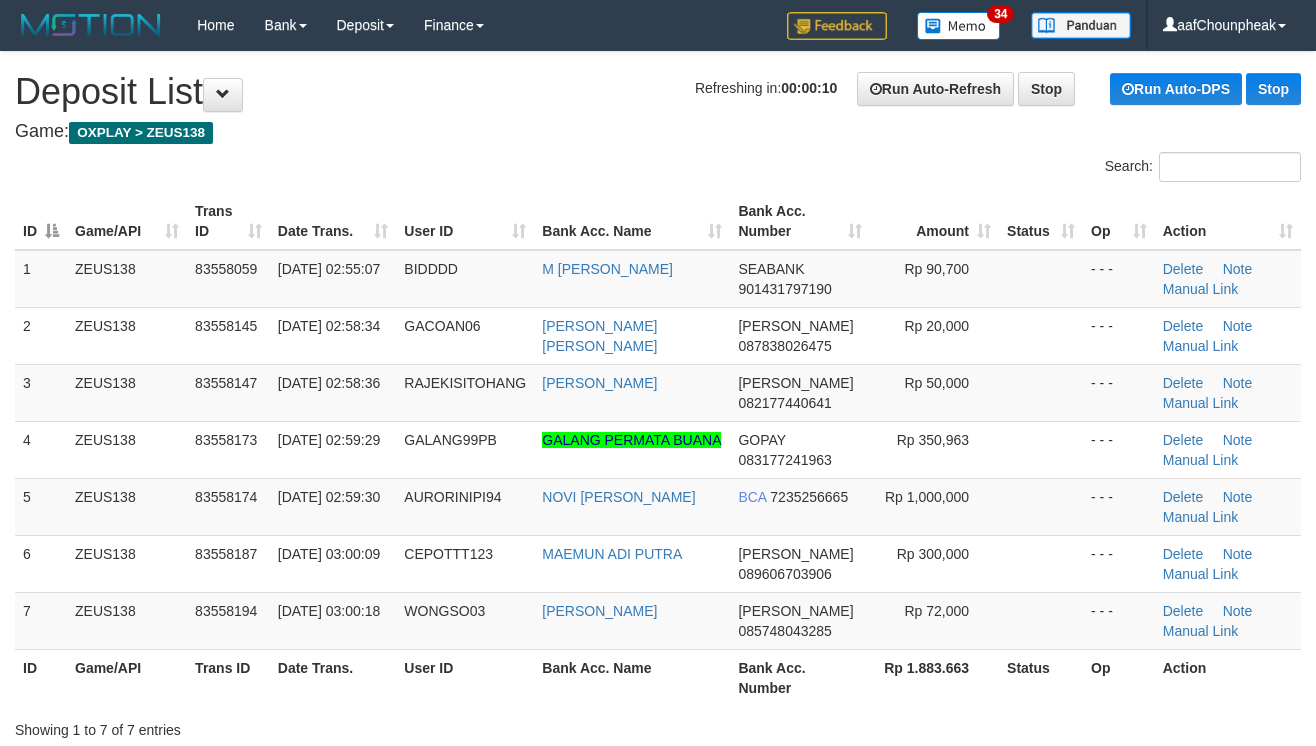 scroll, scrollTop: 0, scrollLeft: 0, axis: both 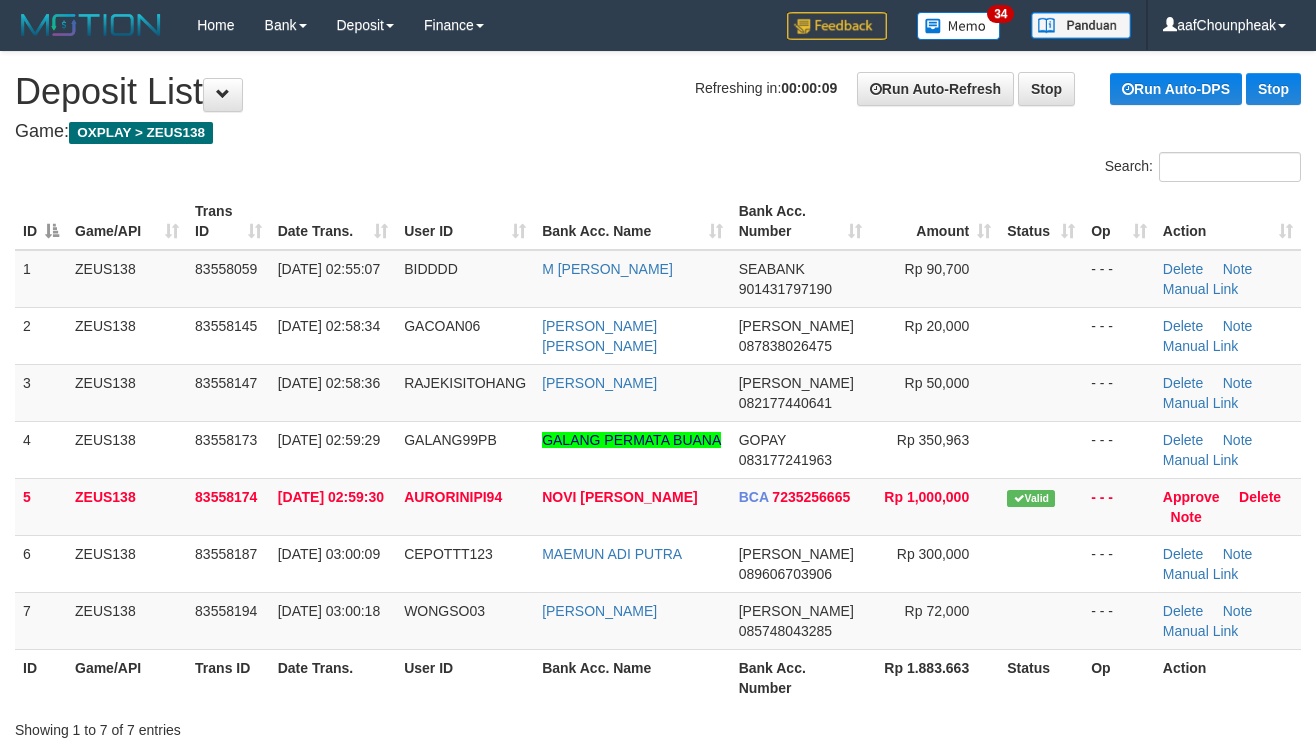click on "Search:" at bounding box center (658, 169) 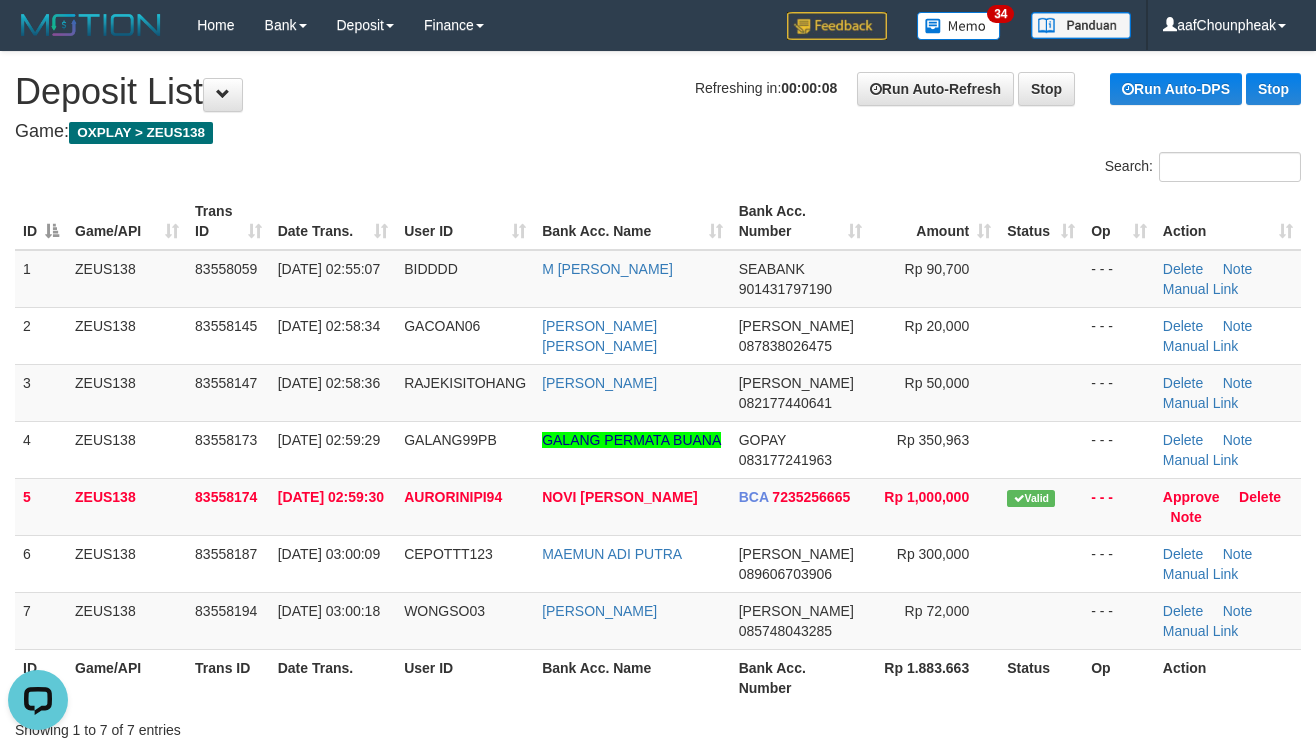 scroll, scrollTop: 0, scrollLeft: 0, axis: both 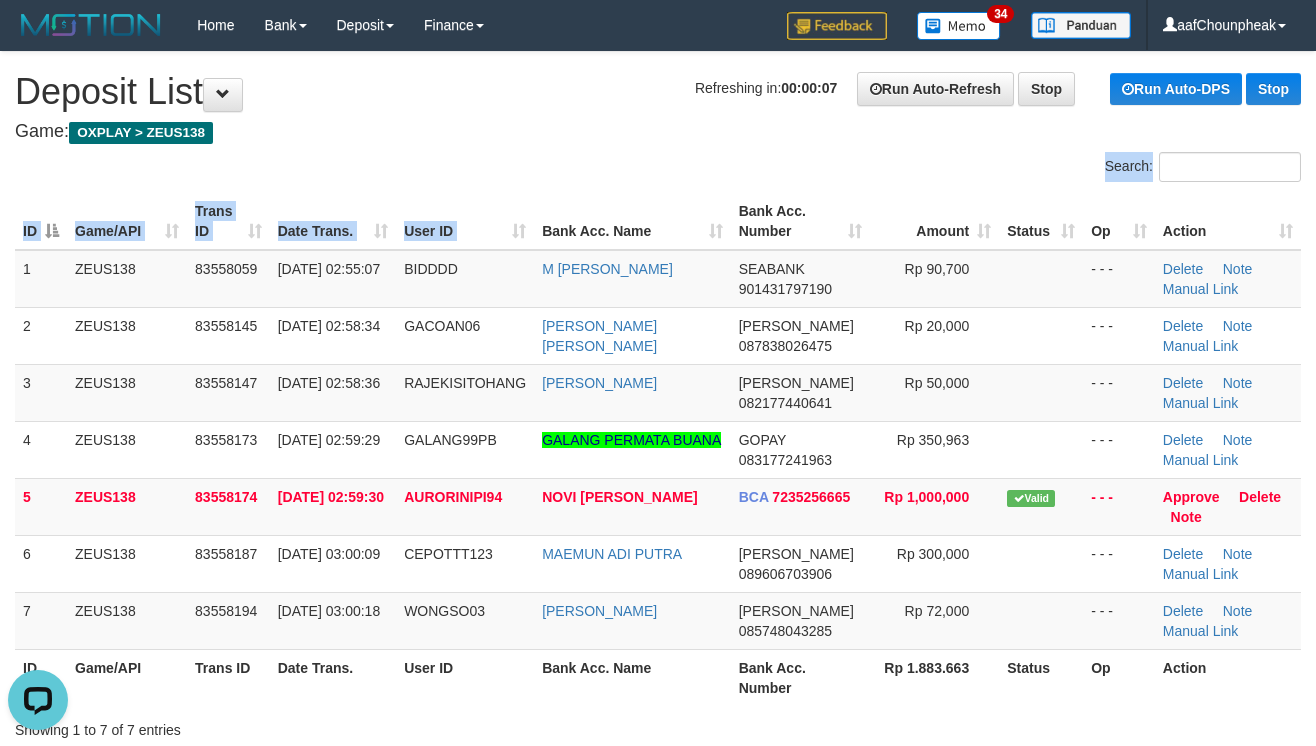 drag, startPoint x: 540, startPoint y: 181, endPoint x: 541, endPoint y: 197, distance: 16.03122 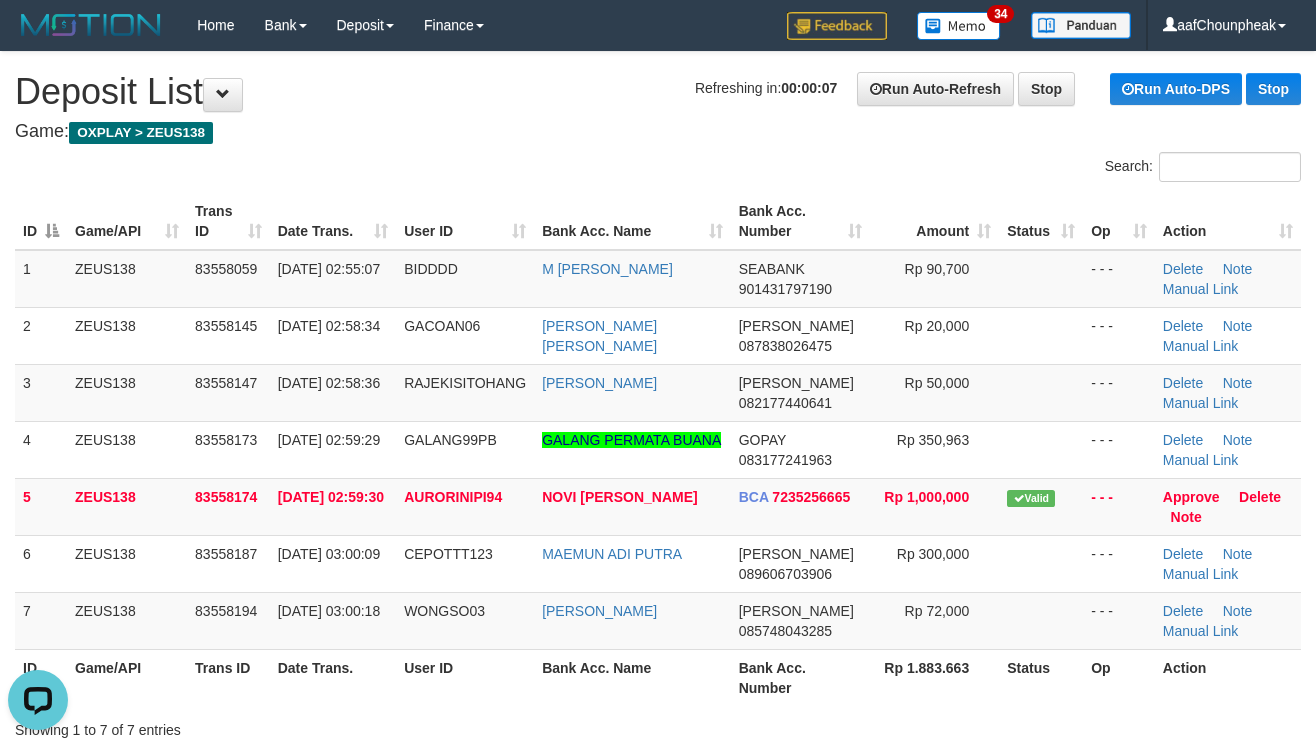 click on "Bank Acc. Name" at bounding box center [632, 221] 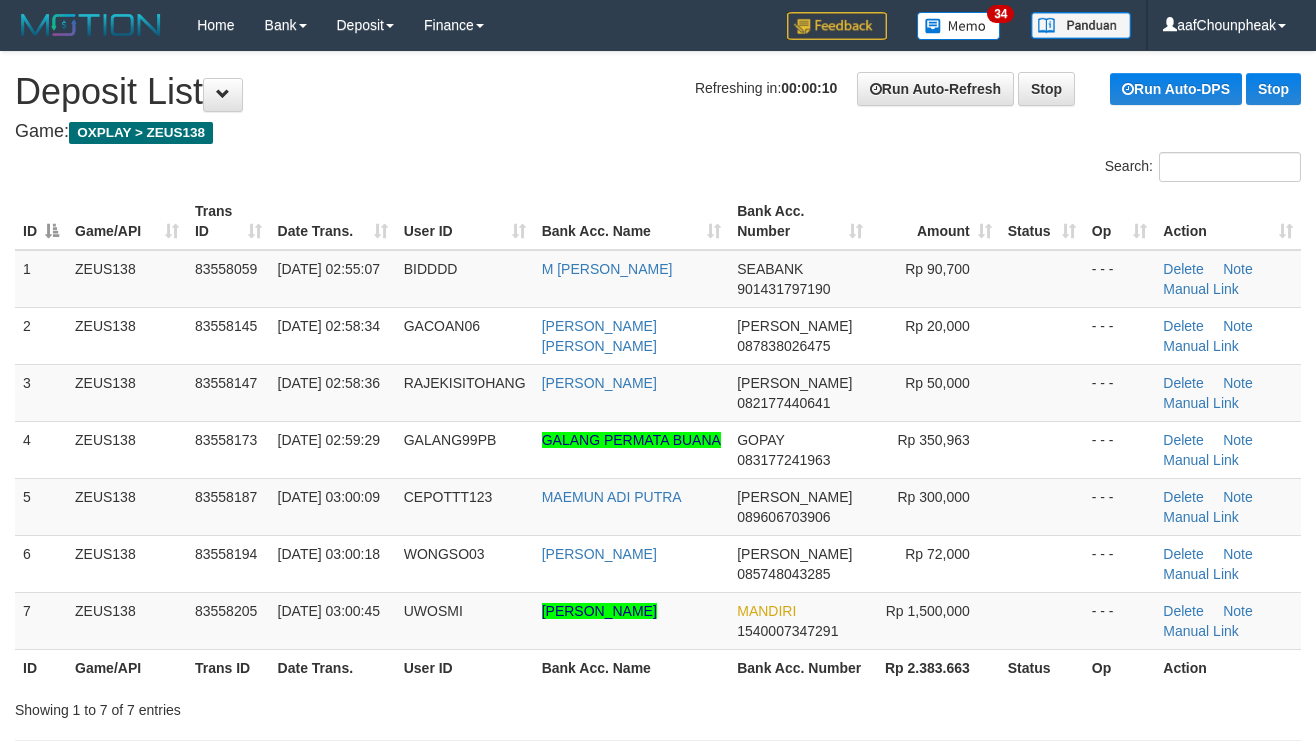 scroll, scrollTop: 0, scrollLeft: 0, axis: both 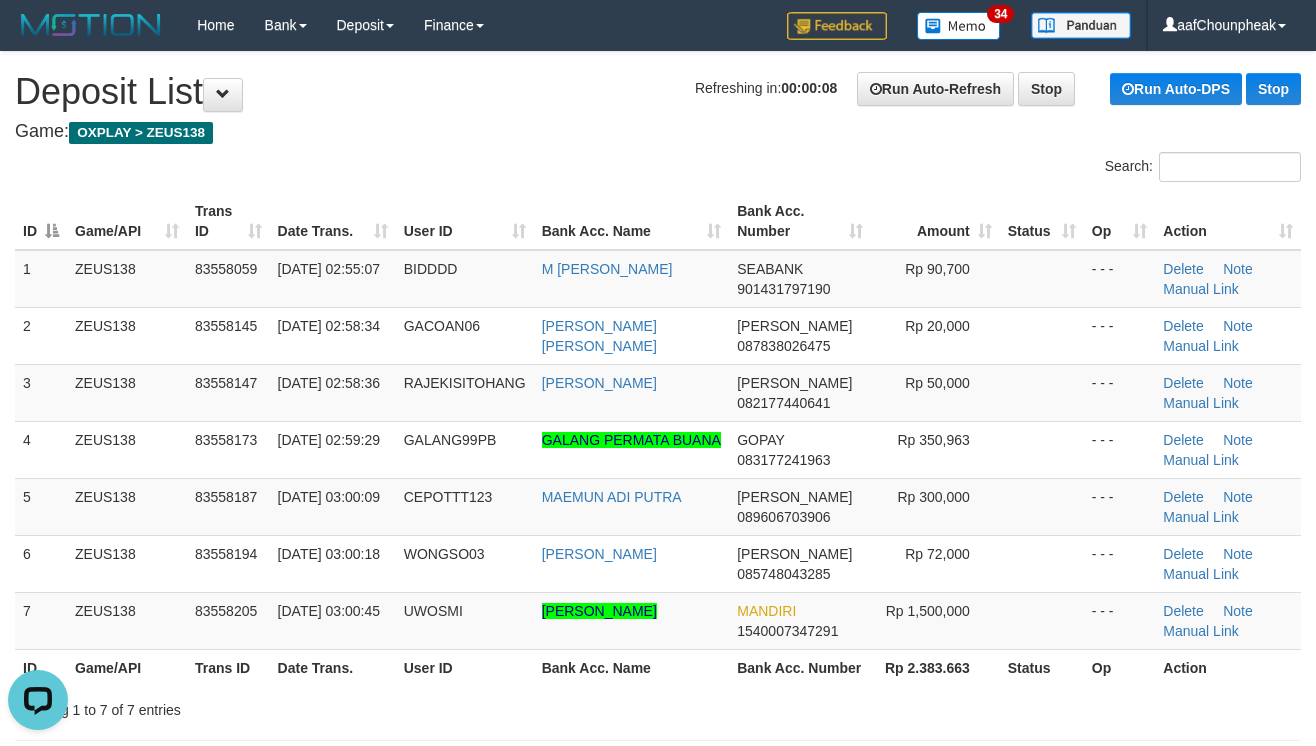 drag, startPoint x: 541, startPoint y: 128, endPoint x: 542, endPoint y: 142, distance: 14.035668 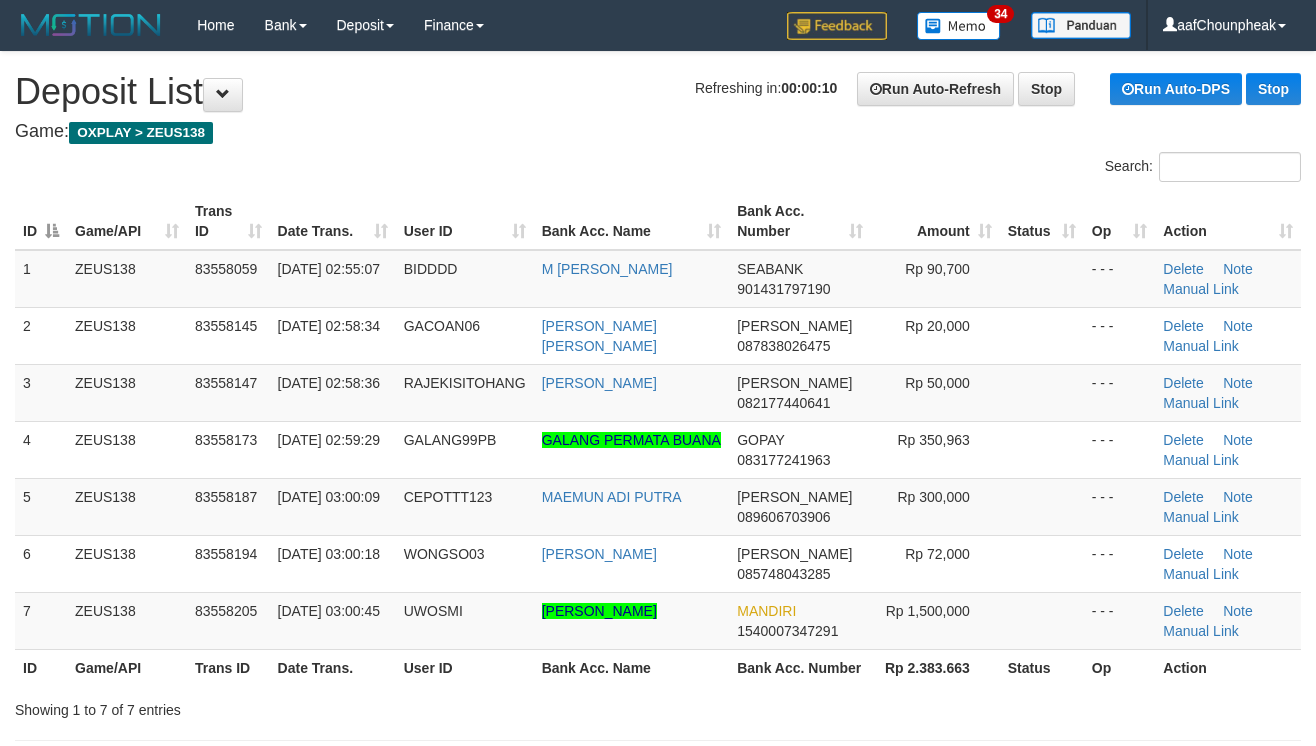 scroll, scrollTop: 0, scrollLeft: 0, axis: both 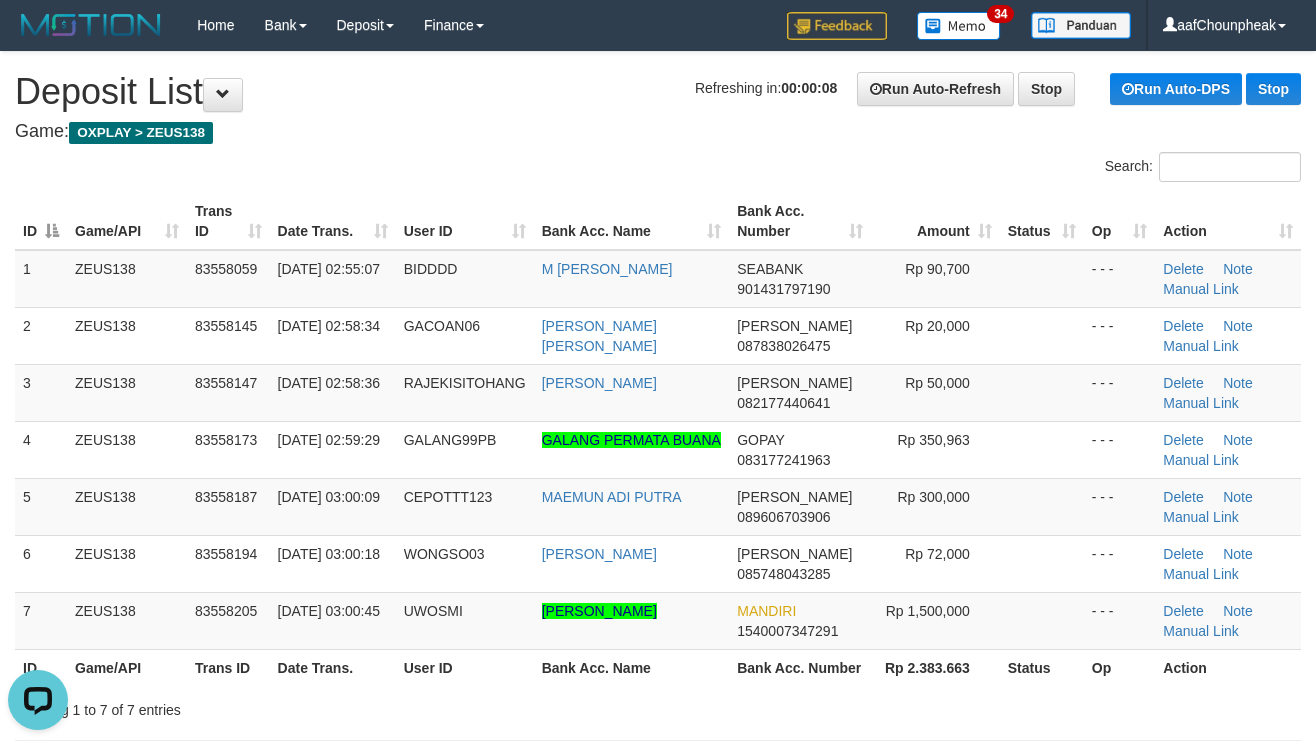 drag, startPoint x: 0, startPoint y: 0, endPoint x: 536, endPoint y: 164, distance: 560.5283 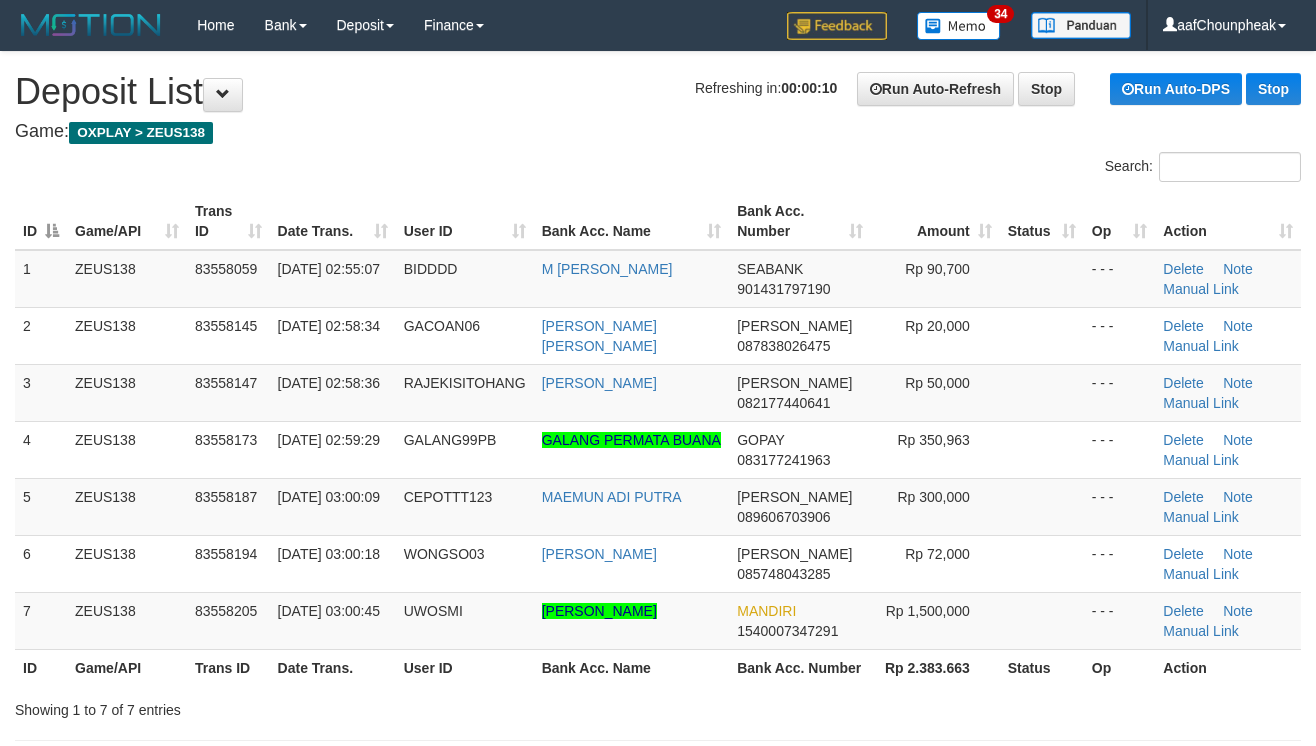 scroll, scrollTop: 0, scrollLeft: 0, axis: both 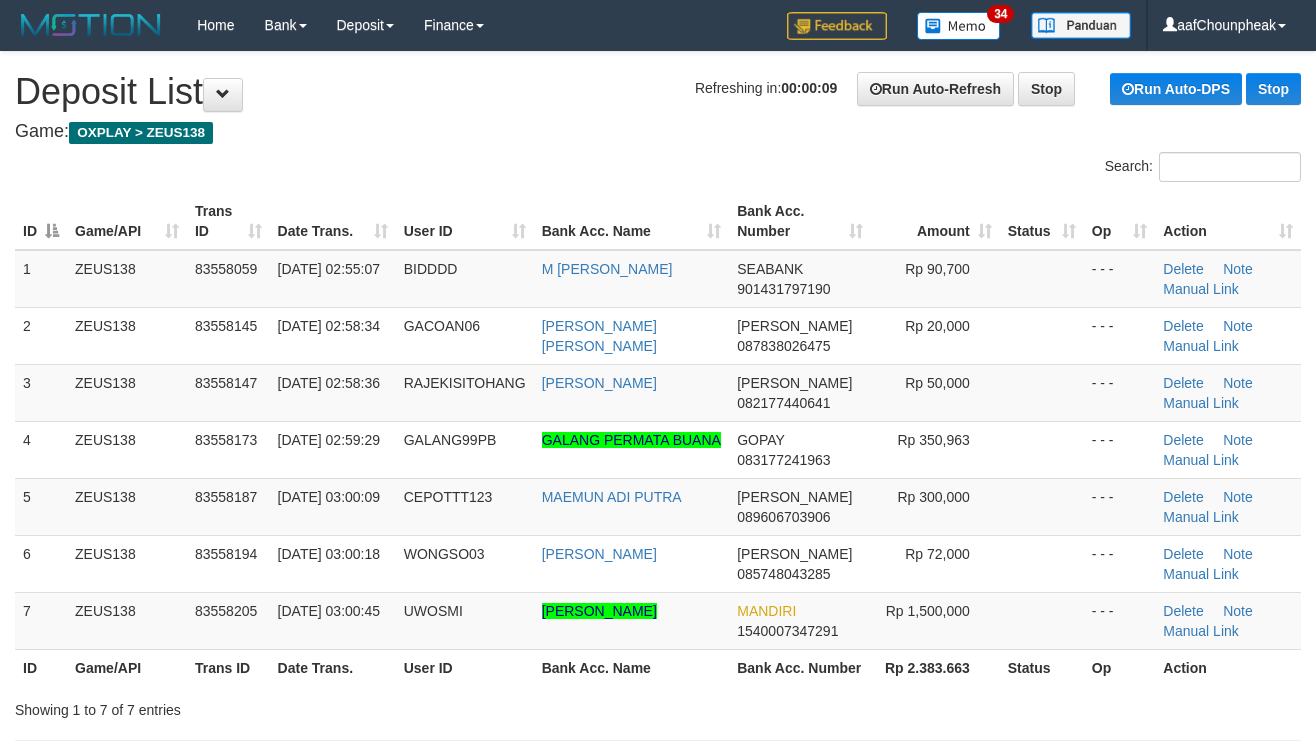 click on "Search:" at bounding box center (658, 169) 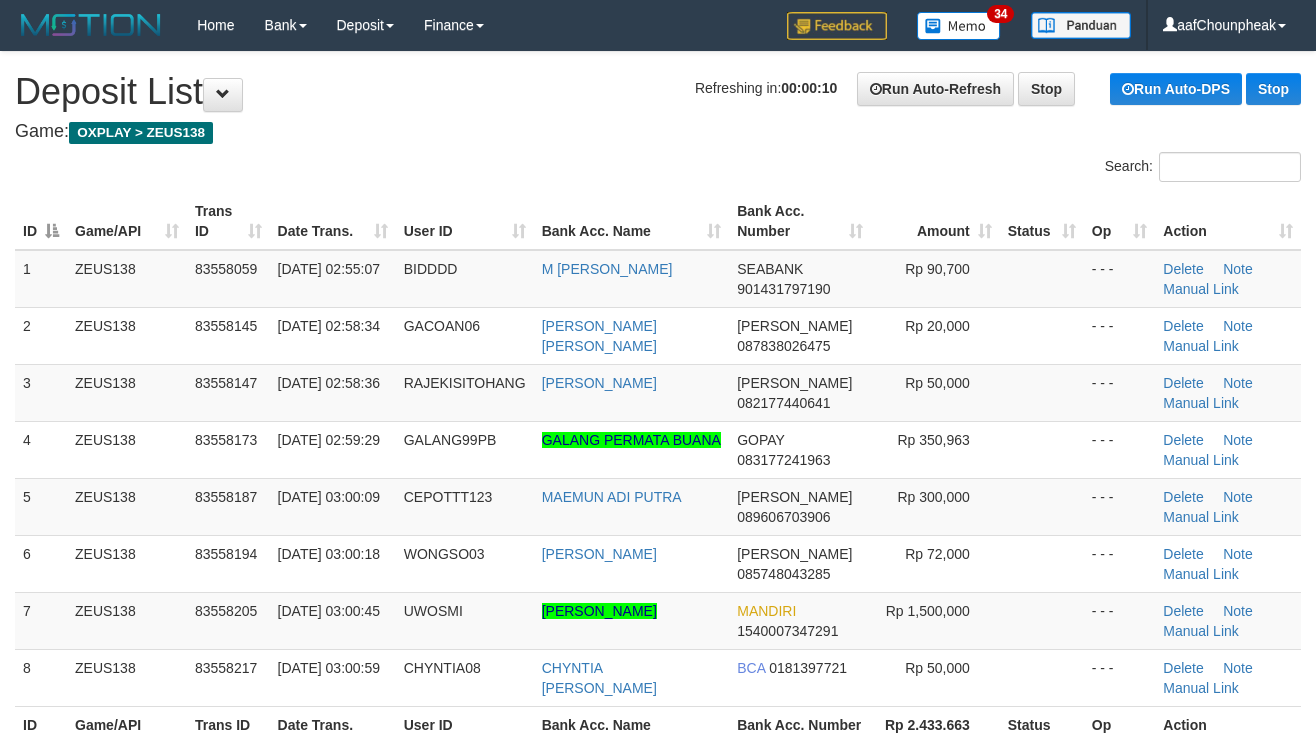 scroll, scrollTop: 0, scrollLeft: 0, axis: both 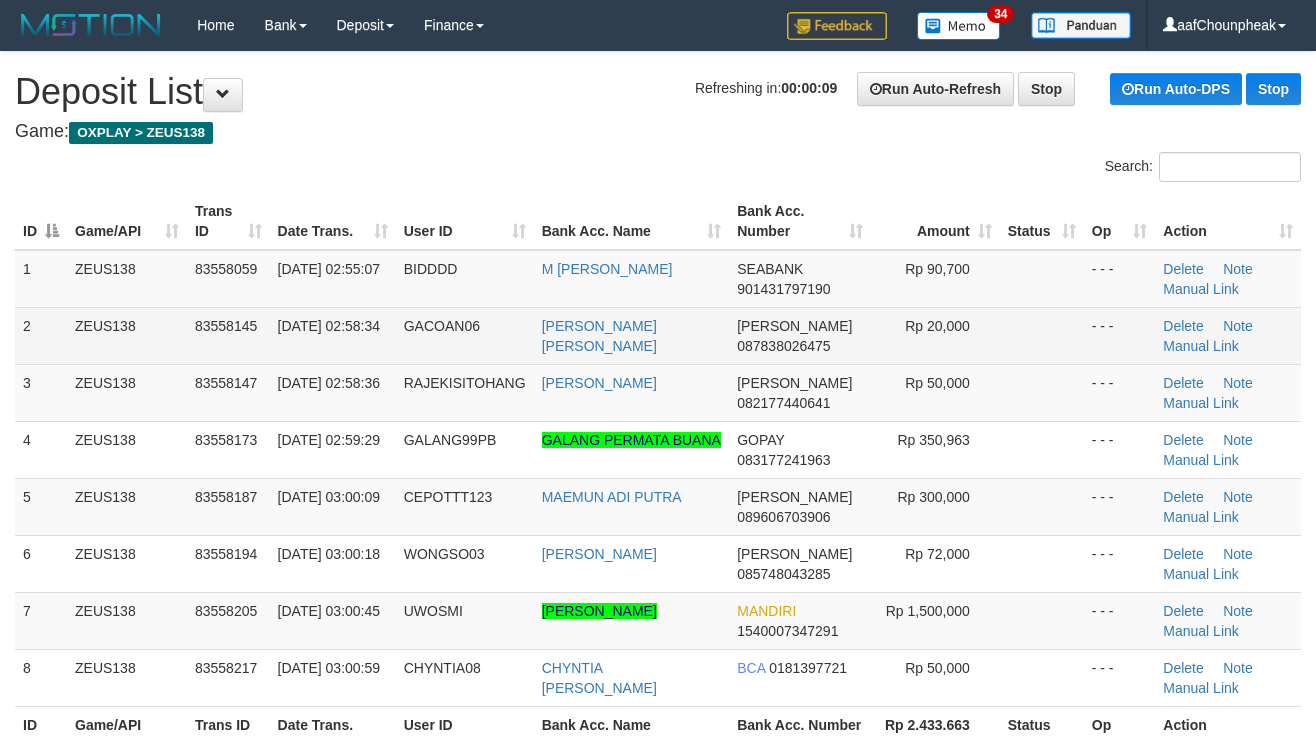 drag, startPoint x: 657, startPoint y: 209, endPoint x: 909, endPoint y: 269, distance: 259.0444 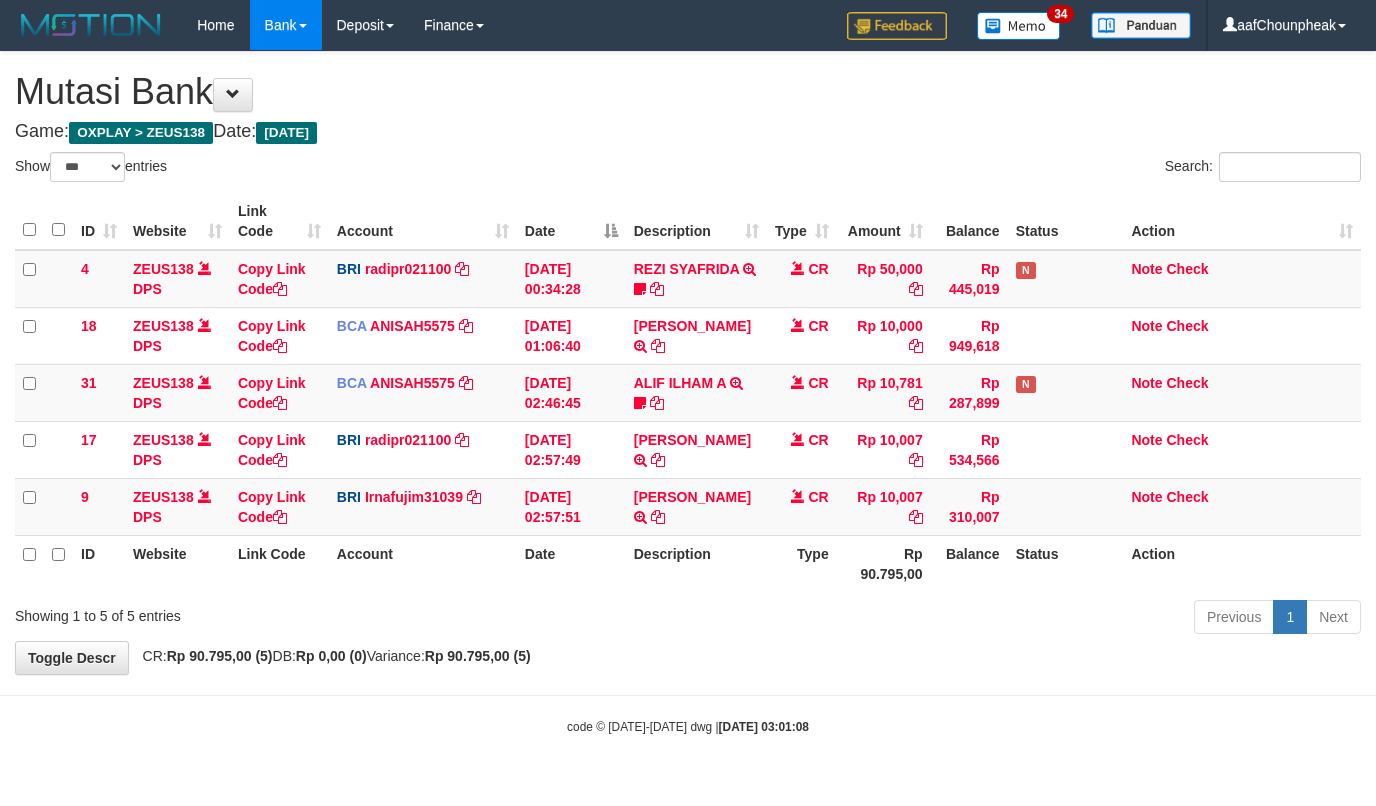 select on "***" 